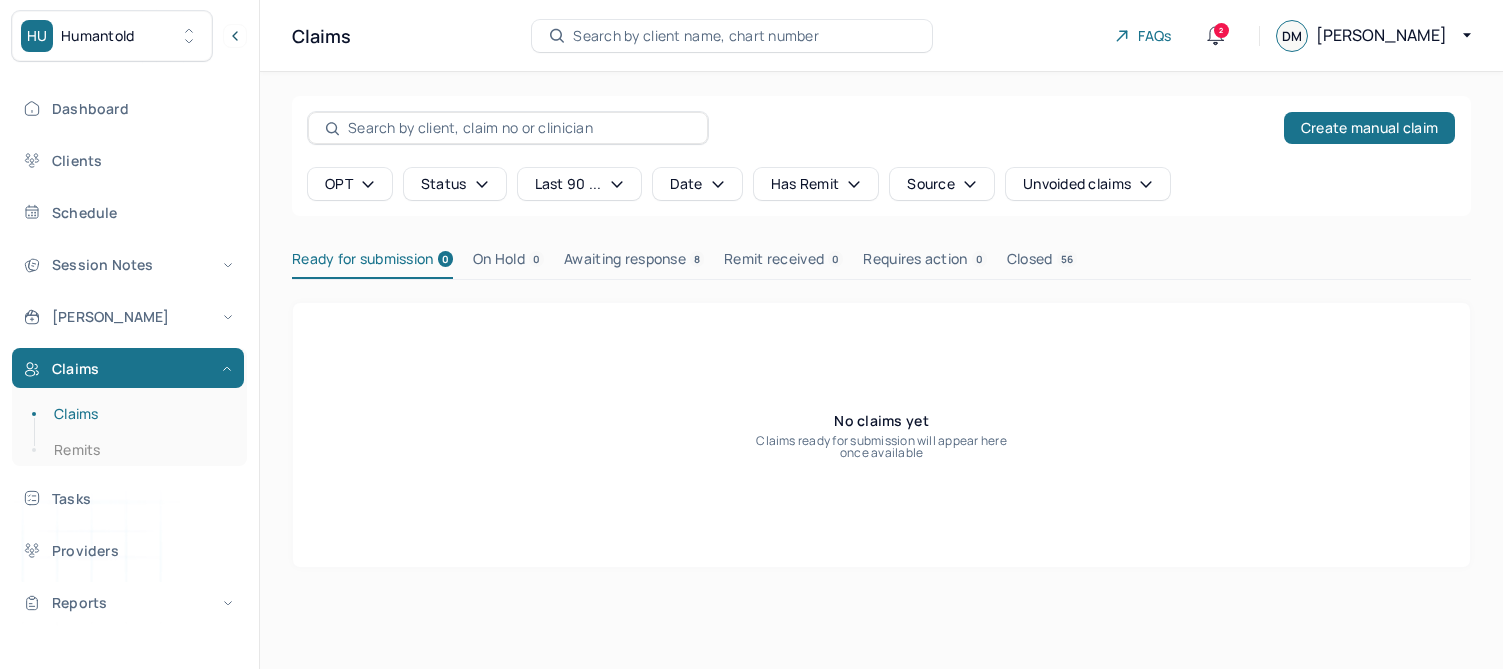 scroll, scrollTop: 0, scrollLeft: 0, axis: both 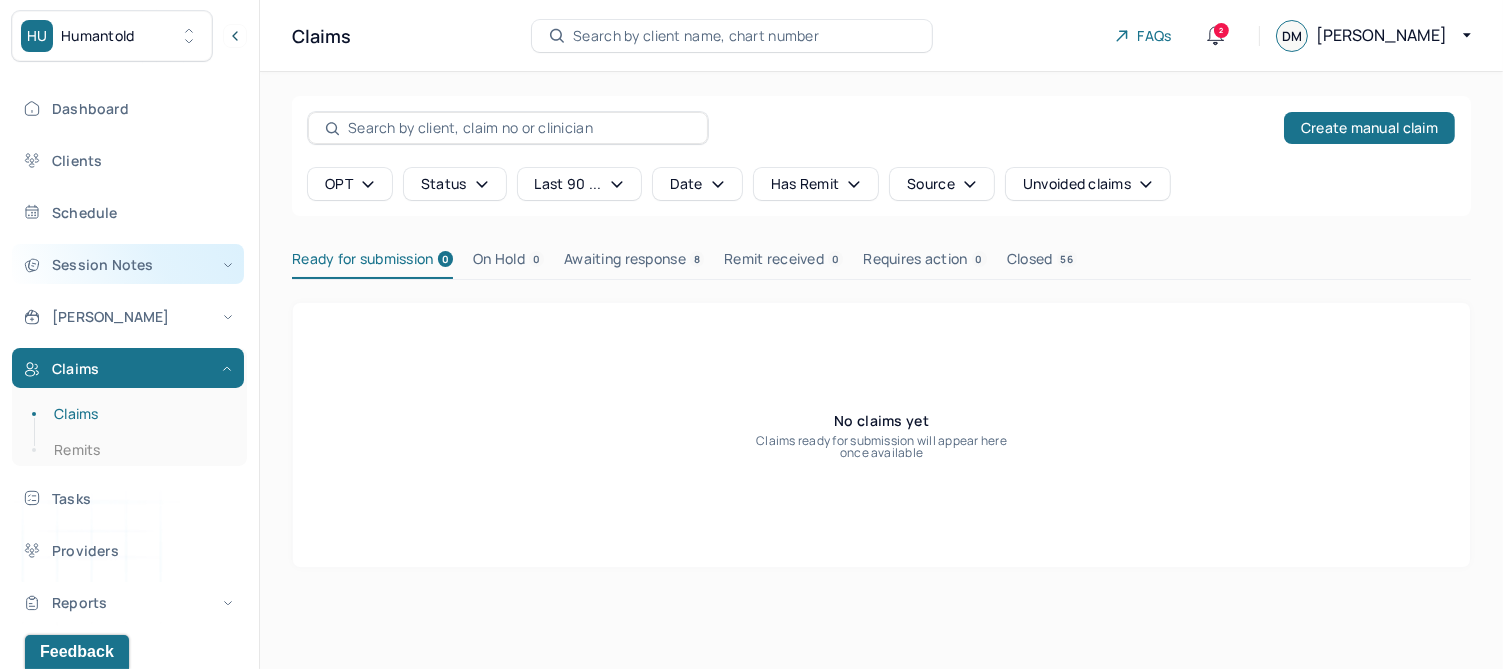 drag, startPoint x: 138, startPoint y: 258, endPoint x: 131, endPoint y: 270, distance: 13.892444 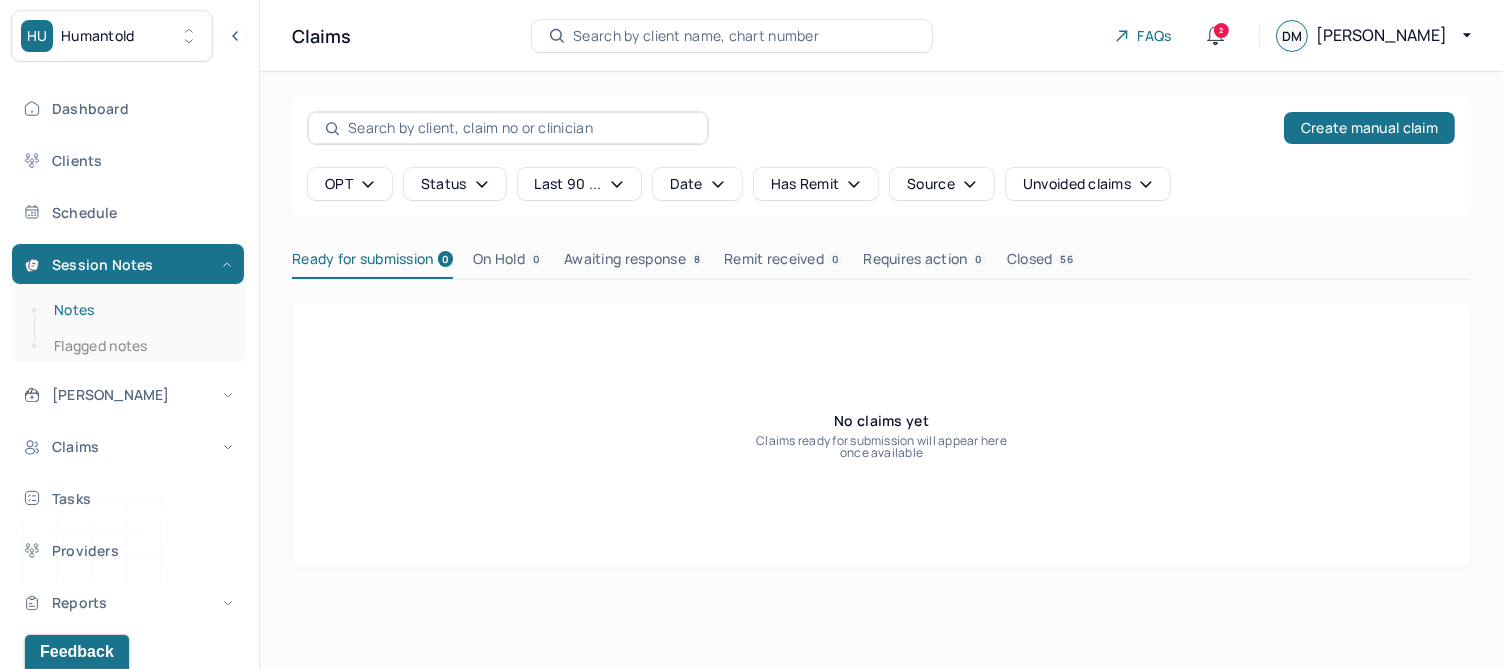 click on "Notes" at bounding box center [139, 310] 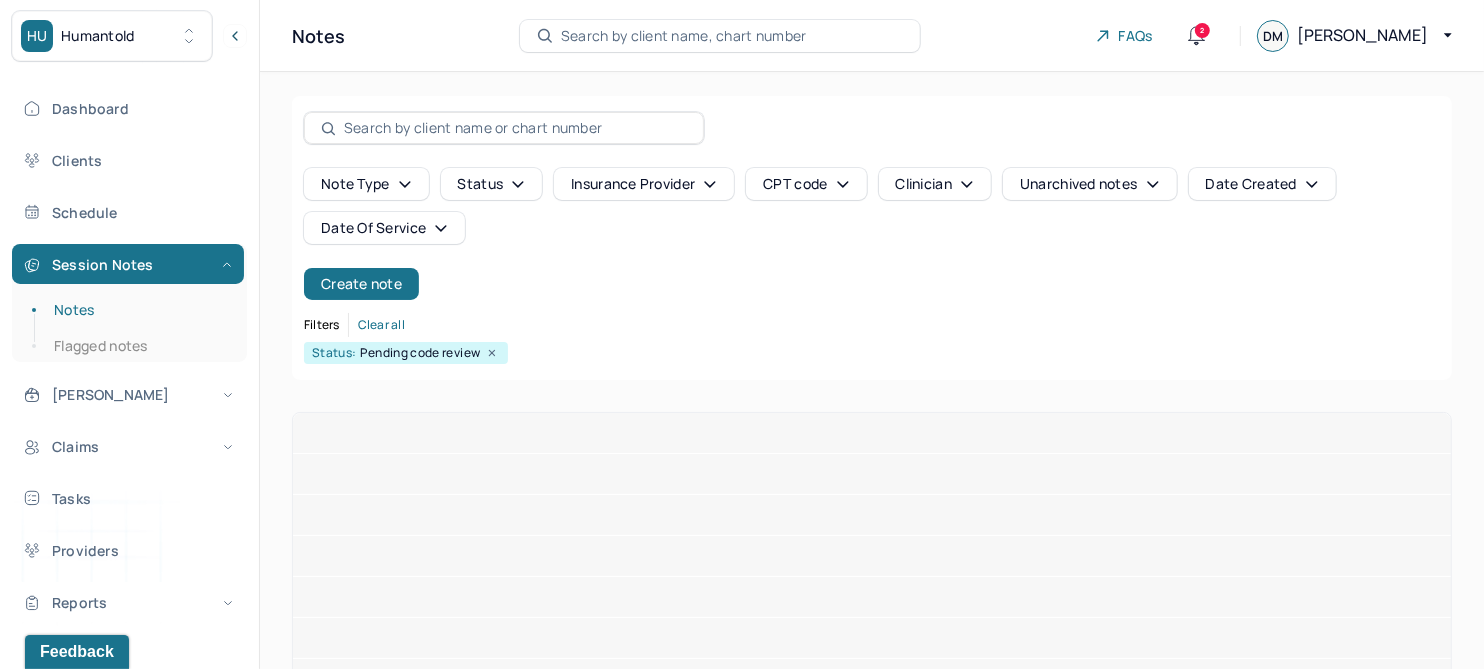 click 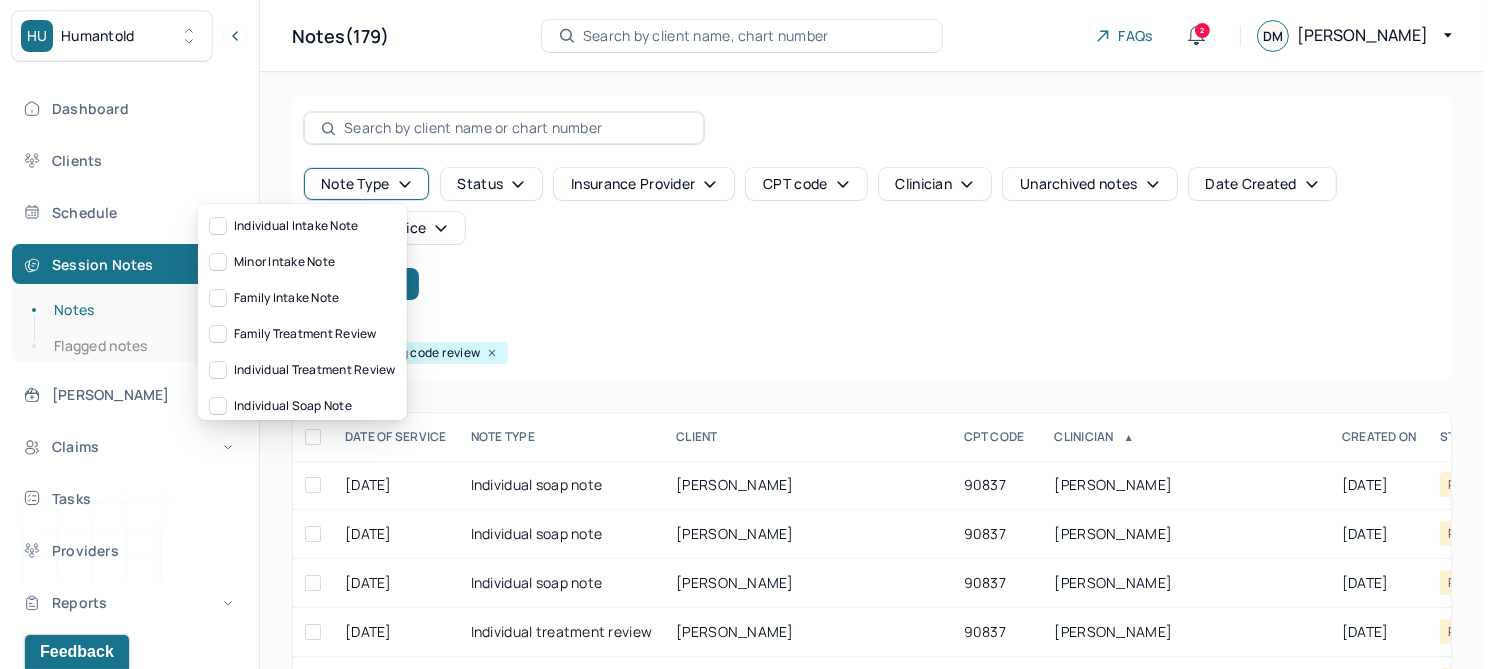 click on "Note type     Status     Insurance provider     CPT code     Clinician     Unarchived notes     Date Created     Date Of Service     Create note" at bounding box center [872, 234] 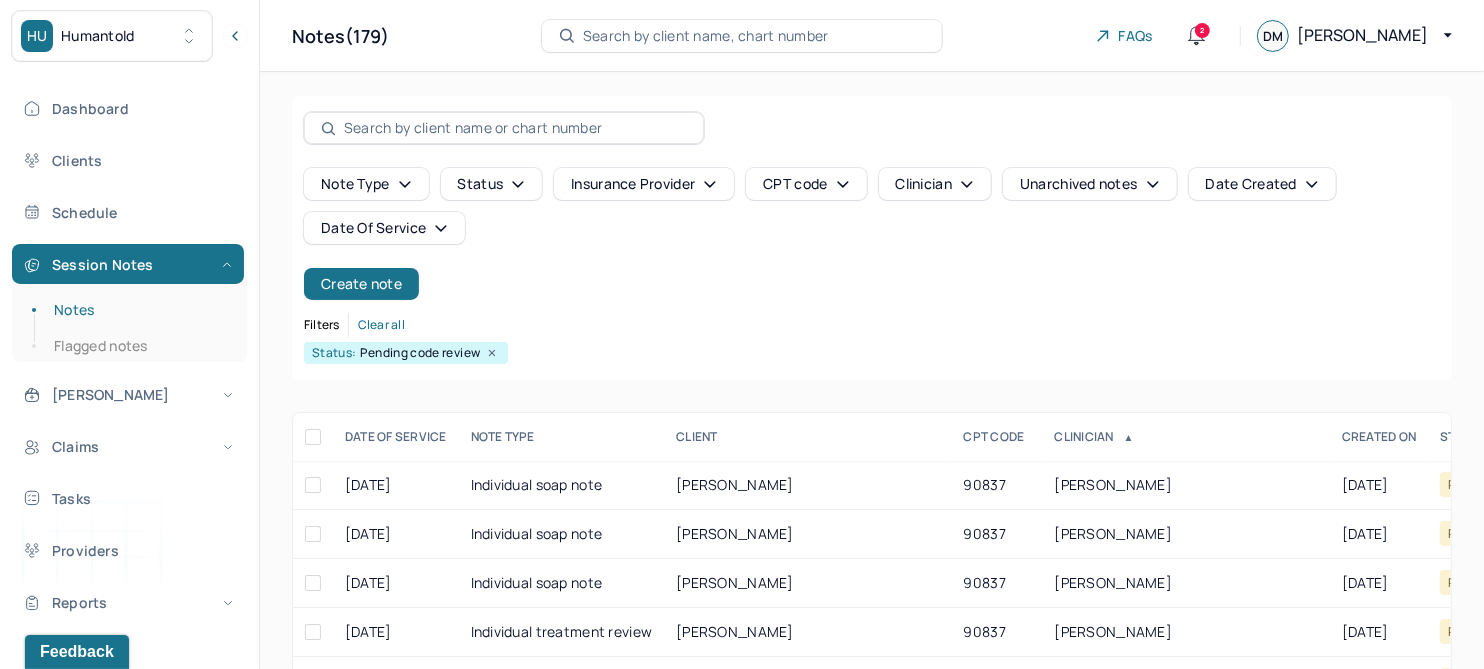 click 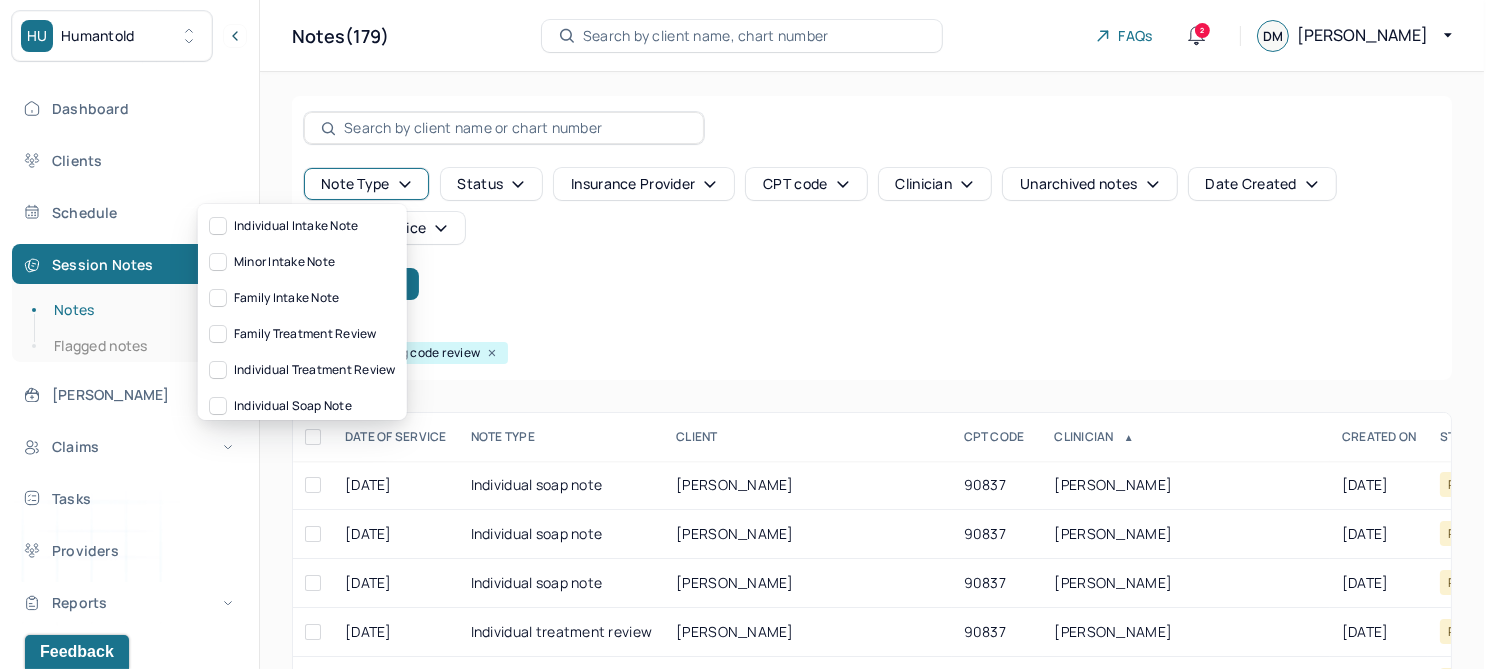 click 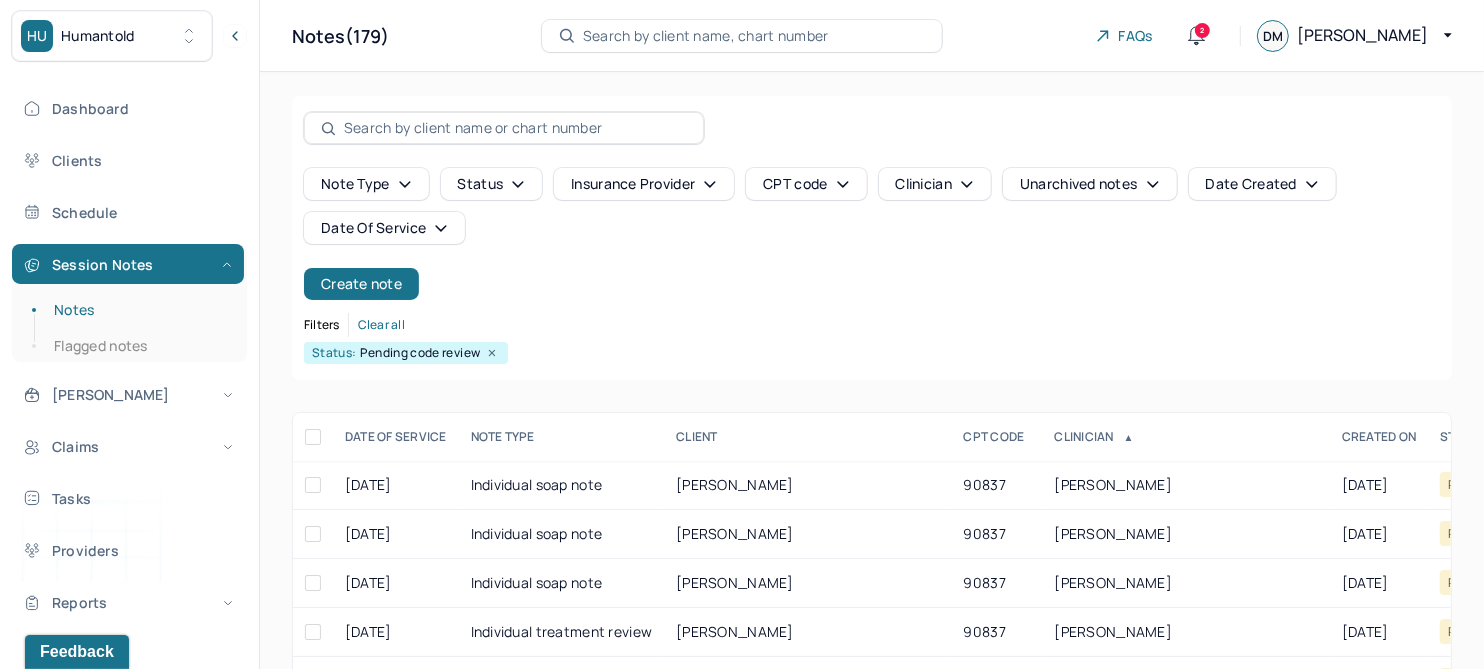 click on "Status" at bounding box center (492, 184) 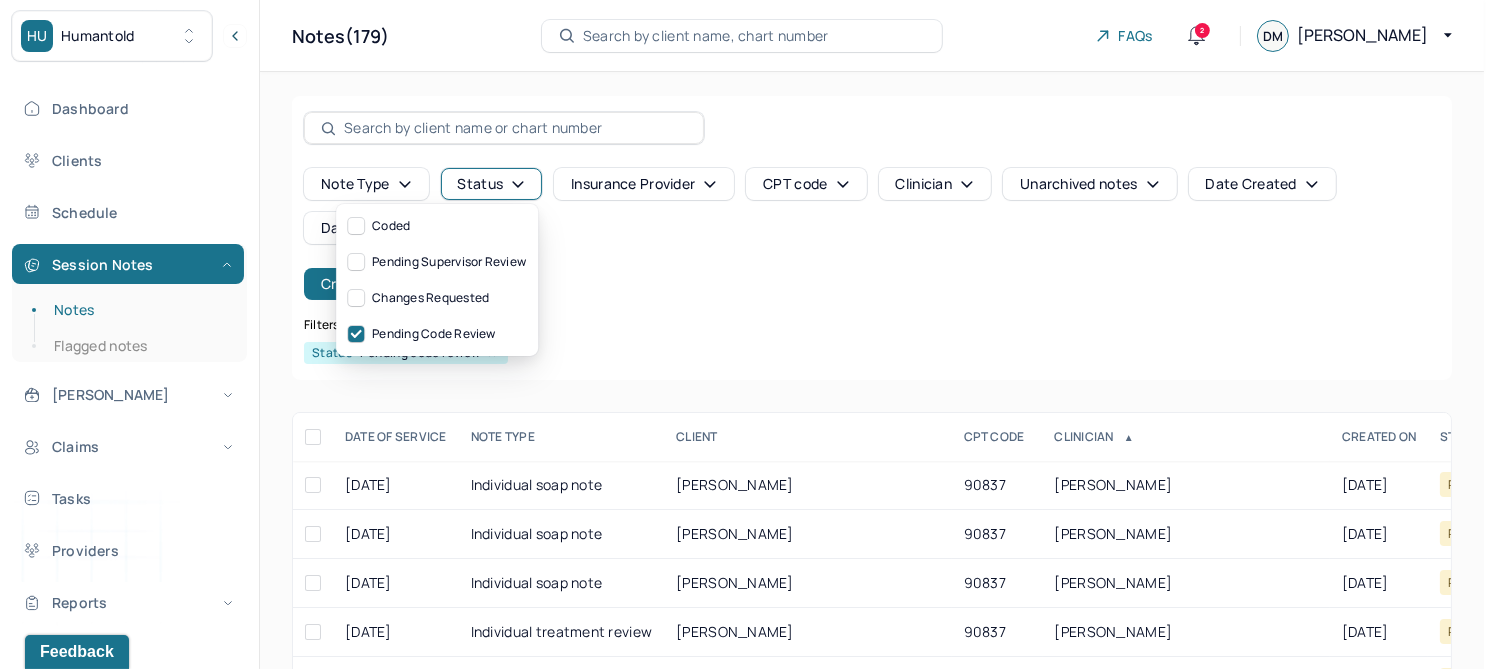click on "Status" at bounding box center (492, 184) 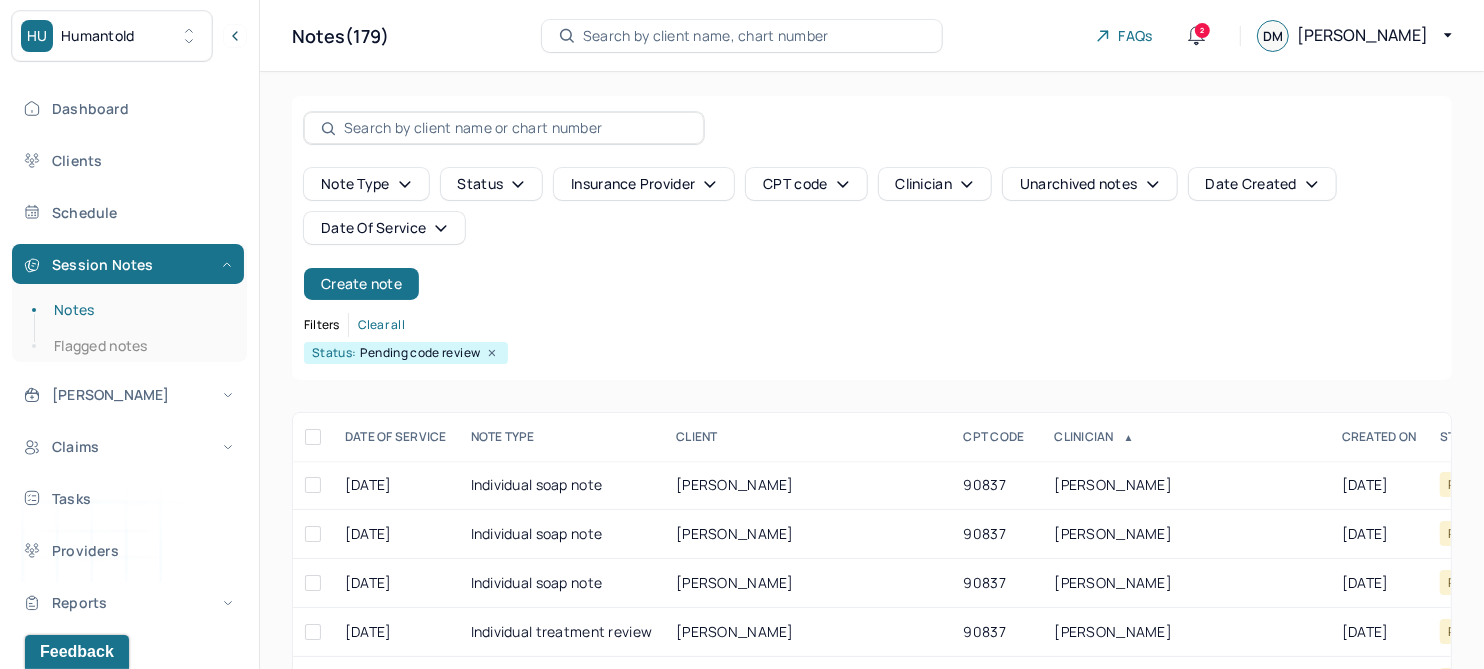 click on "Note type     Status     Insurance provider     CPT code     Clinician     Unarchived notes     Date Created     Date Of Service     Create note" at bounding box center (872, 234) 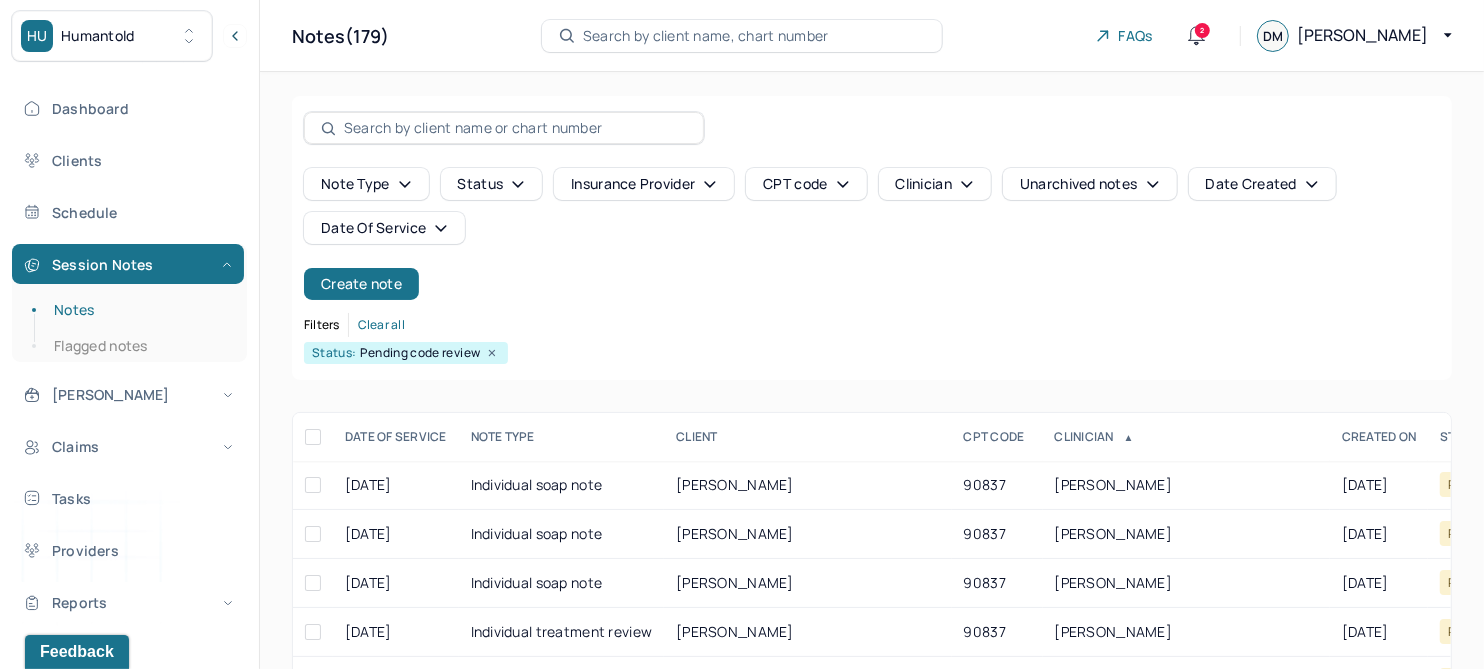 click on "Date Of Service" at bounding box center [384, 228] 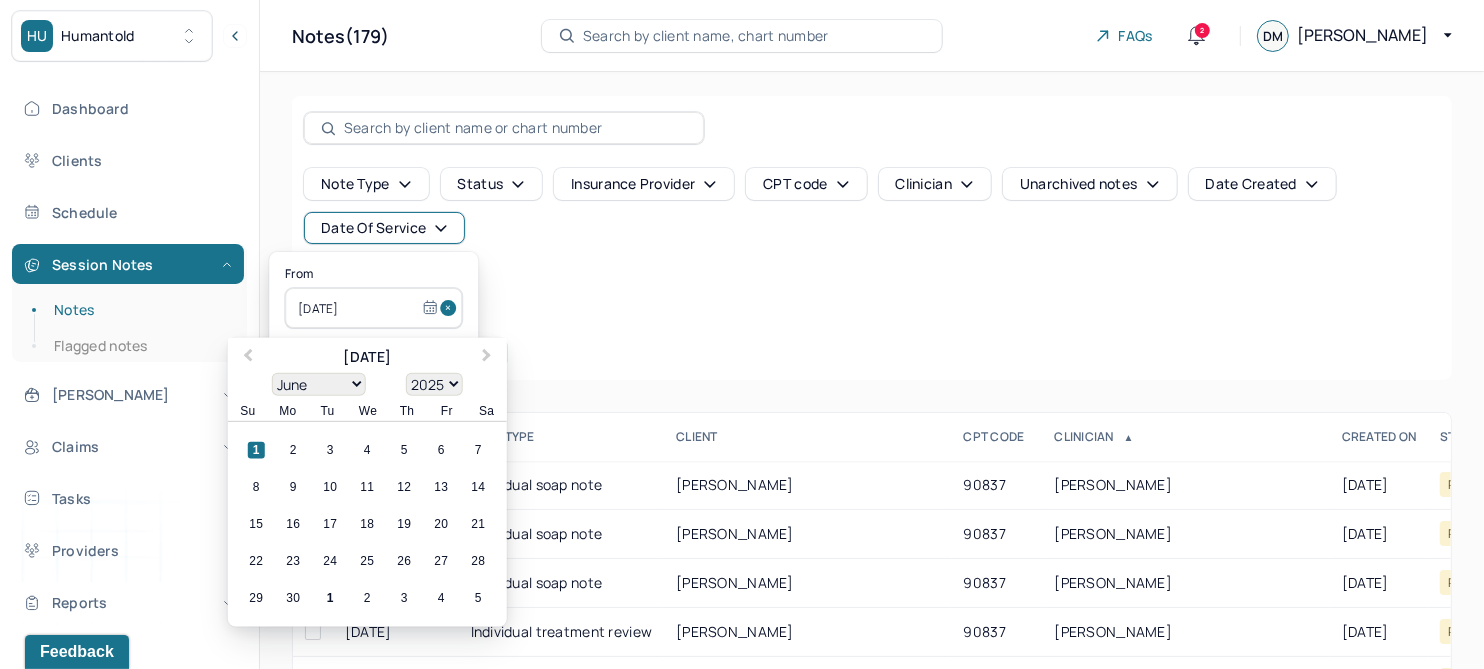 click at bounding box center [451, 308] 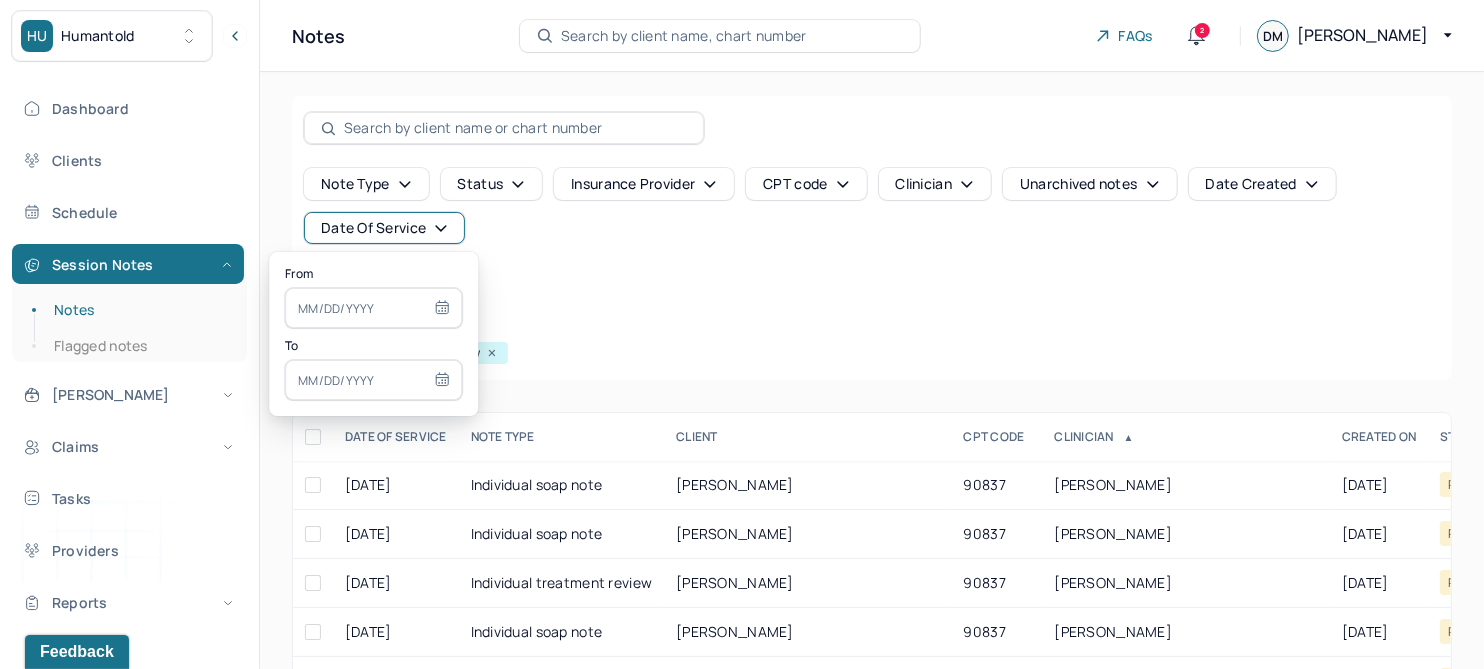 click at bounding box center [373, 308] 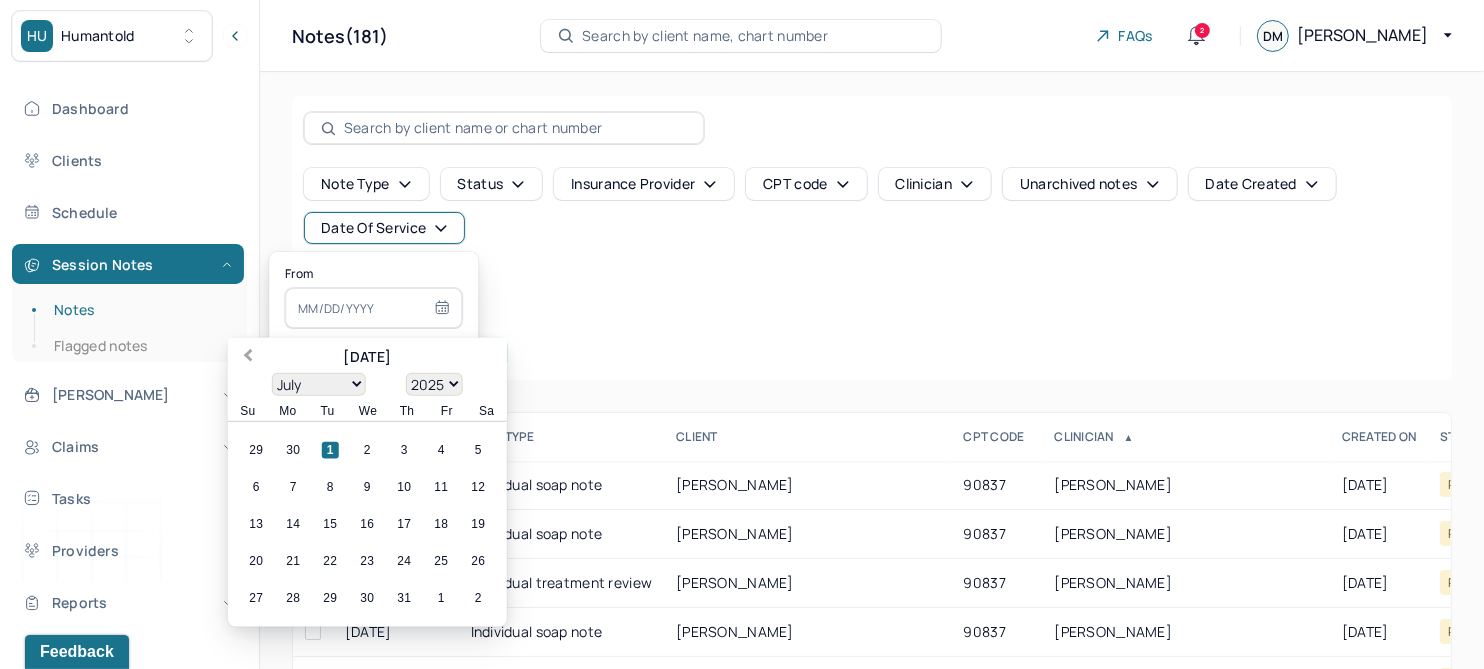 click on "Previous Month" at bounding box center [248, 357] 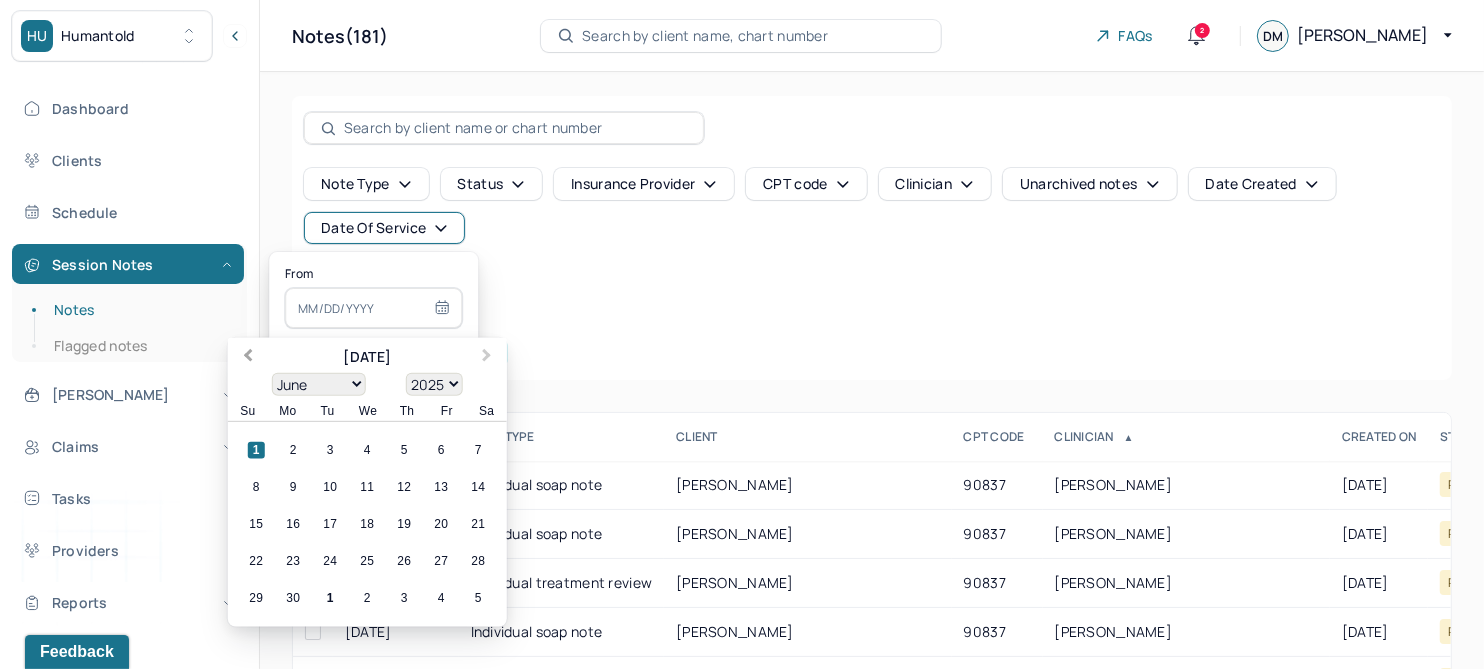 click on "Previous Month" at bounding box center [248, 357] 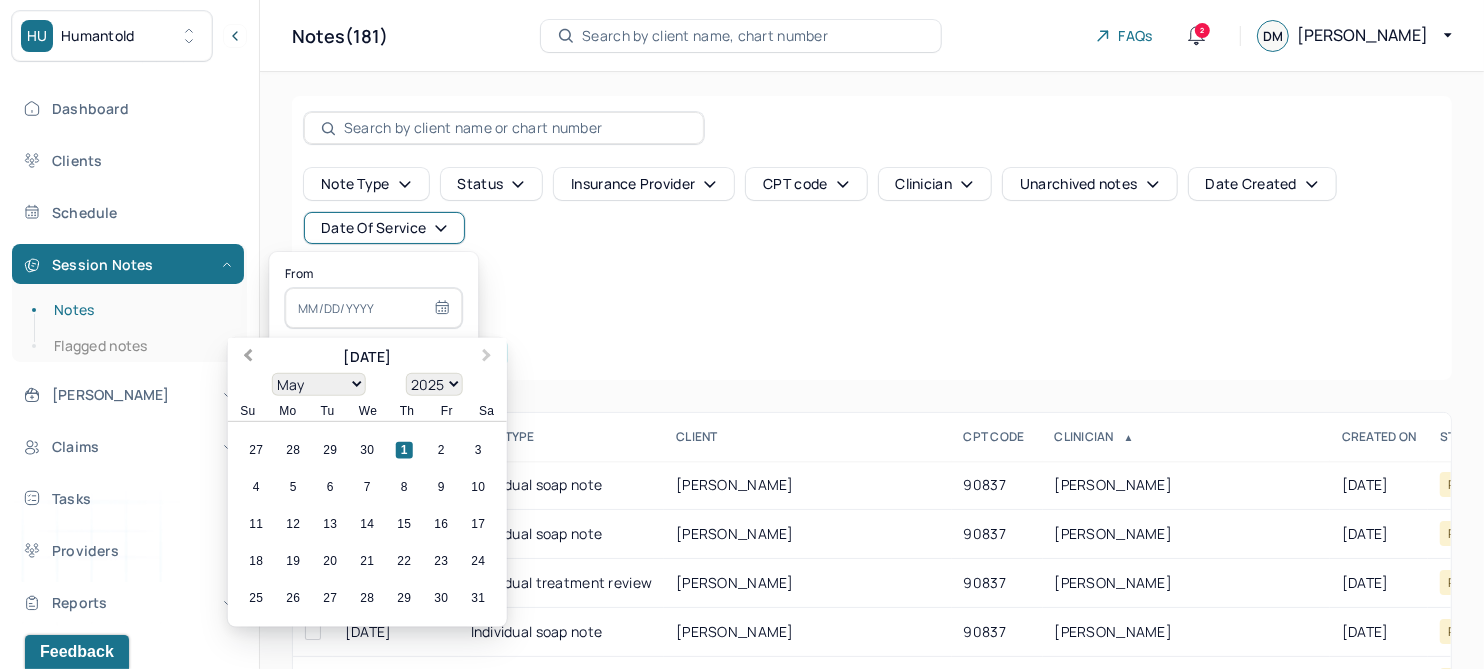 click on "Previous Month" at bounding box center [248, 357] 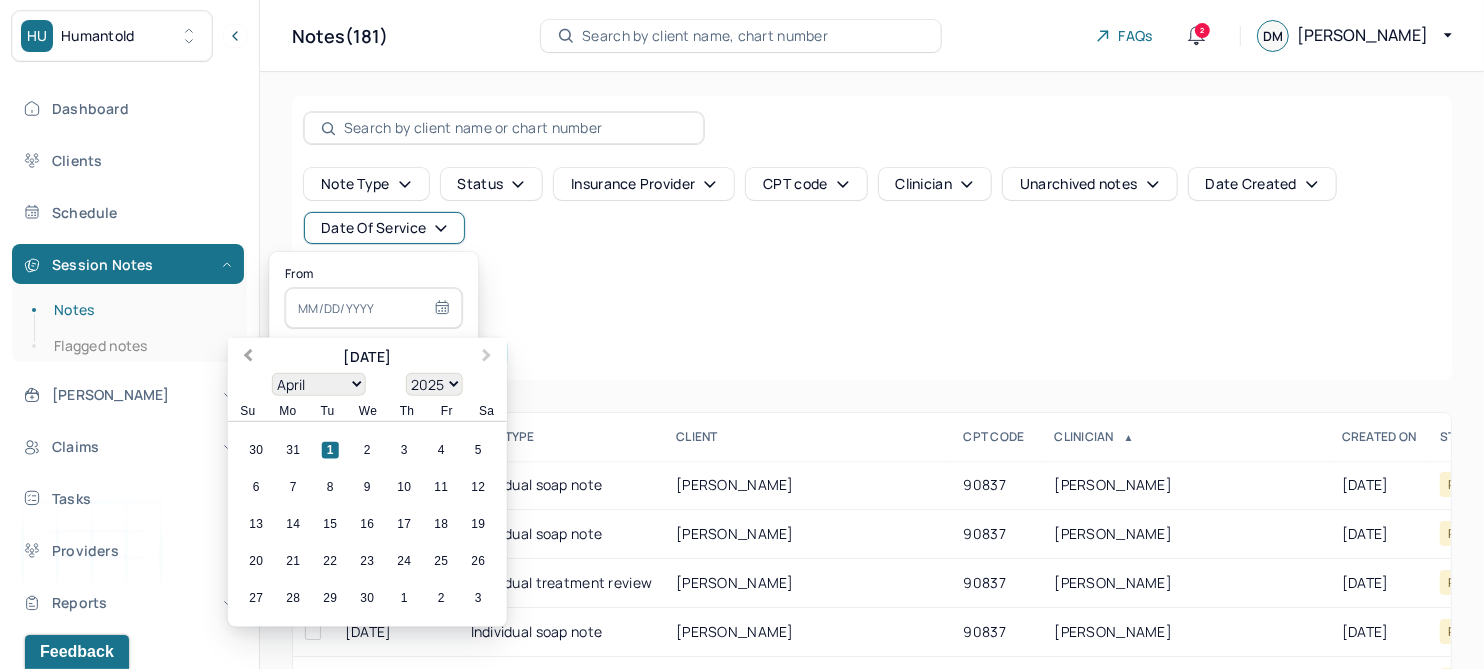 click on "Previous Month" at bounding box center (248, 357) 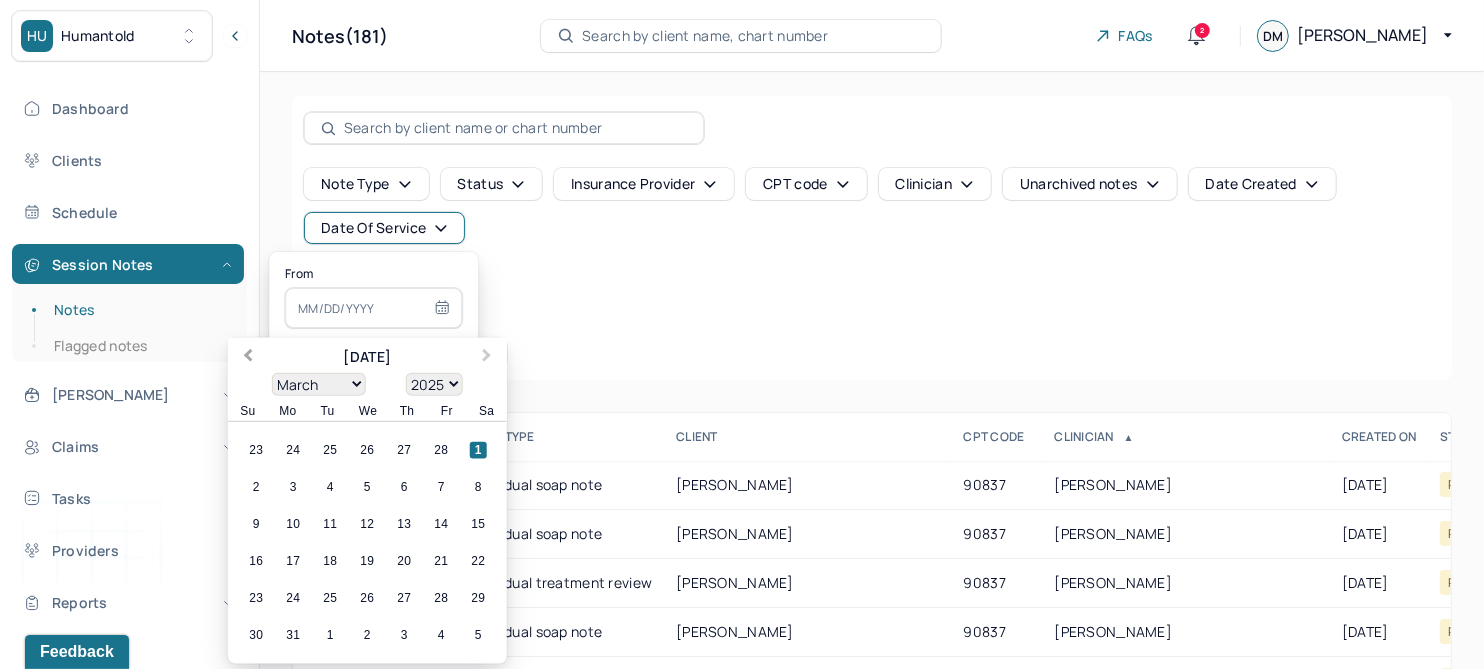 click on "Previous Month" at bounding box center [248, 357] 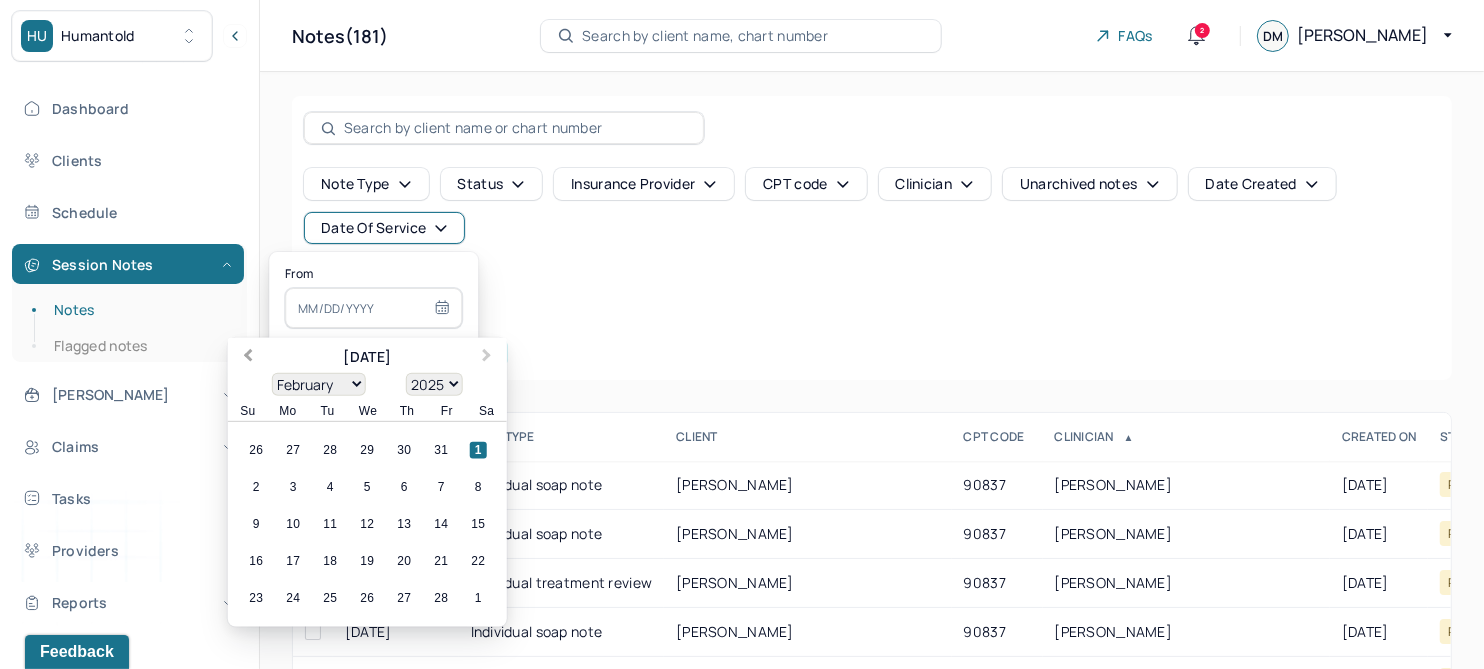 click on "Previous Month" at bounding box center (248, 357) 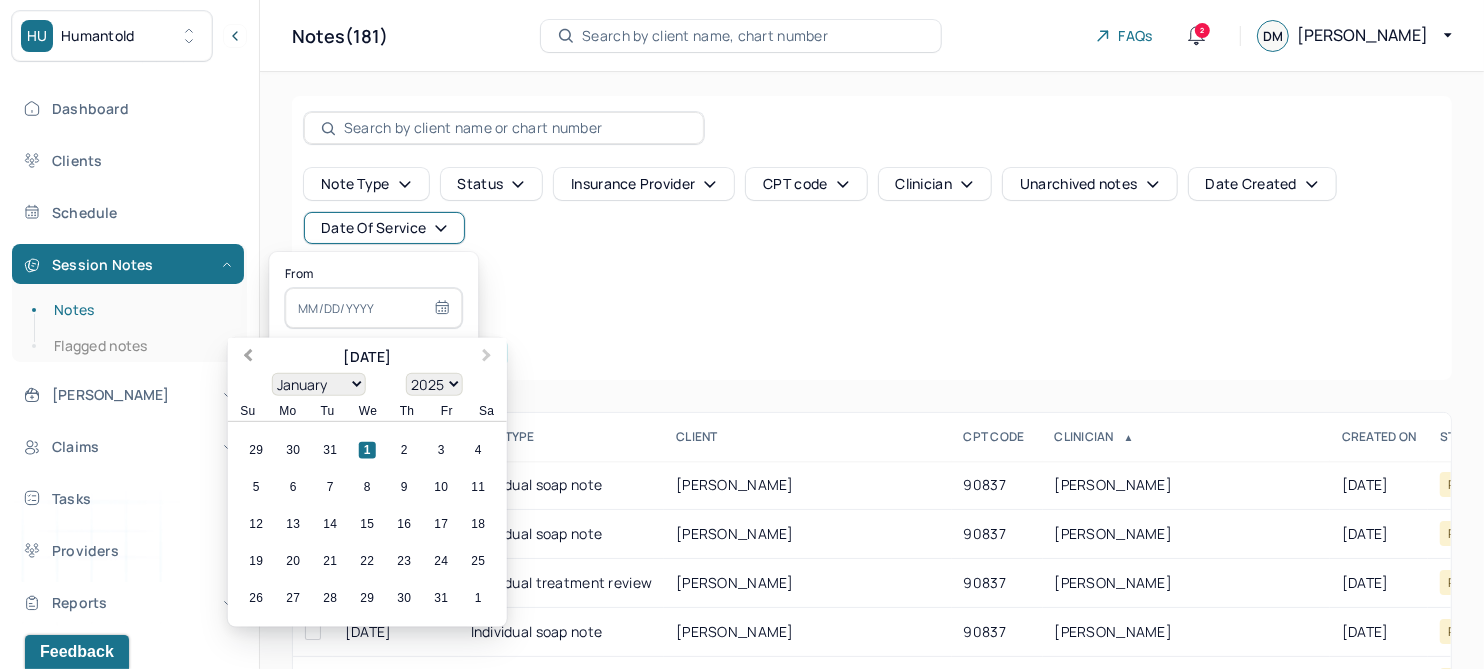 click on "Previous Month" at bounding box center [248, 357] 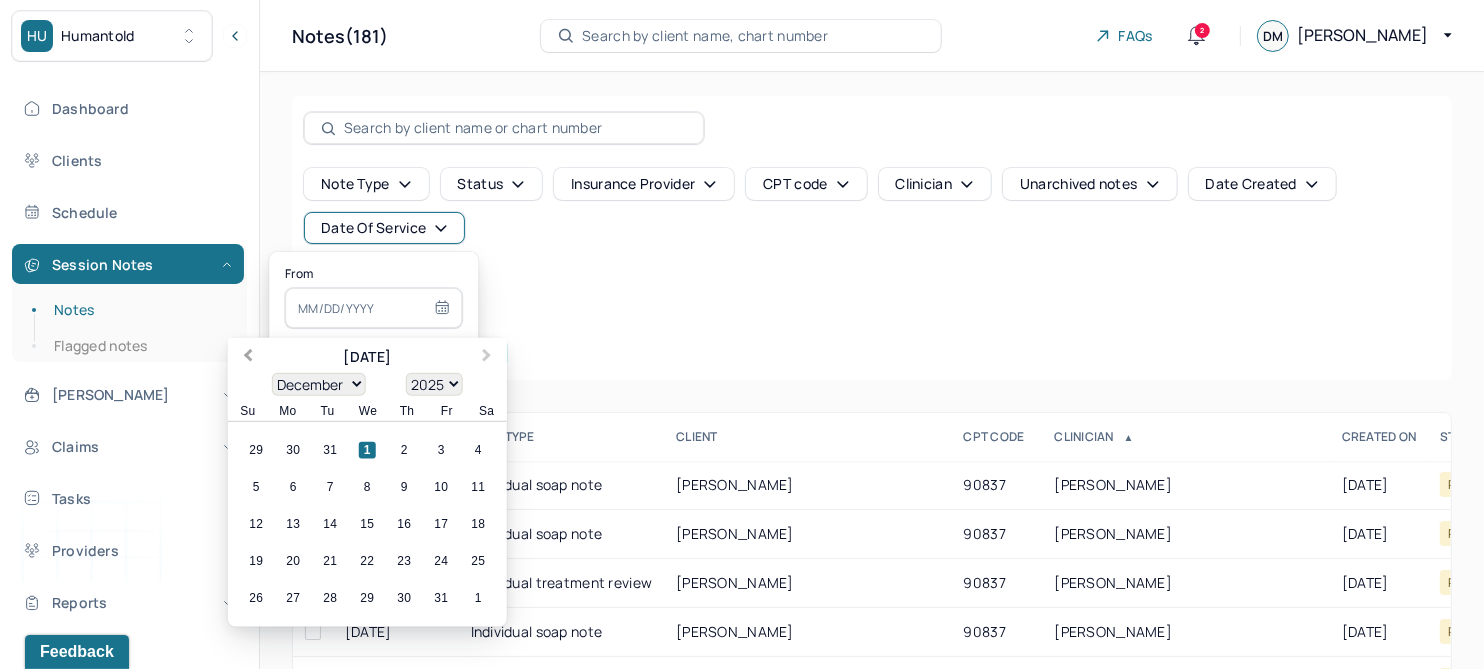 select on "2024" 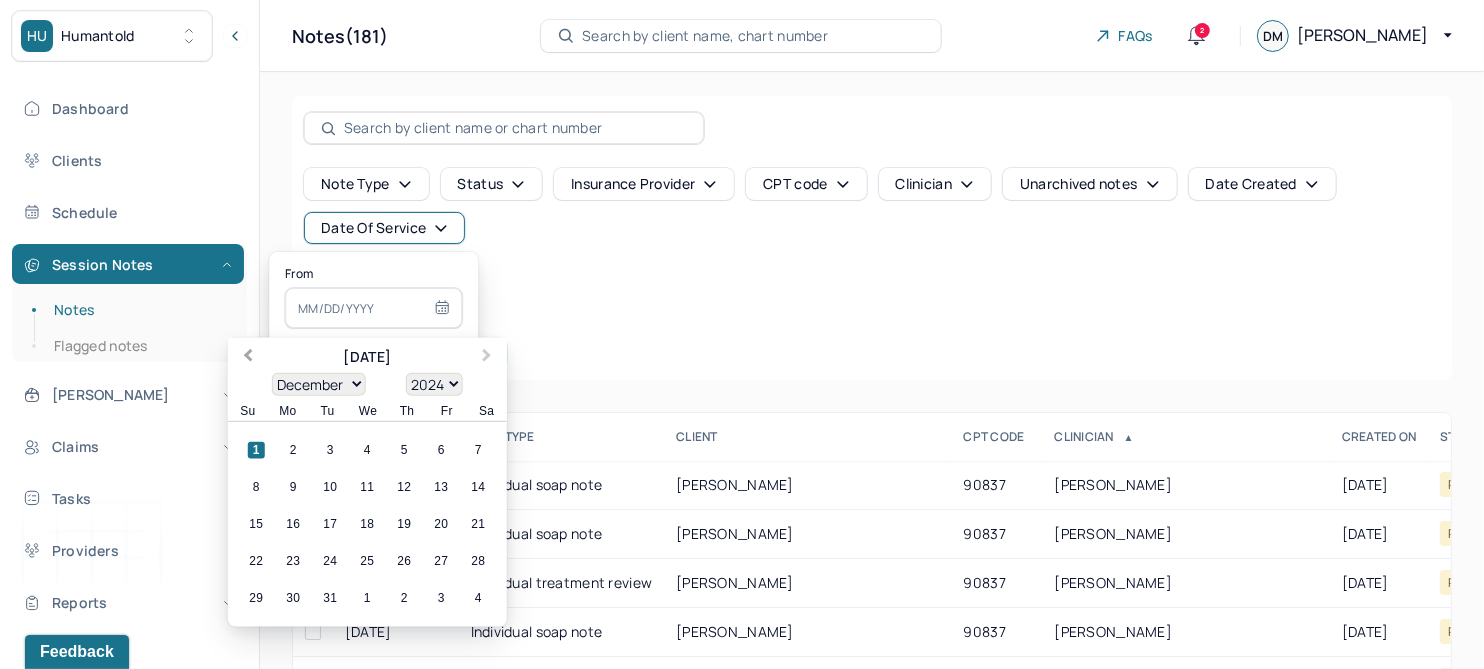 click on "Previous Month" at bounding box center (248, 357) 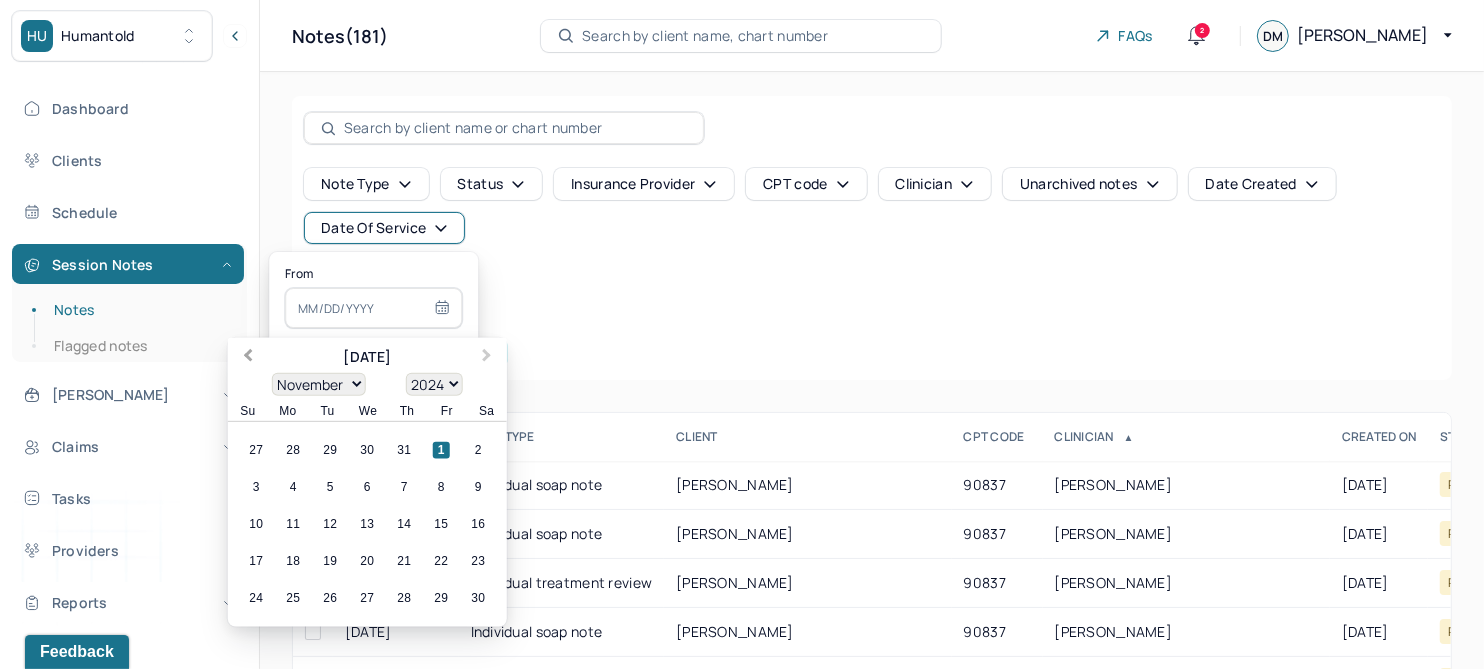 click on "Previous Month" at bounding box center [248, 357] 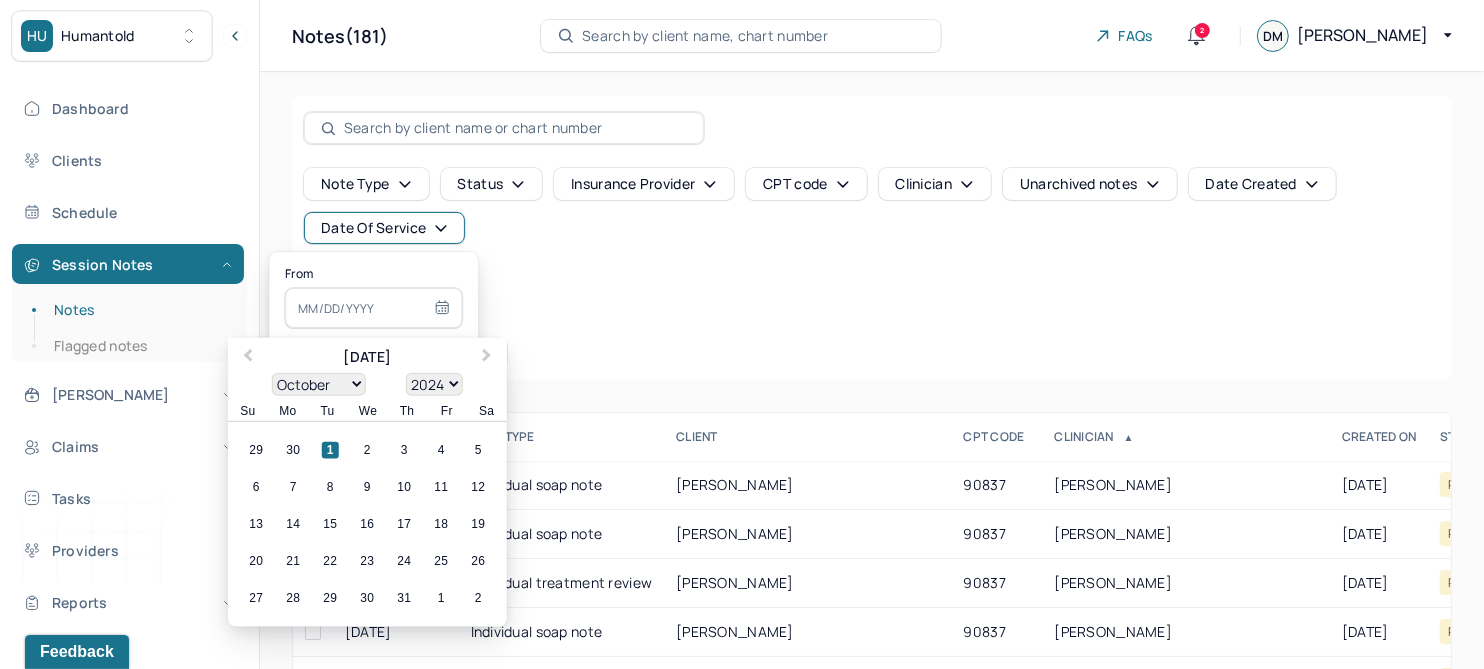 click on "1" at bounding box center (330, 450) 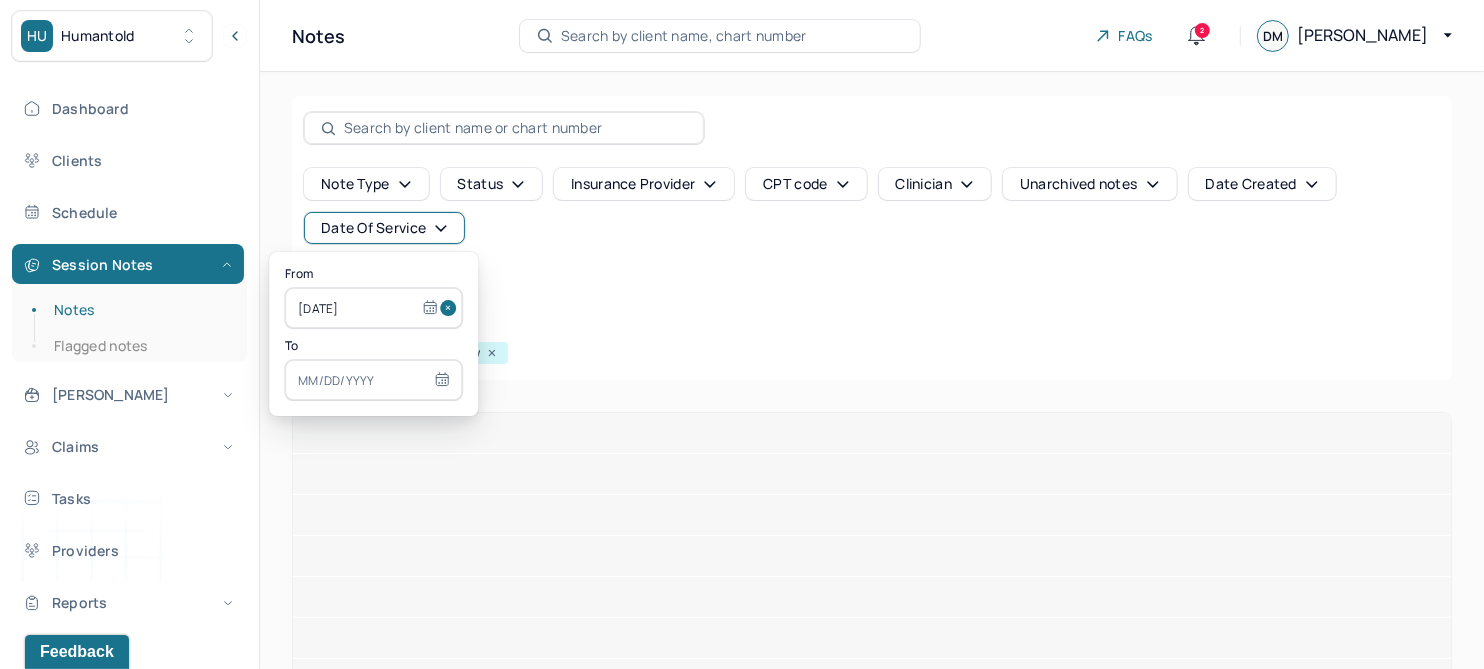click at bounding box center [373, 380] 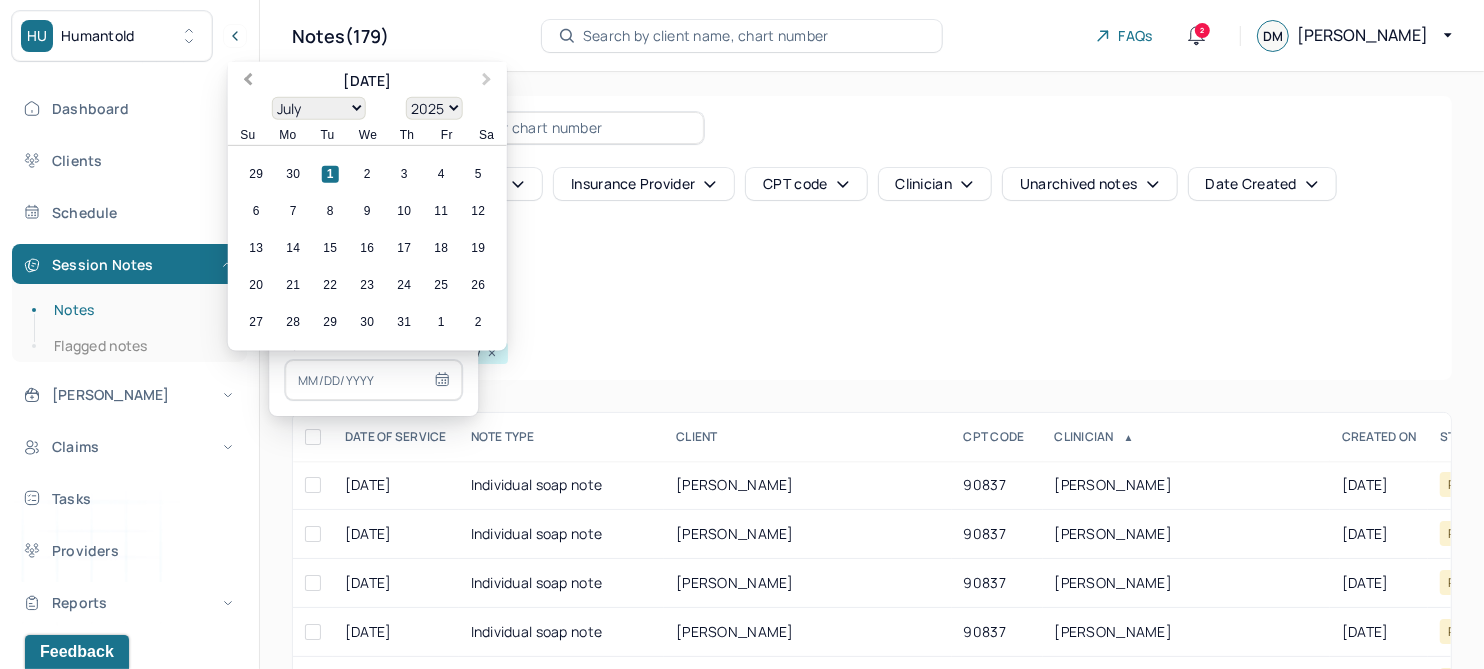 click on "Previous Month" at bounding box center (248, 81) 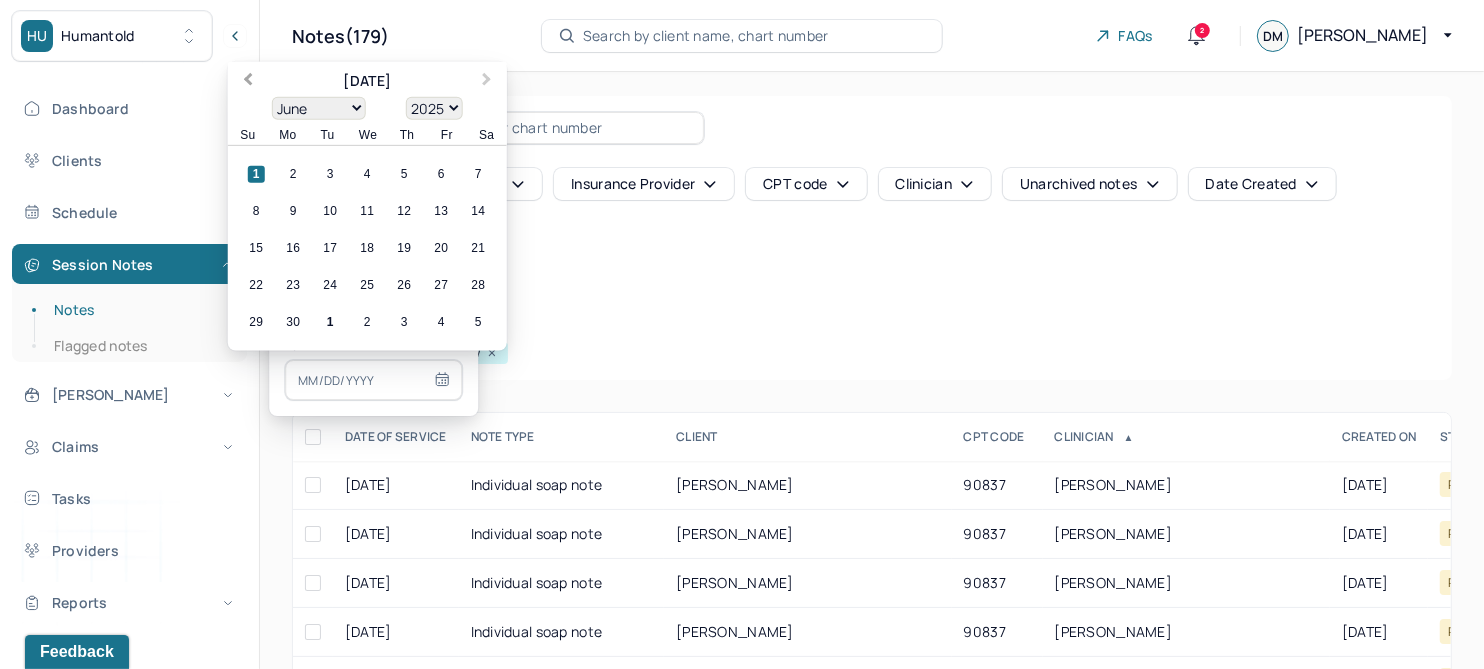 click on "Previous Month" at bounding box center (246, 83) 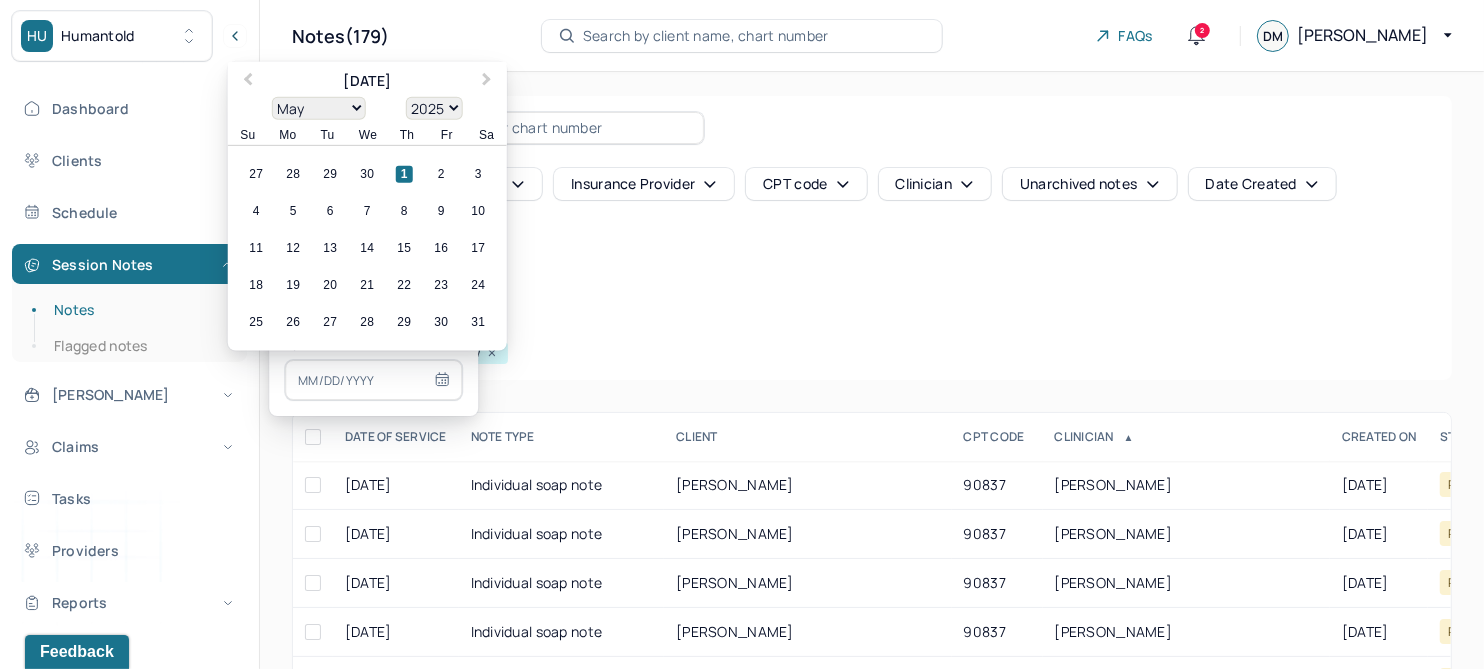 click on "31" at bounding box center [478, 322] 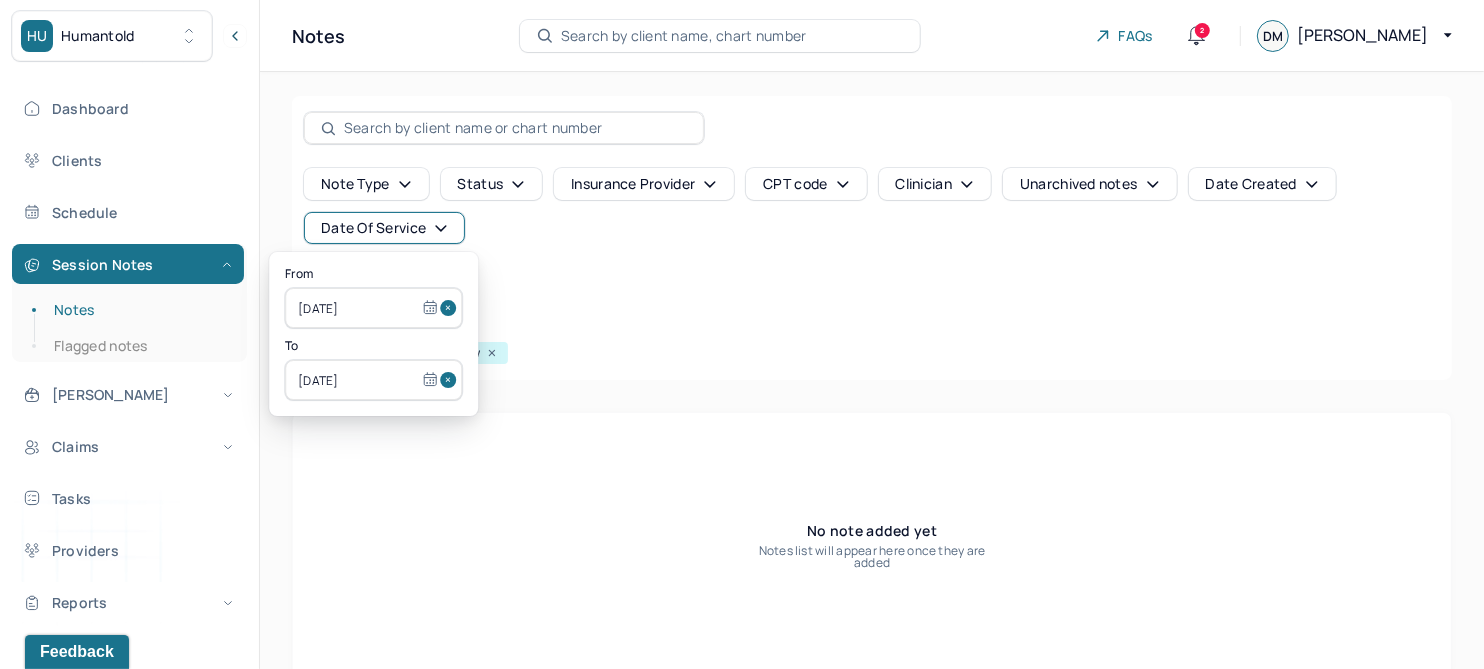 click at bounding box center (451, 308) 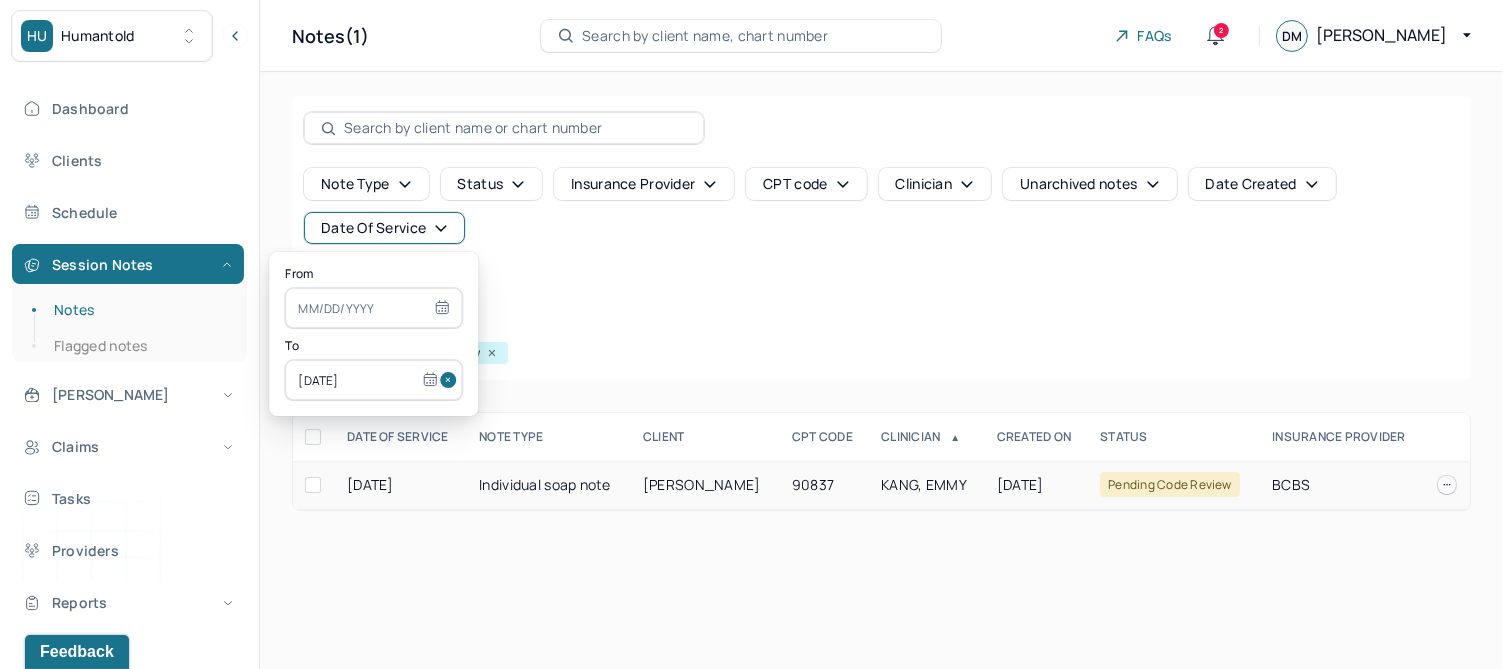 click on "Individual soap note" at bounding box center (549, 485) 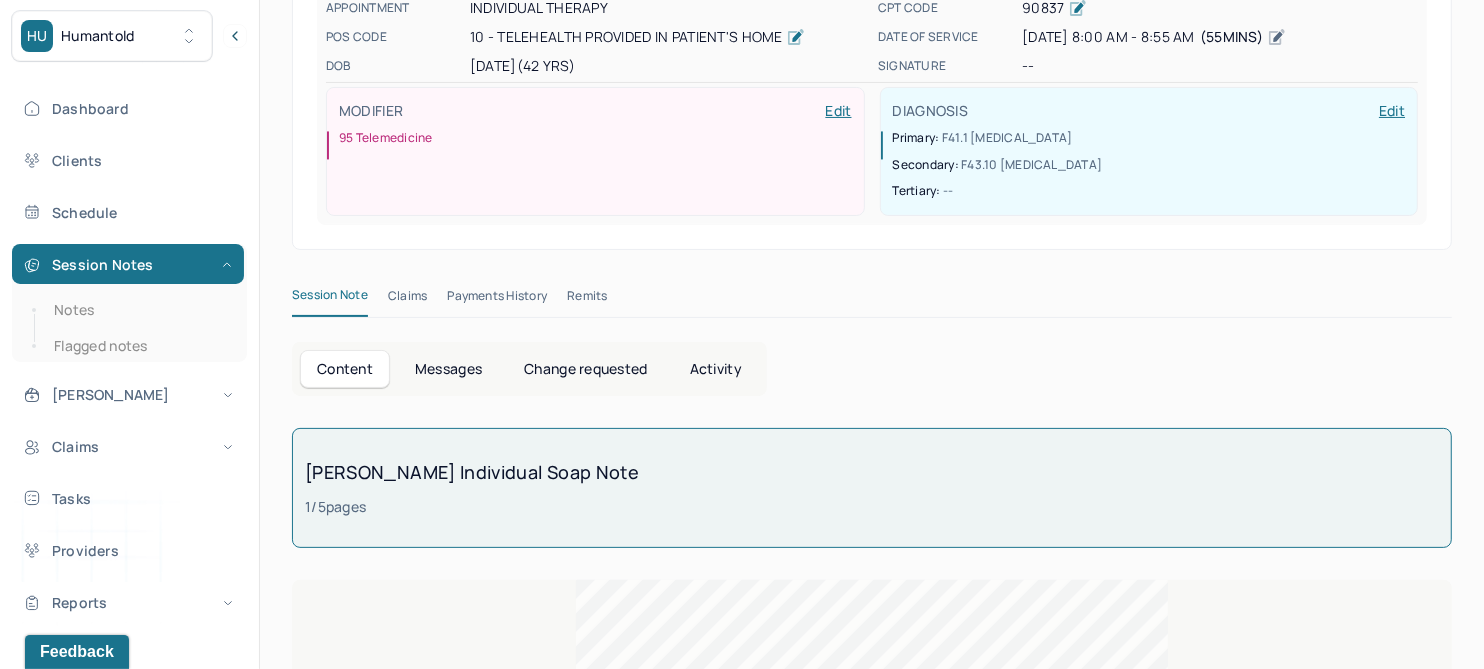 scroll, scrollTop: 250, scrollLeft: 0, axis: vertical 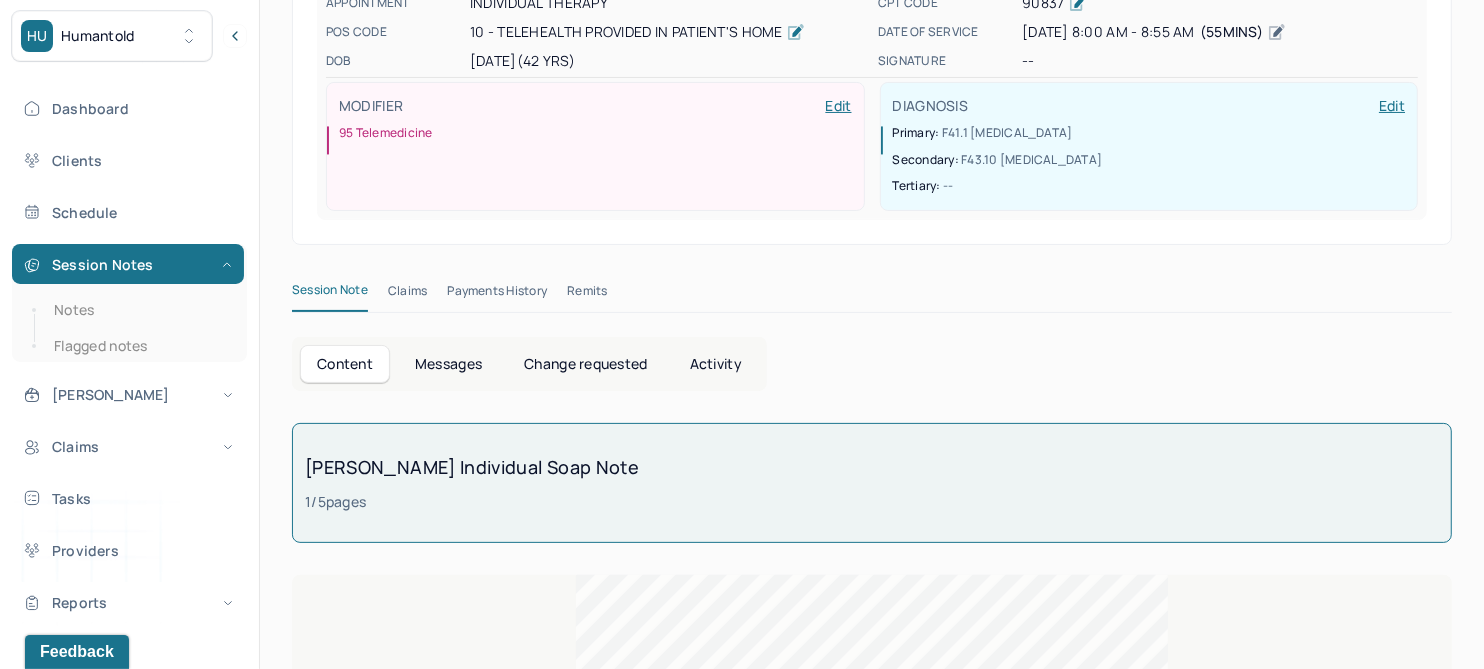 click on "Activity" at bounding box center [716, 364] 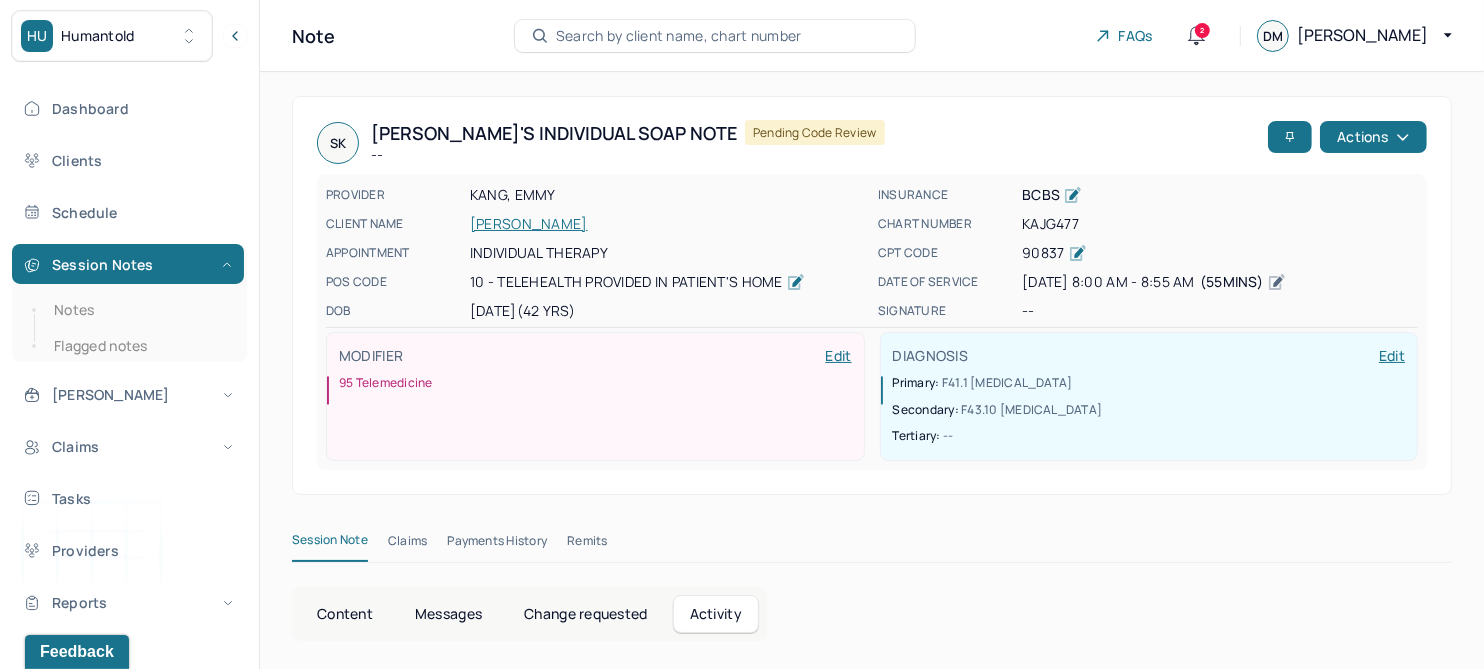 scroll, scrollTop: 0, scrollLeft: 0, axis: both 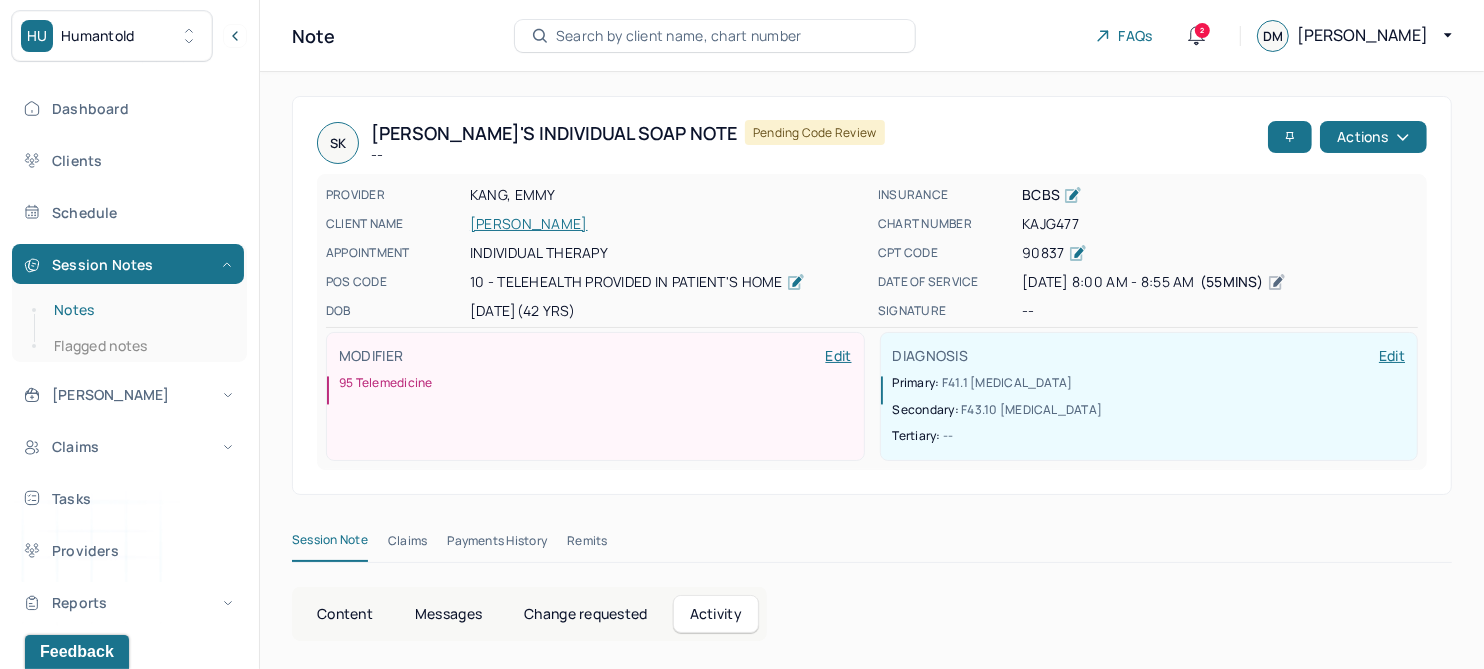 click on "Notes" at bounding box center (139, 310) 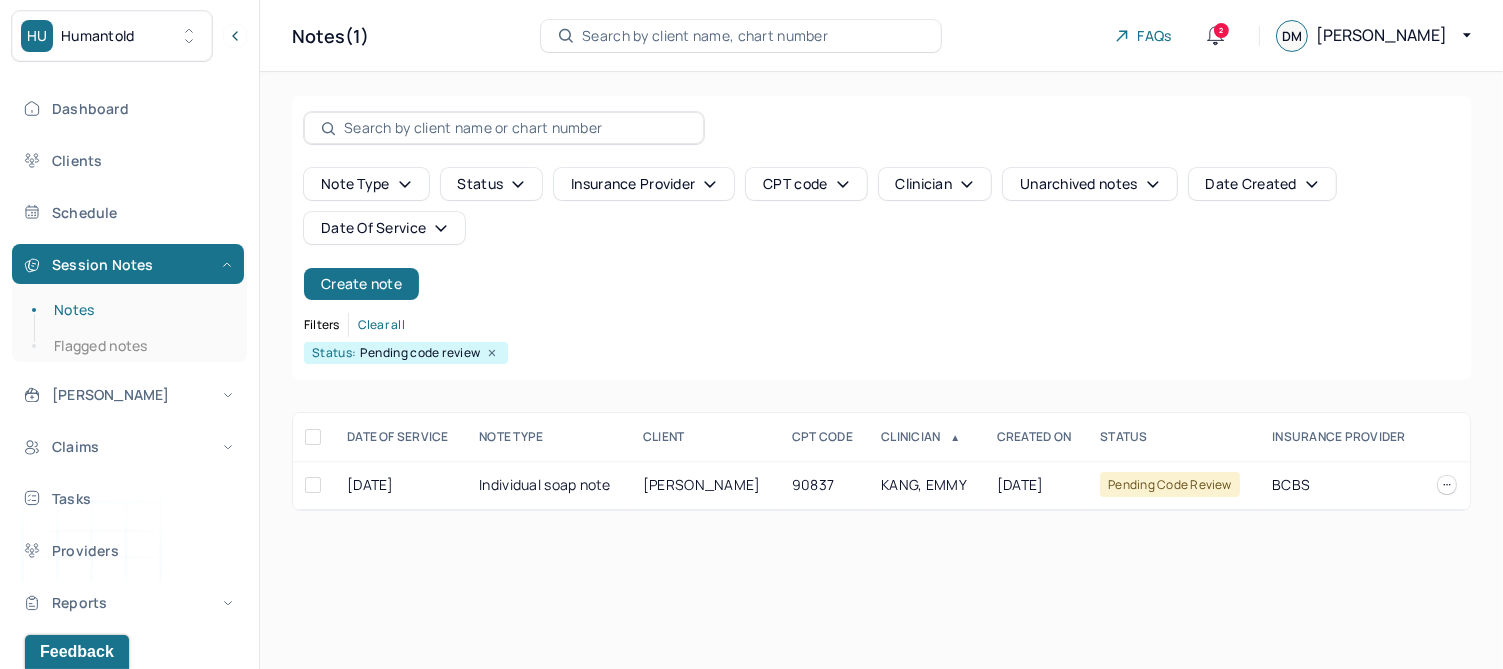 click on "Date Of Service" at bounding box center (384, 228) 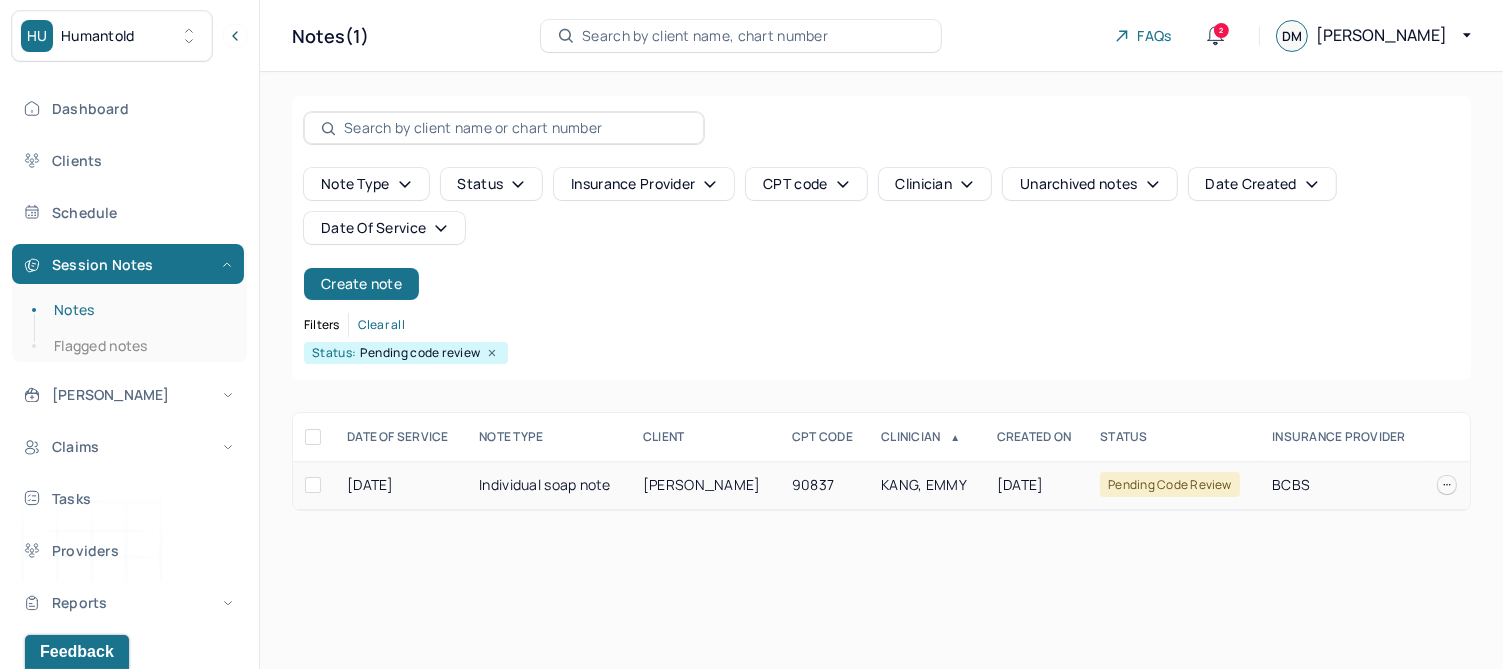 click on "Individual soap note" at bounding box center [549, 485] 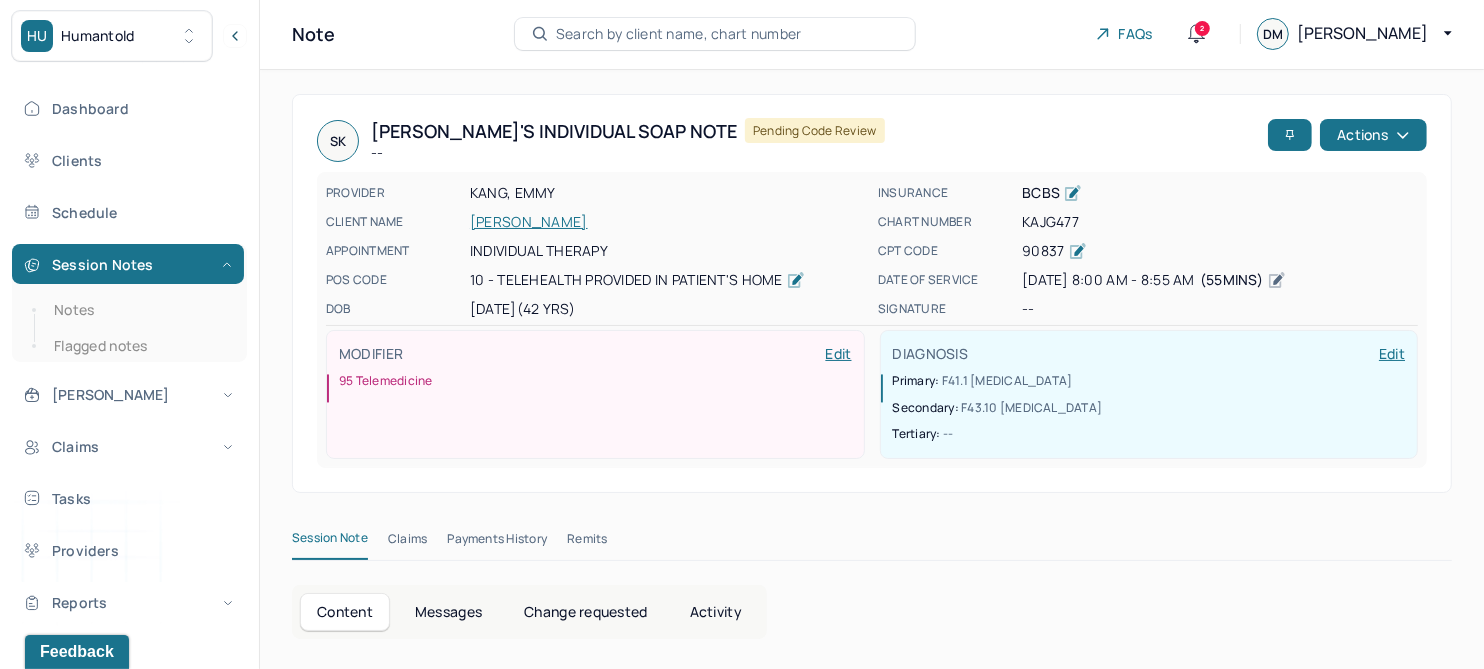 scroll, scrollTop: 0, scrollLeft: 0, axis: both 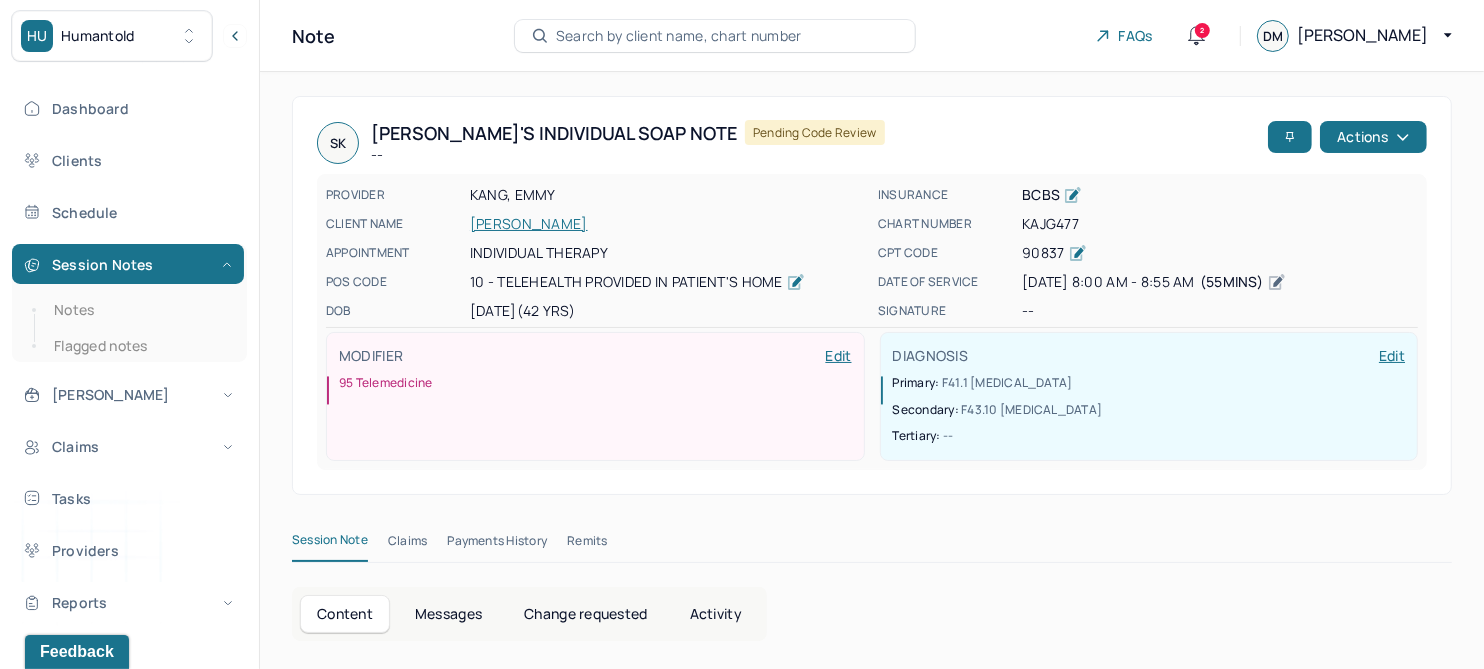 click on "Change requested" at bounding box center (585, 614) 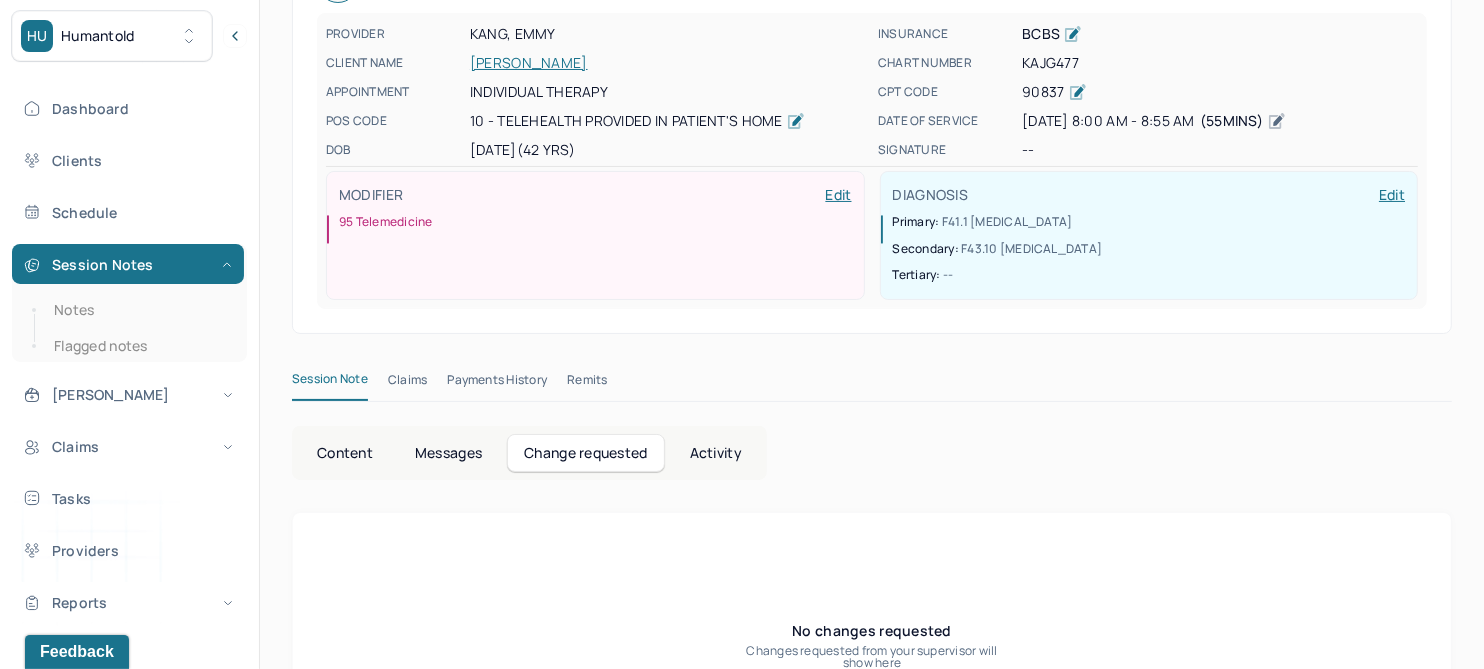 scroll, scrollTop: 289, scrollLeft: 0, axis: vertical 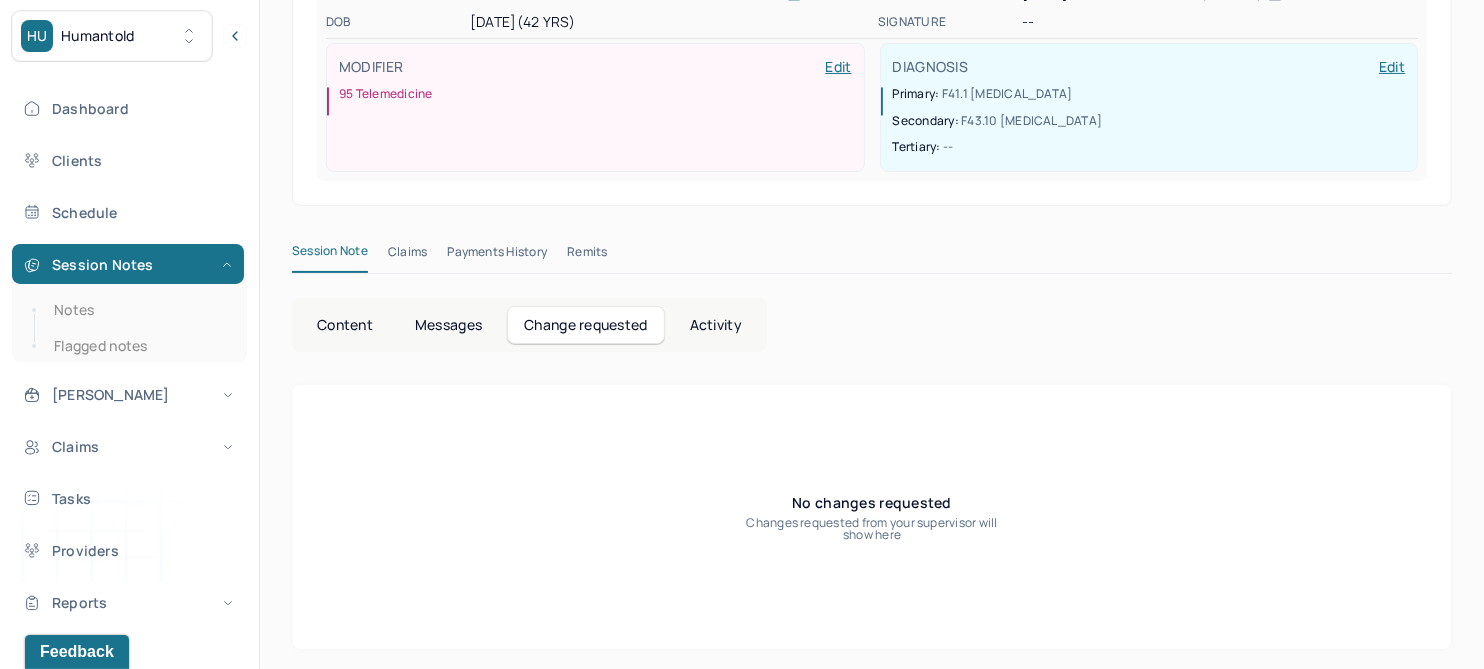click on "Activity" at bounding box center [716, 325] 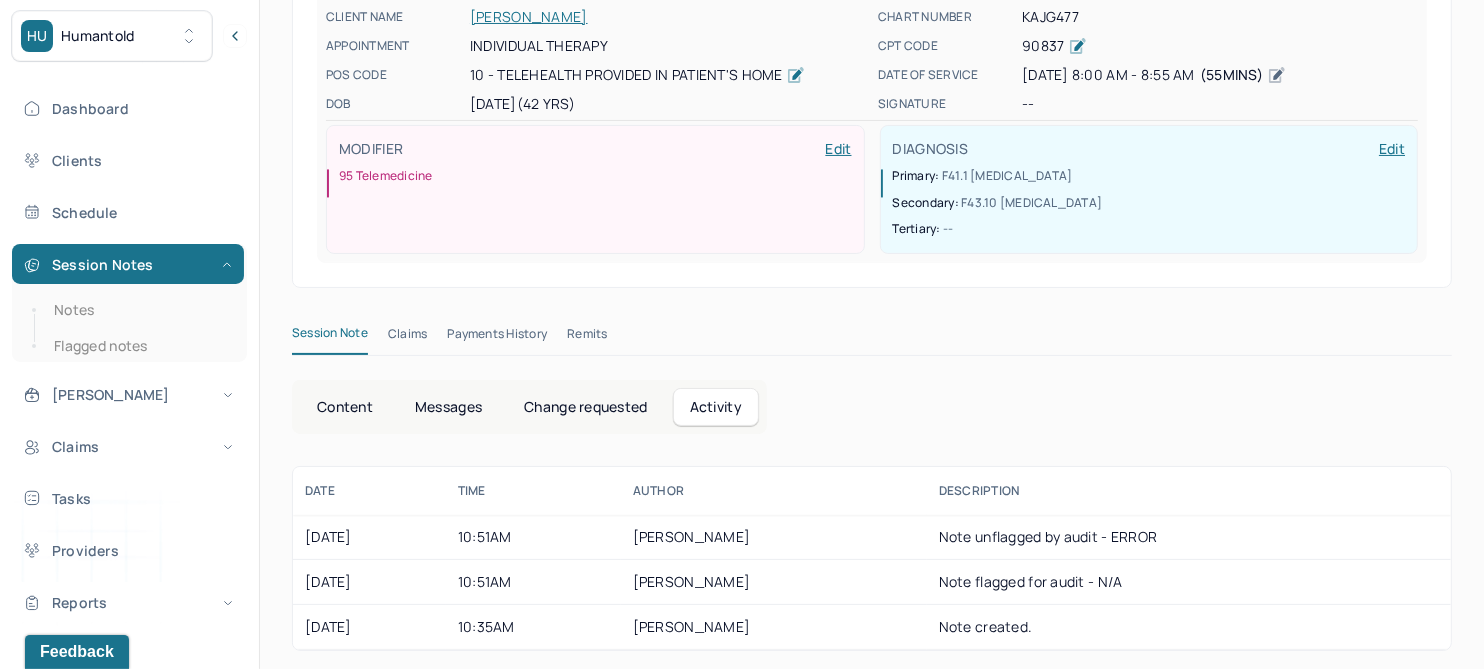 scroll, scrollTop: 207, scrollLeft: 0, axis: vertical 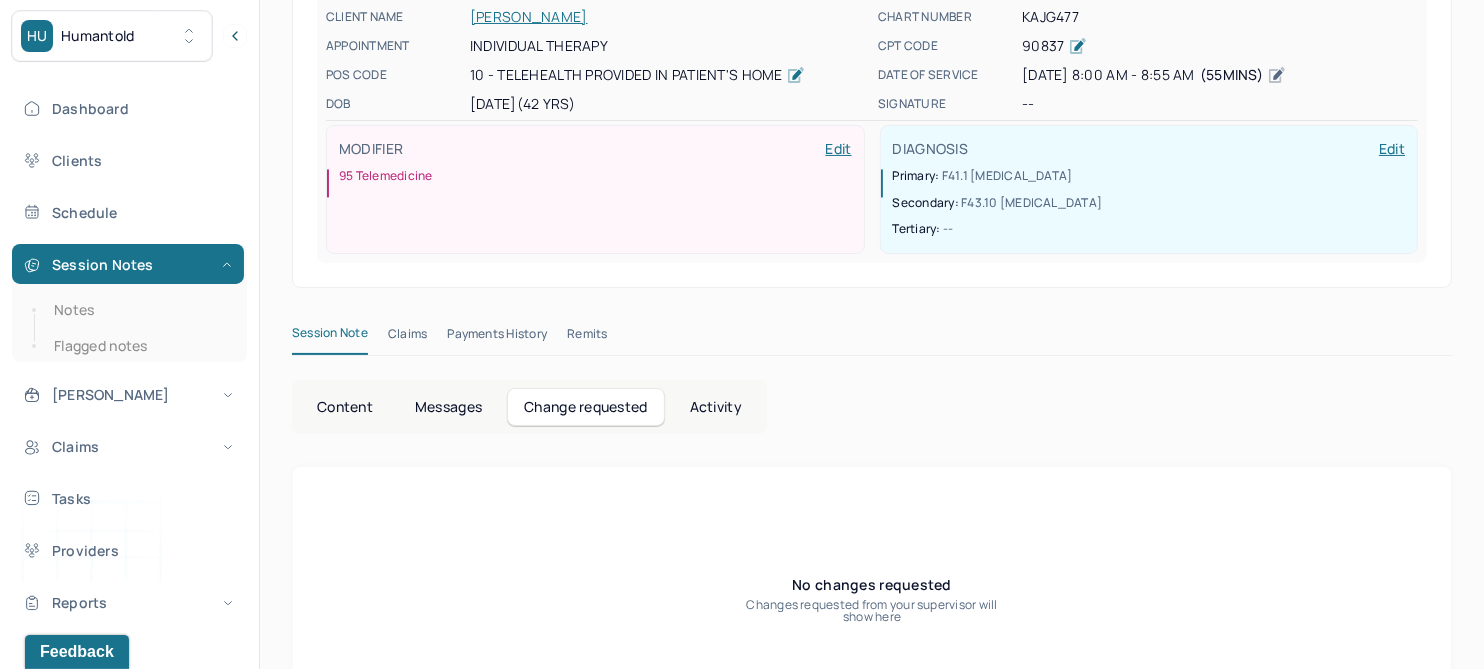 click on "Activity" at bounding box center (716, 407) 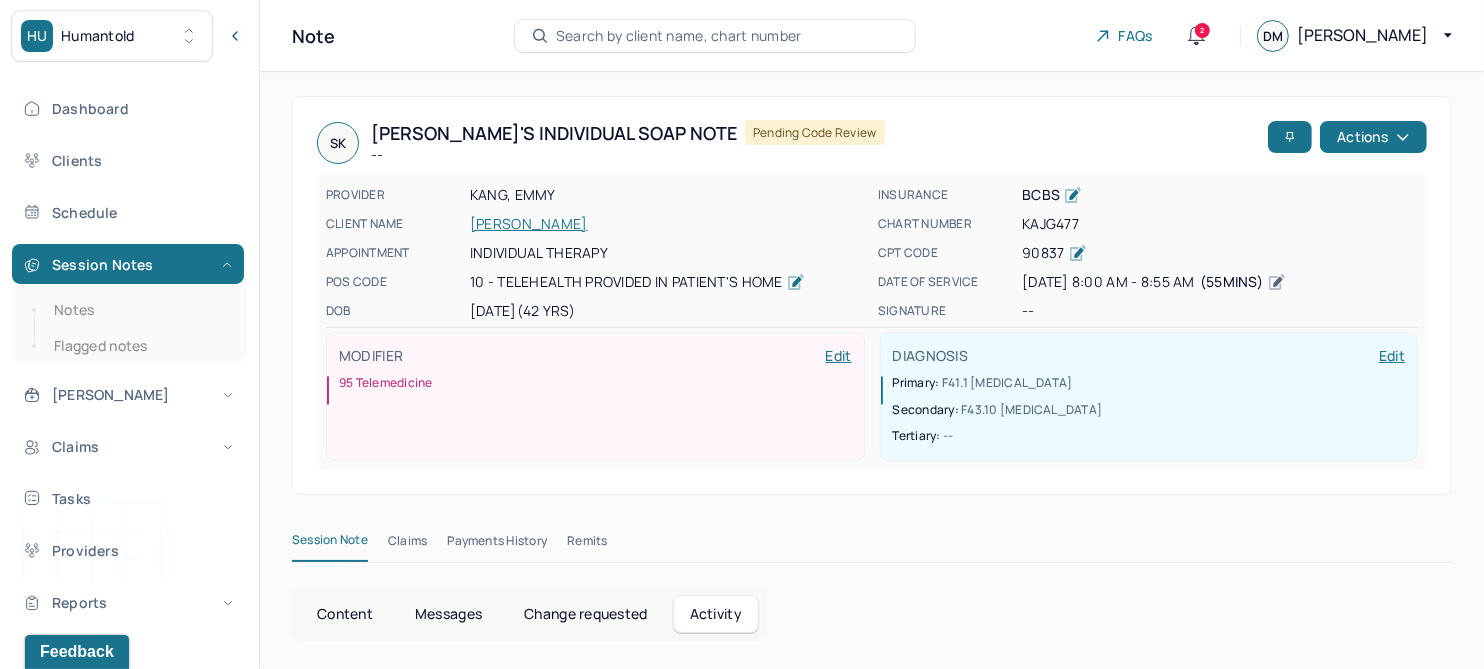 scroll, scrollTop: 0, scrollLeft: 0, axis: both 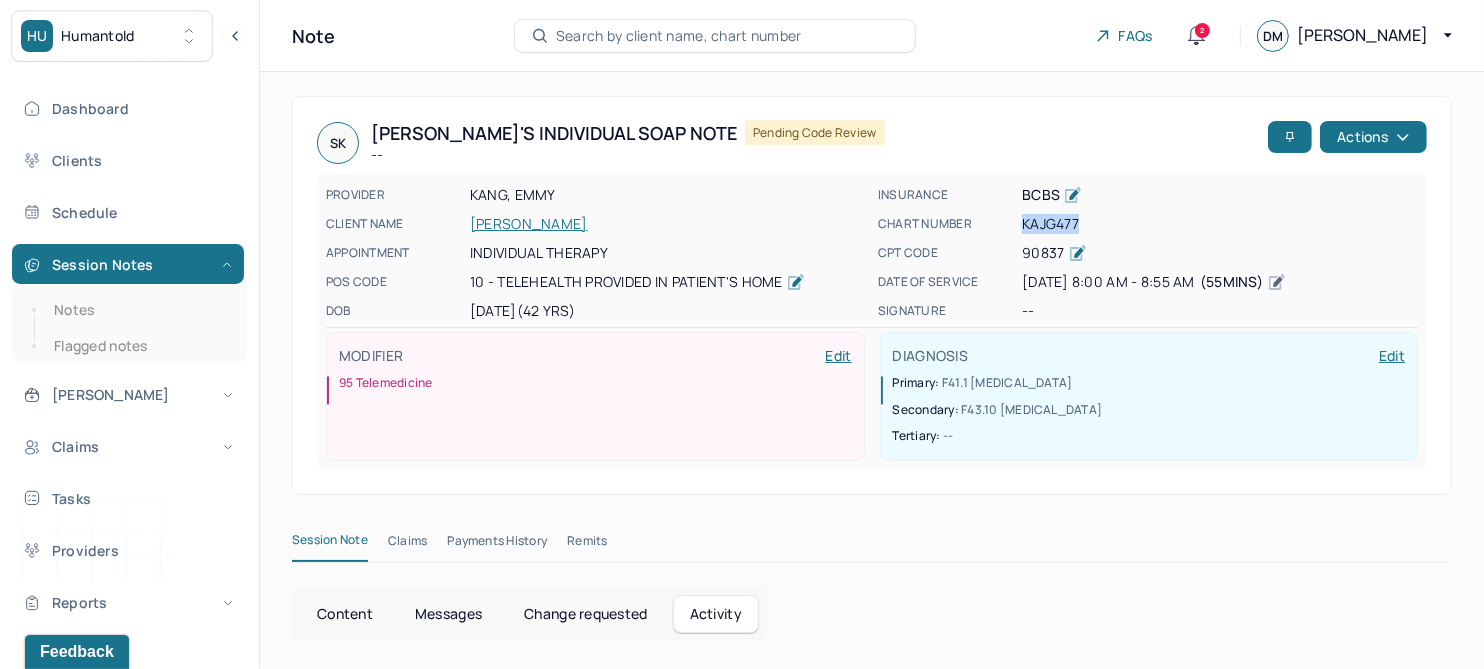 drag, startPoint x: 1080, startPoint y: 219, endPoint x: 1018, endPoint y: 226, distance: 62.39391 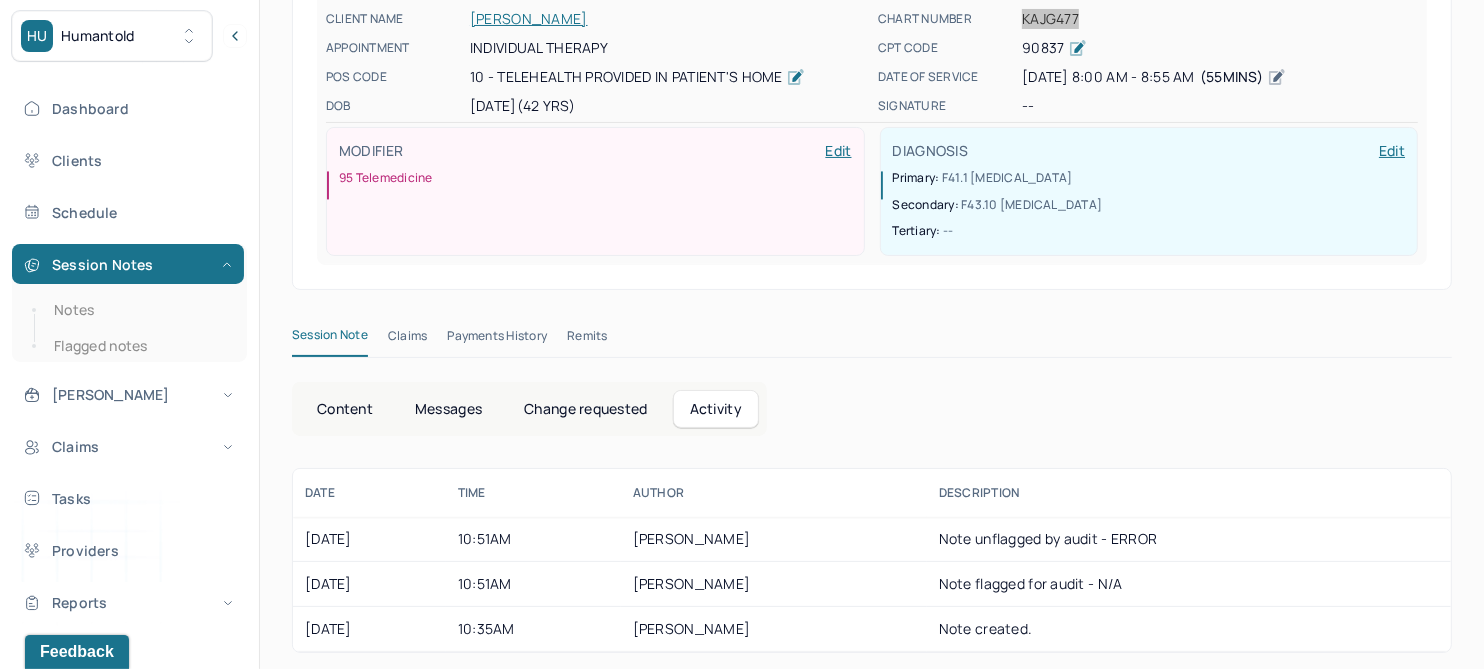 scroll, scrollTop: 207, scrollLeft: 0, axis: vertical 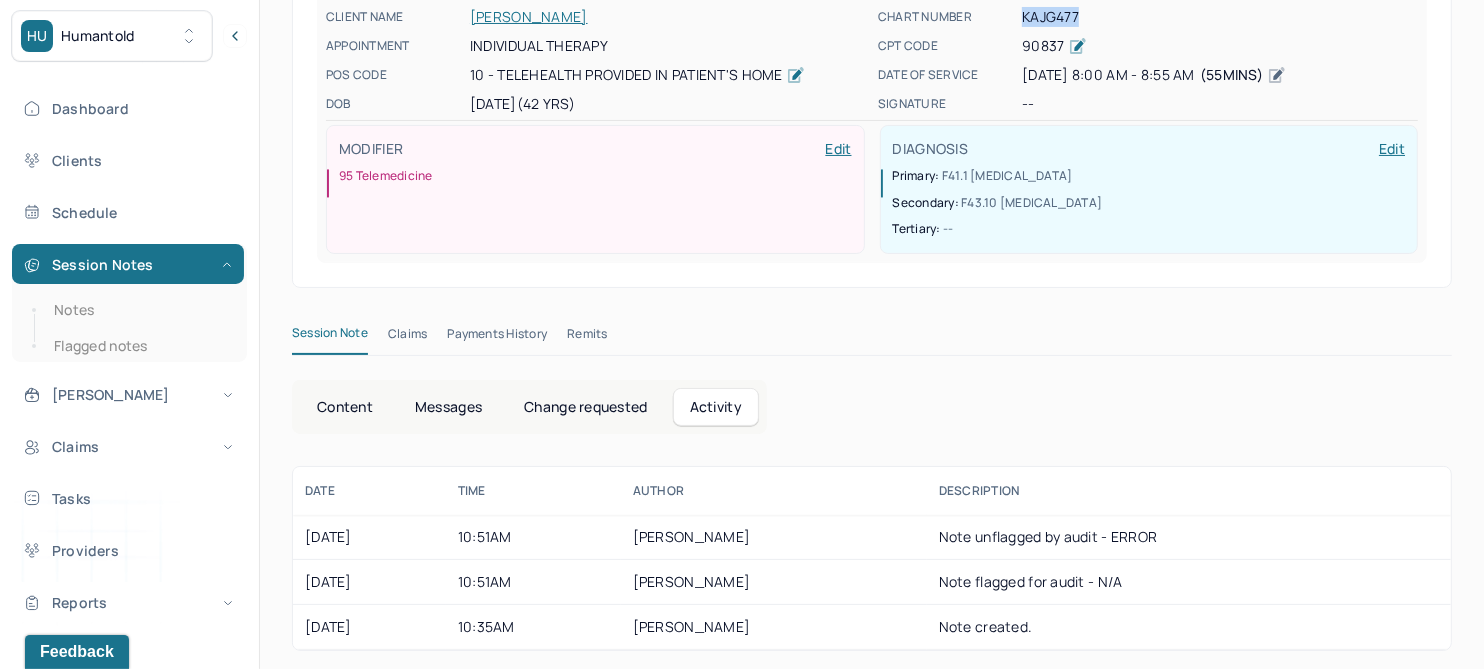 click on "Activity" at bounding box center (716, 407) 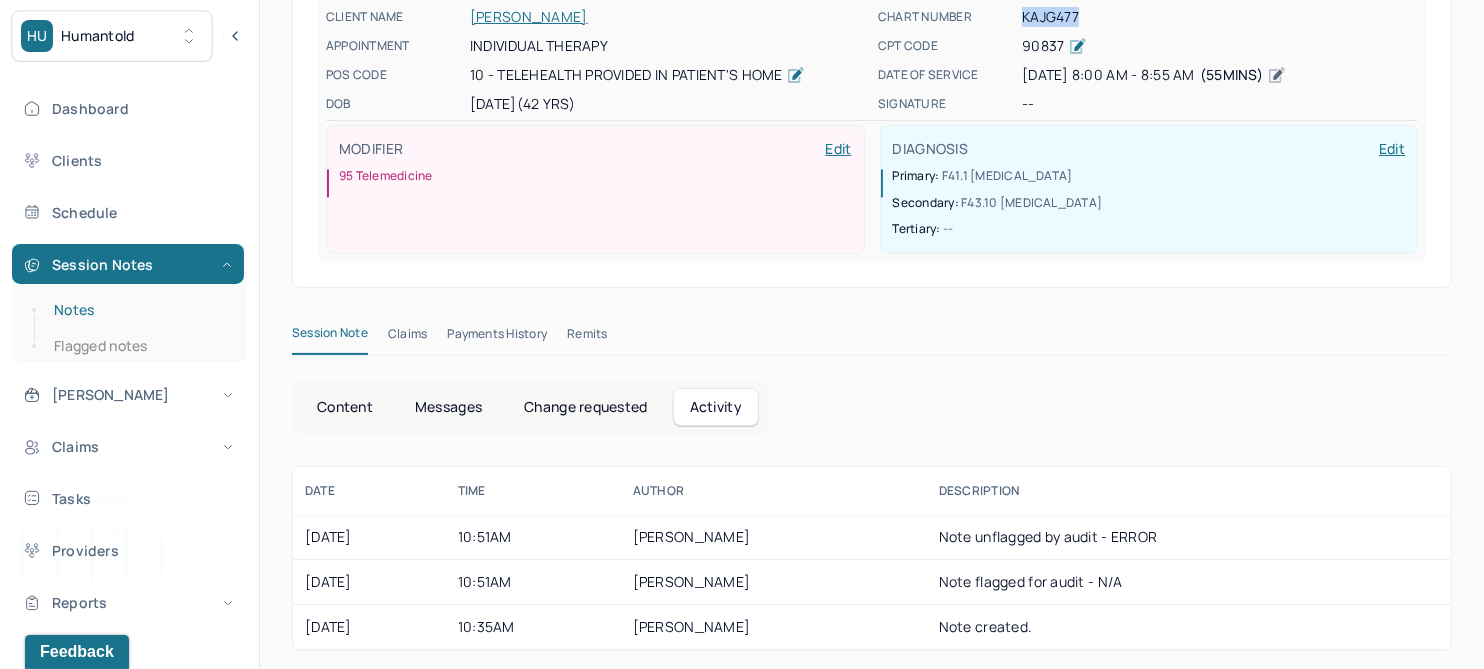 click on "Notes" at bounding box center [139, 310] 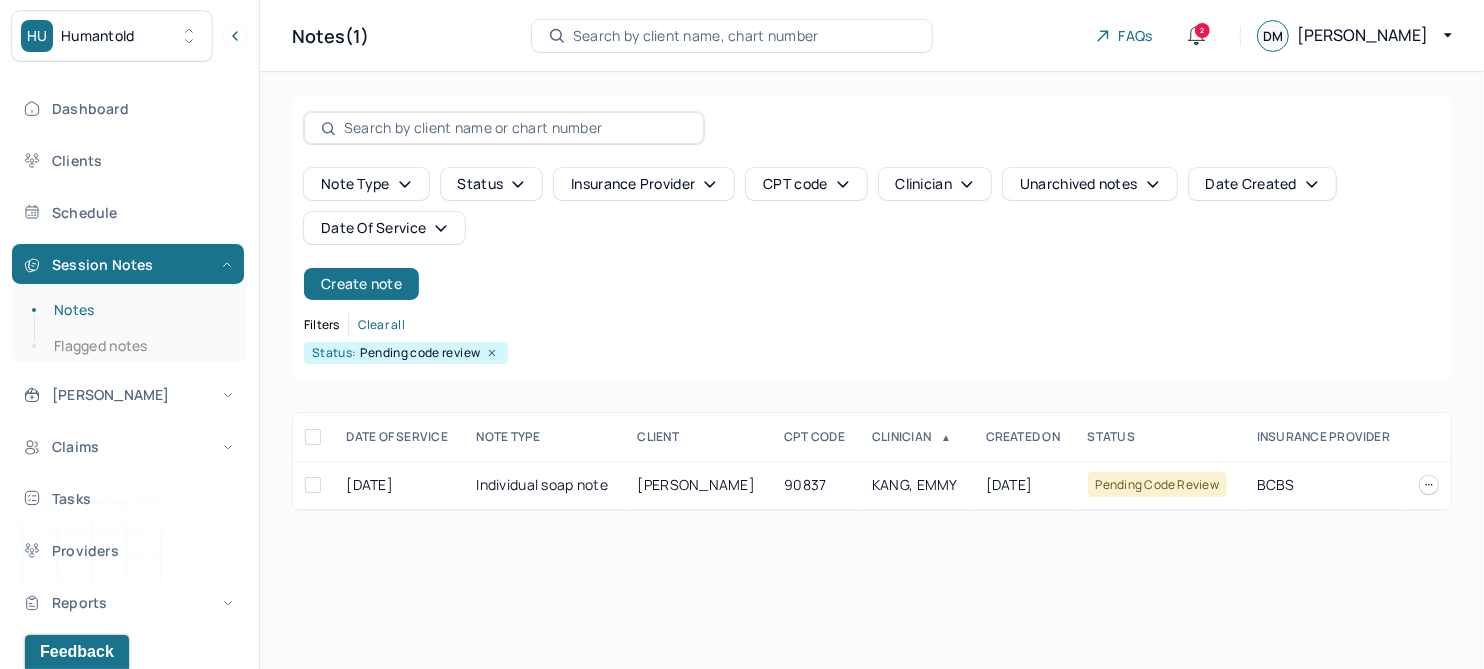 scroll, scrollTop: 0, scrollLeft: 0, axis: both 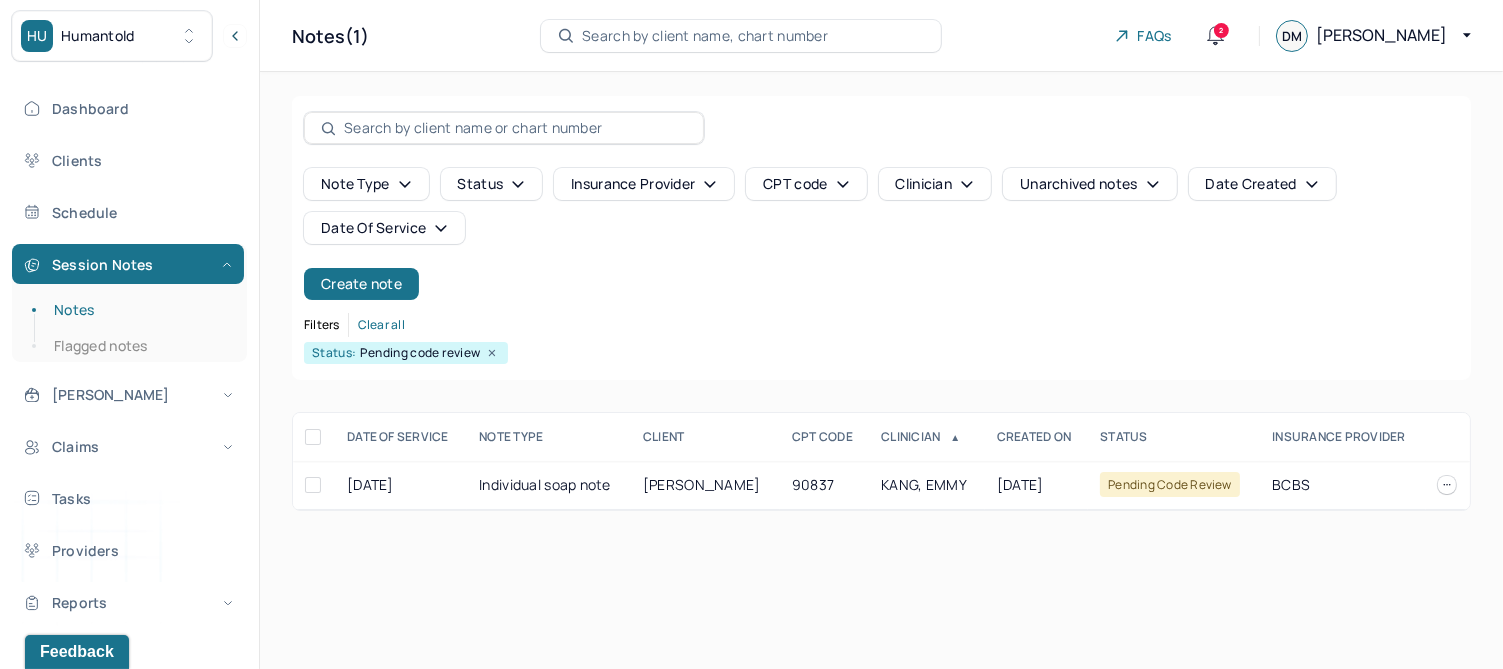 click 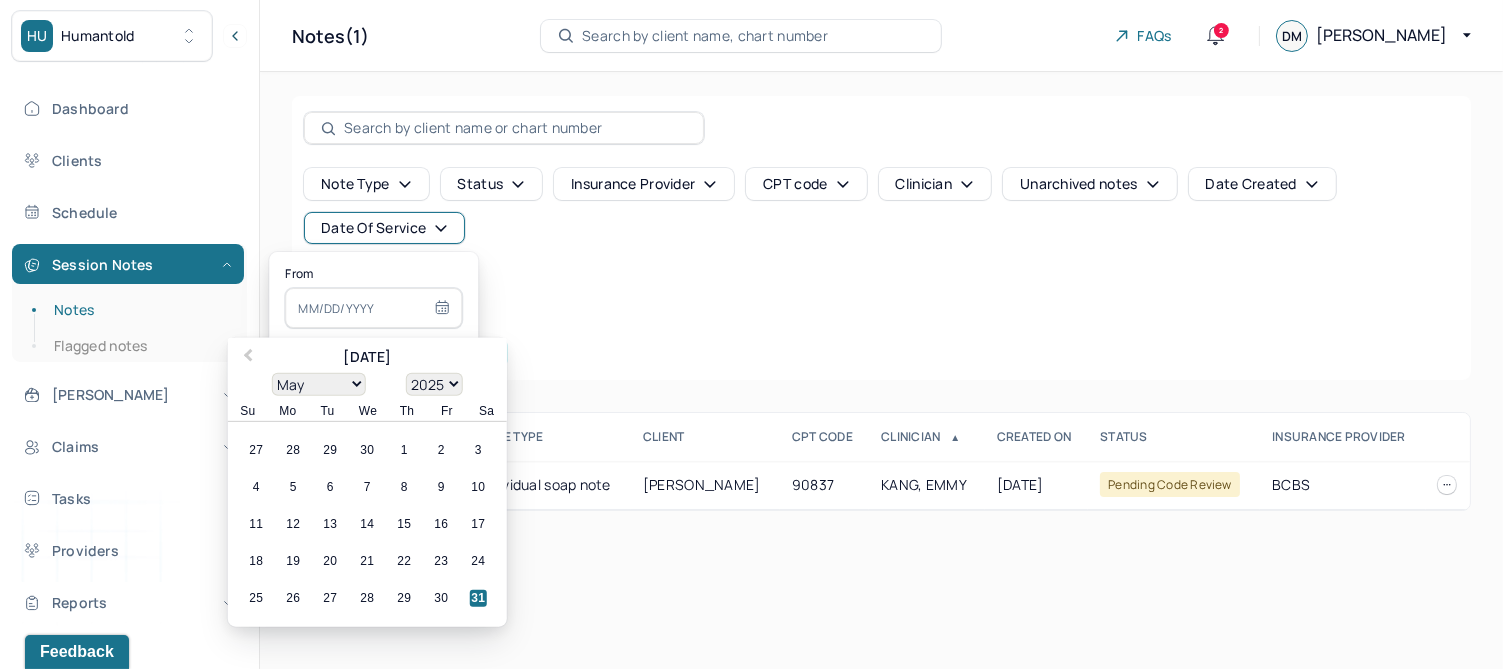click on "Filters   Clear all" at bounding box center [881, 325] 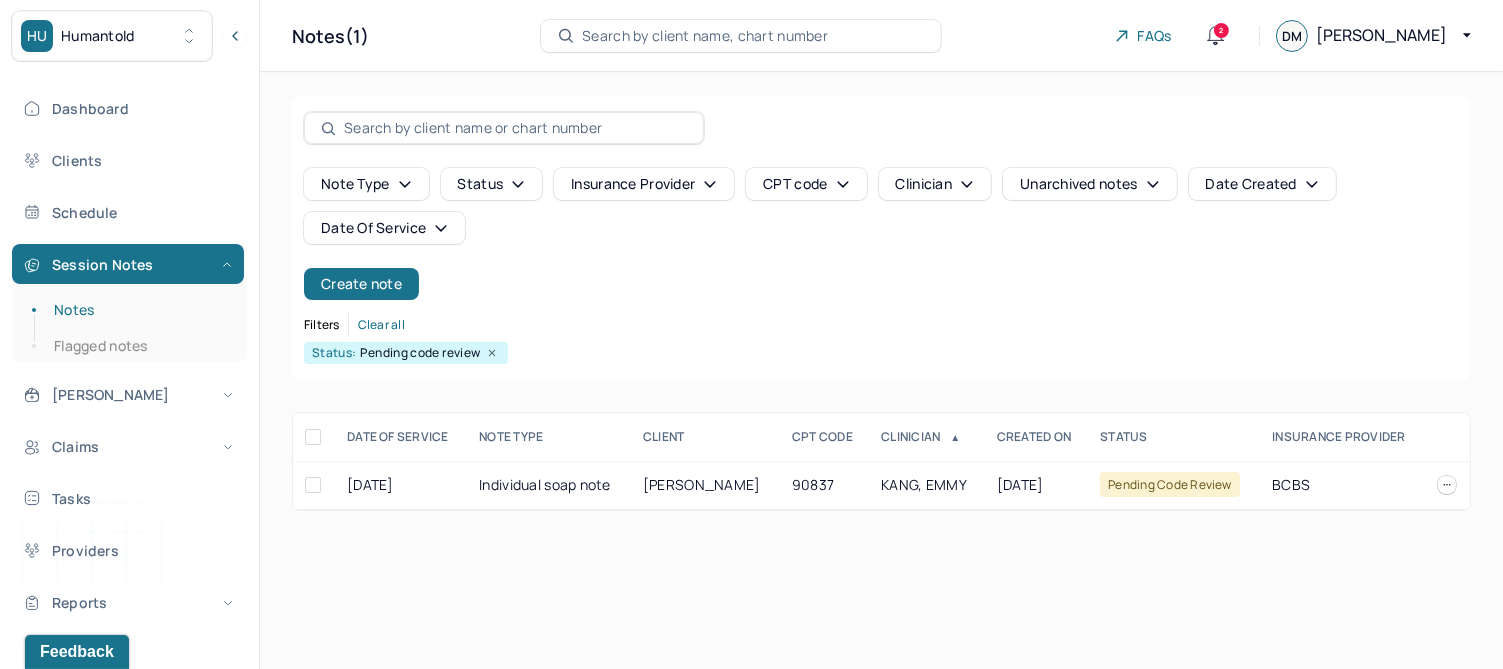 click 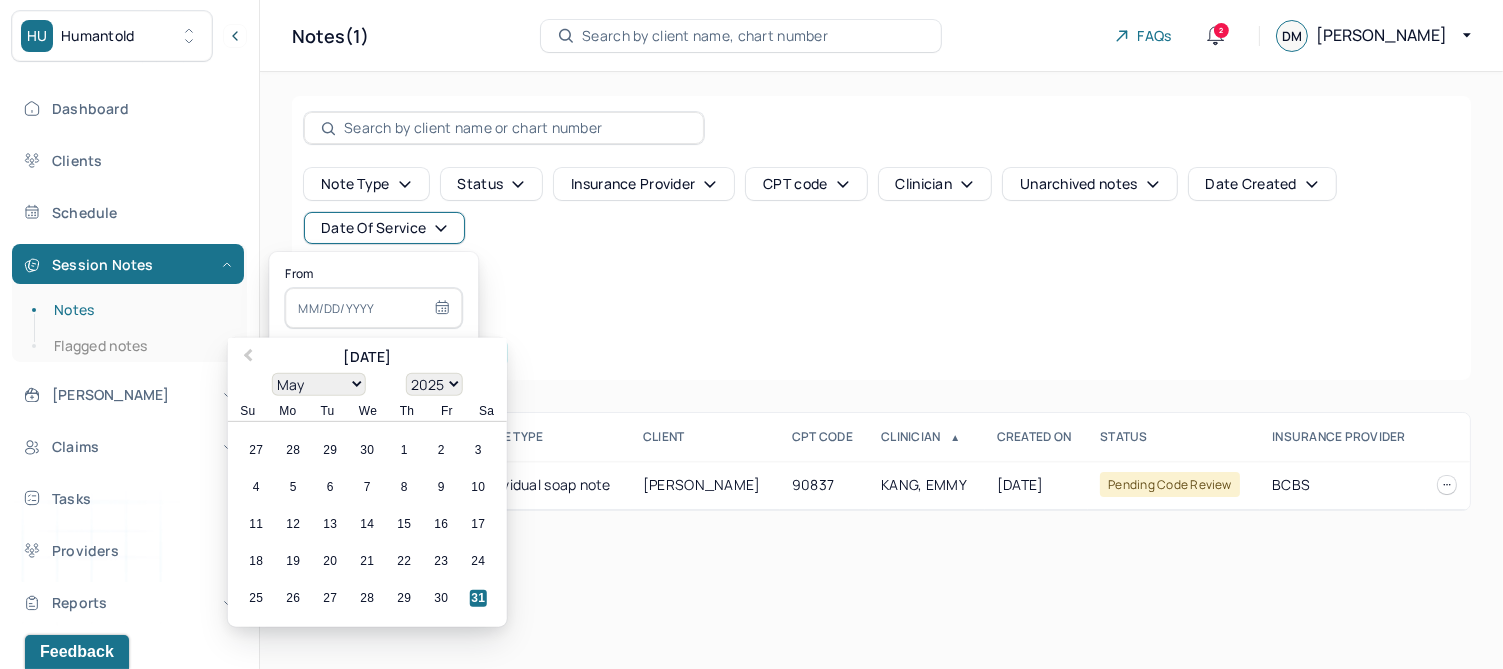 select on "4" 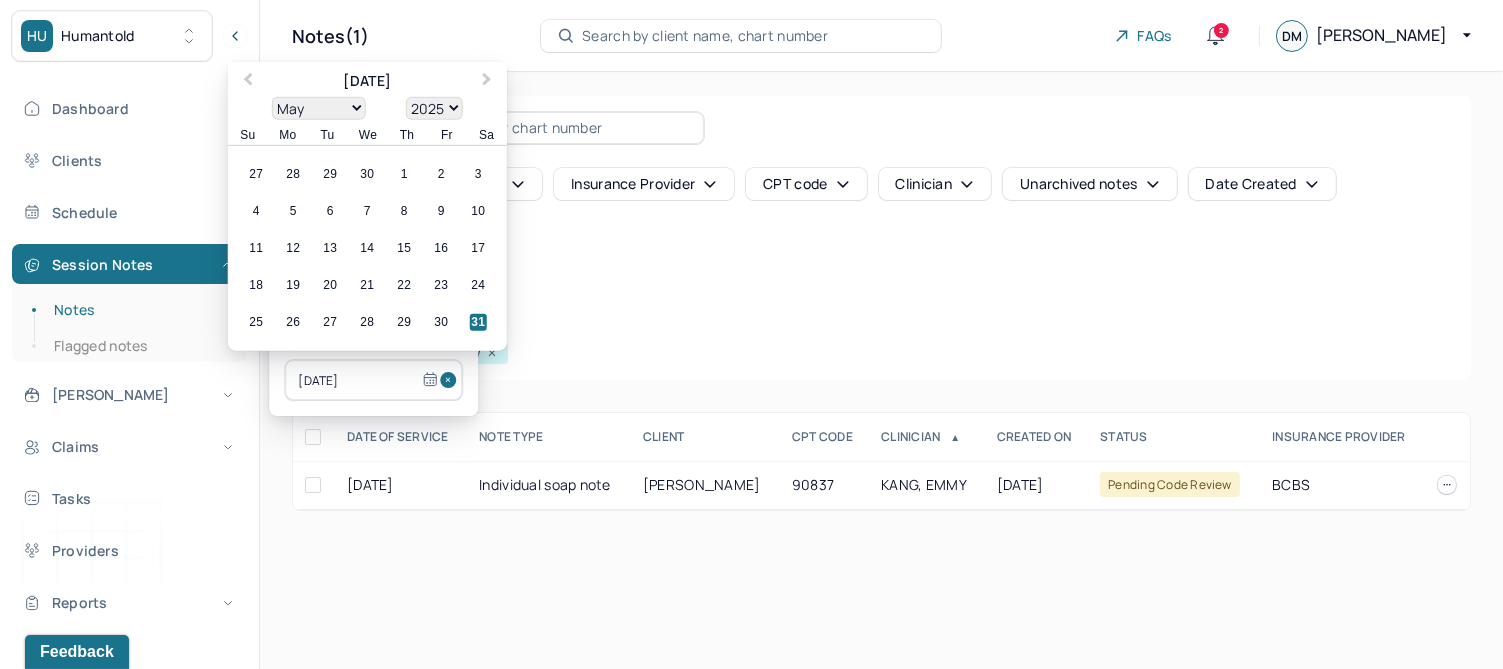 click at bounding box center [451, 380] 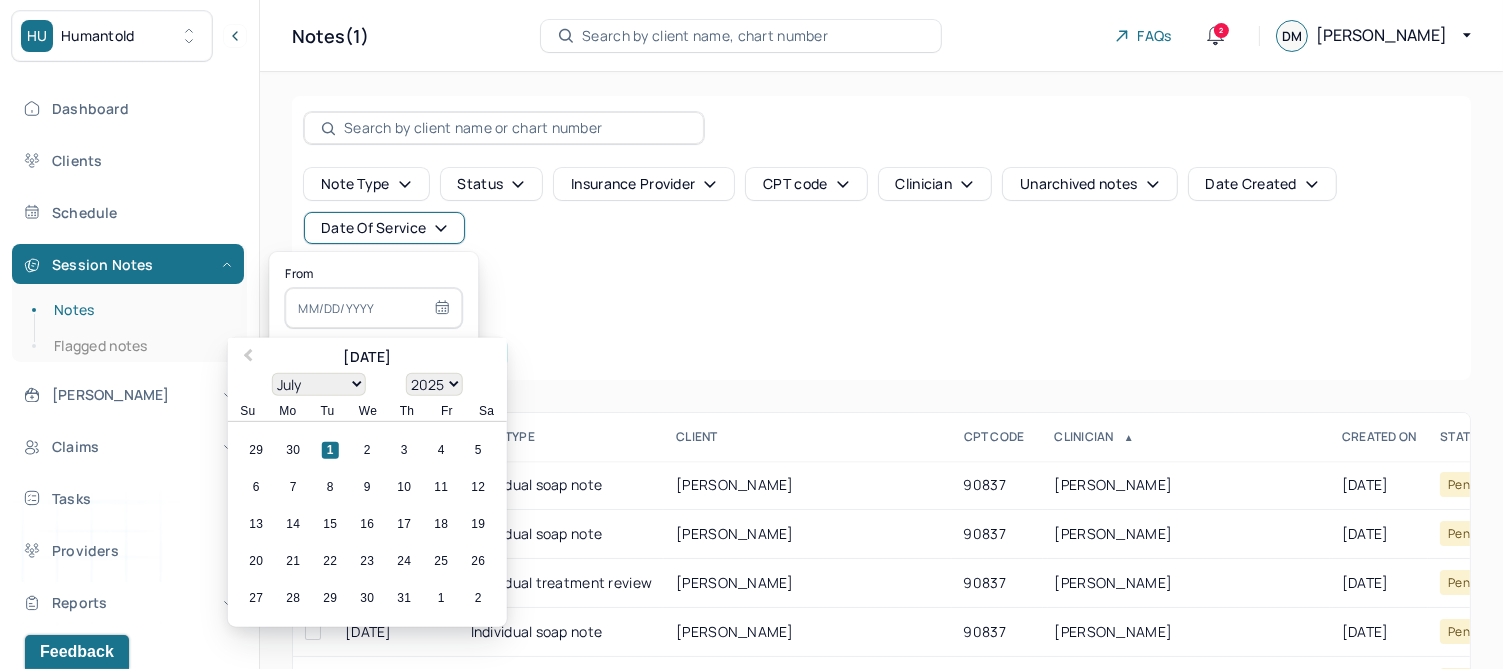 type 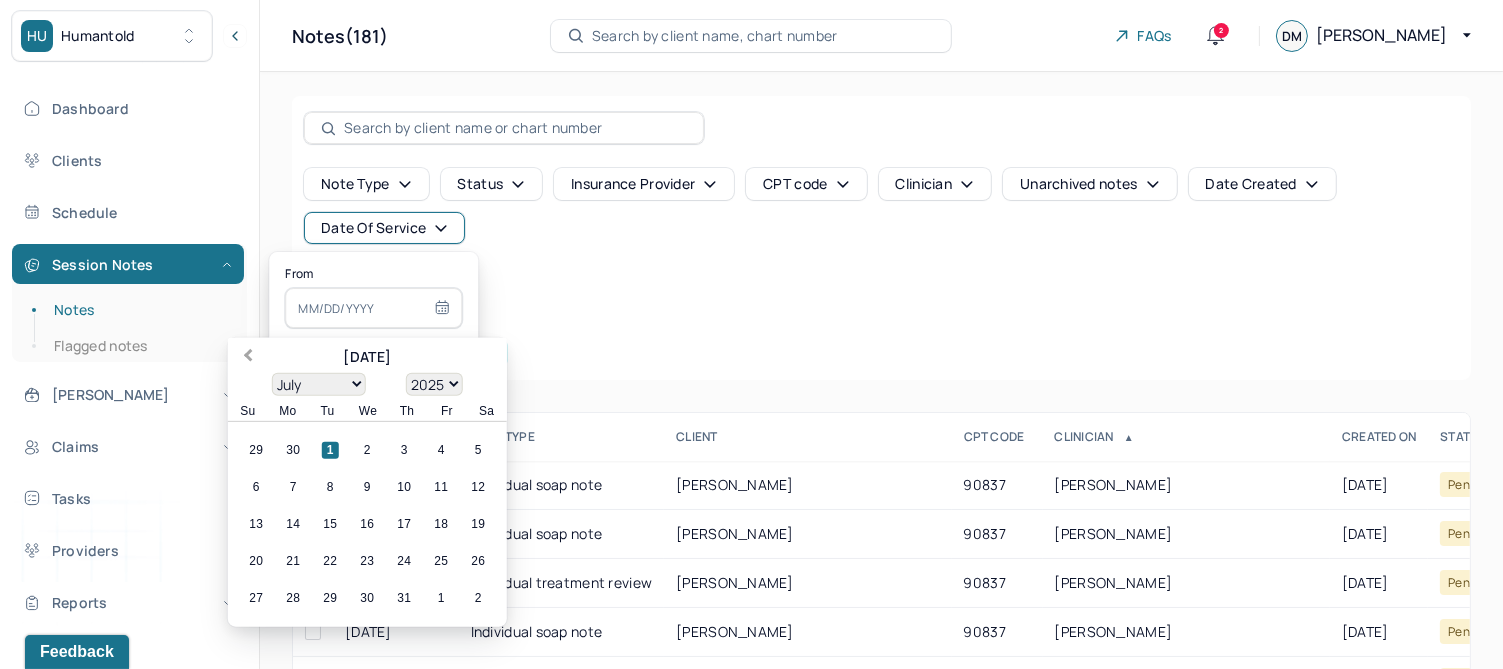 click on "Previous Month" at bounding box center [248, 357] 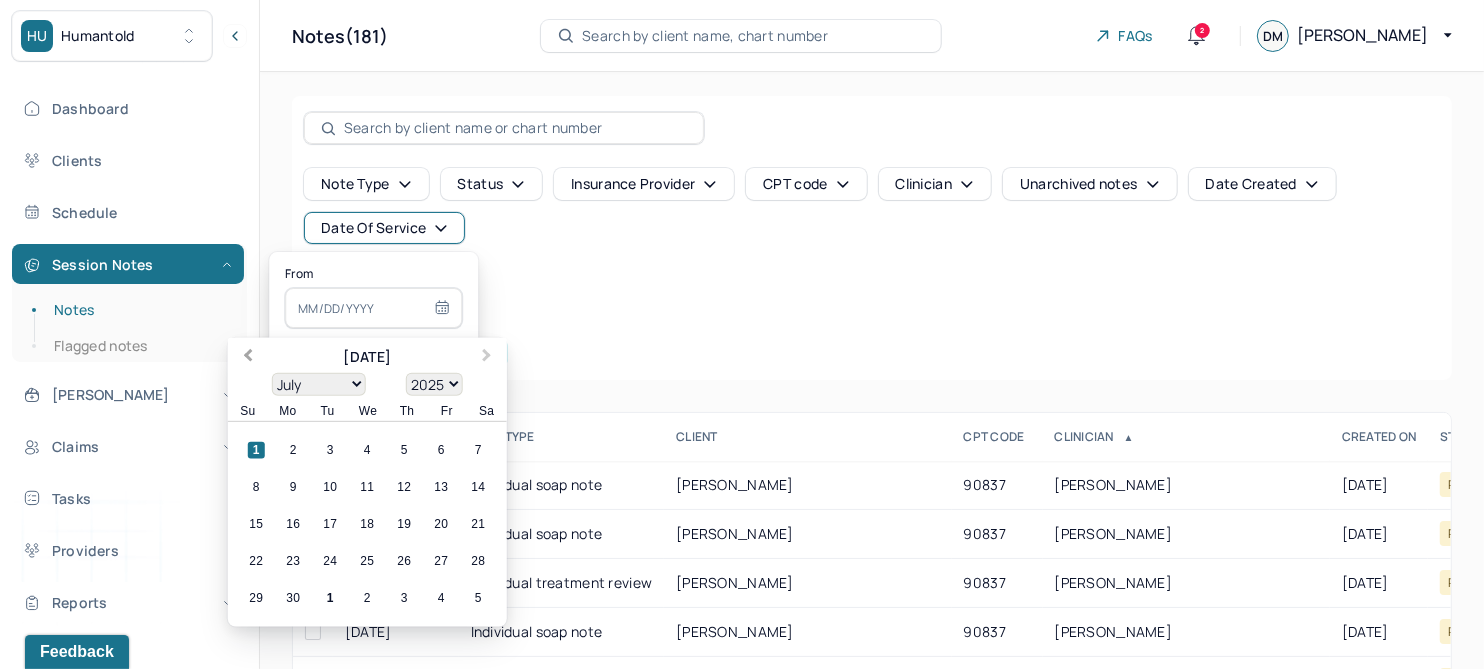 select on "5" 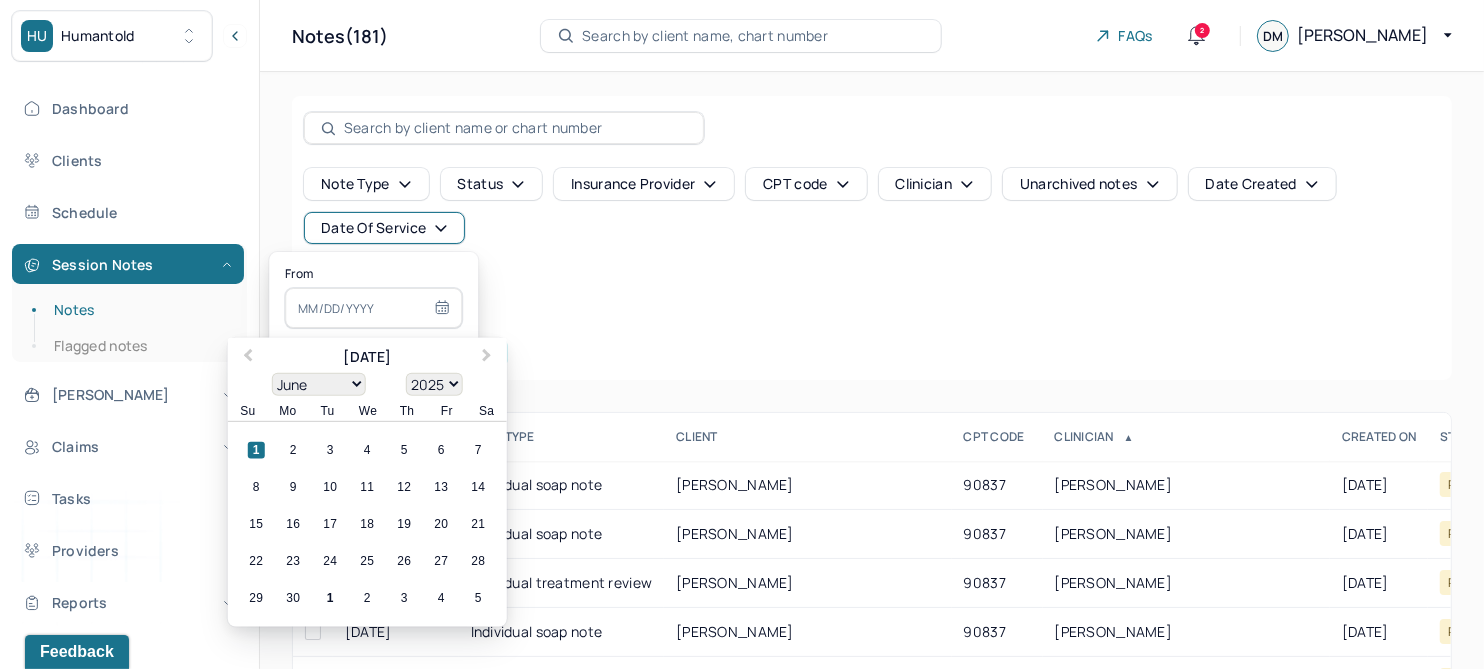click on "1" at bounding box center (256, 450) 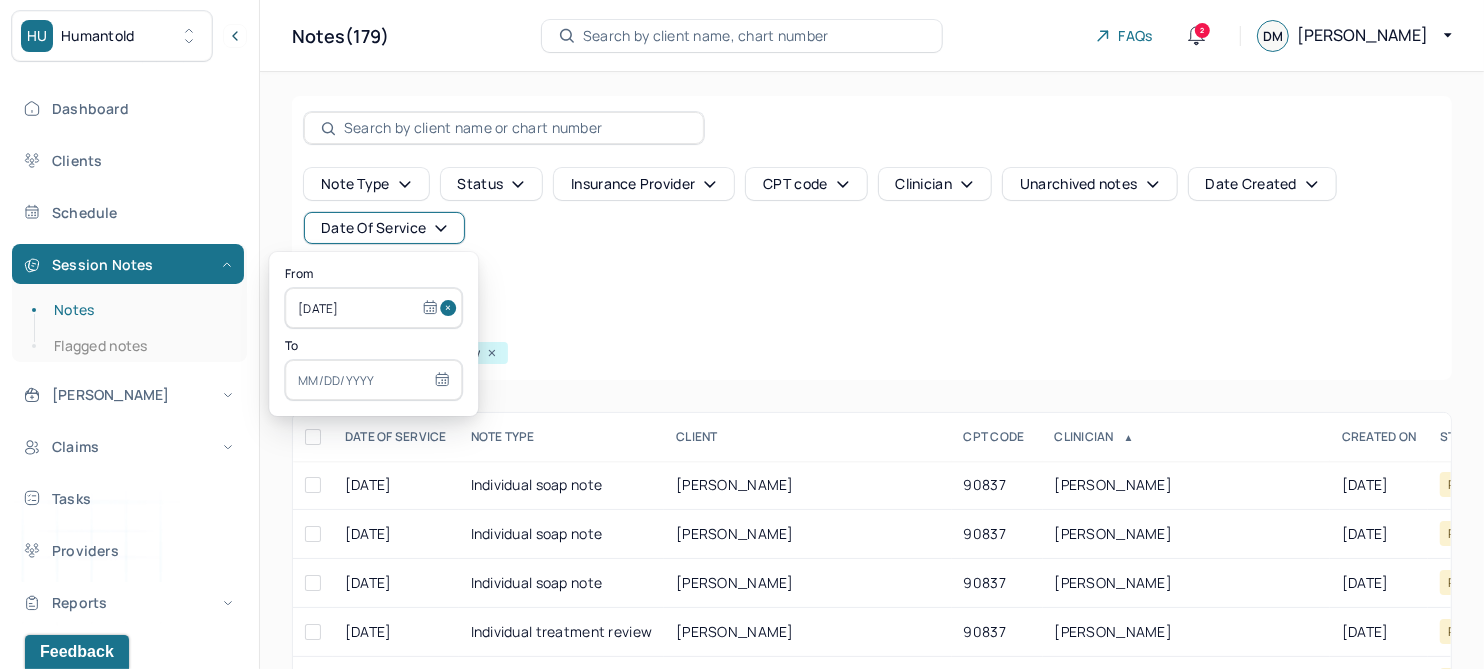 click at bounding box center (373, 380) 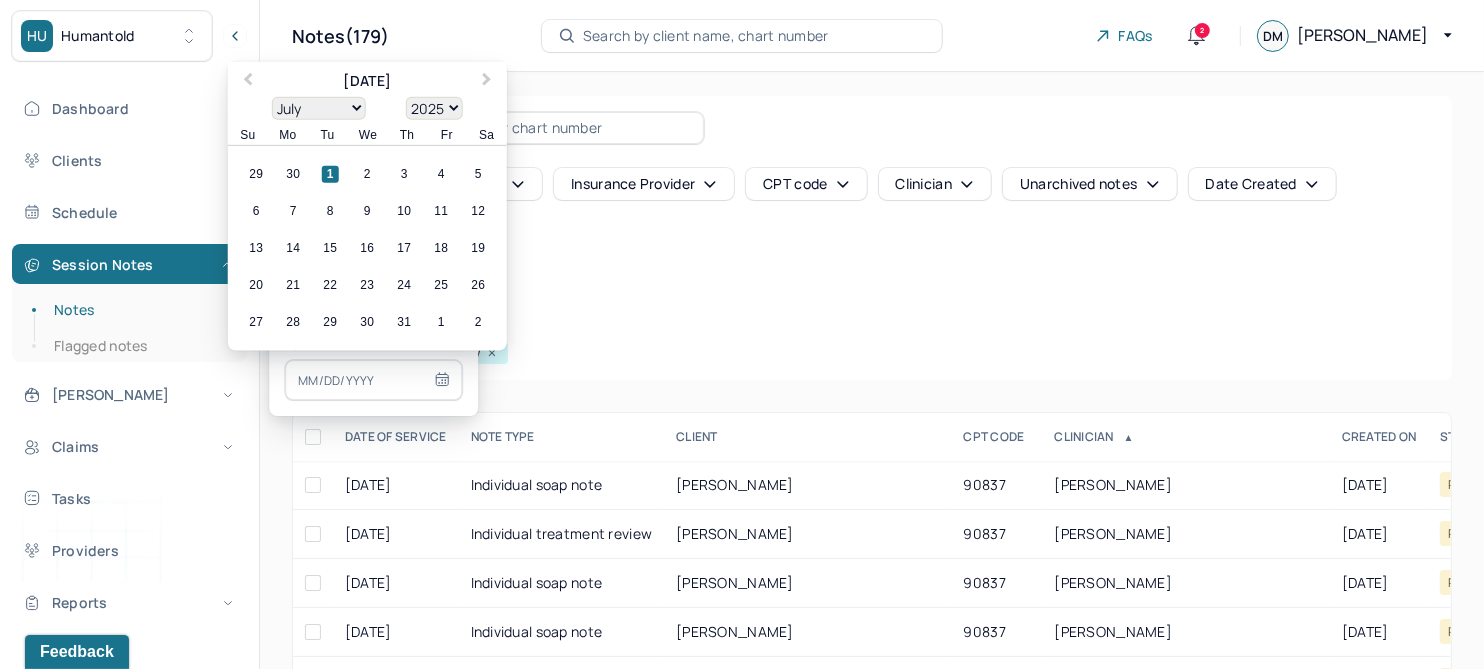drag, startPoint x: 480, startPoint y: 247, endPoint x: 628, endPoint y: 251, distance: 148.05405 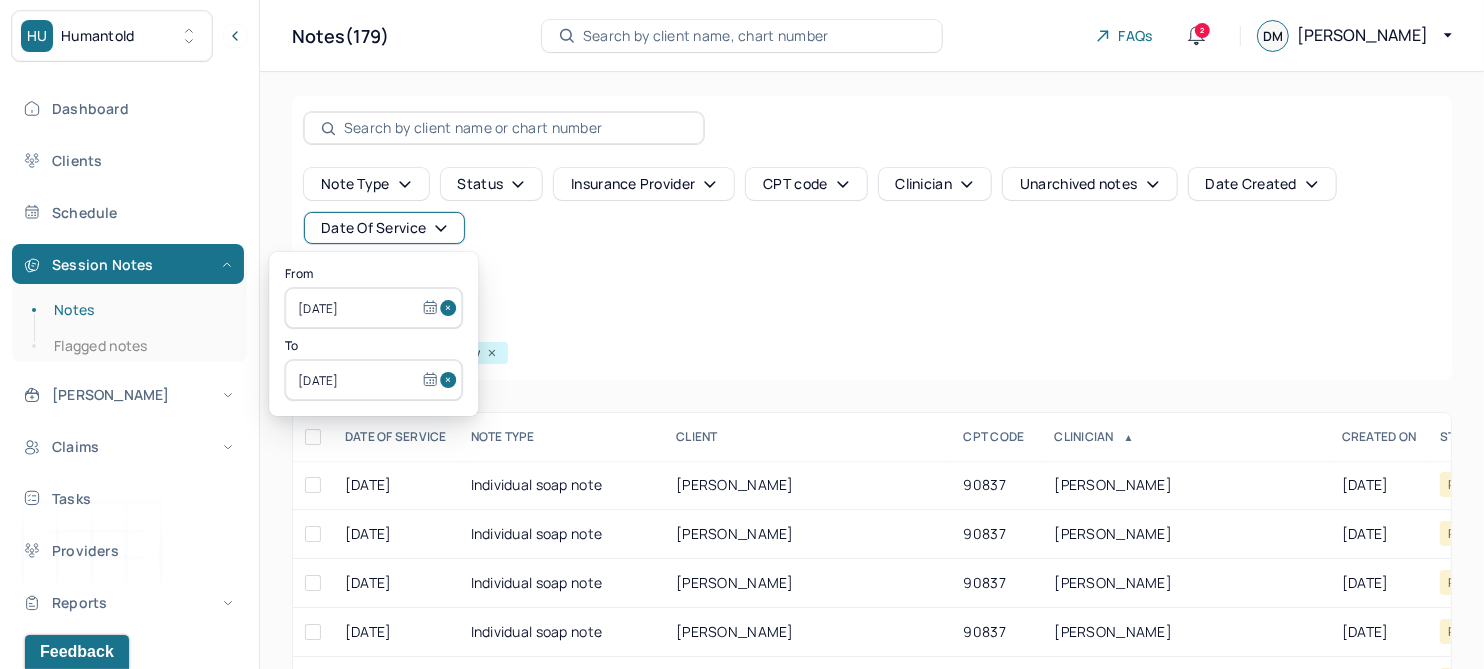 drag, startPoint x: 435, startPoint y: 381, endPoint x: 378, endPoint y: 388, distance: 57.428215 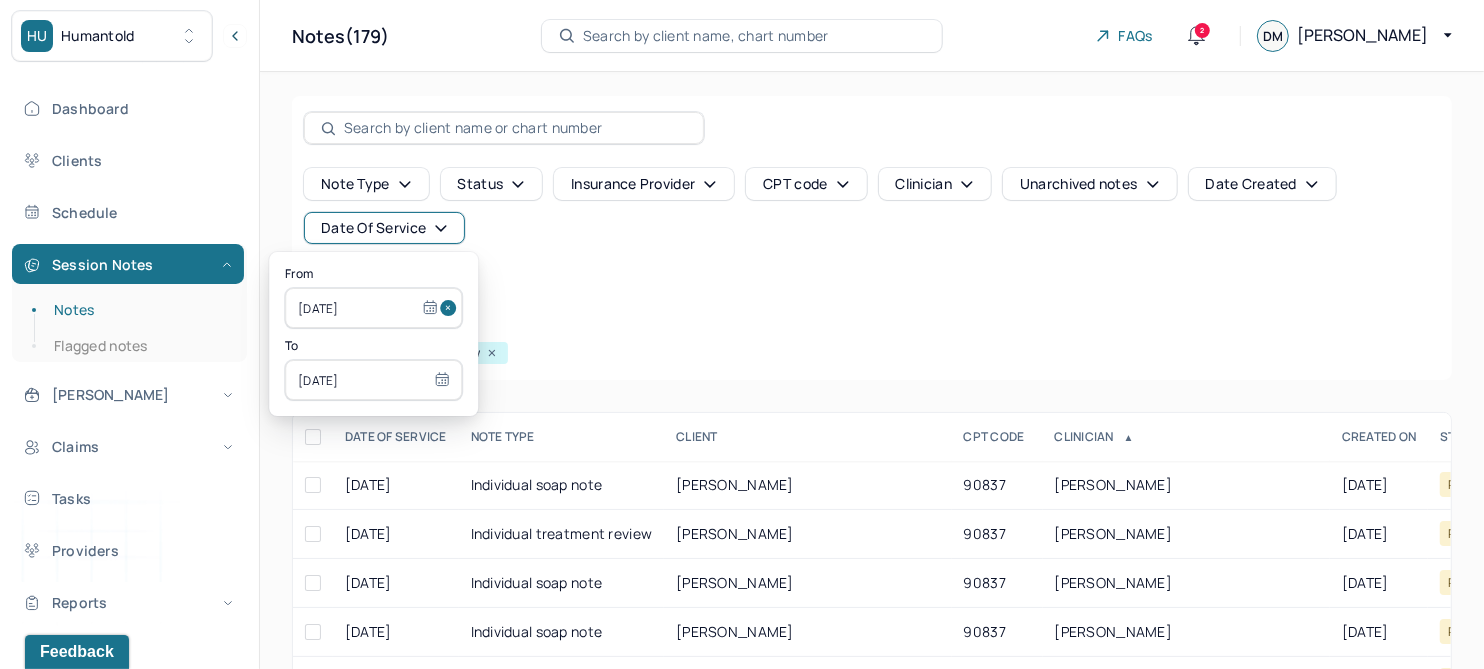type 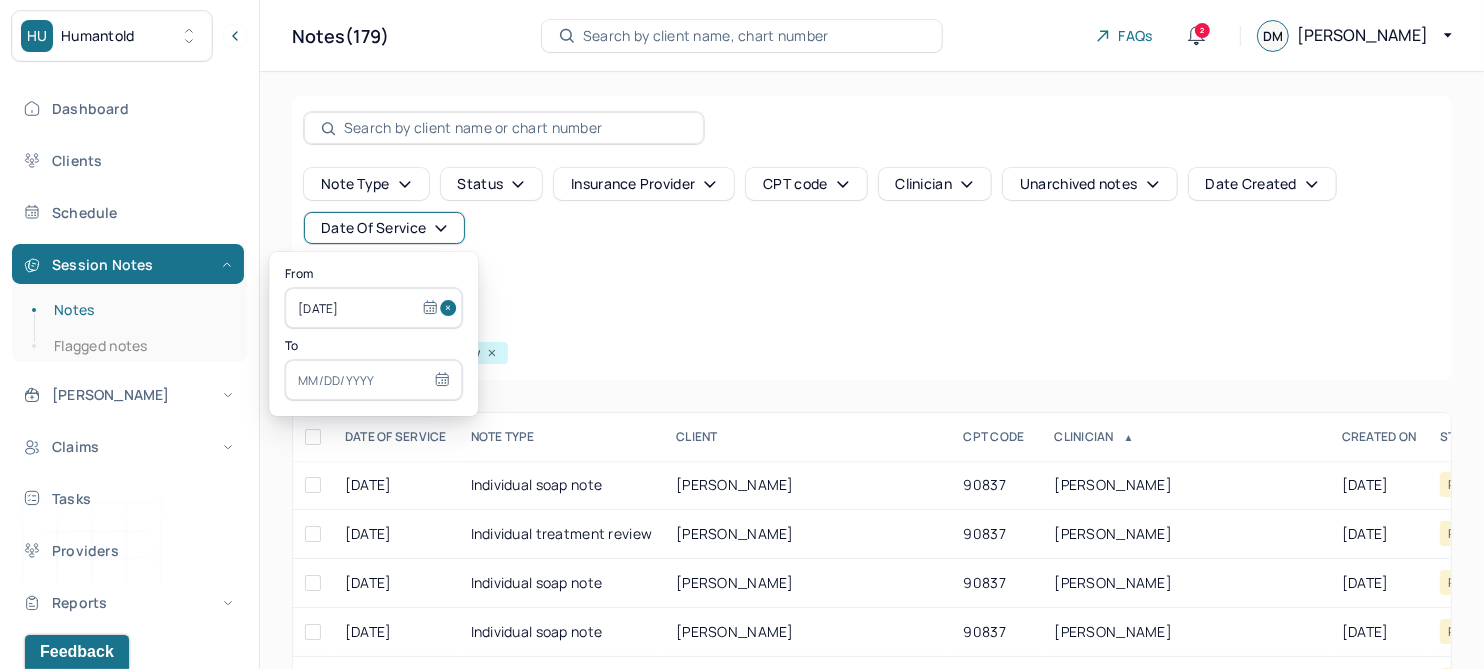 click at bounding box center [373, 380] 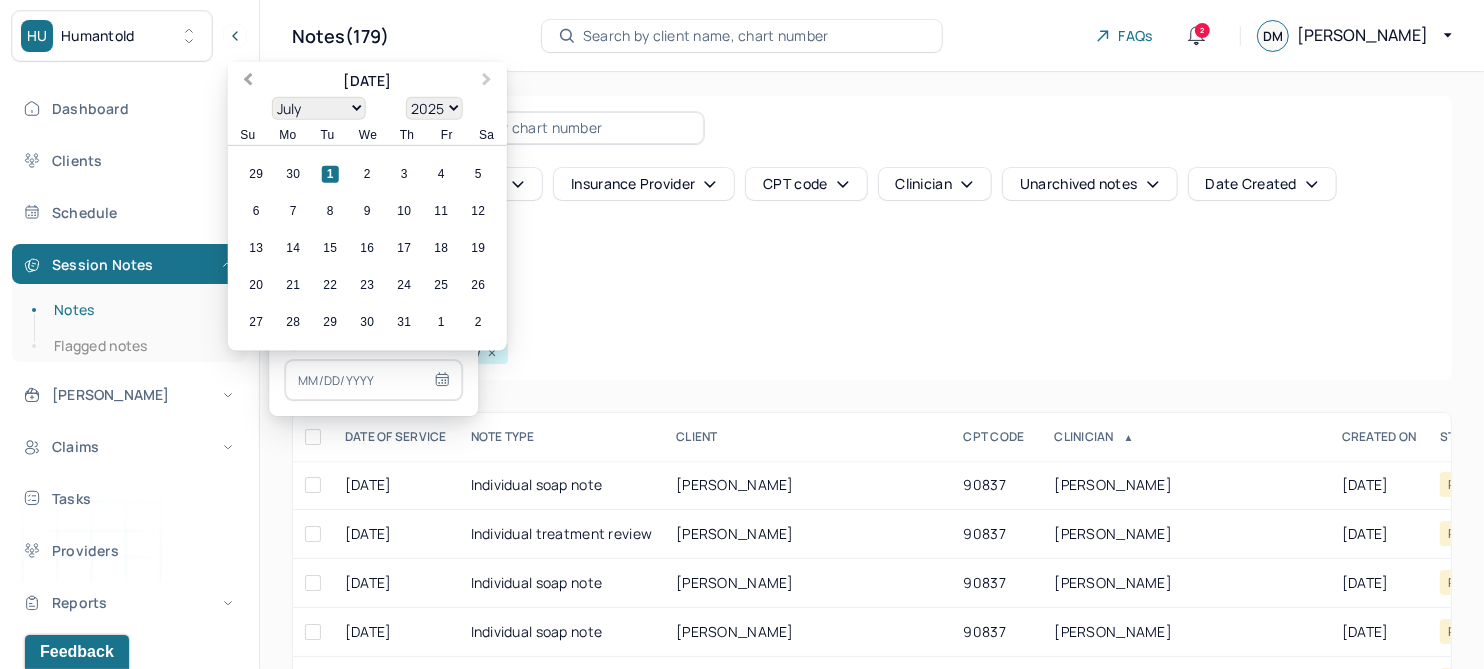 click on "Previous Month" at bounding box center [246, 83] 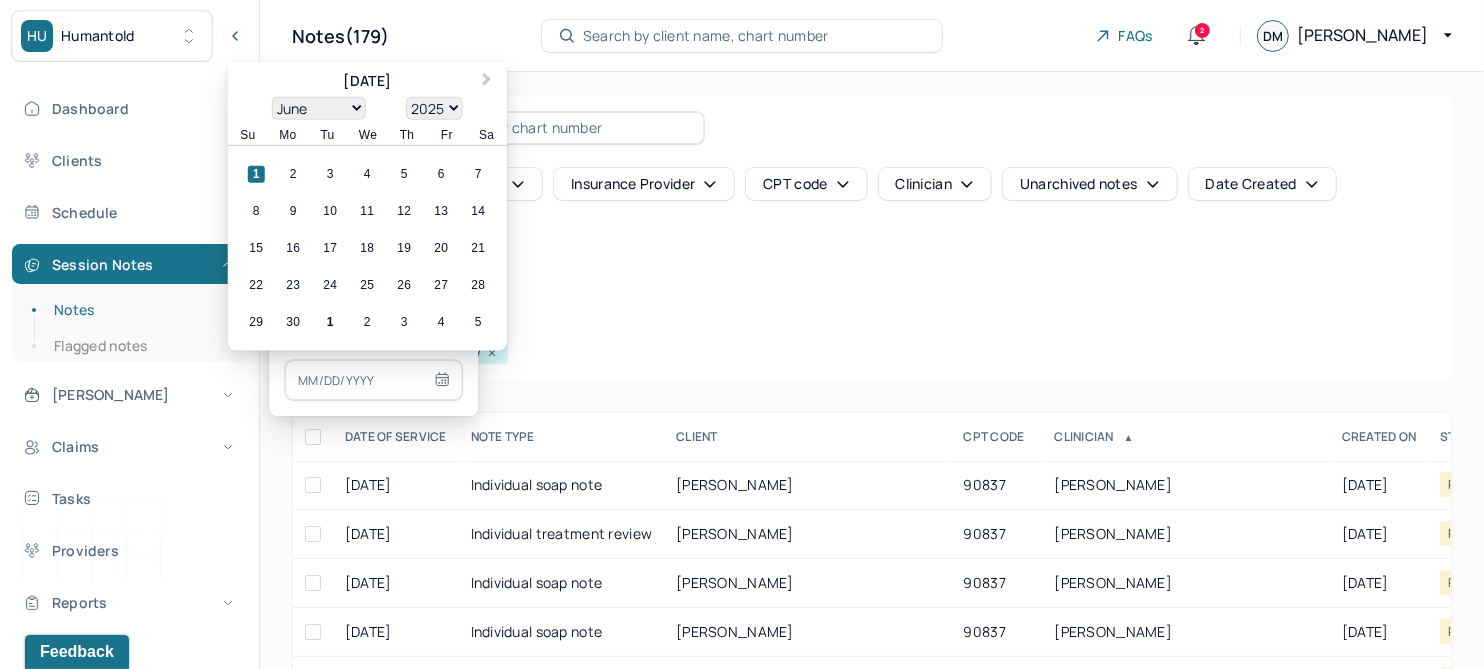 drag, startPoint x: 481, startPoint y: 210, endPoint x: 501, endPoint y: 224, distance: 24.41311 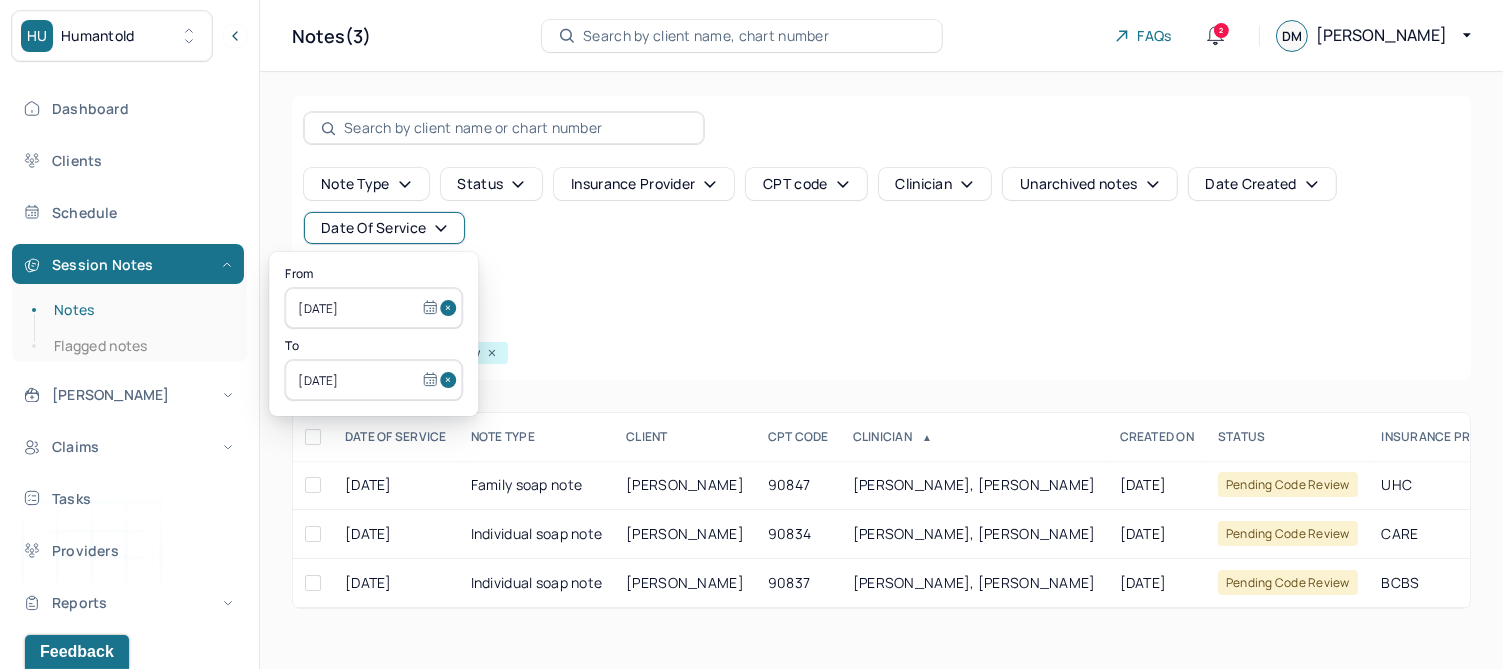click on "Note type     Status     Insurance provider     CPT code     Clinician     Unarchived notes     Date Created     Date Of Service     Create note" at bounding box center [881, 234] 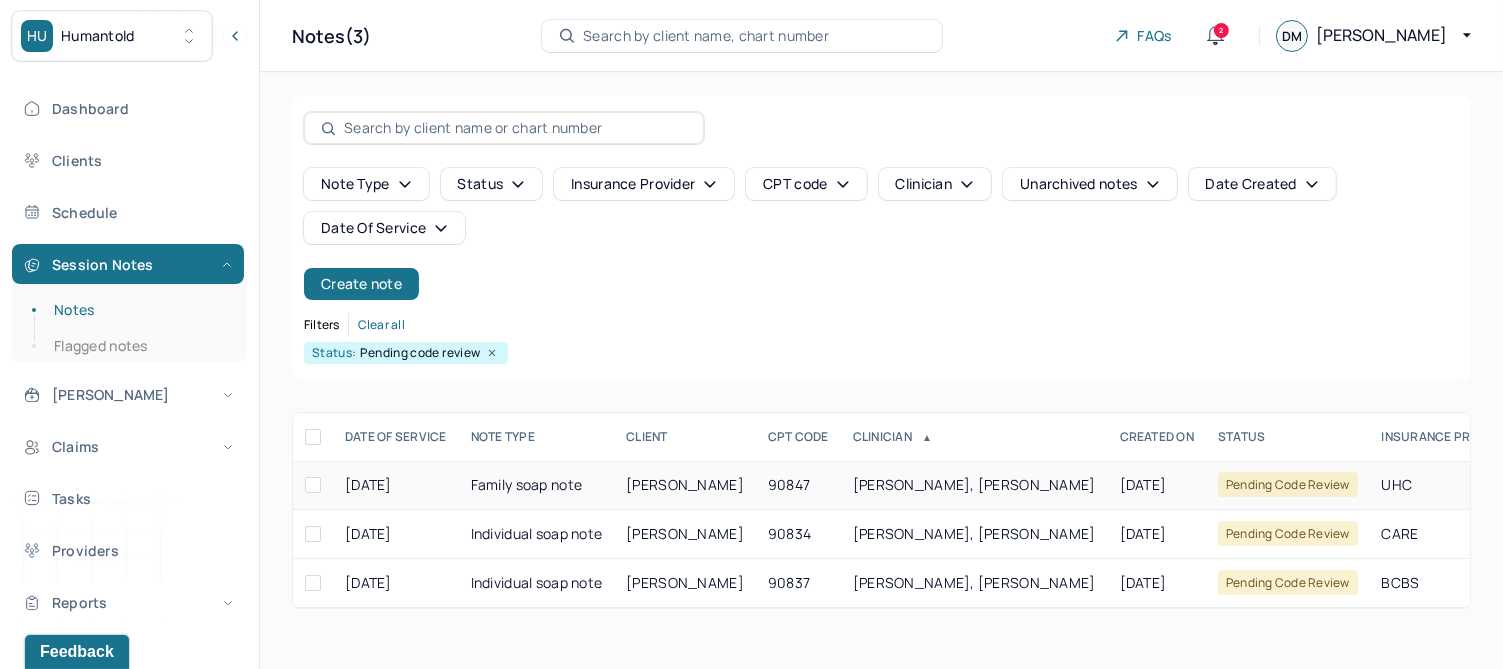 click on "[PERSON_NAME]" at bounding box center (685, 484) 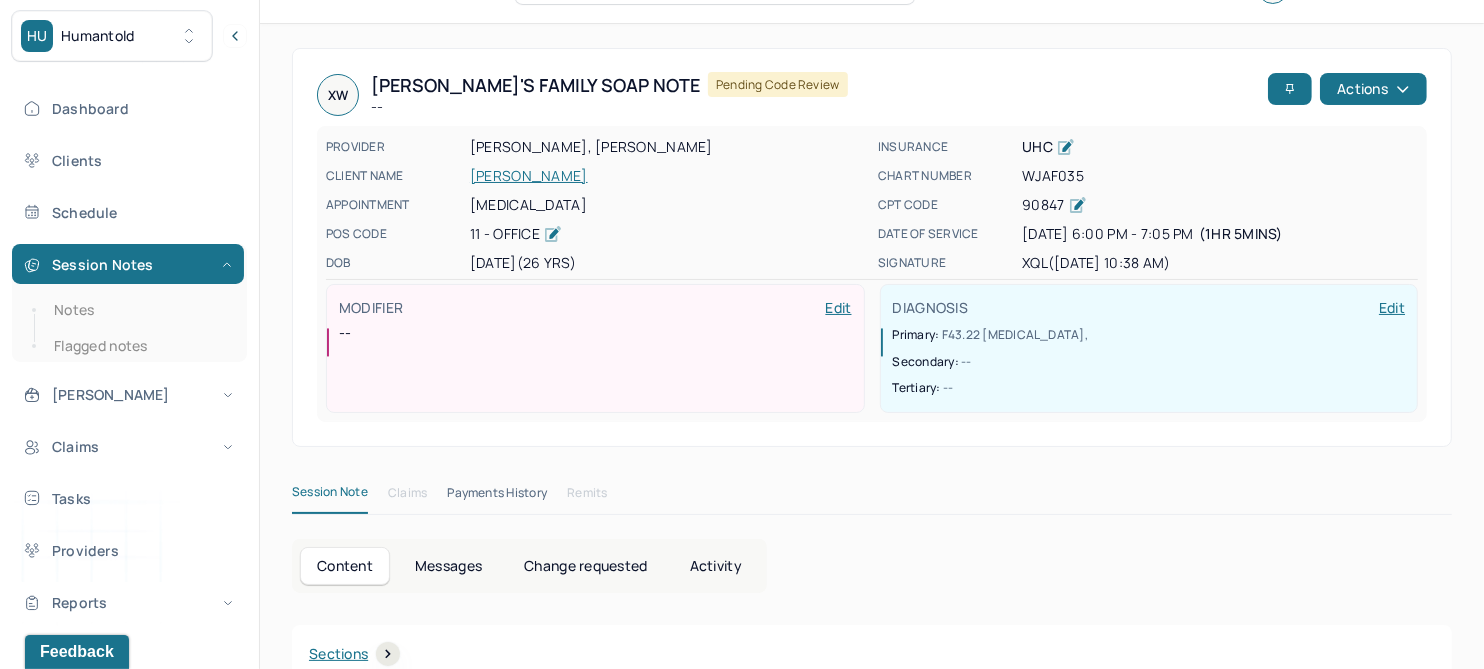 scroll, scrollTop: 0, scrollLeft: 0, axis: both 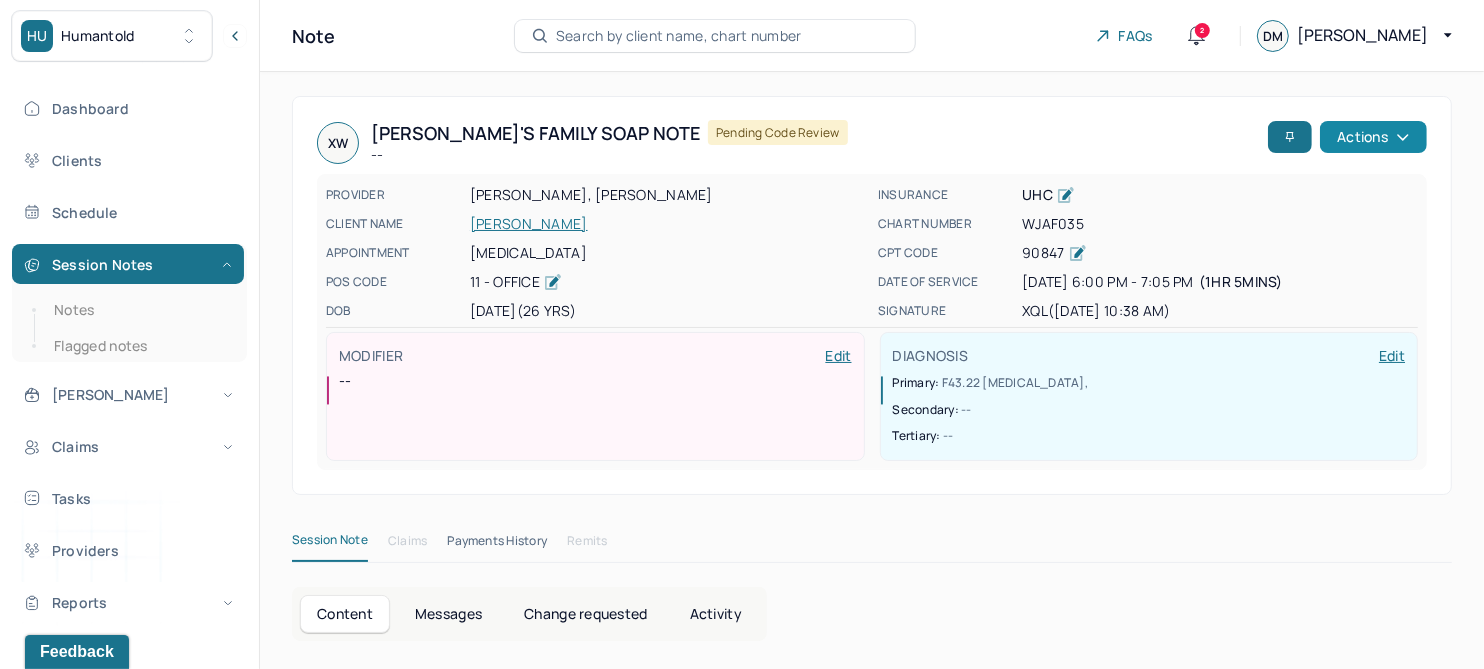 click 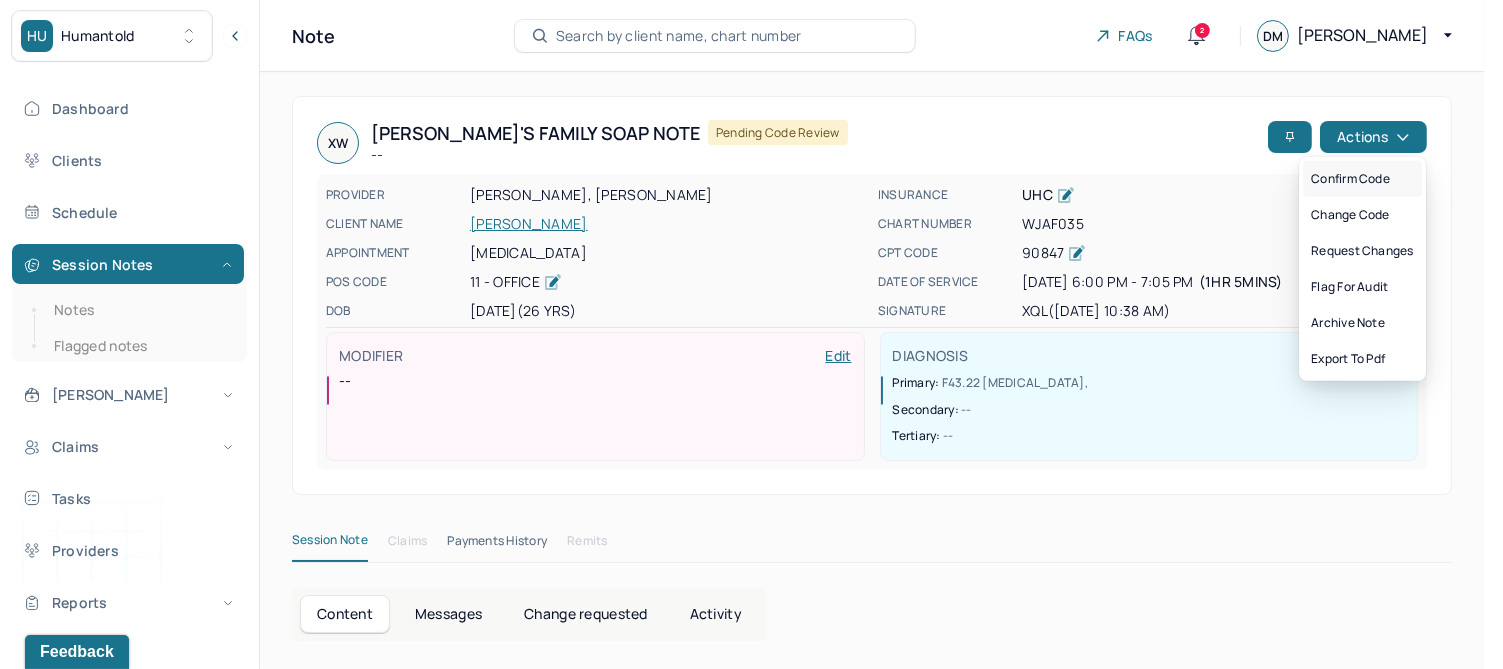 drag, startPoint x: 1373, startPoint y: 179, endPoint x: 1390, endPoint y: 188, distance: 19.235384 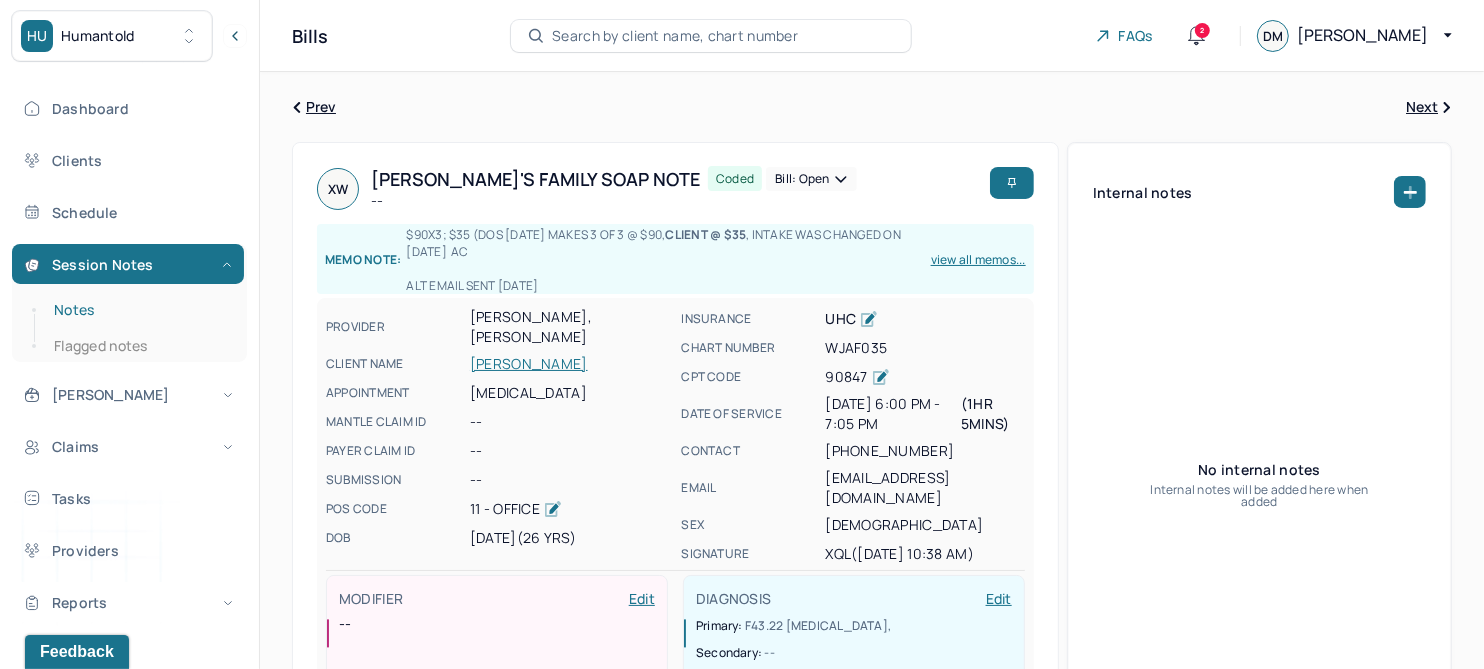 click on "Notes" at bounding box center [139, 310] 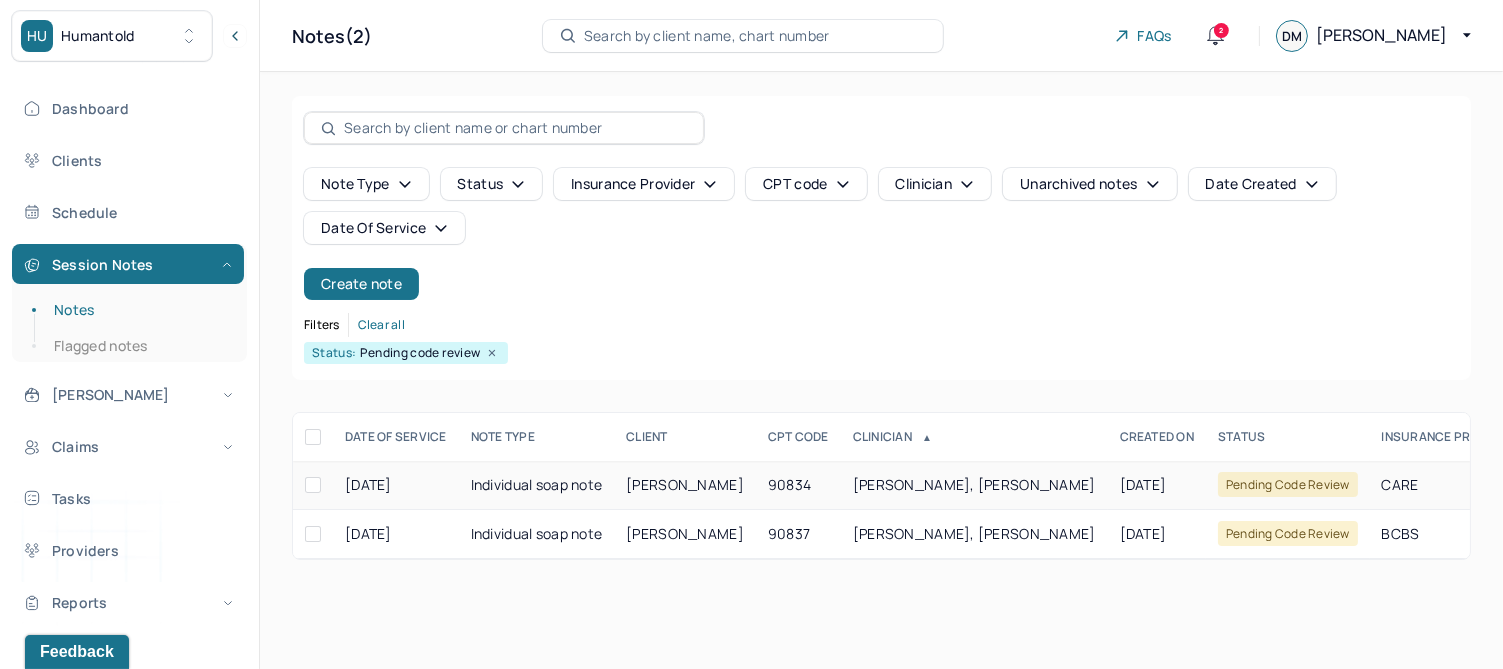 click on "[PERSON_NAME]" at bounding box center [685, 484] 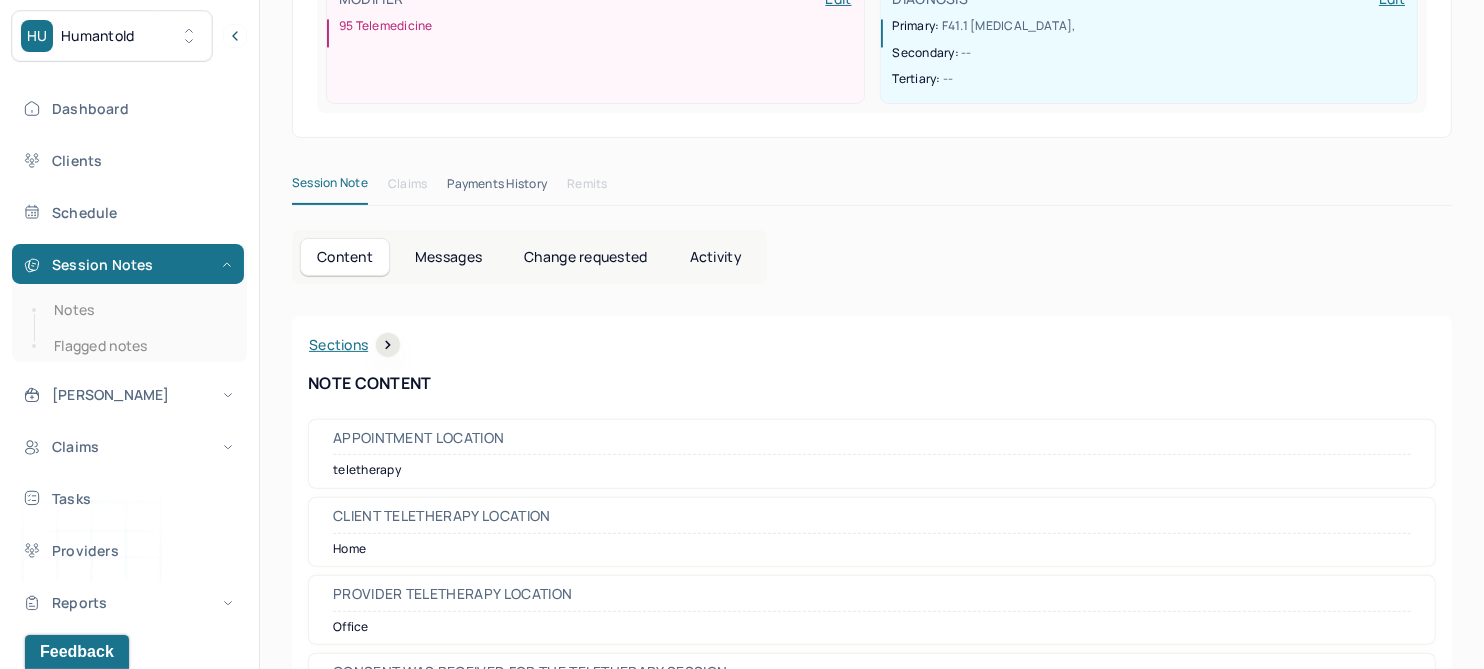 scroll, scrollTop: 0, scrollLeft: 0, axis: both 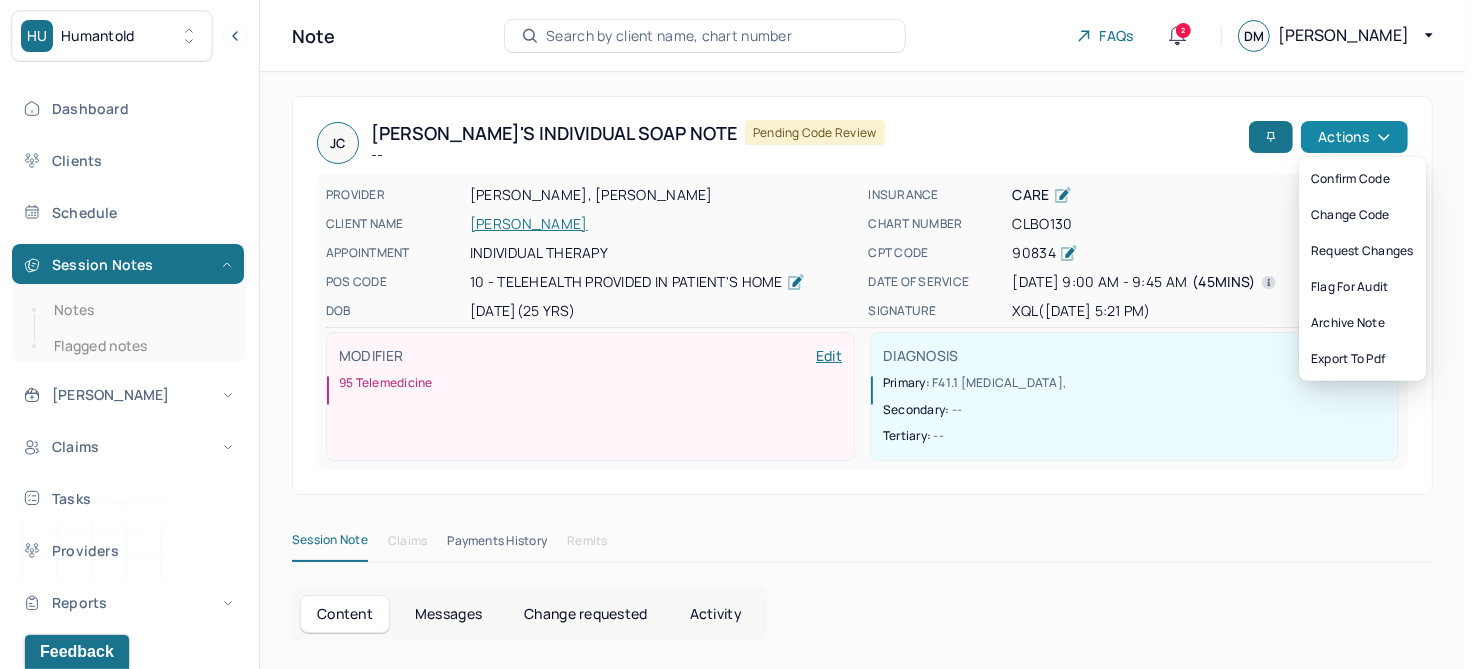 click 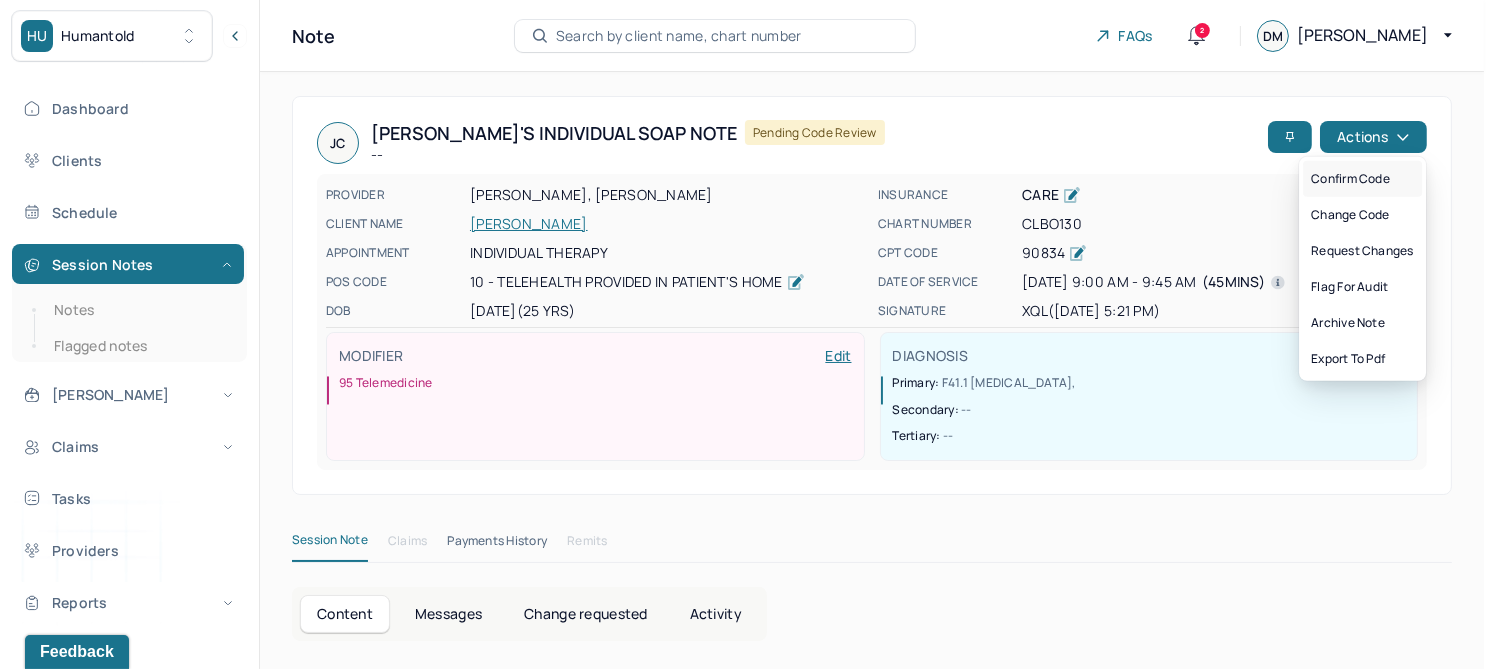 click on "Confirm code" at bounding box center (1362, 179) 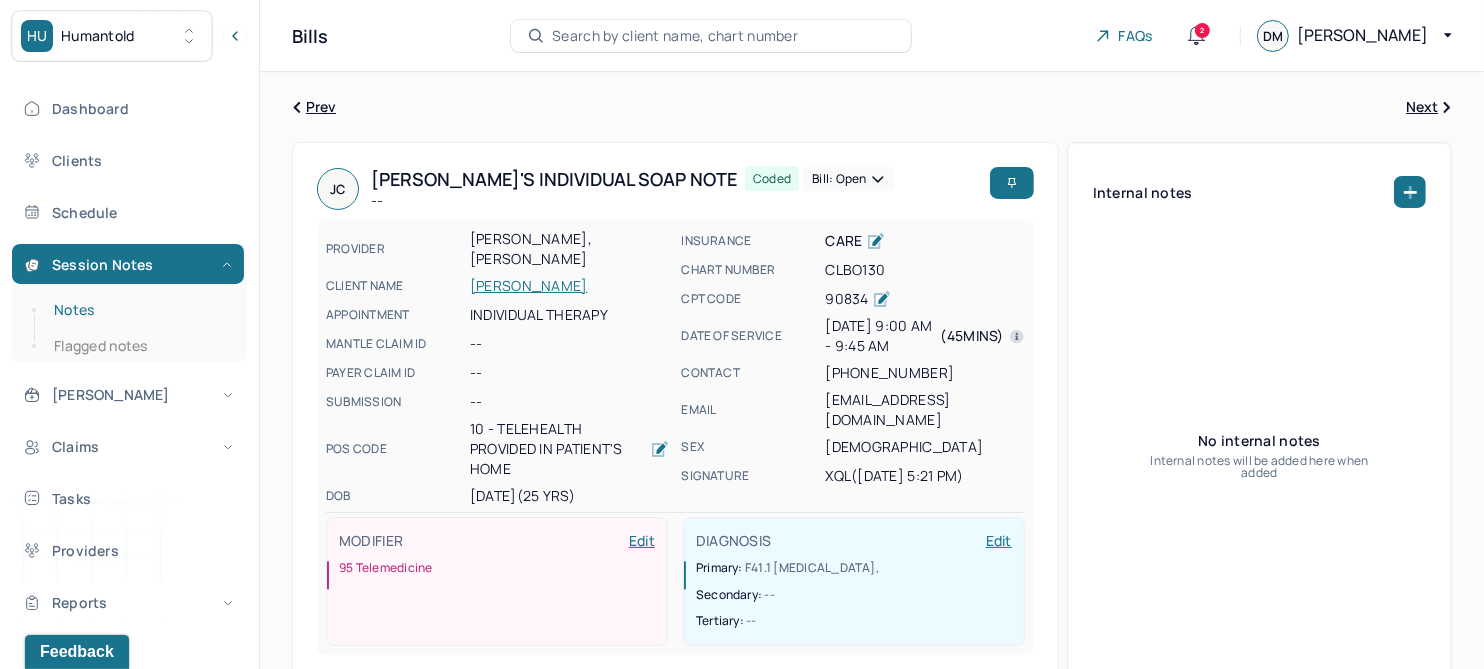 click on "Notes" at bounding box center [139, 310] 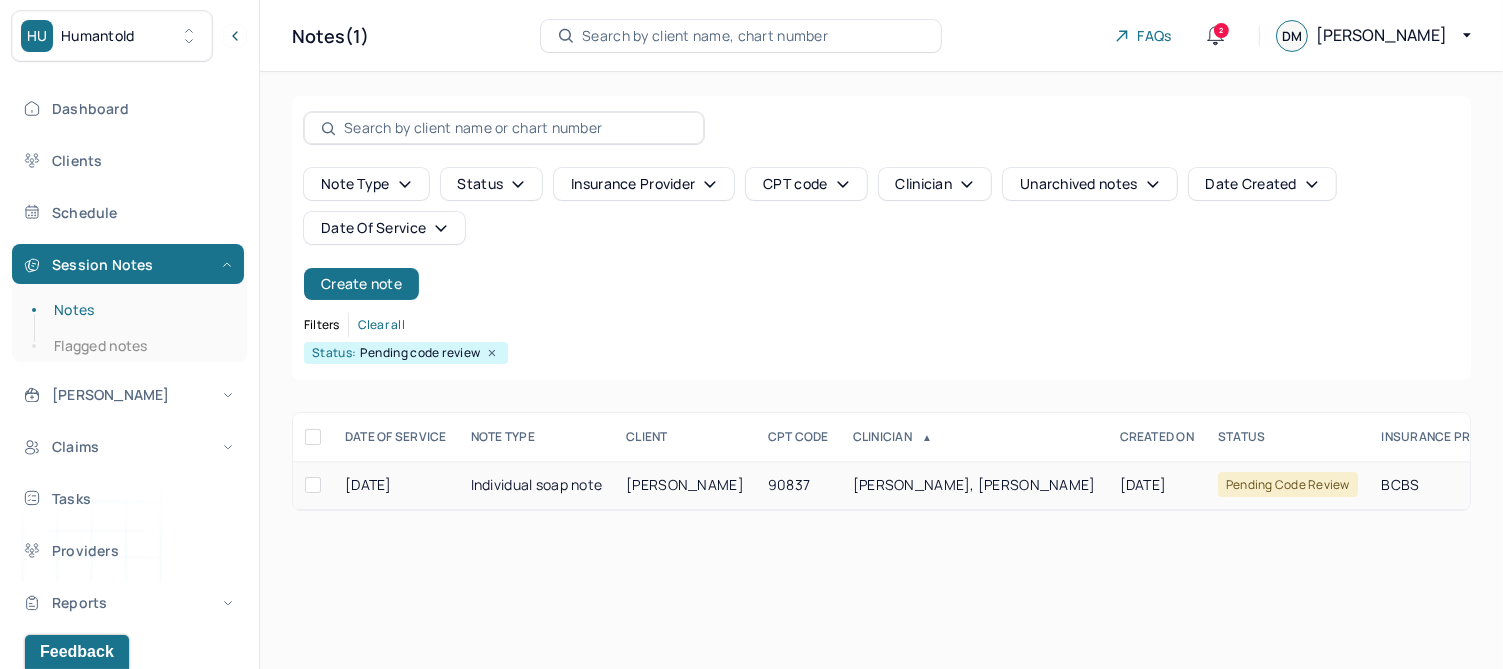 click on "GRIFFIN, MALCOLM" at bounding box center [685, 484] 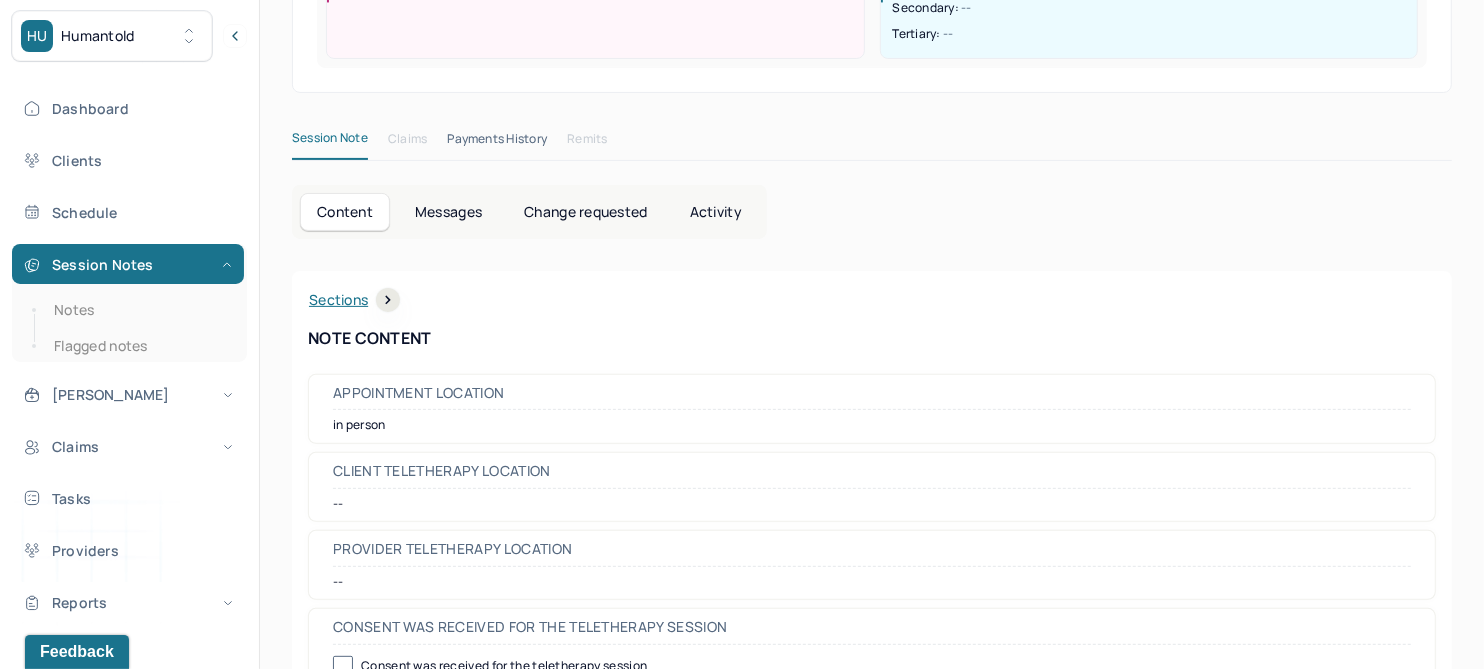 scroll, scrollTop: 0, scrollLeft: 0, axis: both 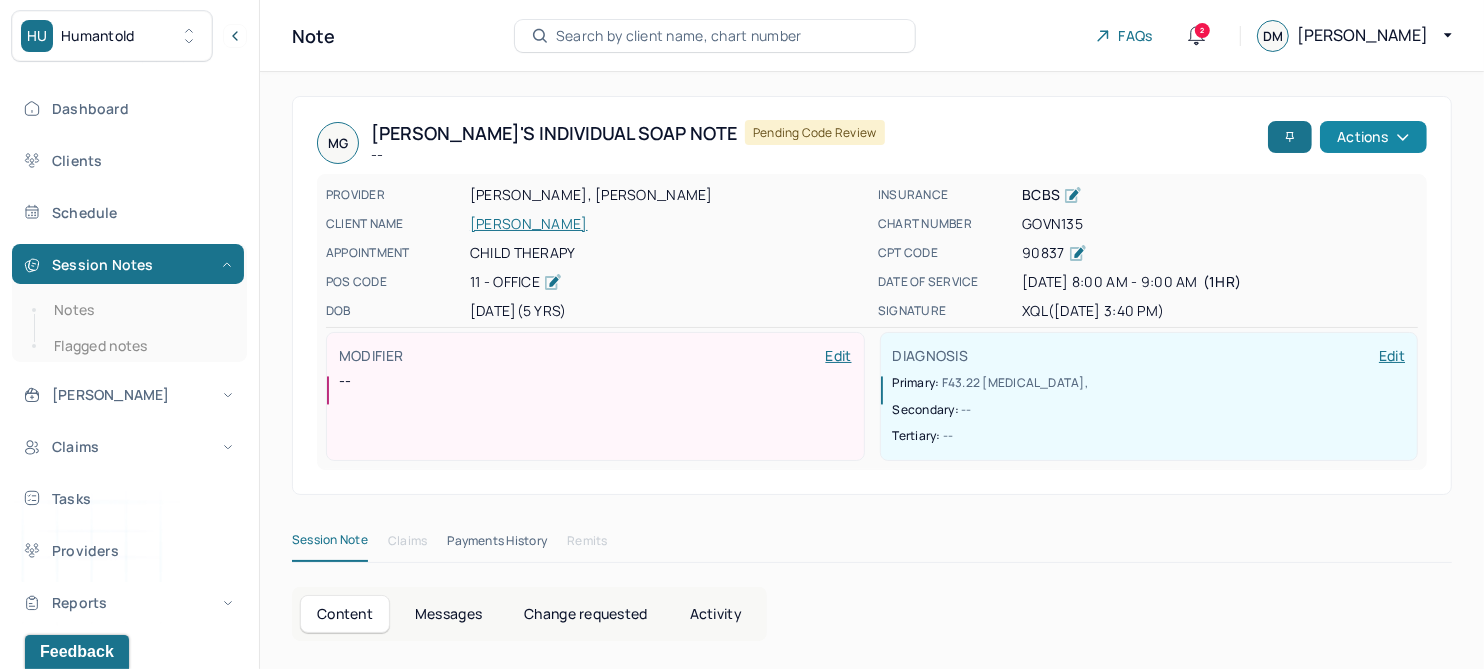 click 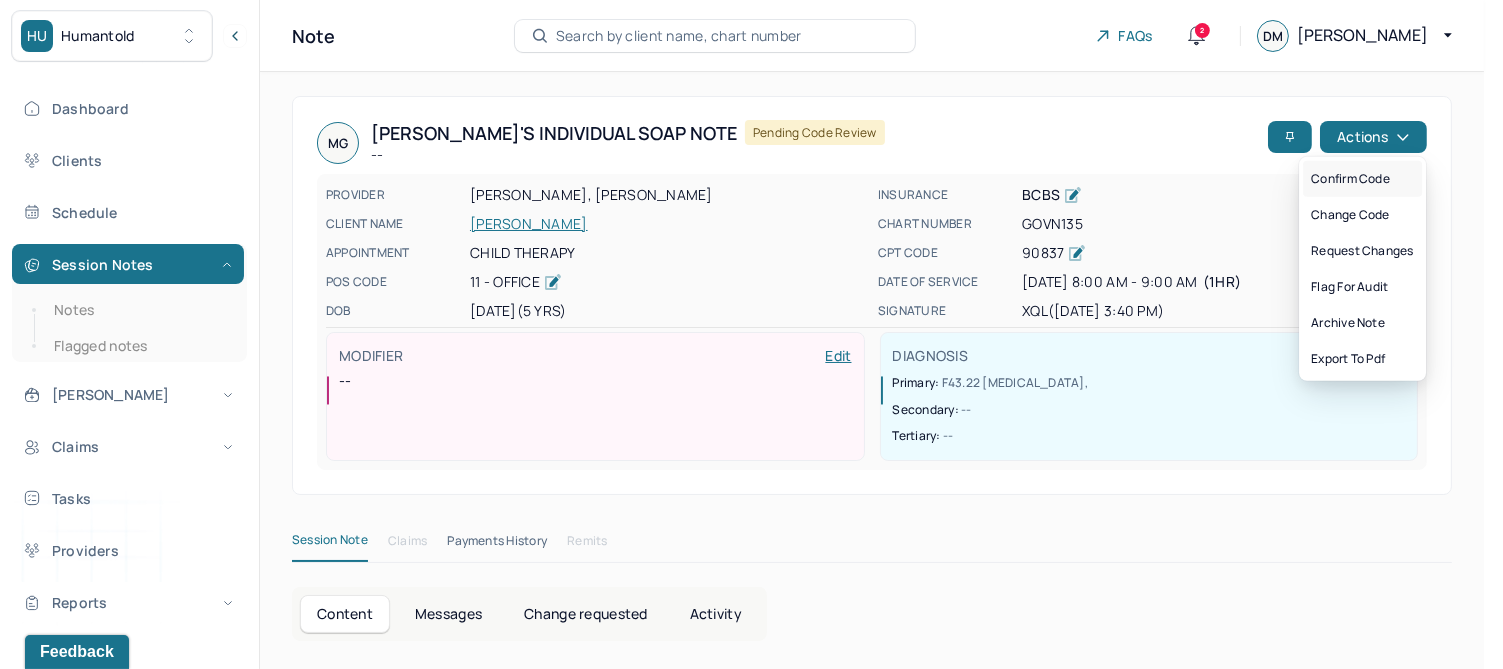 click on "Confirm code" at bounding box center (1362, 179) 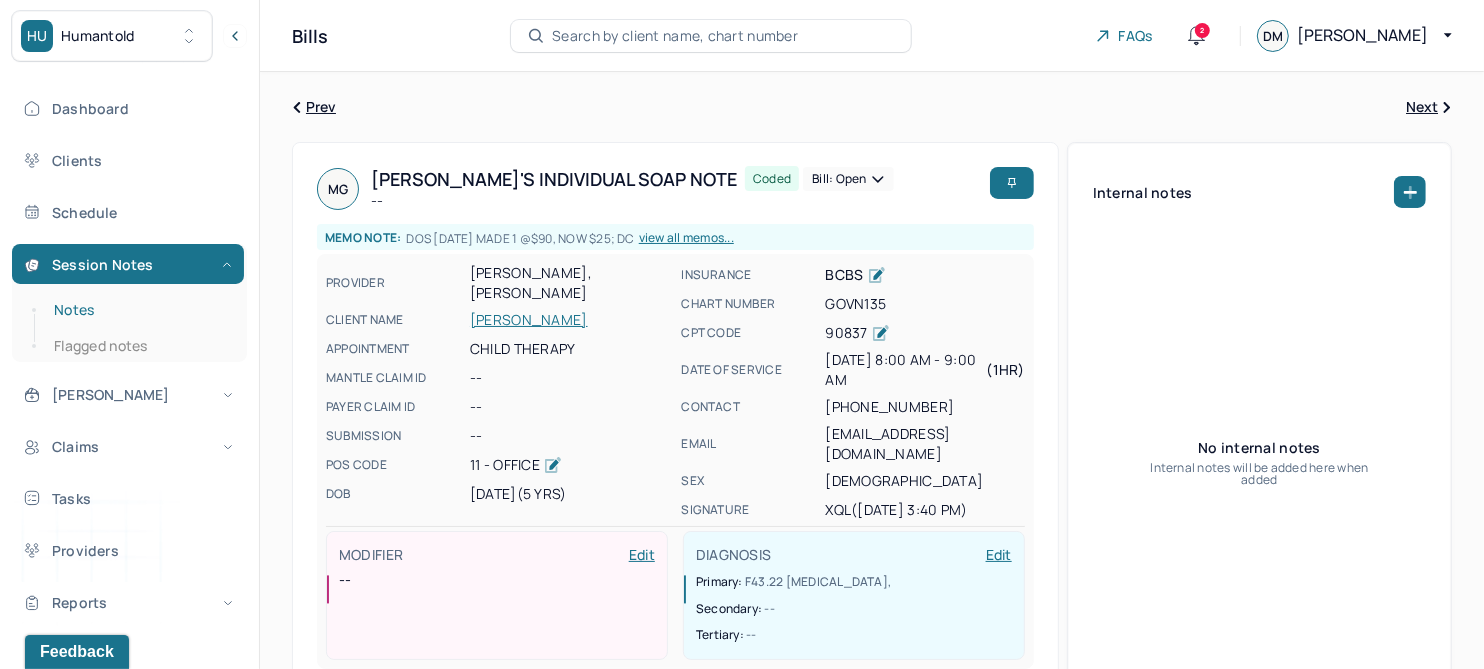 click on "Notes" at bounding box center (139, 310) 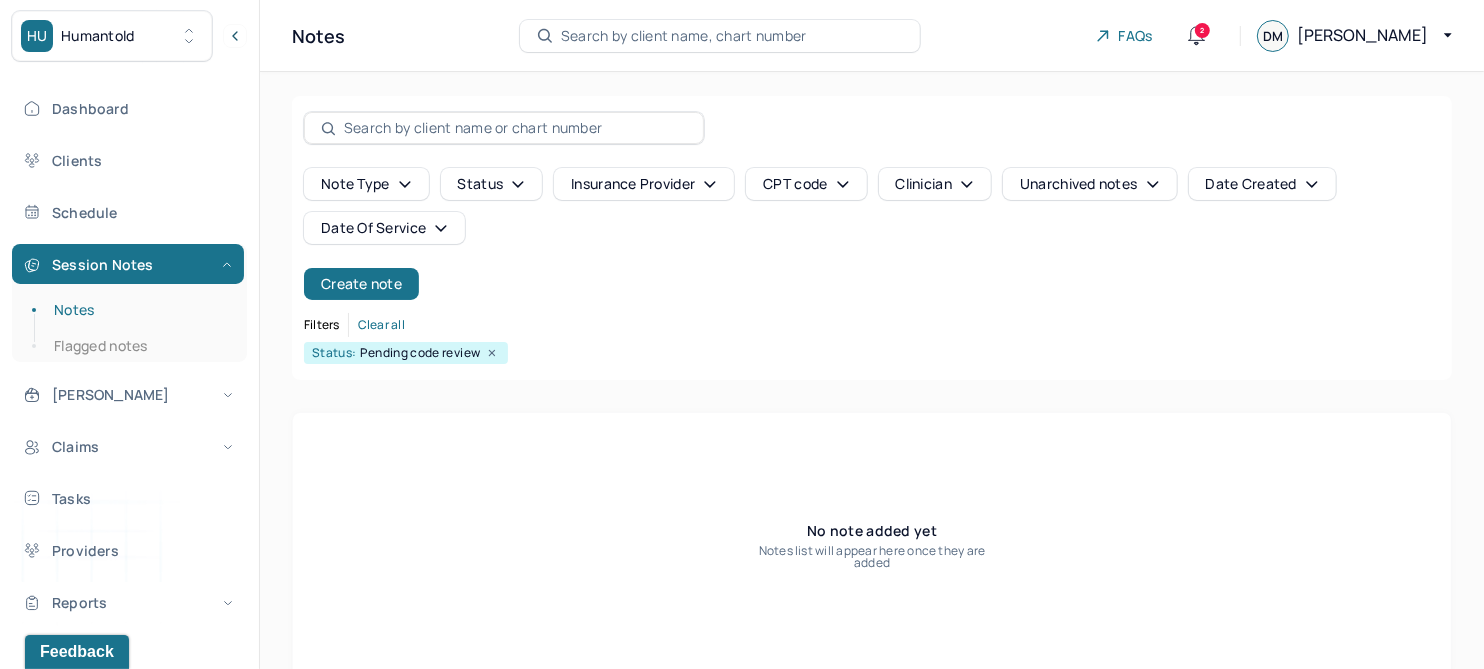 click 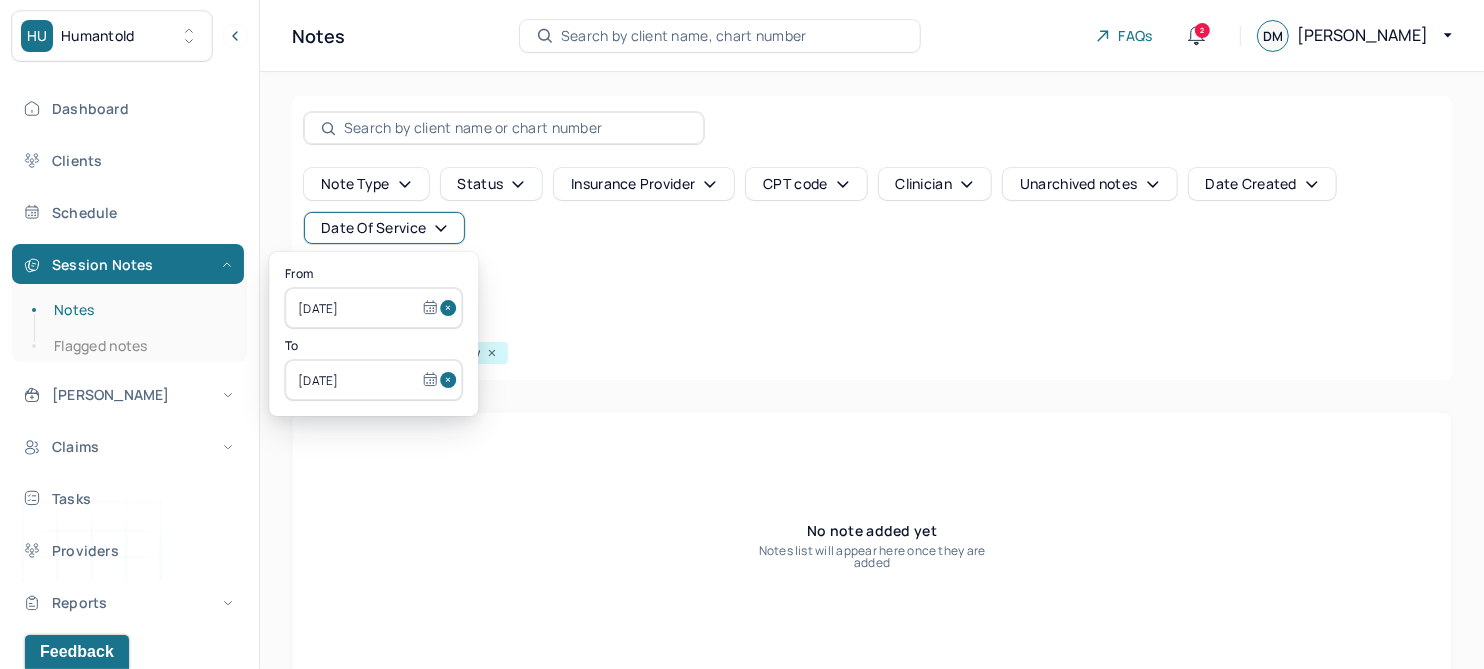 click at bounding box center (451, 308) 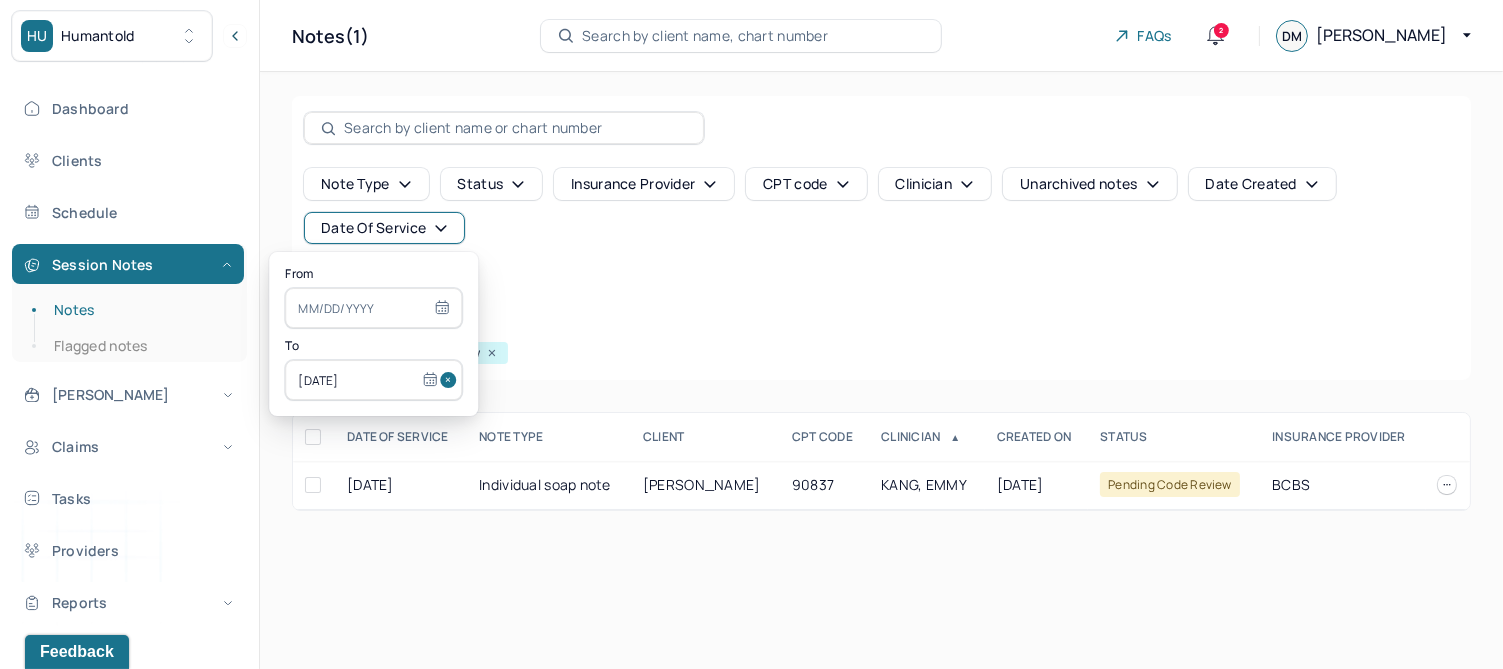 click at bounding box center [451, 380] 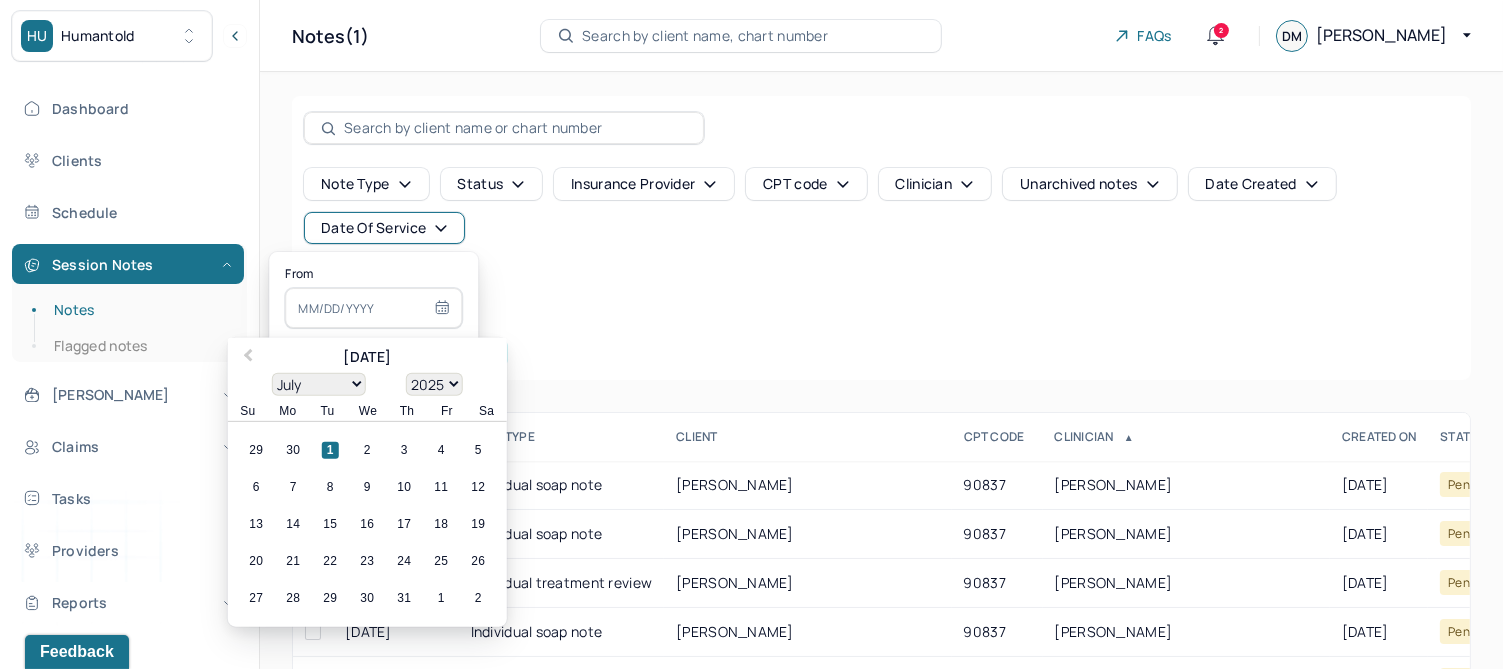 type 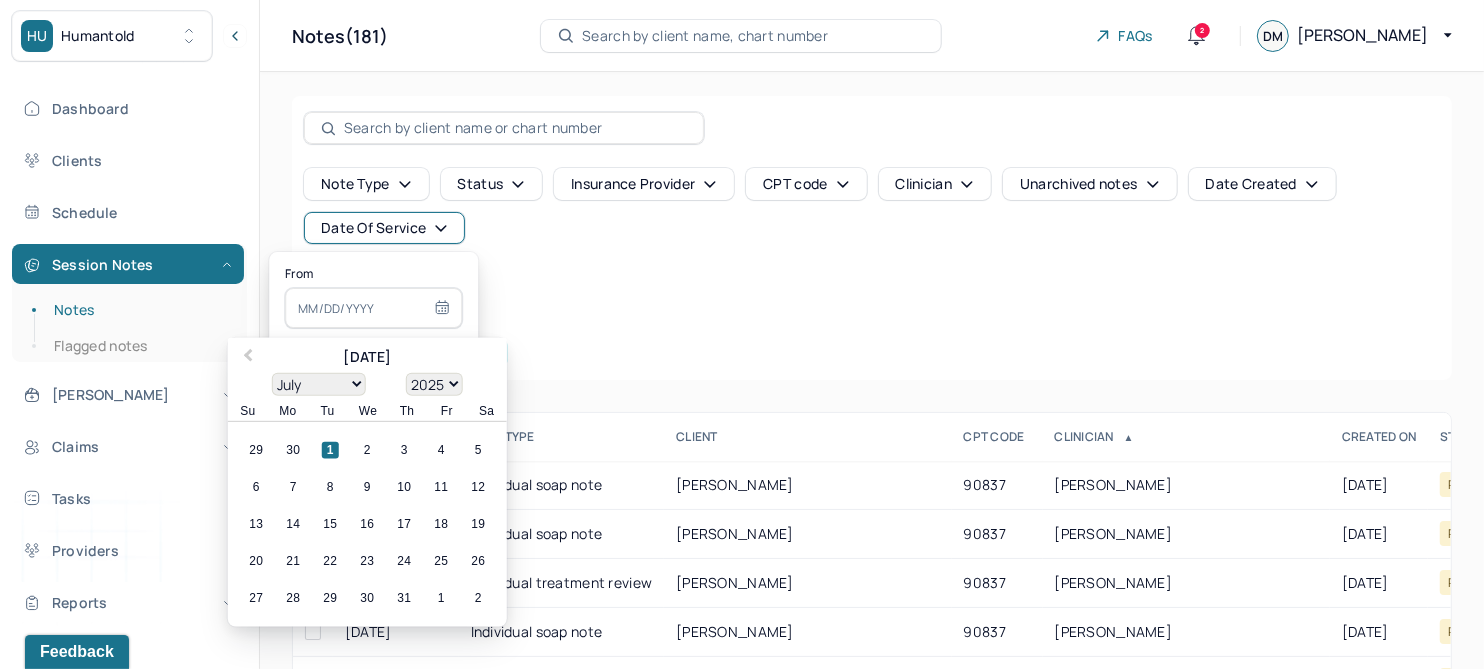 click on "15" at bounding box center [330, 524] 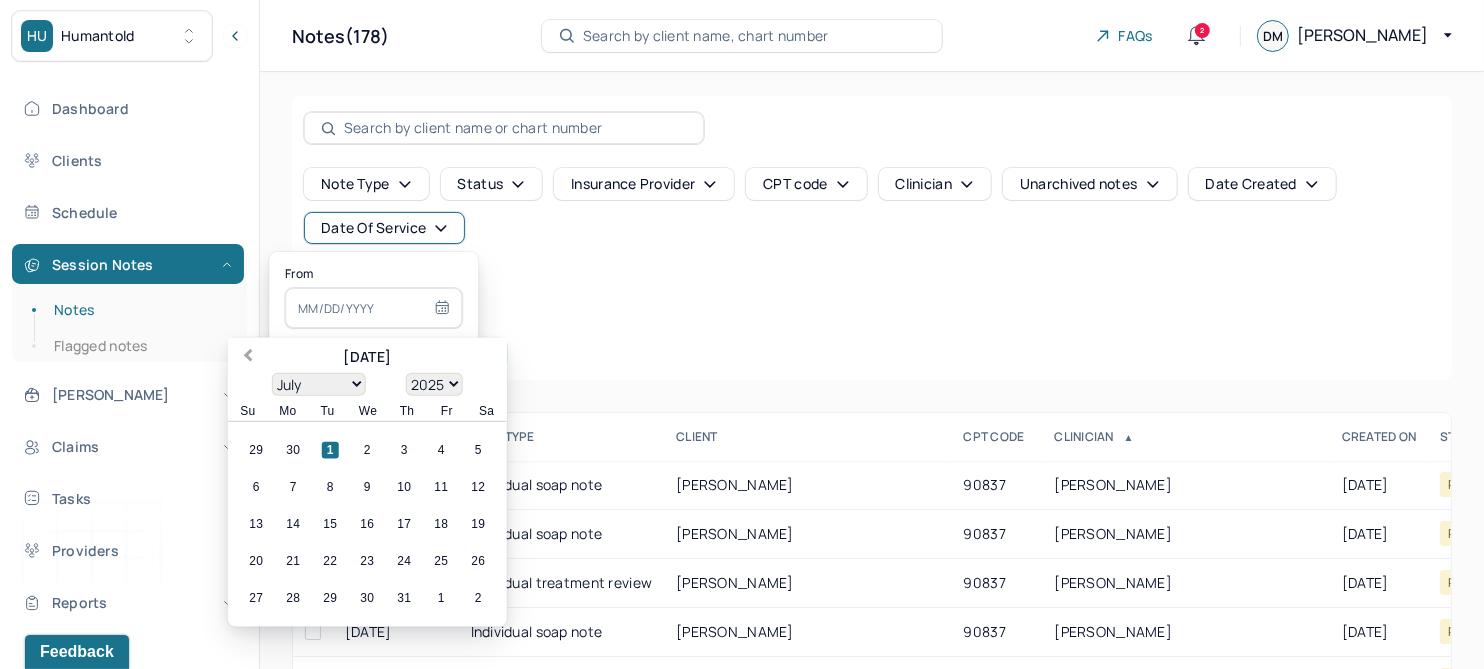 click on "Previous Month" at bounding box center [248, 357] 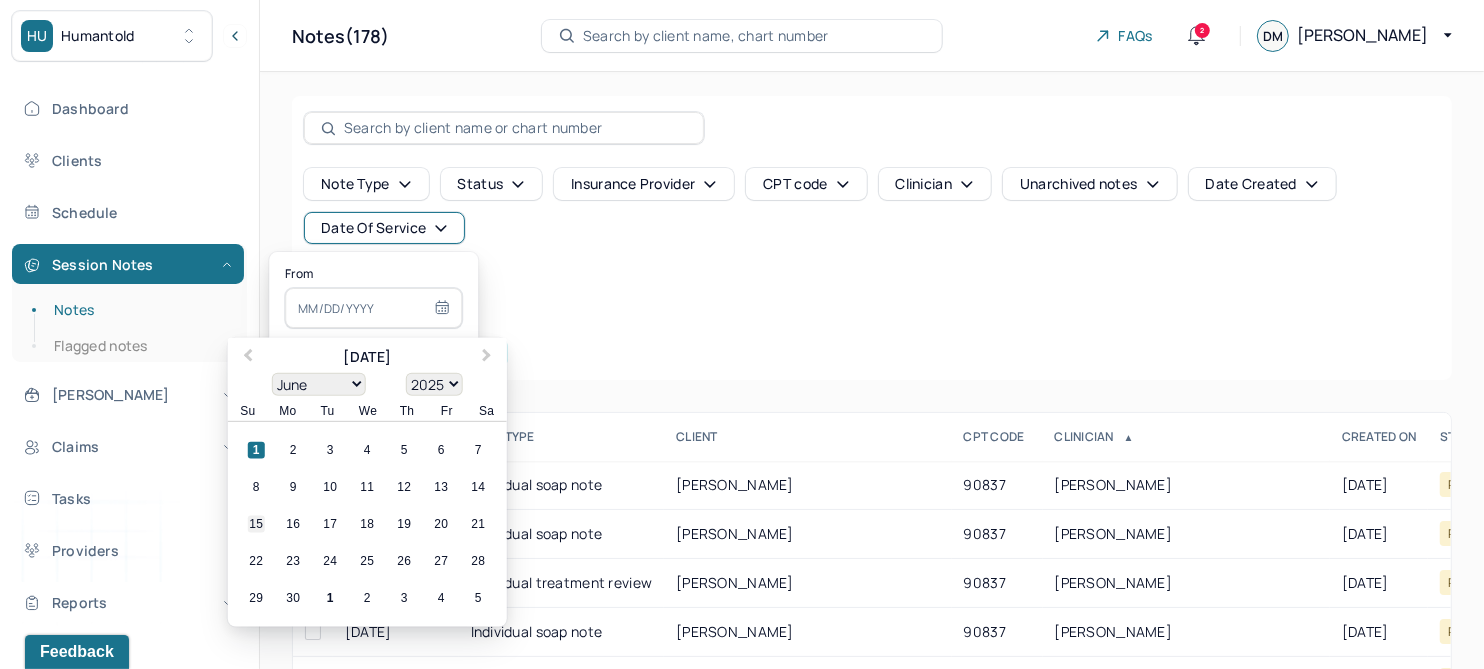 click on "15" at bounding box center (256, 524) 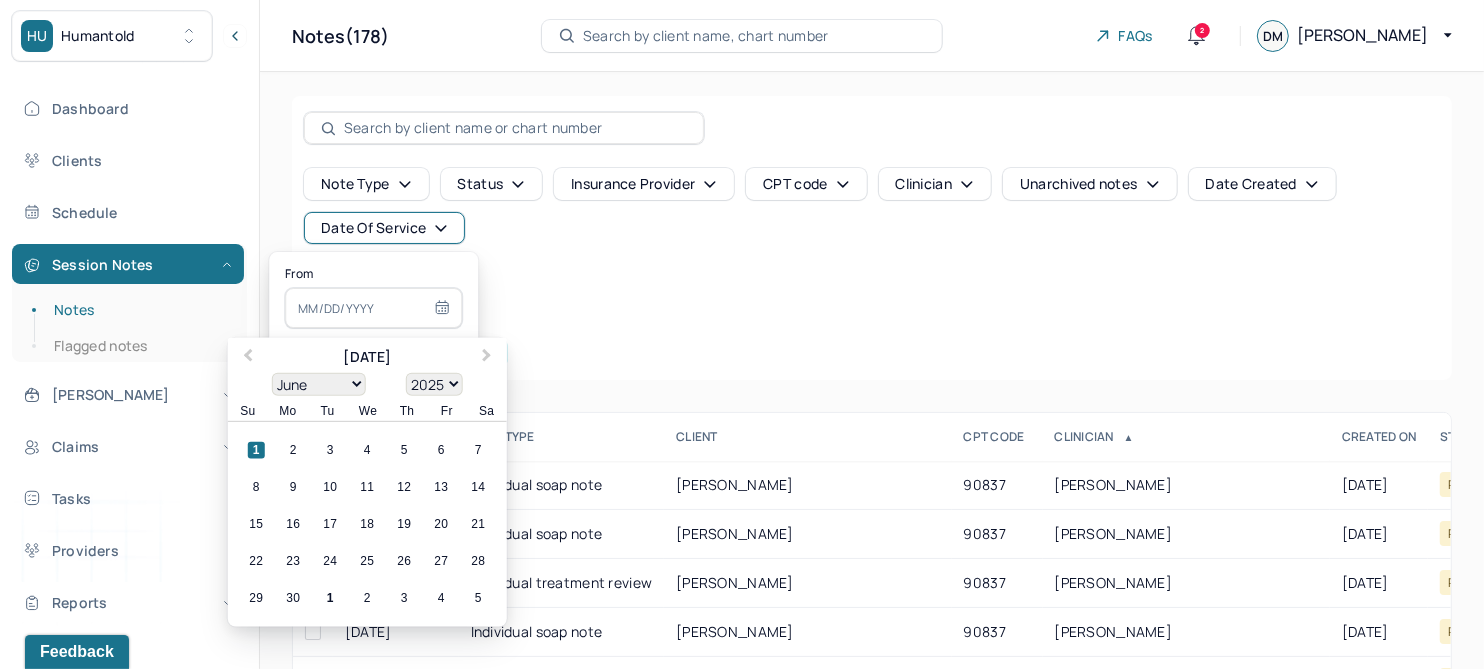 type on "[DATE]" 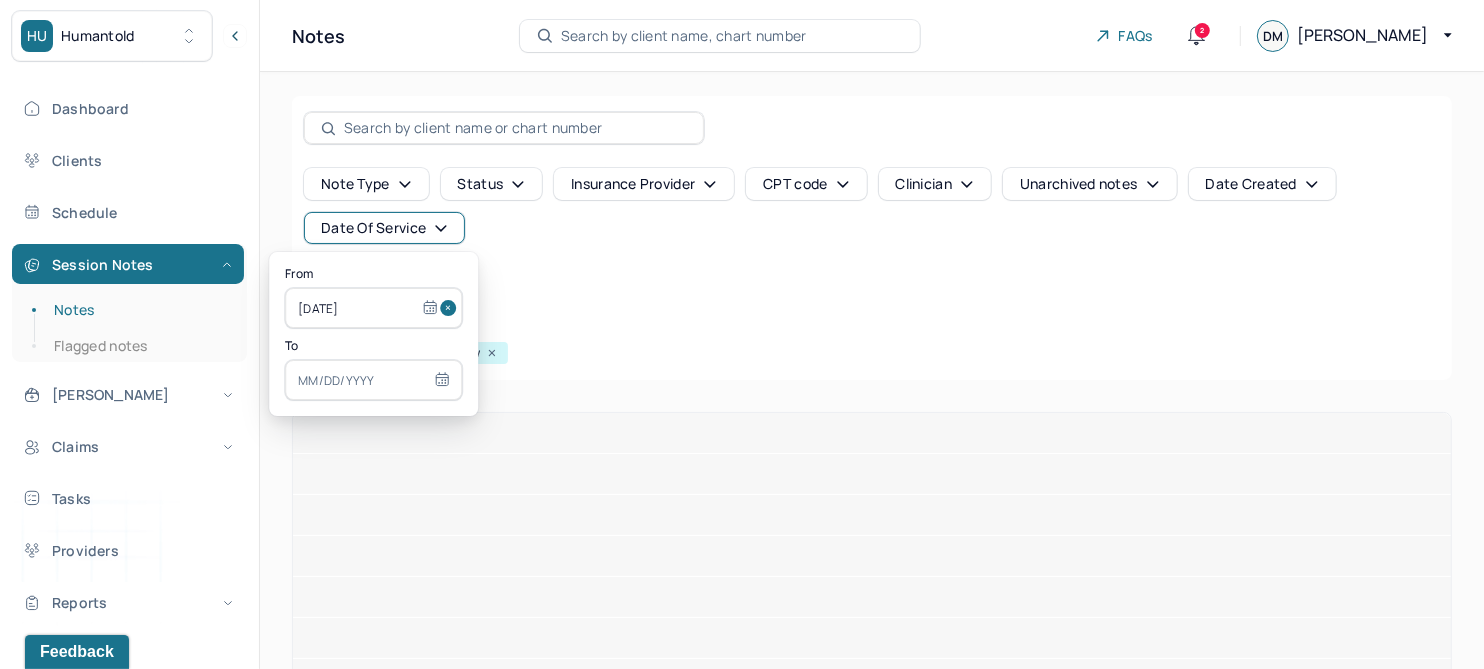 click at bounding box center [373, 380] 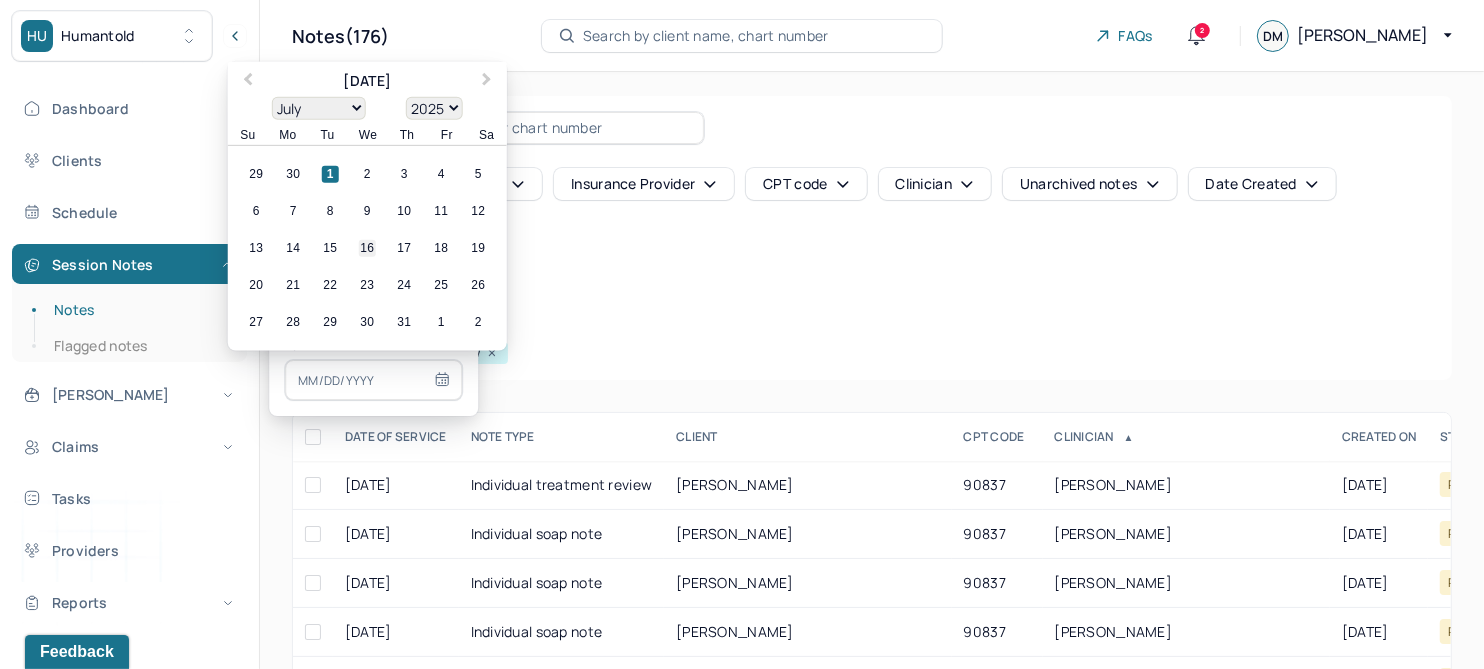 click on "16" at bounding box center [367, 248] 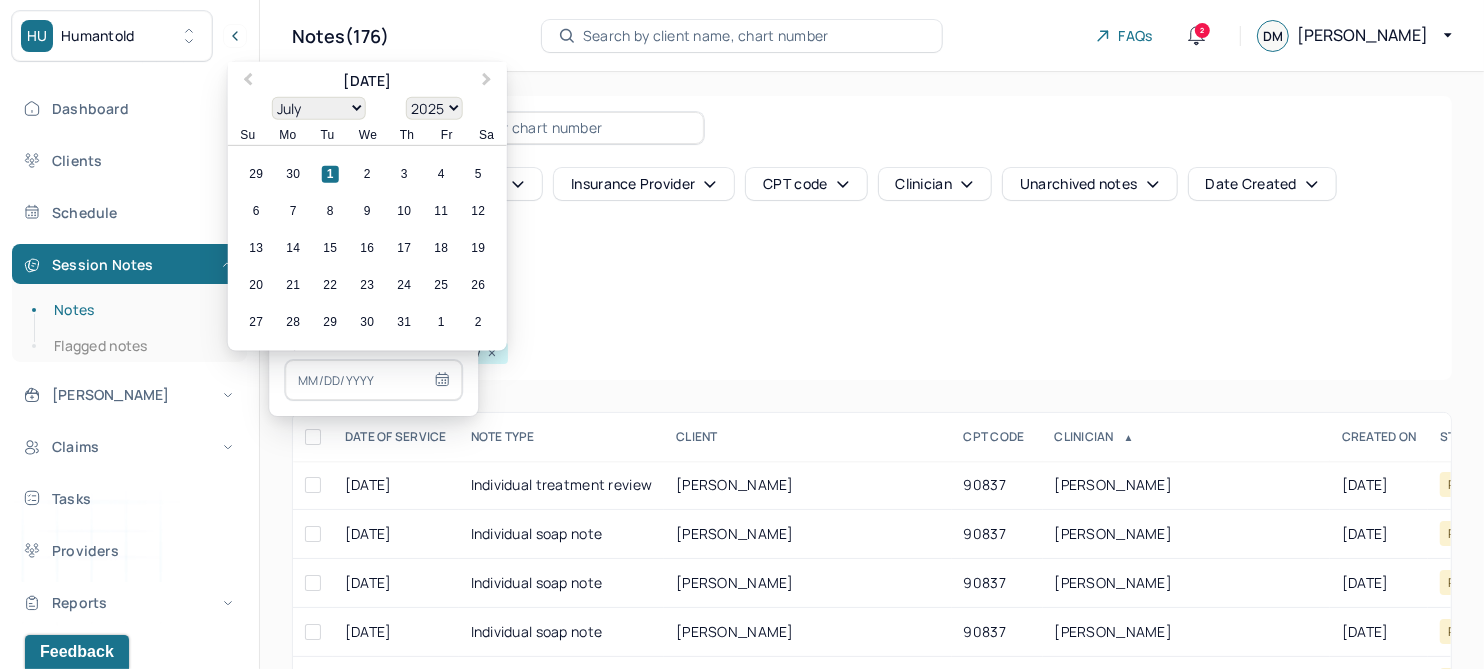 type on "07/16/2025" 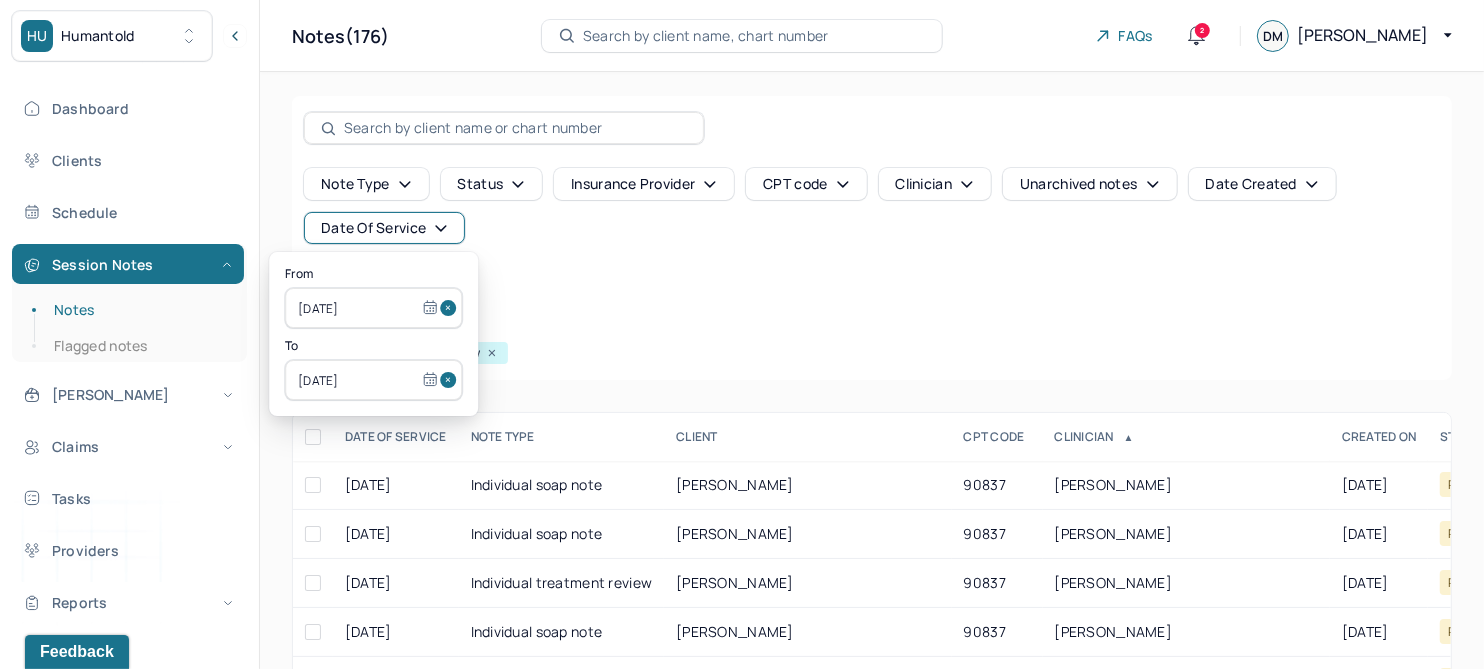 click at bounding box center [451, 380] 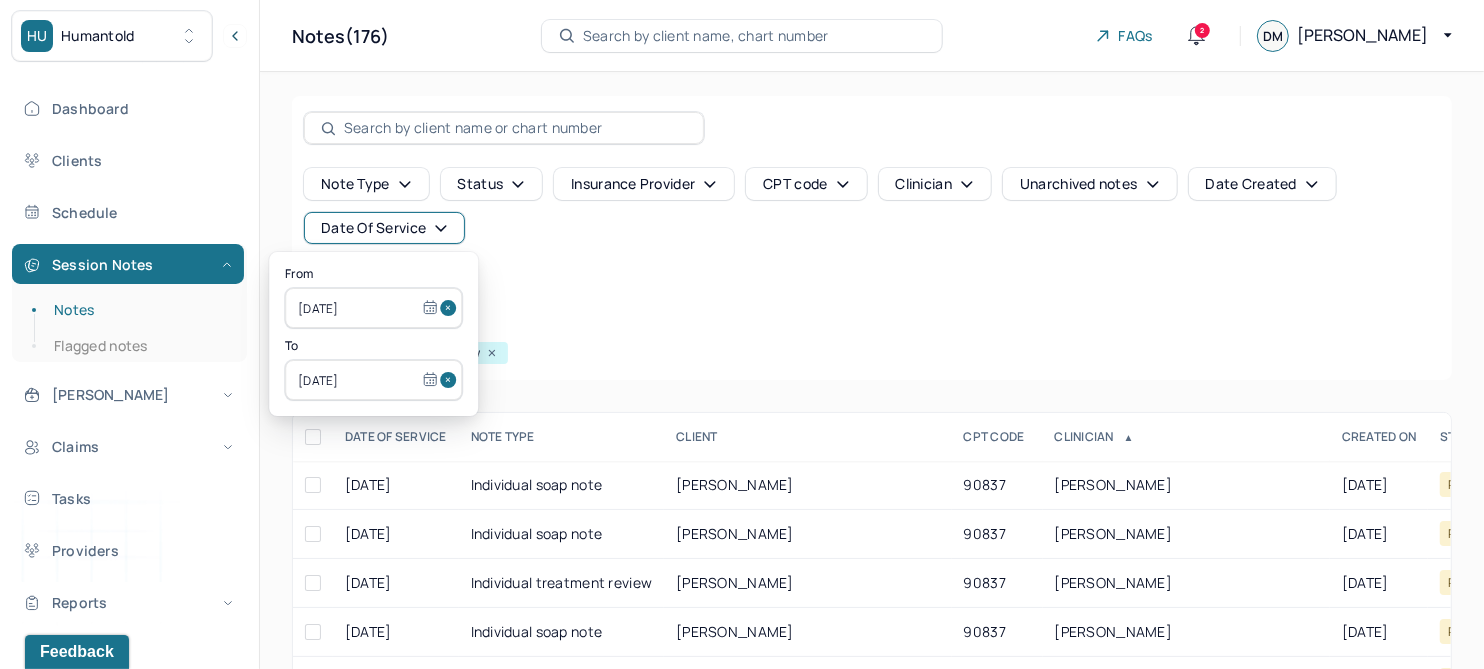 type 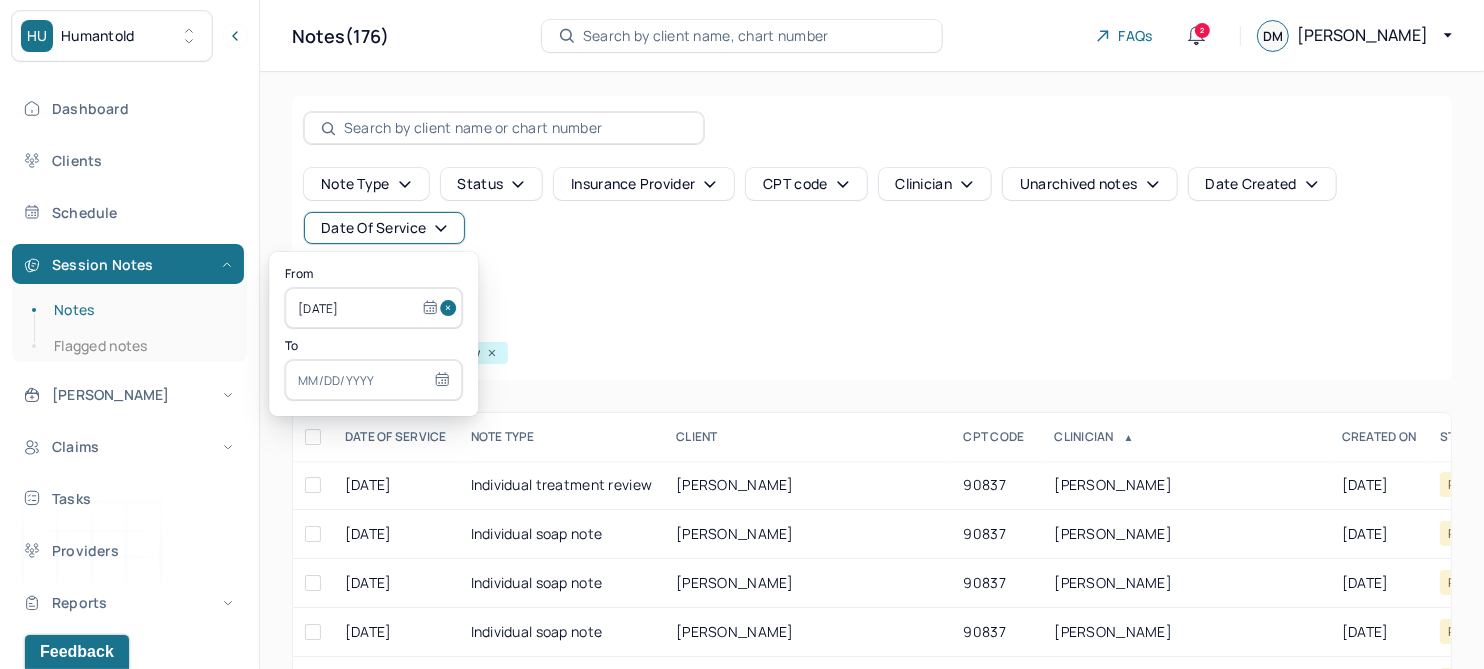click at bounding box center (373, 380) 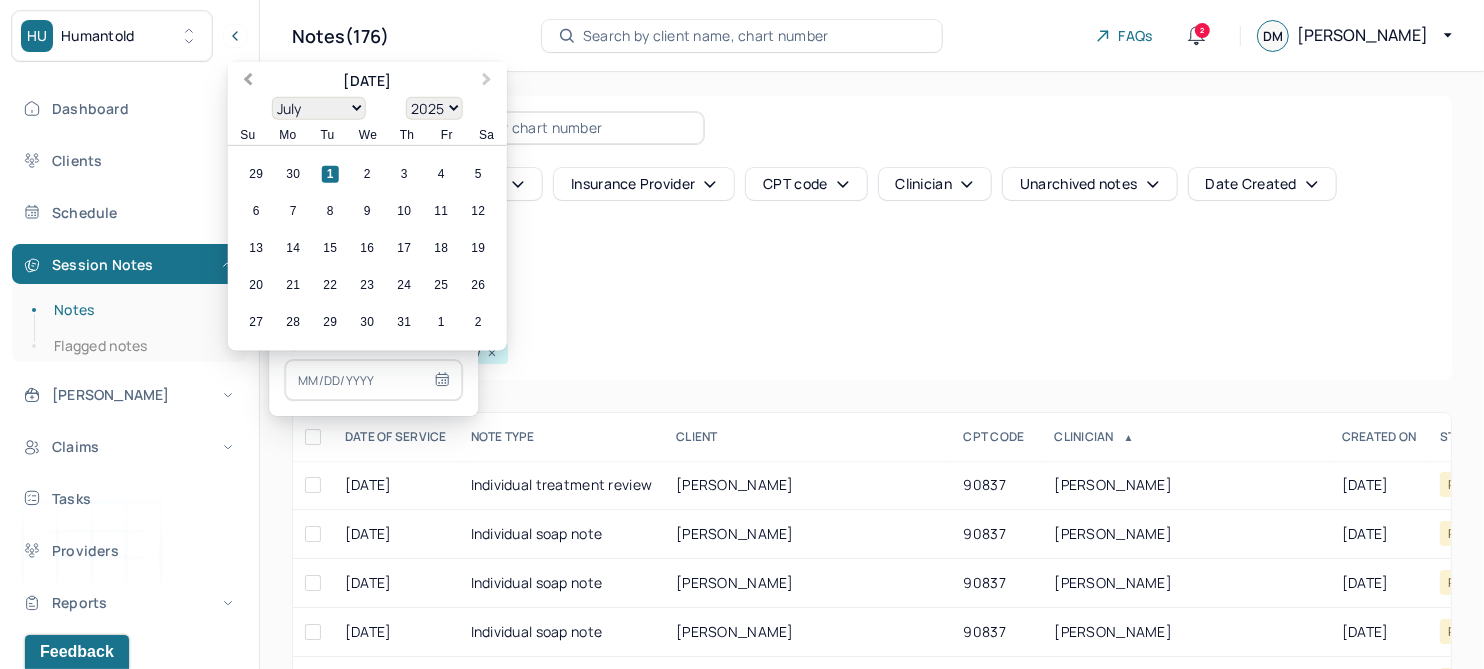 click on "Previous Month" at bounding box center (248, 81) 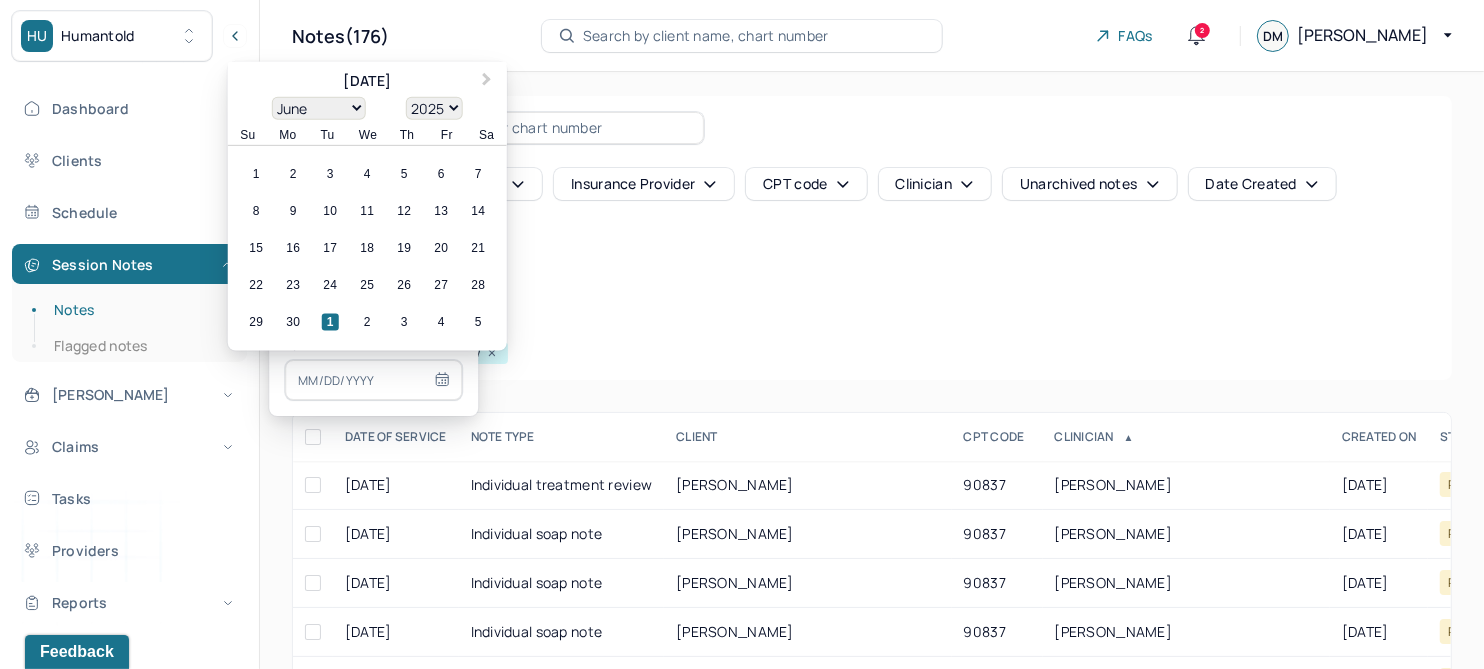 drag, startPoint x: 296, startPoint y: 245, endPoint x: 314, endPoint y: 241, distance: 18.439089 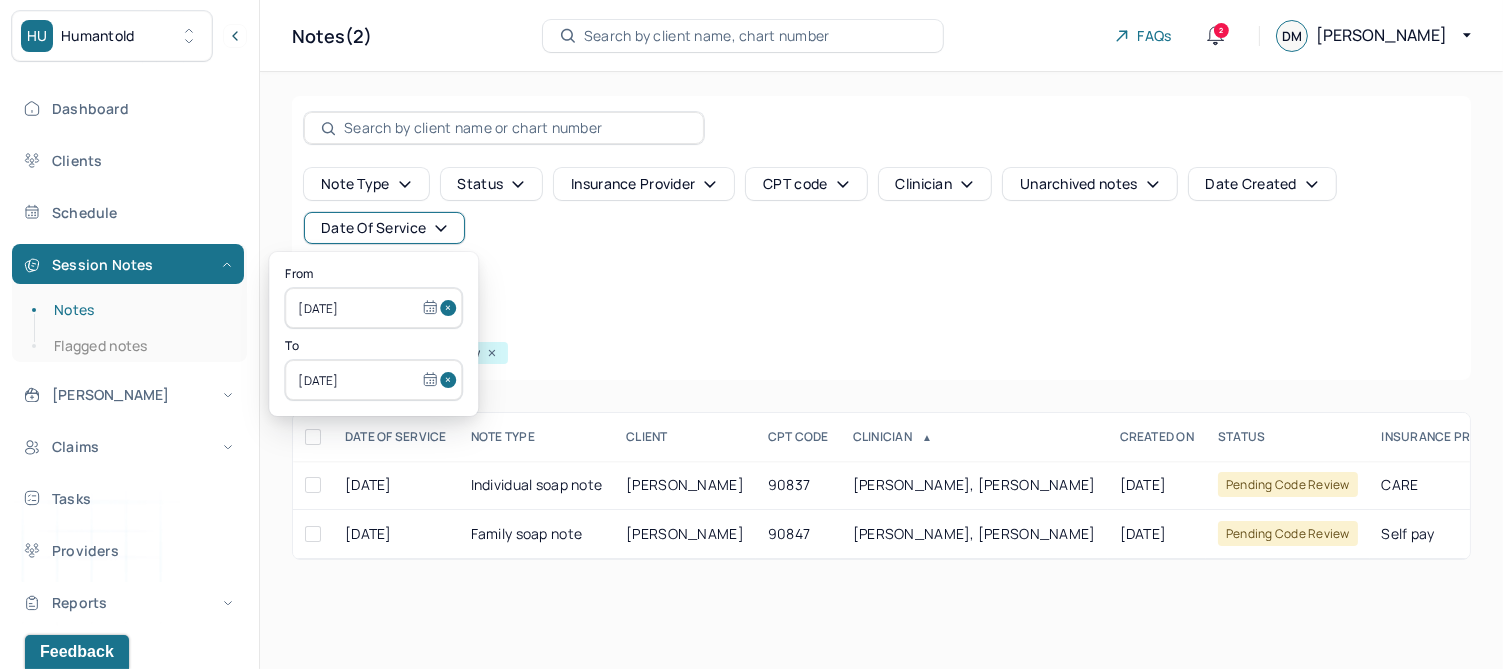 click on "Note type     Status     Insurance provider     CPT code     Clinician     Unarchived notes     Date Created     Date Of Service" at bounding box center (881, 206) 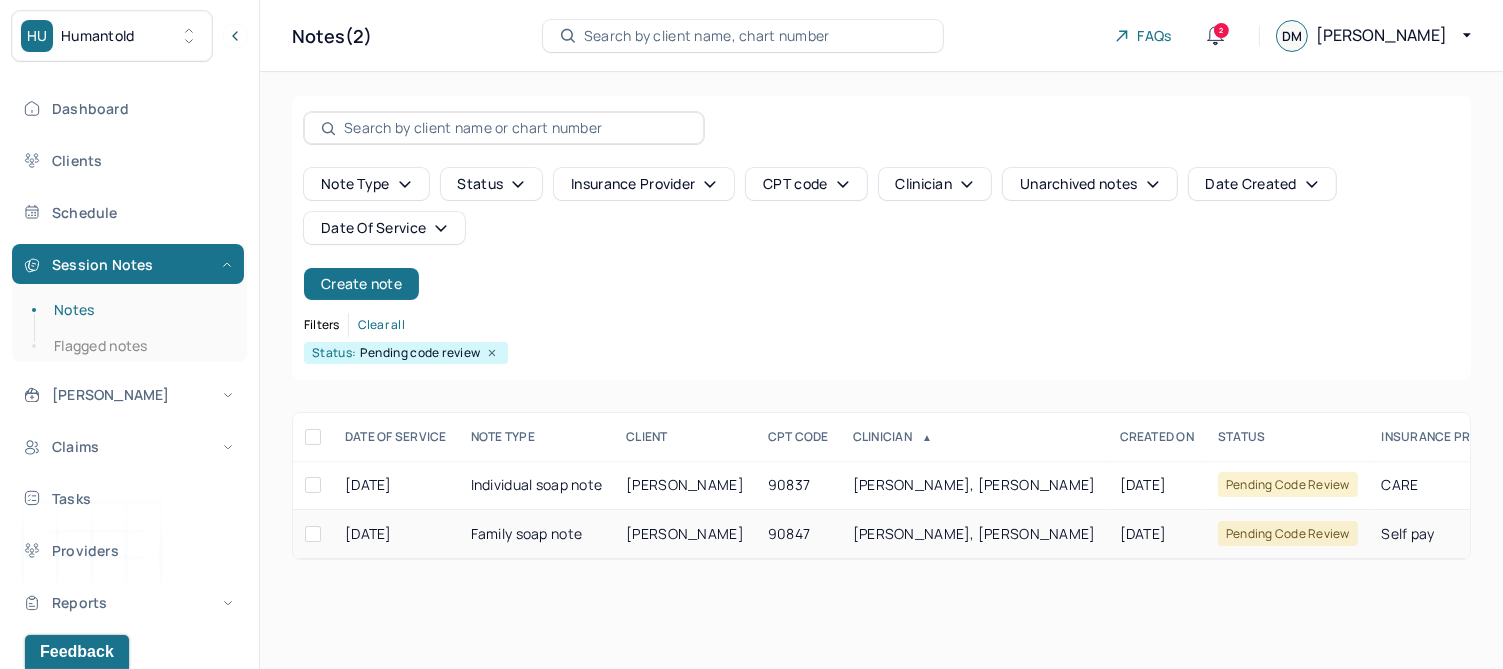 click on "[PERSON_NAME]" at bounding box center (685, 533) 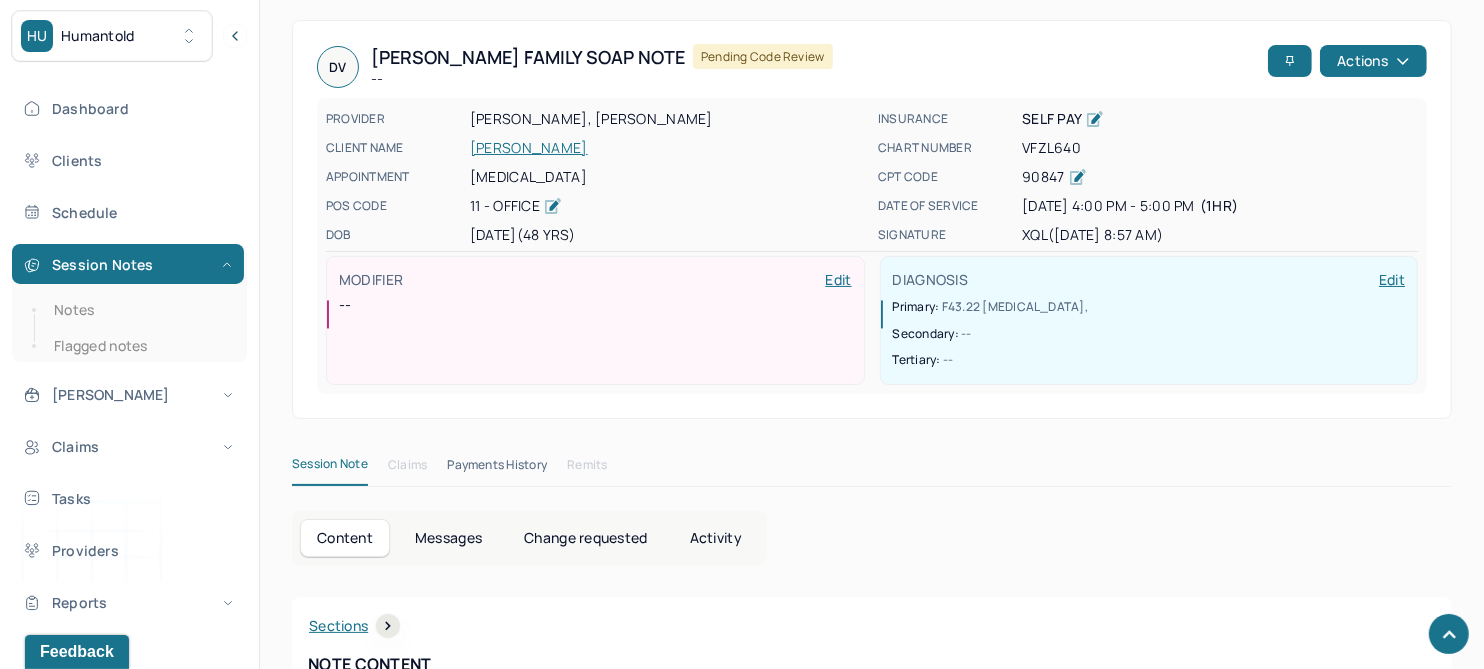scroll, scrollTop: 0, scrollLeft: 0, axis: both 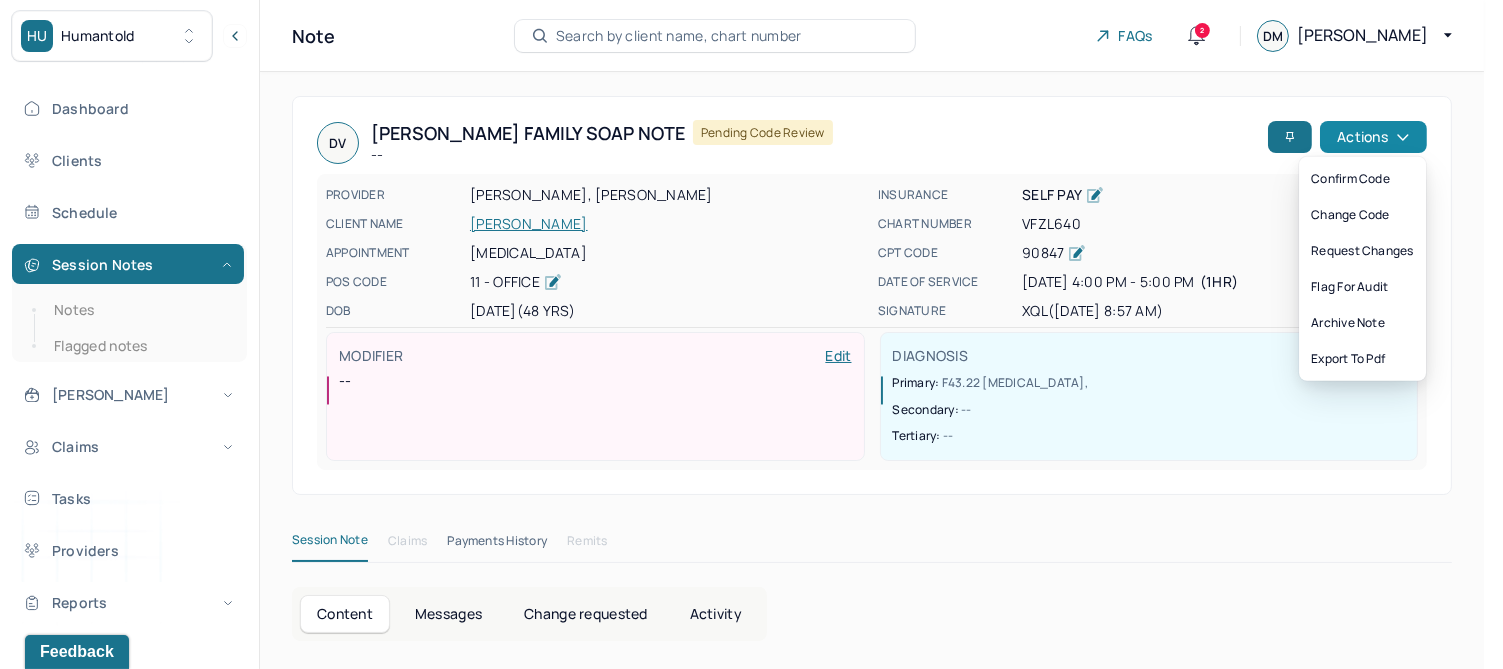 click on "Actions" at bounding box center [1373, 137] 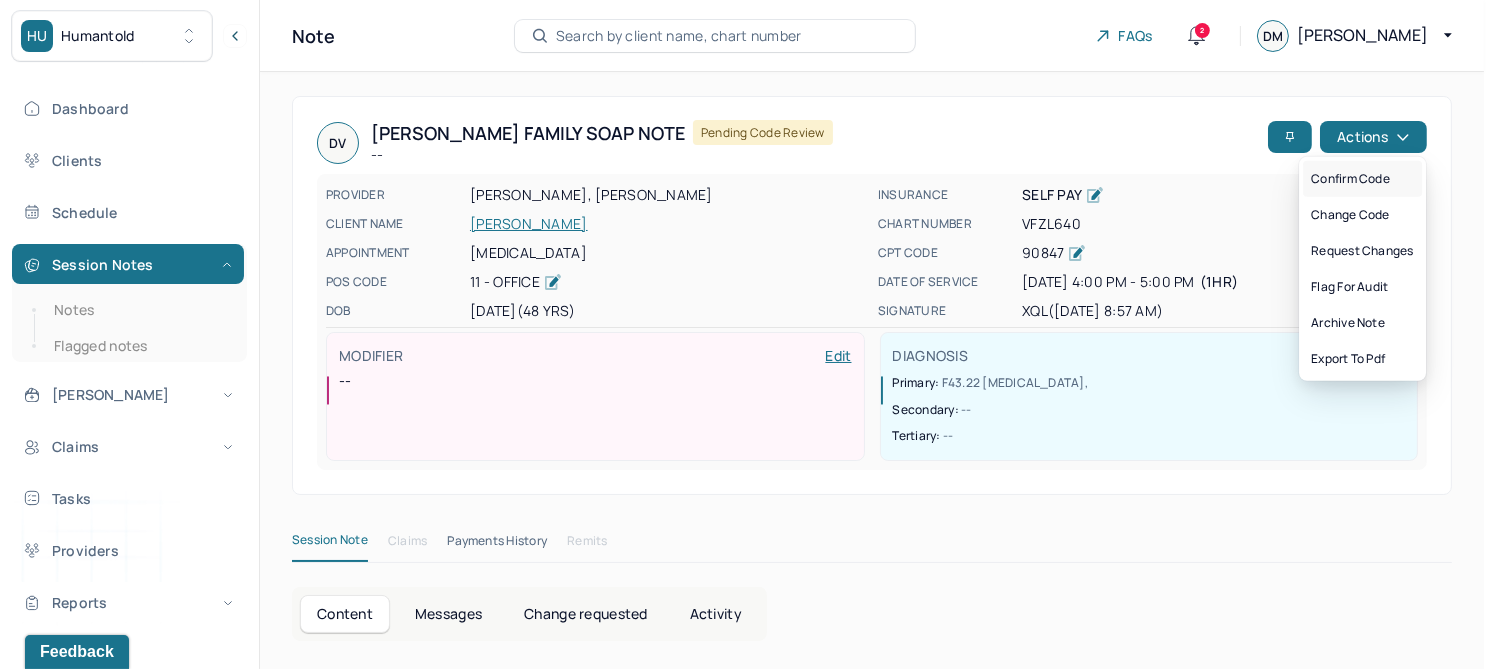 click on "Confirm code" at bounding box center [1362, 179] 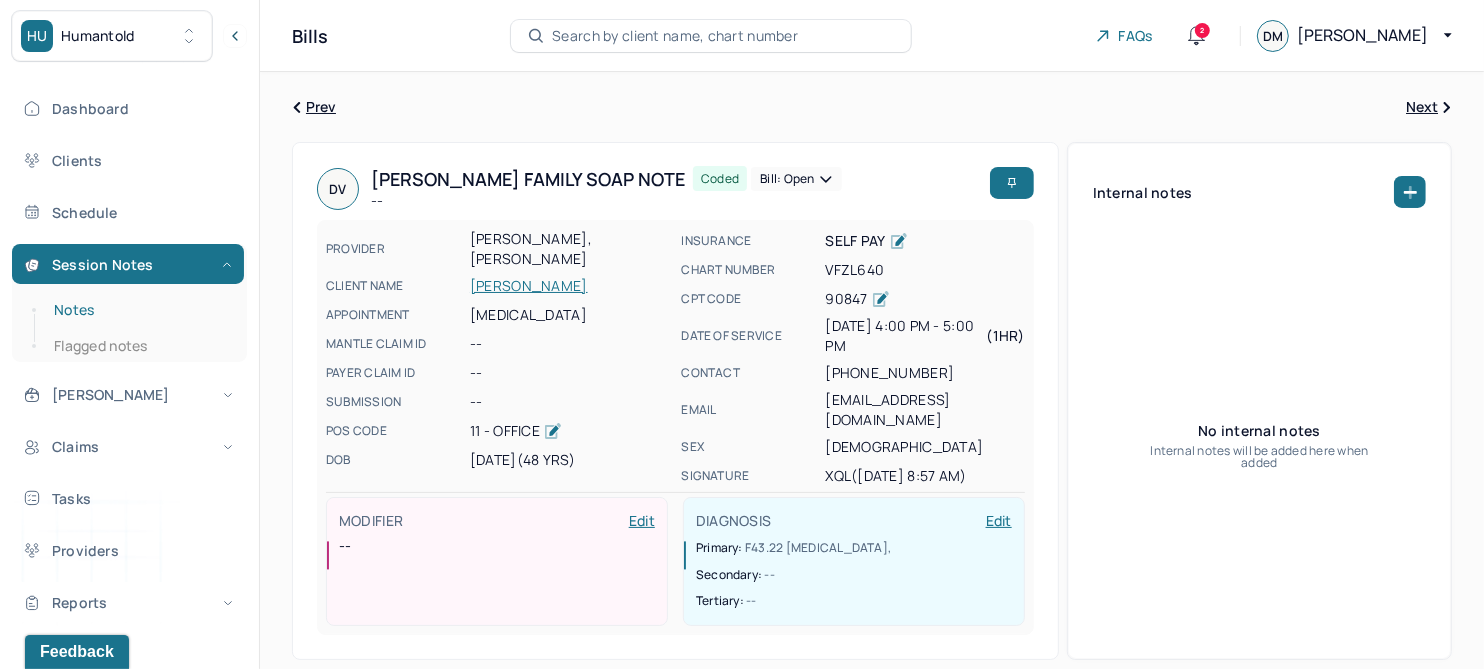 click on "Notes" at bounding box center (139, 310) 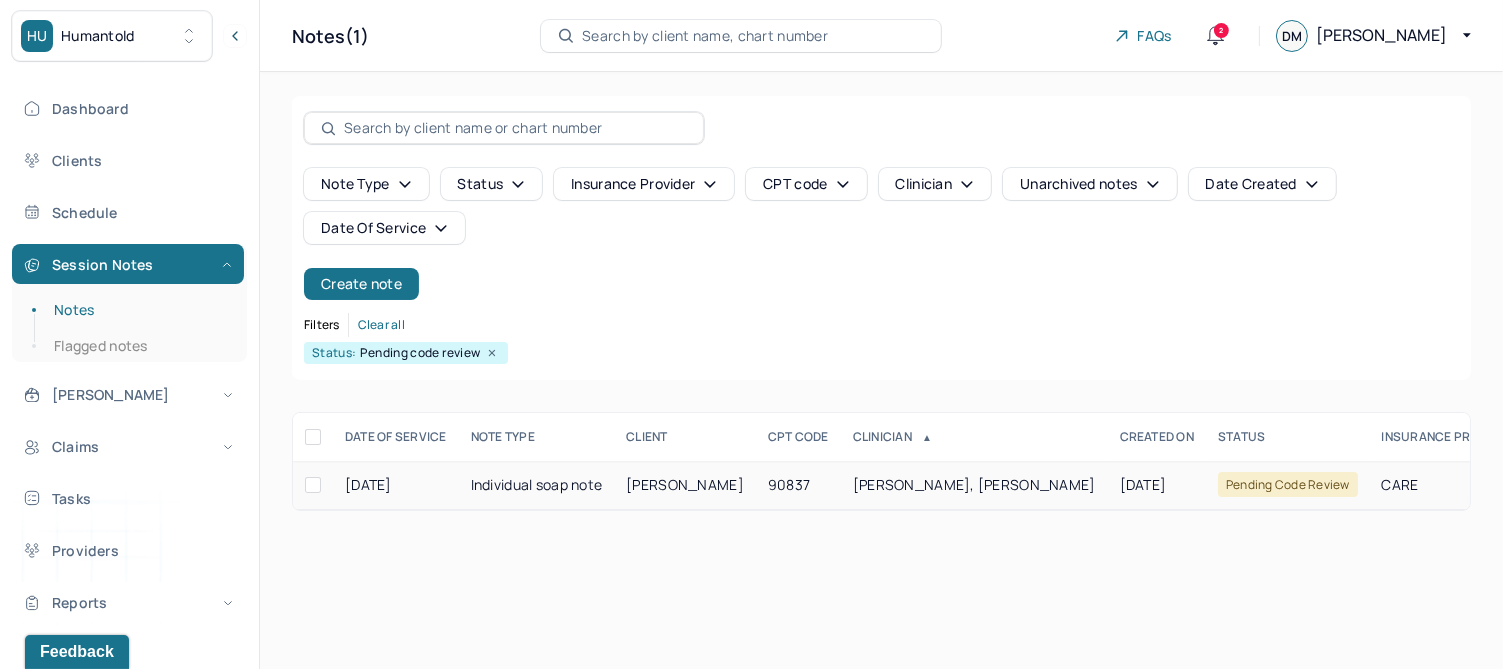 click on "CROTHERS, RYAN" at bounding box center [685, 484] 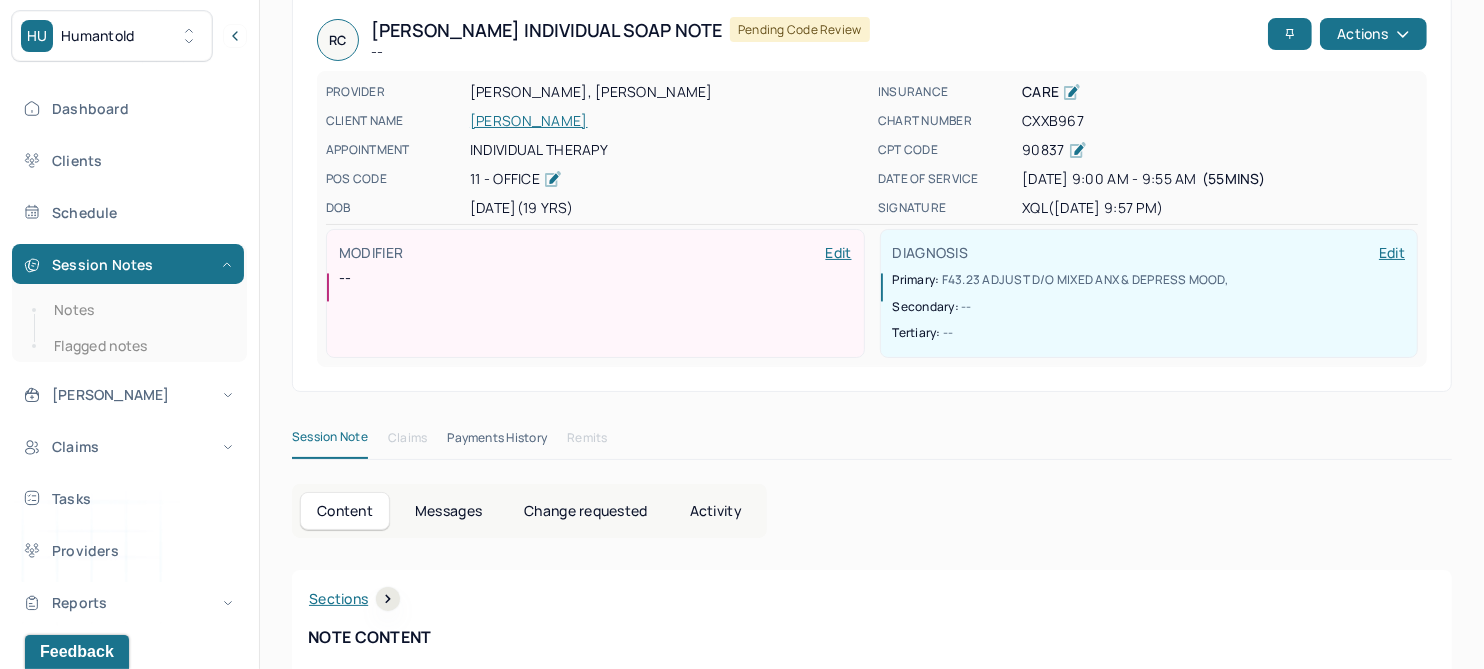 scroll, scrollTop: 0, scrollLeft: 0, axis: both 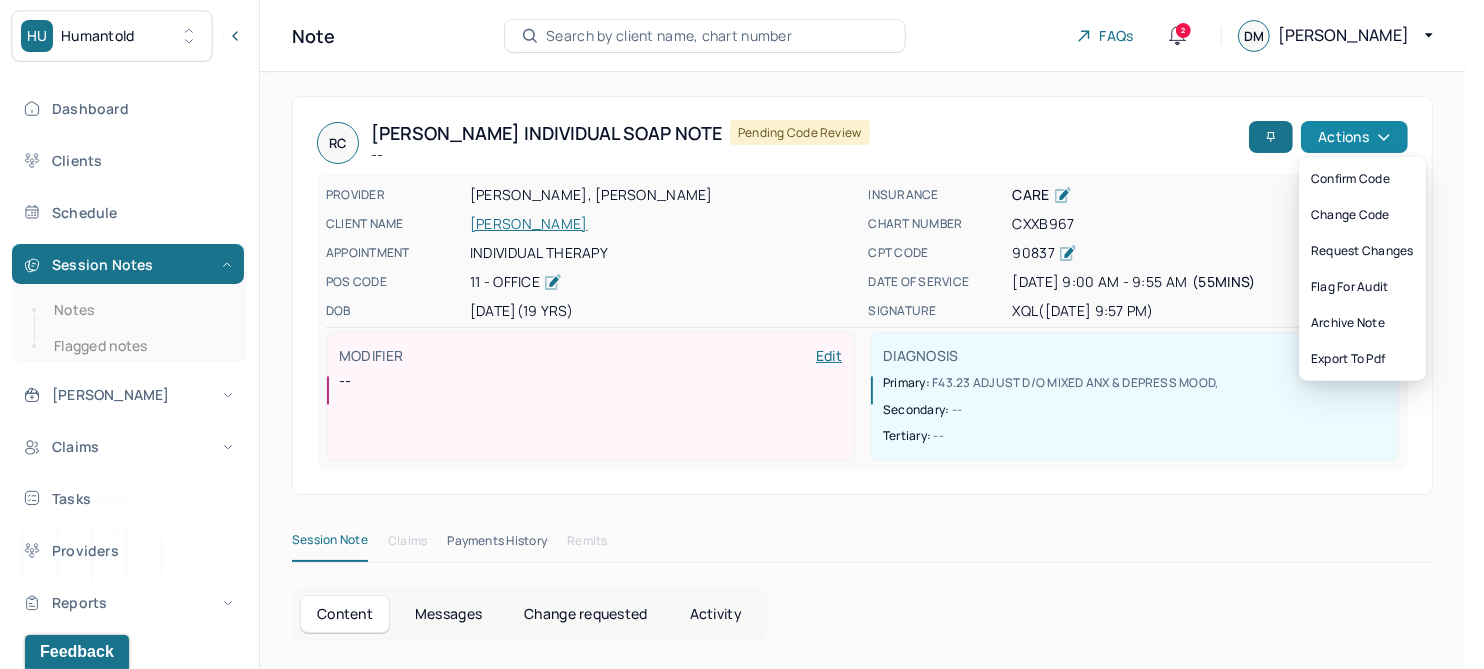click 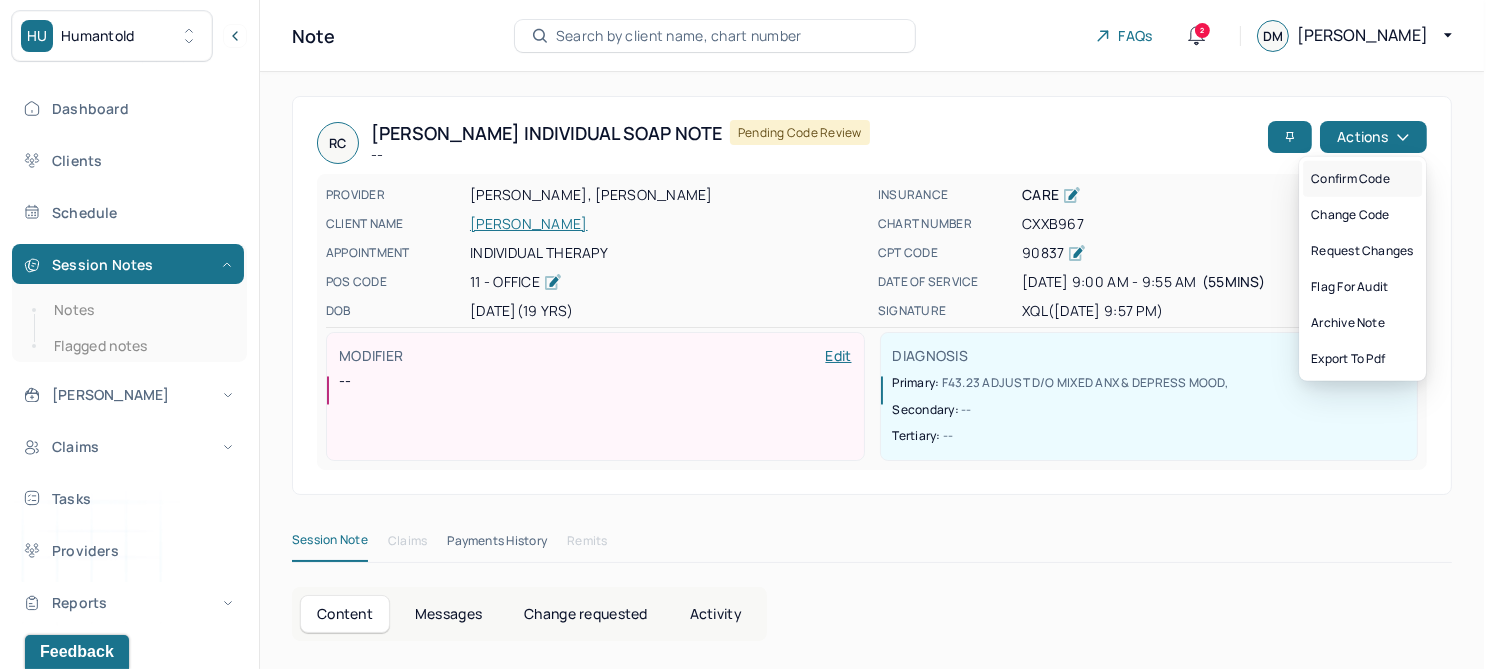 click on "Confirm code" at bounding box center (1362, 179) 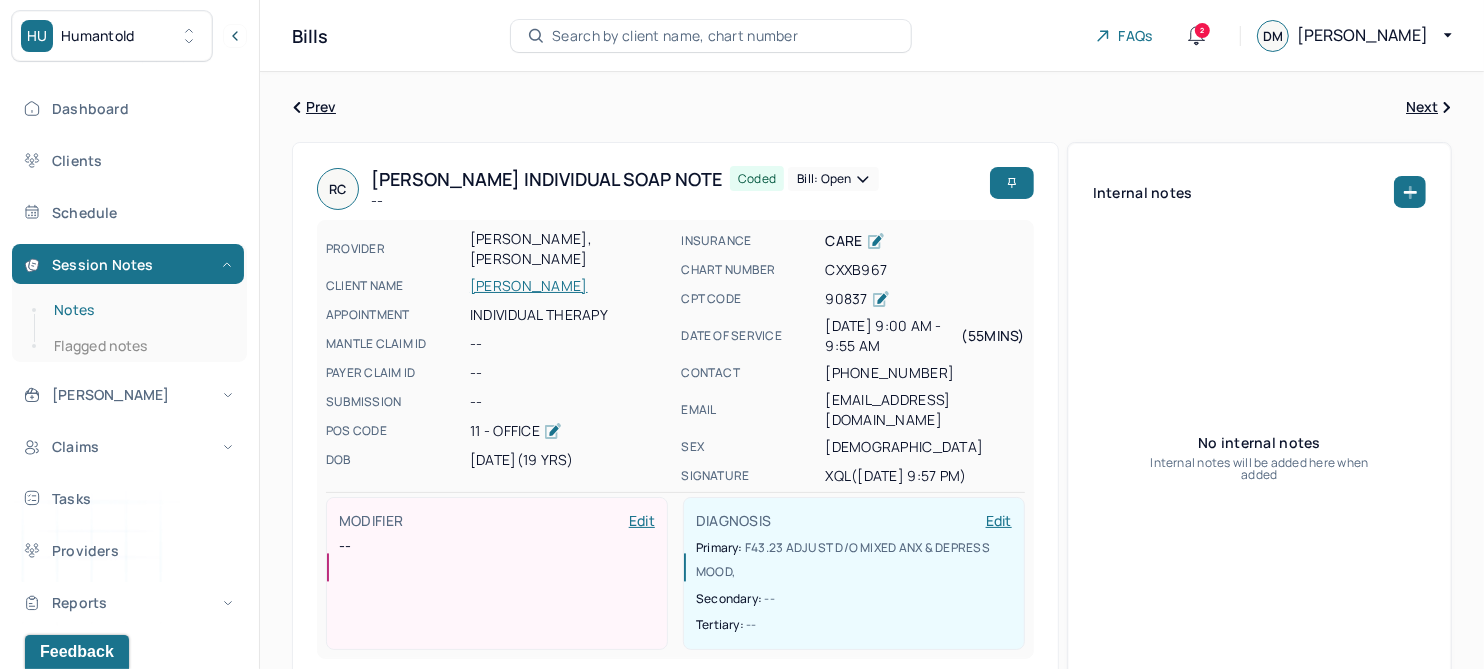 click on "Notes" at bounding box center [139, 310] 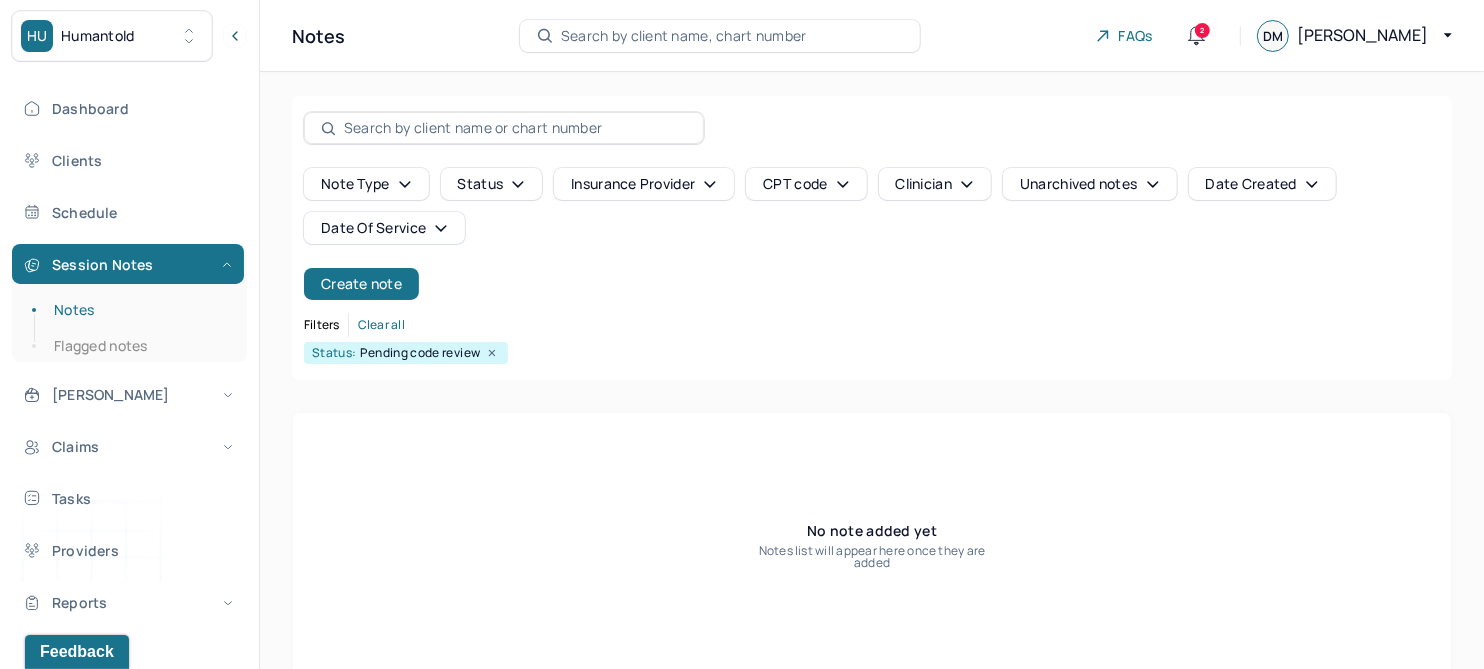 click on "Date Of Service" at bounding box center [384, 228] 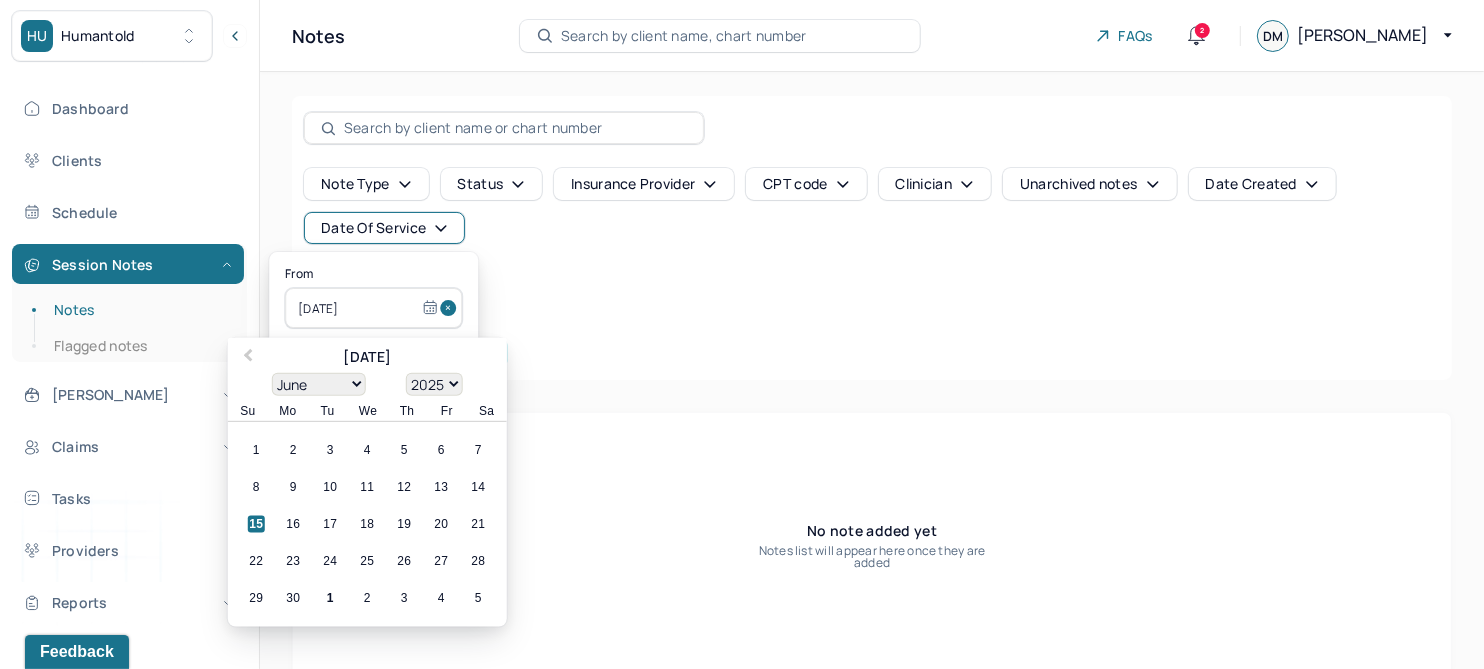 click at bounding box center [451, 308] 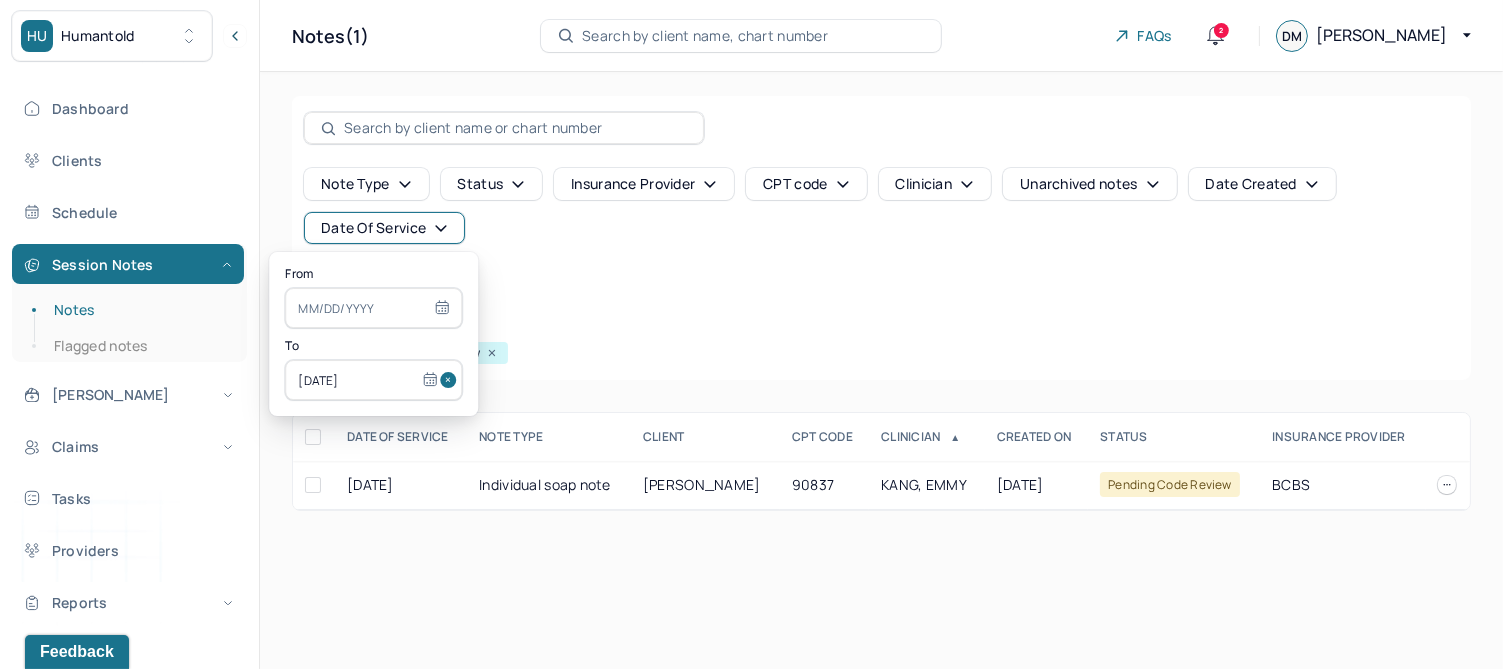 click at bounding box center (451, 380) 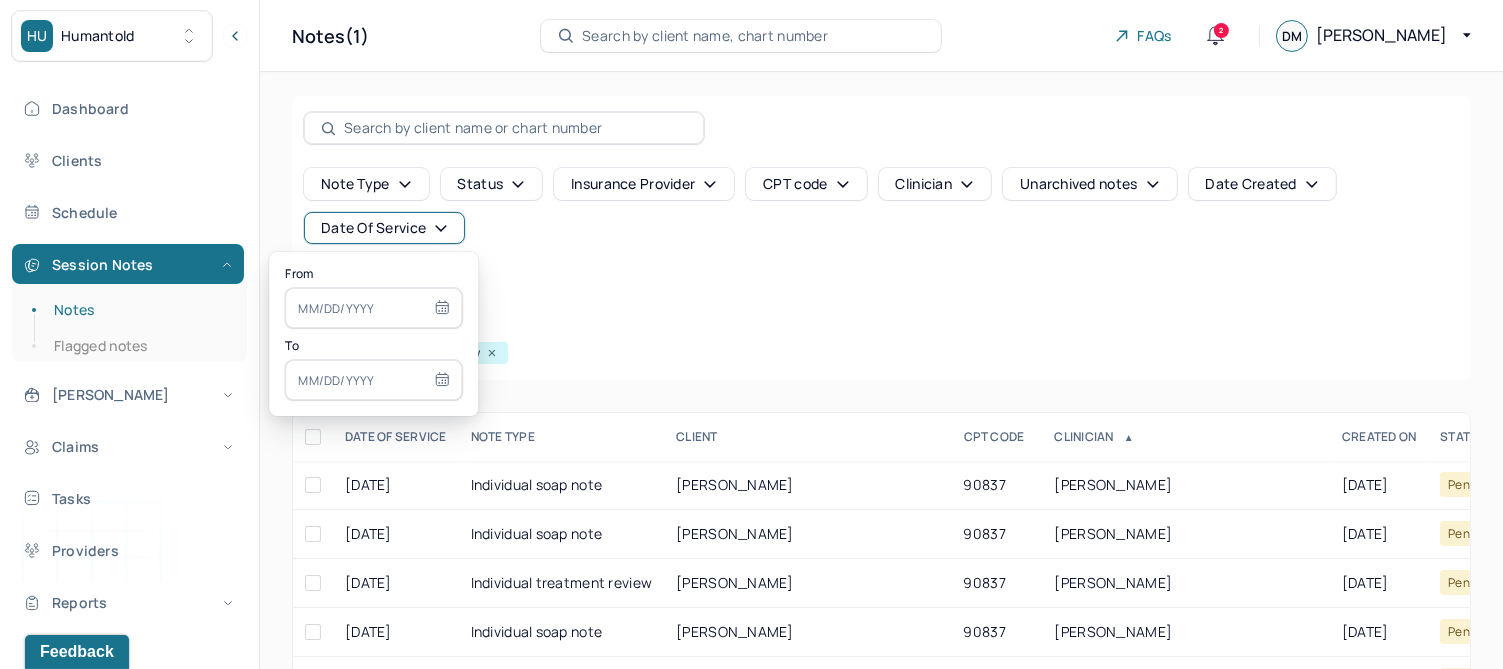 type 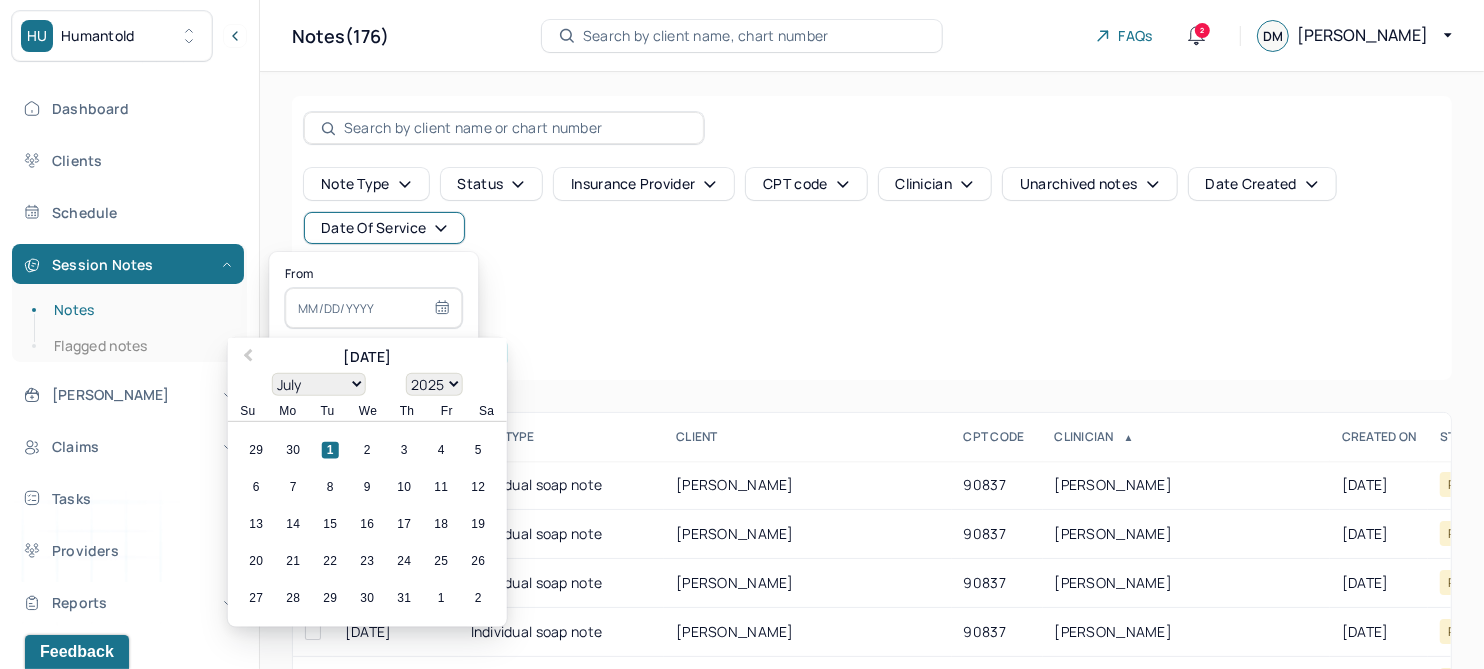 click on "17" at bounding box center [404, 524] 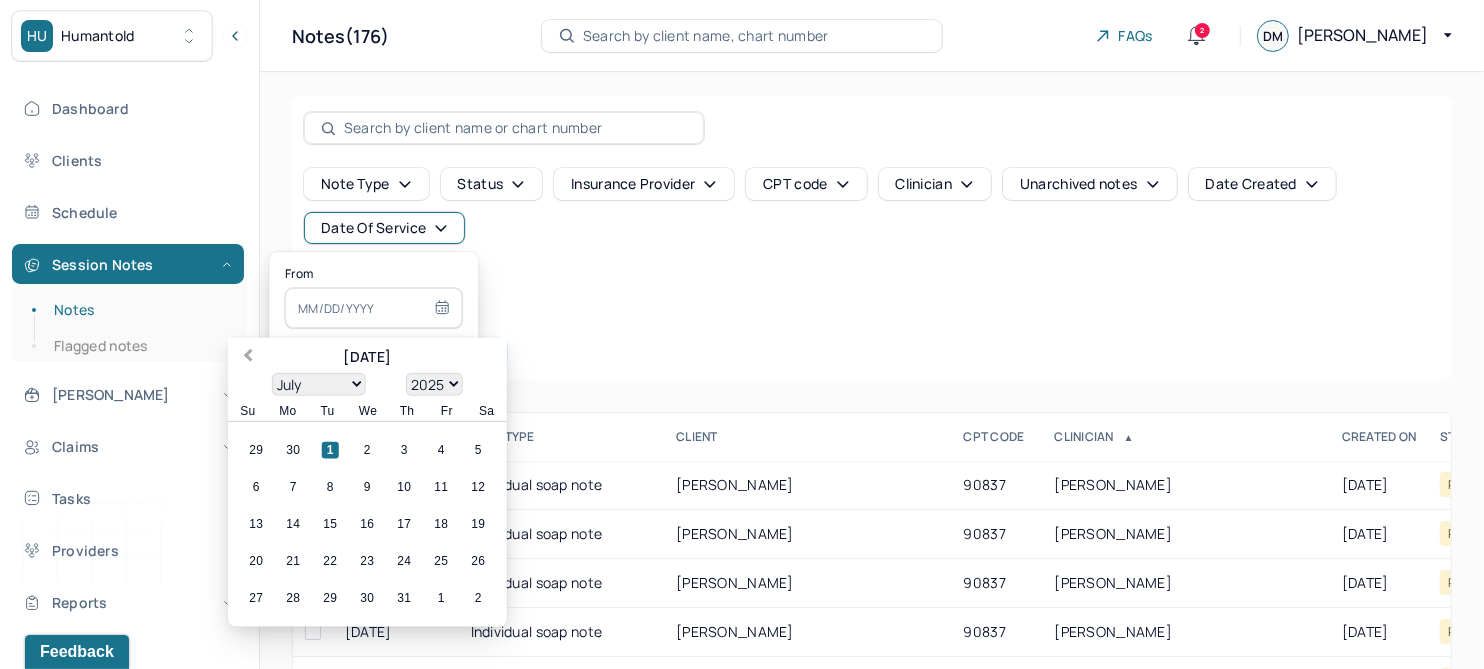 click on "Previous Month" at bounding box center [248, 357] 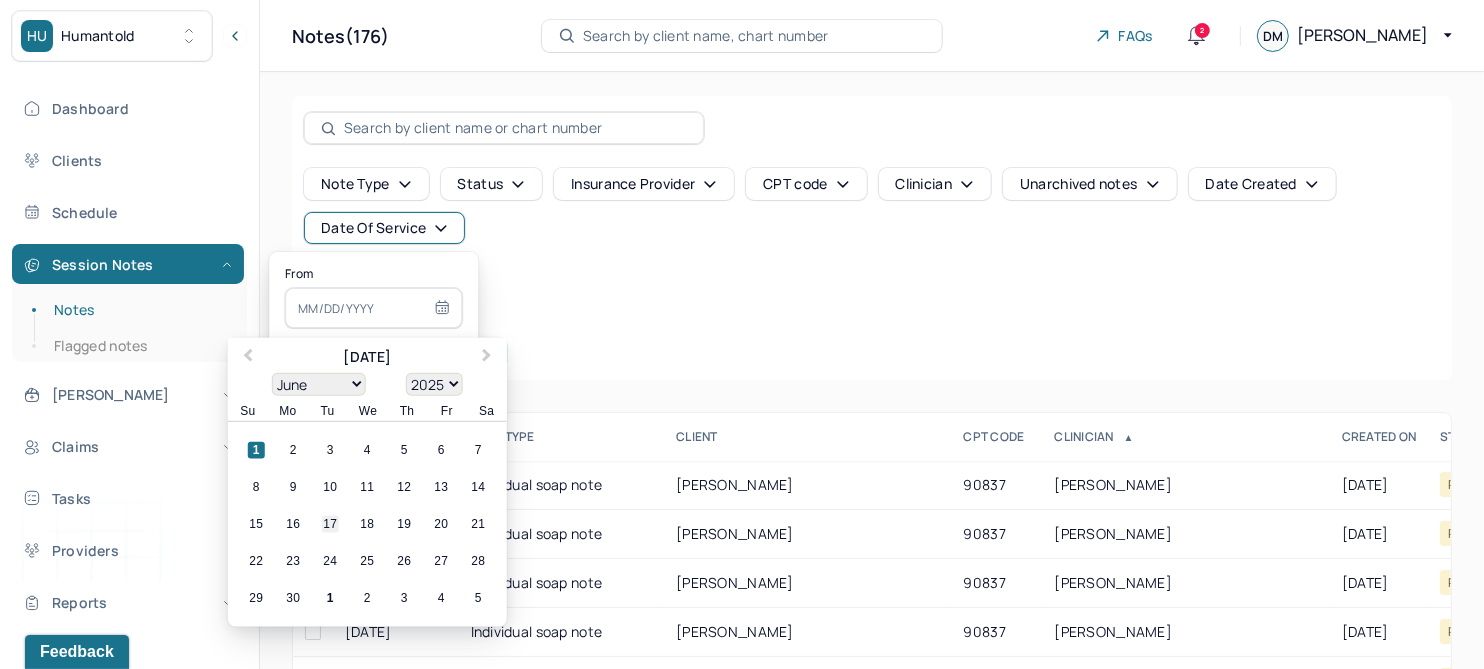 click on "17" at bounding box center [330, 524] 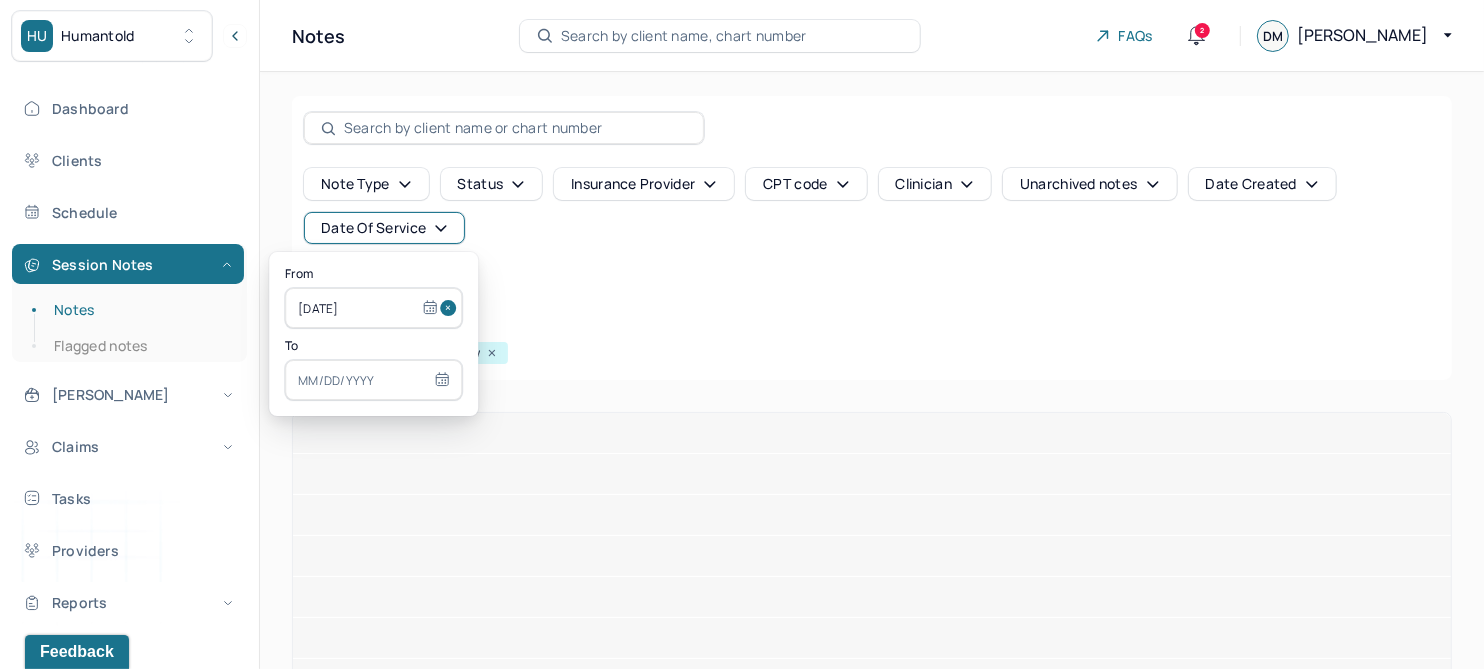 click at bounding box center [373, 380] 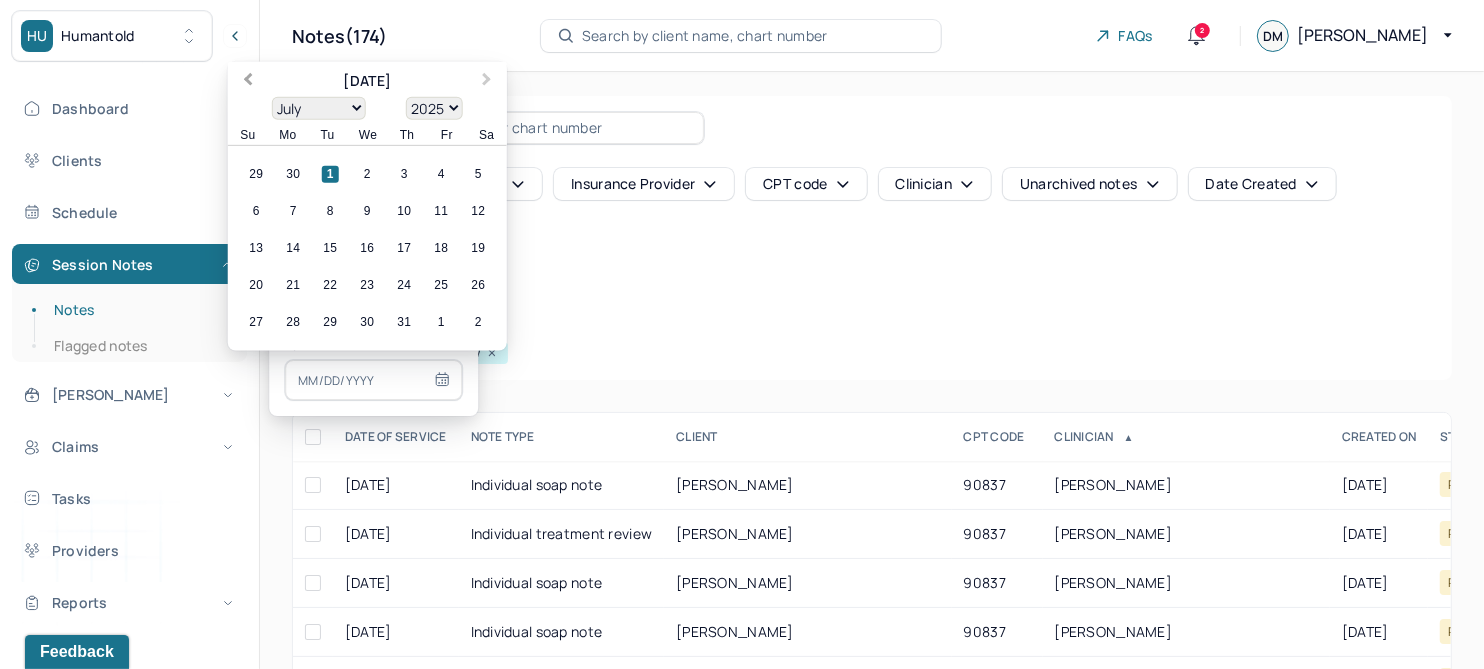click on "Previous Month" at bounding box center (248, 81) 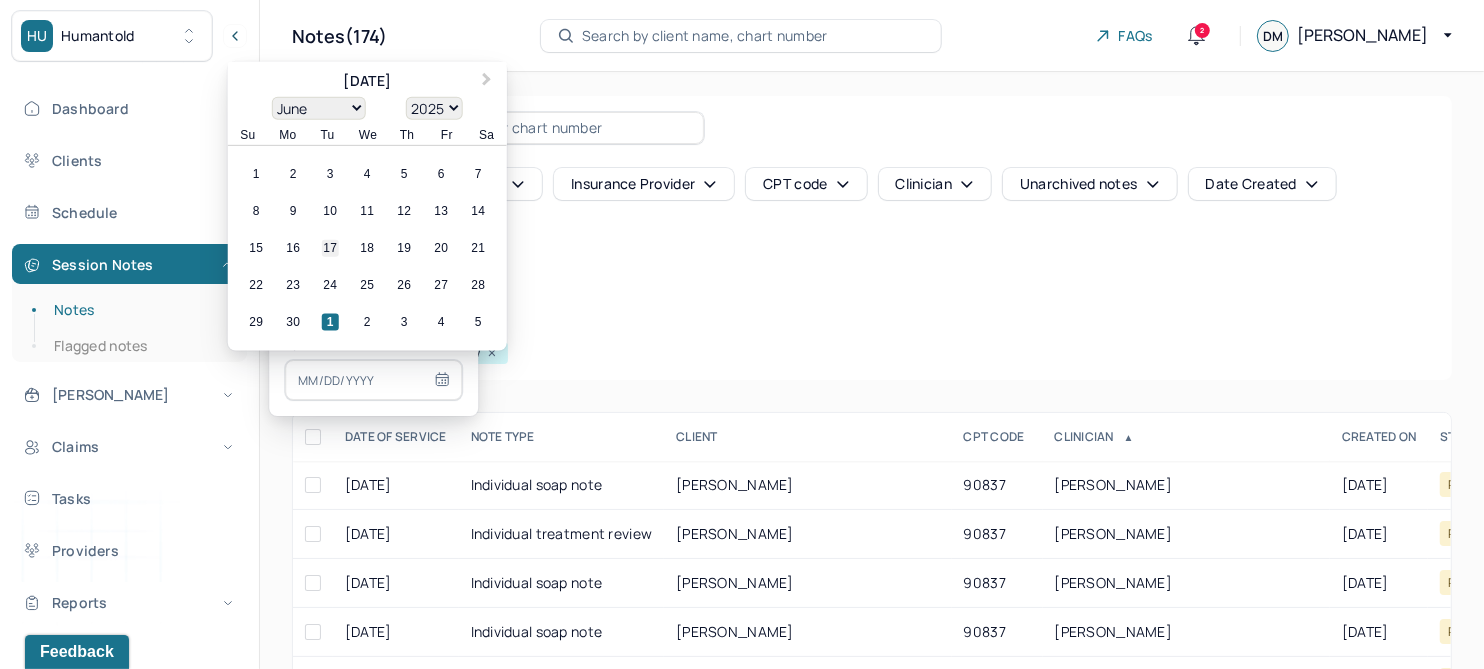 click on "17" at bounding box center [330, 248] 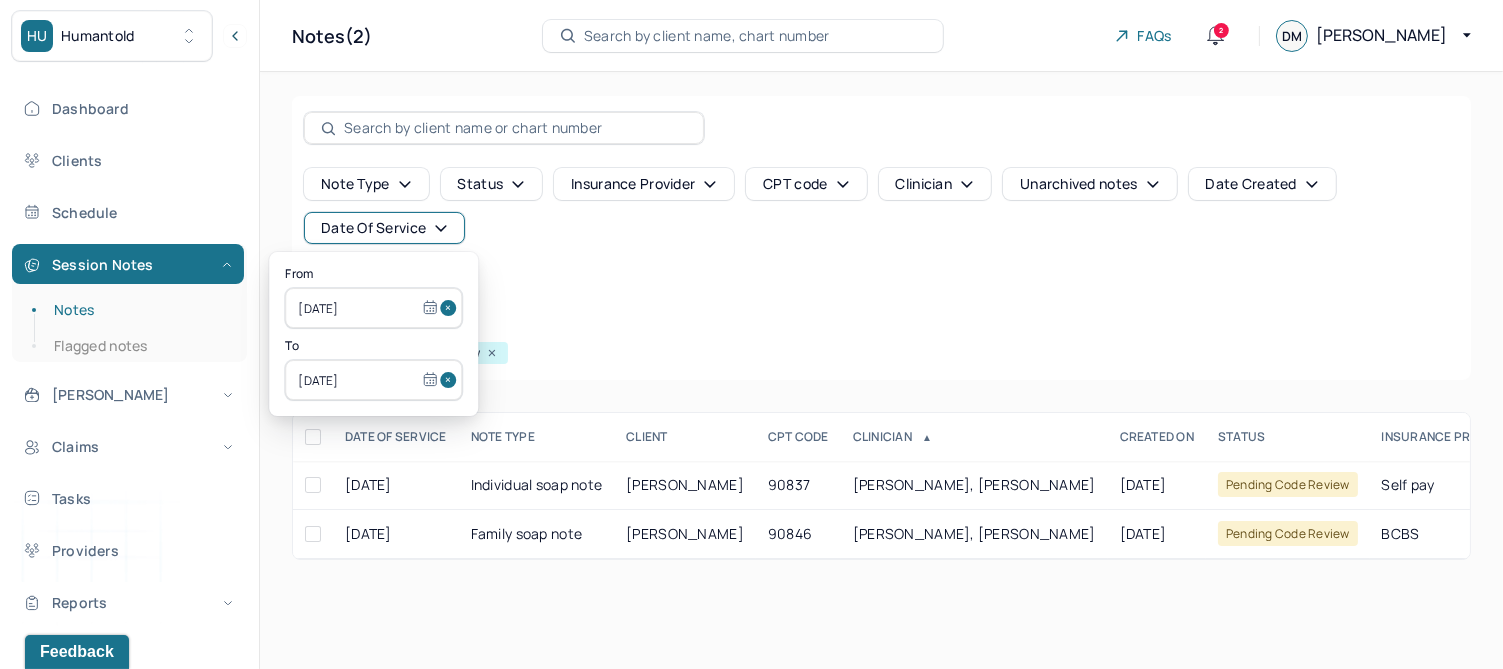 click on "Note type     Status     Insurance provider     CPT code     Clinician     Unarchived notes     Date Created     Date Of Service     Create note" at bounding box center (881, 234) 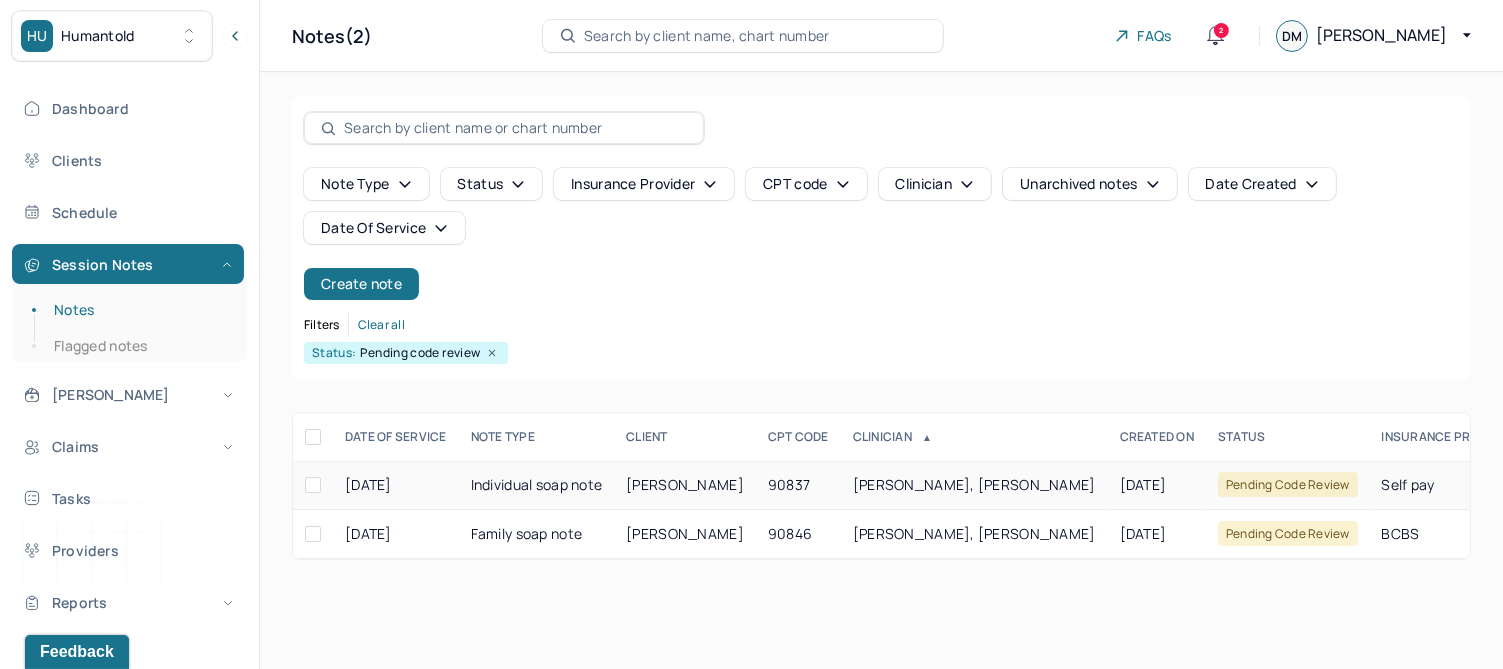 click on "[PERSON_NAME]" at bounding box center (685, 484) 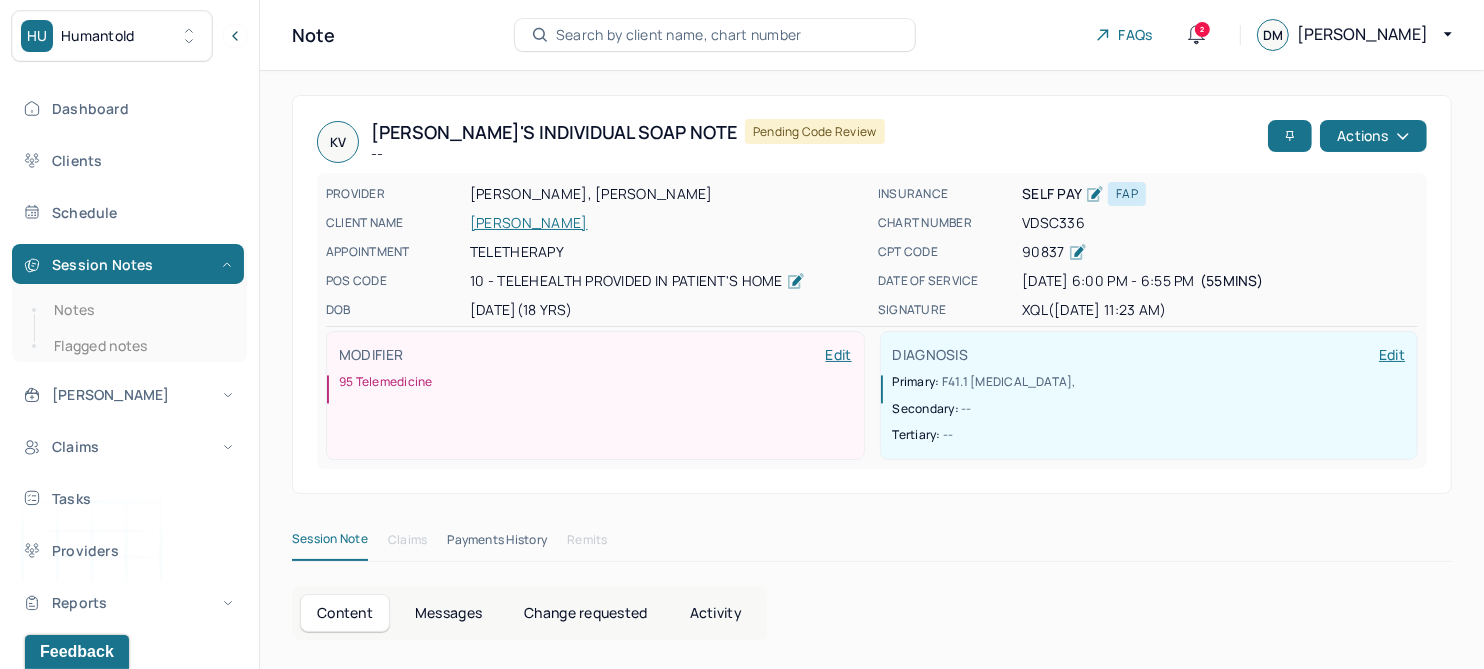 scroll, scrollTop: 0, scrollLeft: 0, axis: both 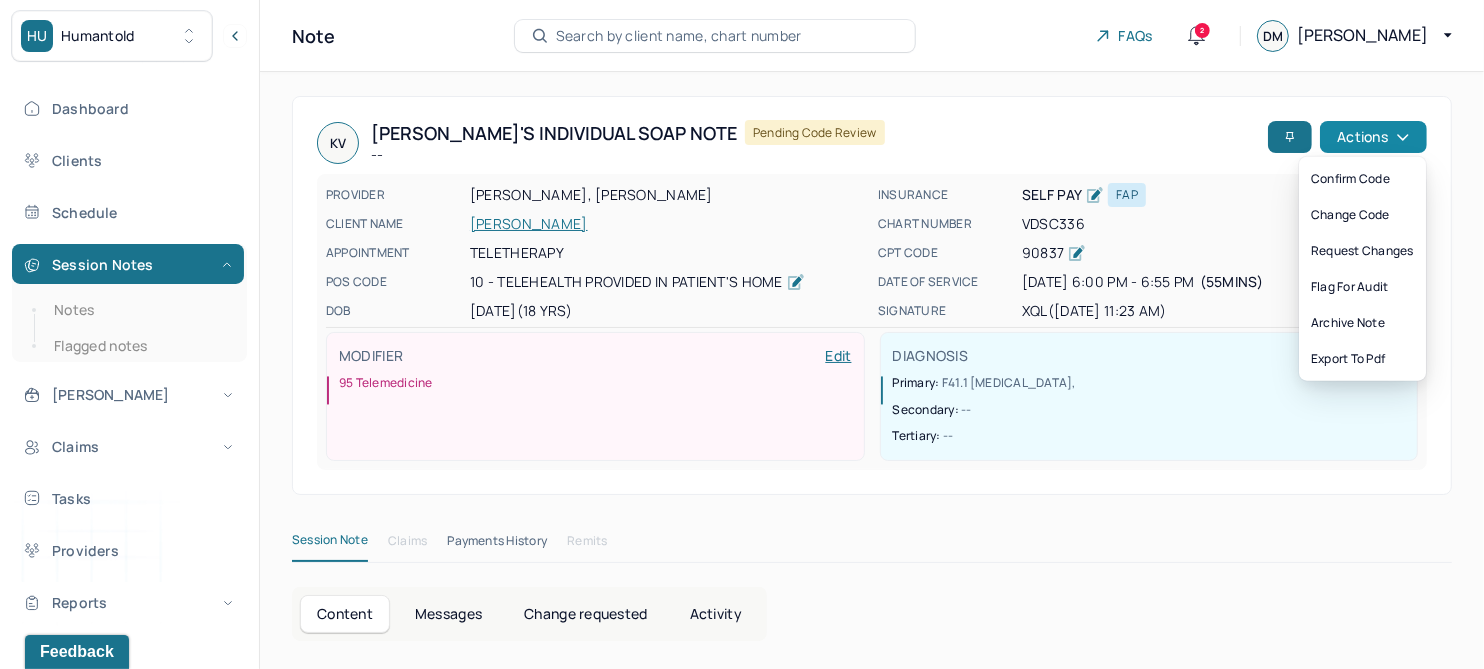 click on "Actions" at bounding box center [1373, 137] 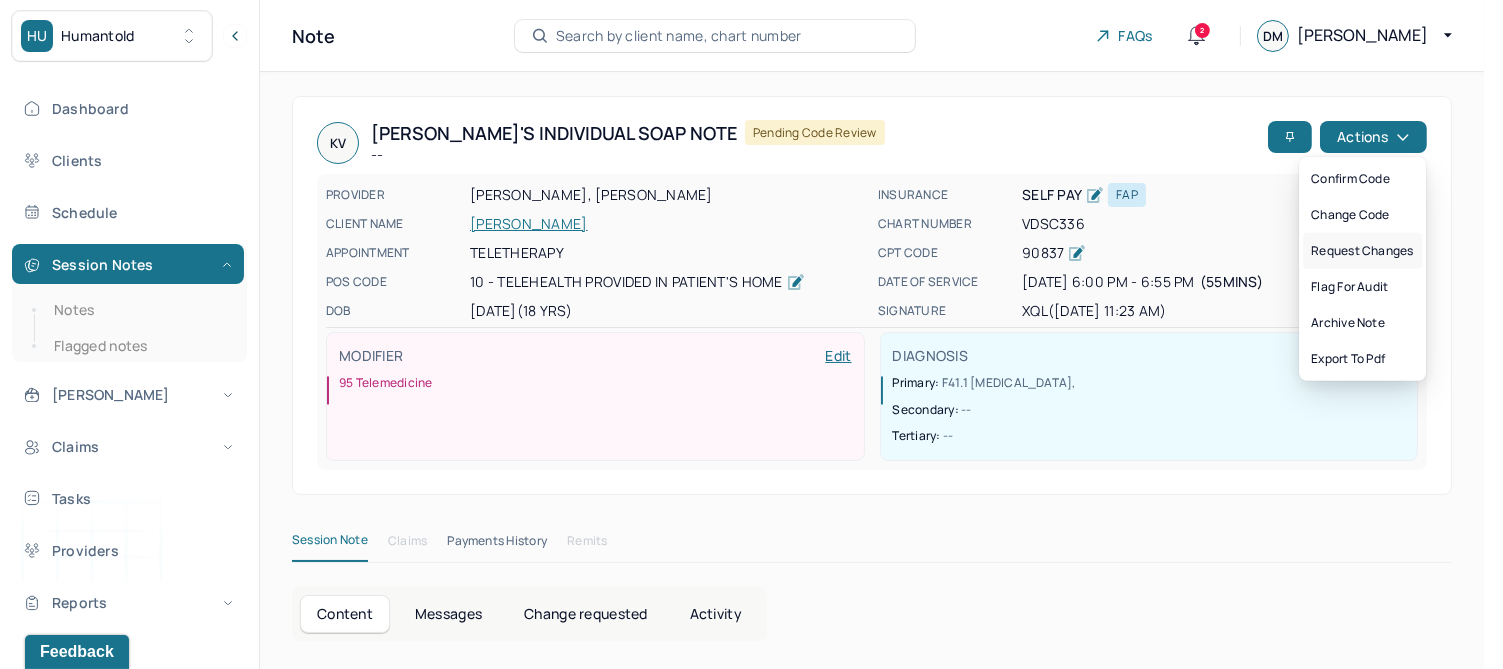 click on "Request changes" at bounding box center [1362, 251] 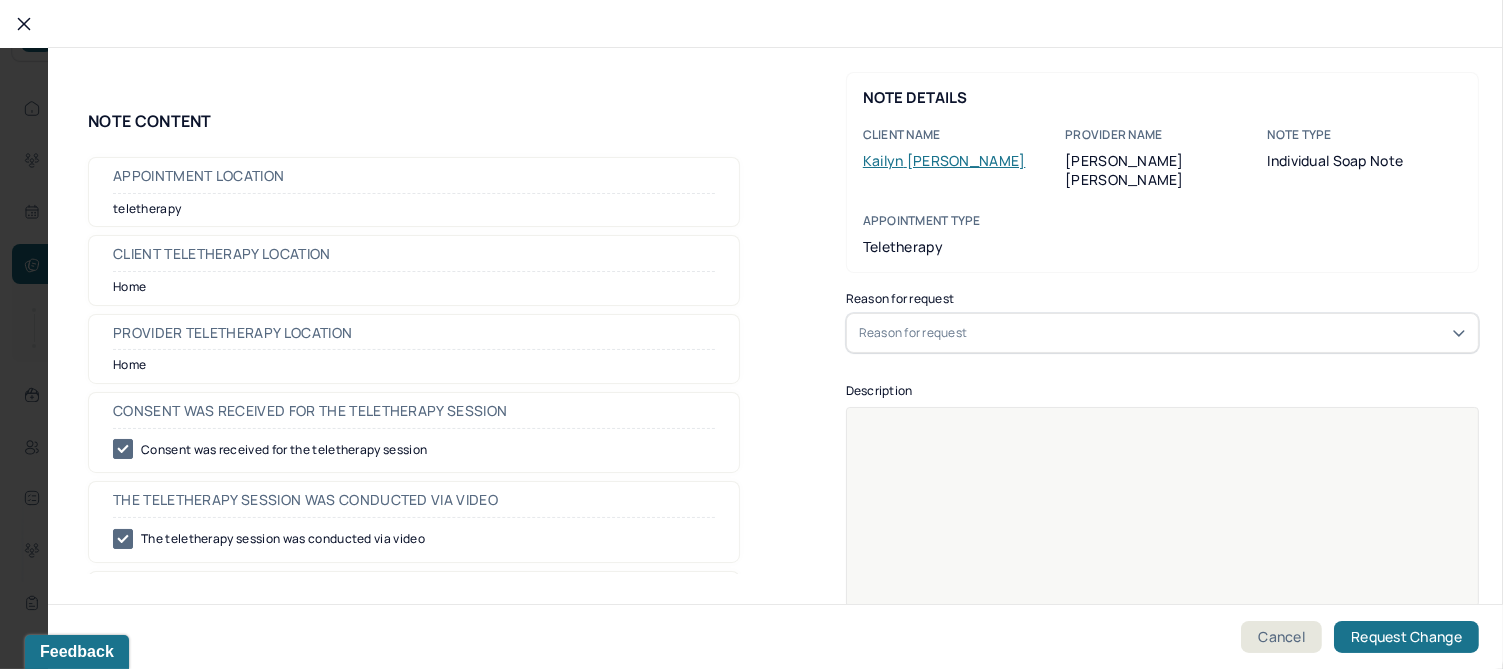 click on "Reason for request" at bounding box center (1162, 333) 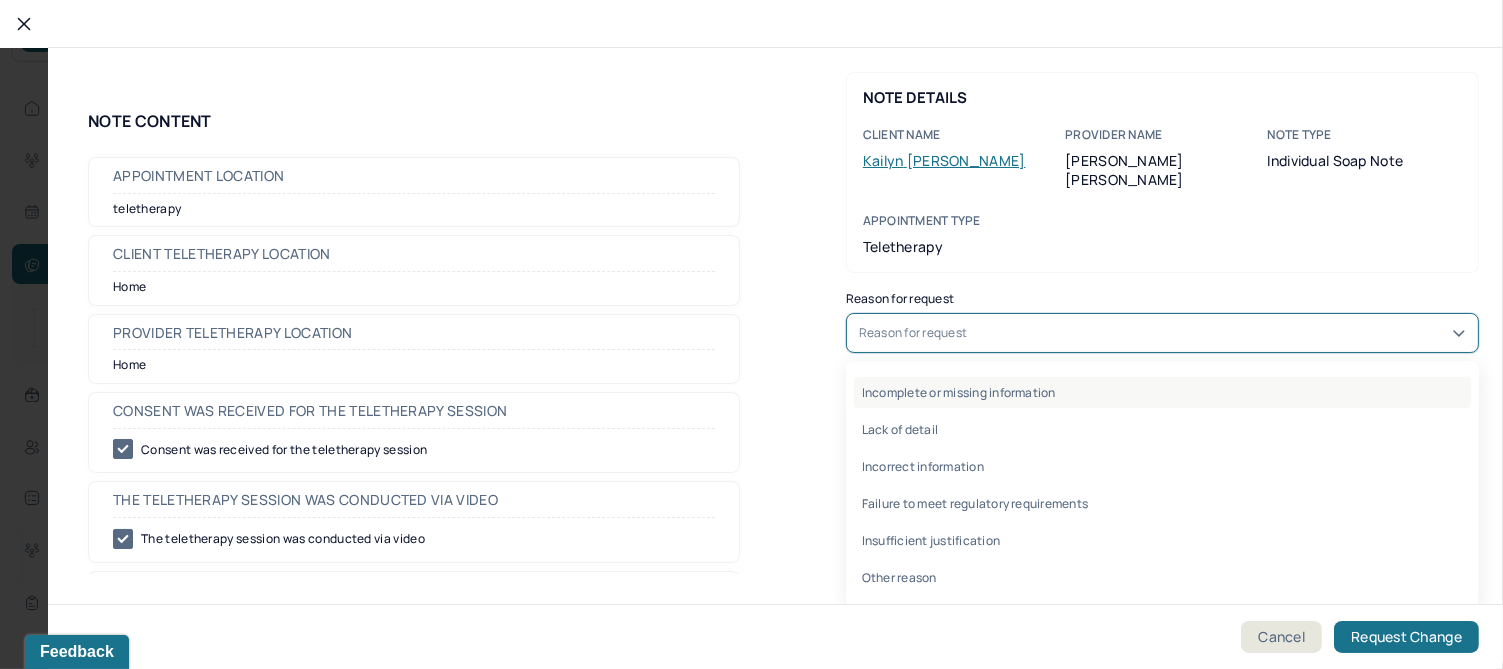 click on "Incomplete or missing information" at bounding box center [1162, 392] 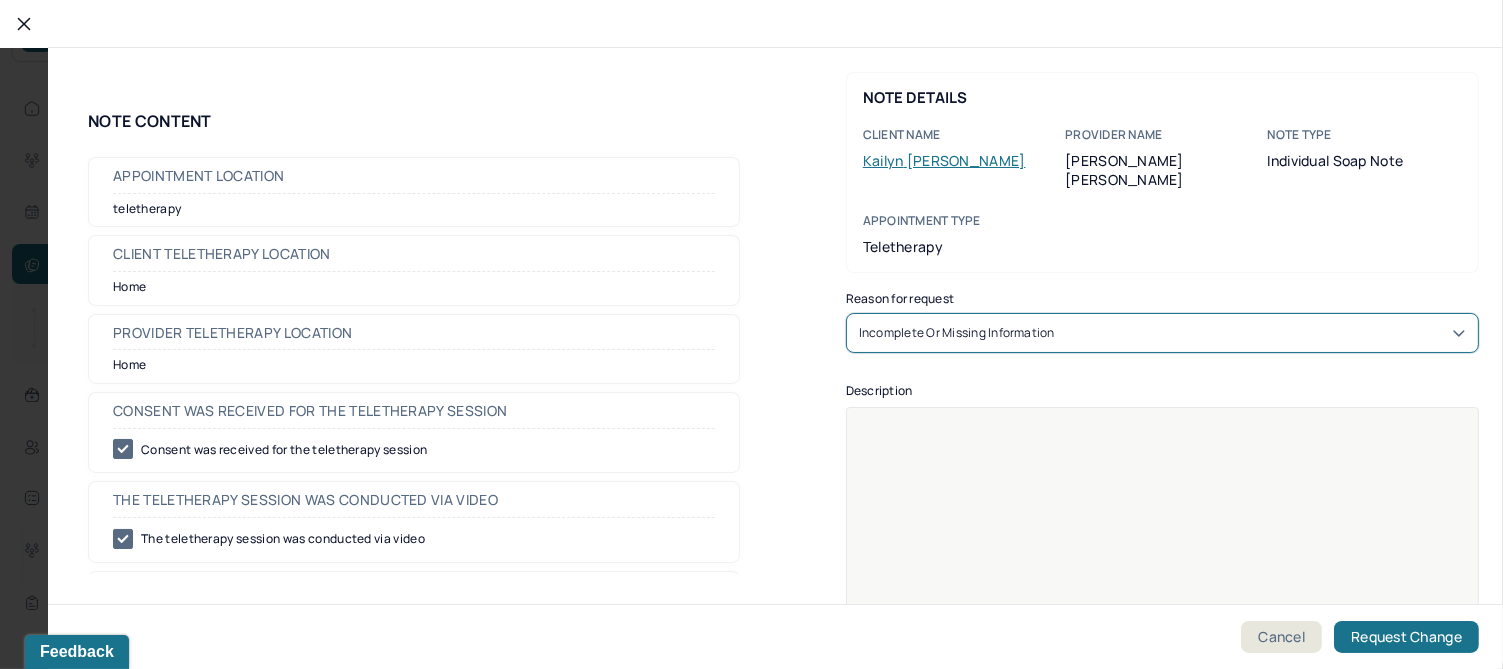 click at bounding box center [1163, 520] 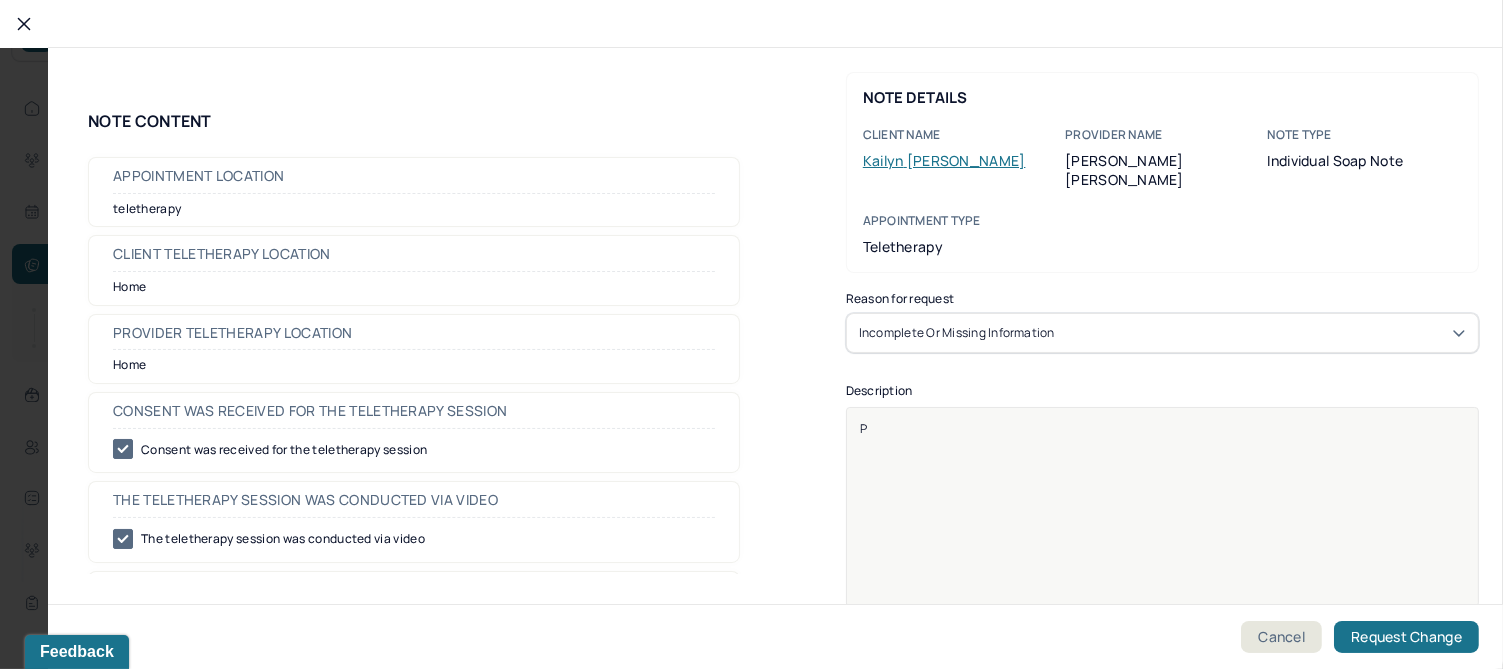 type 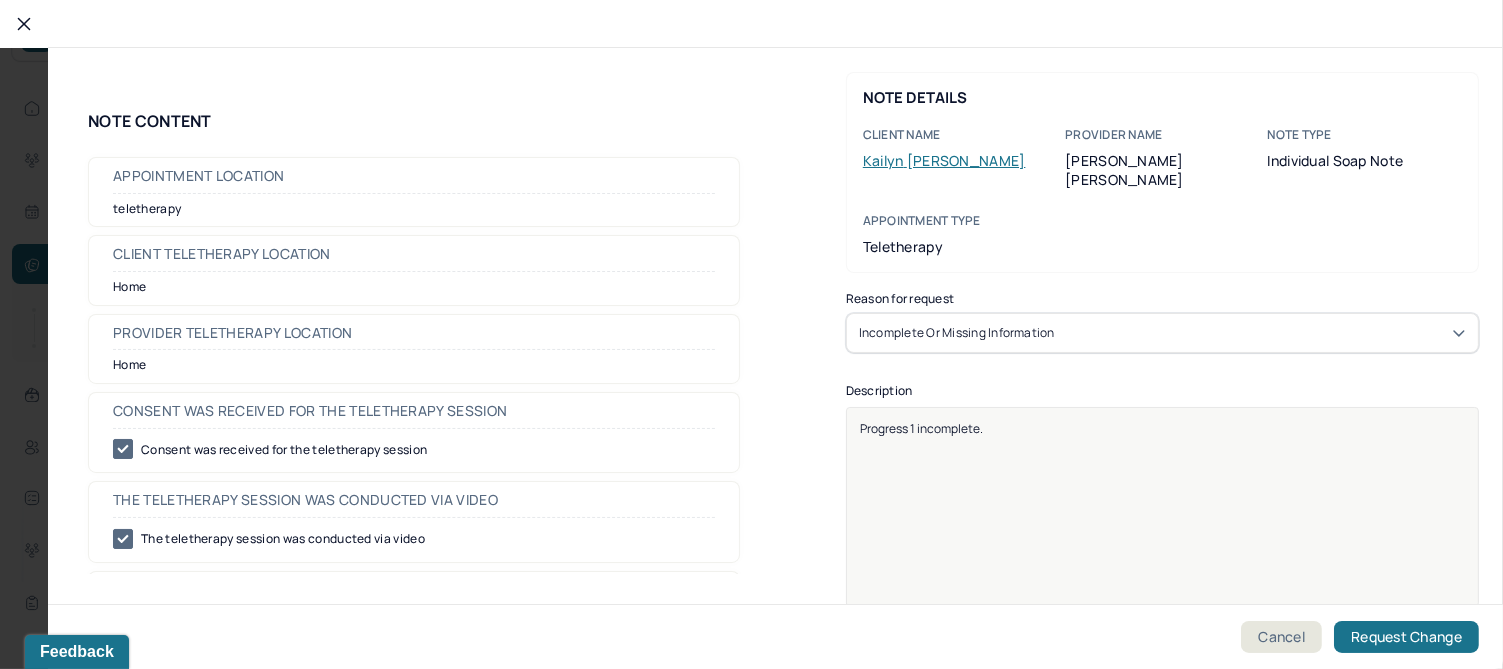 click on "Progress 1 incomplete." at bounding box center (921, 428) 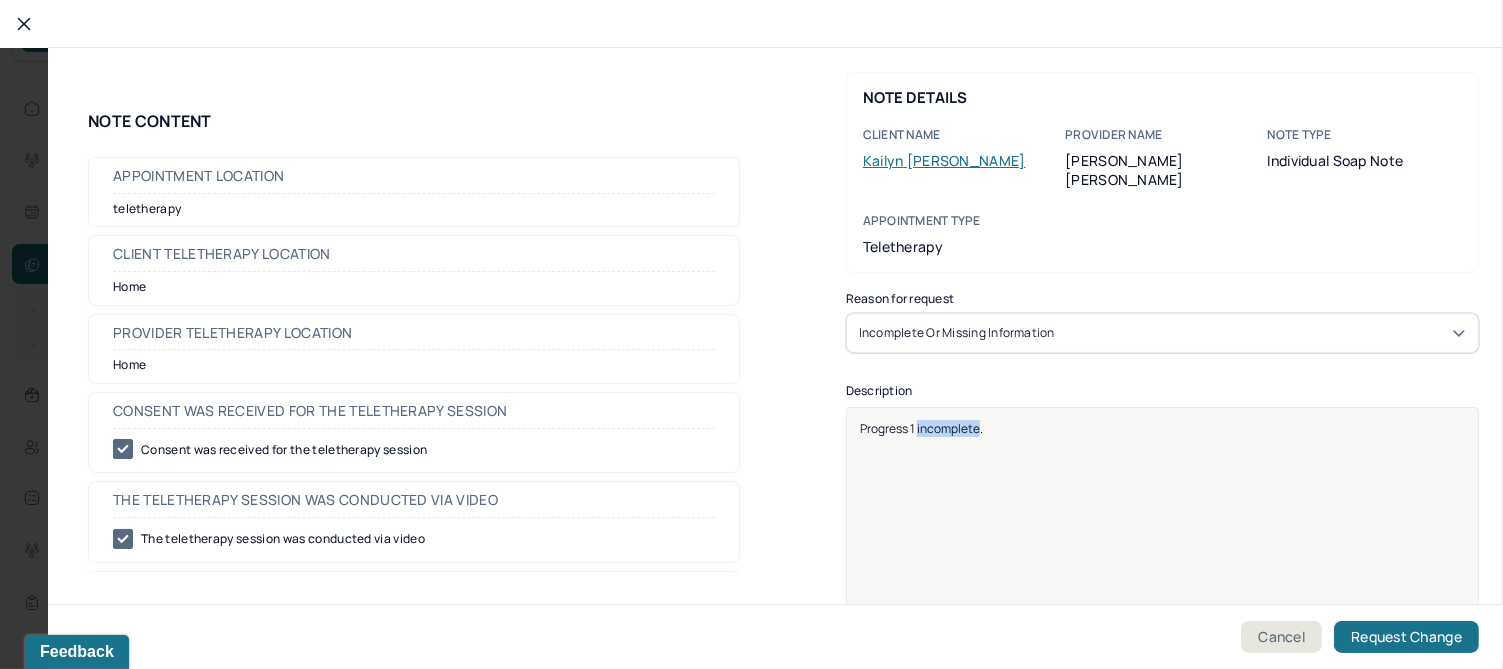 click on "Progress 1 incomplete." at bounding box center [921, 428] 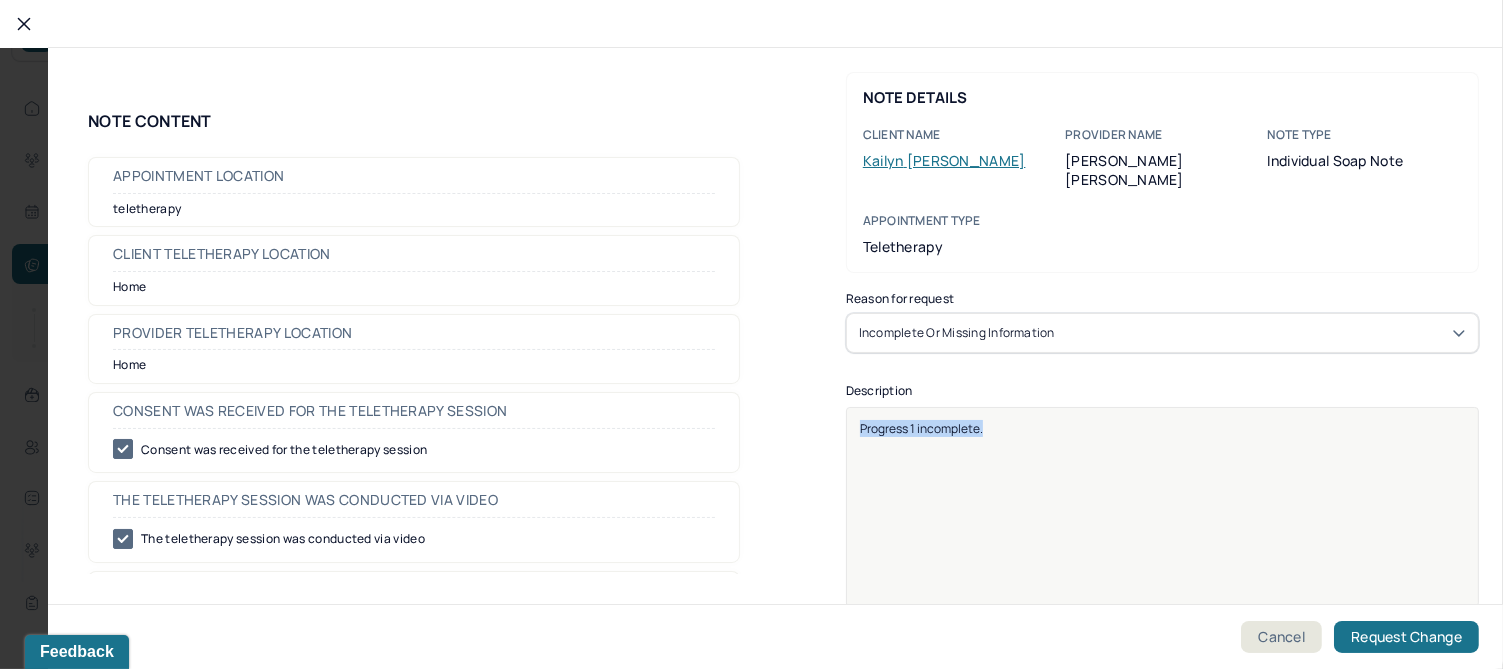 click on "Progress 1 incomplete." at bounding box center (921, 428) 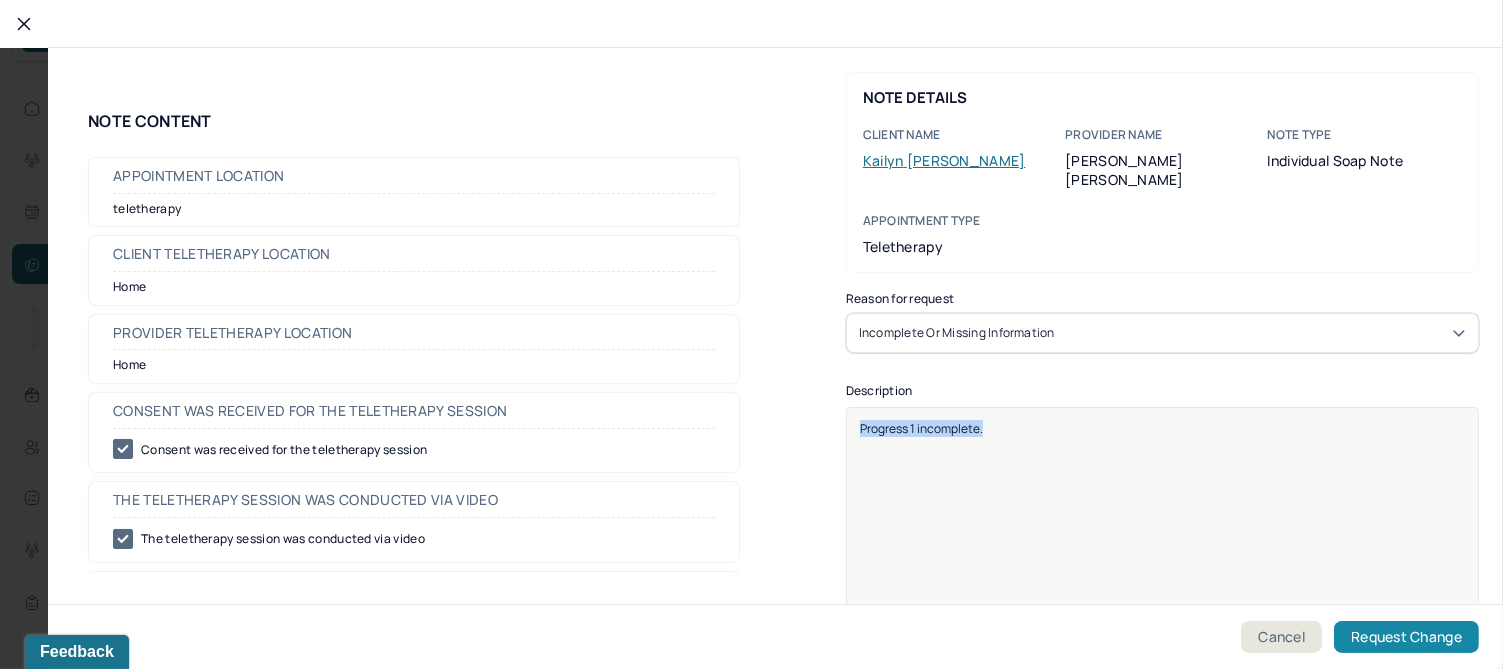 click on "Request Change" at bounding box center (1406, 637) 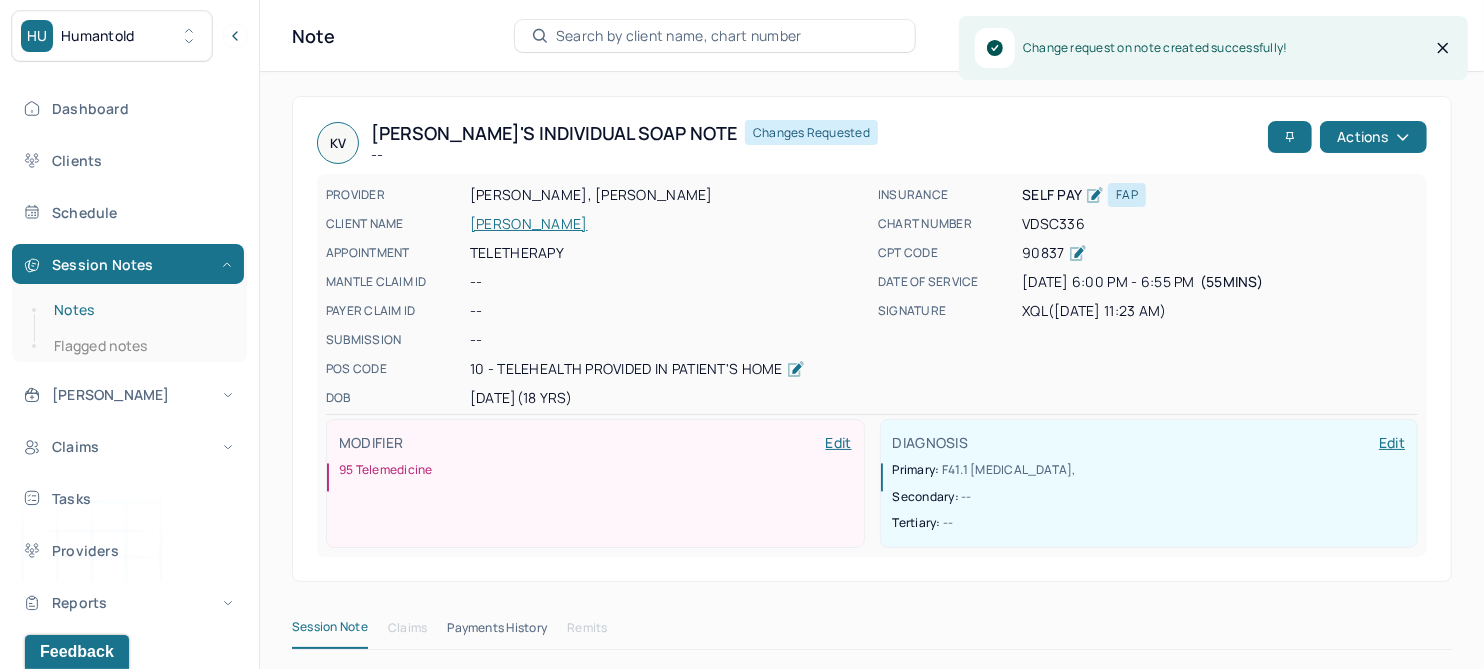 click on "Notes" at bounding box center (139, 310) 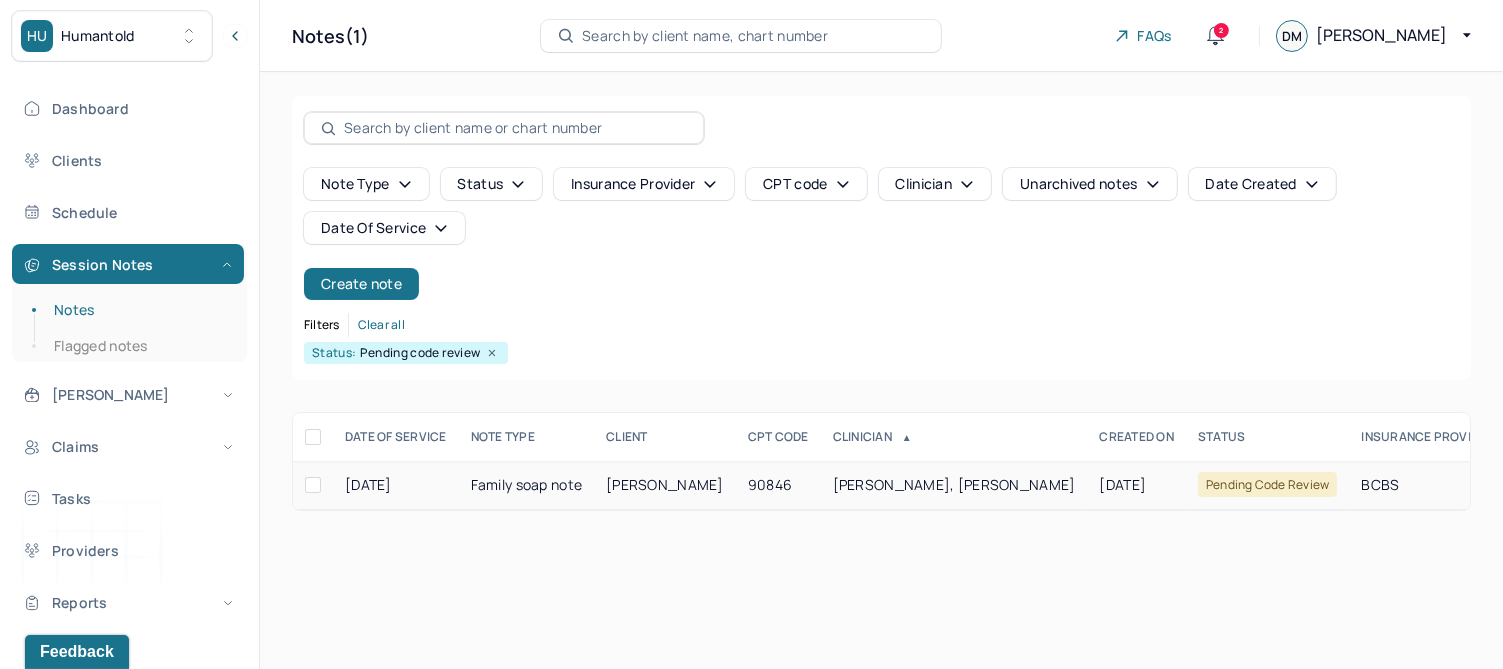 click on "GRIFFIN, MALCOLM" at bounding box center (665, 484) 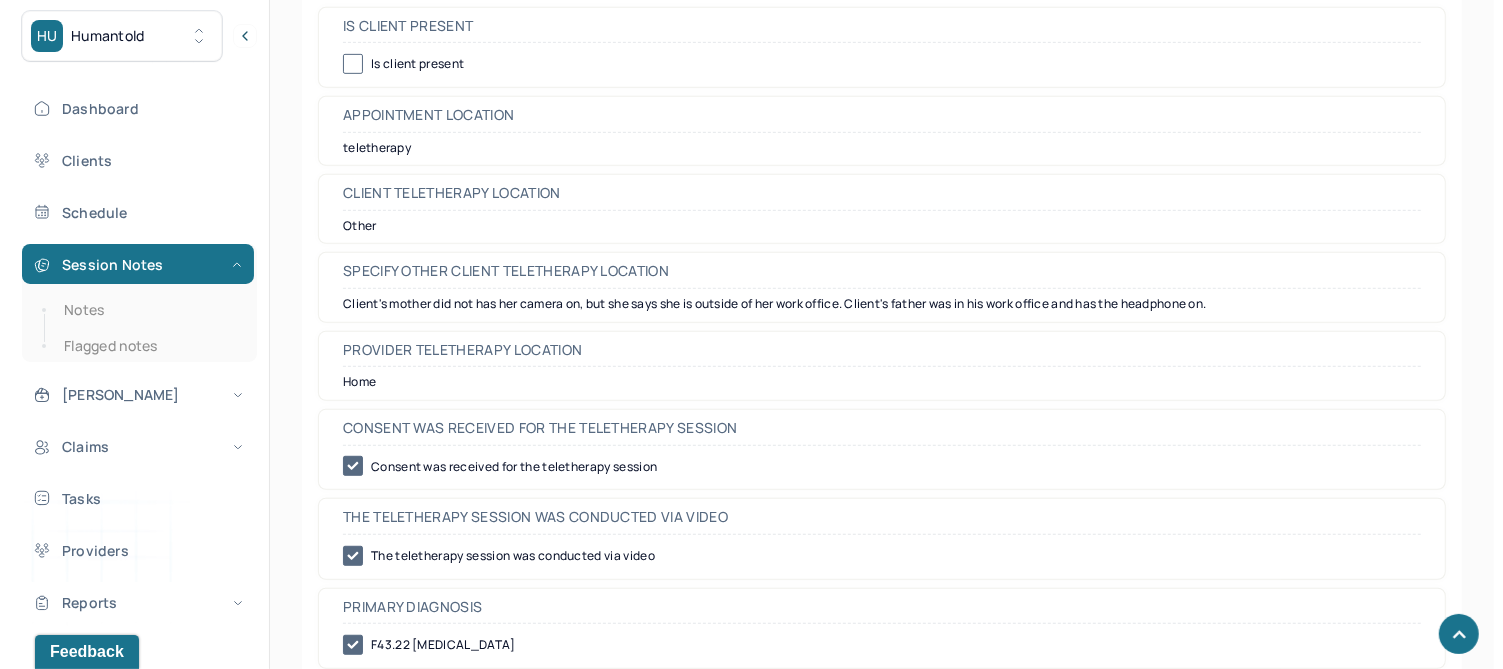 scroll, scrollTop: 0, scrollLeft: 0, axis: both 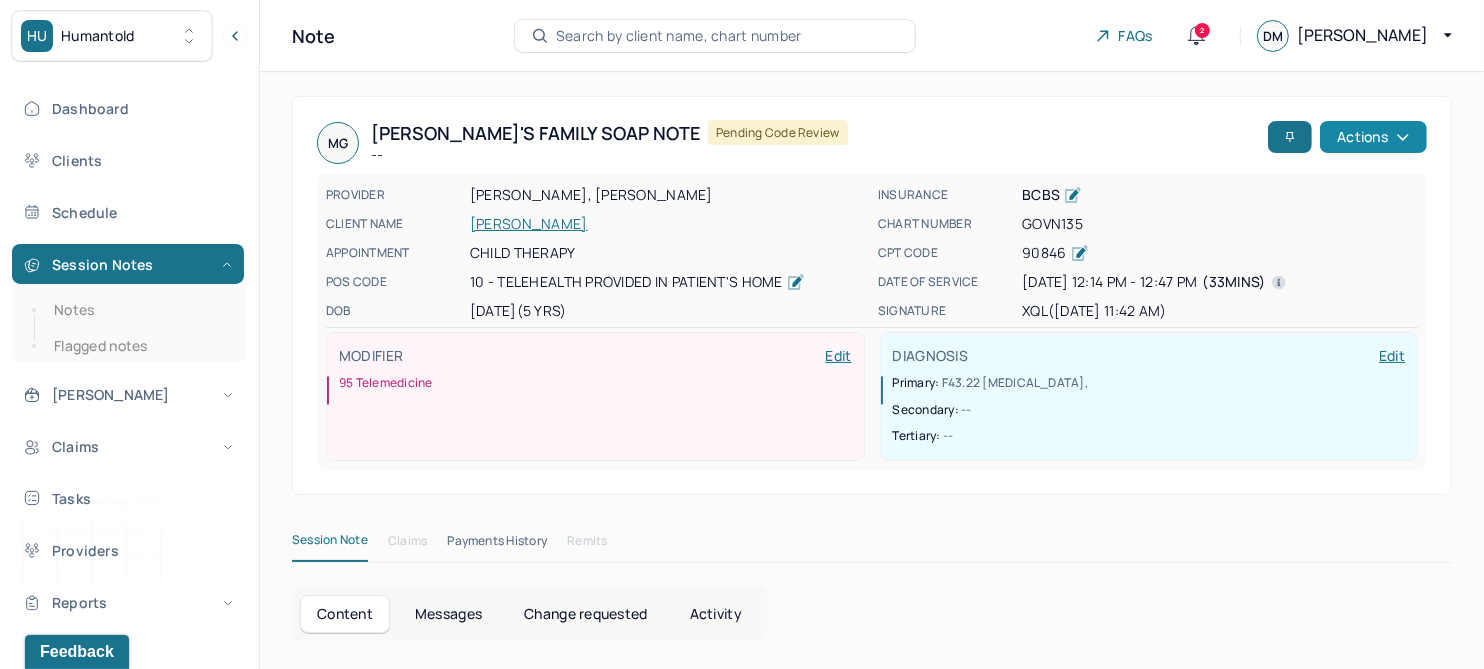 click on "Actions" at bounding box center [1373, 137] 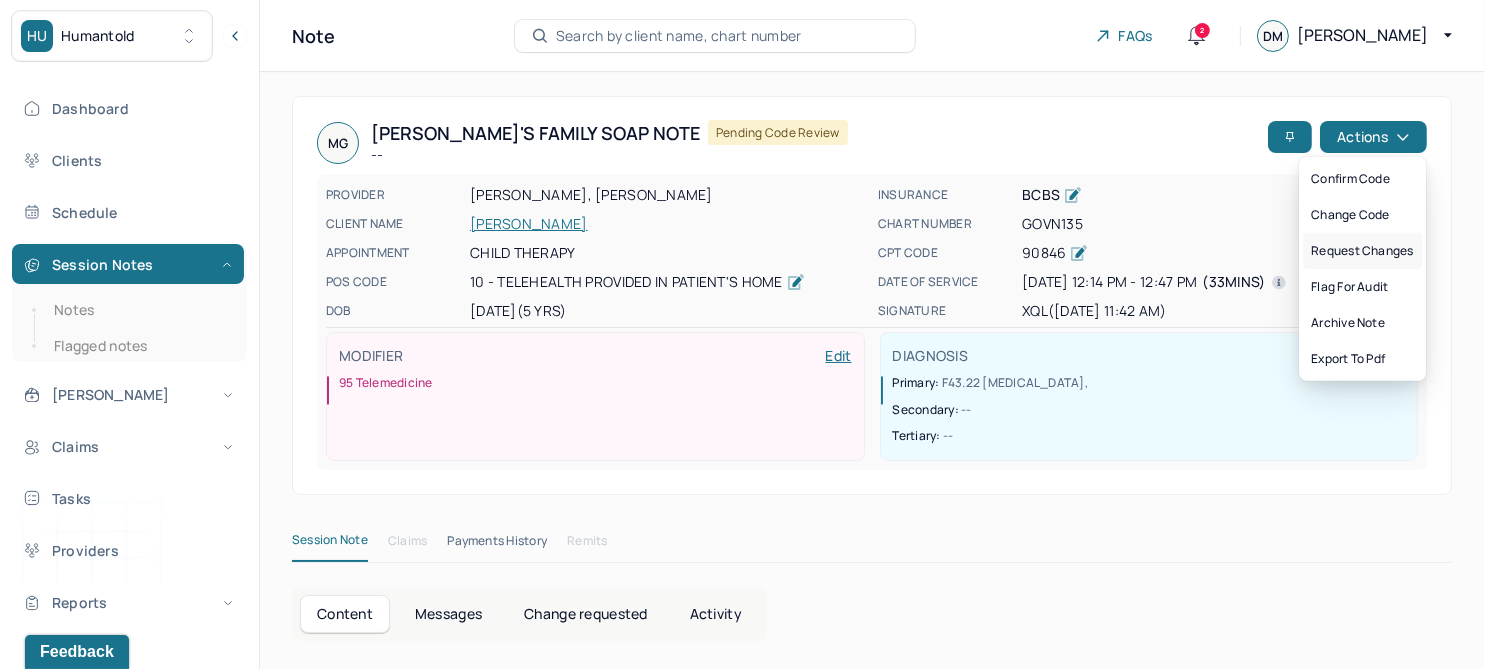 click on "Request changes" at bounding box center (1362, 251) 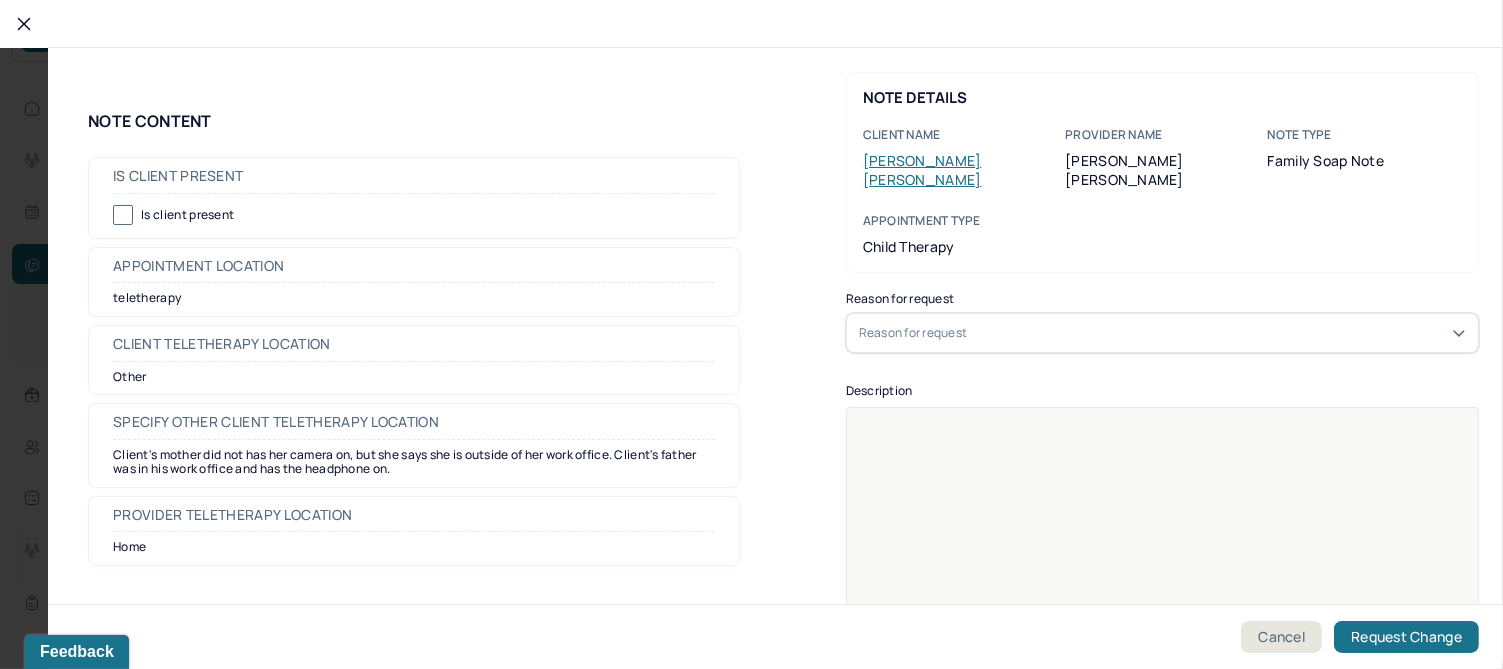 click on "Reason for request" at bounding box center [1162, 333] 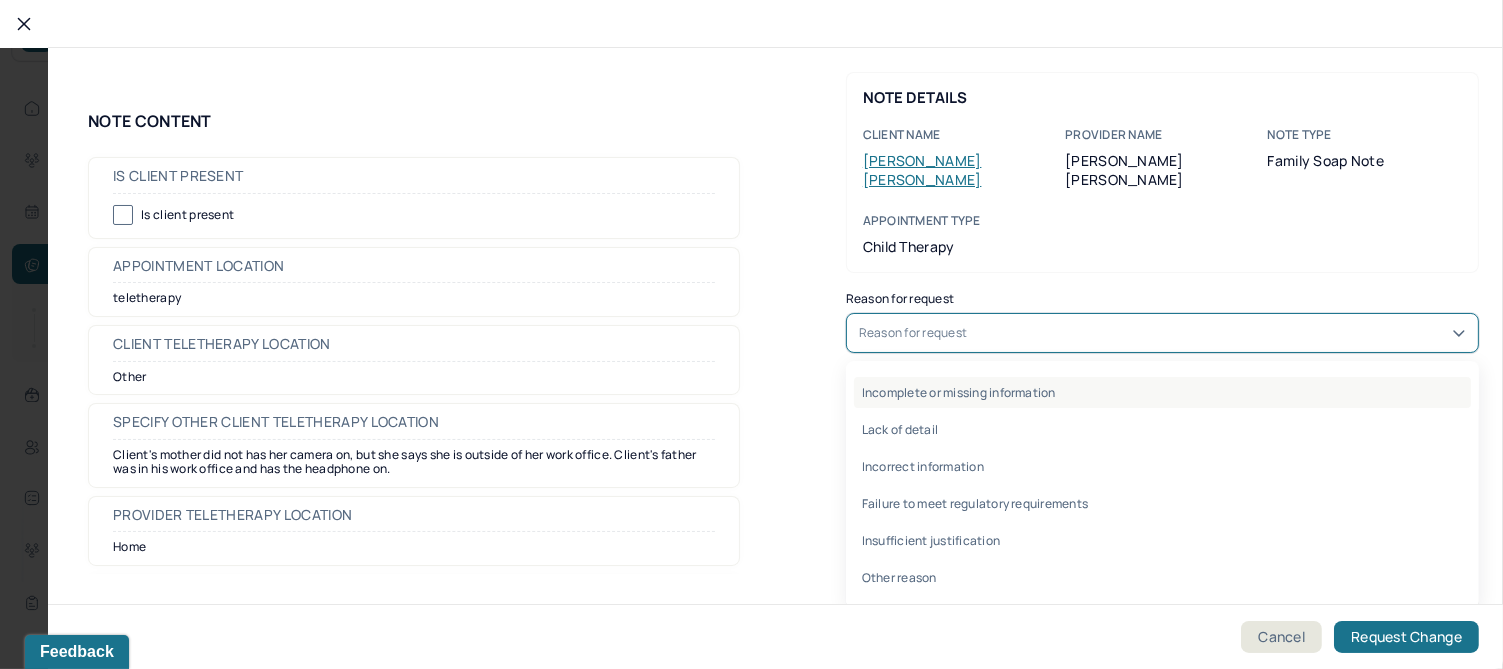 click on "Incomplete or missing information" at bounding box center [1162, 392] 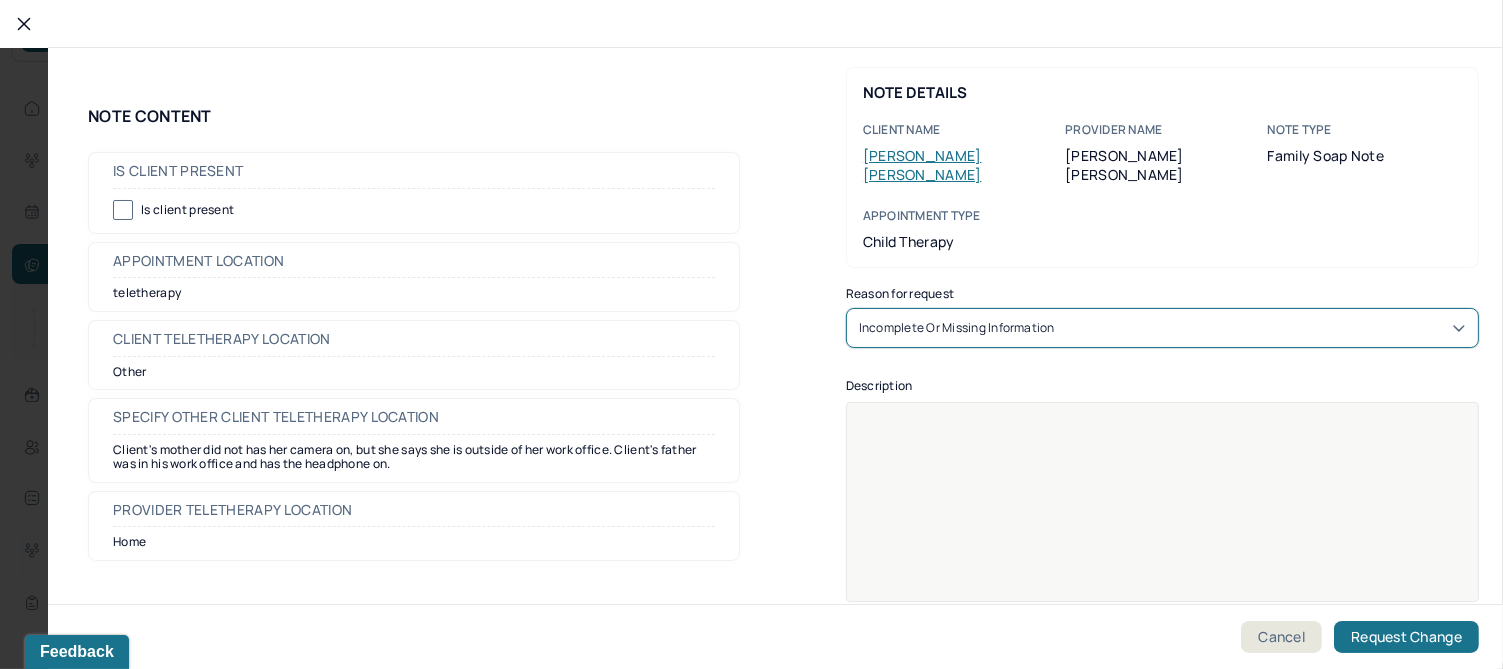 scroll, scrollTop: 7, scrollLeft: 0, axis: vertical 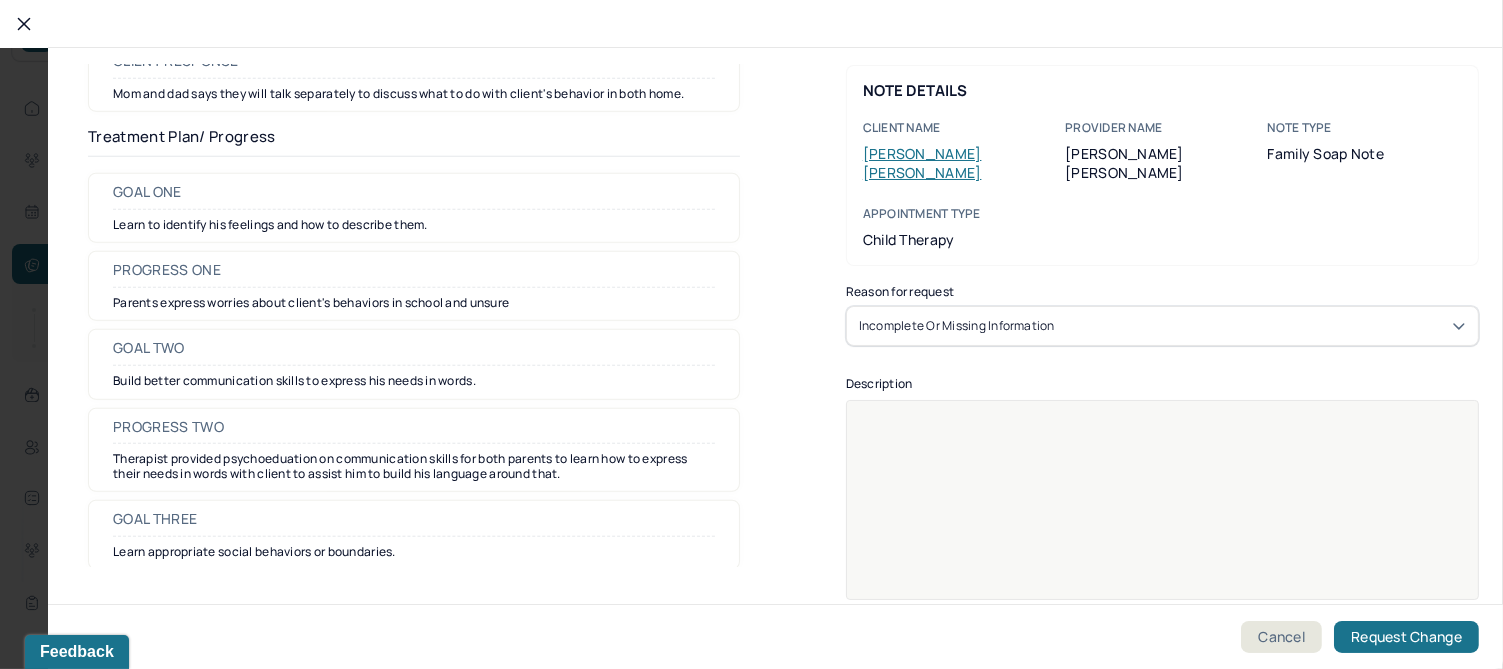 click at bounding box center (1163, 513) 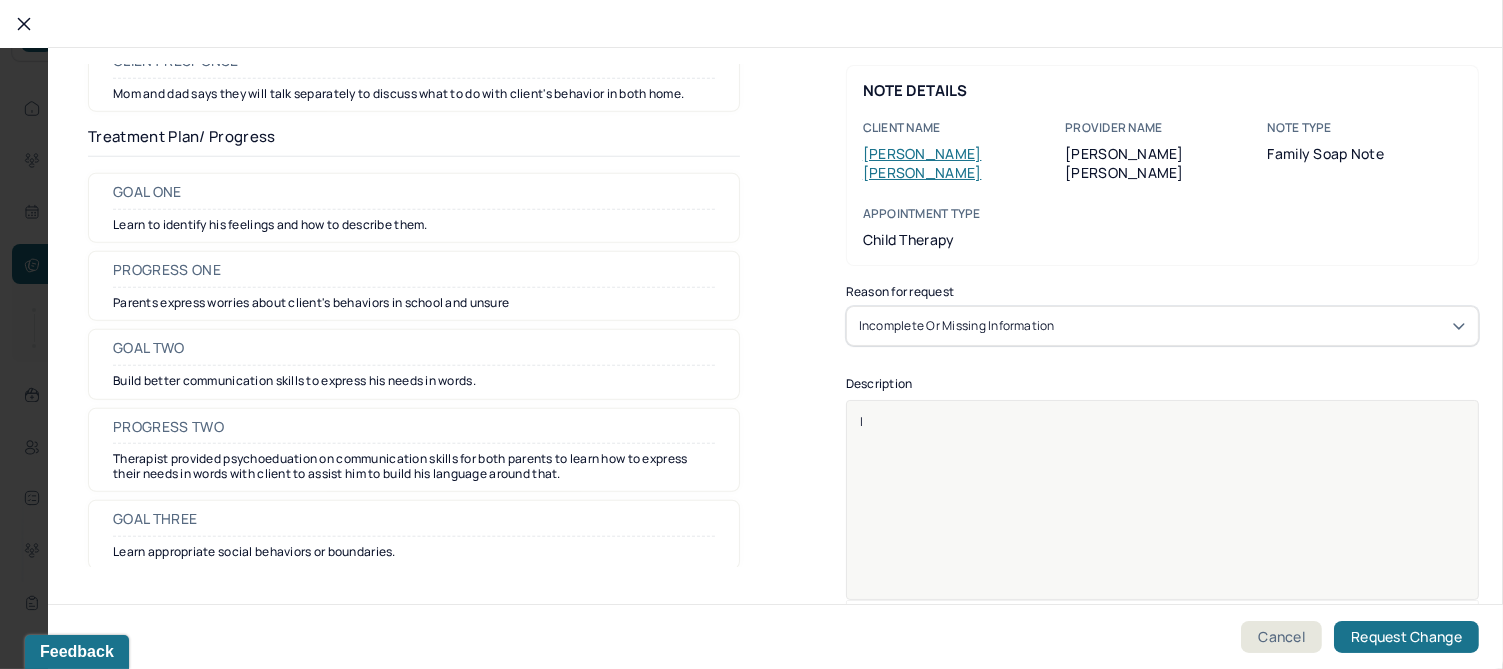 type 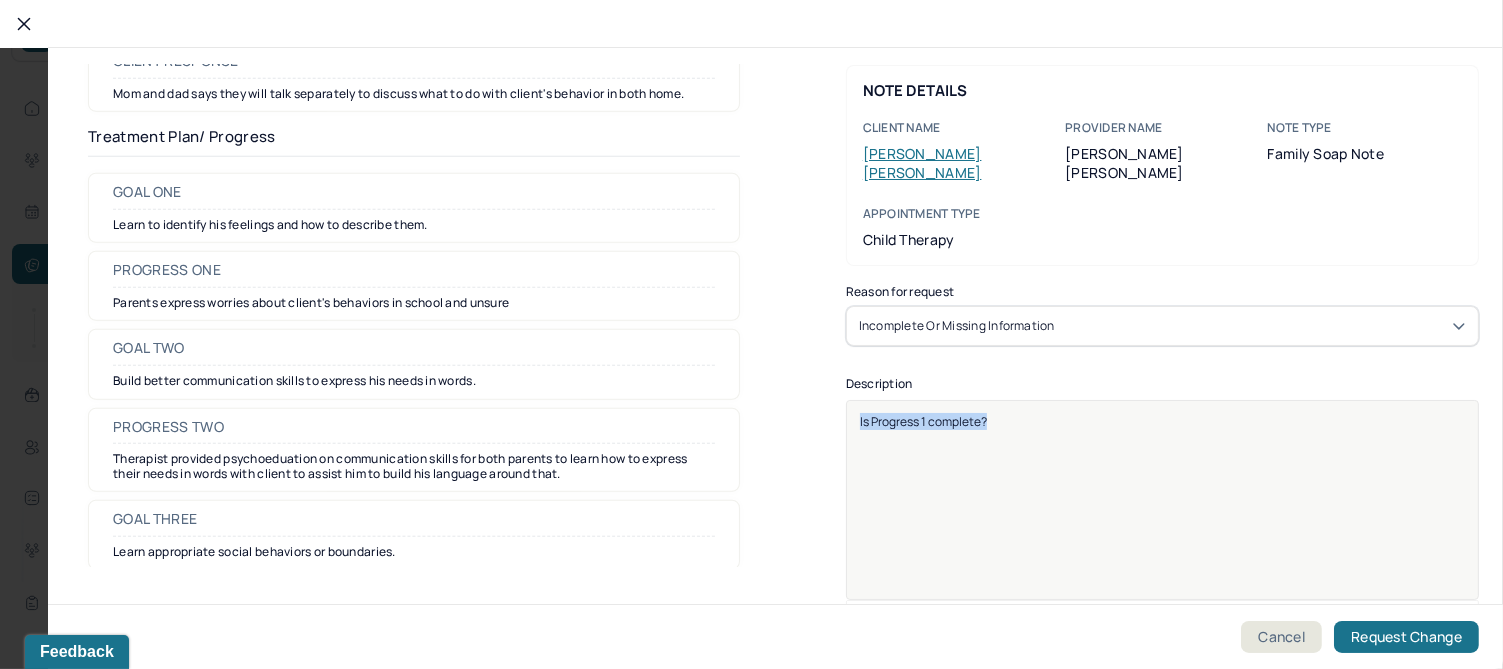 drag, startPoint x: 1002, startPoint y: 406, endPoint x: 823, endPoint y: 414, distance: 179.17868 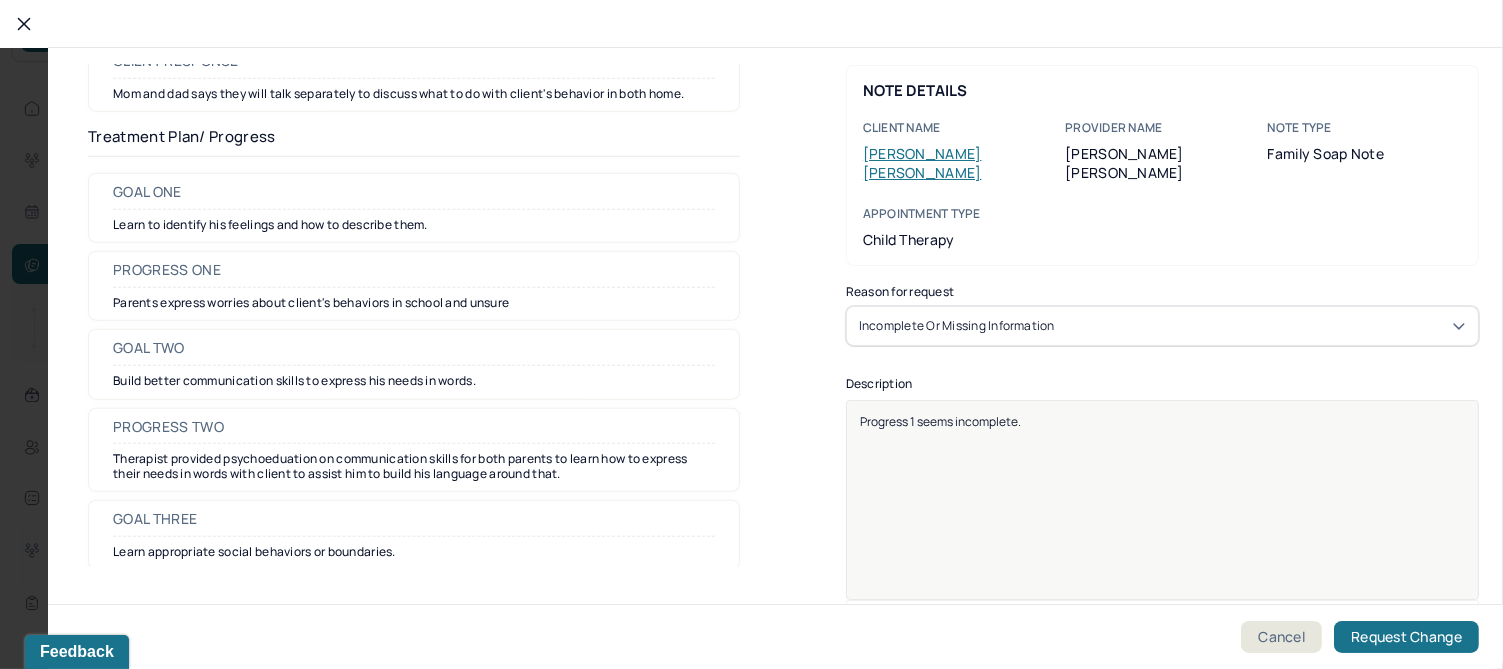 click on "Progress 1 seems incomplete." at bounding box center (940, 421) 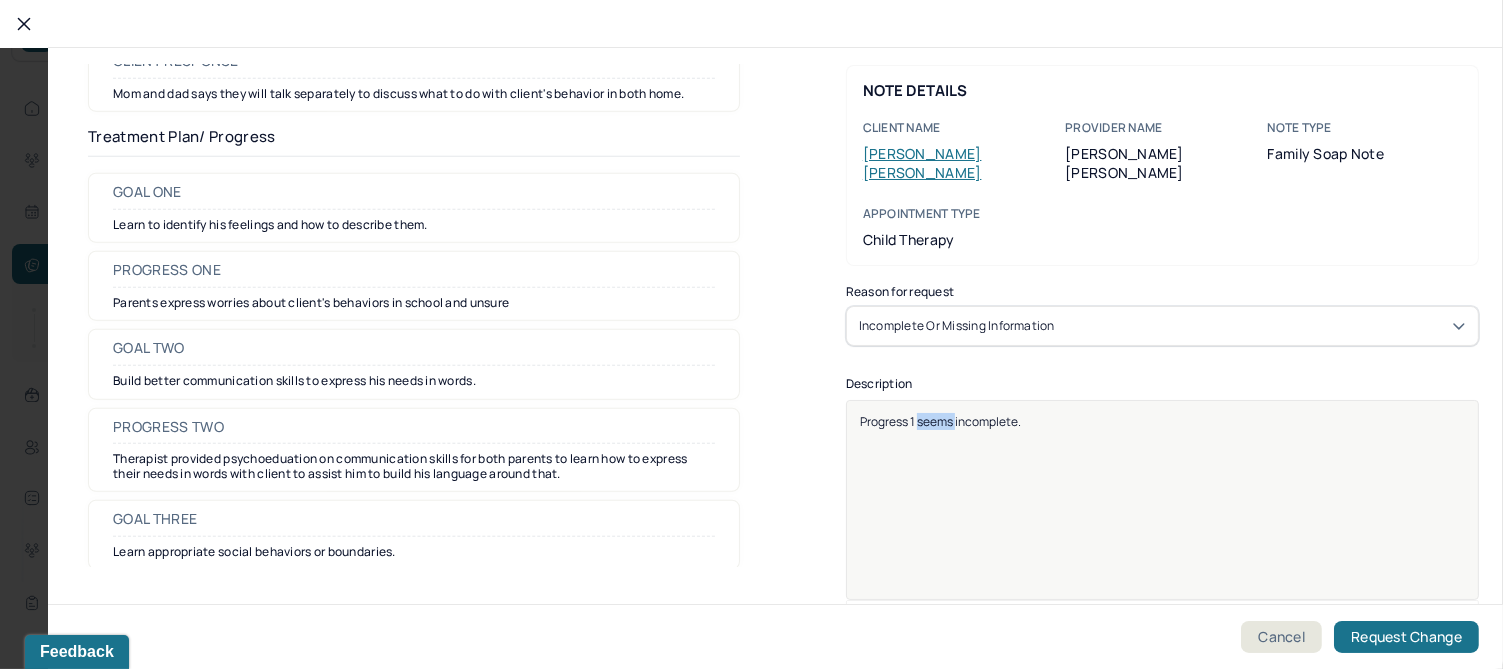 click on "Progress 1 seems incomplete." at bounding box center (940, 421) 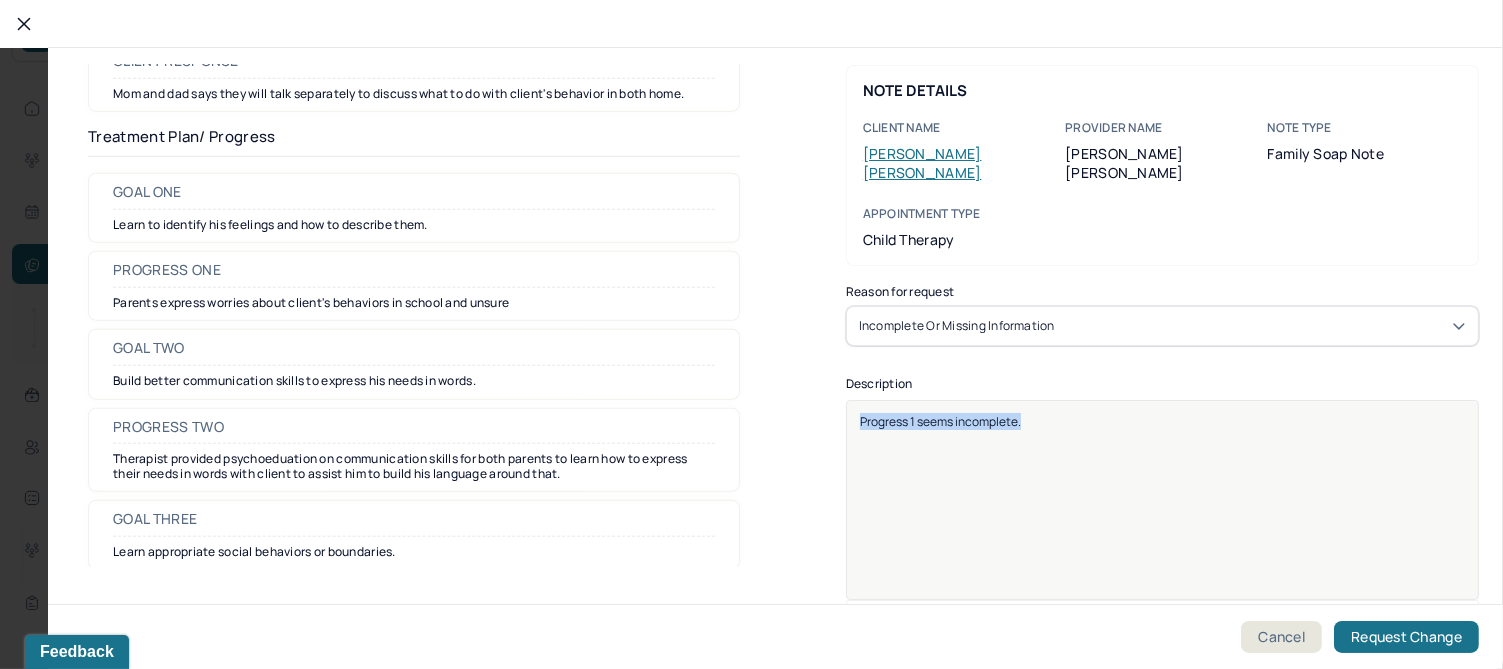 click on "Progress 1 seems incomplete." at bounding box center (940, 421) 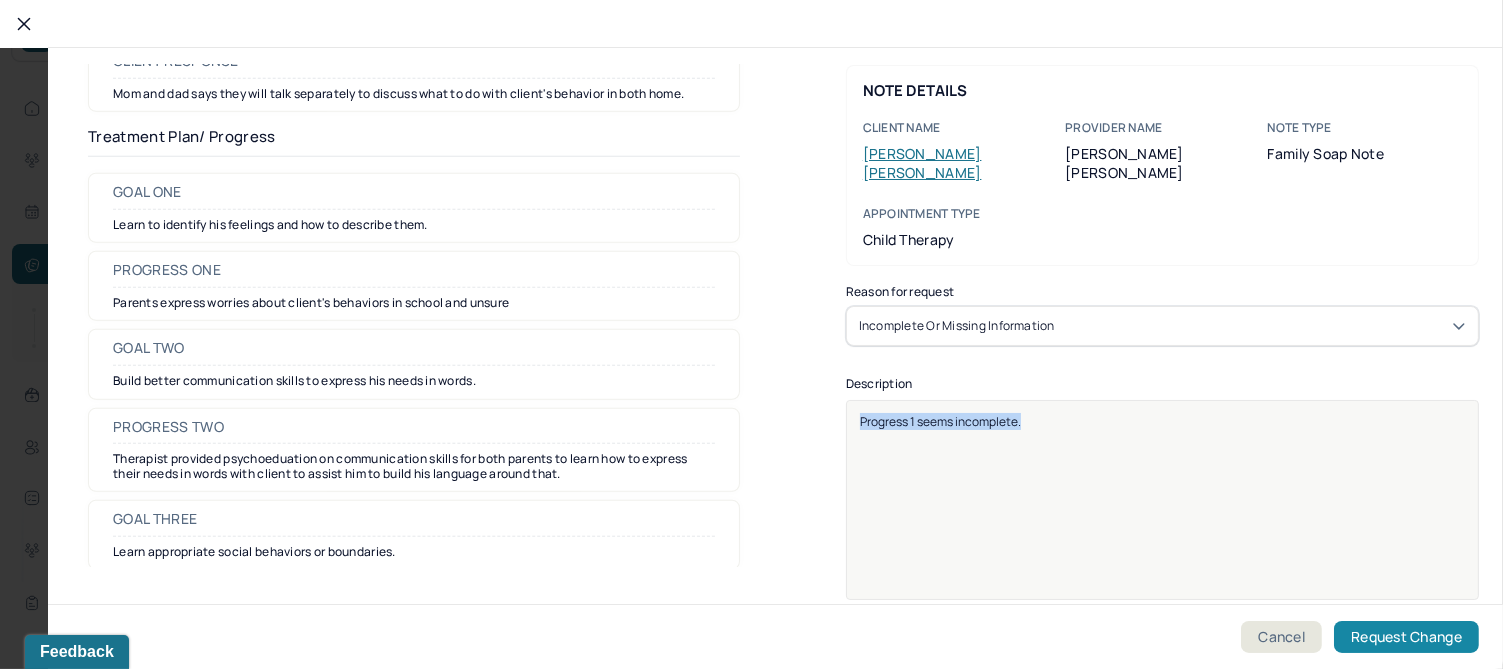 click on "Request Change" at bounding box center (1406, 637) 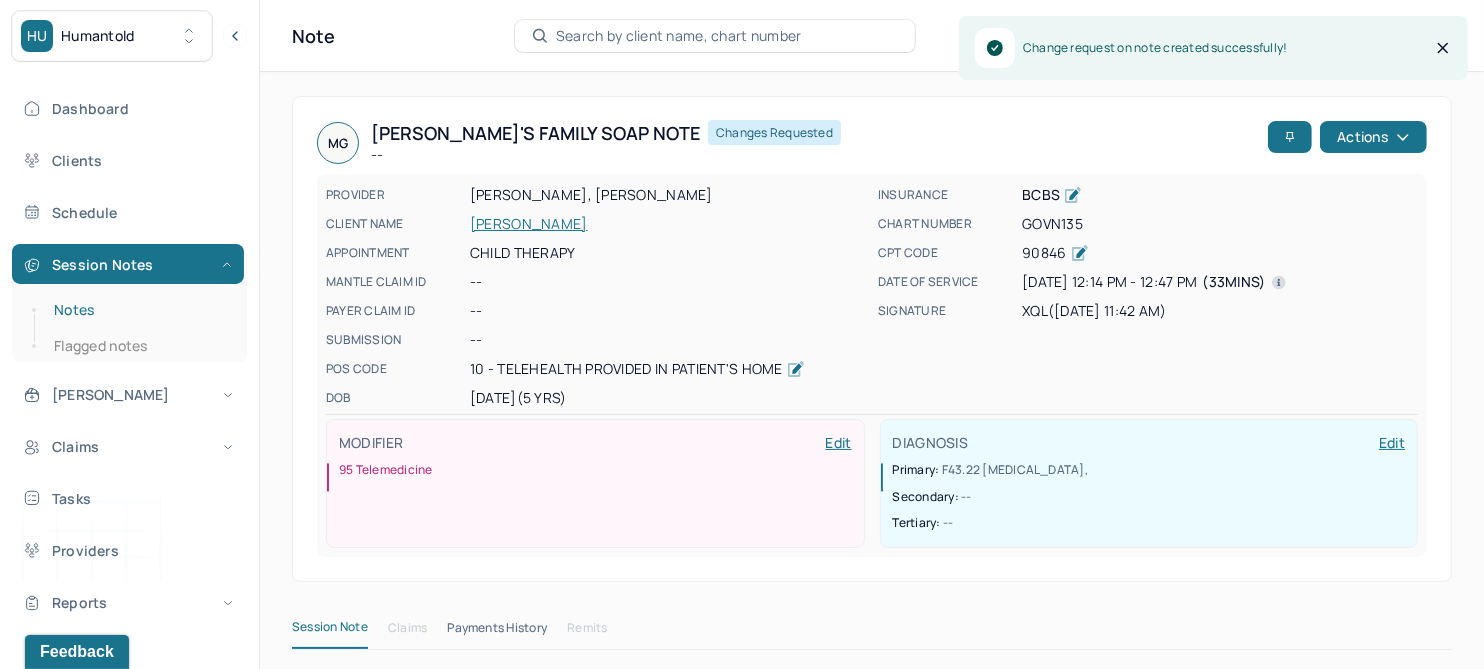 click on "Notes" at bounding box center [139, 310] 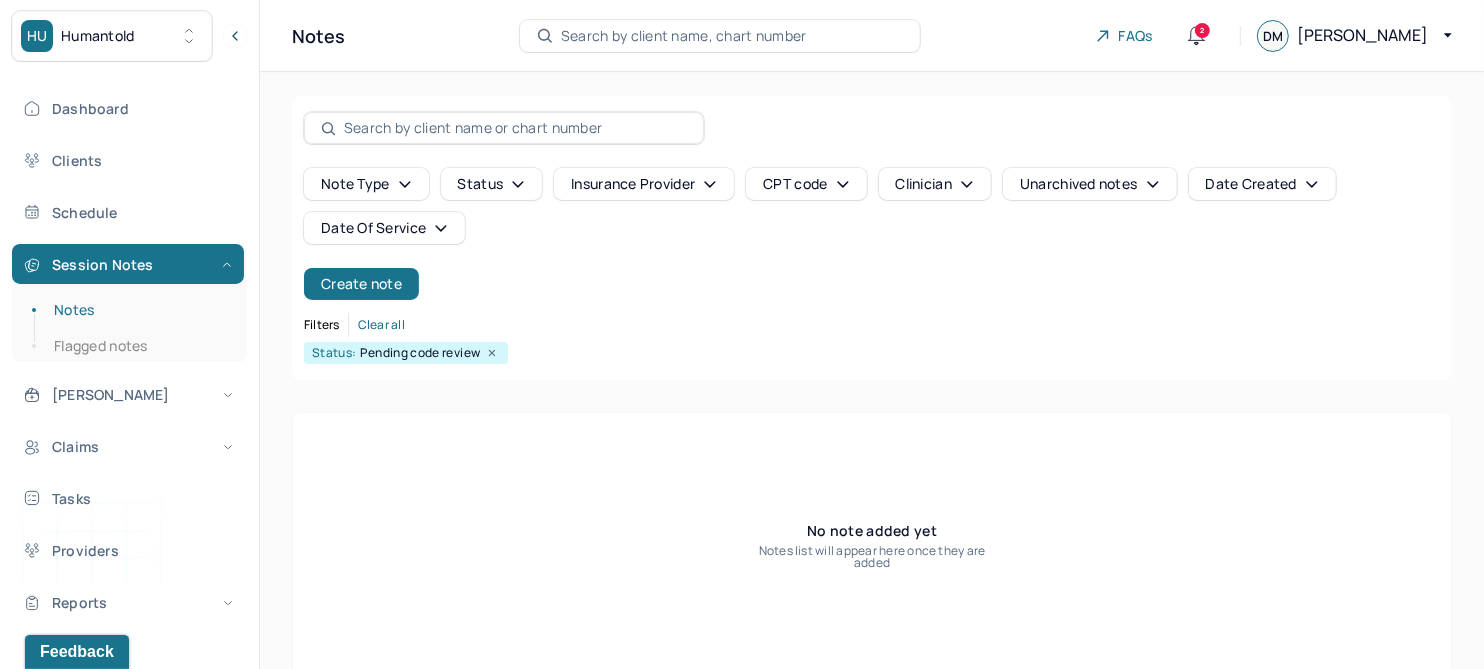 click 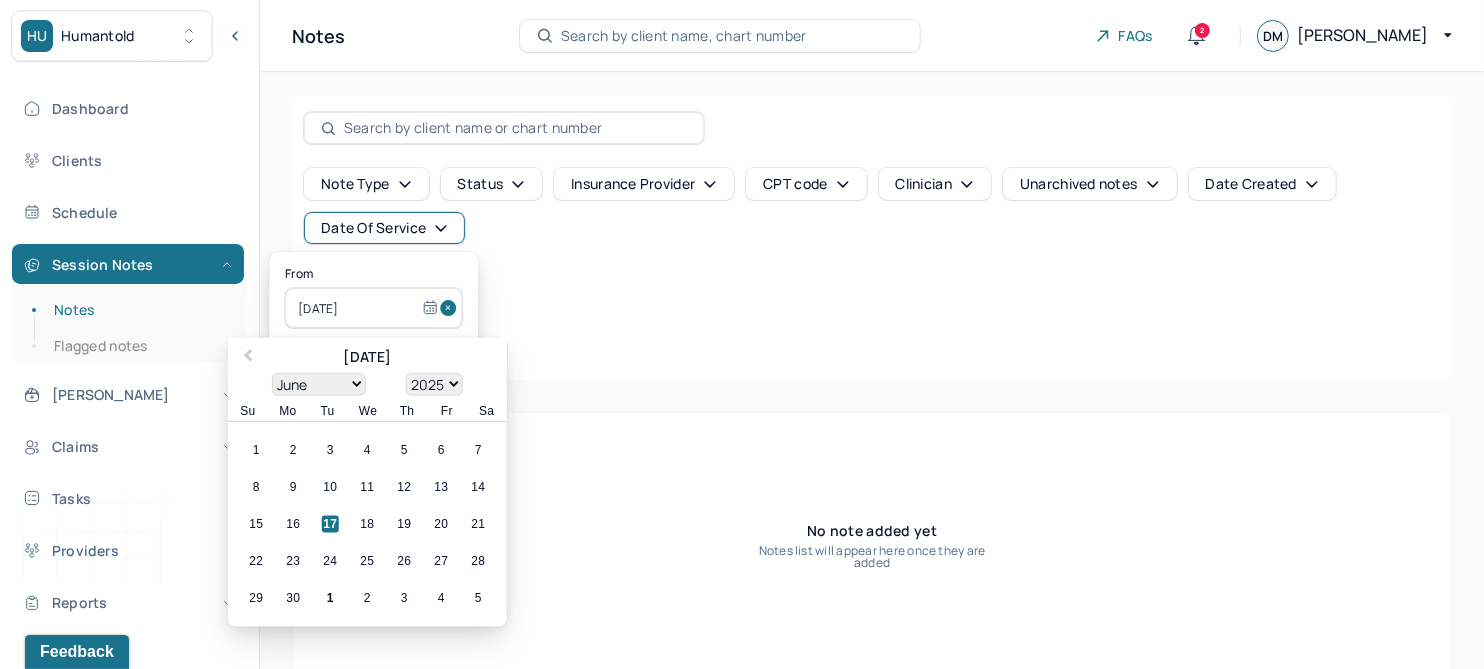click at bounding box center [451, 308] 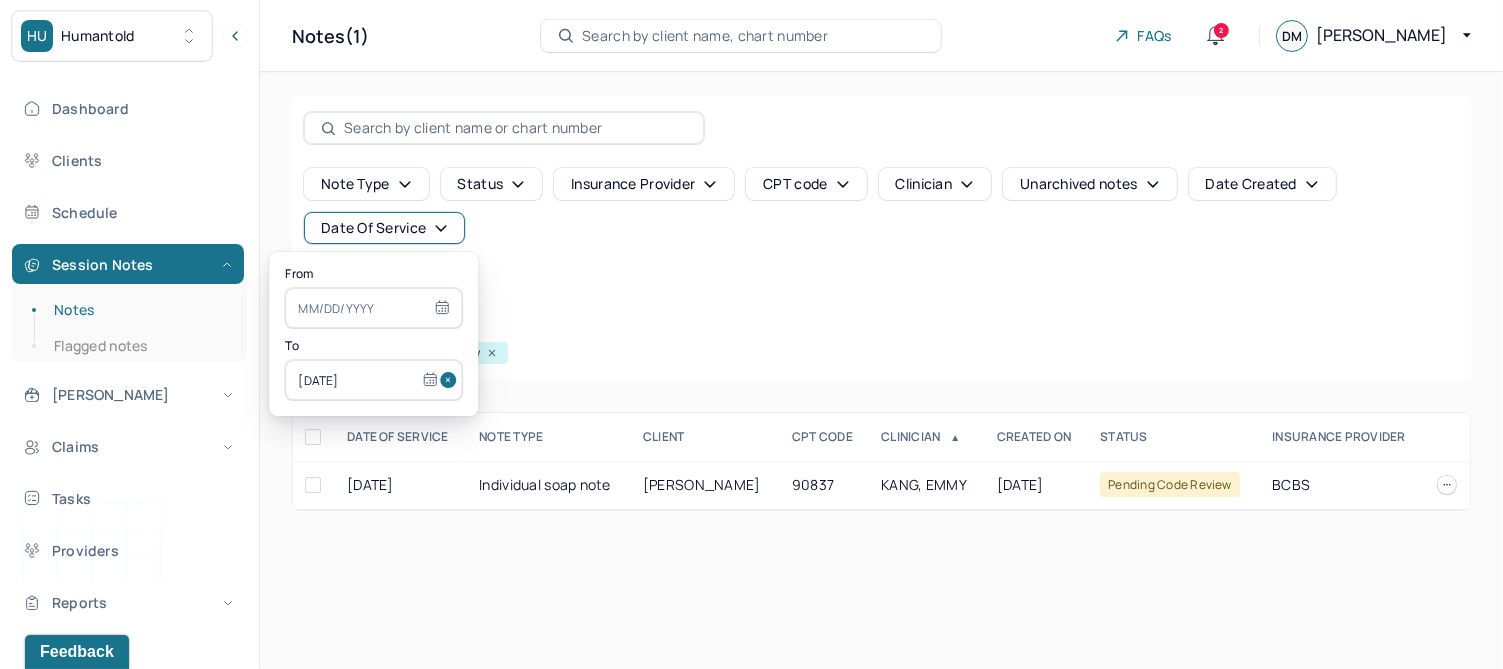 click at bounding box center (451, 380) 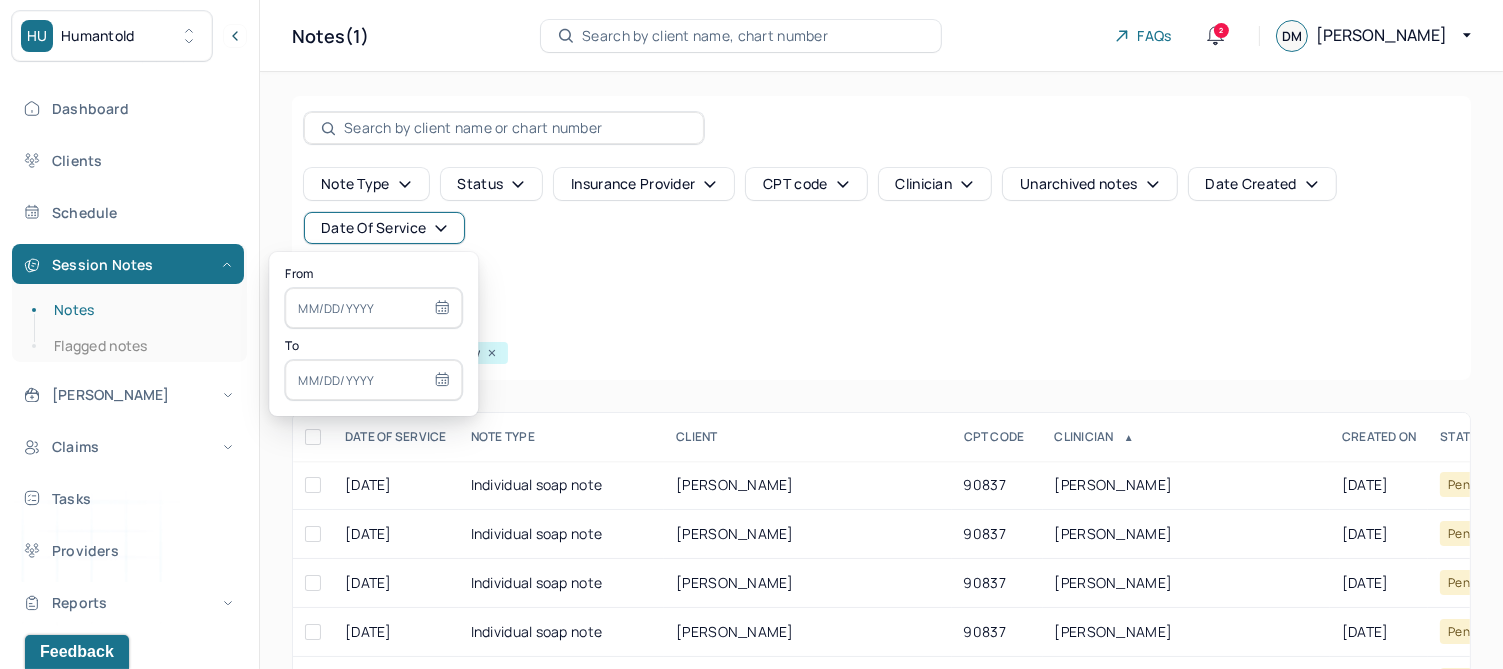 type 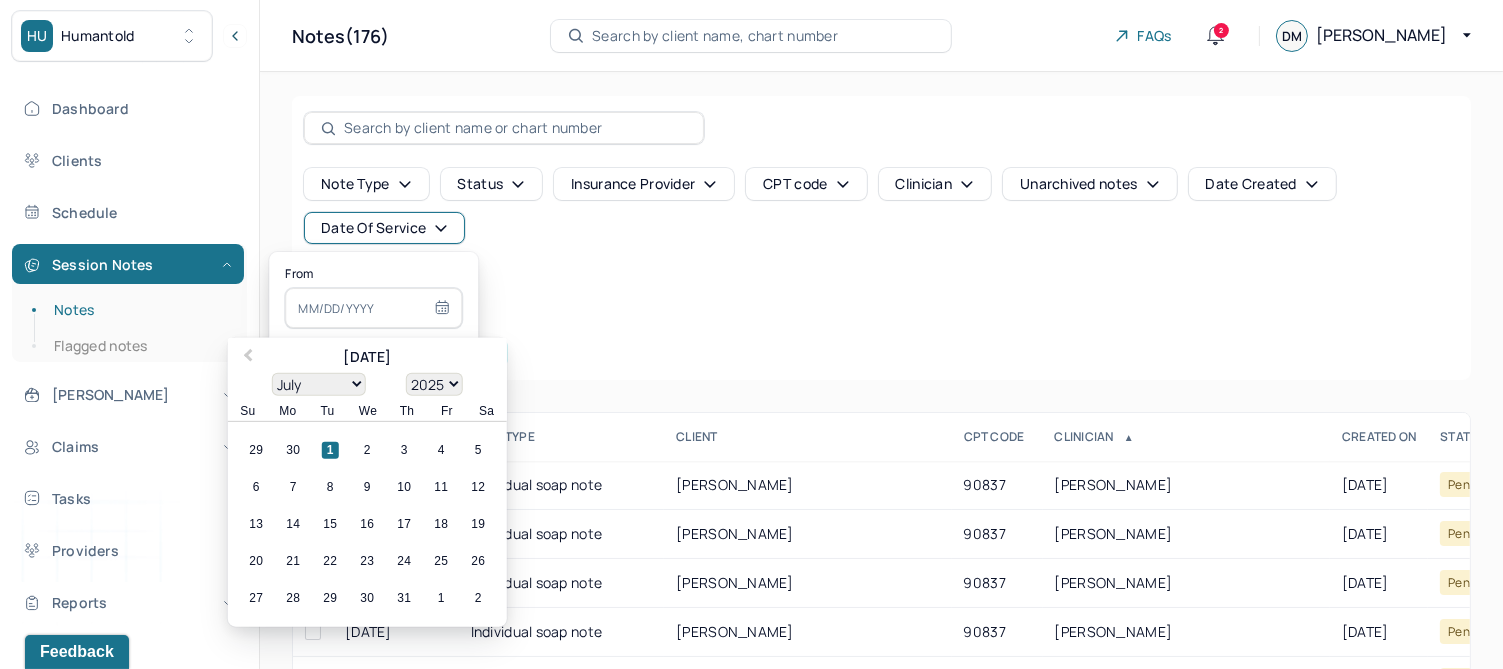 click on "Previous Month" at bounding box center (248, 357) 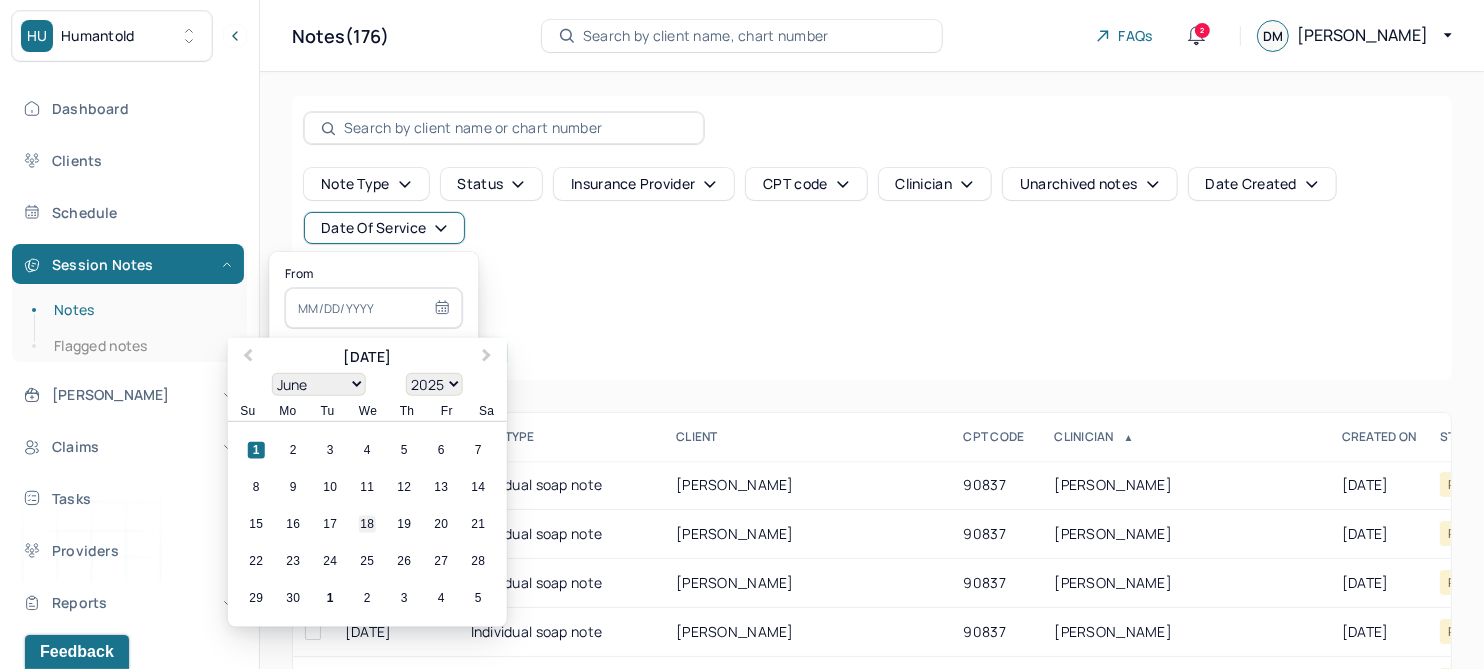 drag, startPoint x: 369, startPoint y: 521, endPoint x: 358, endPoint y: 411, distance: 110.54863 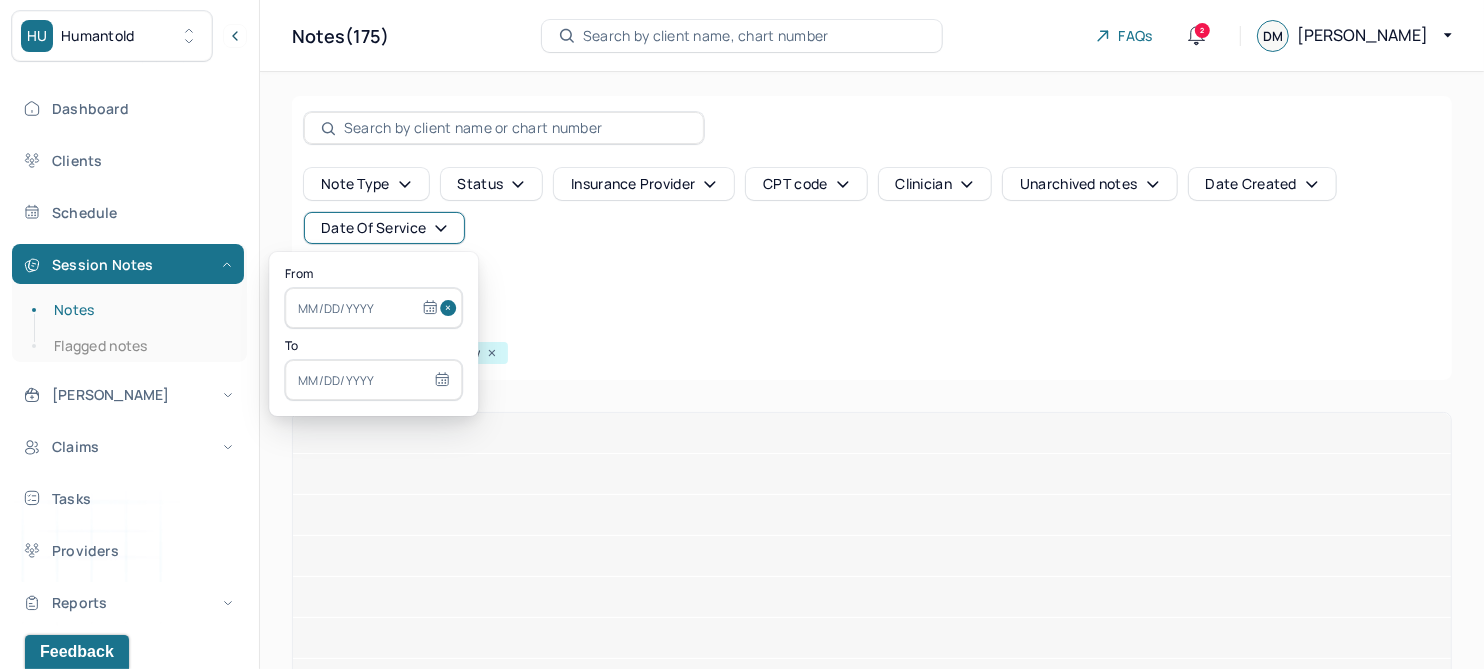 type on "[DATE]" 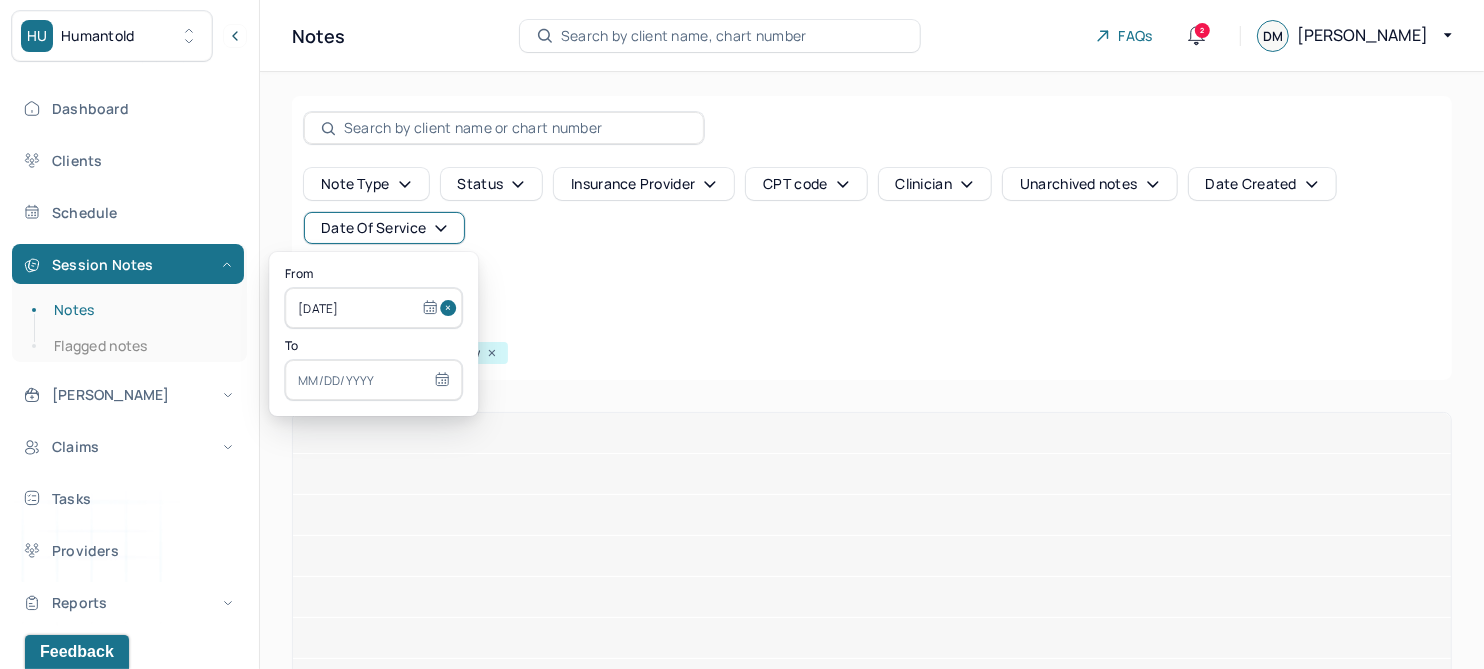 click at bounding box center [373, 380] 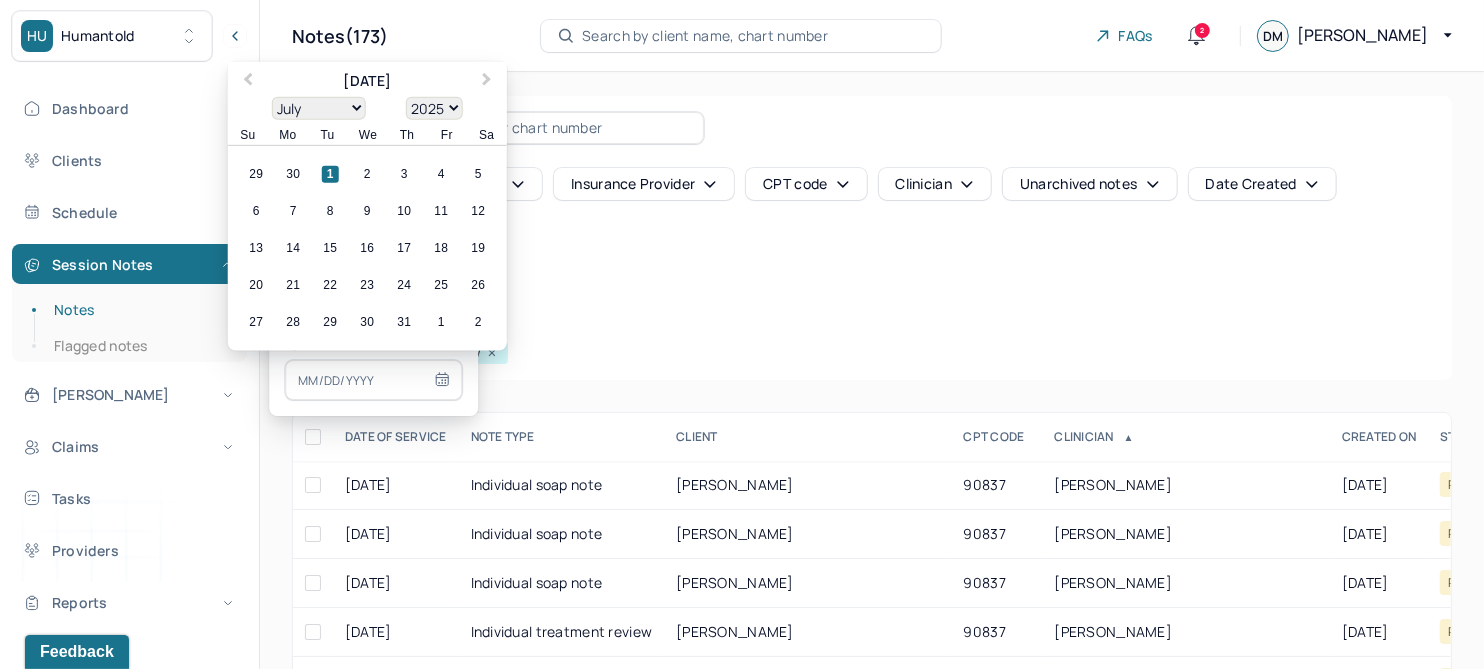 click on "Previous Month" at bounding box center (246, 83) 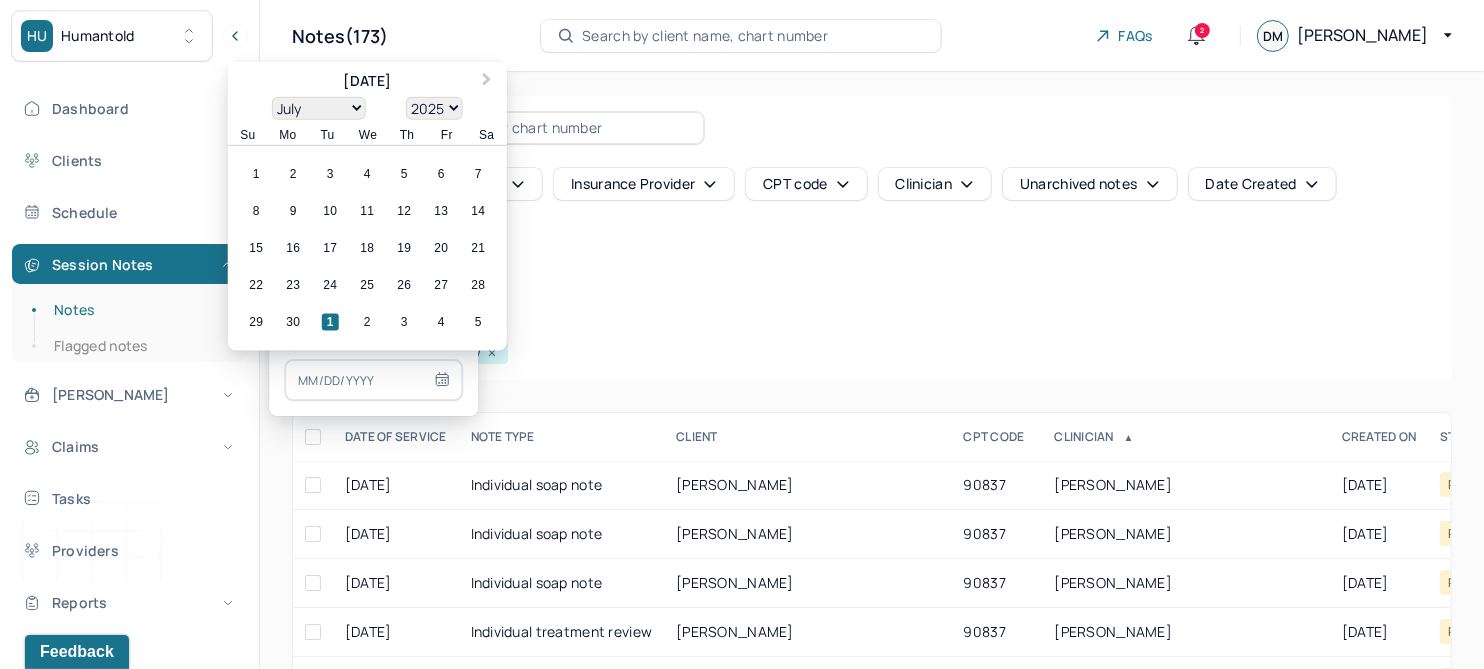 select on "5" 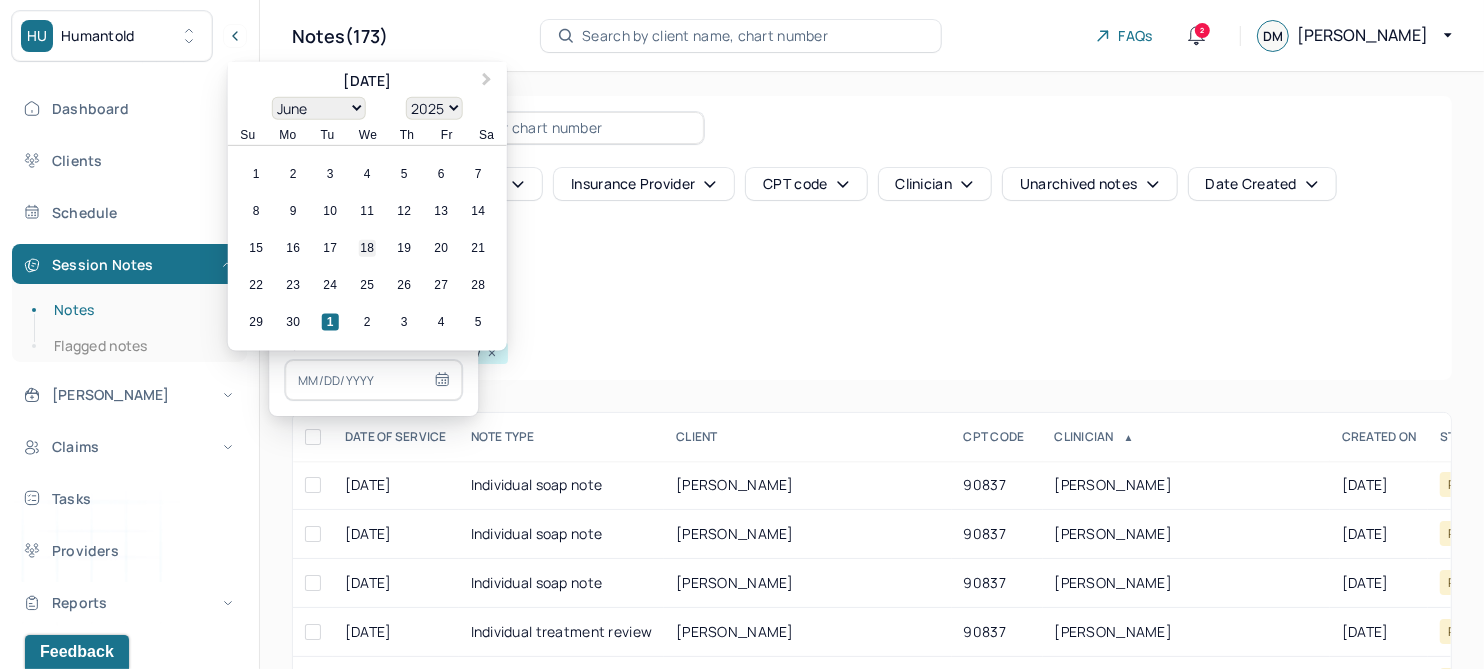 click on "18" at bounding box center [367, 248] 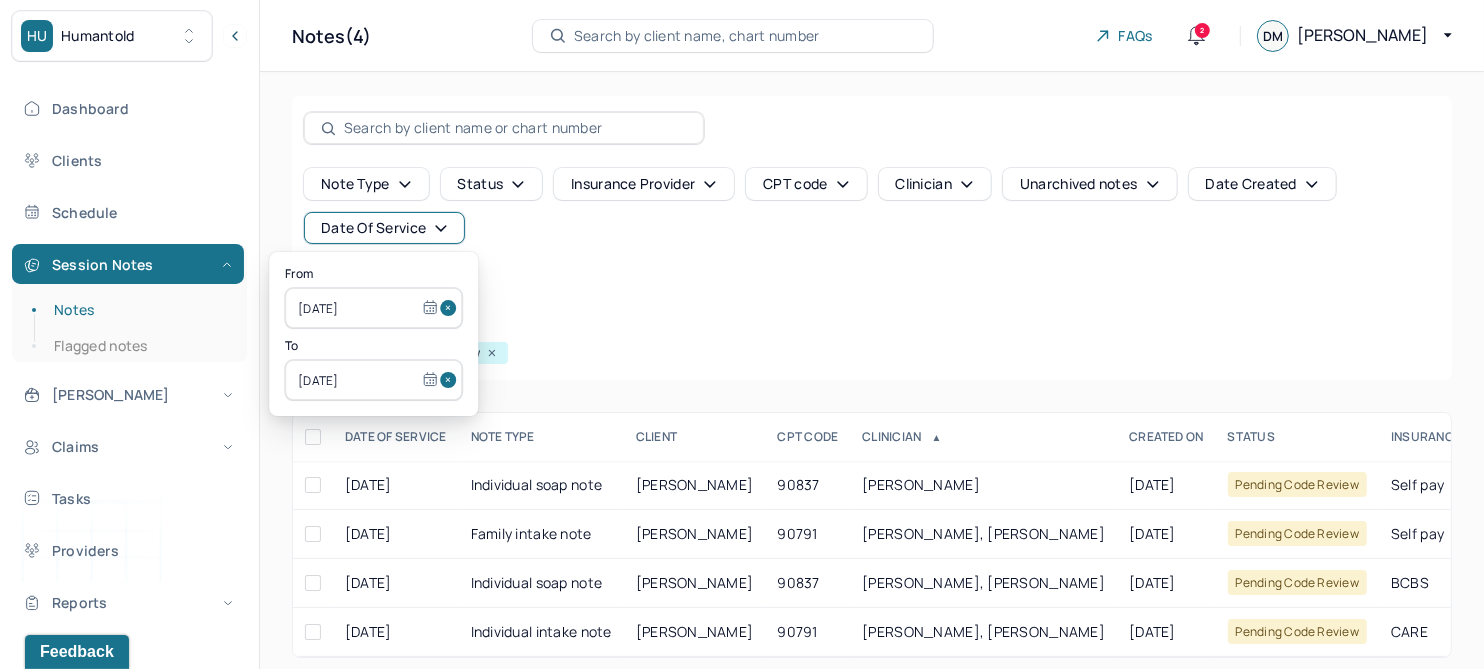 click on "Note type     Status     Insurance provider     CPT code     Clinician     Unarchived notes     Date Created     Date Of Service     Create note" at bounding box center (872, 234) 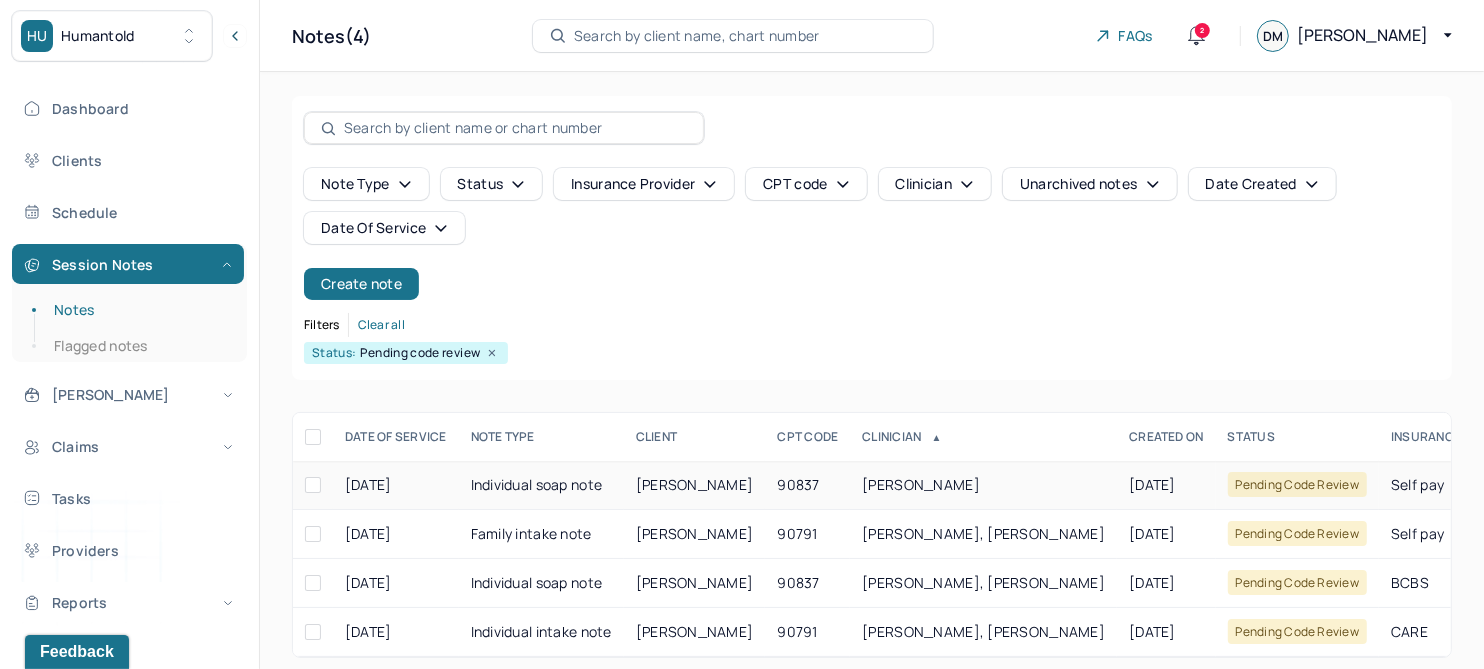 click on "SIMPSON, HUNTER" at bounding box center (695, 484) 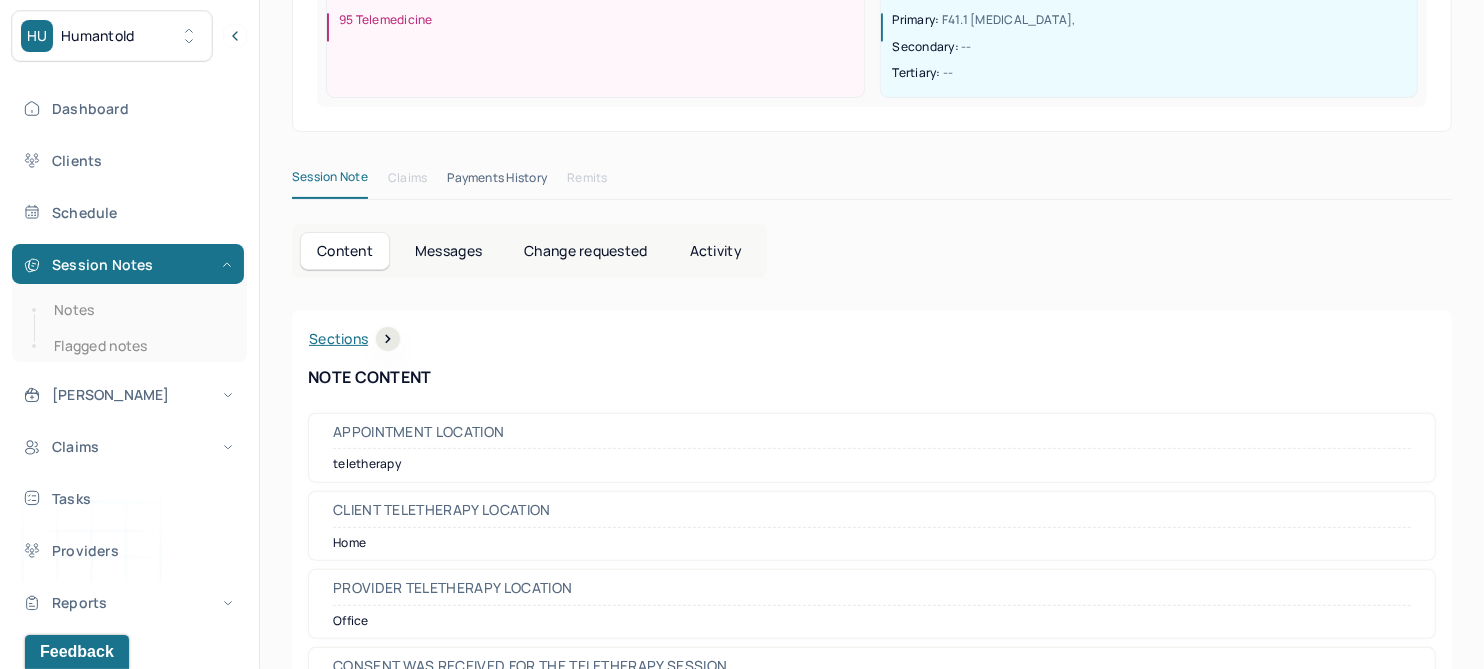 scroll, scrollTop: 0, scrollLeft: 0, axis: both 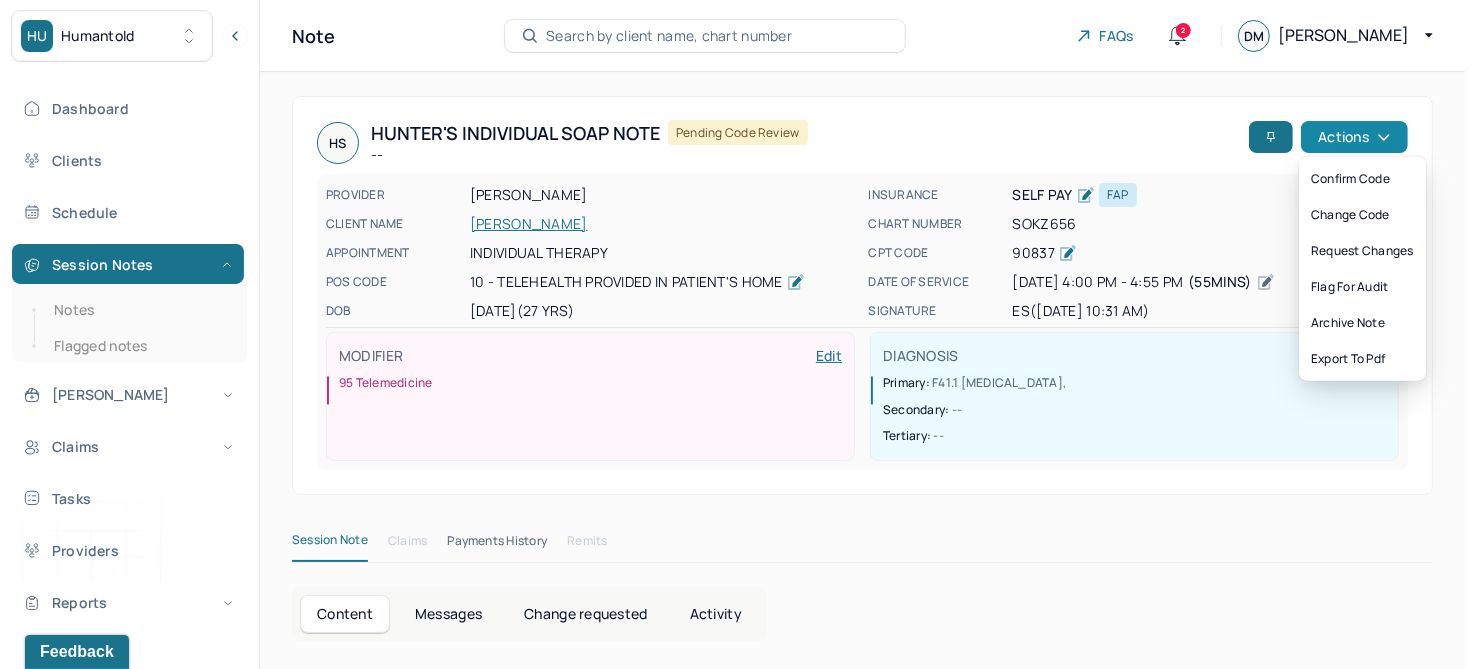 click on "Actions" at bounding box center (1354, 137) 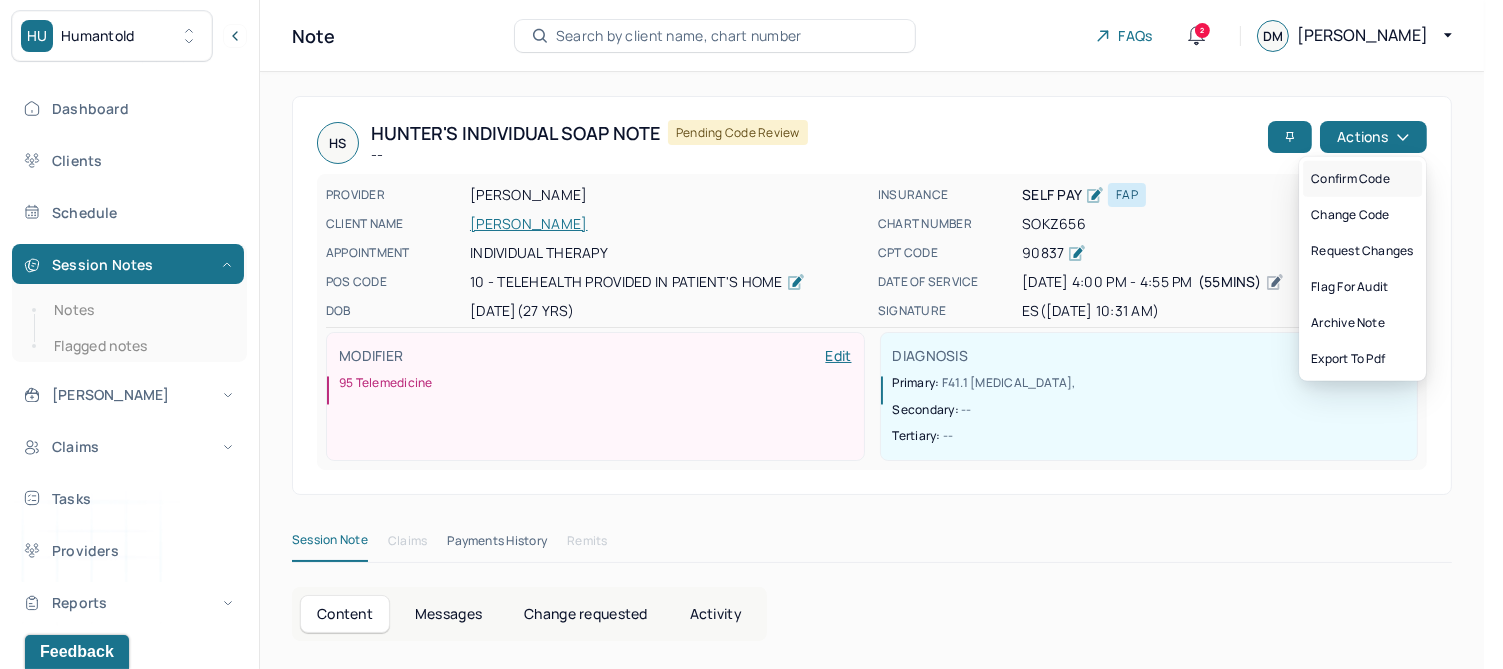 click on "Confirm code" at bounding box center (1362, 179) 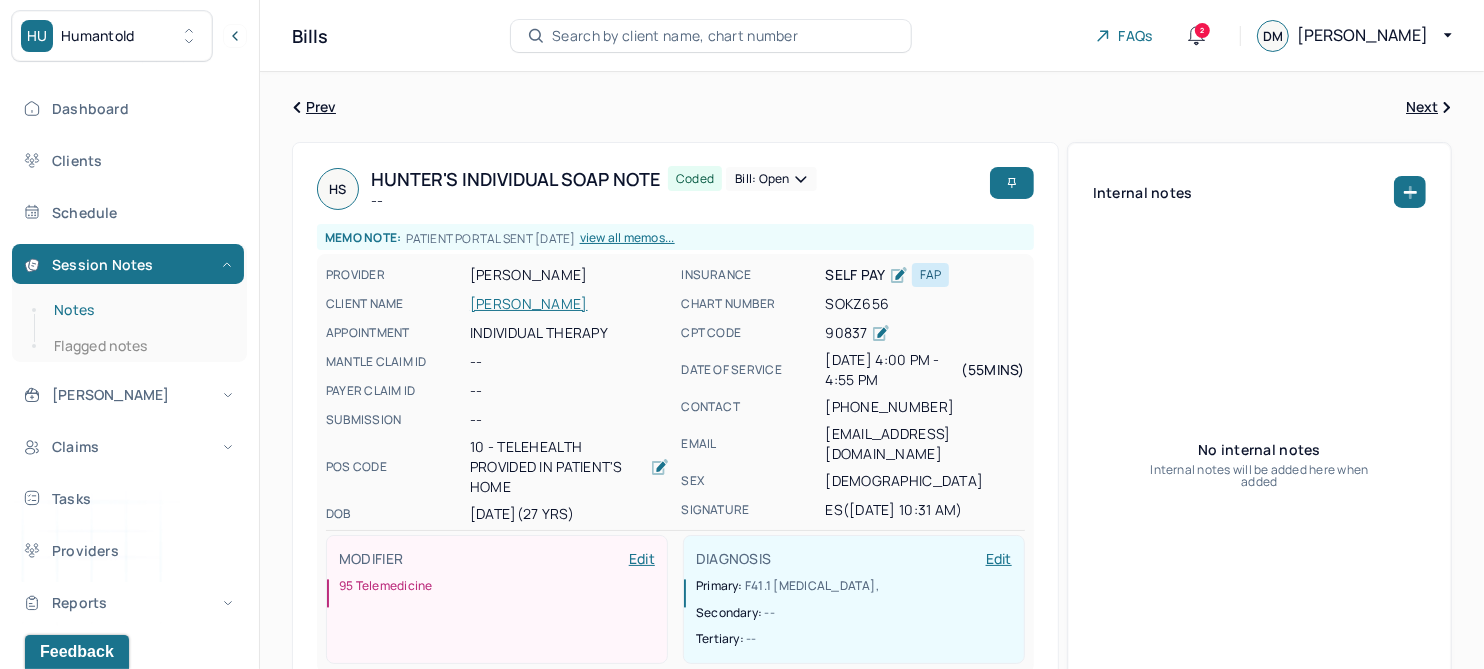 click on "Notes" at bounding box center [139, 310] 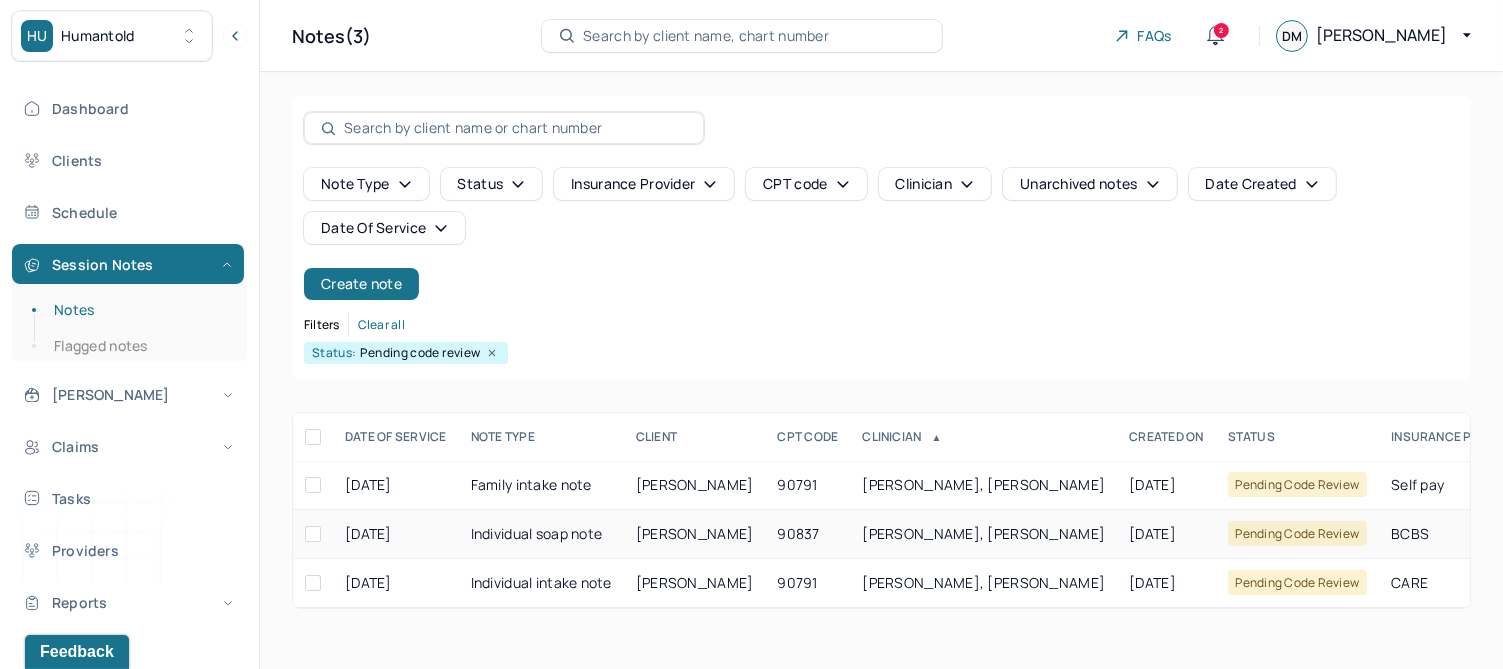click on "TAGANI, LEONA" at bounding box center (695, 534) 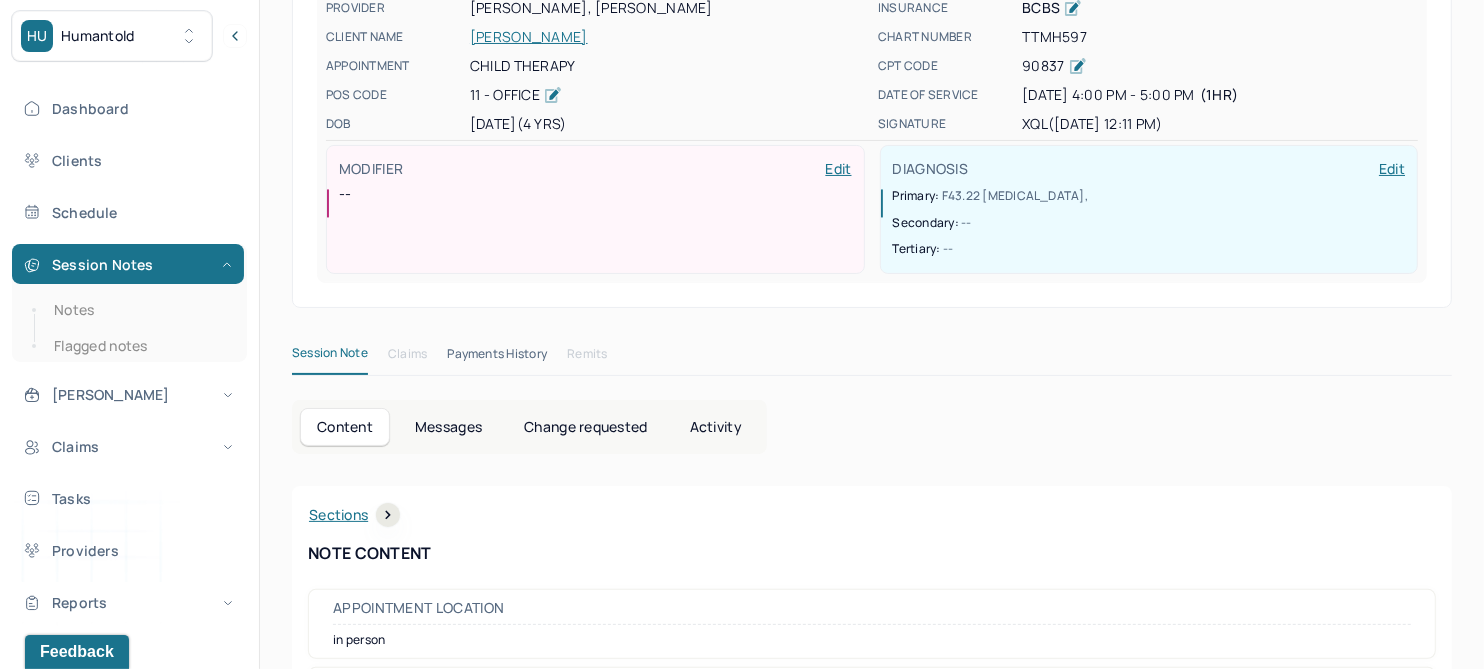 scroll, scrollTop: 0, scrollLeft: 0, axis: both 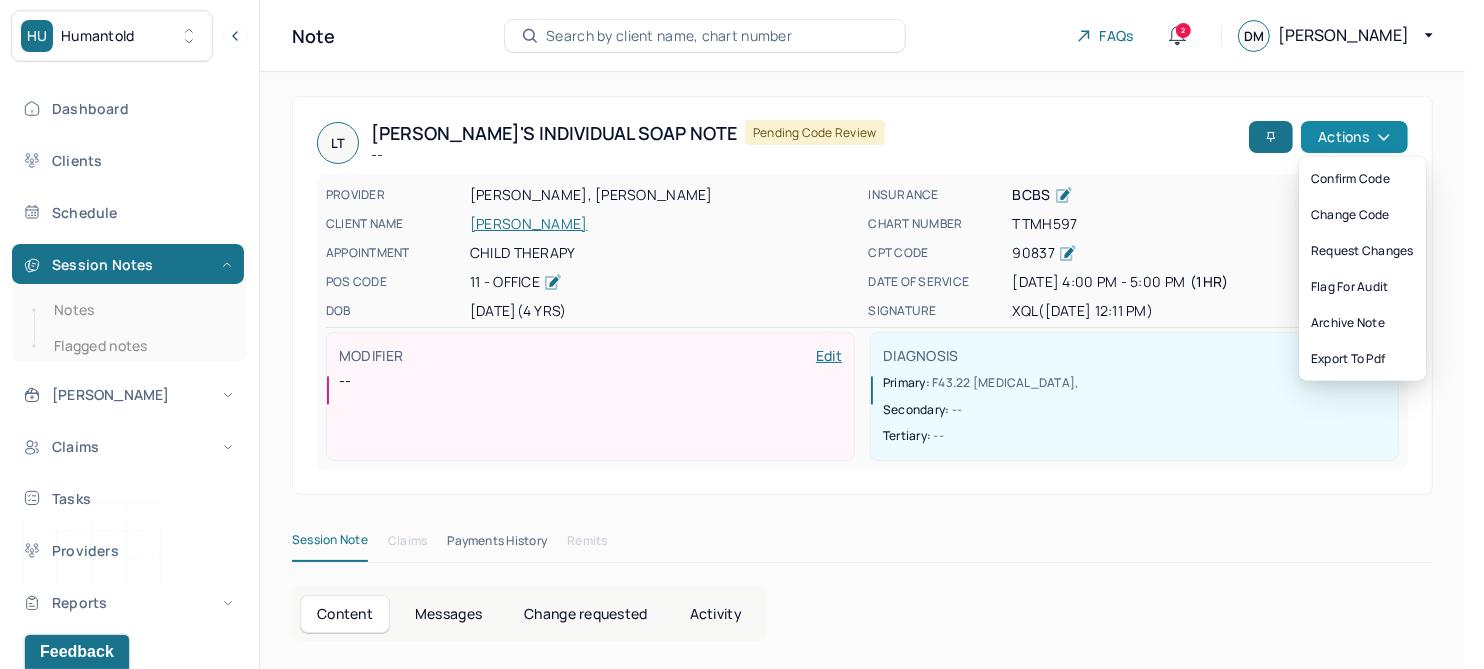 click on "Actions" at bounding box center [1354, 137] 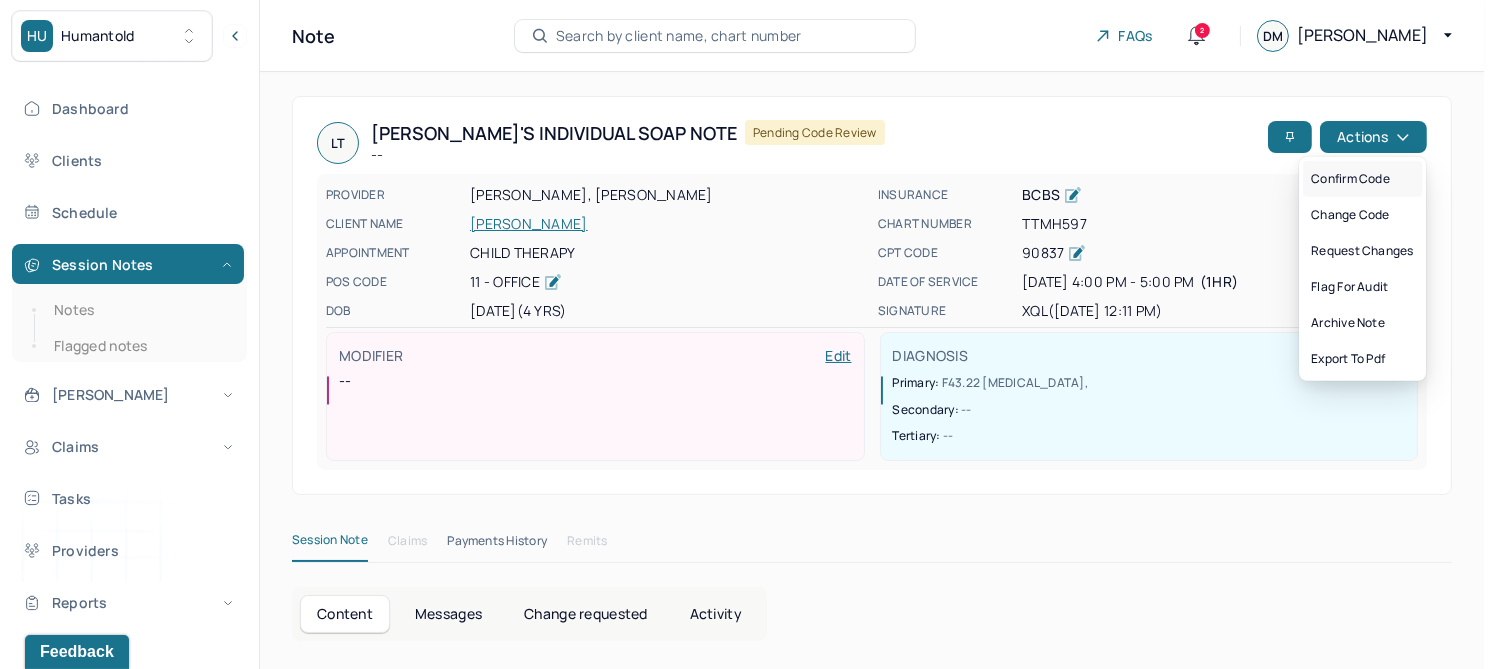 click on "Confirm code" at bounding box center [1362, 179] 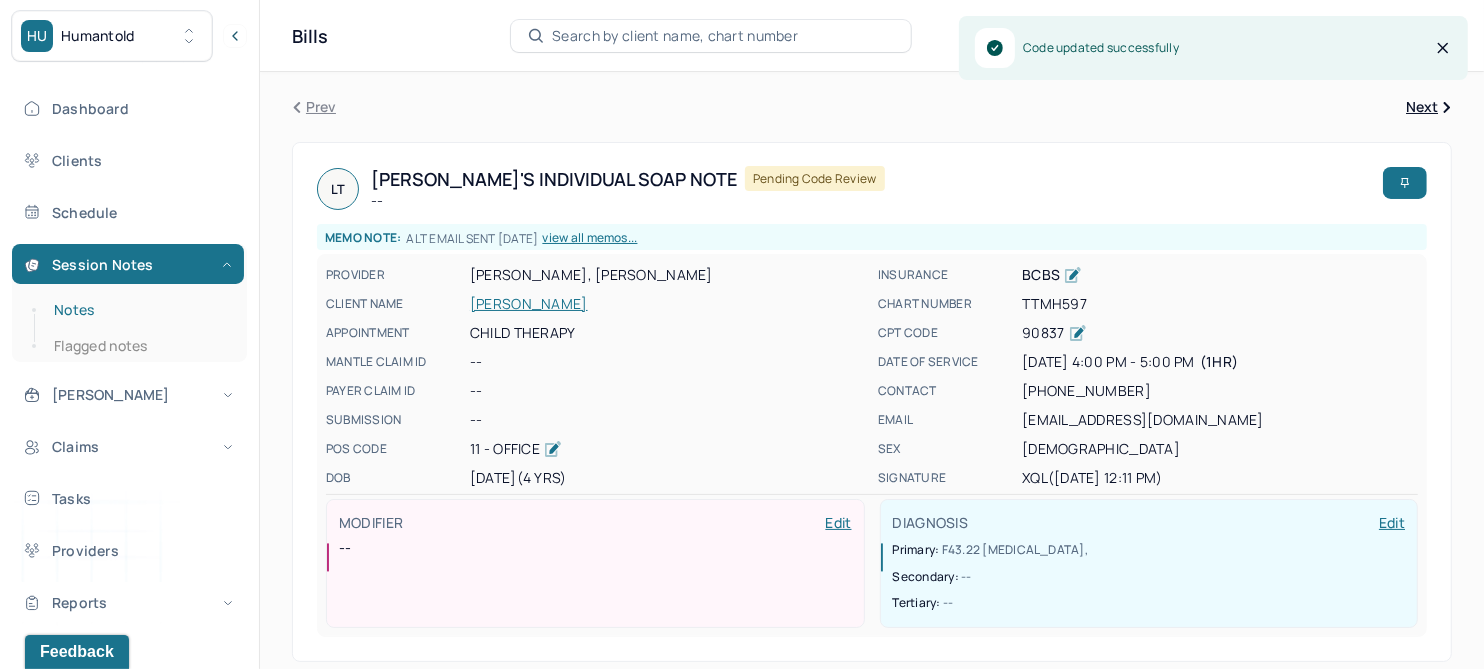 click on "Notes" at bounding box center [139, 310] 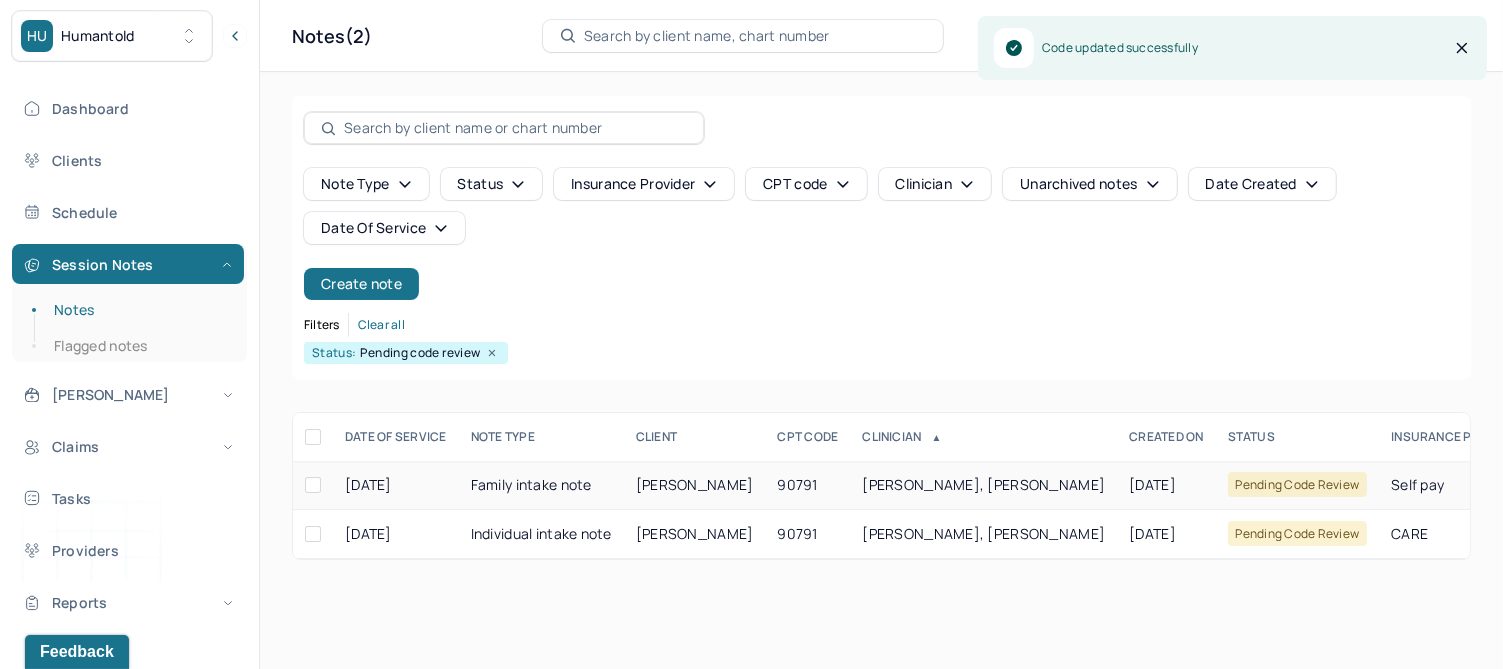 click on "WRIGHT, MUSTAFA" at bounding box center [695, 484] 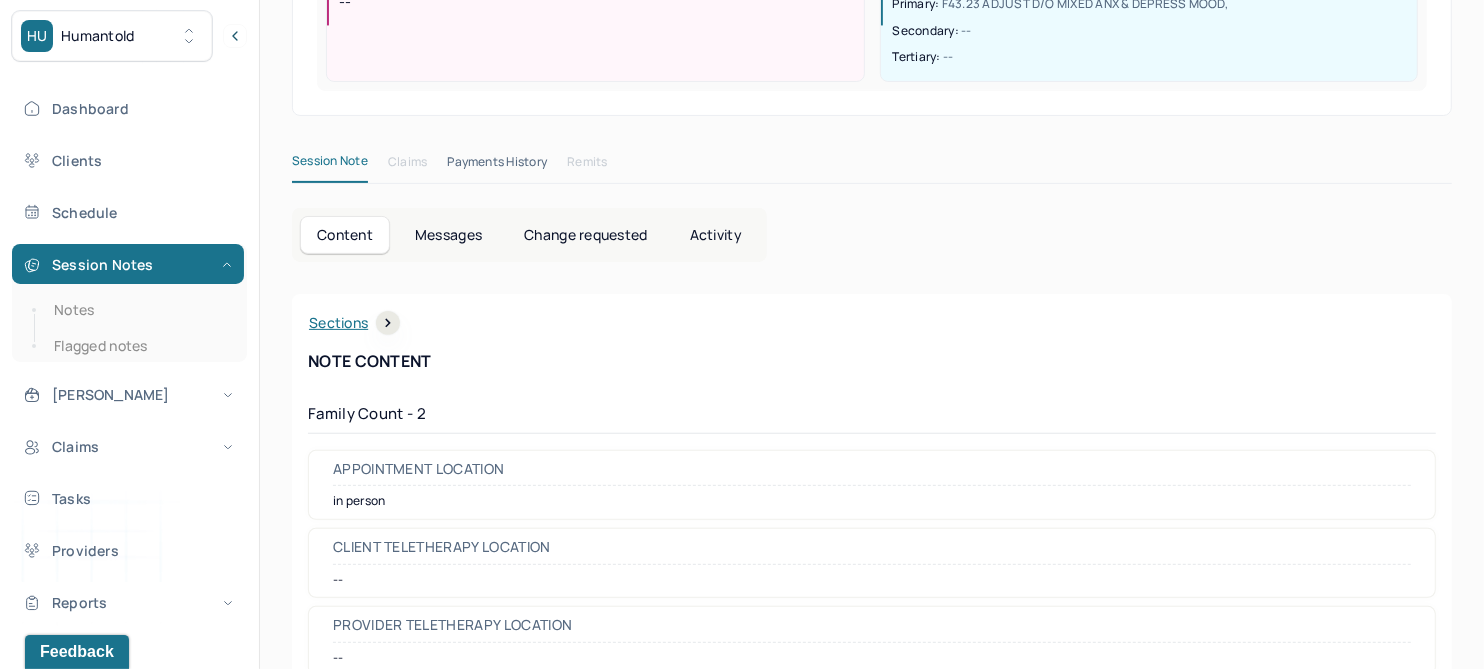 scroll, scrollTop: 0, scrollLeft: 0, axis: both 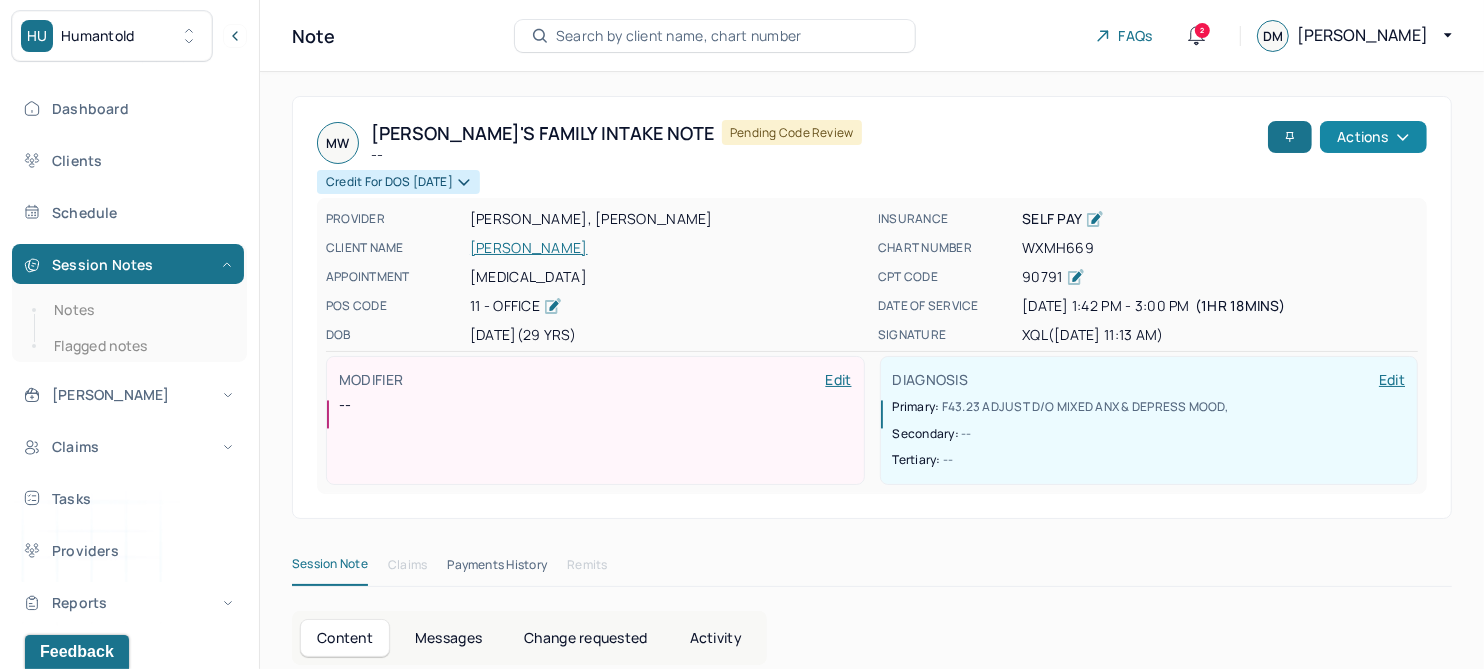 click 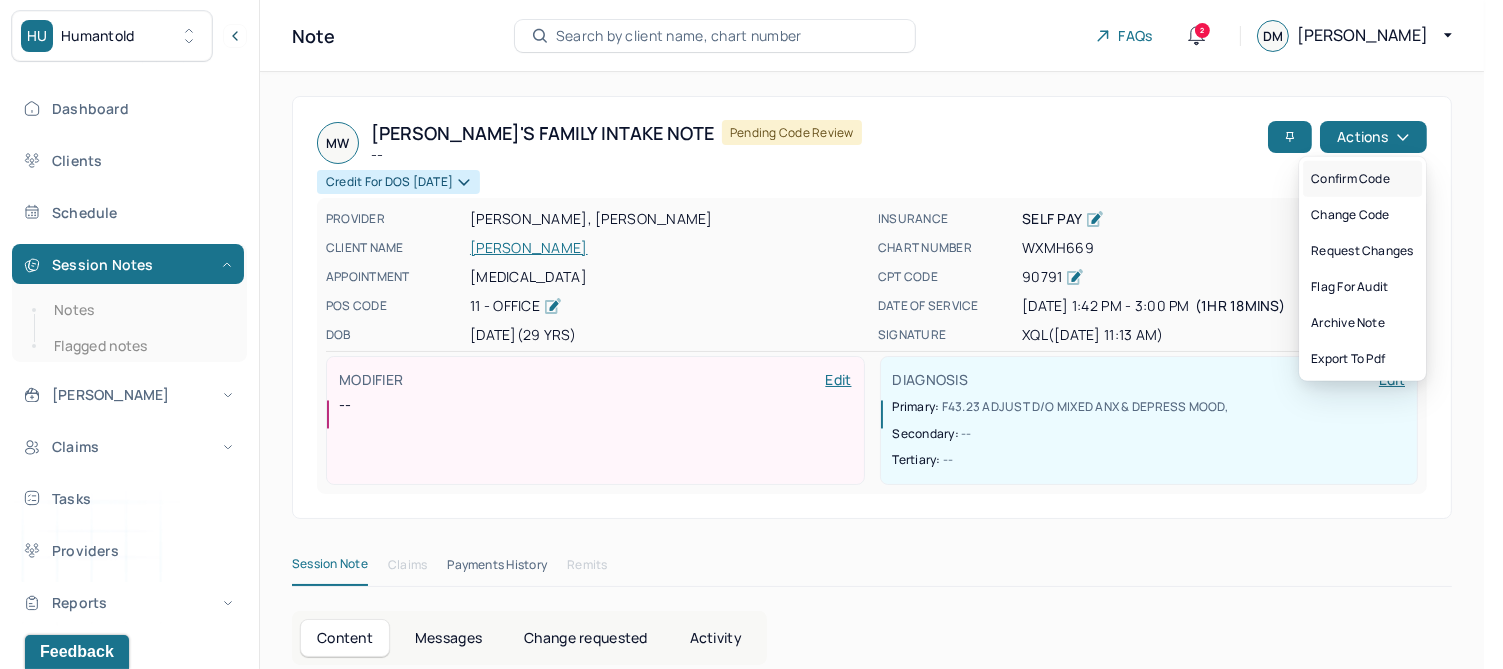 click on "Confirm code" at bounding box center (1362, 179) 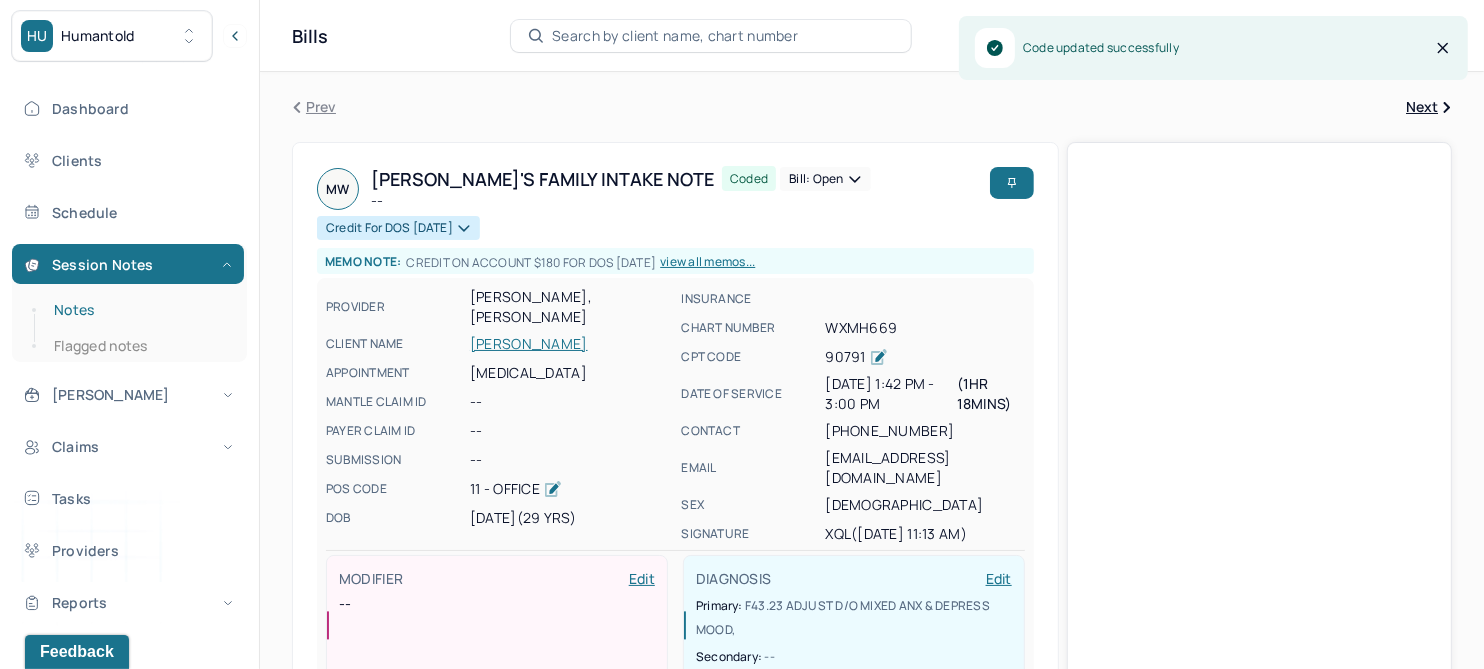 click on "Notes" at bounding box center (139, 310) 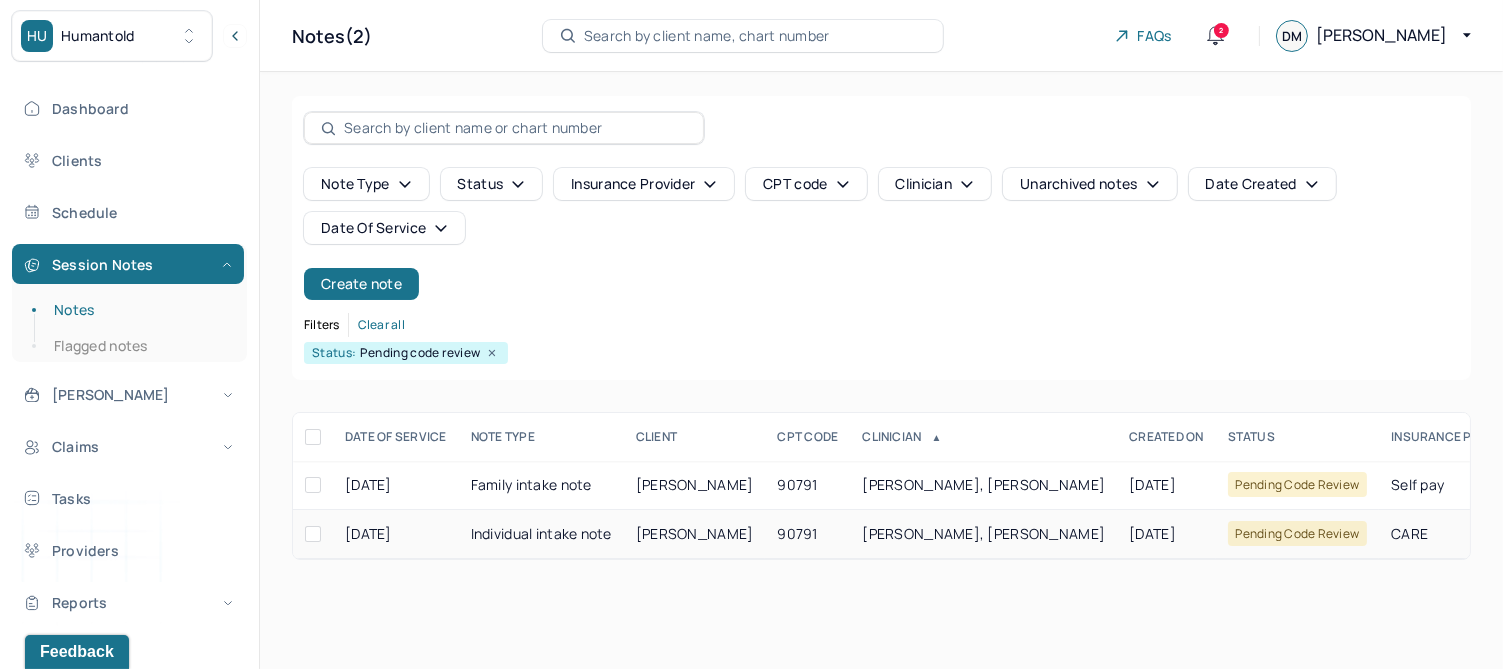 click on "HOGAN, SINEAD" at bounding box center (695, 534) 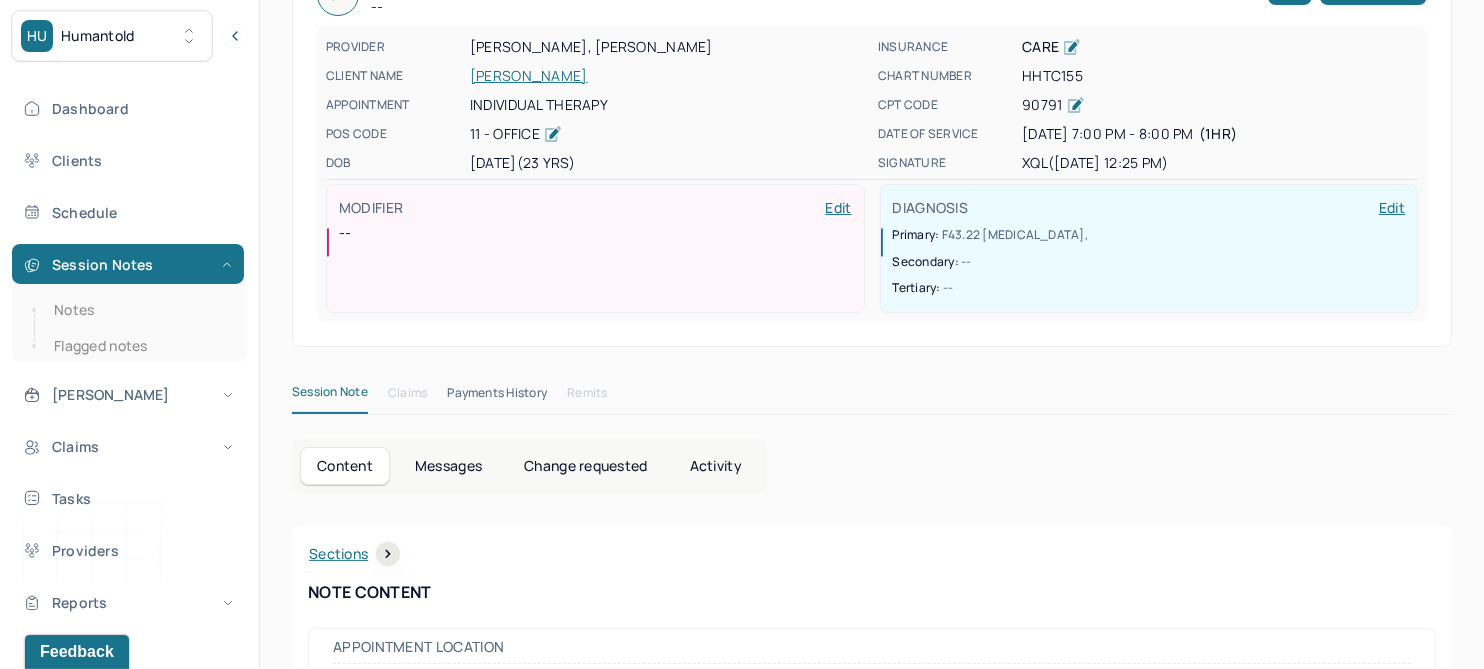 scroll, scrollTop: 0, scrollLeft: 0, axis: both 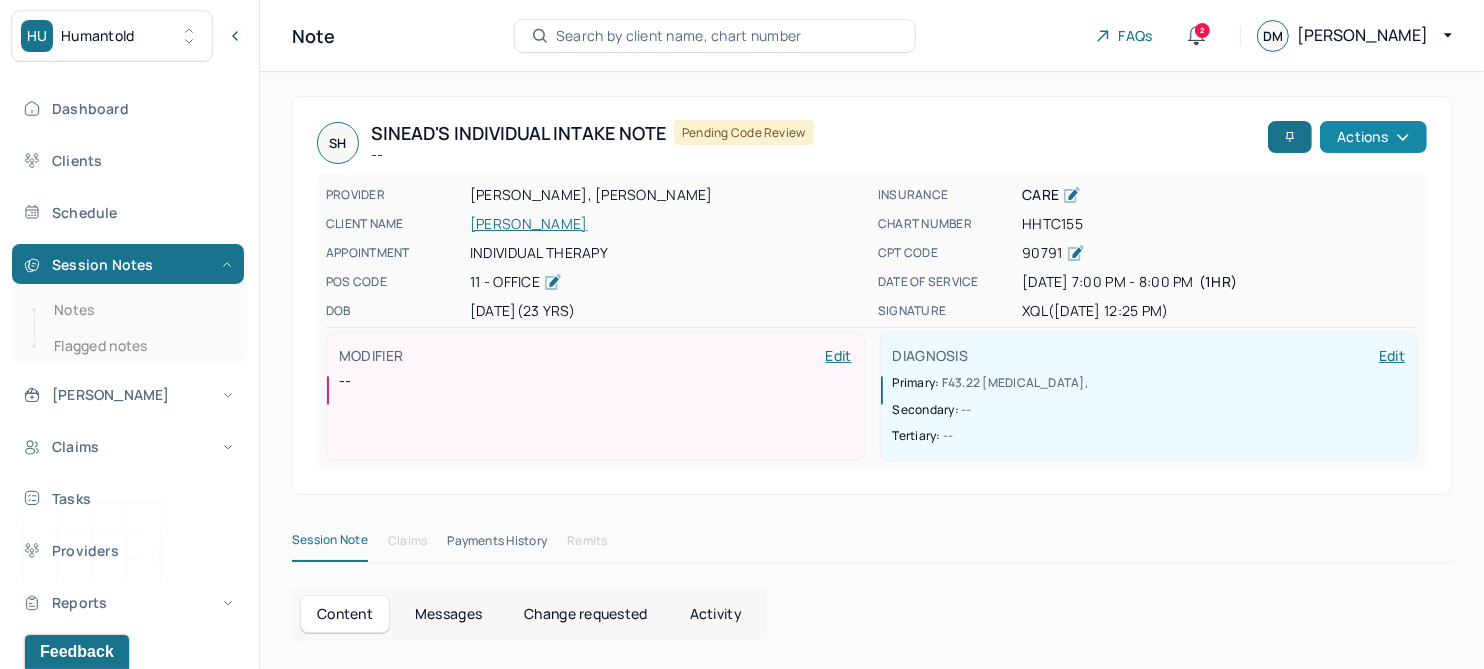 click 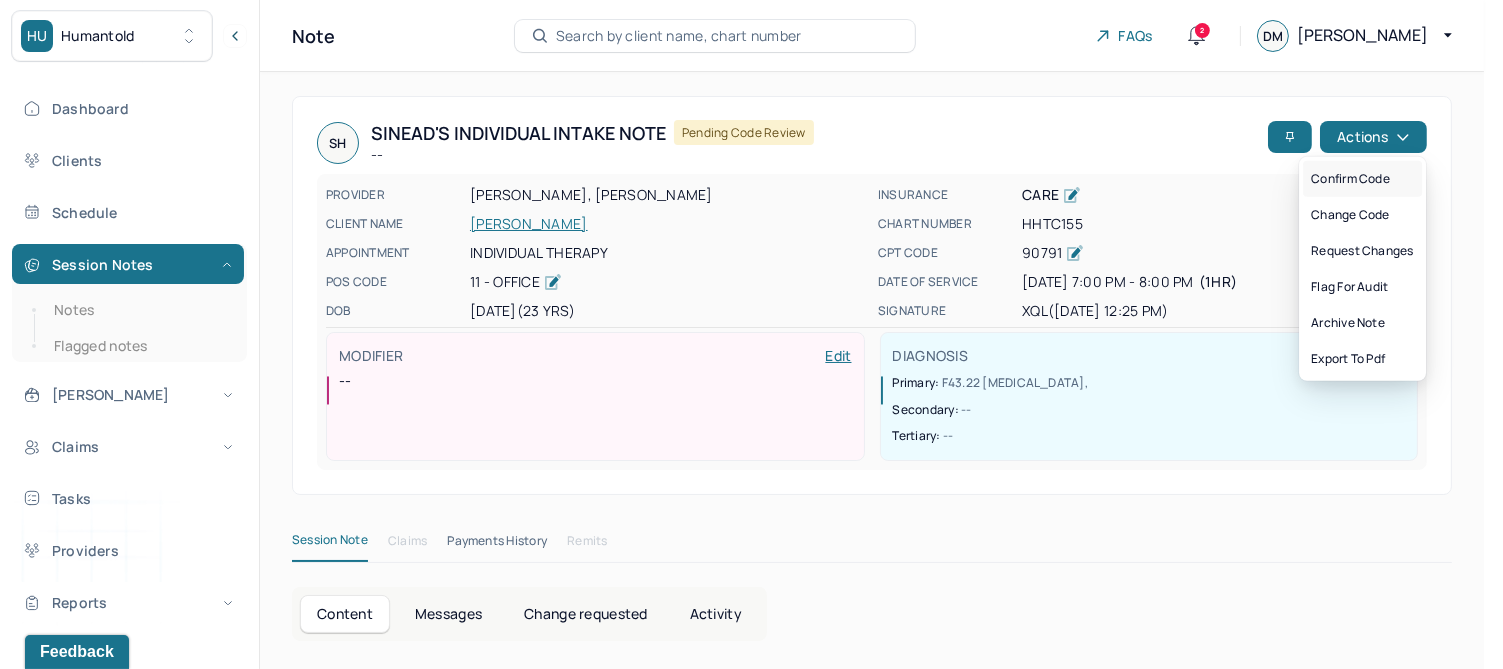 click on "Confirm code" at bounding box center (1362, 179) 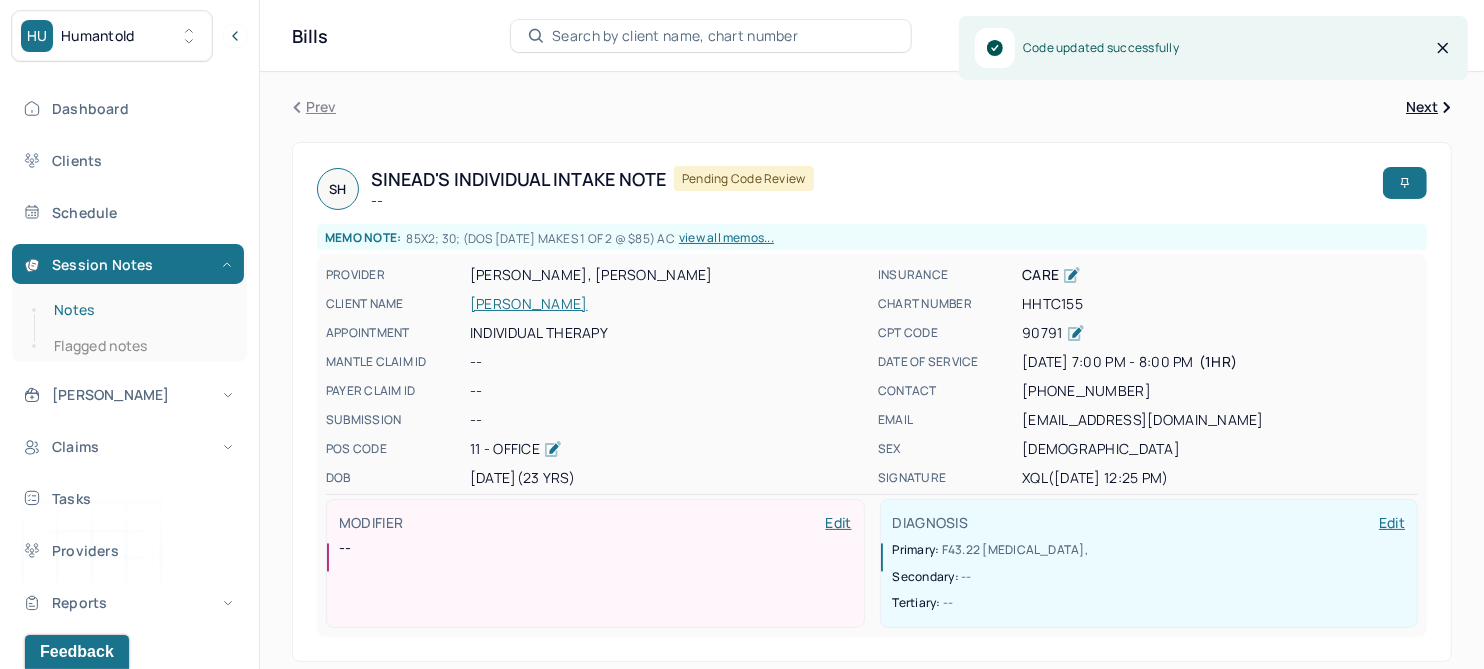 click on "Notes" at bounding box center (139, 310) 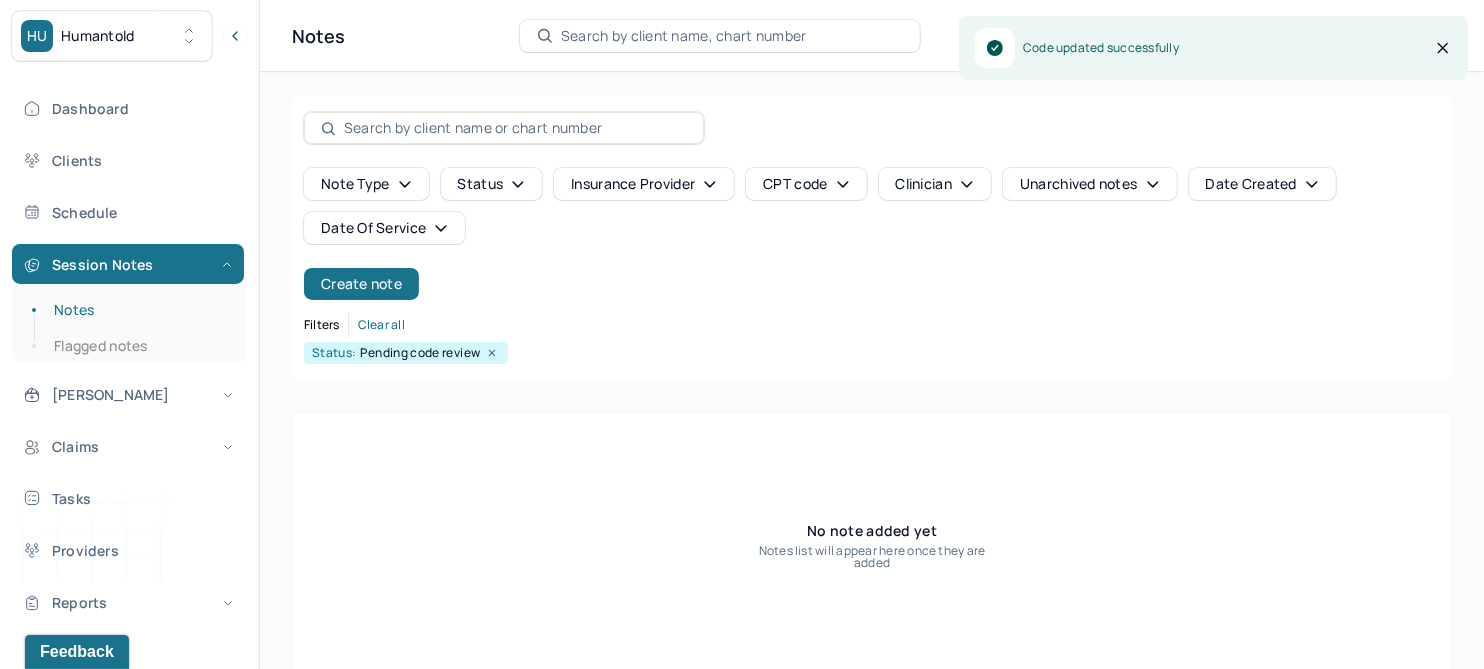 click 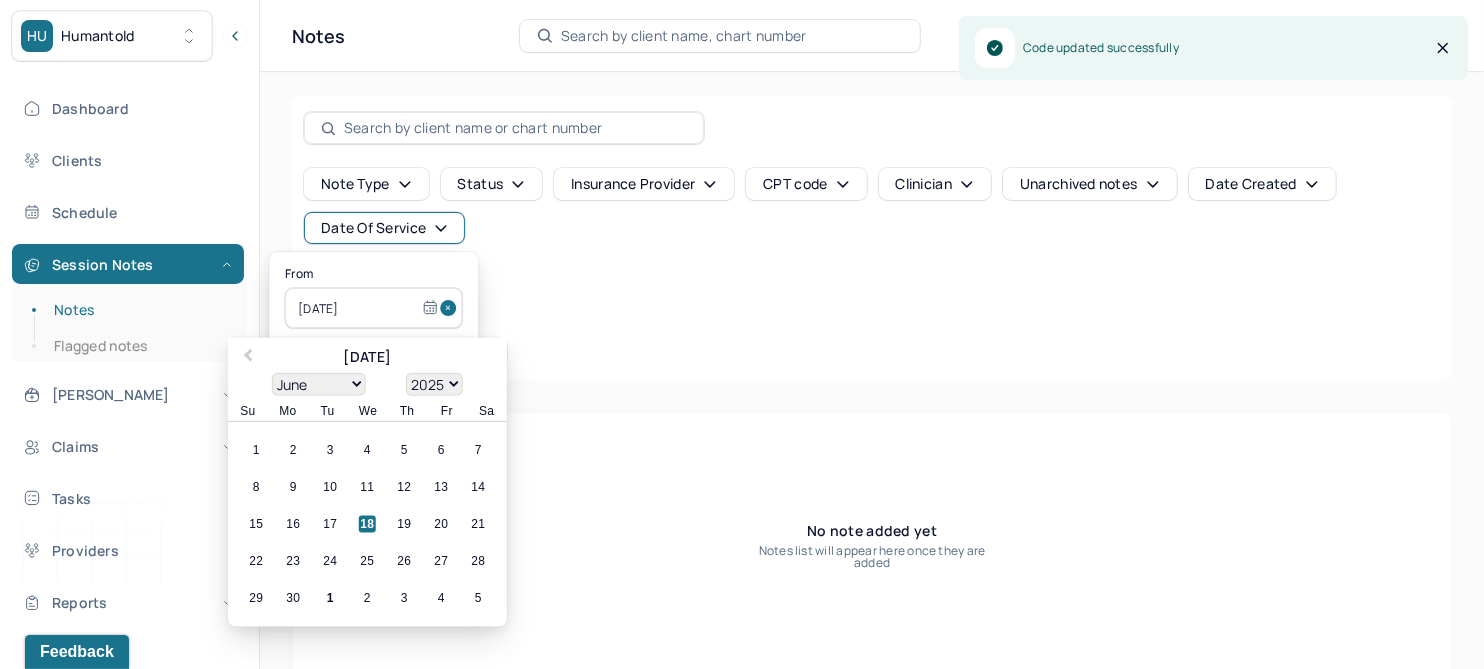 click at bounding box center (451, 308) 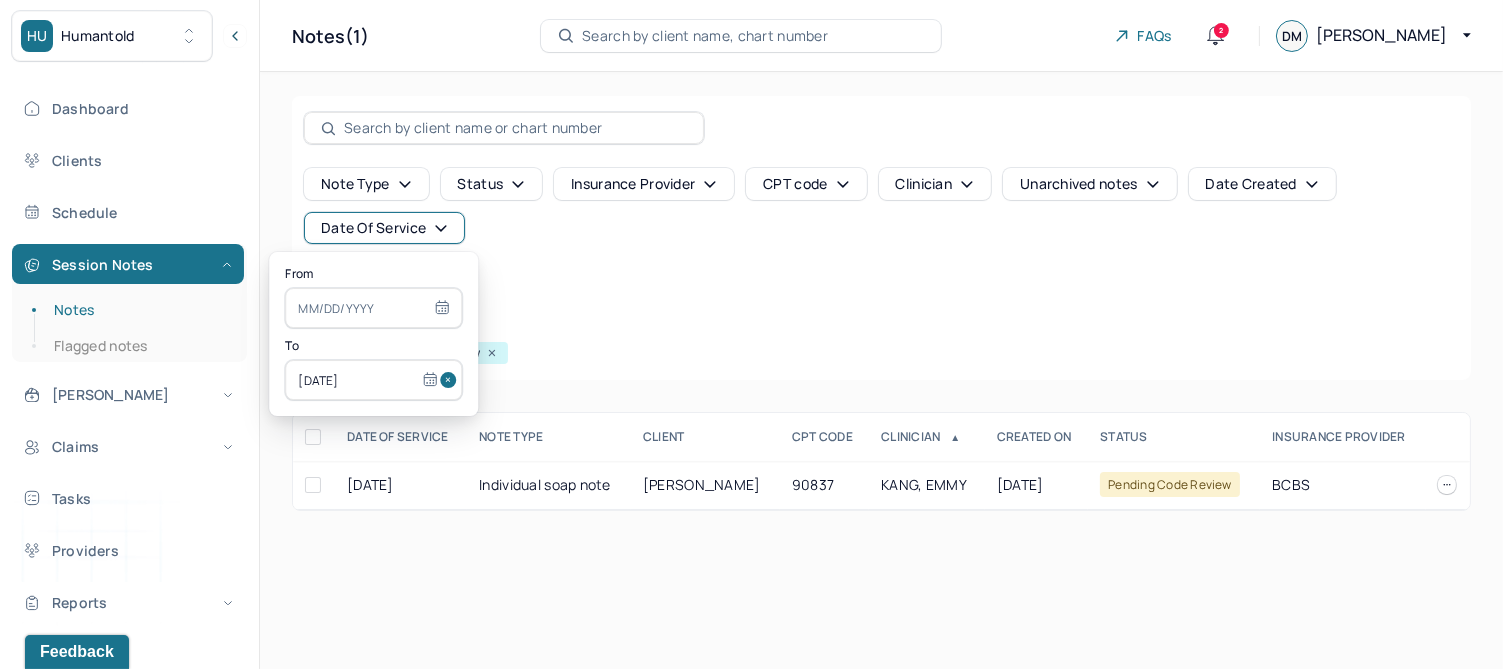 click at bounding box center (451, 380) 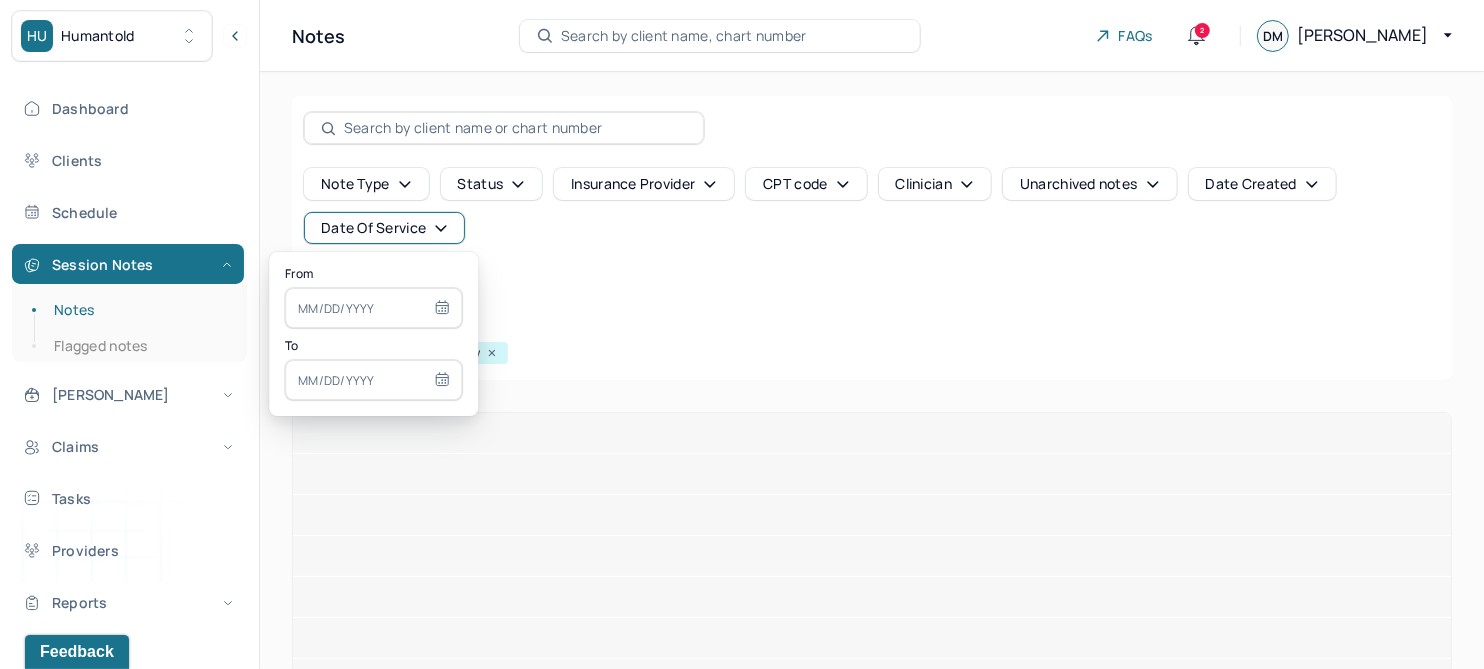 select on "6" 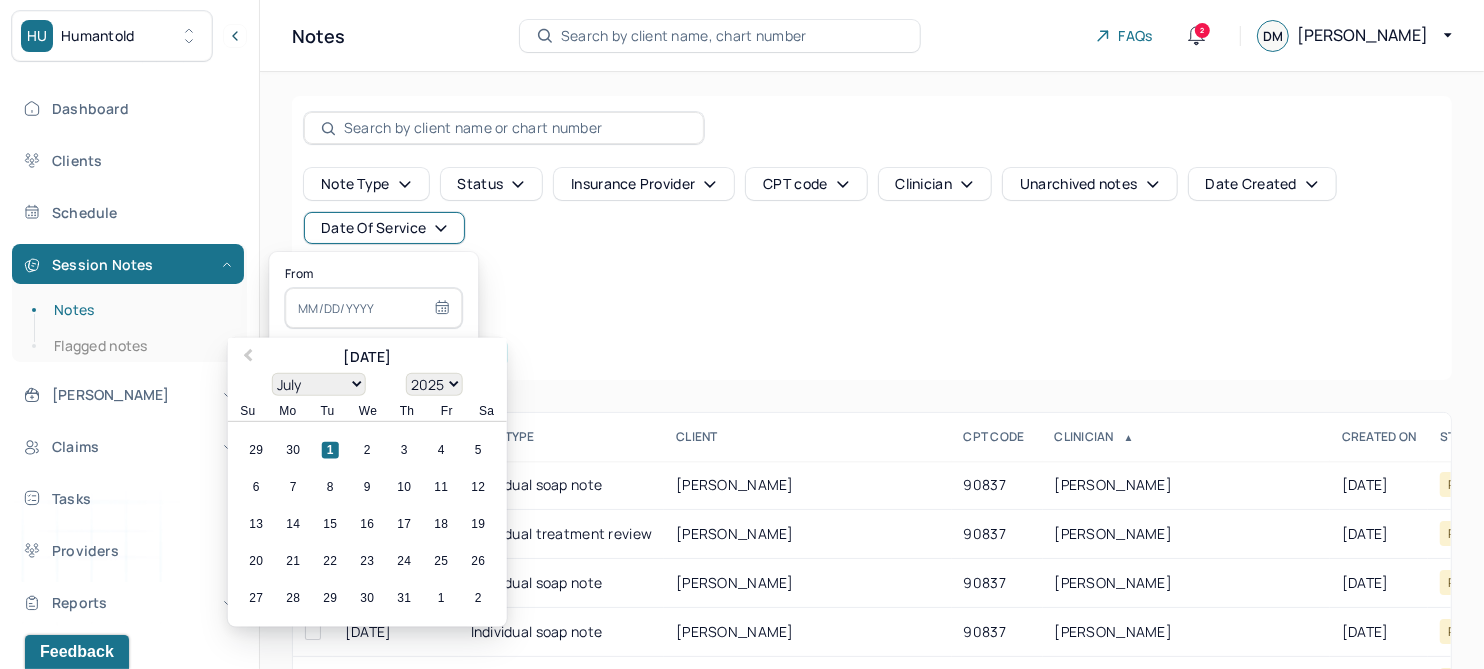 click at bounding box center [373, 308] 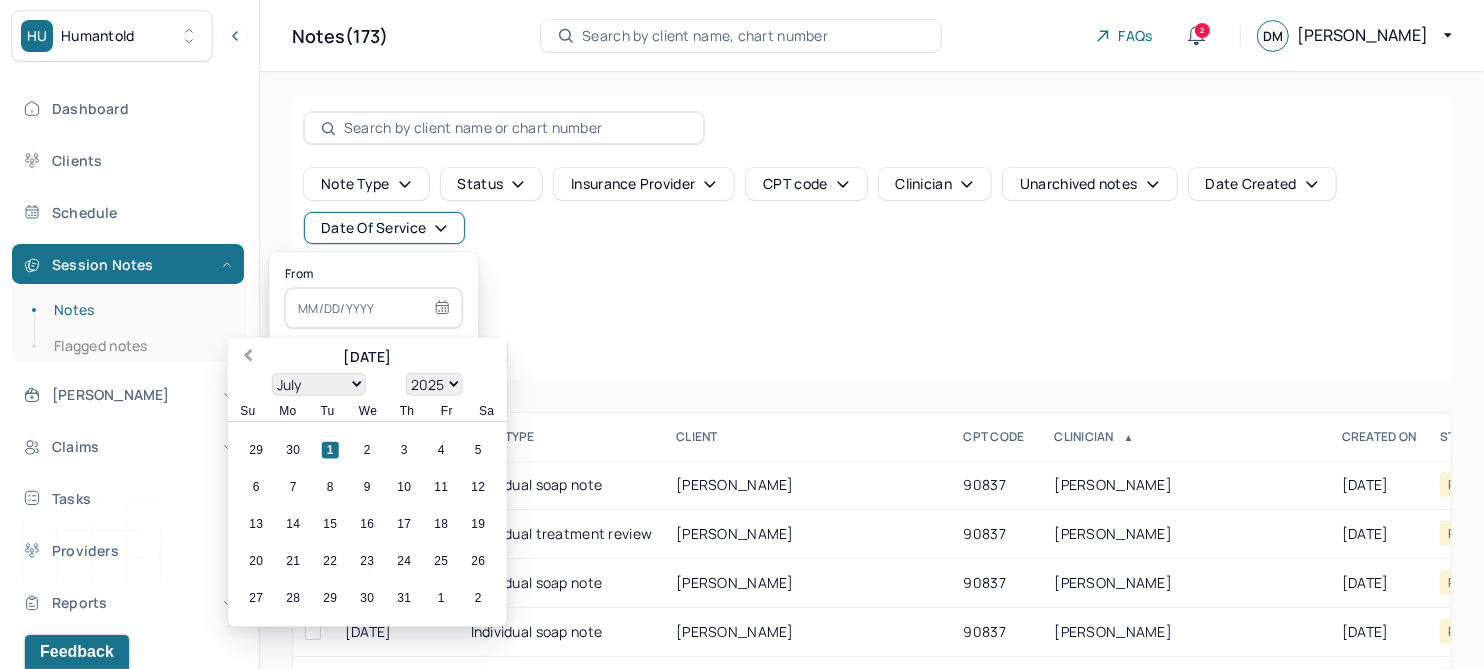 click on "Previous Month" at bounding box center [248, 357] 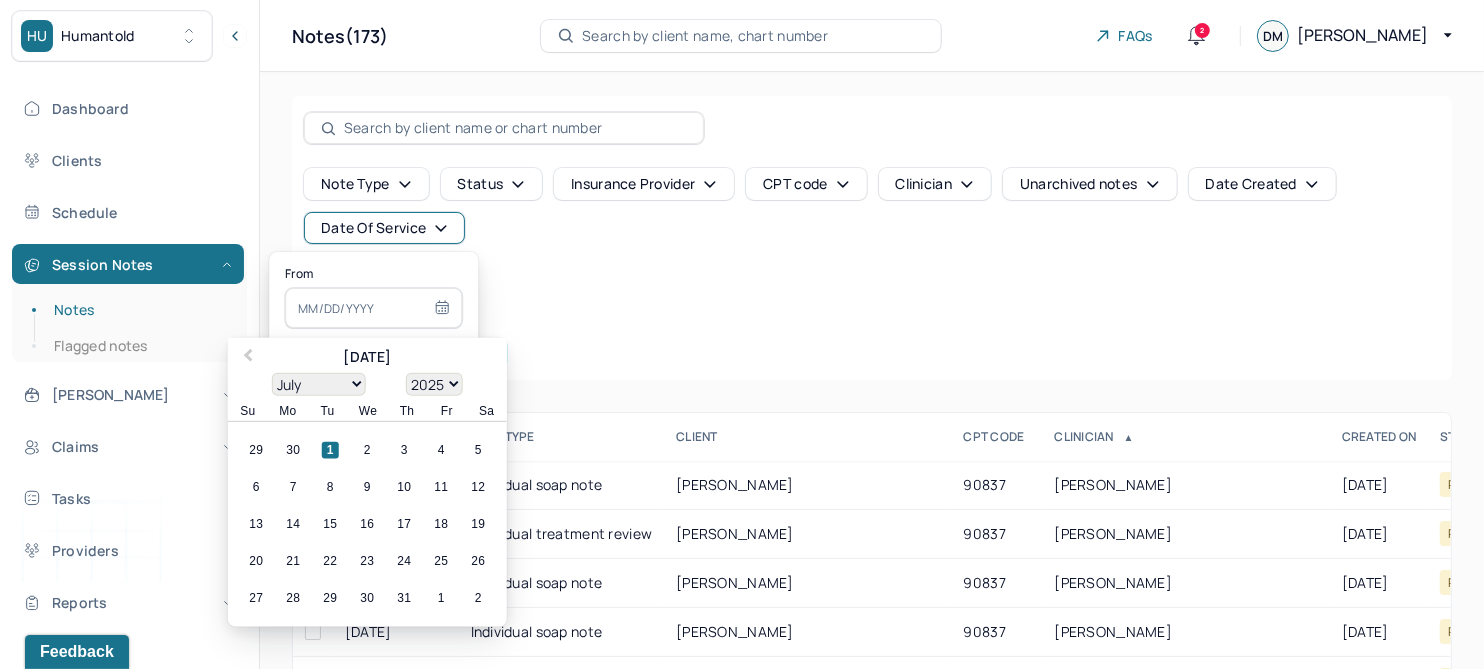 select on "5" 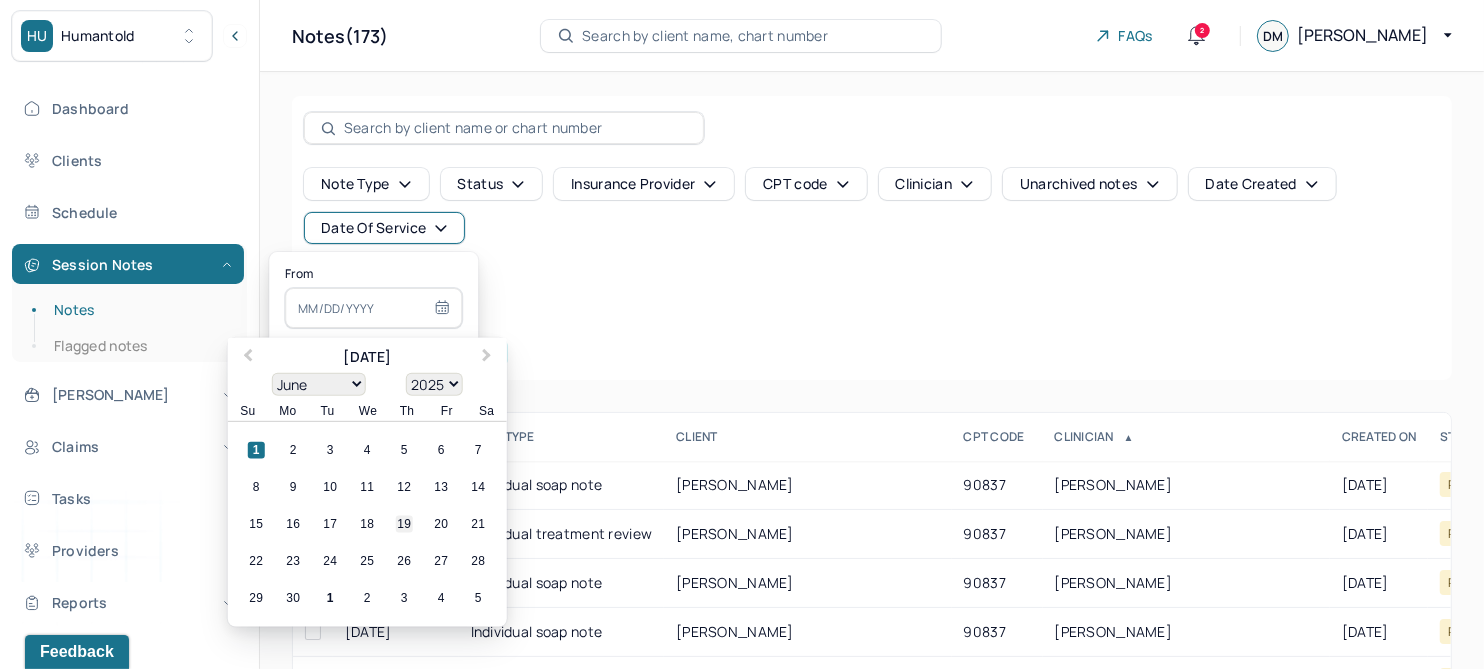 click on "19" at bounding box center [404, 524] 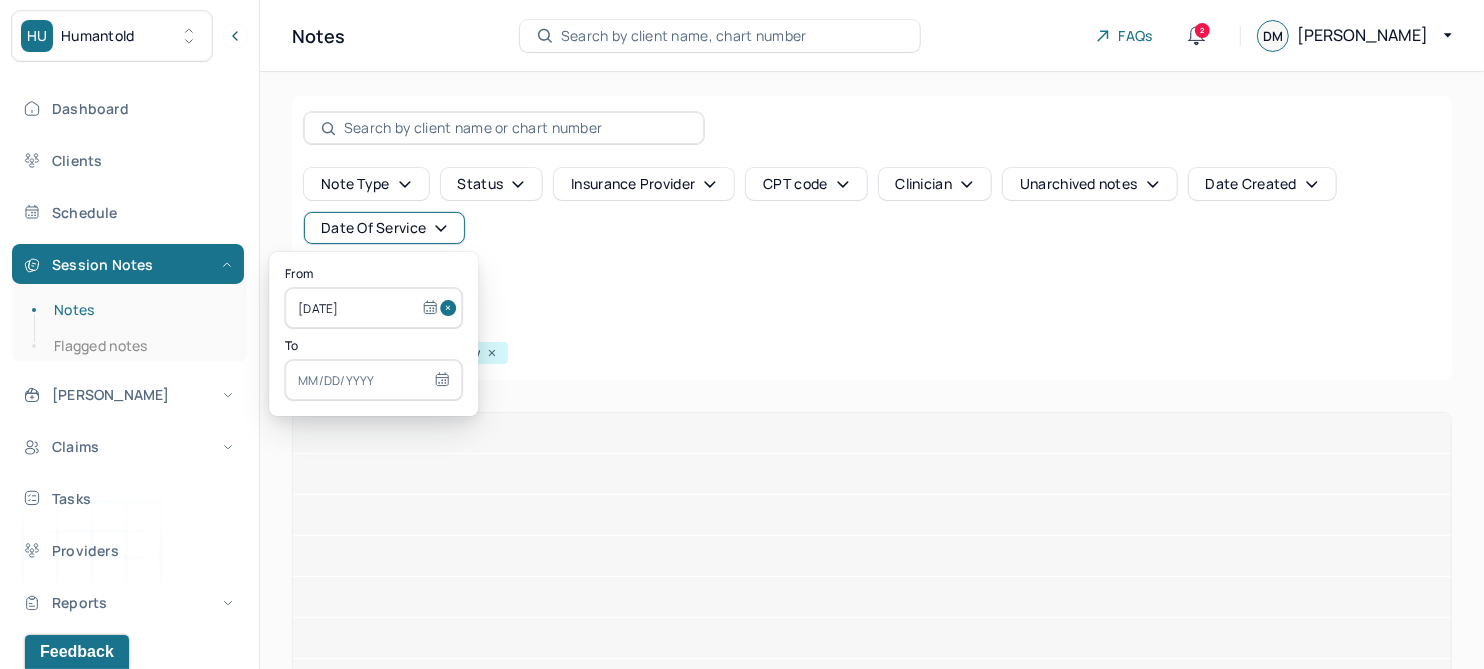 click at bounding box center [373, 380] 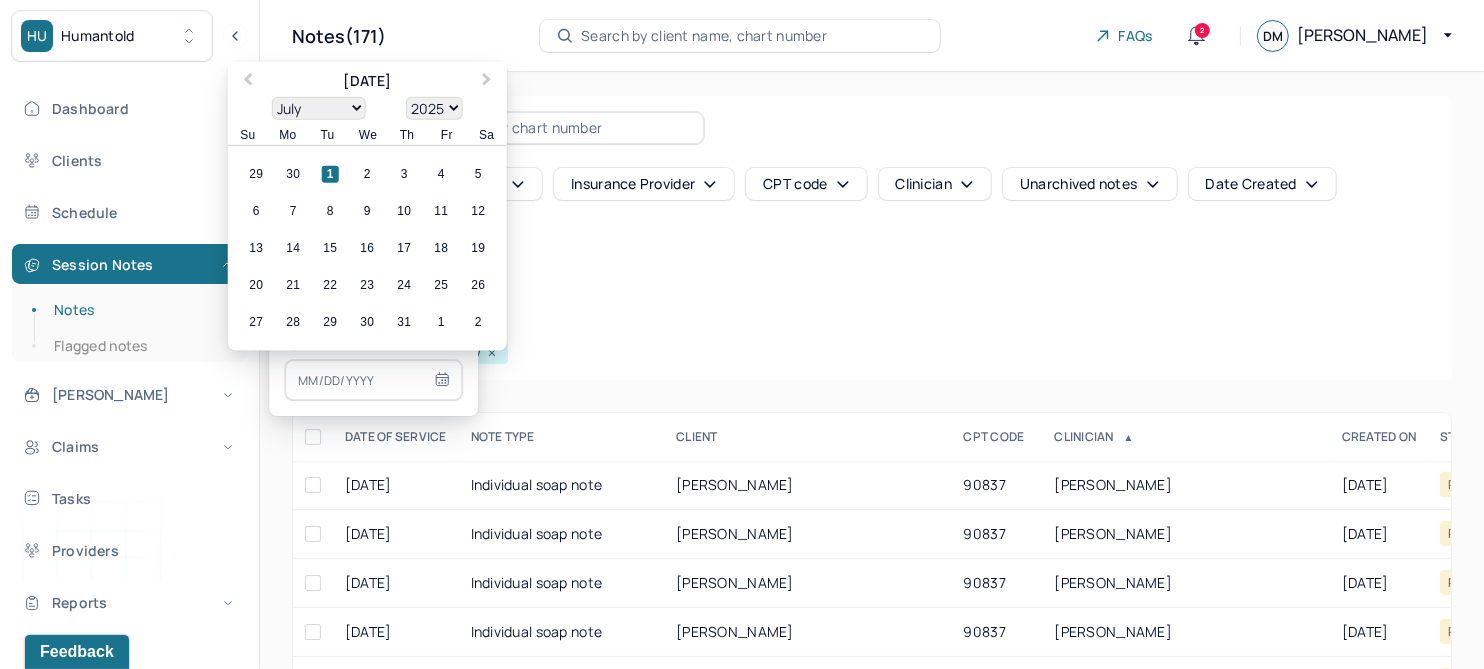 click on "Previous Month" at bounding box center [246, 83] 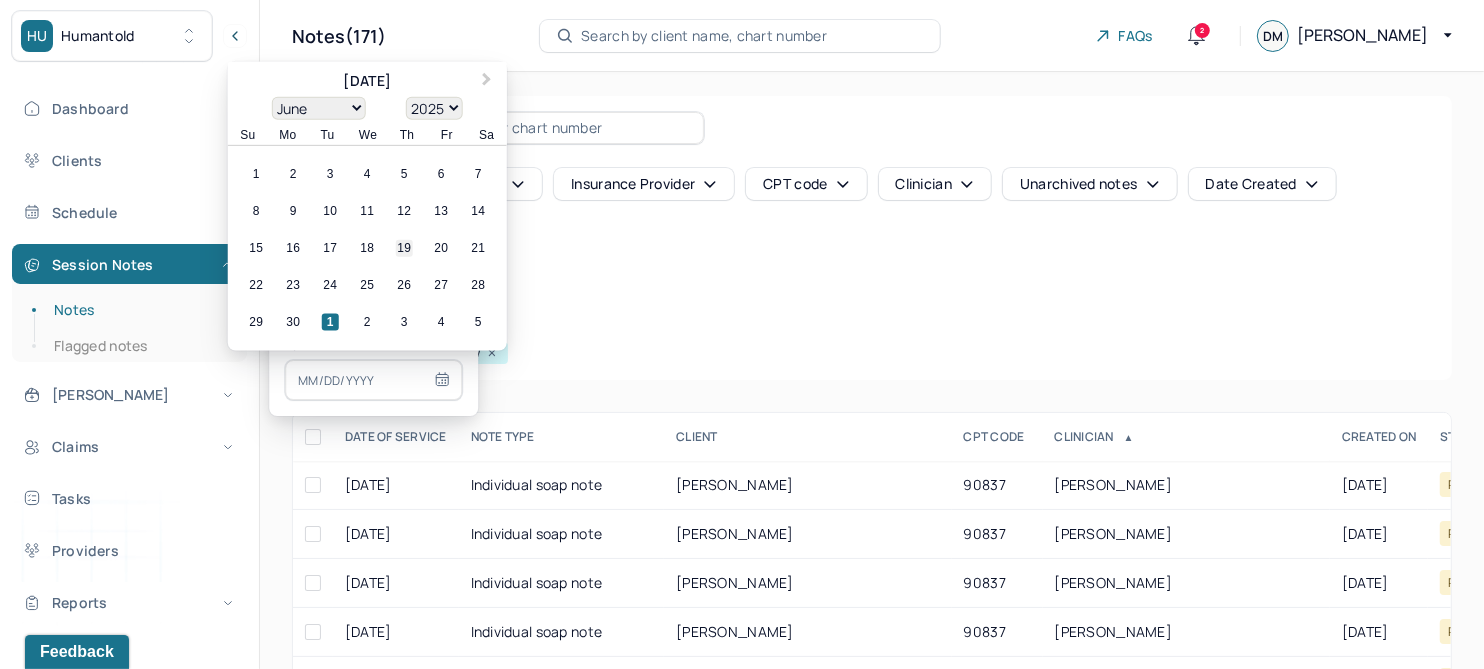 click on "19" at bounding box center (404, 248) 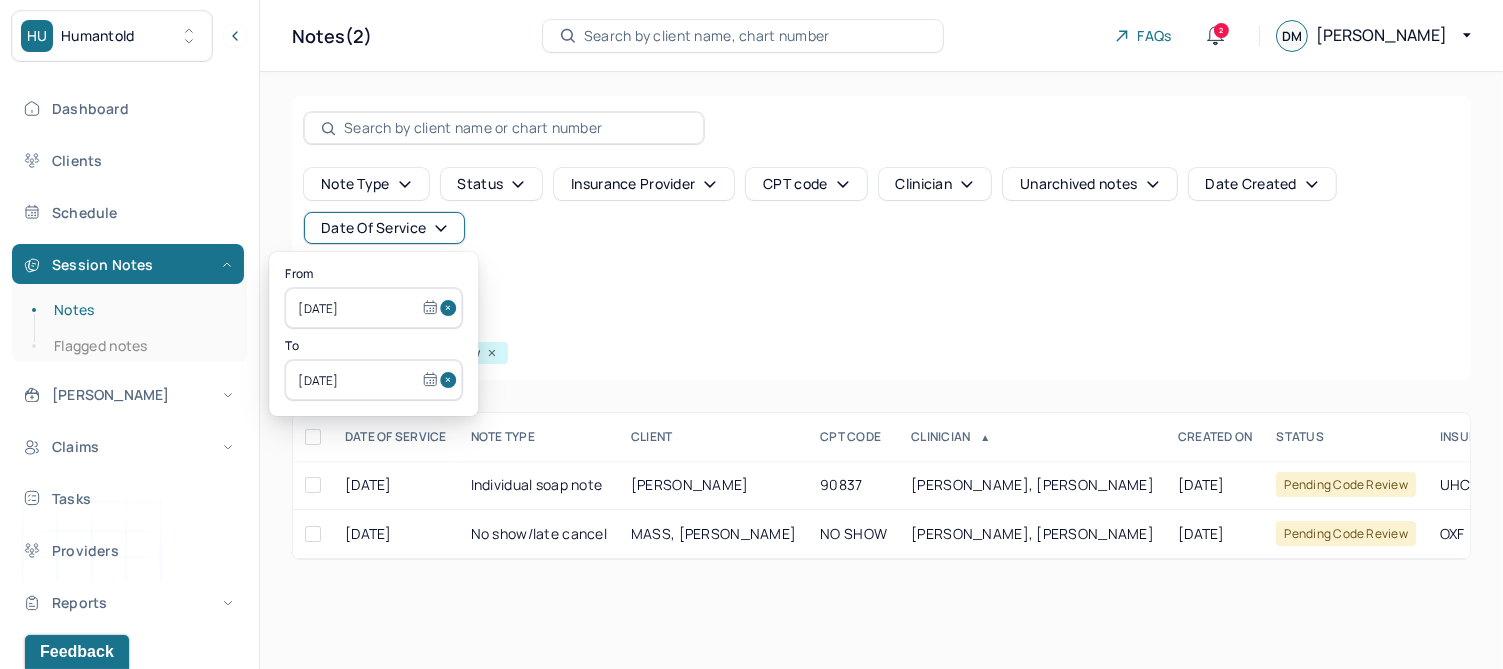 click on "Note type     Status     Insurance provider     CPT code     Clinician     Unarchived notes     Date Created     Date Of Service     Create note   Filters   Clear all   Status: Pending code review" at bounding box center [881, 238] 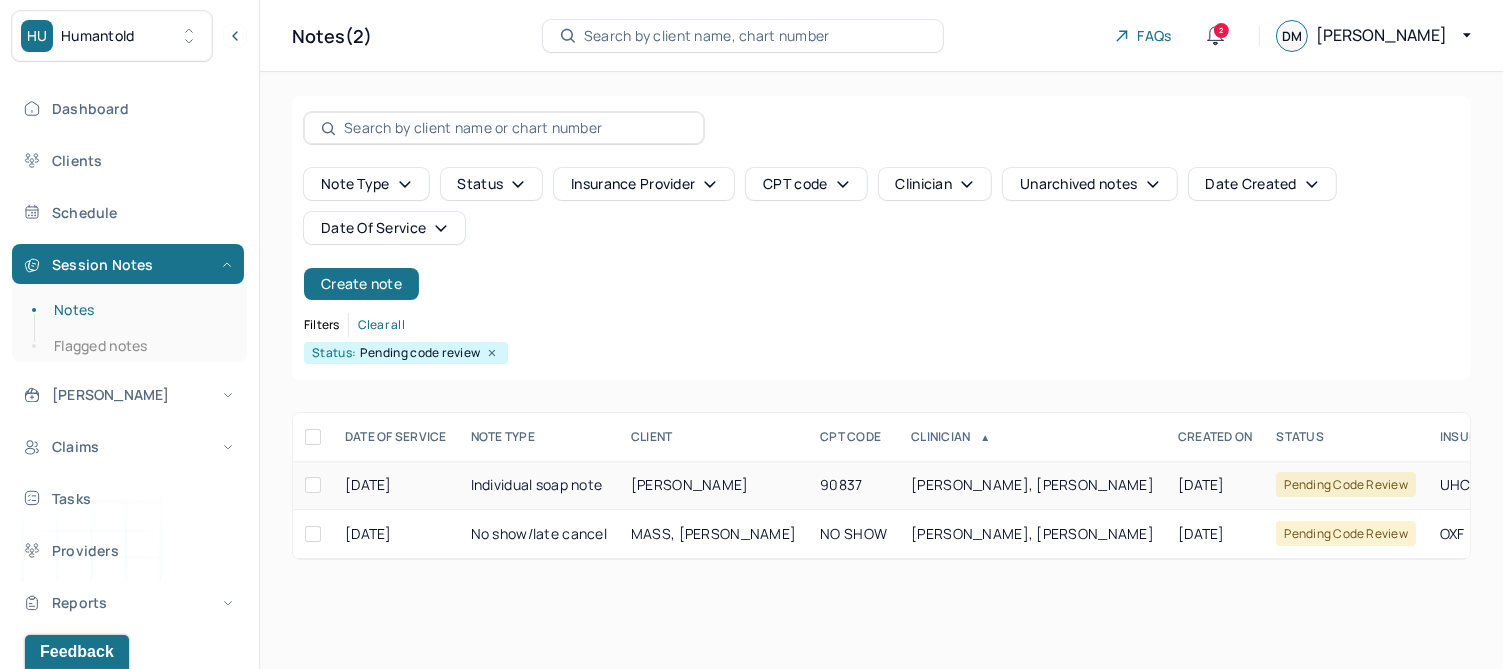 click on "[PERSON_NAME]" at bounding box center [690, 484] 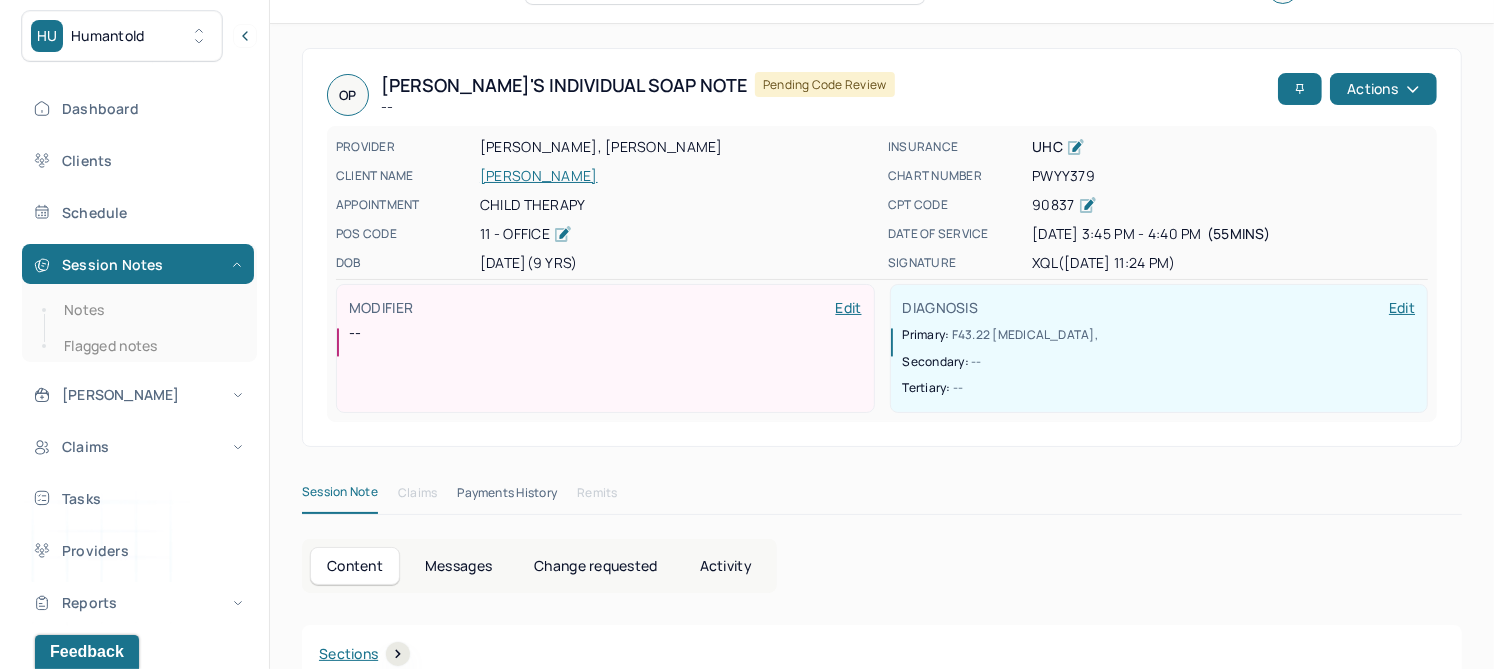 scroll, scrollTop: 0, scrollLeft: 0, axis: both 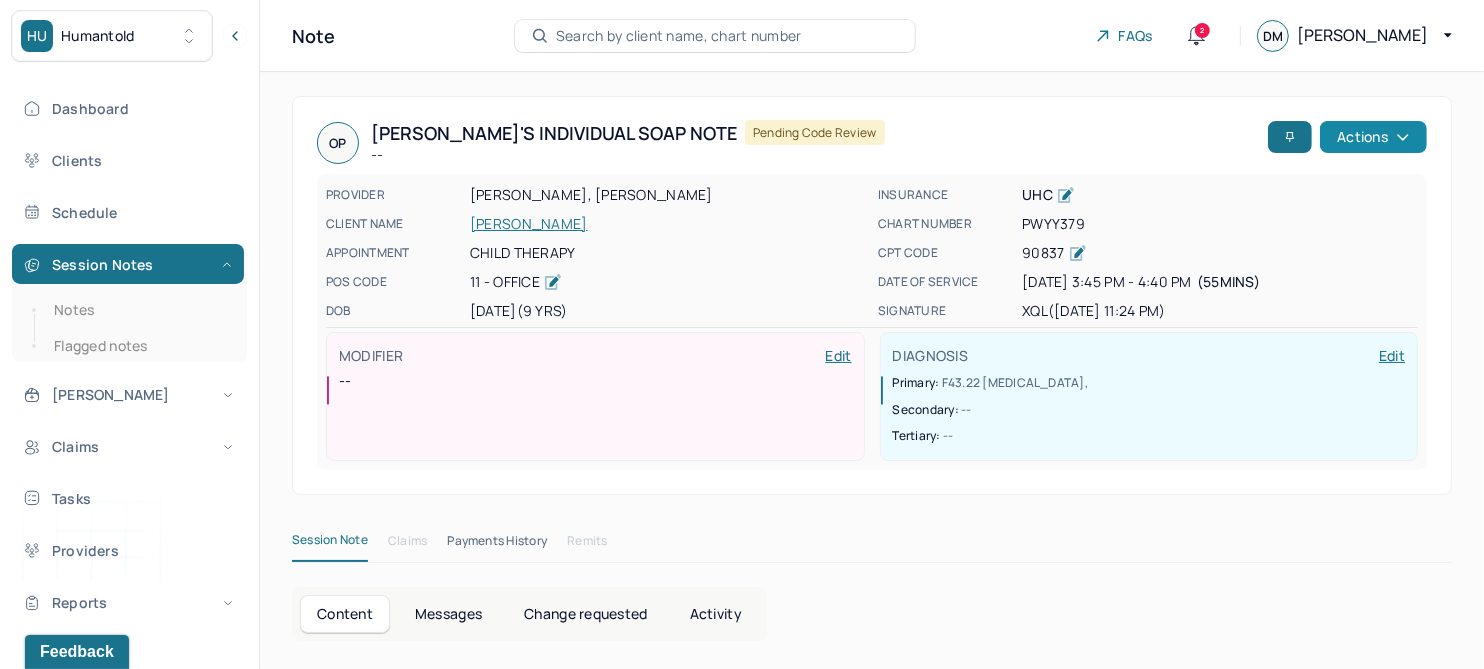 click on "Actions" at bounding box center (1373, 137) 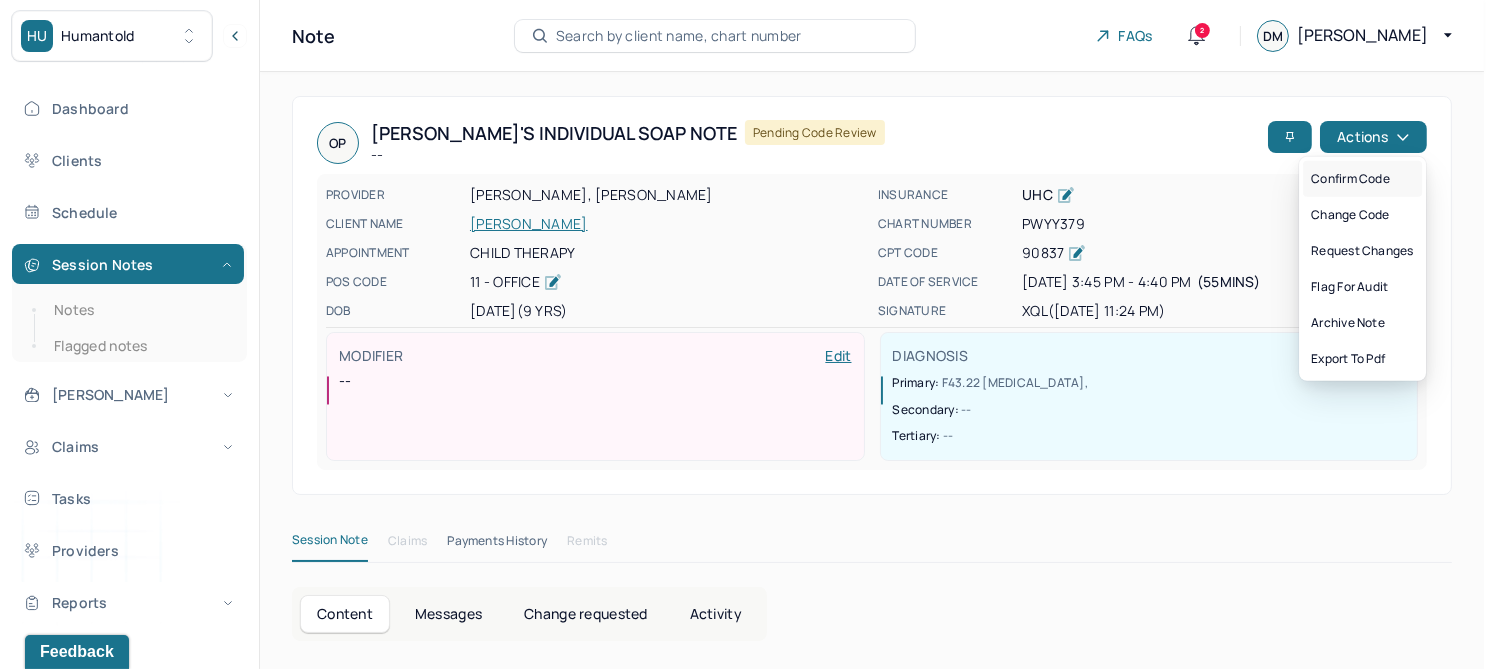 click on "Confirm code" at bounding box center (1362, 179) 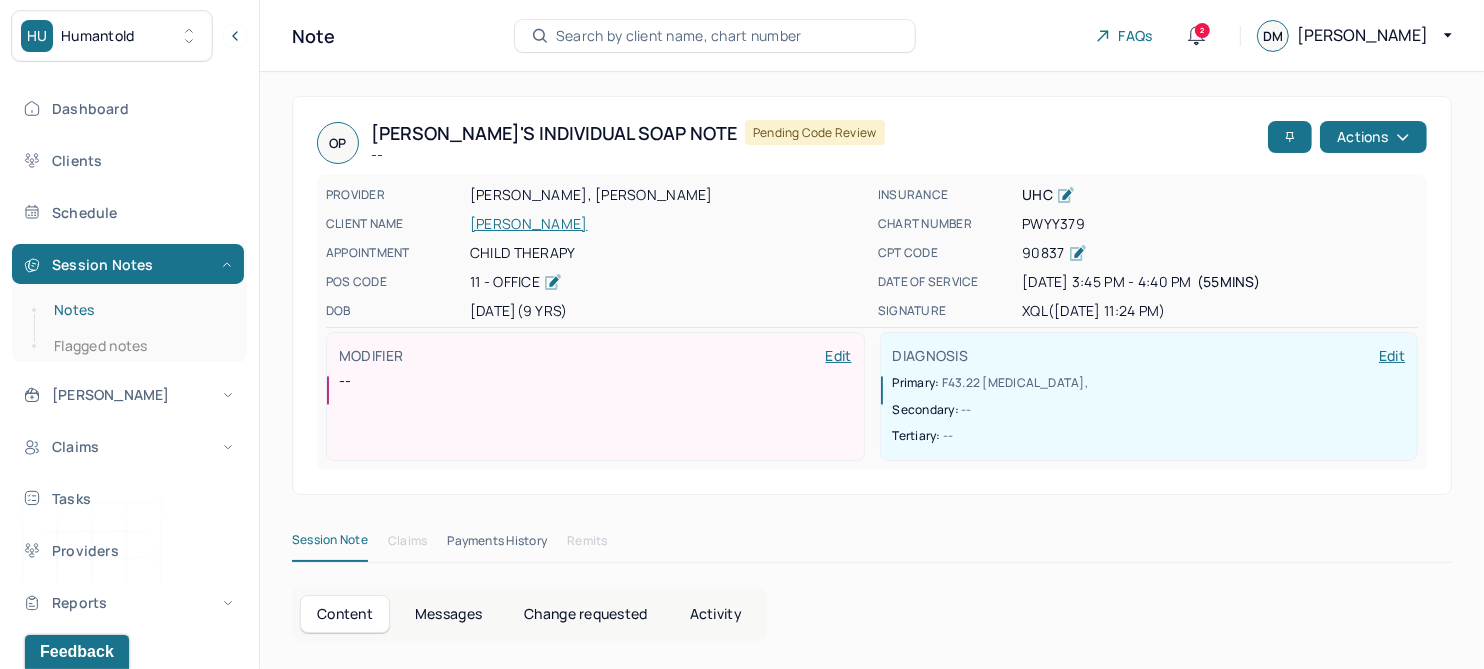 click on "Notes" at bounding box center (139, 310) 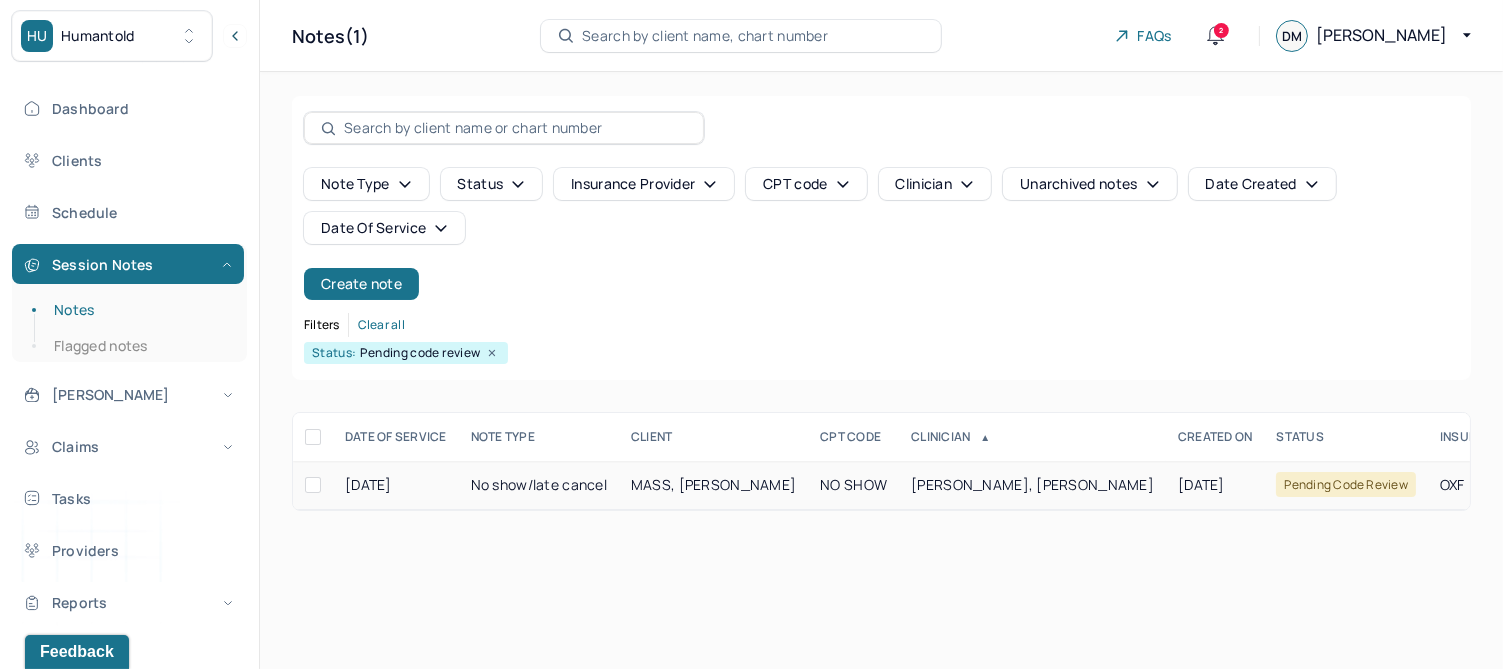 click on "MASS, LILY" at bounding box center [713, 485] 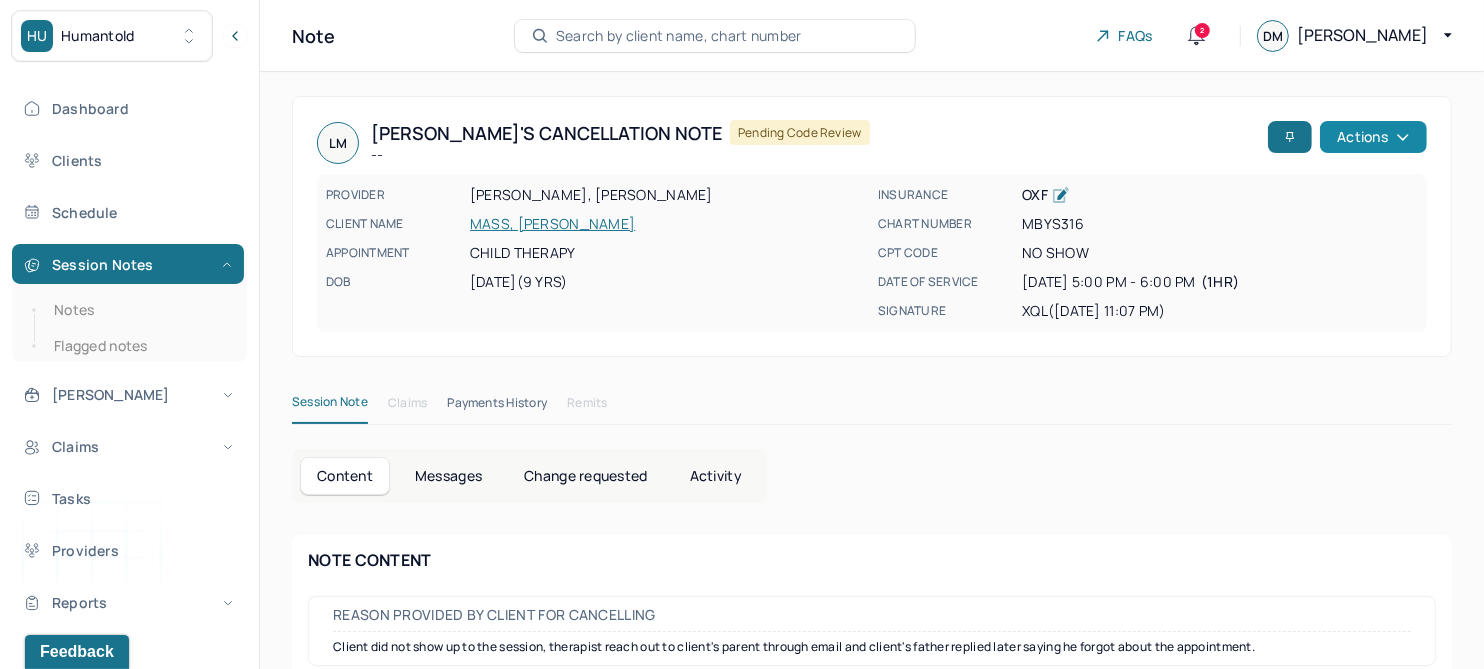 click on "Actions" at bounding box center [1373, 137] 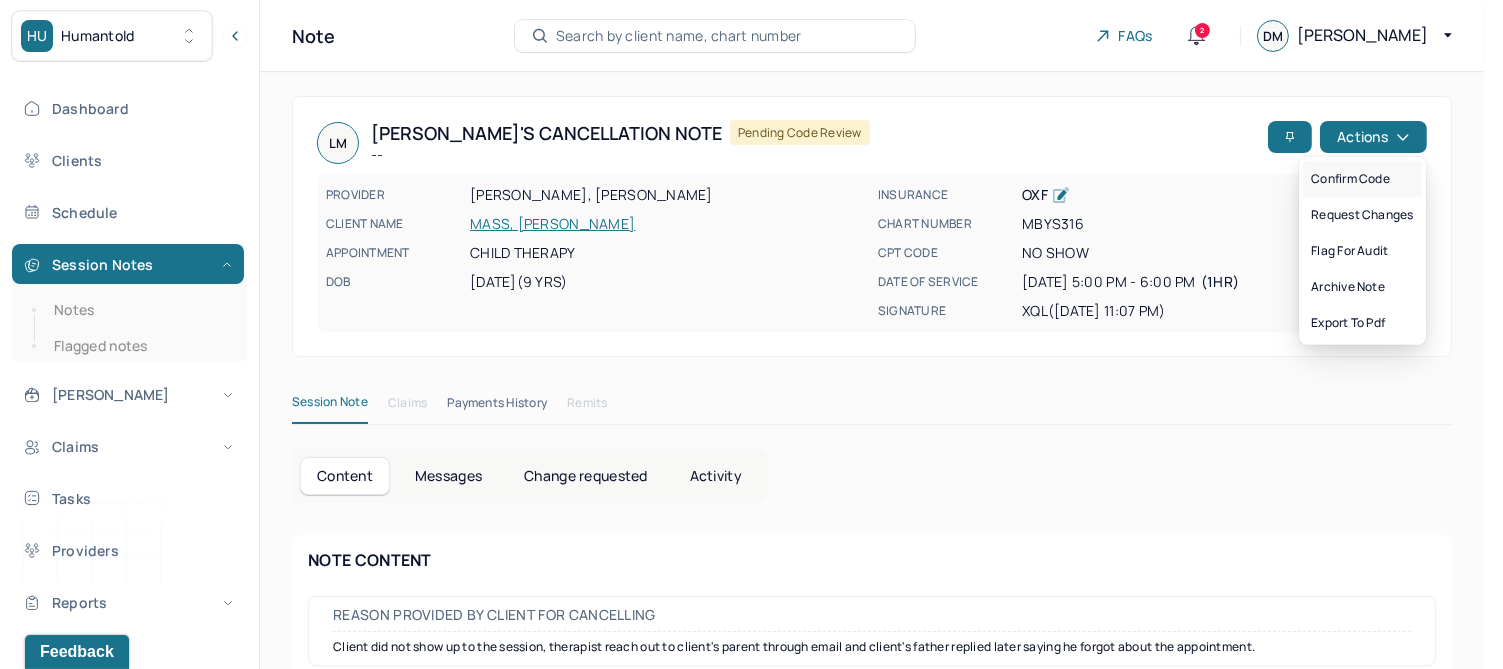 click on "Confirm code" at bounding box center [1362, 179] 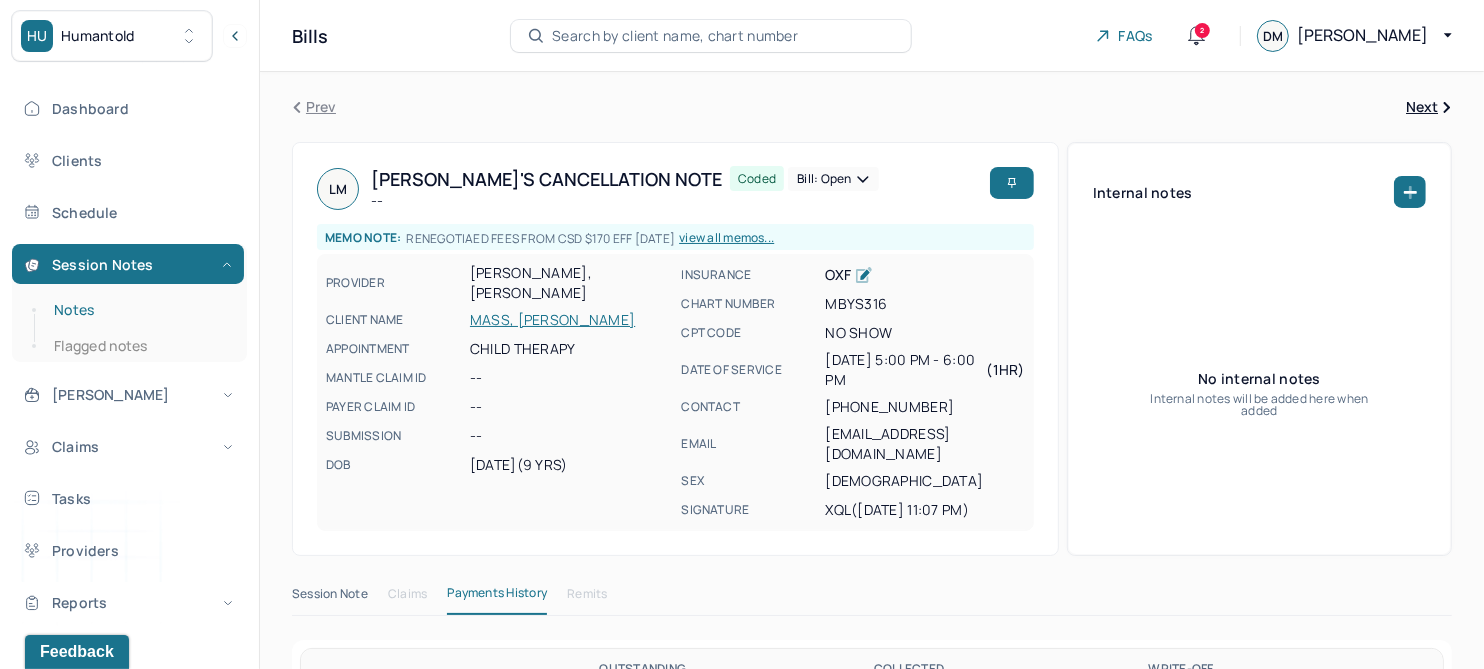 click on "Notes" at bounding box center (139, 310) 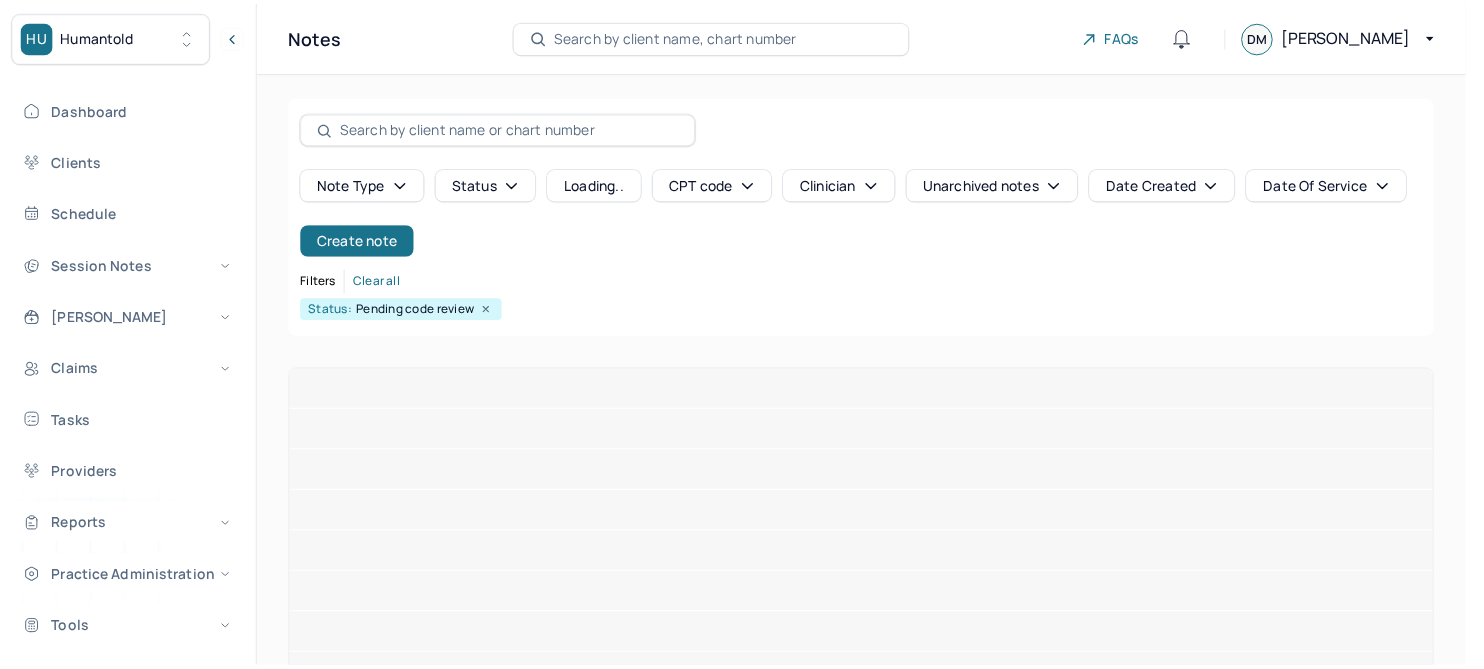 scroll, scrollTop: 0, scrollLeft: 0, axis: both 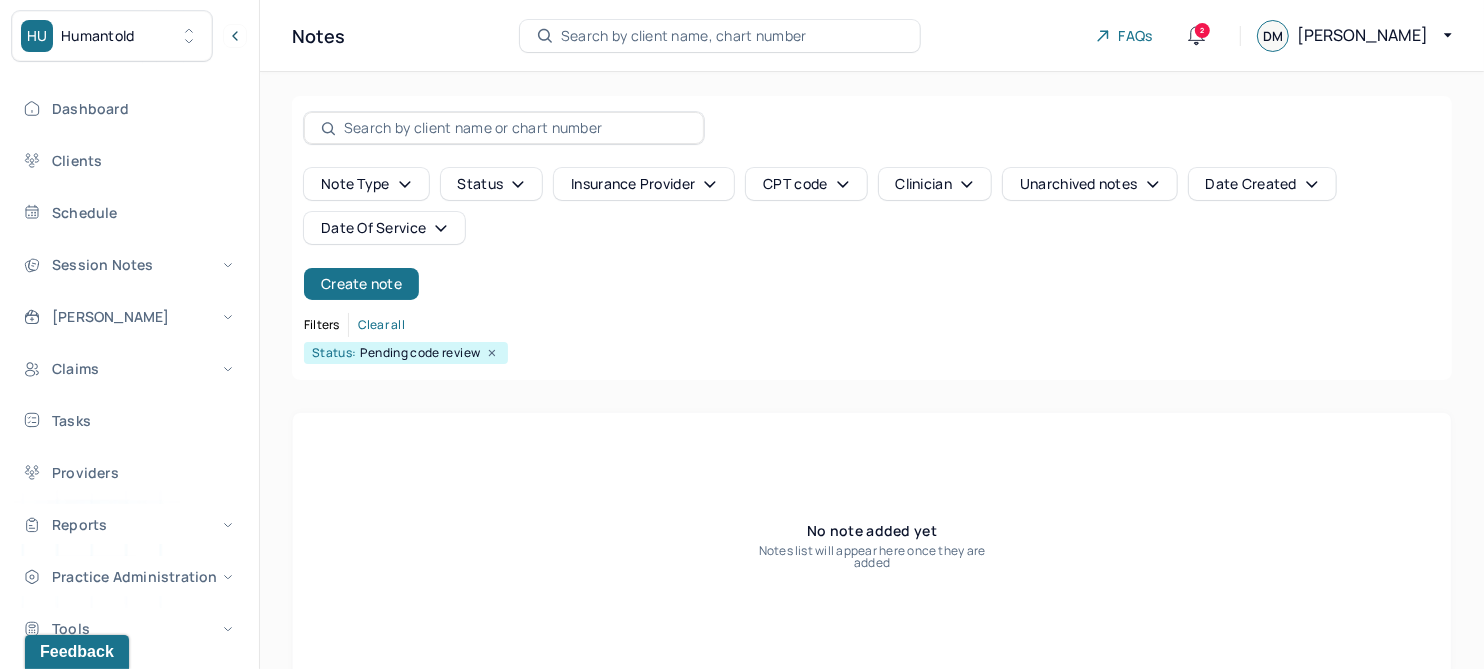 click 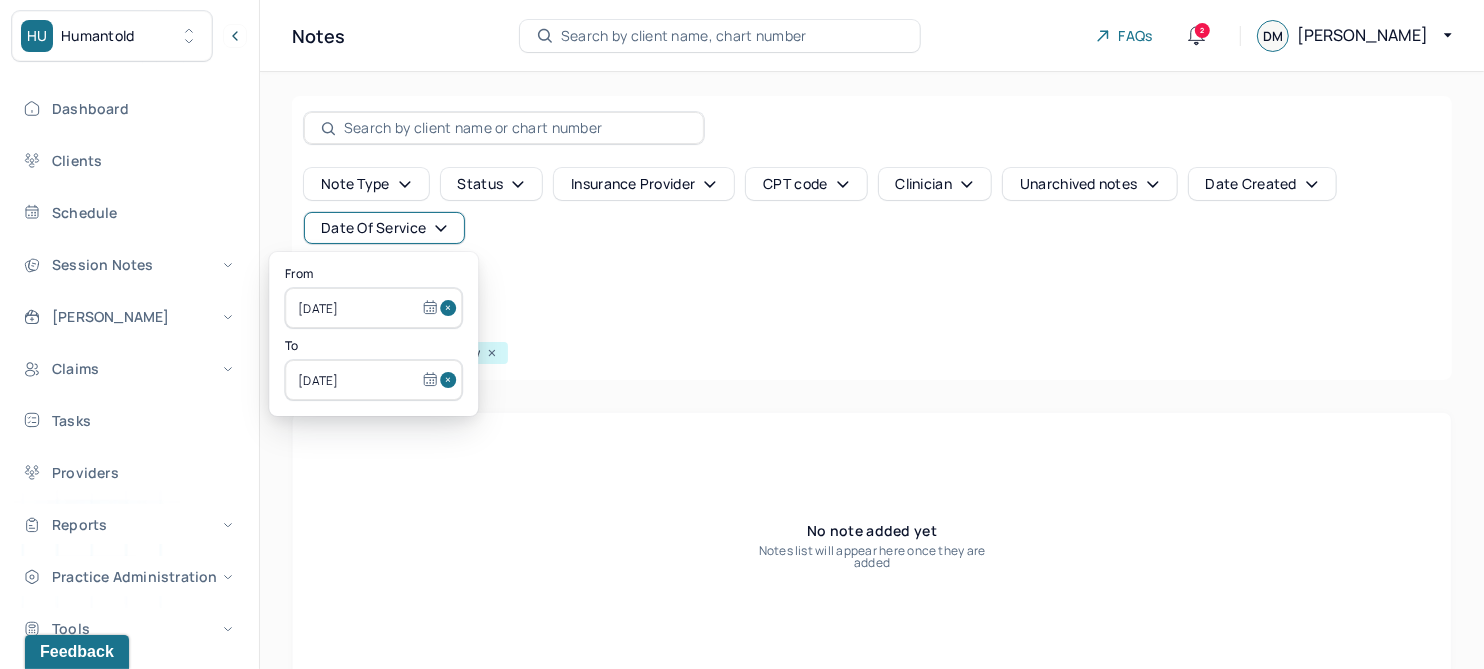 click at bounding box center [451, 308] 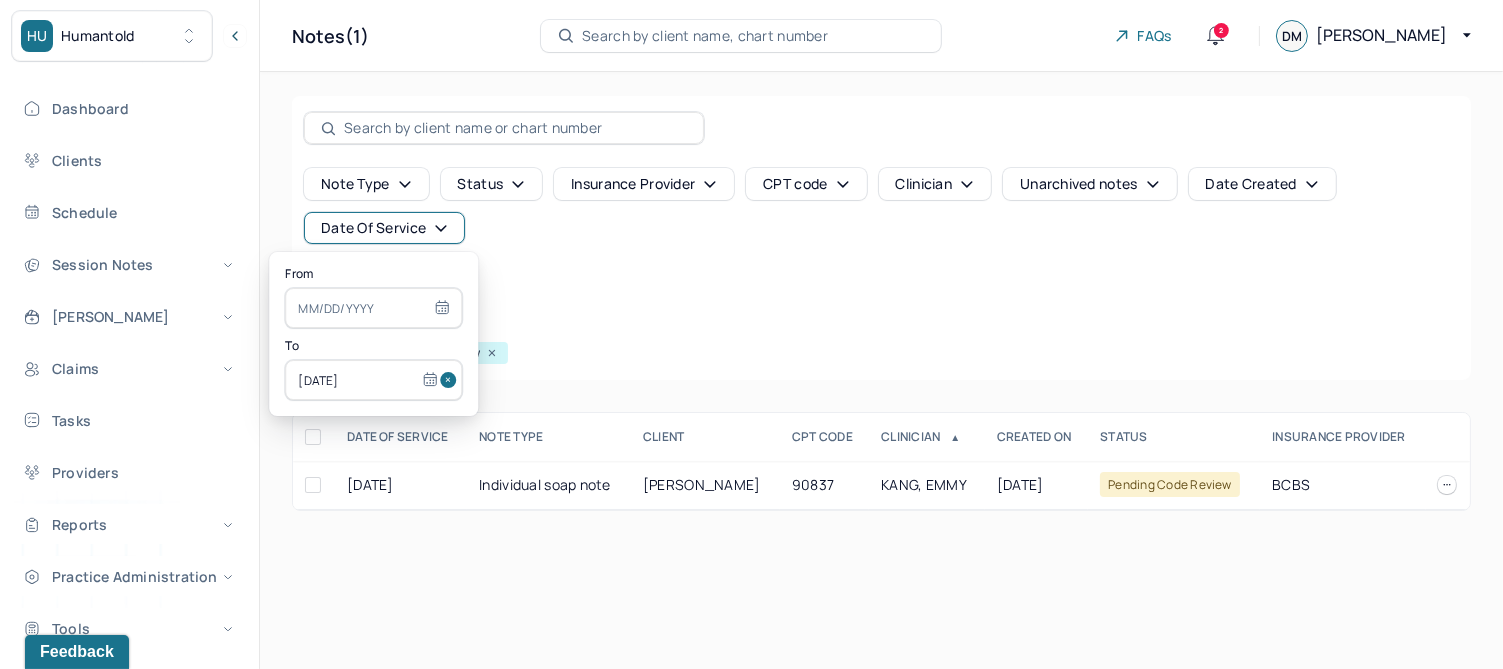 drag, startPoint x: 432, startPoint y: 376, endPoint x: 405, endPoint y: 348, distance: 38.8973 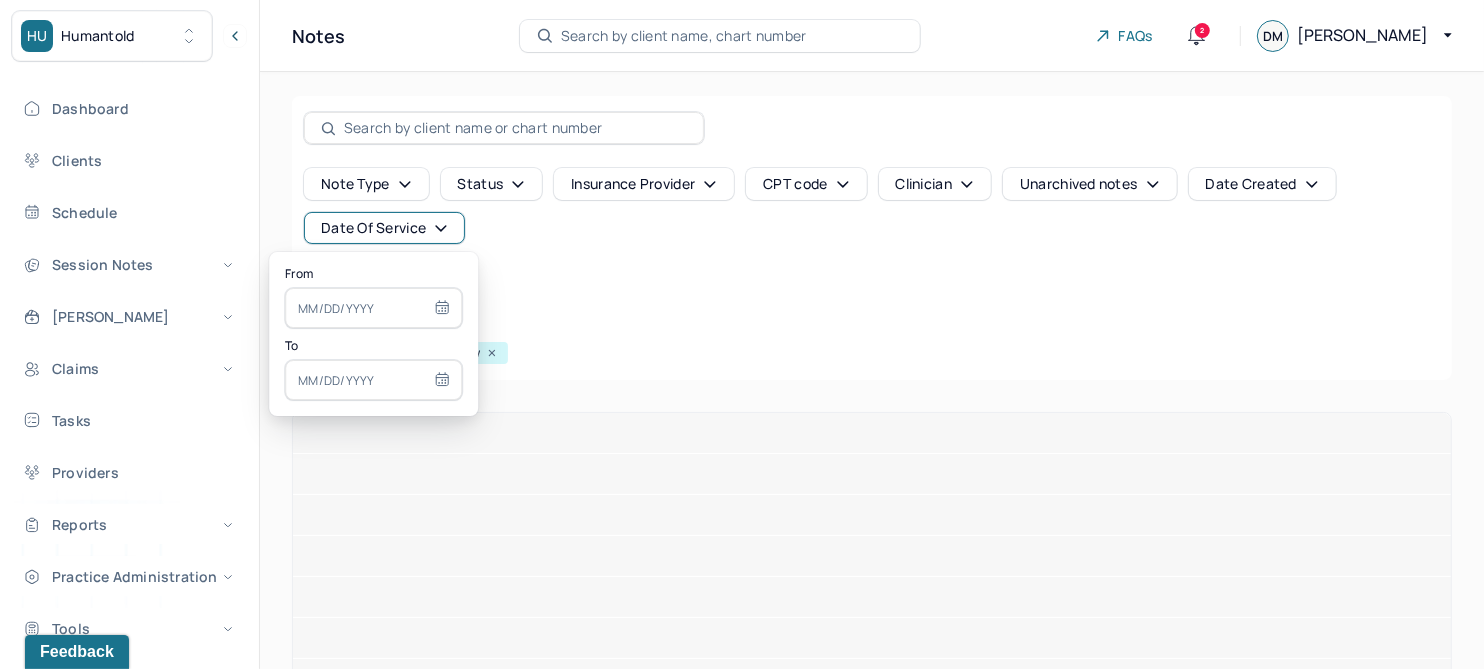 click at bounding box center [373, 308] 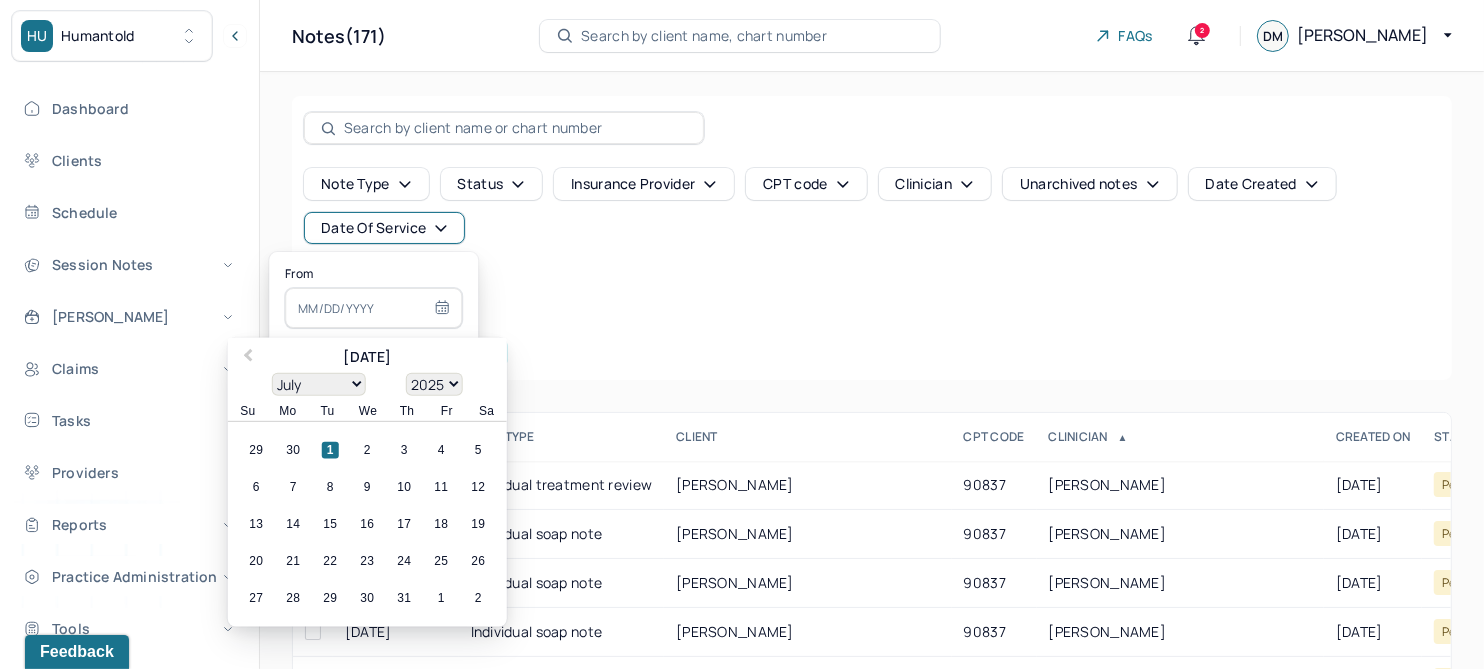 drag, startPoint x: 249, startPoint y: 357, endPoint x: 288, endPoint y: 399, distance: 57.31492 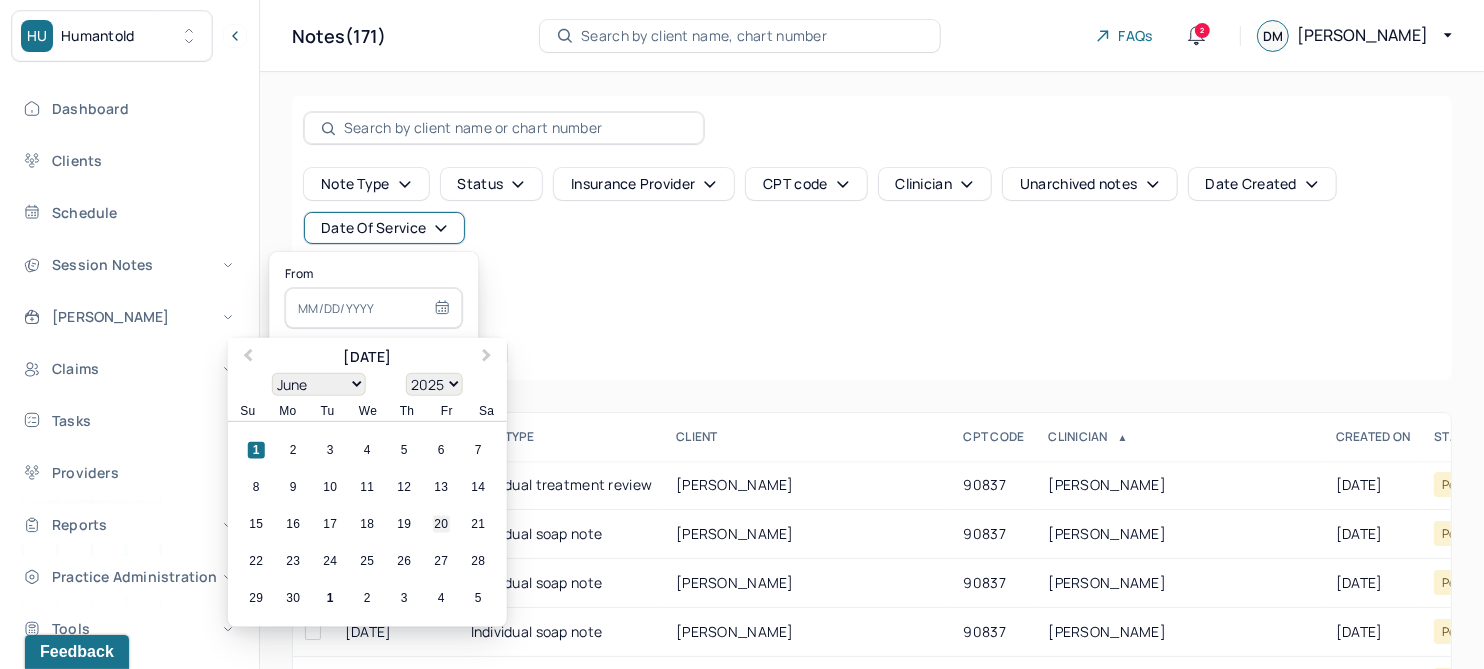 click on "20" at bounding box center (441, 524) 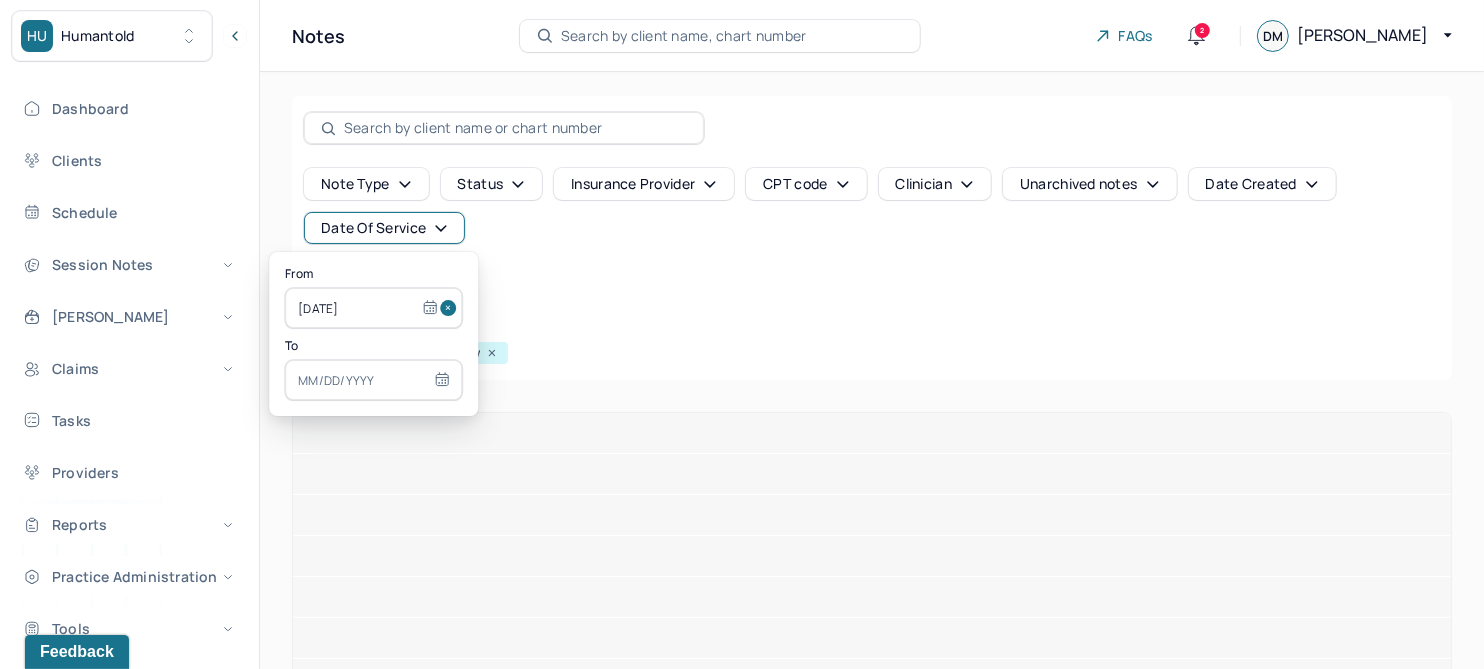 click at bounding box center (373, 380) 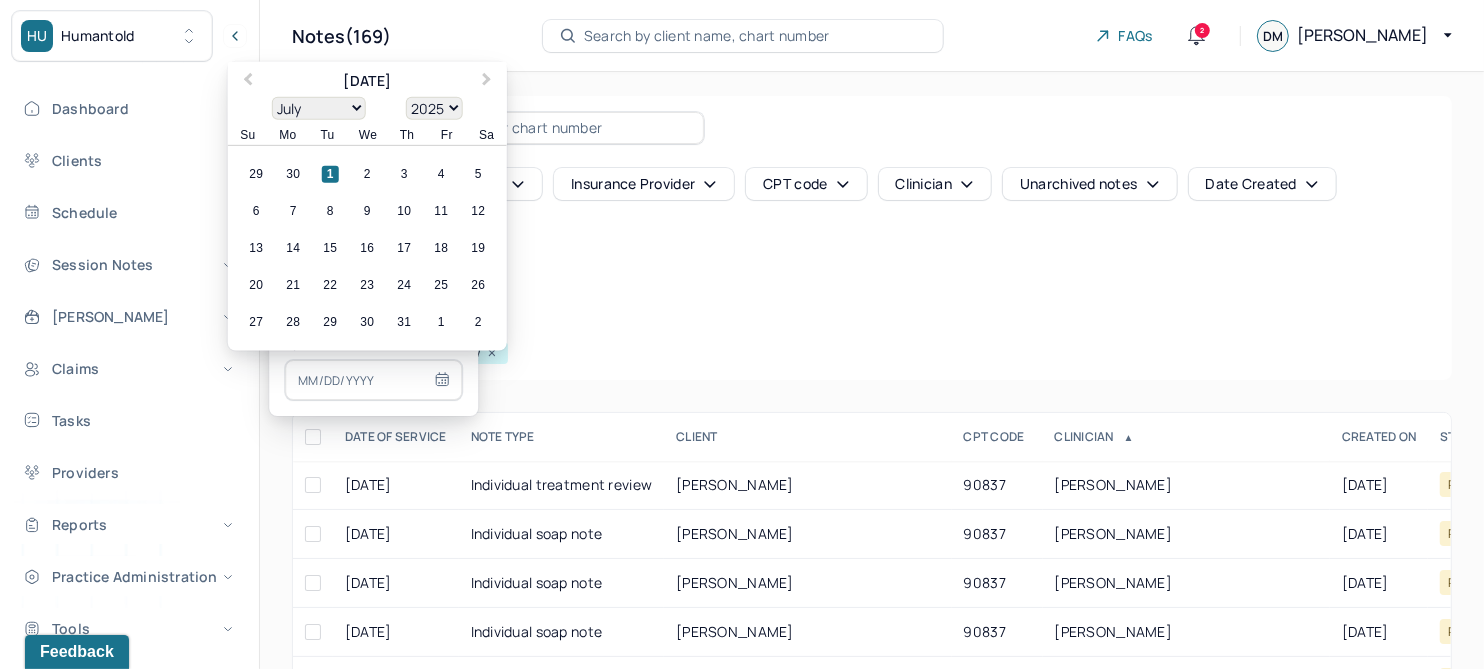 click at bounding box center [373, 380] 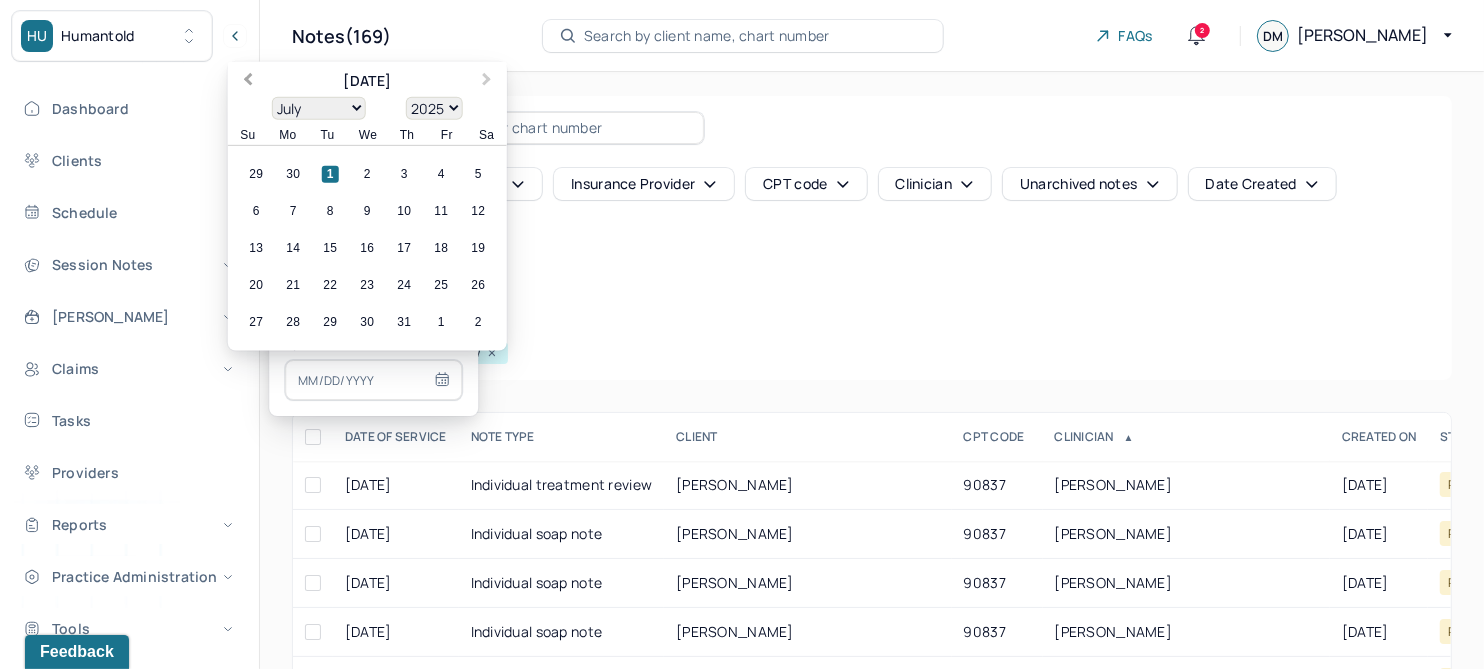 click on "Previous Month" at bounding box center [248, 81] 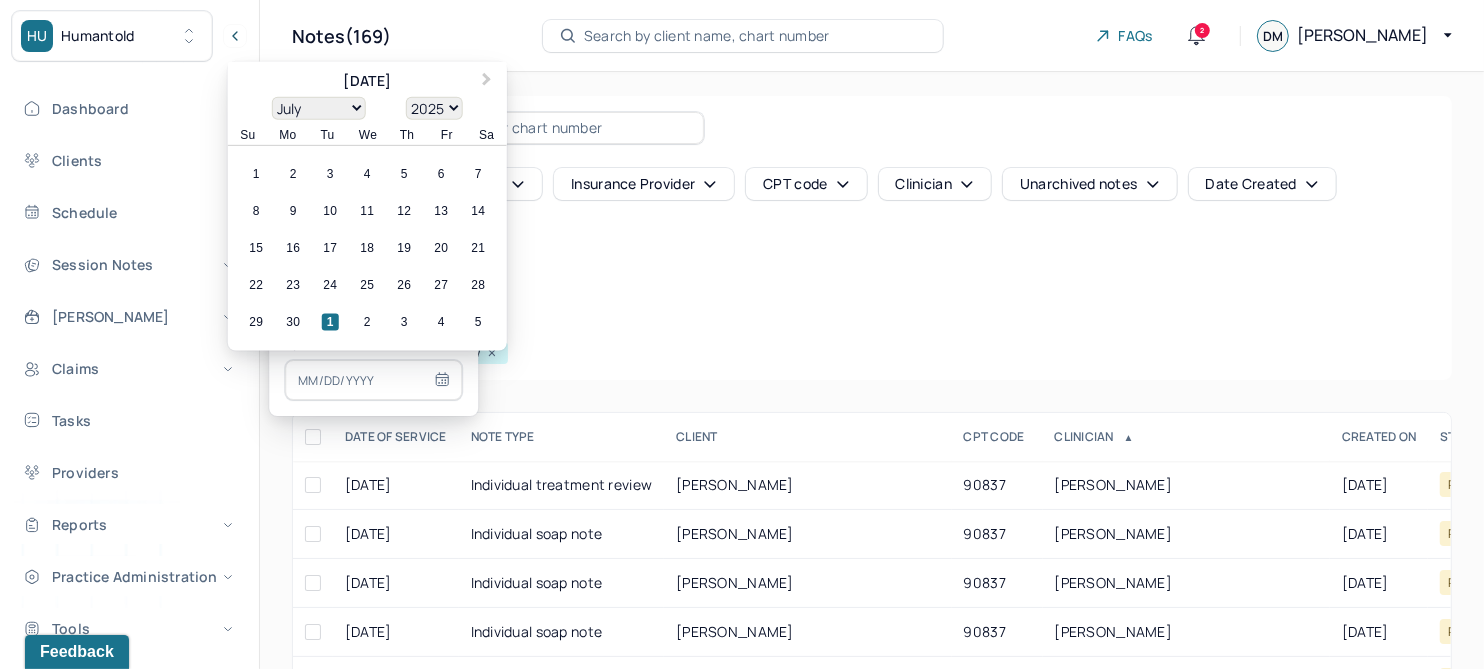 select on "5" 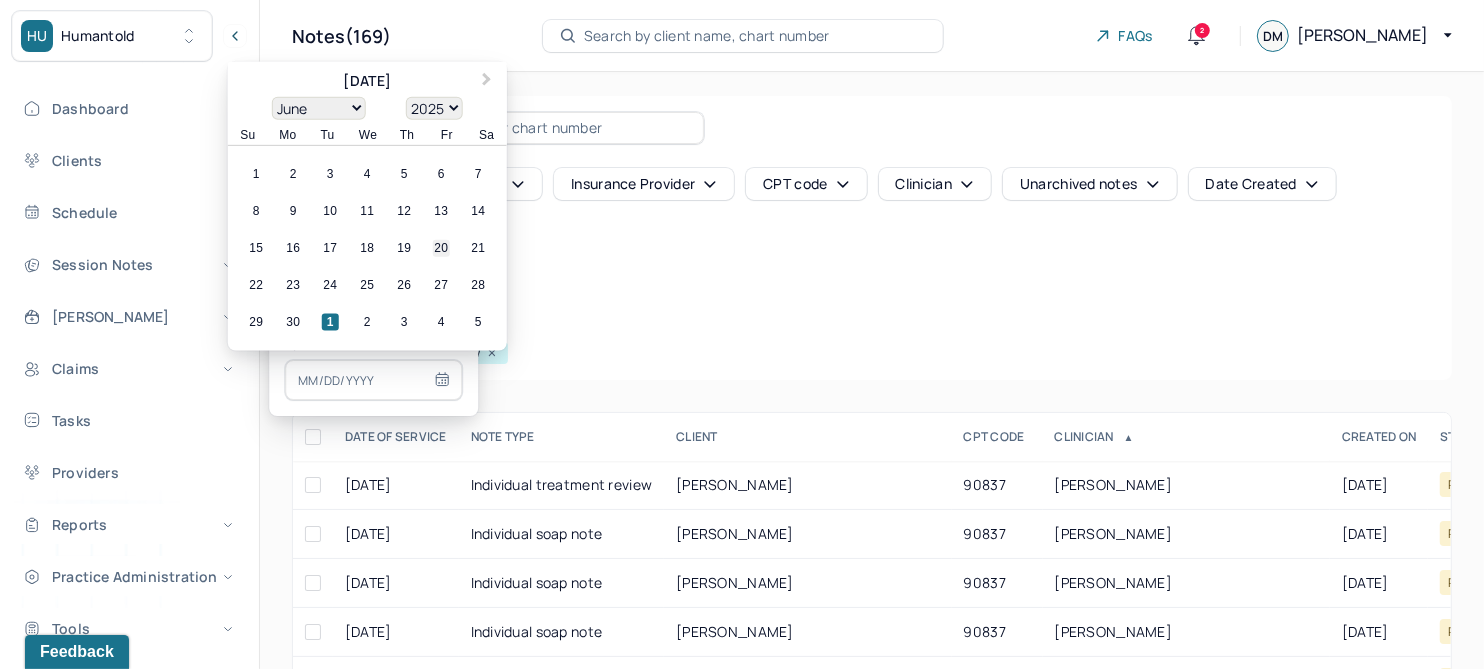 click on "20" at bounding box center (441, 248) 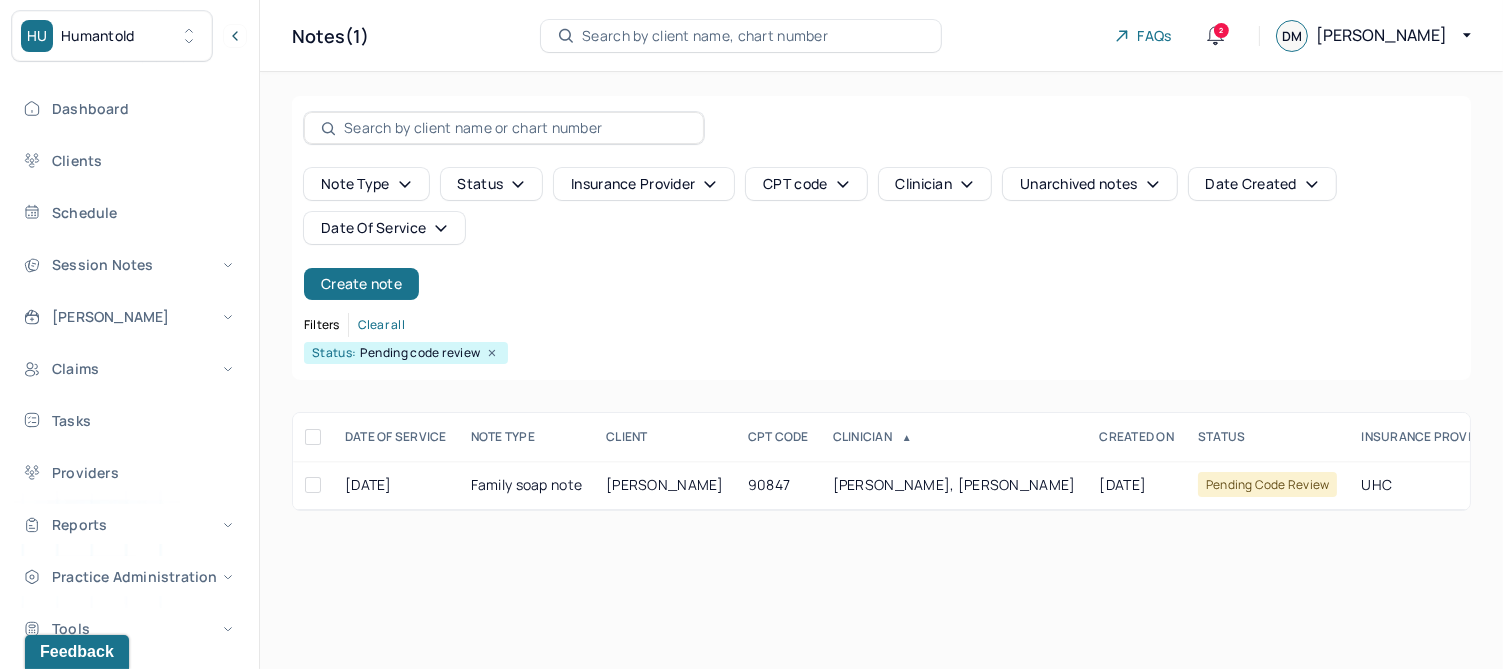 click on "Note type     Status     Insurance provider     CPT code     Clinician     Unarchived notes     Date Created     Date Of Service     Create note" at bounding box center (881, 234) 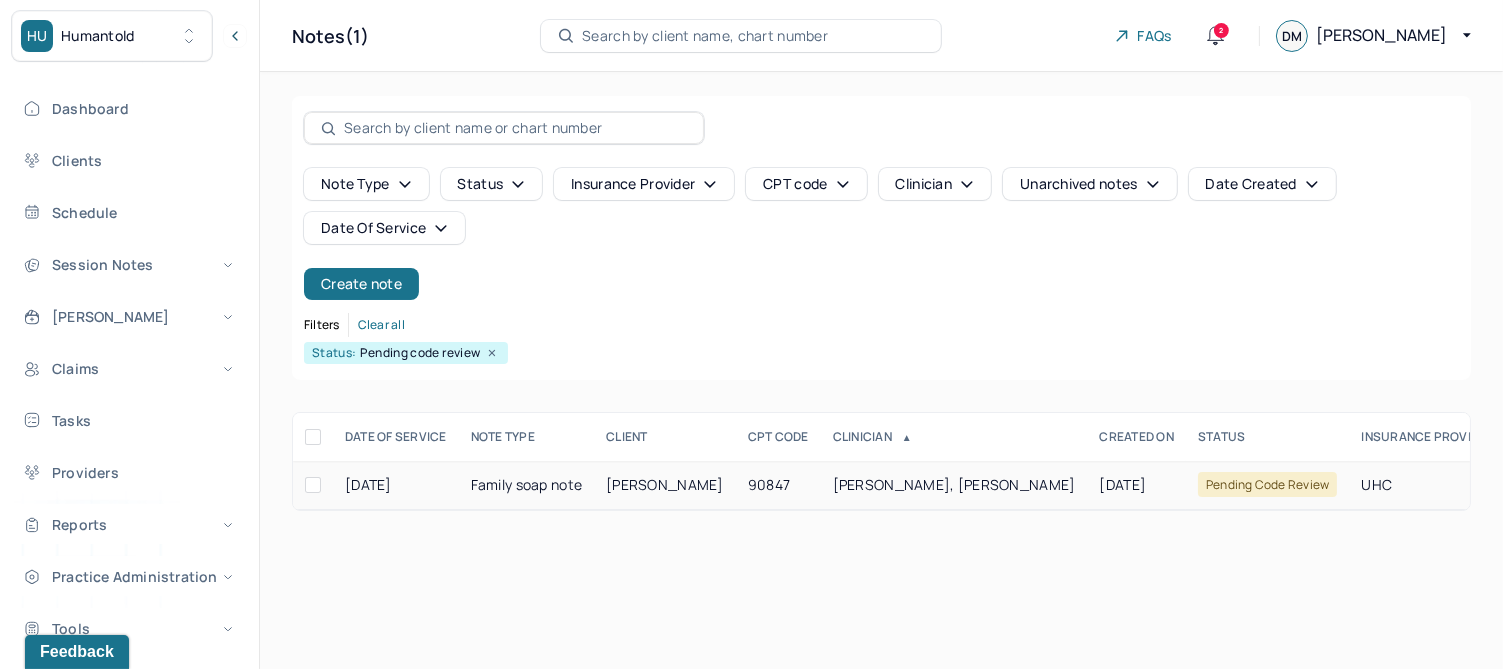 click on "[PERSON_NAME]" at bounding box center (665, 485) 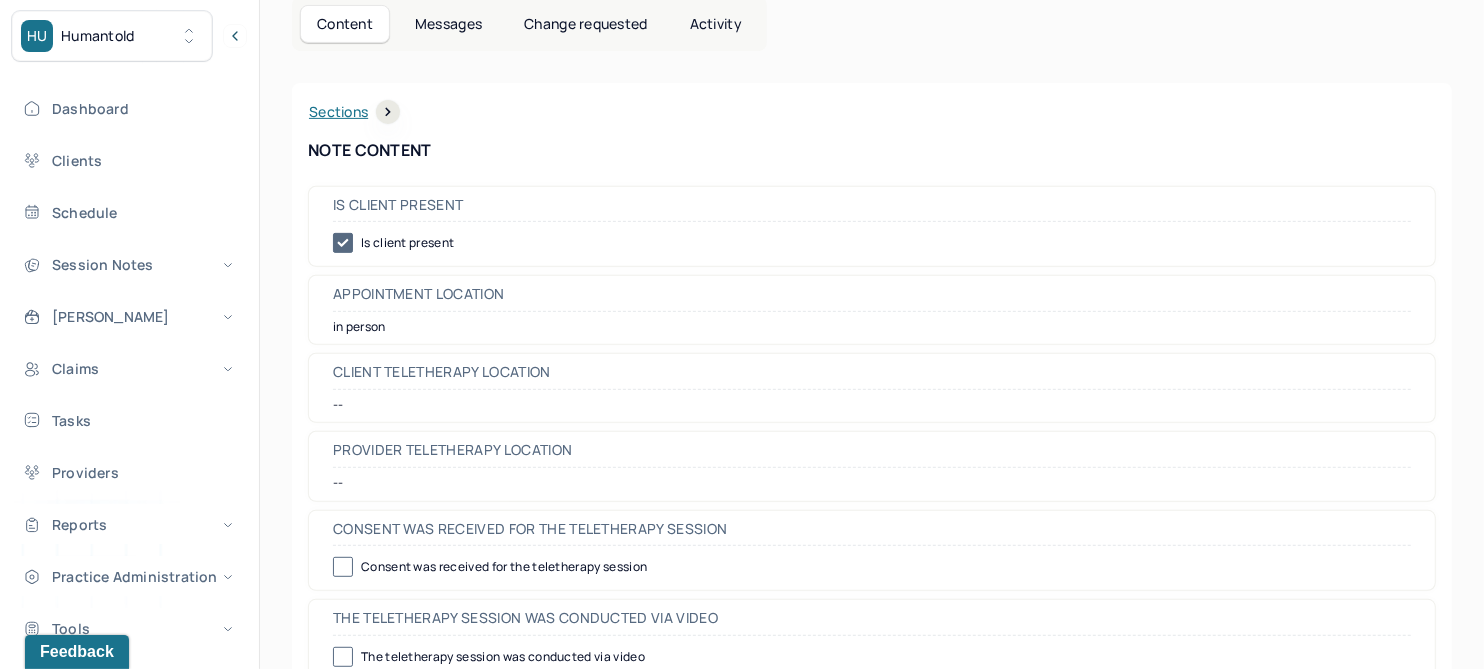 scroll, scrollTop: 0, scrollLeft: 0, axis: both 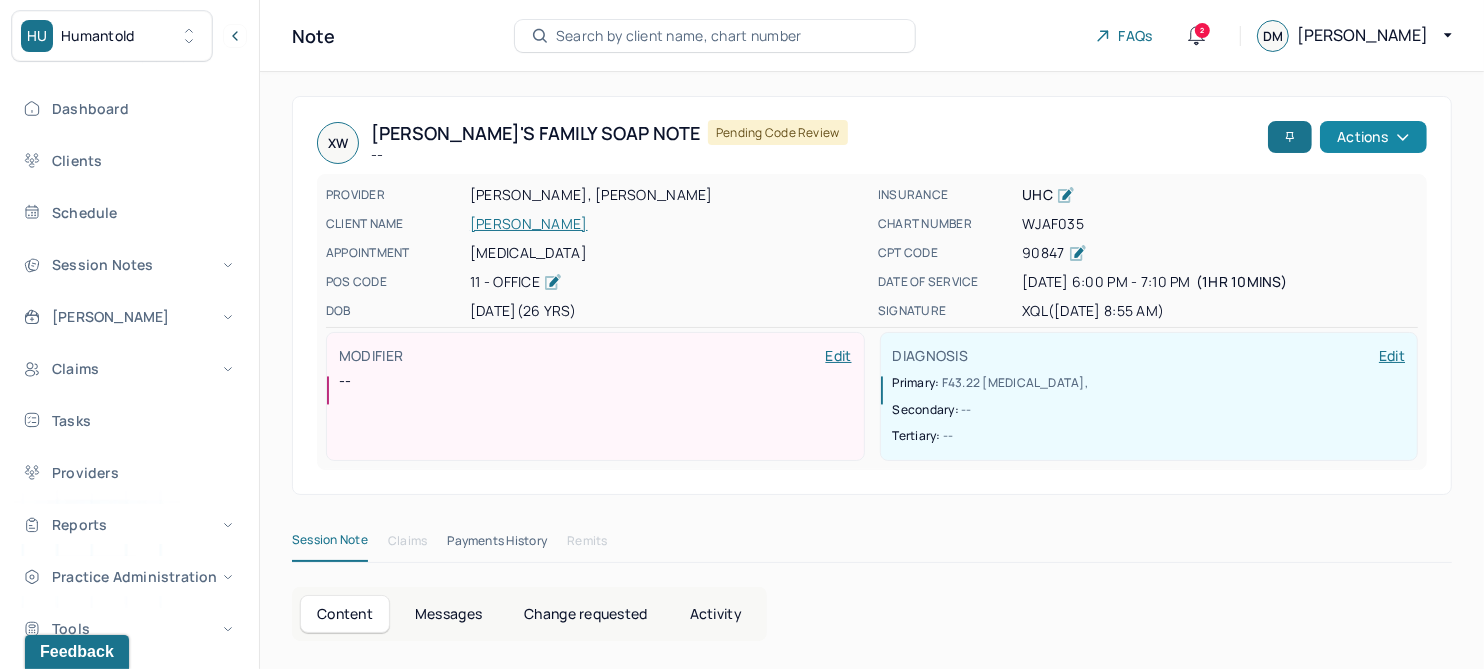 click on "Actions" at bounding box center (1373, 137) 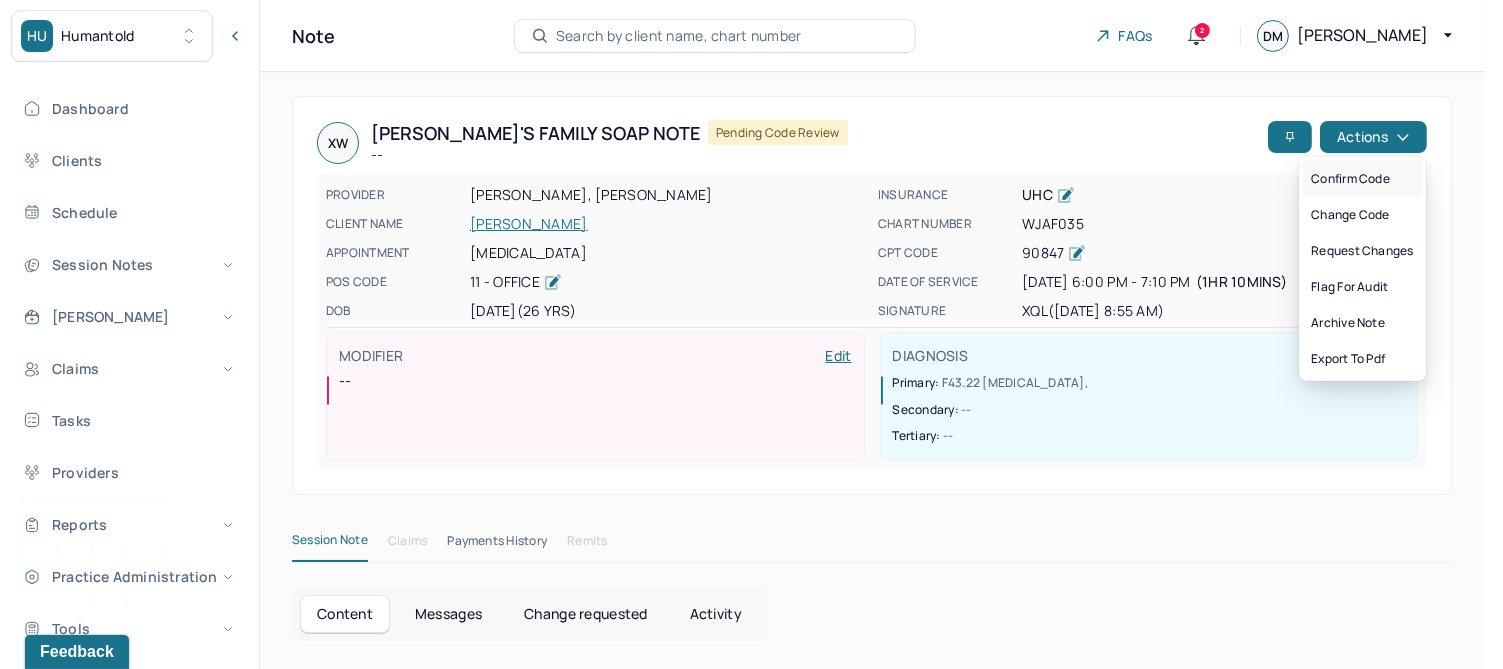 click on "Confirm code" at bounding box center (1362, 179) 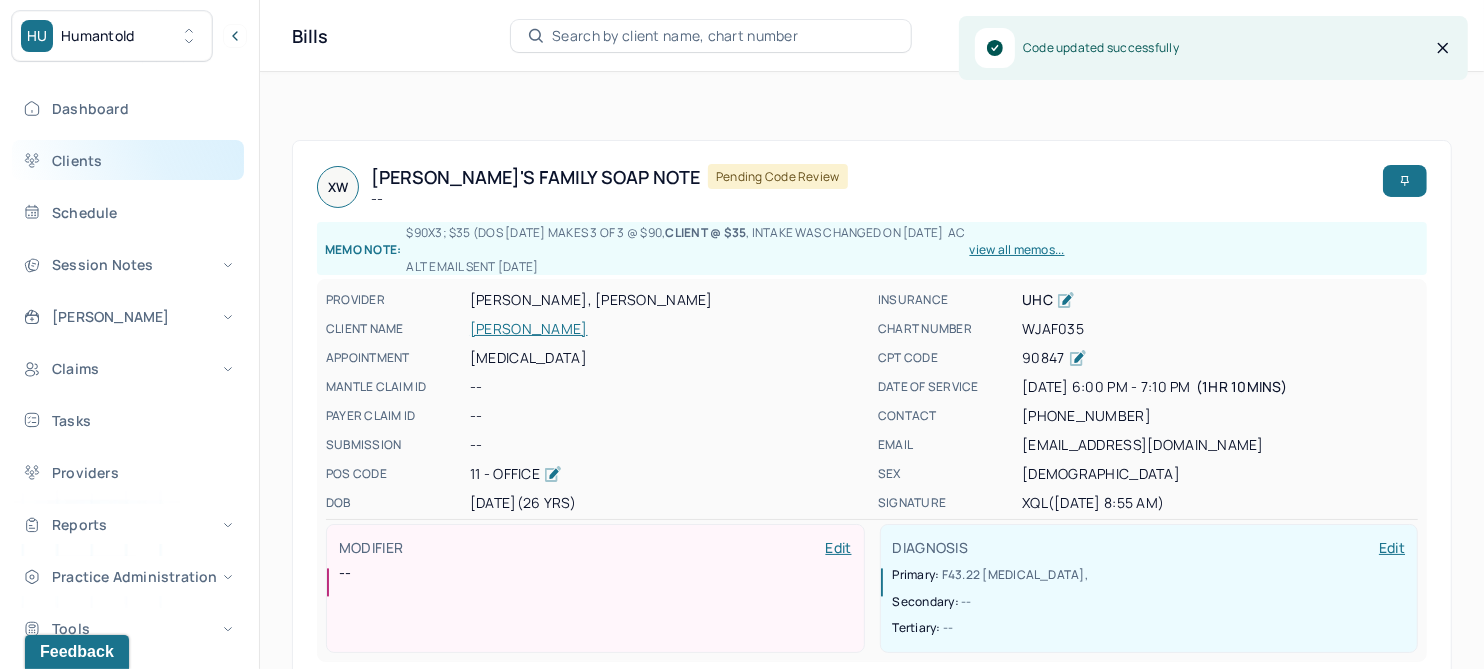 click on "Clients" at bounding box center [128, 160] 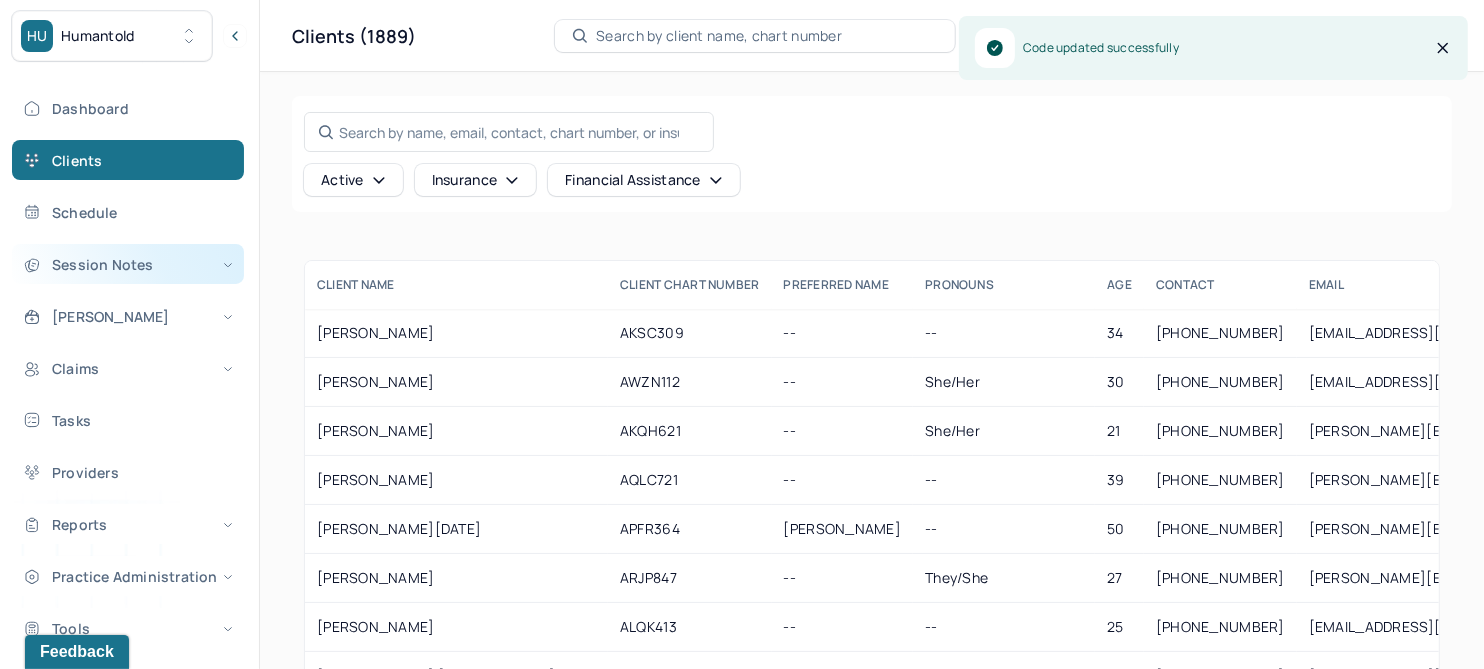 click on "Session Notes" at bounding box center (128, 264) 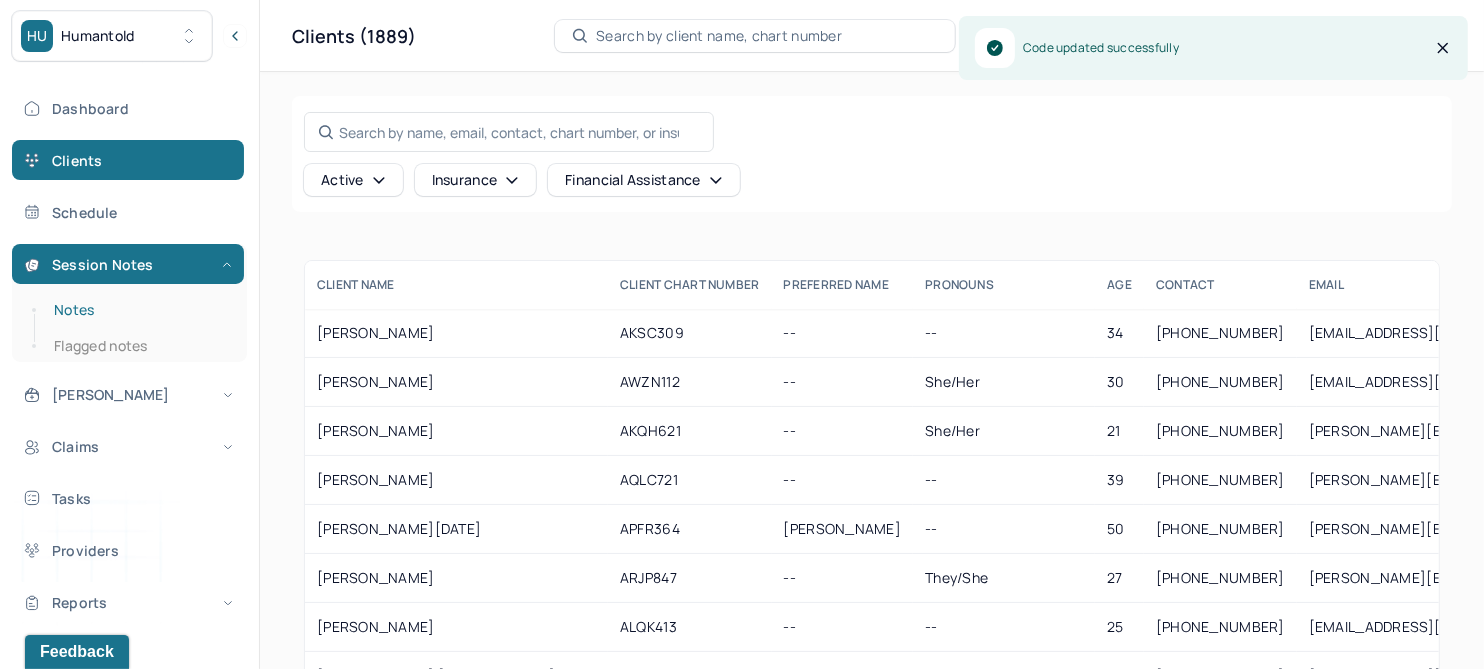 click on "Notes" at bounding box center [139, 310] 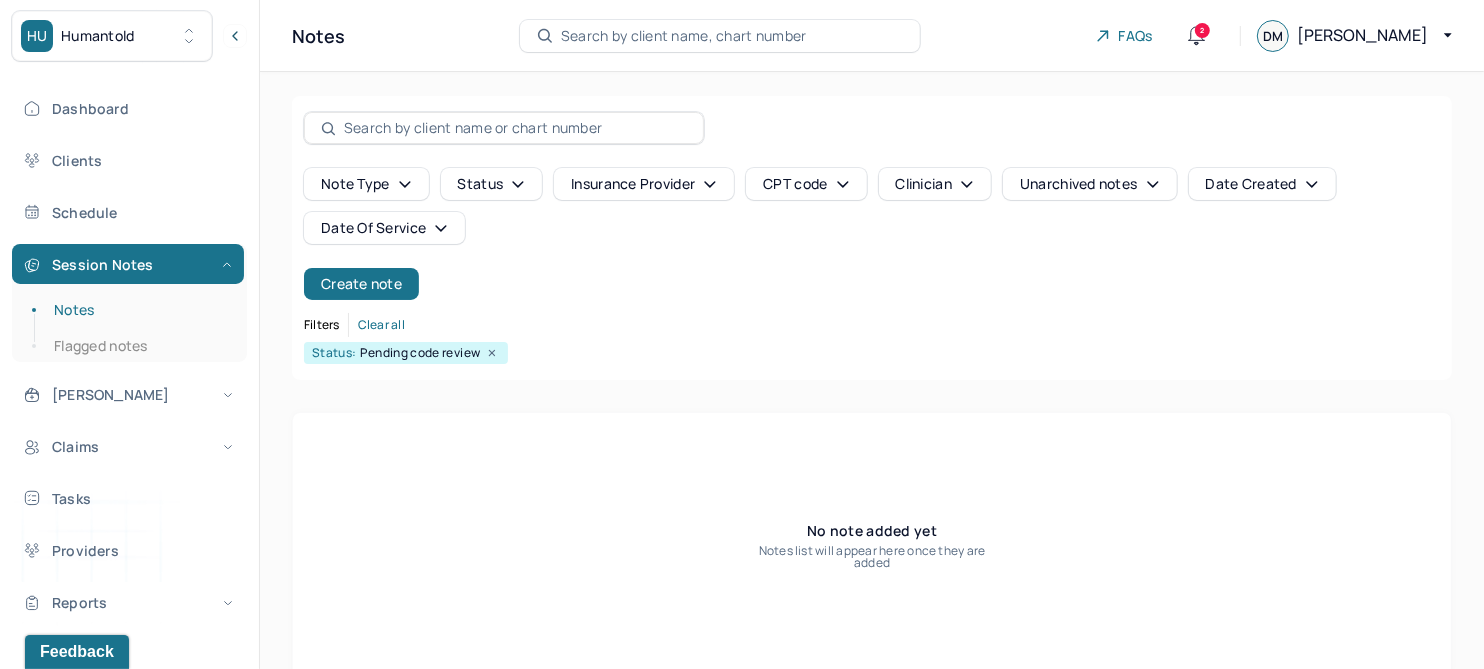 click 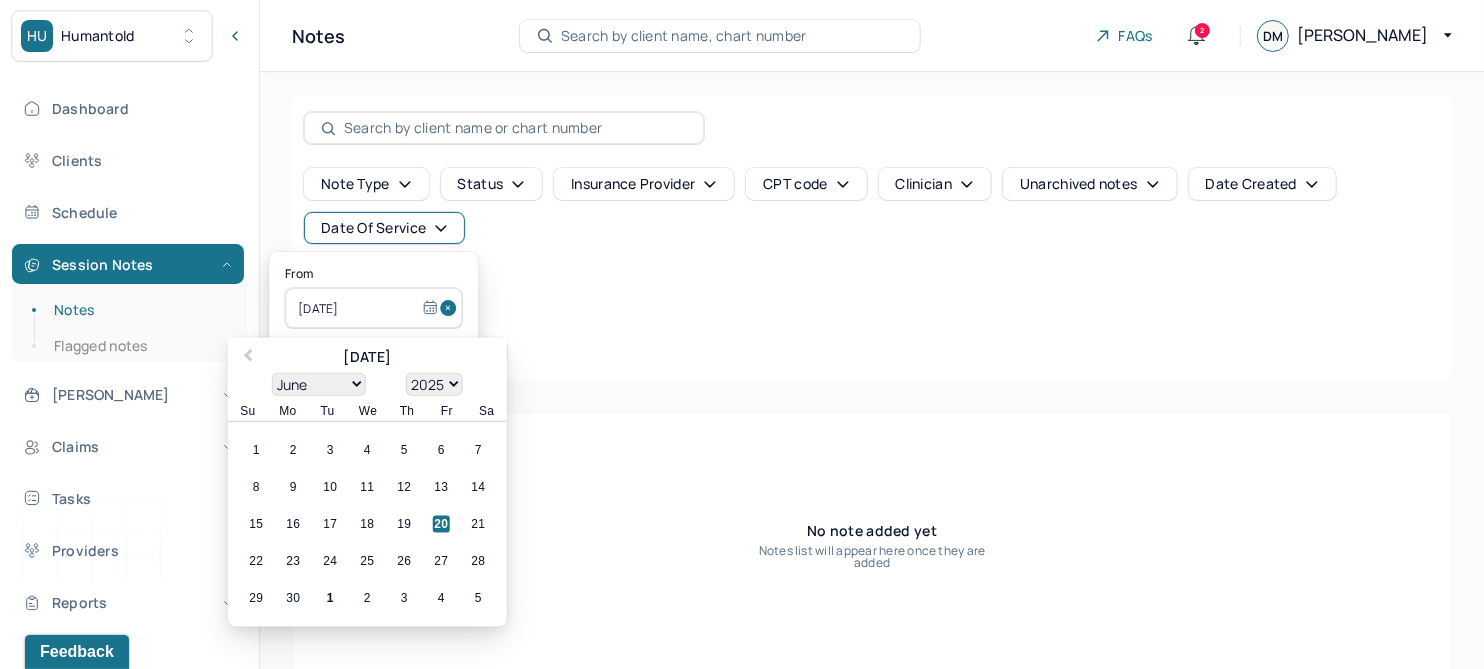 drag, startPoint x: 432, startPoint y: 308, endPoint x: 433, endPoint y: 327, distance: 19.026299 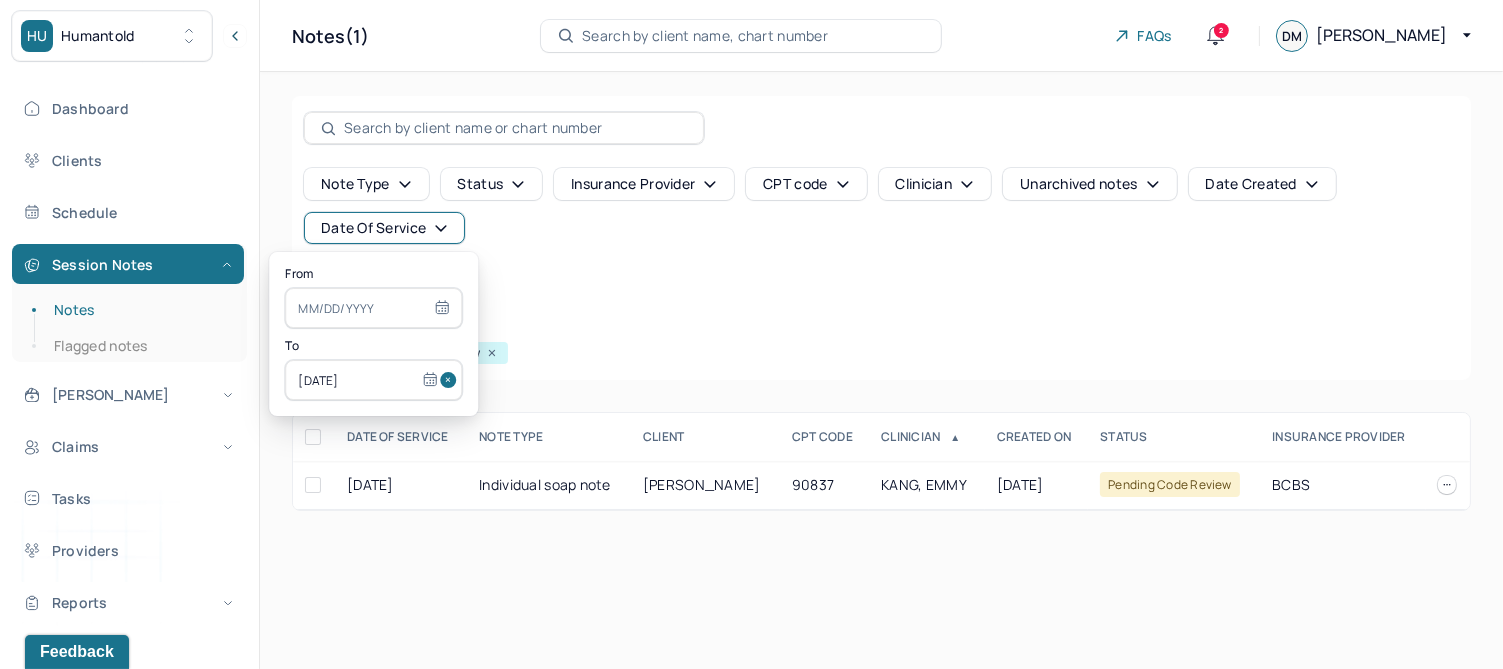 click at bounding box center (451, 380) 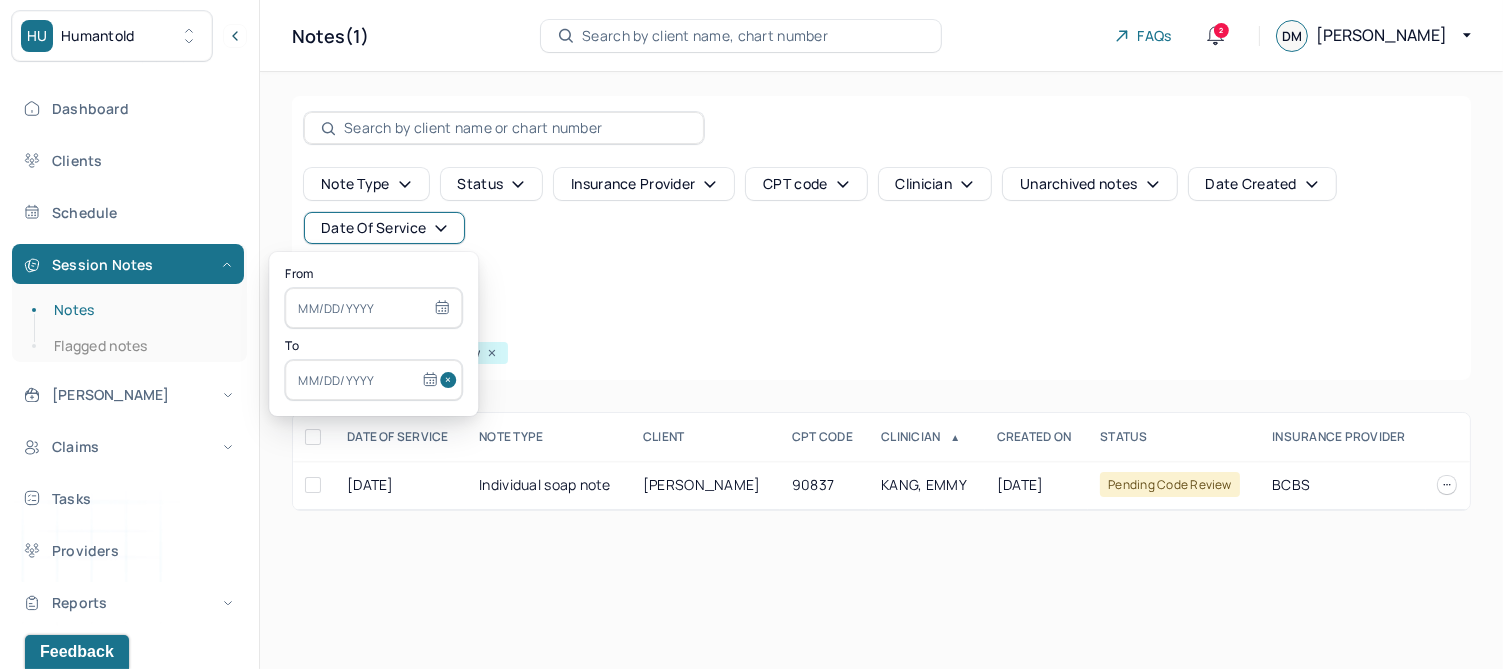 select on "6" 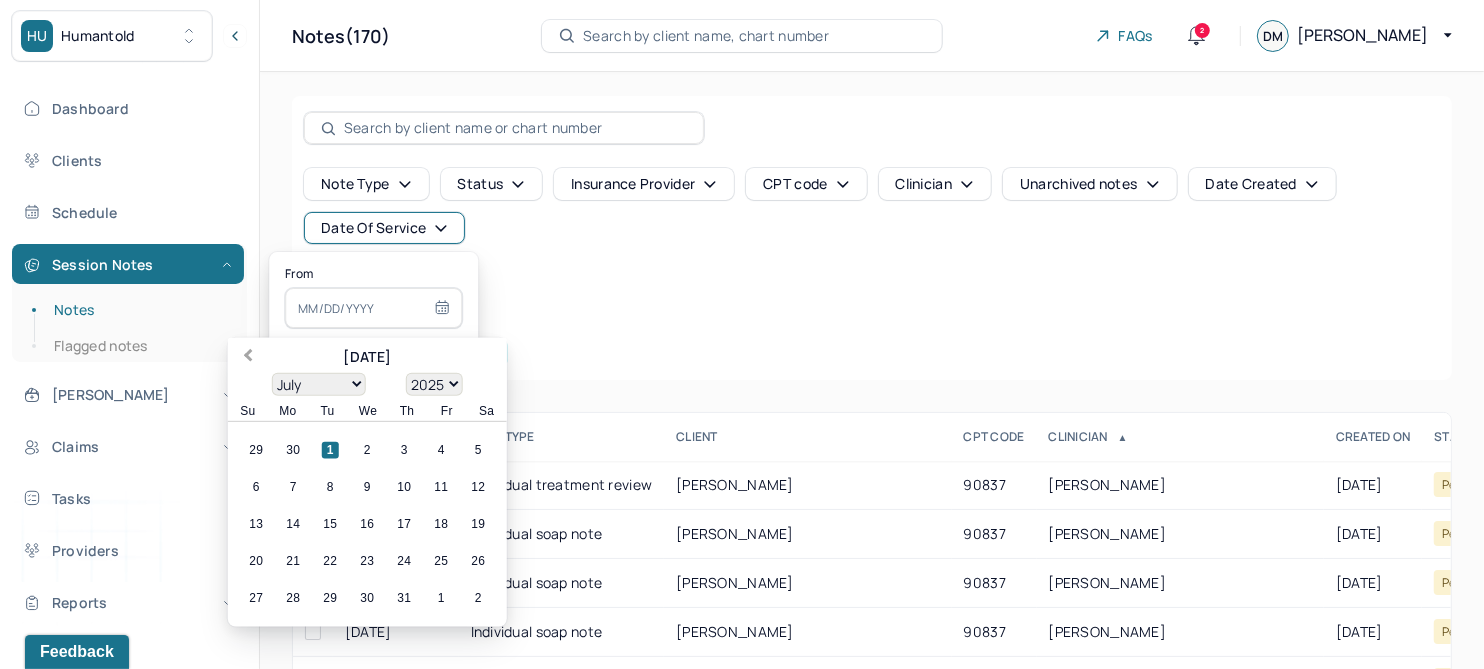 click on "Previous Month" at bounding box center [248, 357] 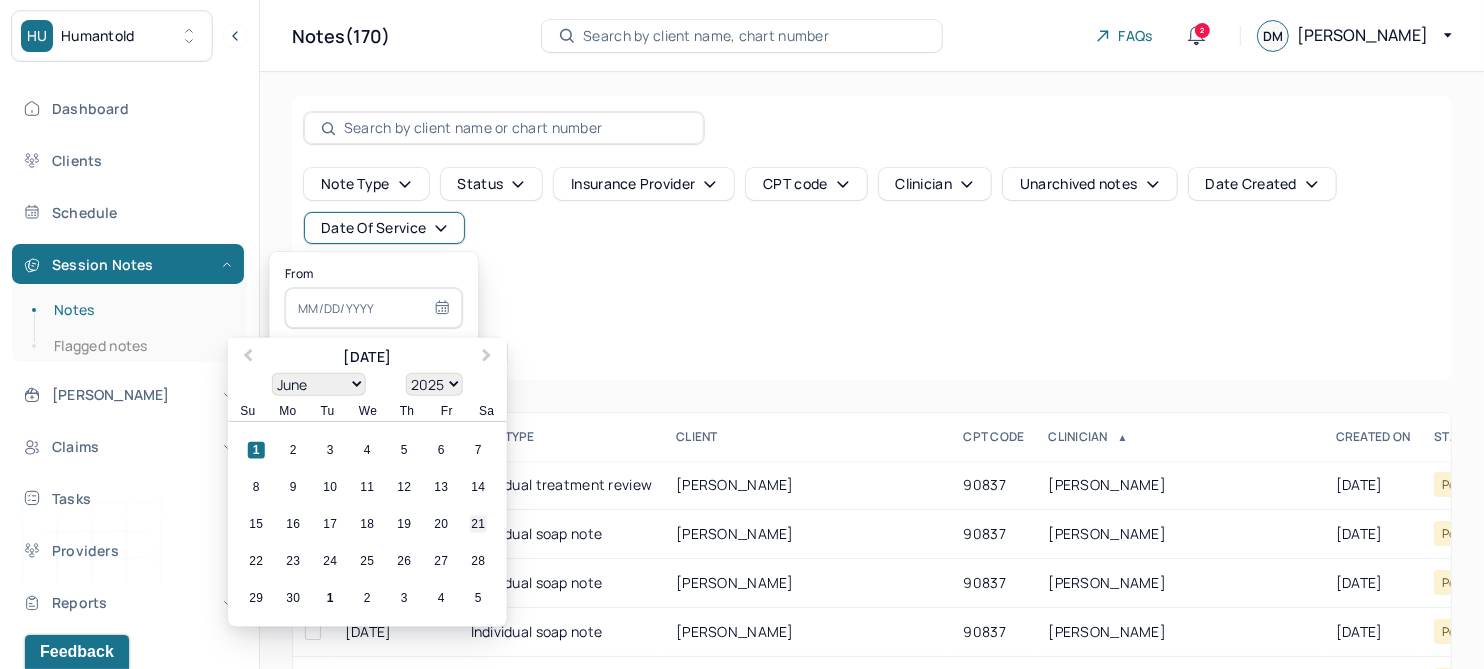 click on "21" at bounding box center [478, 524] 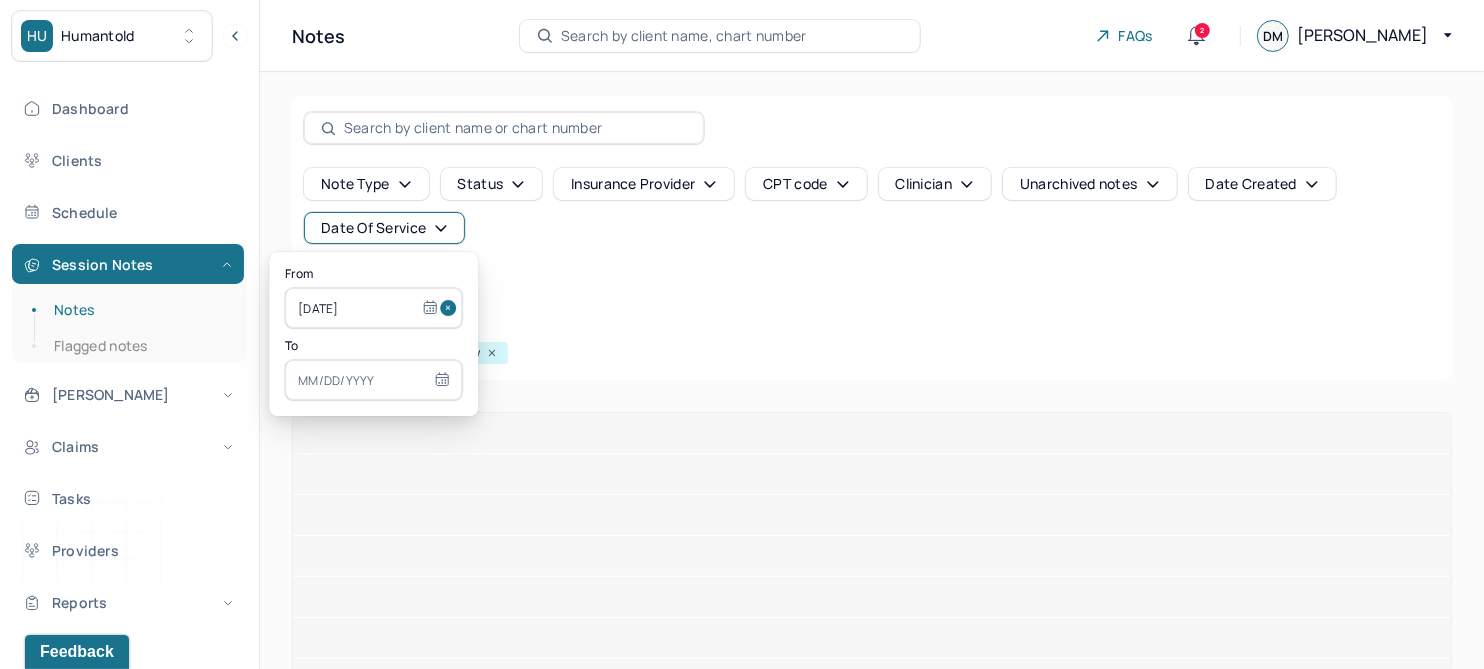 click at bounding box center [373, 380] 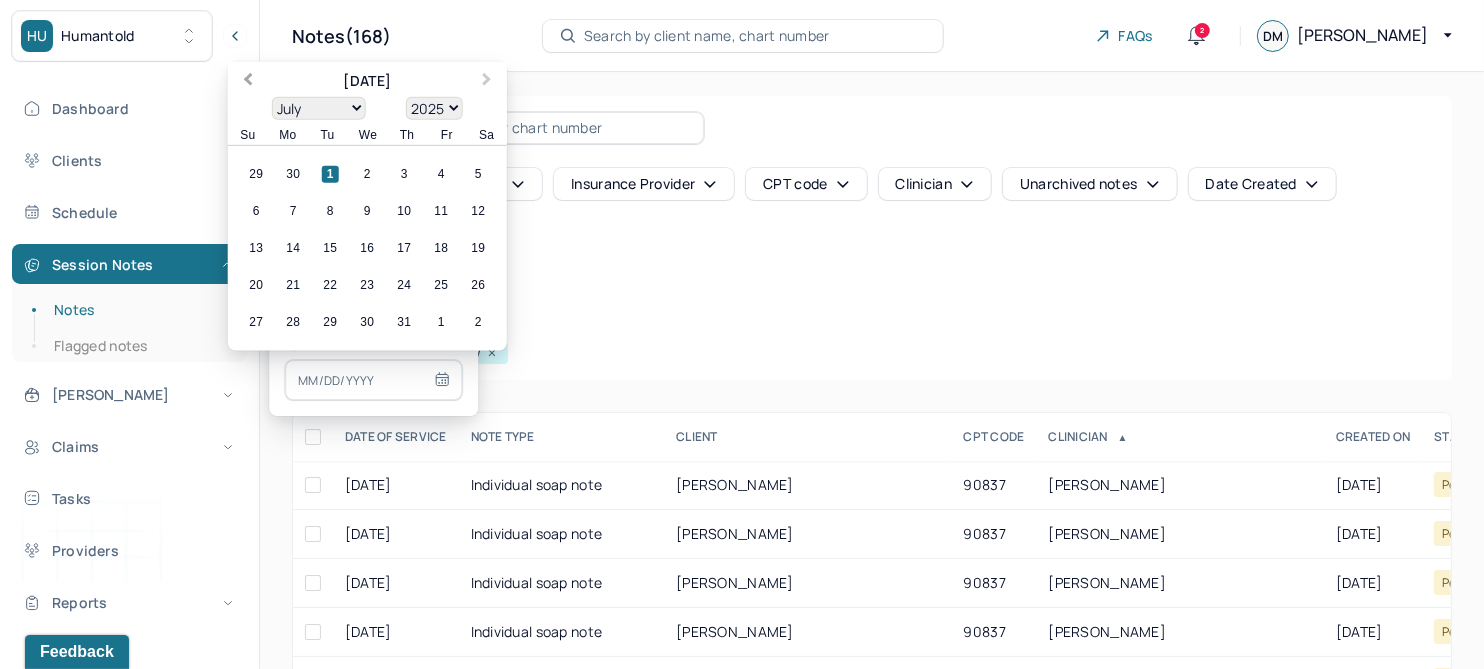 click on "Previous Month" at bounding box center (248, 81) 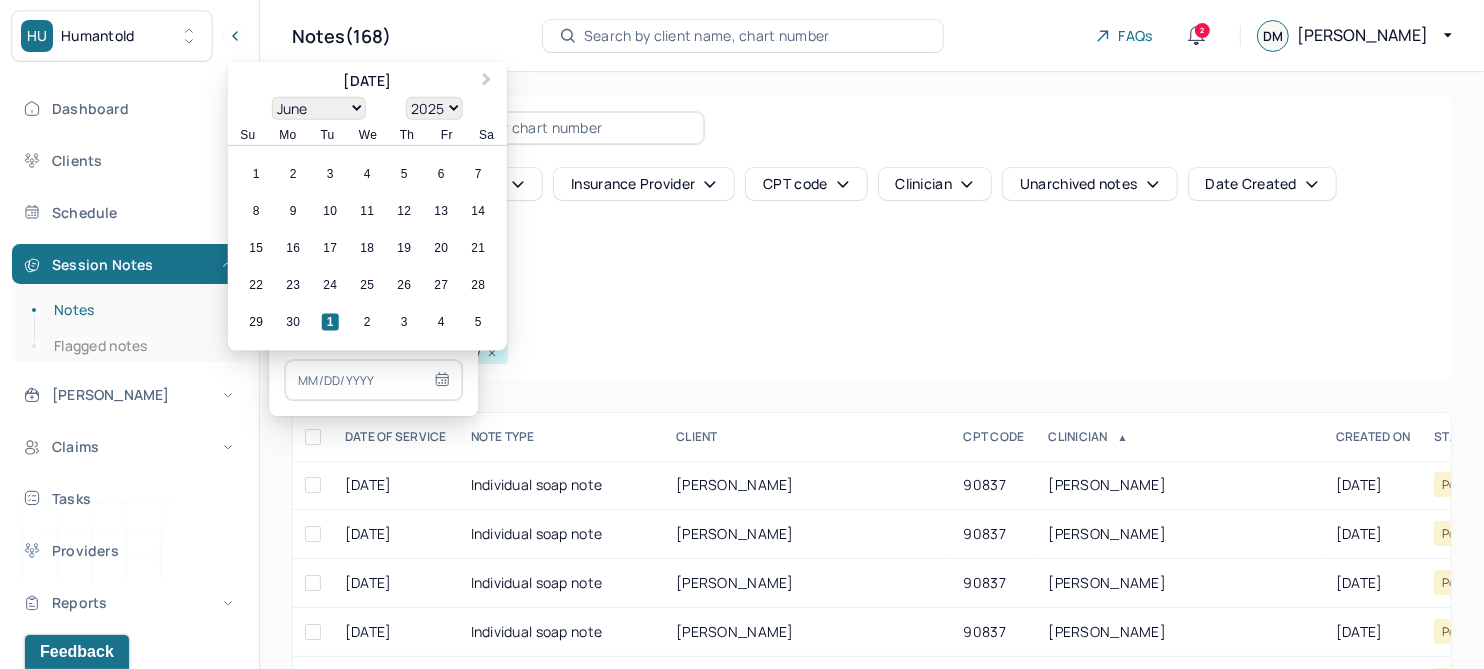 click on "21" at bounding box center (478, 248) 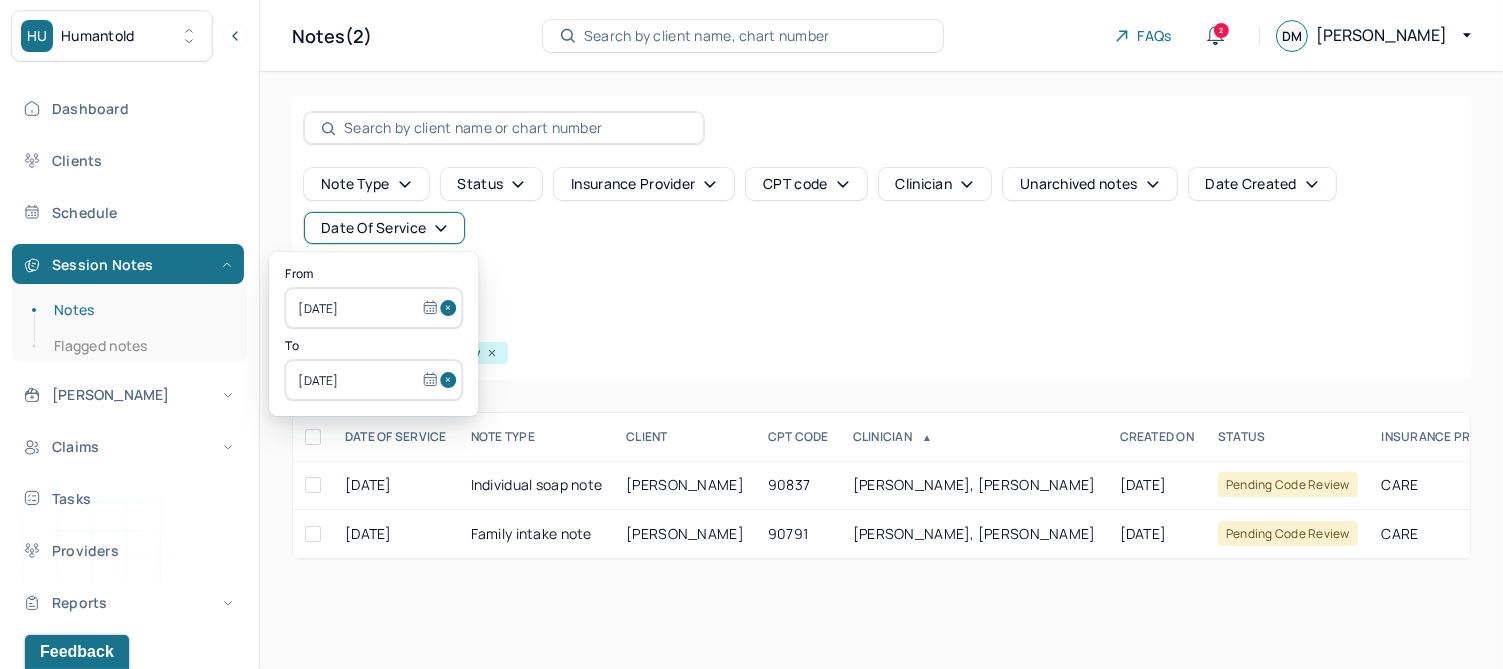 click on "Note type     Status     Insurance provider     CPT code     Clinician     Unarchived notes     Date Created     Date Of Service     Create note" at bounding box center (881, 234) 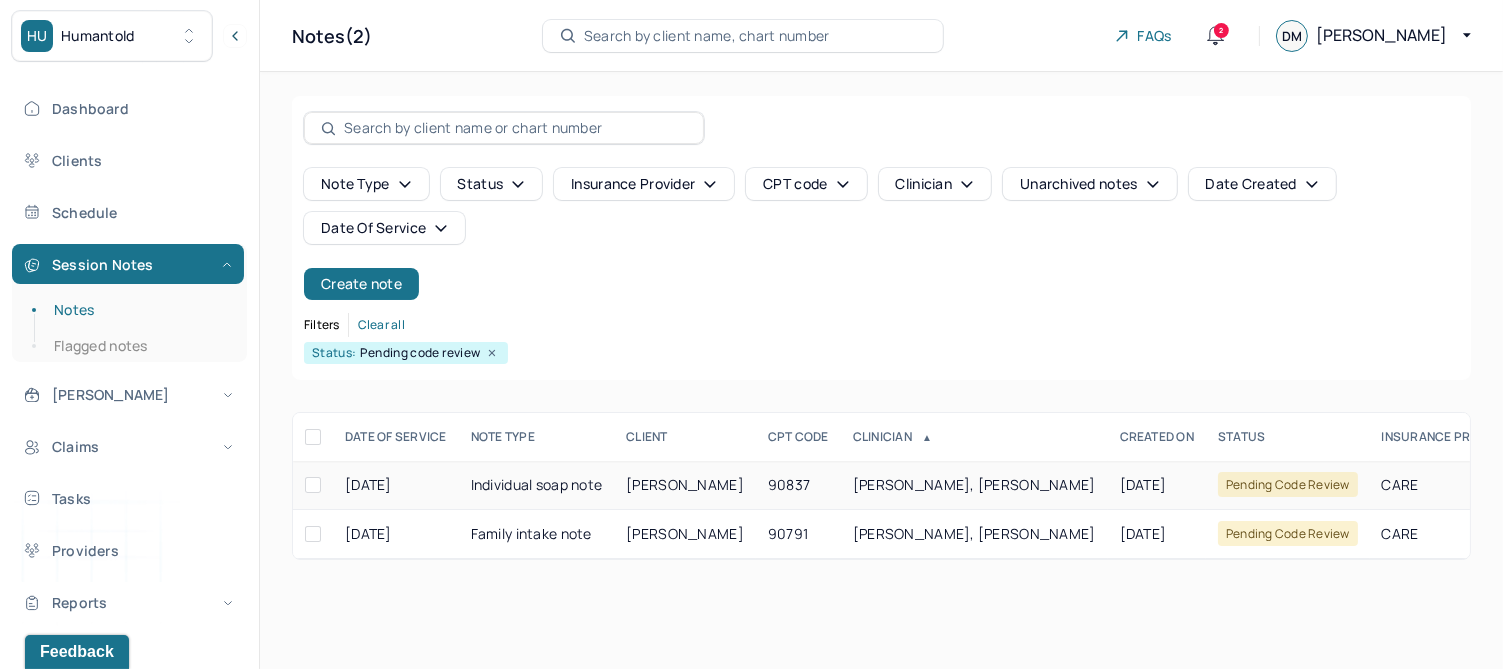 click on "[PERSON_NAME]" at bounding box center [685, 484] 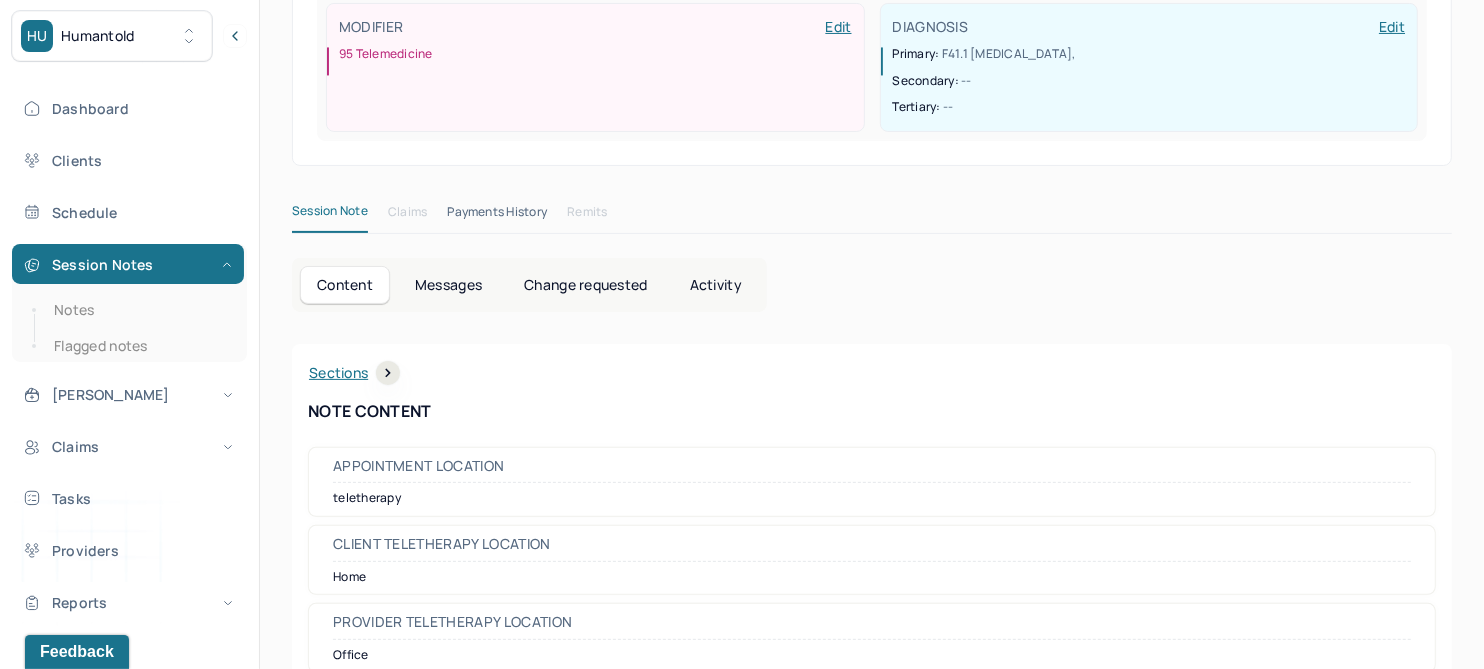 scroll, scrollTop: 0, scrollLeft: 0, axis: both 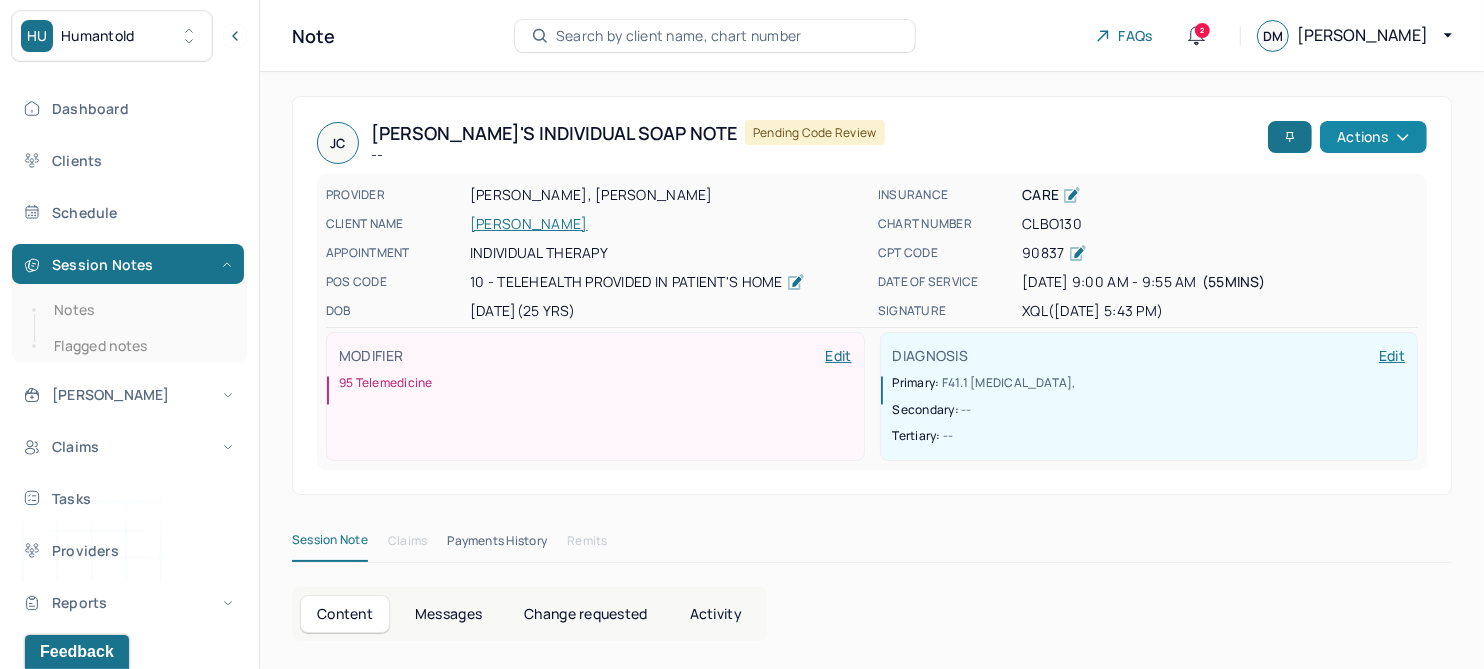 click on "Actions" at bounding box center [1373, 137] 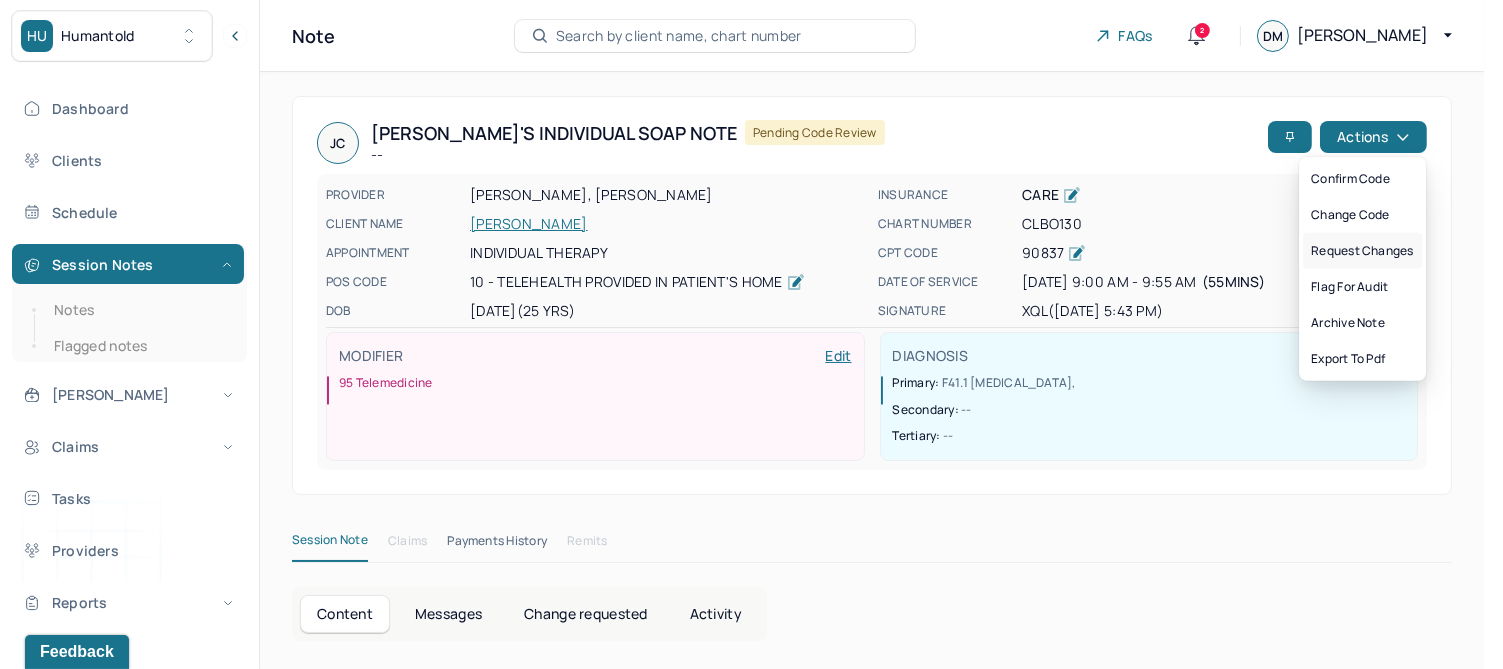 click on "Request changes" at bounding box center [1362, 251] 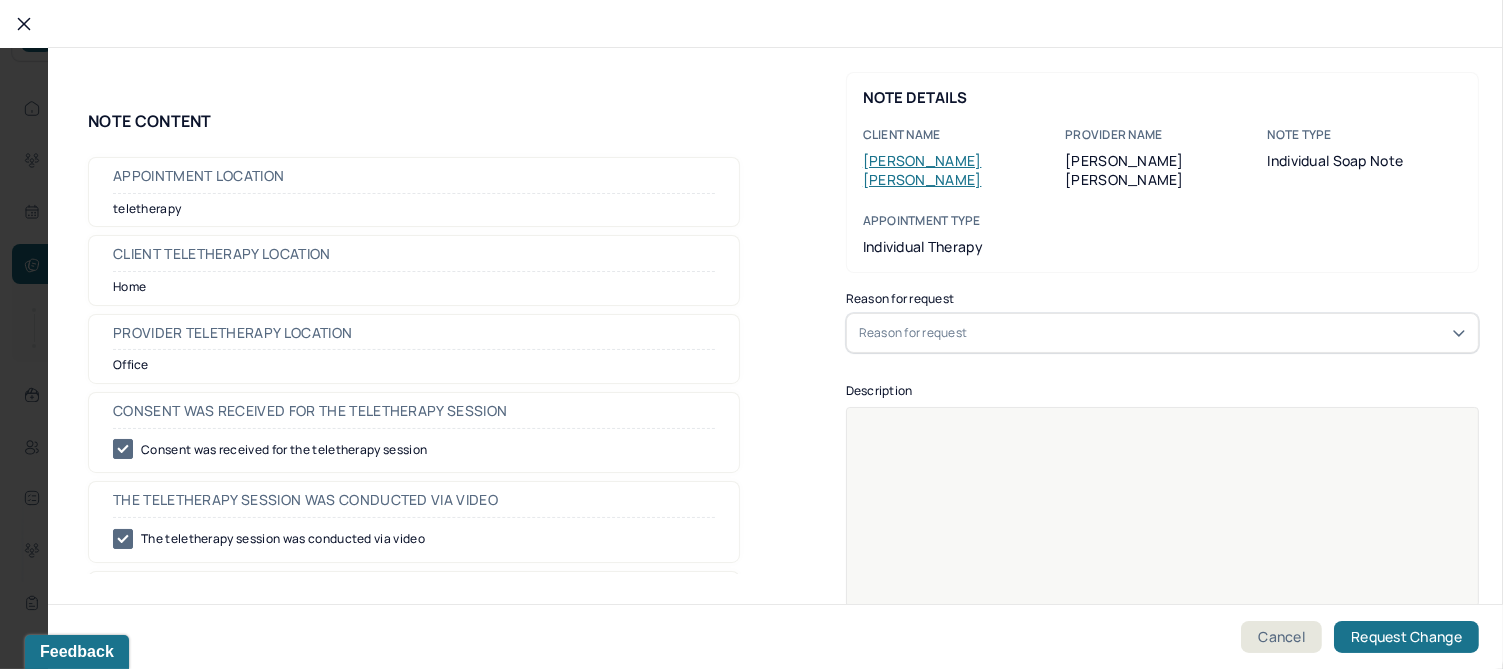 click on "Reason for request" at bounding box center [1162, 333] 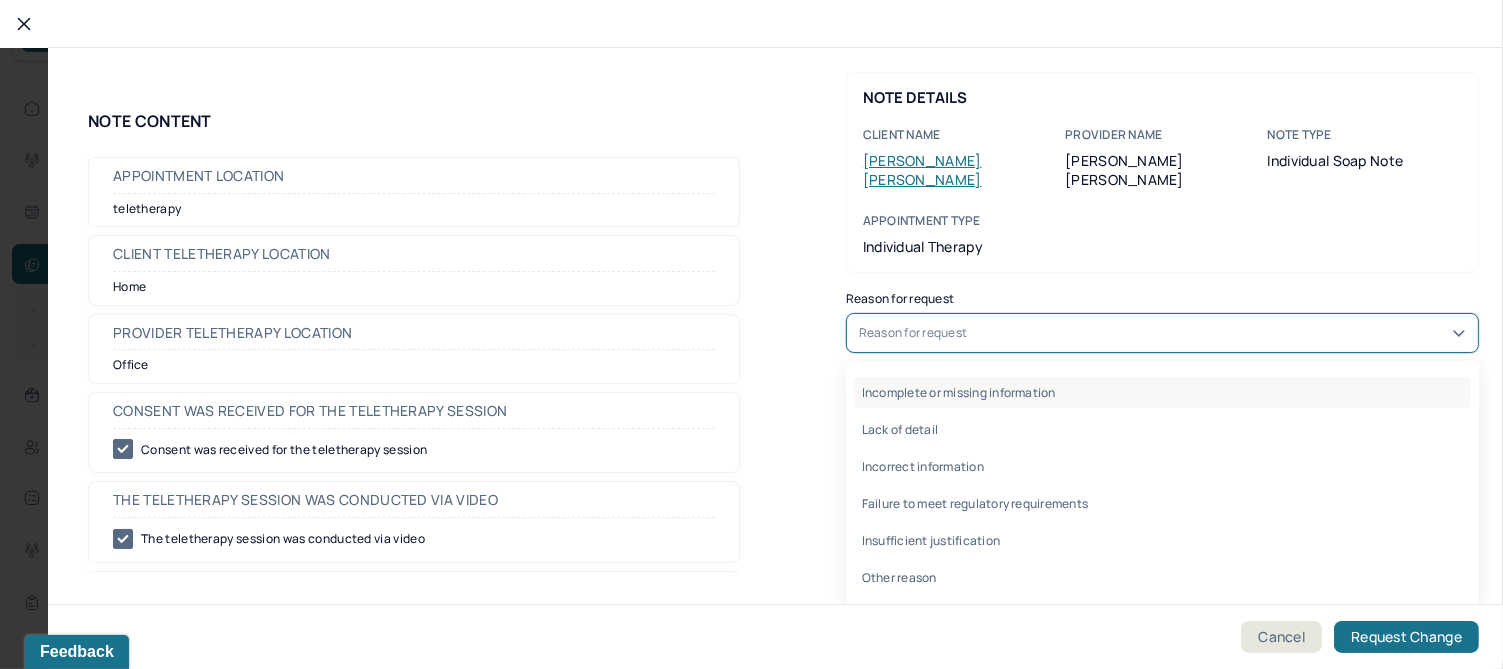 click on "Incomplete or missing information" at bounding box center [1162, 392] 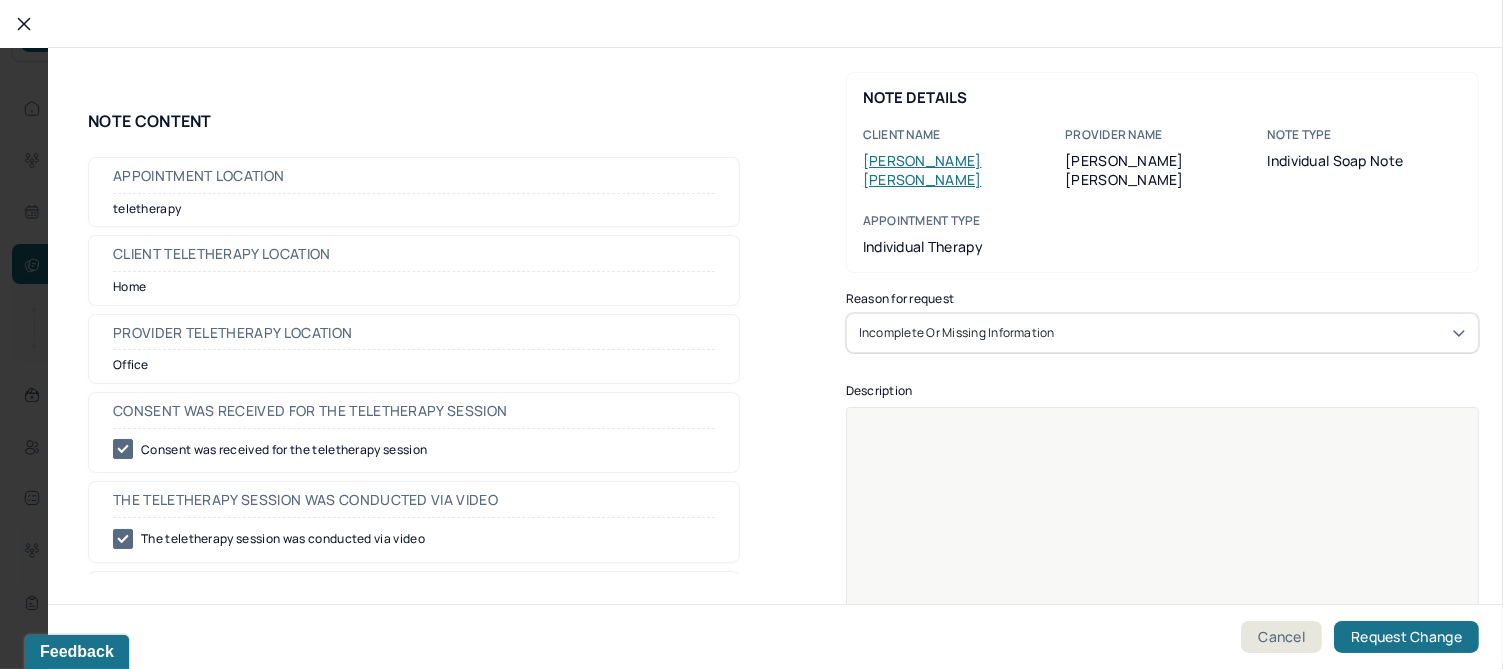 click at bounding box center (1163, 520) 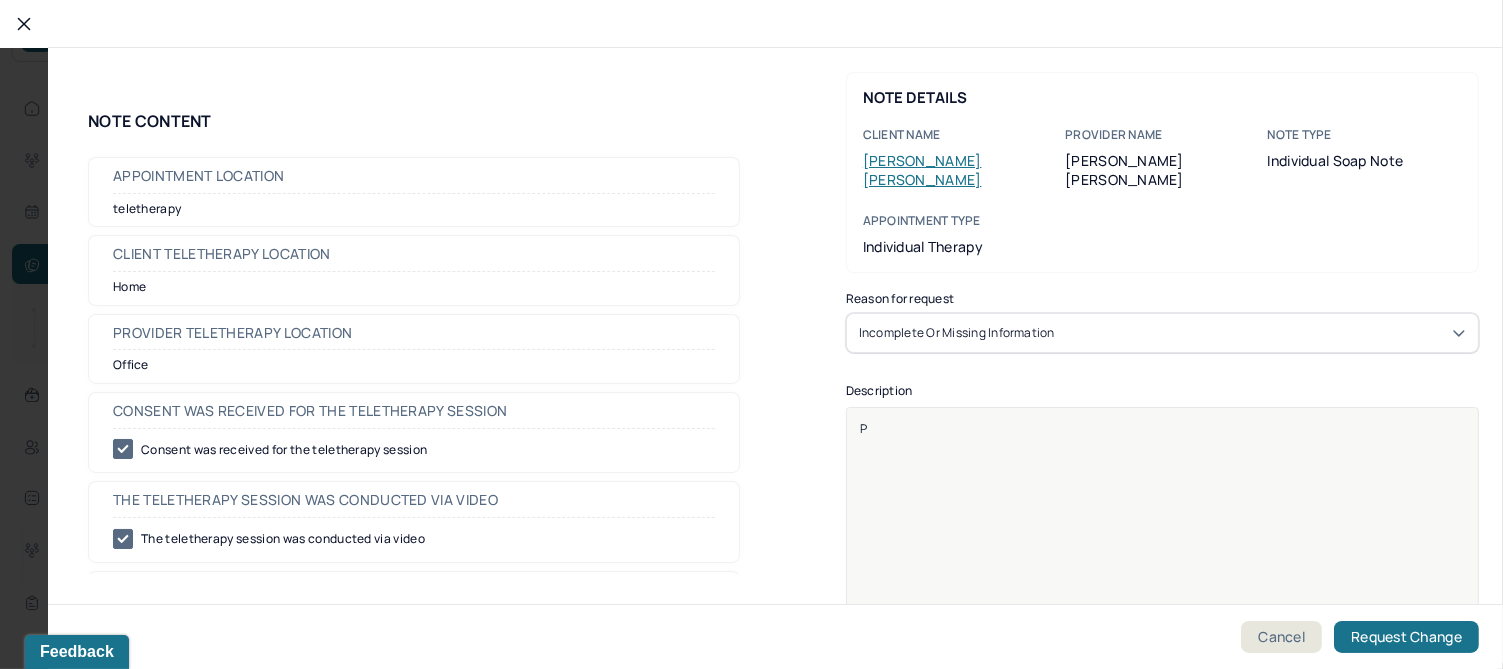 type 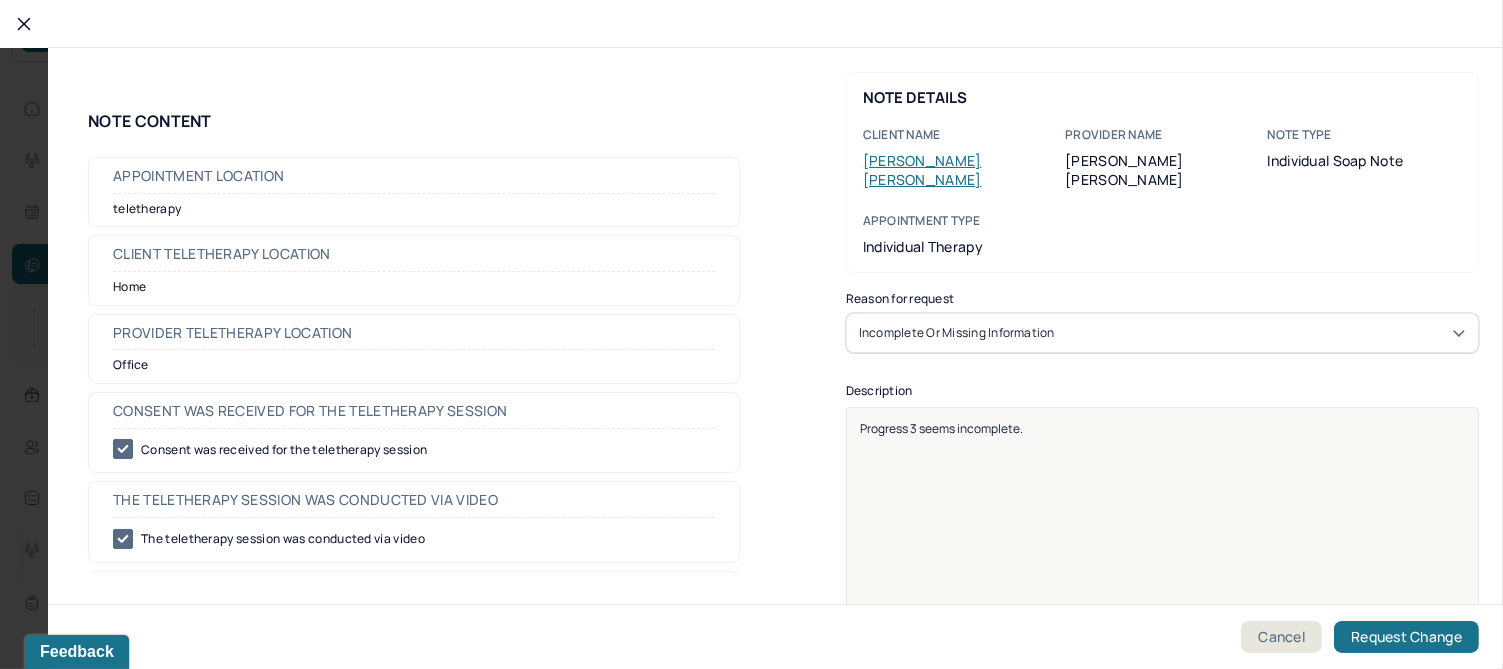 click on "Progress 3 seems incomplete." at bounding box center [941, 428] 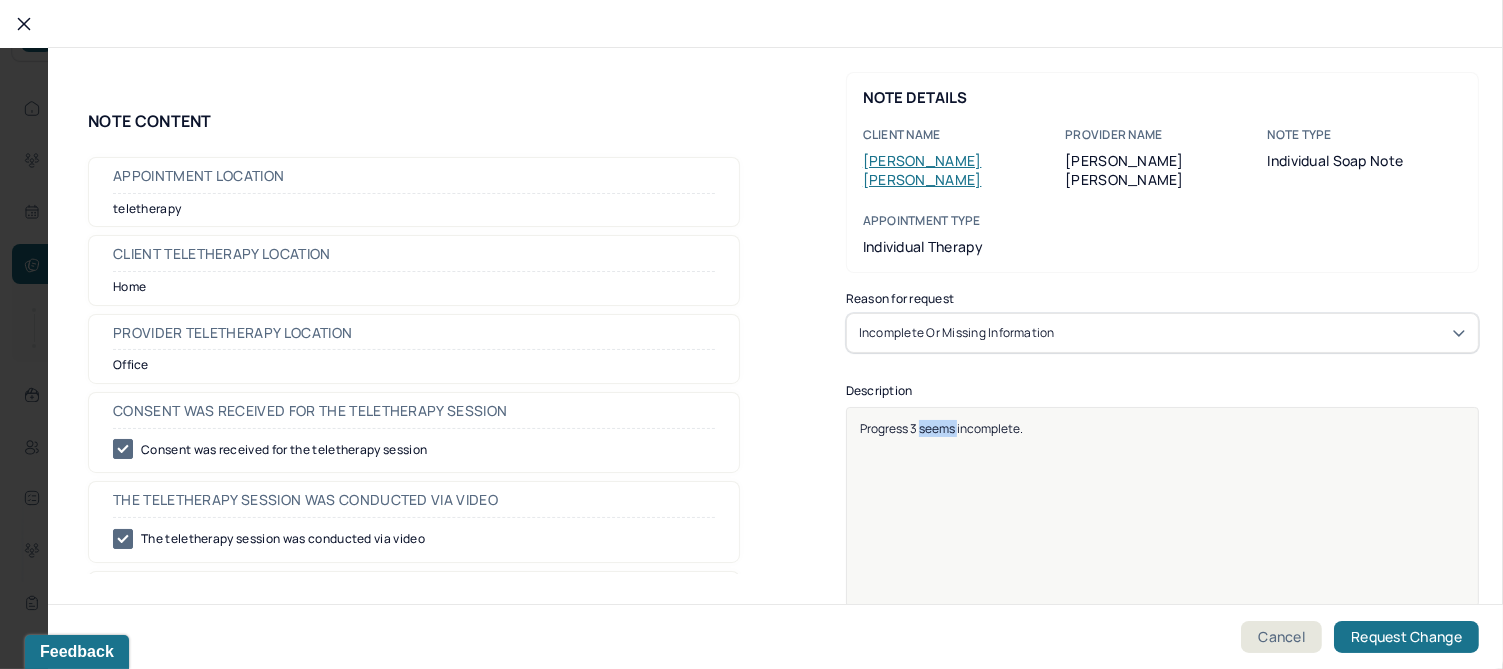 click on "Progress 3 seems incomplete." at bounding box center [941, 428] 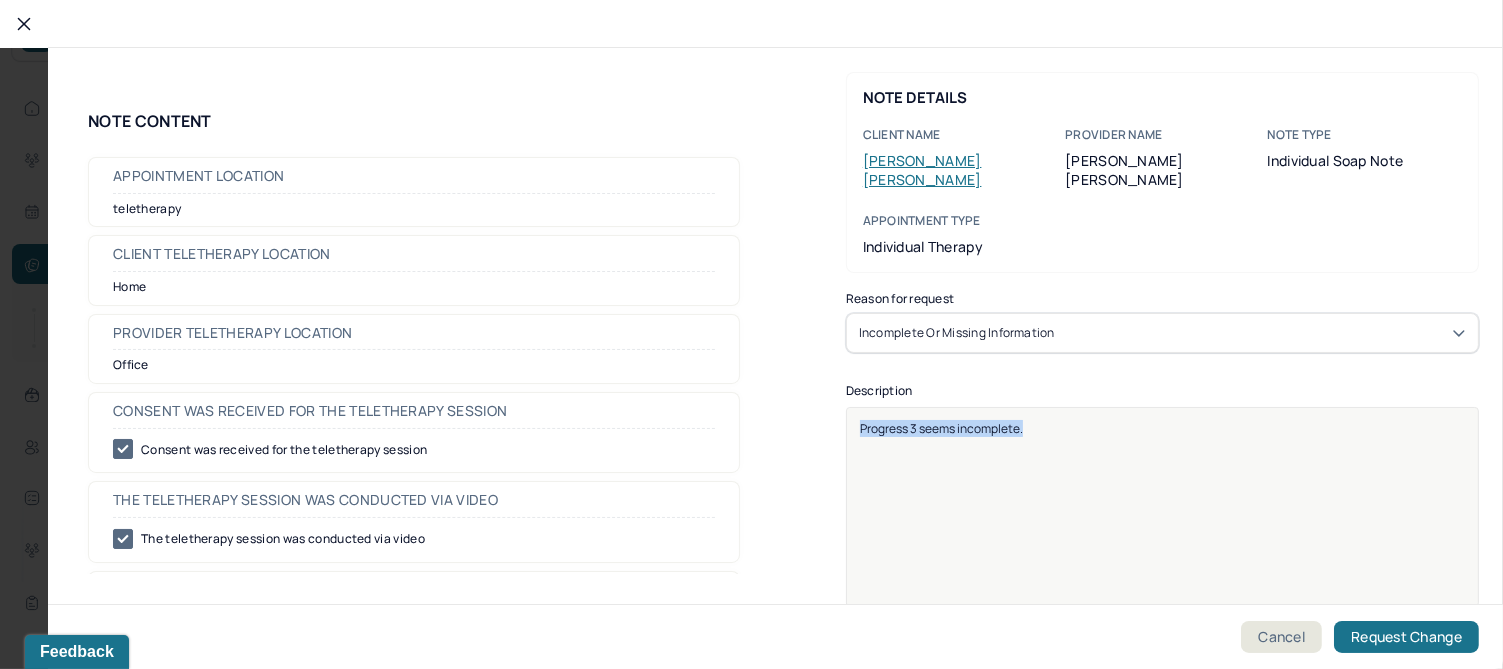 click on "Progress 3 seems incomplete." at bounding box center (941, 428) 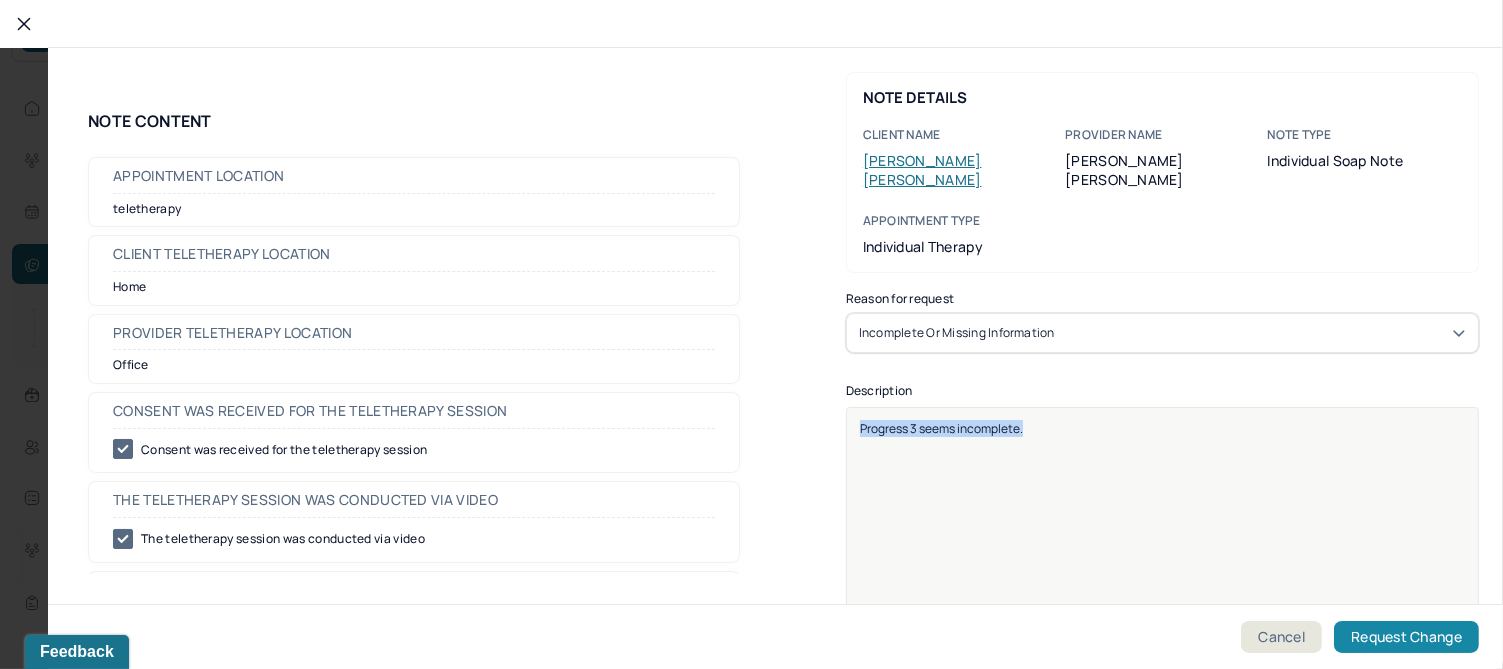 drag, startPoint x: 1387, startPoint y: 641, endPoint x: 1360, endPoint y: 640, distance: 27.018513 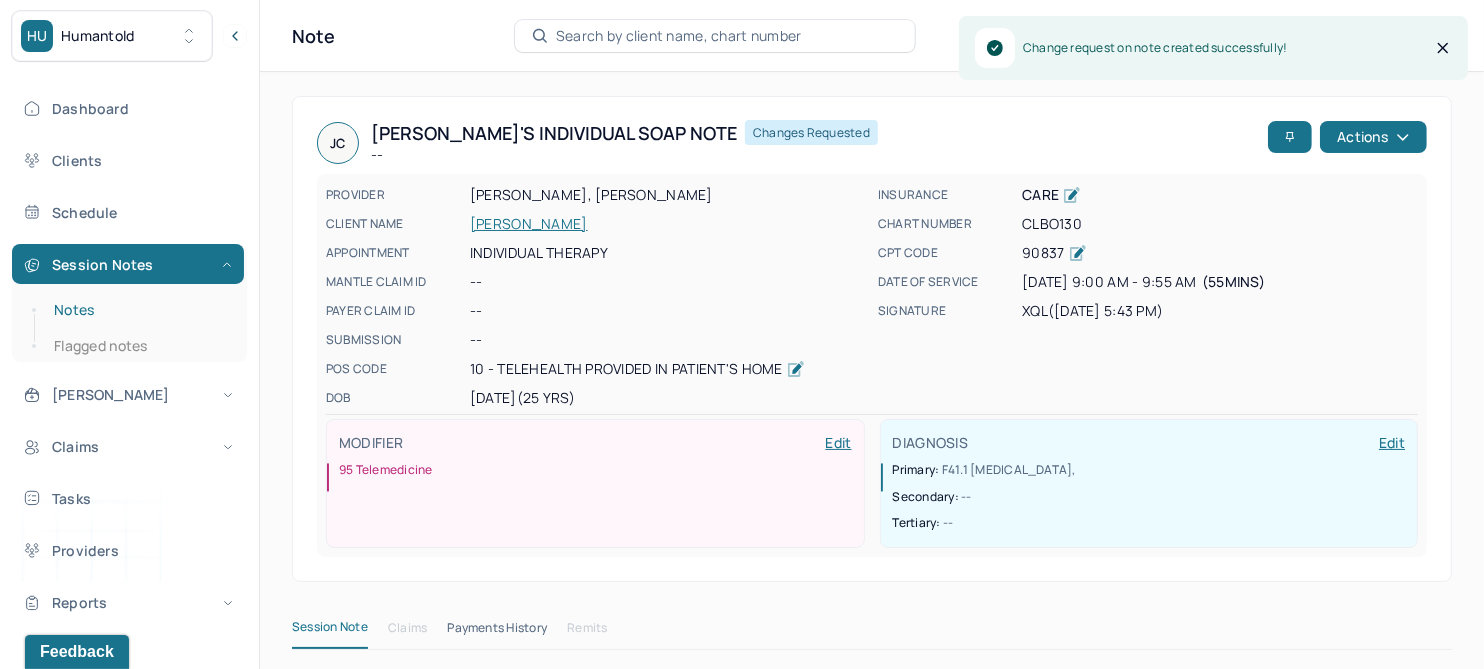 click on "Notes" at bounding box center [139, 310] 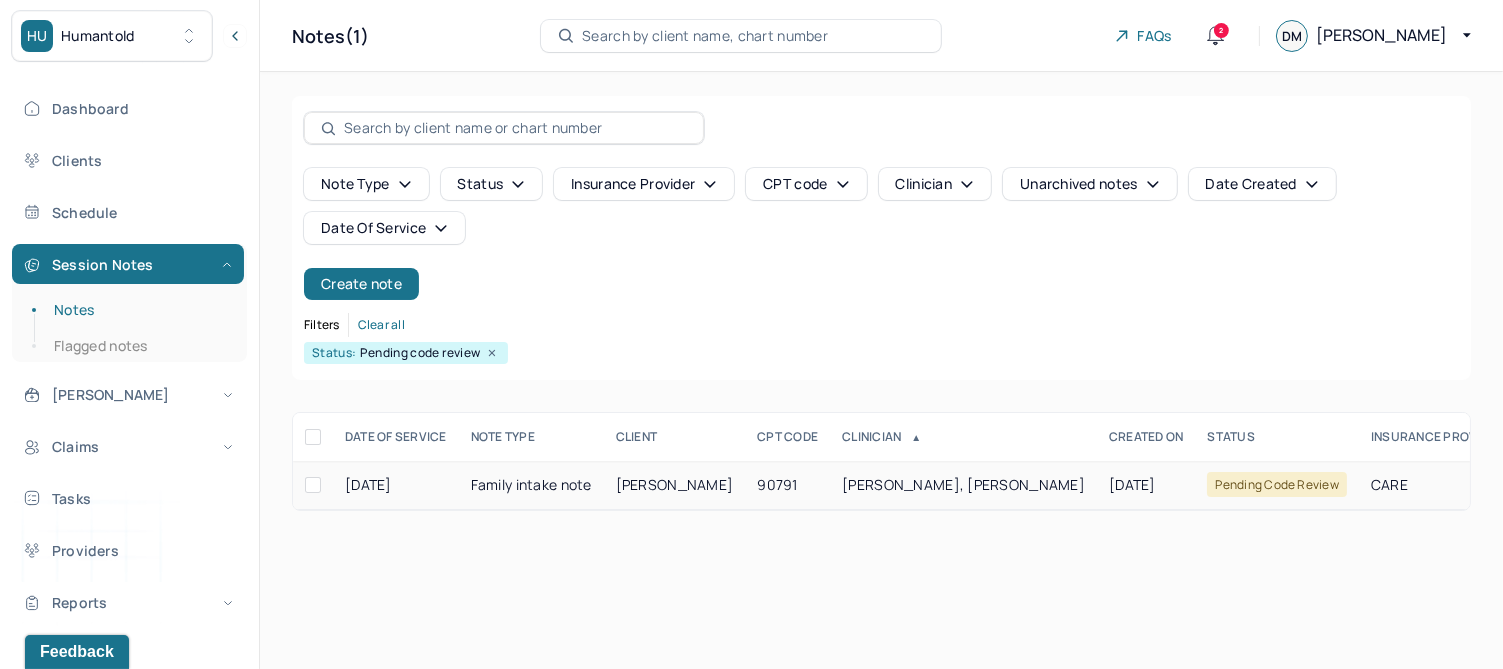 click on "[PERSON_NAME], [PERSON_NAME]" at bounding box center (963, 484) 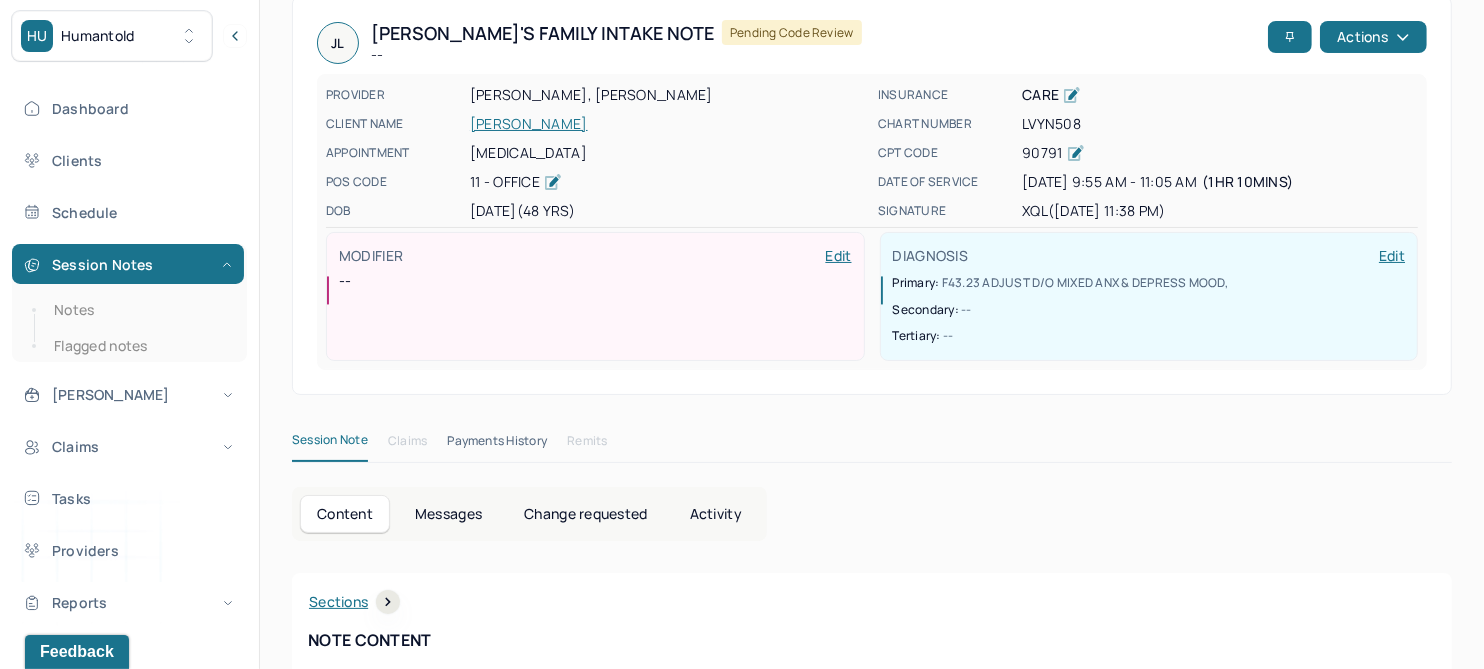 scroll, scrollTop: 0, scrollLeft: 0, axis: both 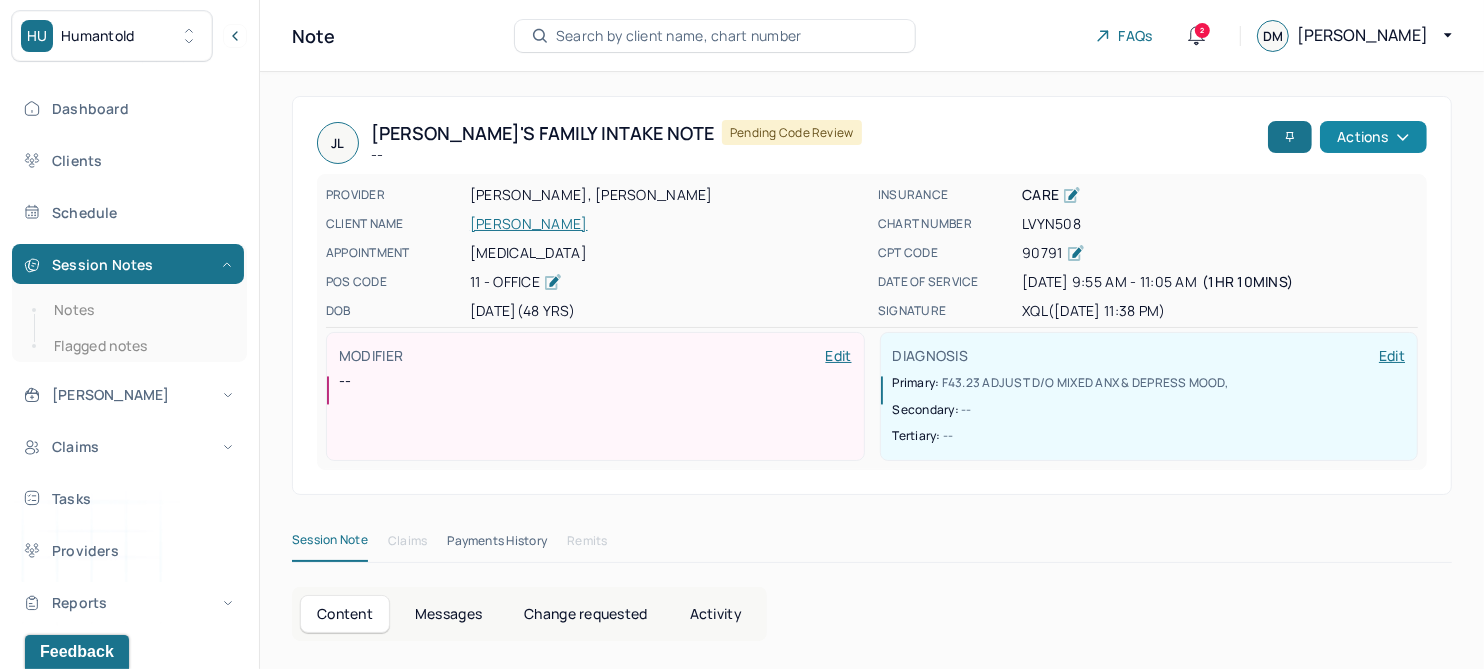 click on "Actions" at bounding box center (1373, 137) 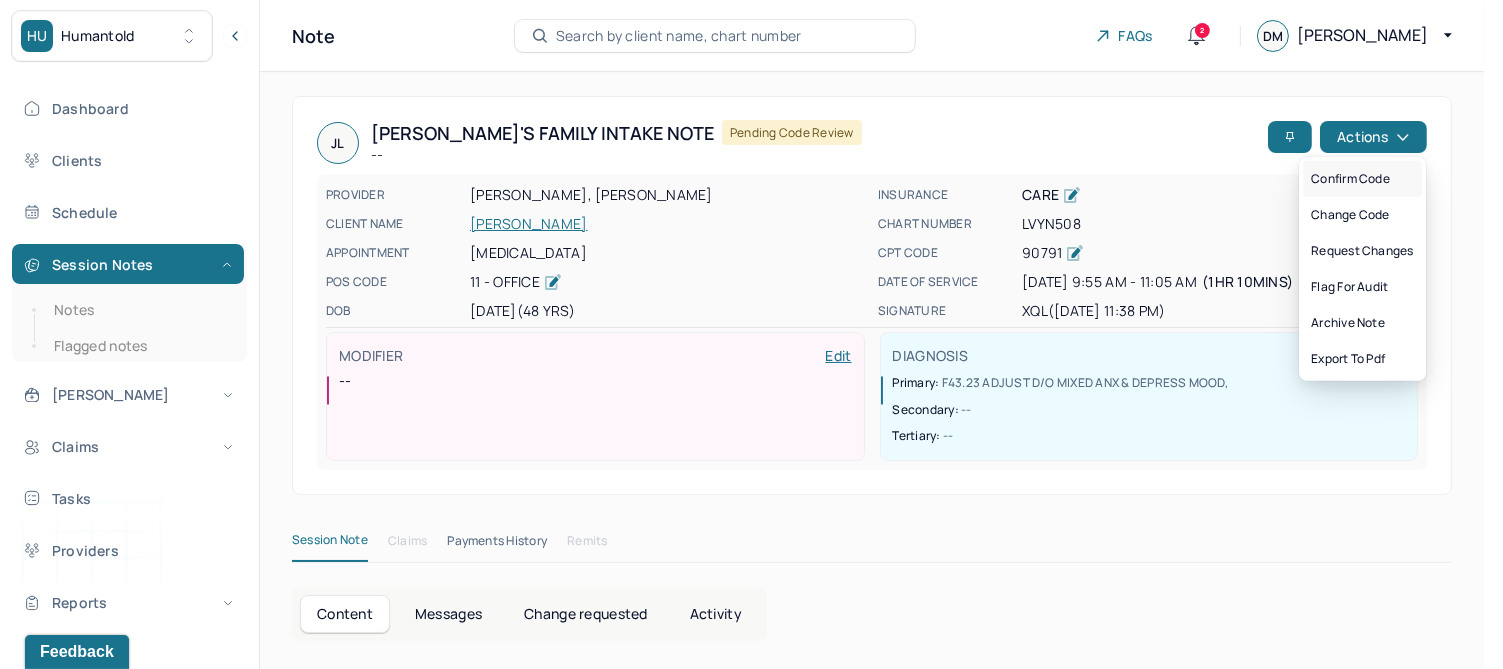 click on "Confirm code" at bounding box center [1362, 179] 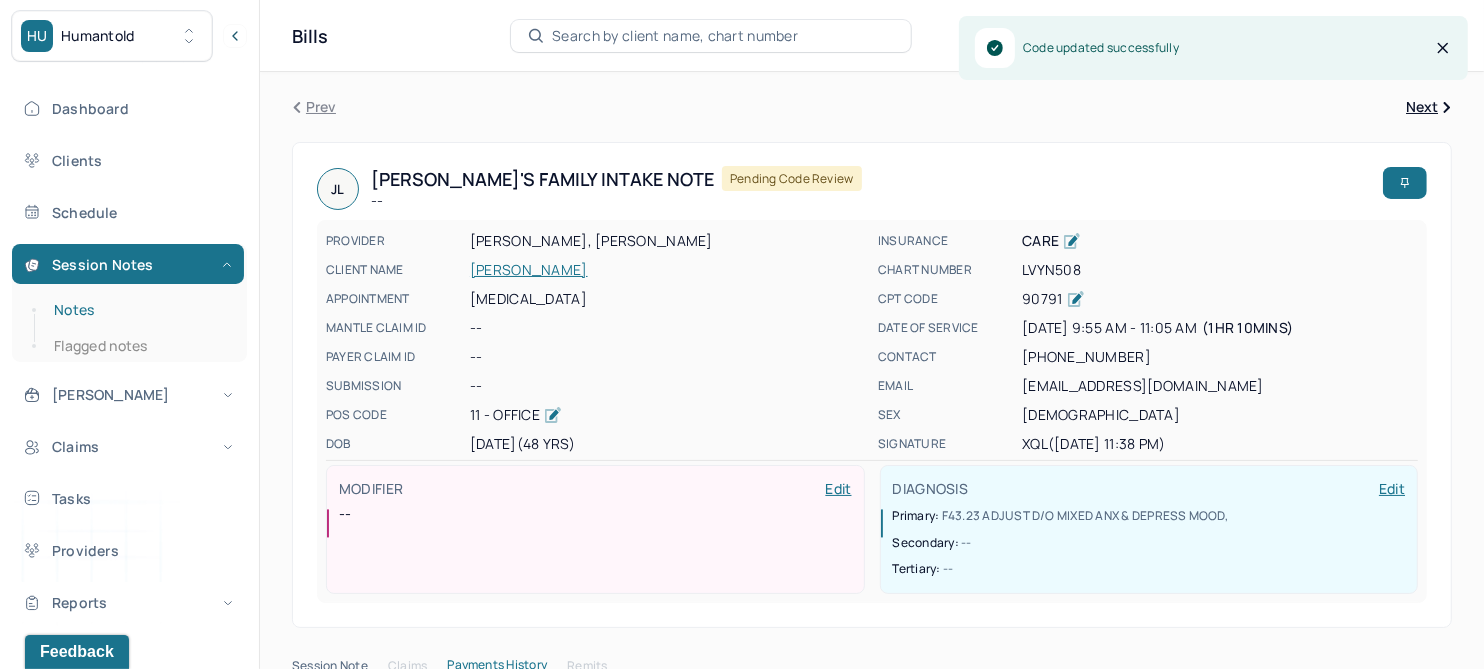 click on "Notes" at bounding box center (139, 310) 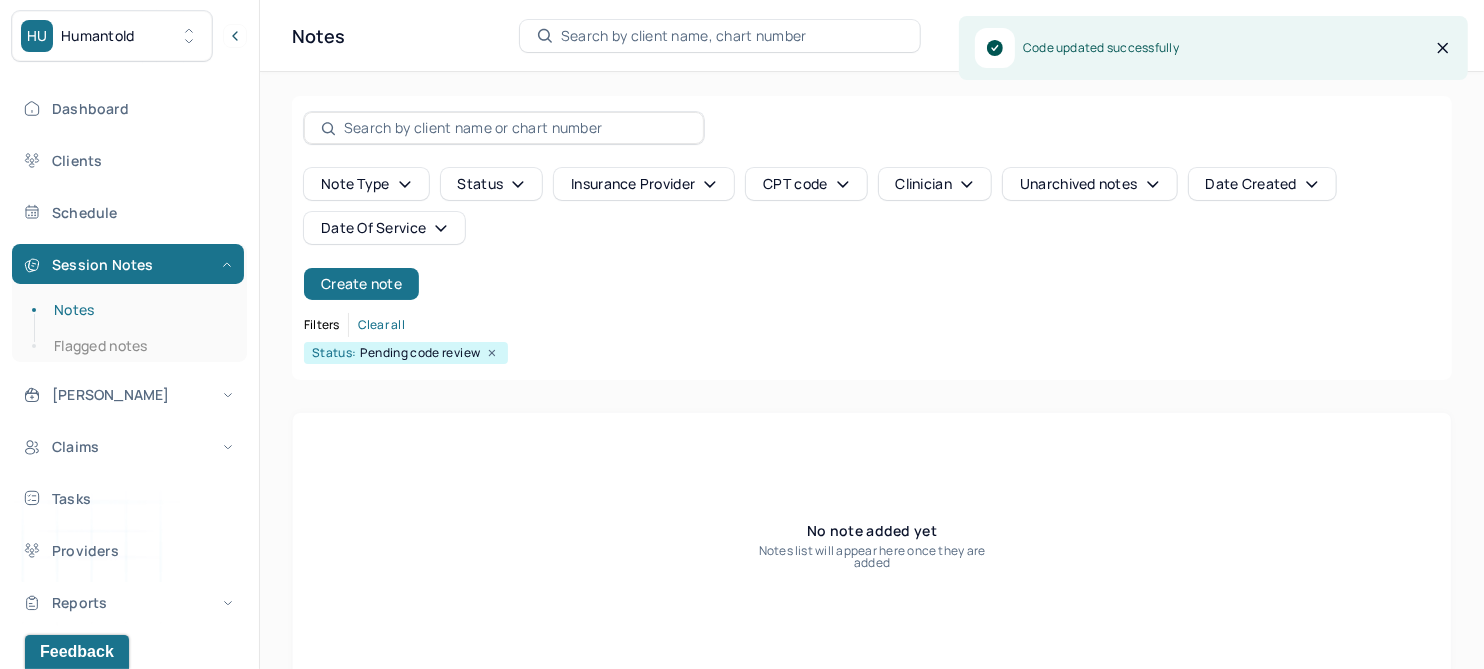 click 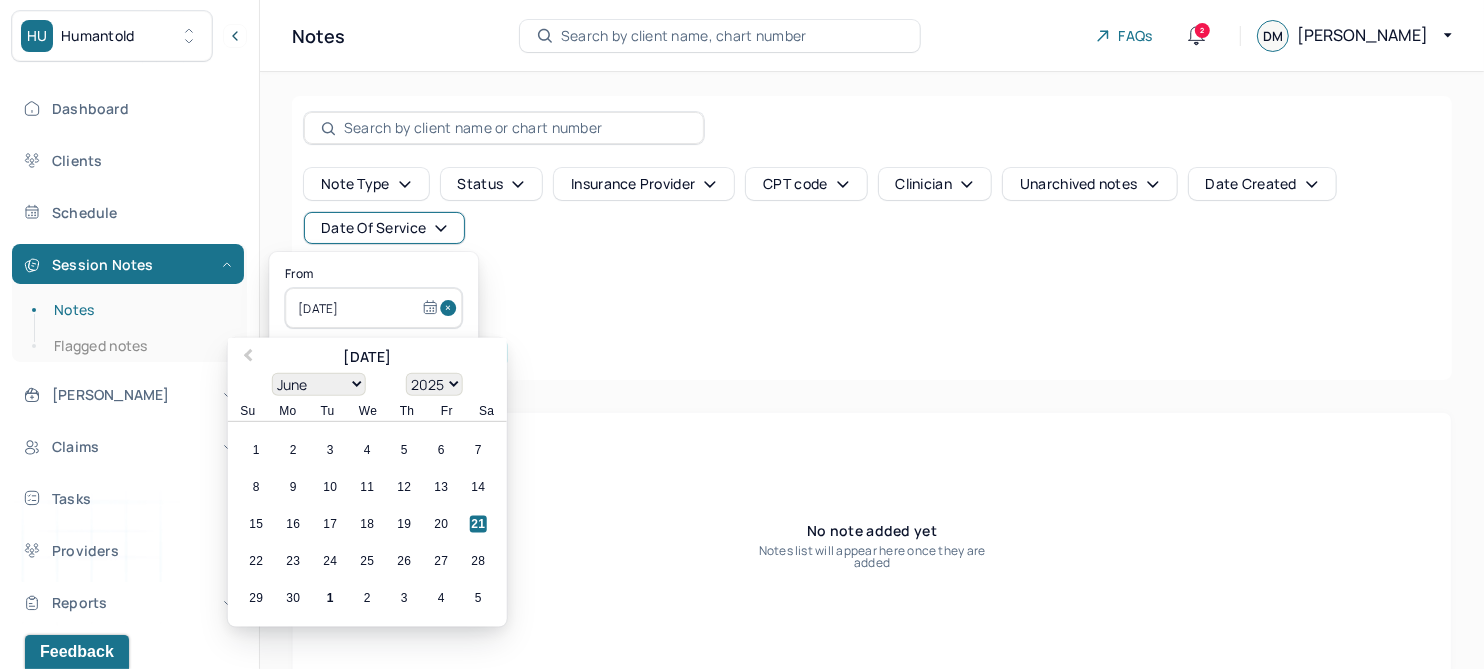 click at bounding box center (451, 308) 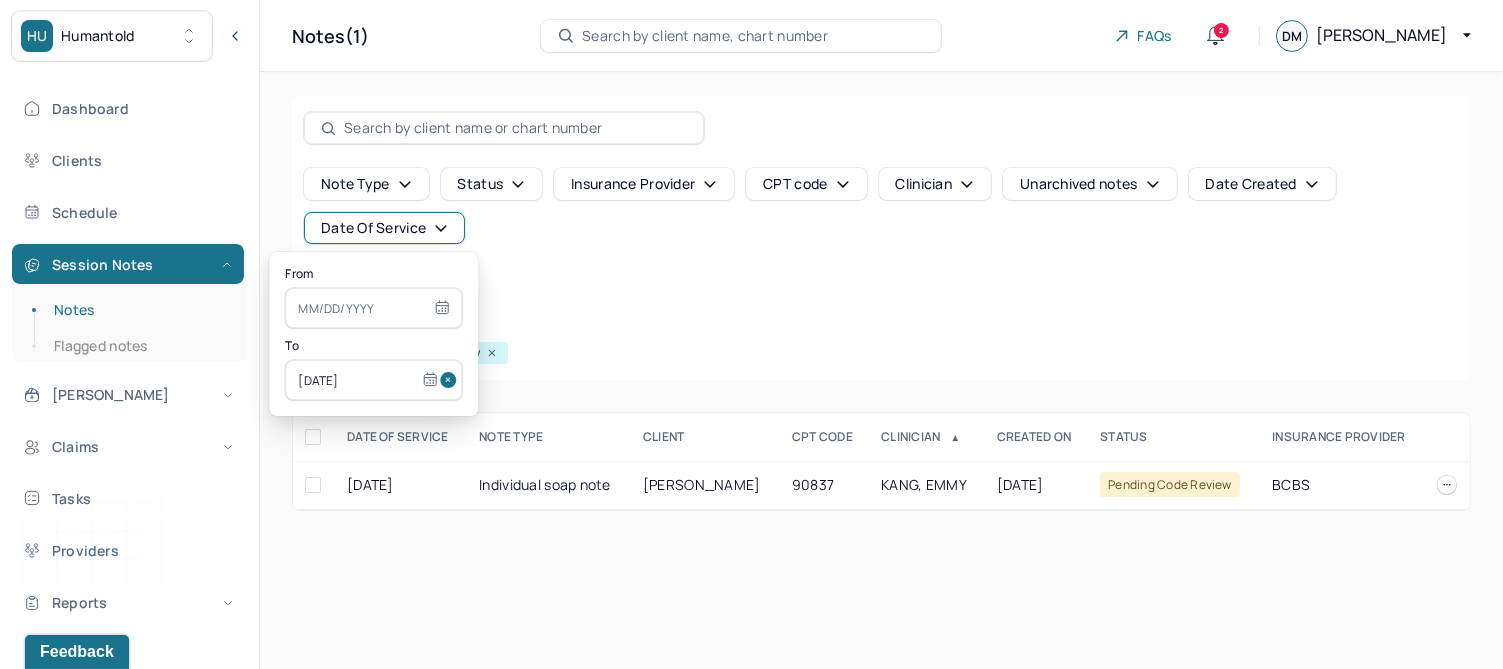 drag, startPoint x: 432, startPoint y: 378, endPoint x: 335, endPoint y: 307, distance: 120.20815 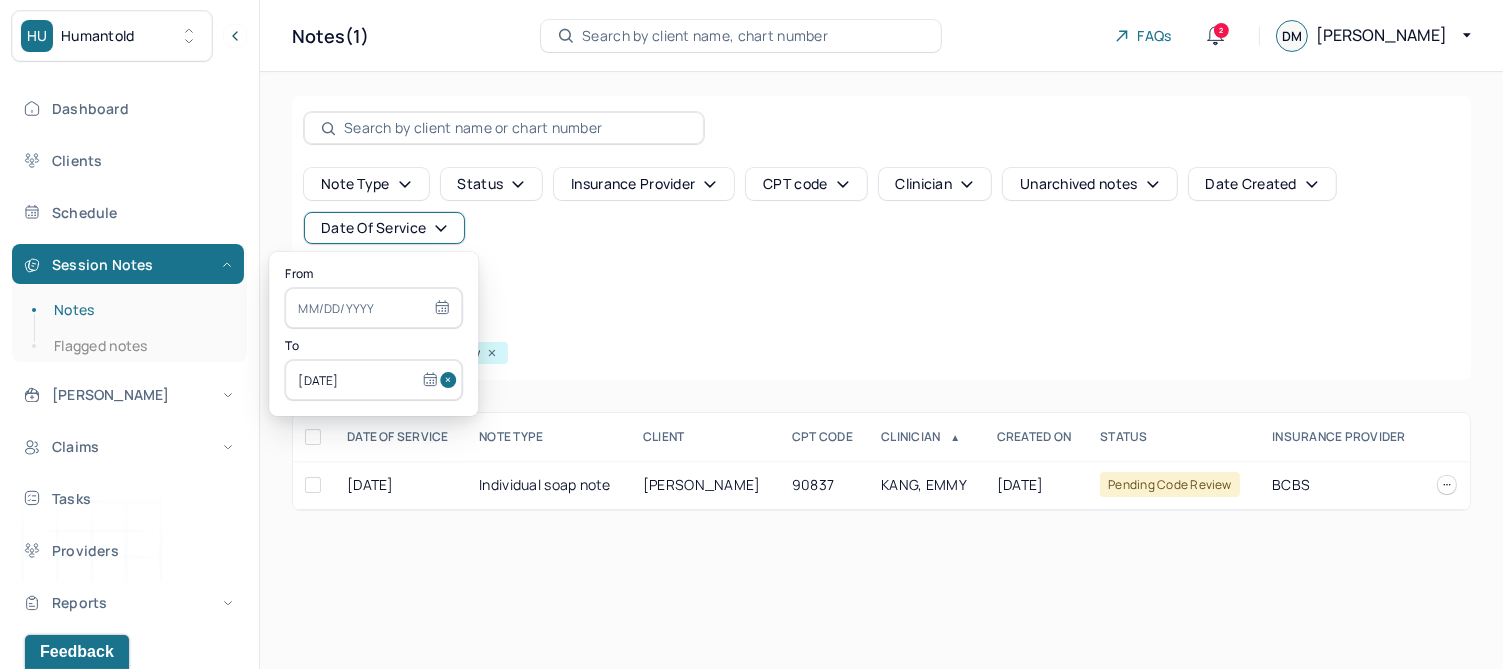 type 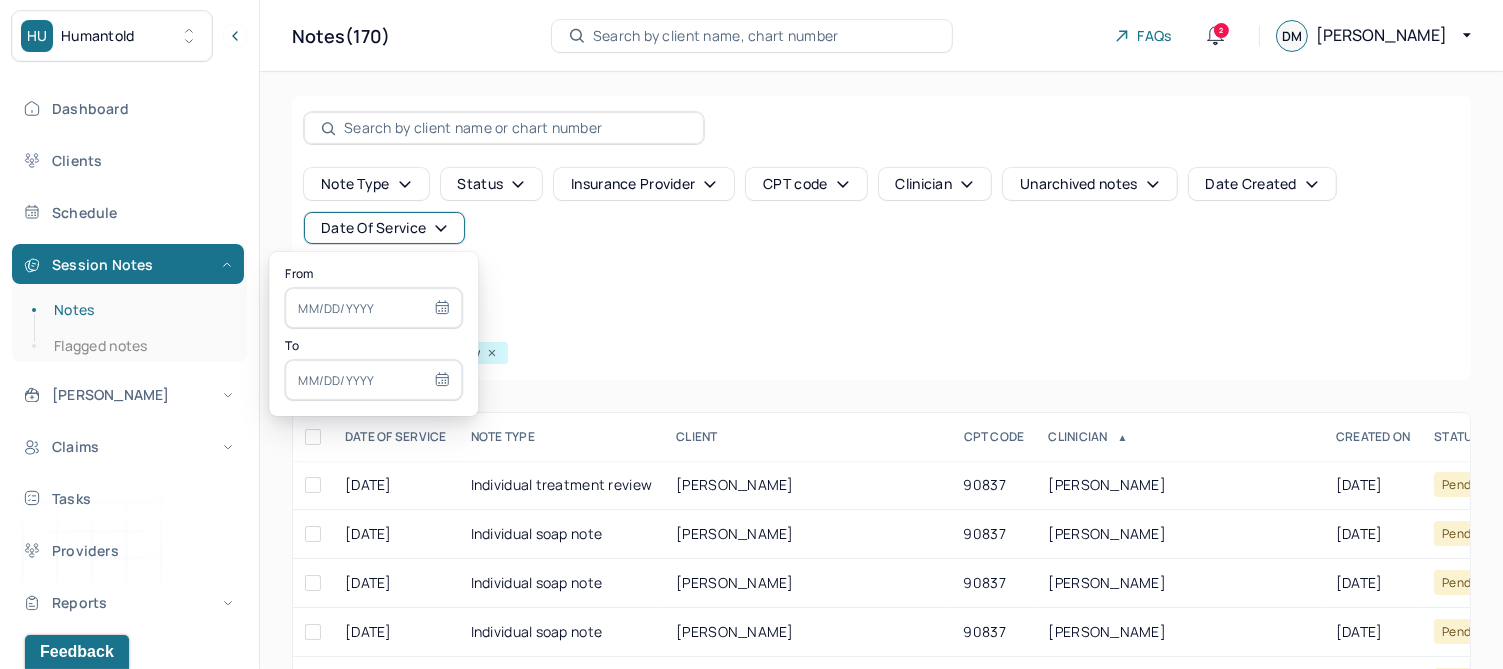 click at bounding box center (373, 308) 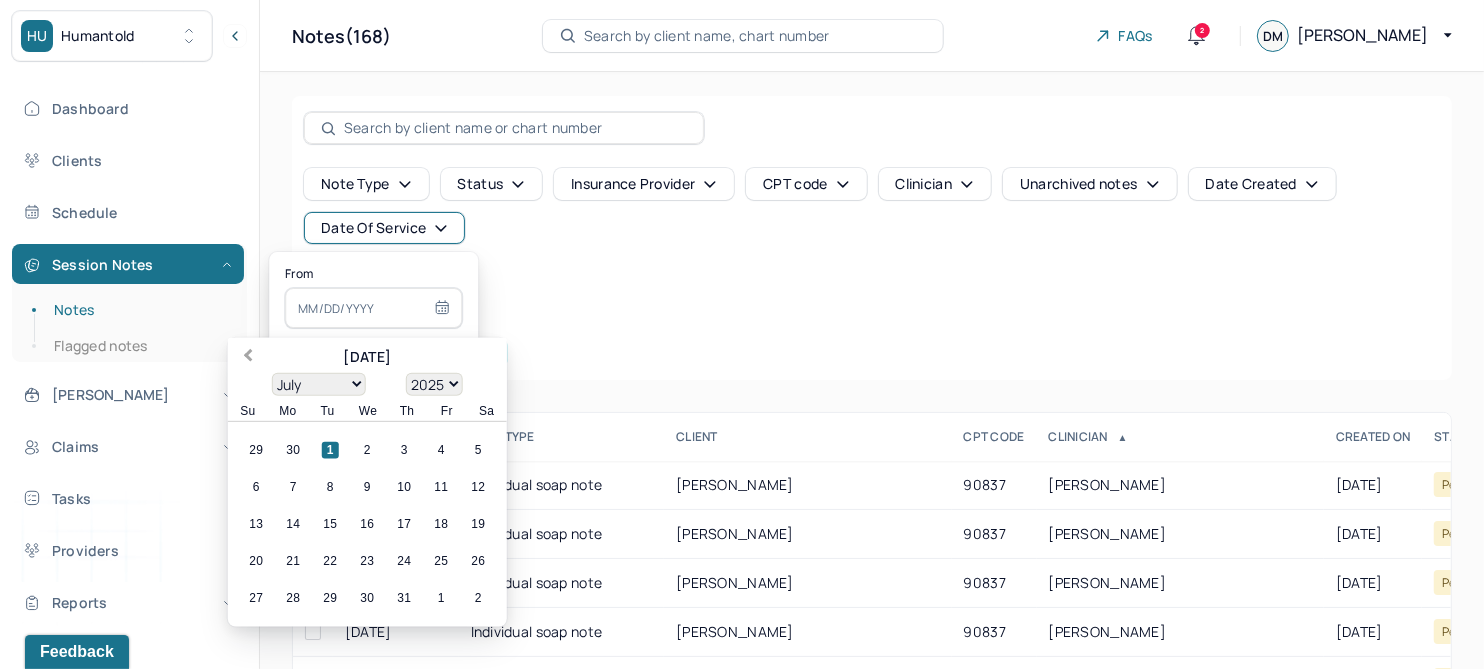 click on "Previous Month" at bounding box center [248, 357] 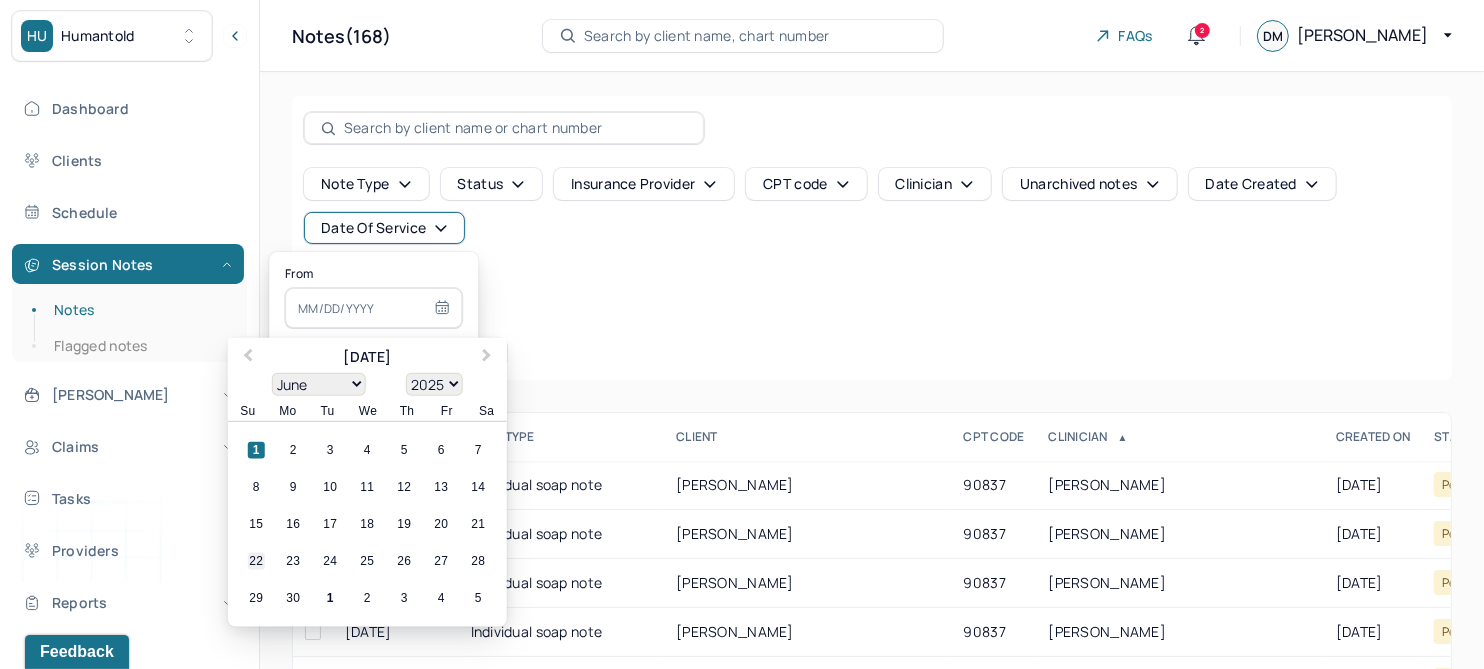 click on "22" at bounding box center (256, 561) 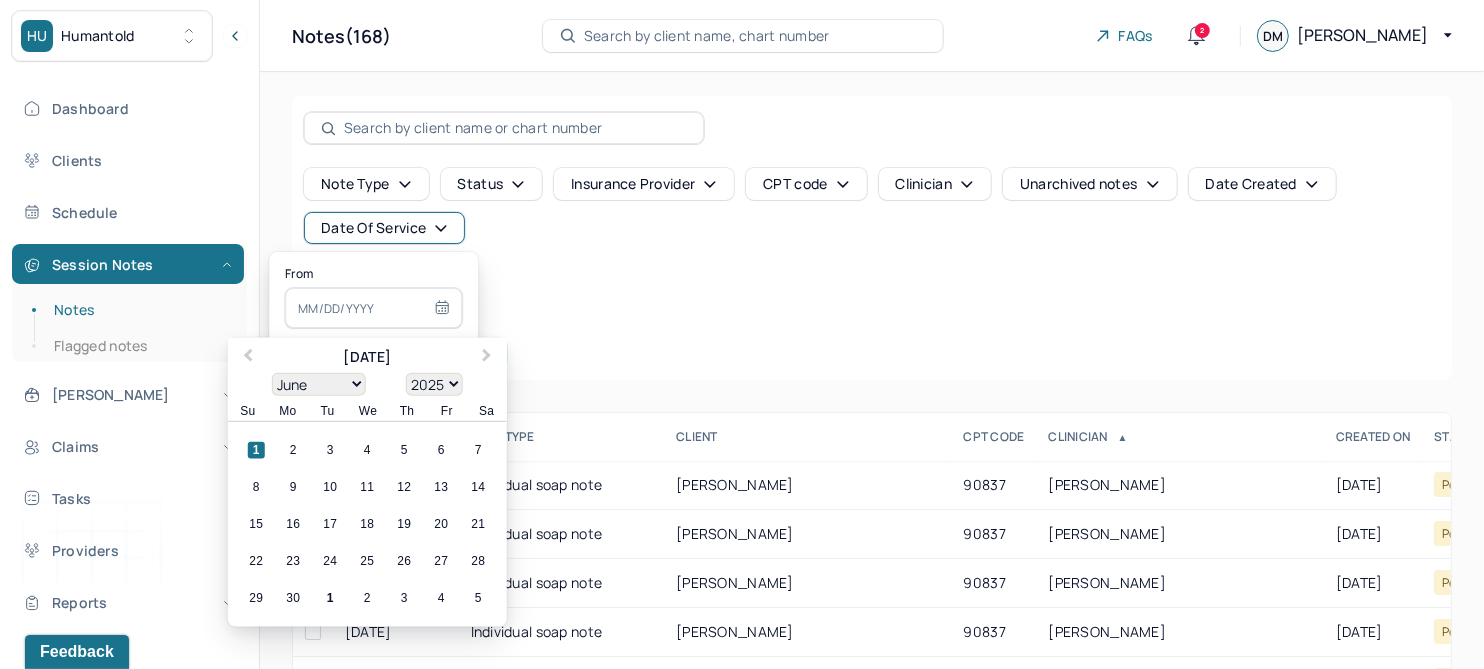 type on "[DATE]" 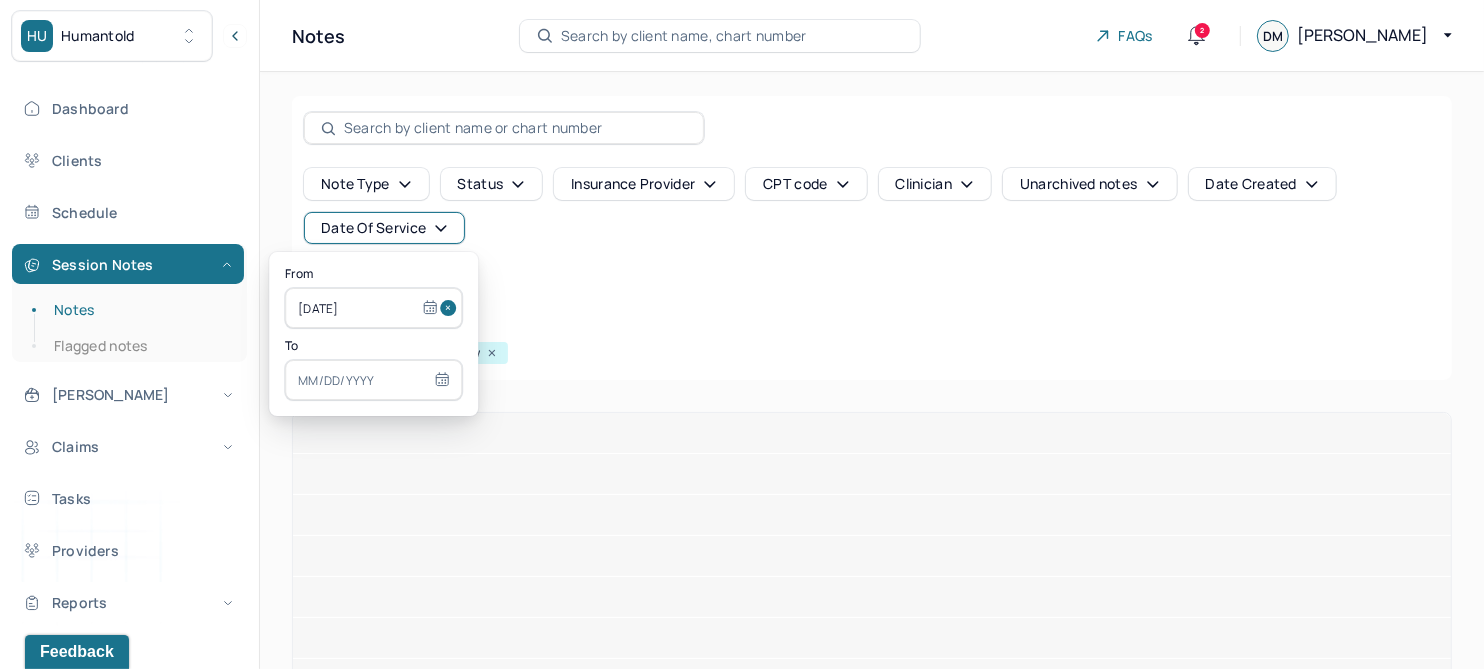 click at bounding box center [373, 380] 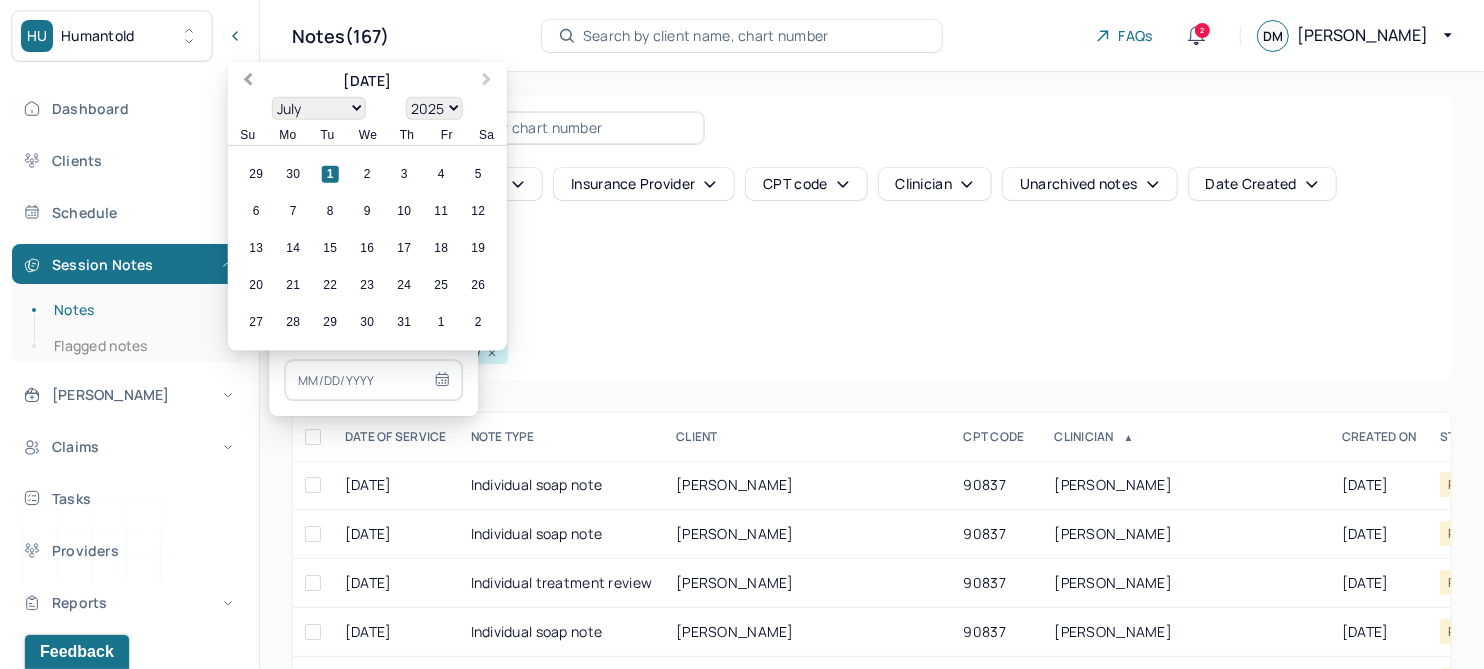 click on "Previous Month" at bounding box center (248, 81) 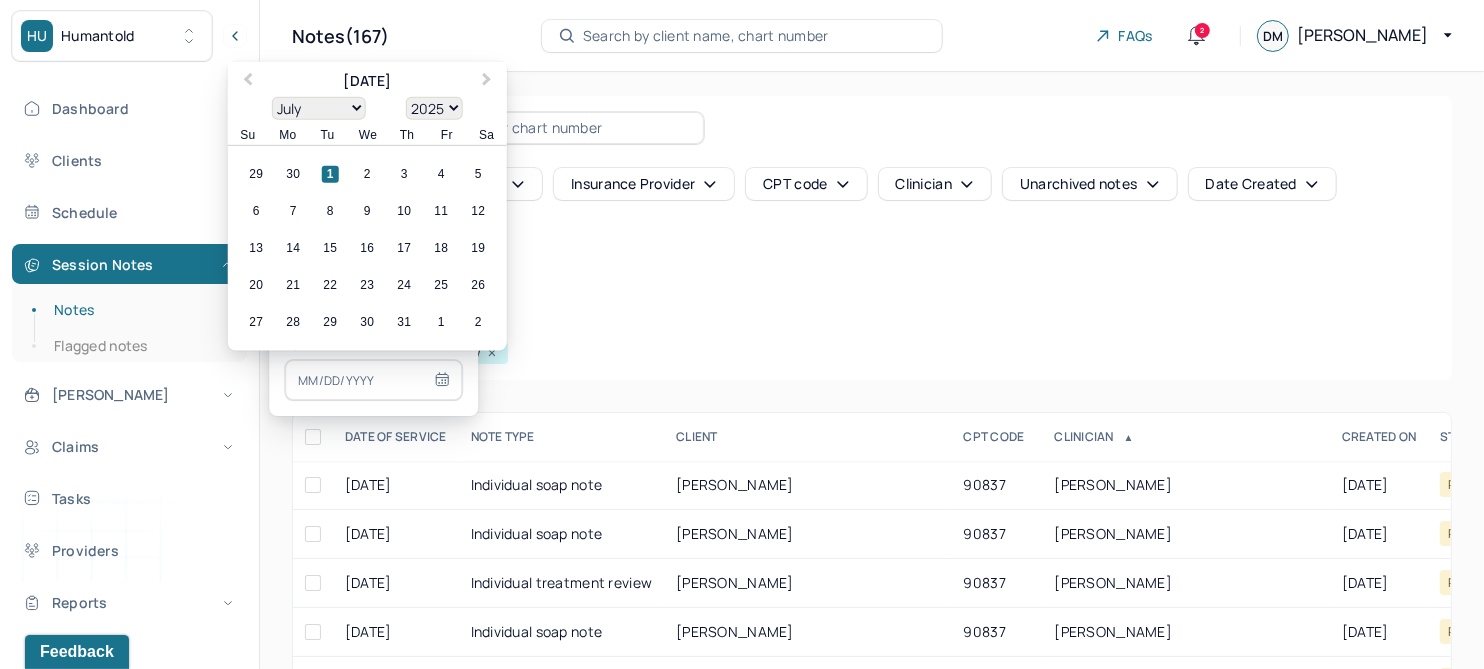 select on "5" 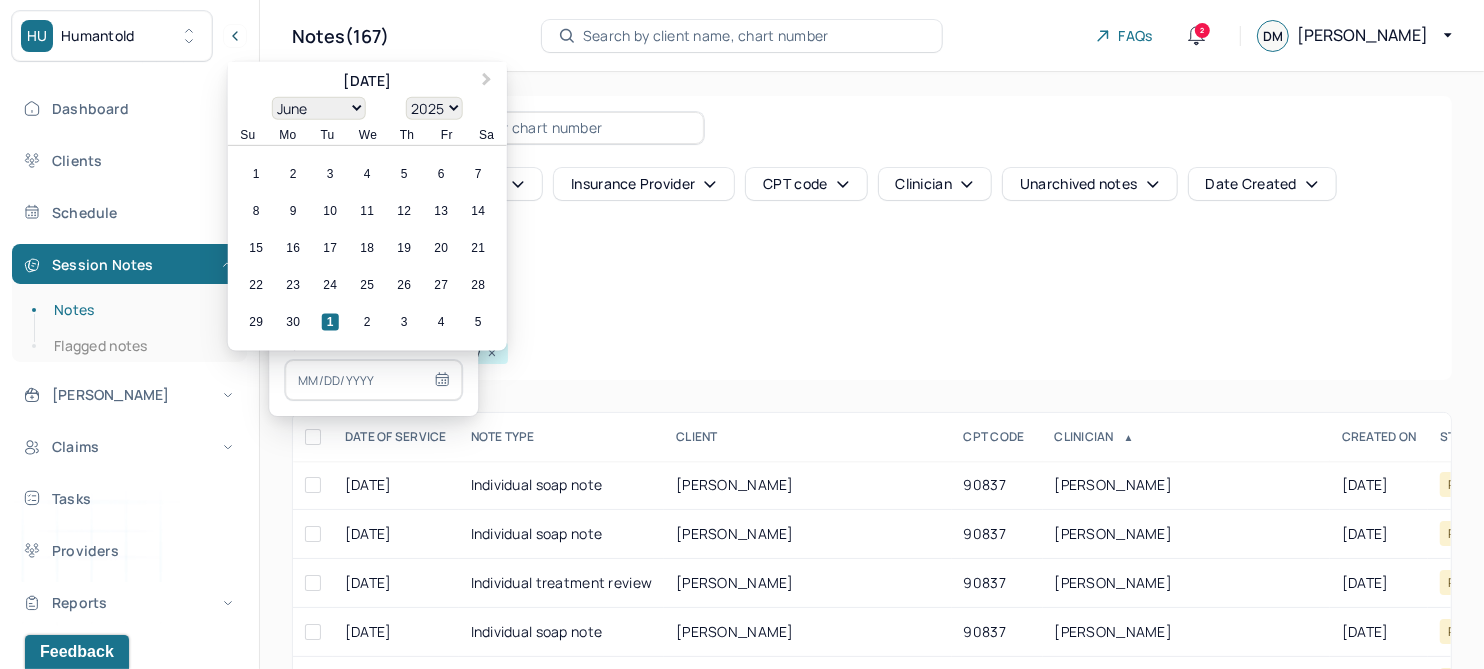 click on "22" at bounding box center (256, 285) 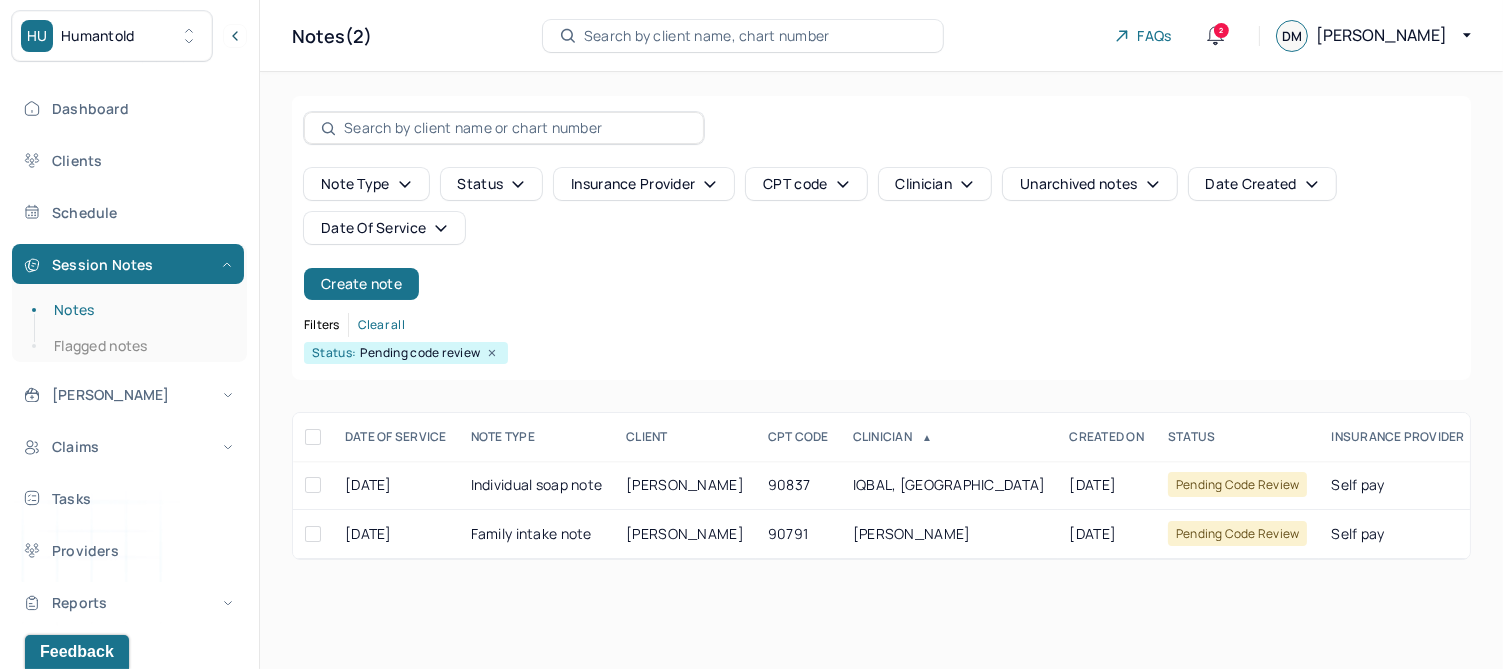 click on "Note type     Status     Insurance provider     CPT code     Clinician     Unarchived notes     Date Created     Date Of Service     Create note" at bounding box center (881, 234) 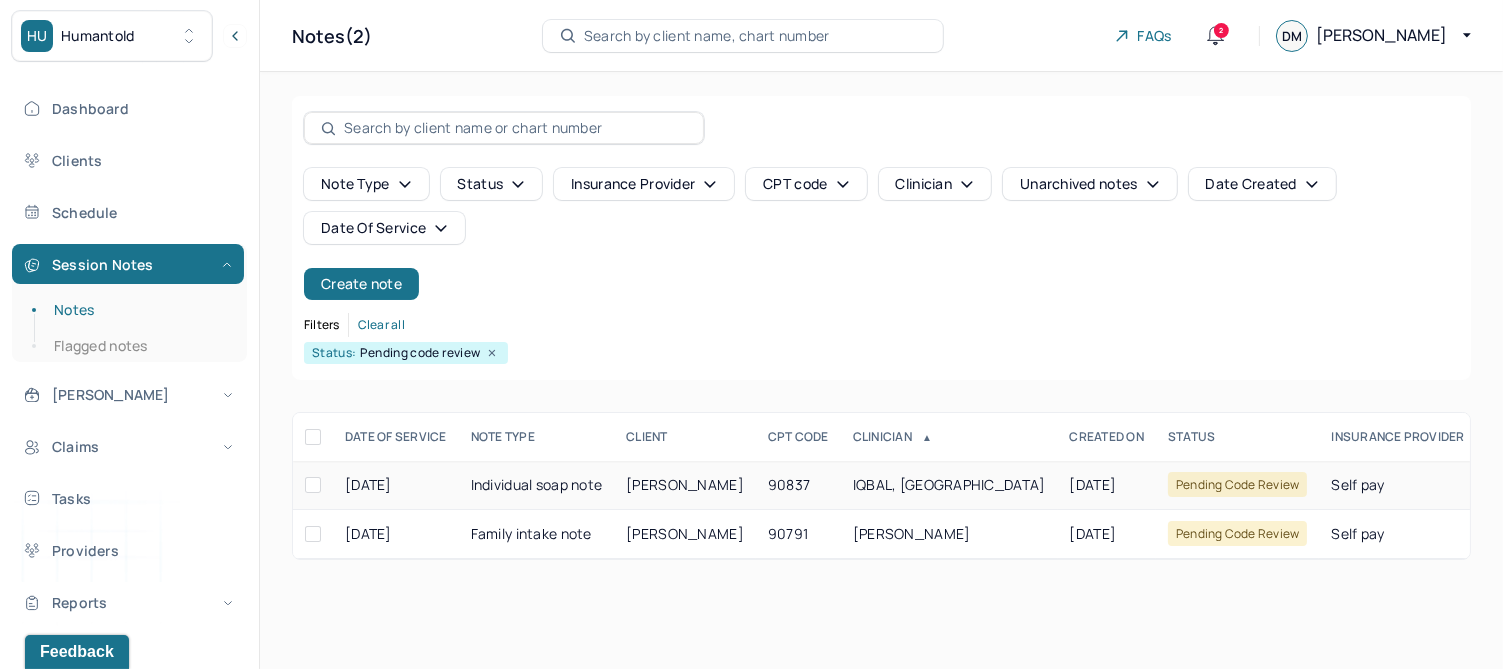 click on "[PERSON_NAME]" at bounding box center [685, 484] 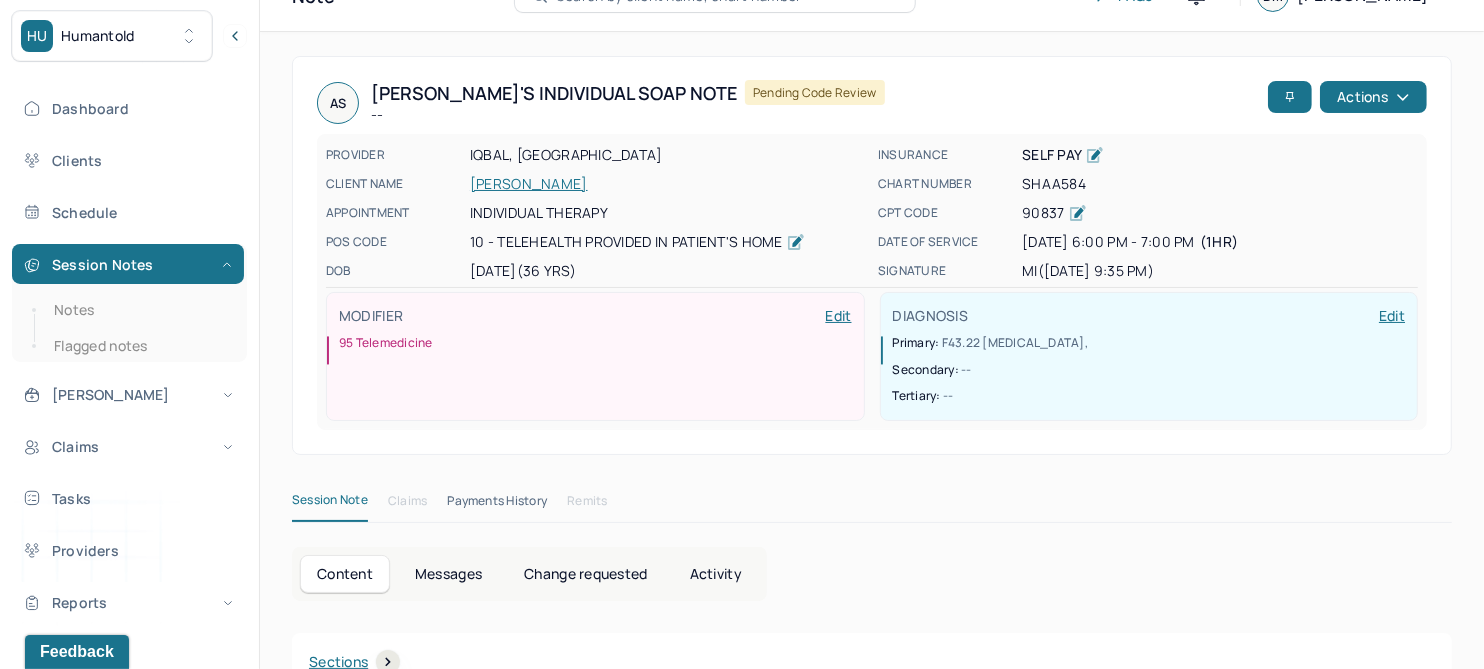 scroll, scrollTop: 0, scrollLeft: 0, axis: both 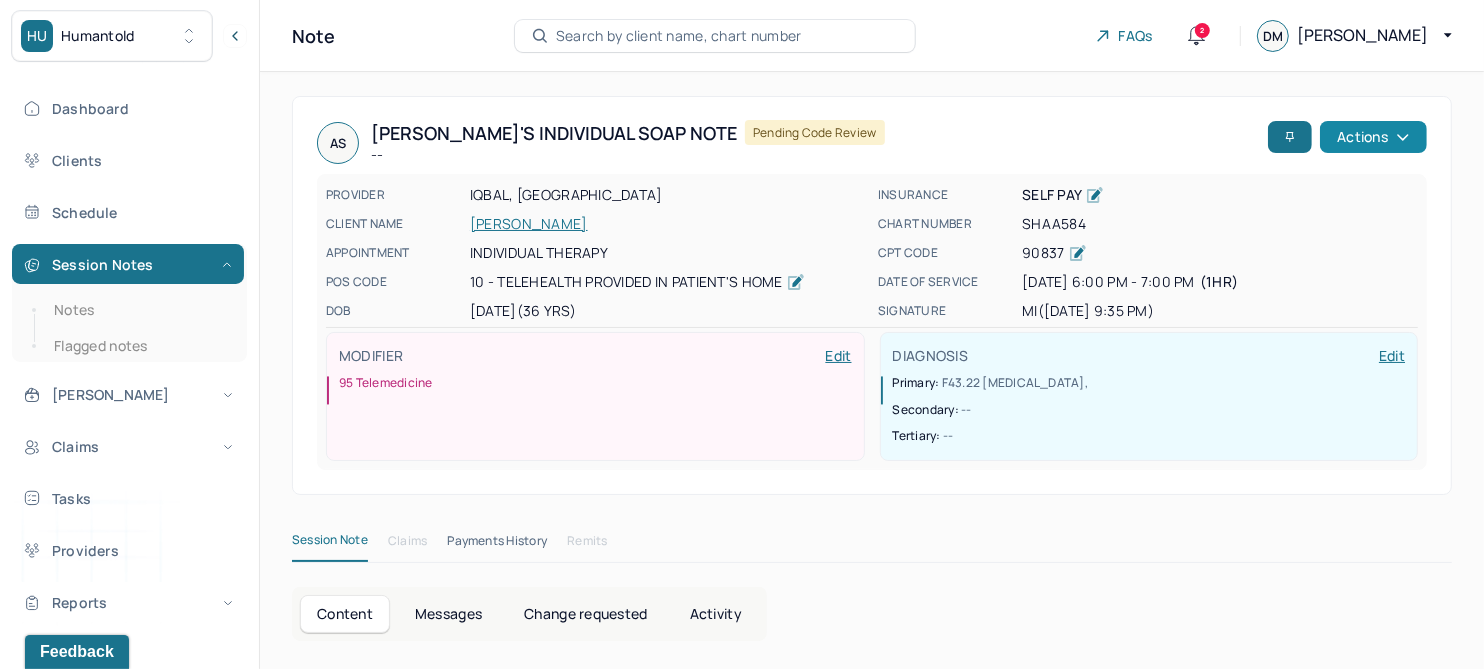 click on "Actions" at bounding box center [1373, 137] 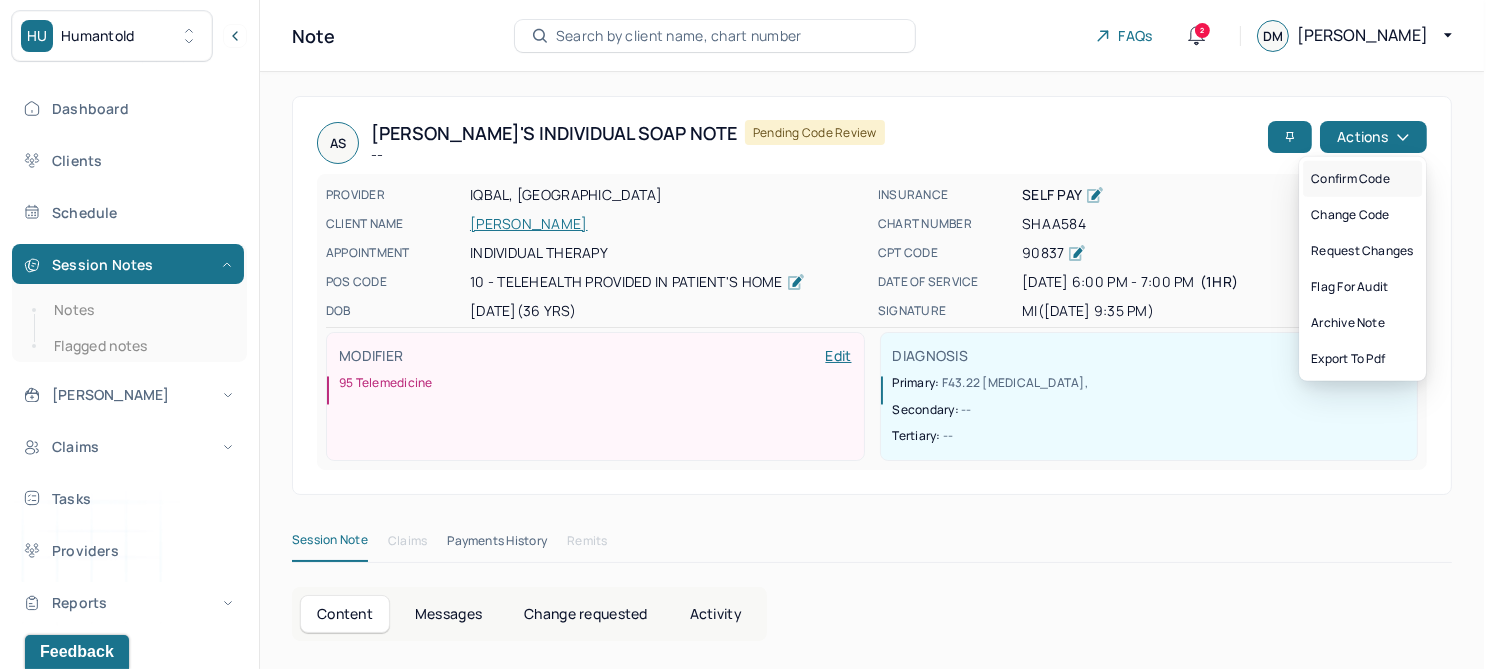 click on "Confirm code" at bounding box center [1362, 179] 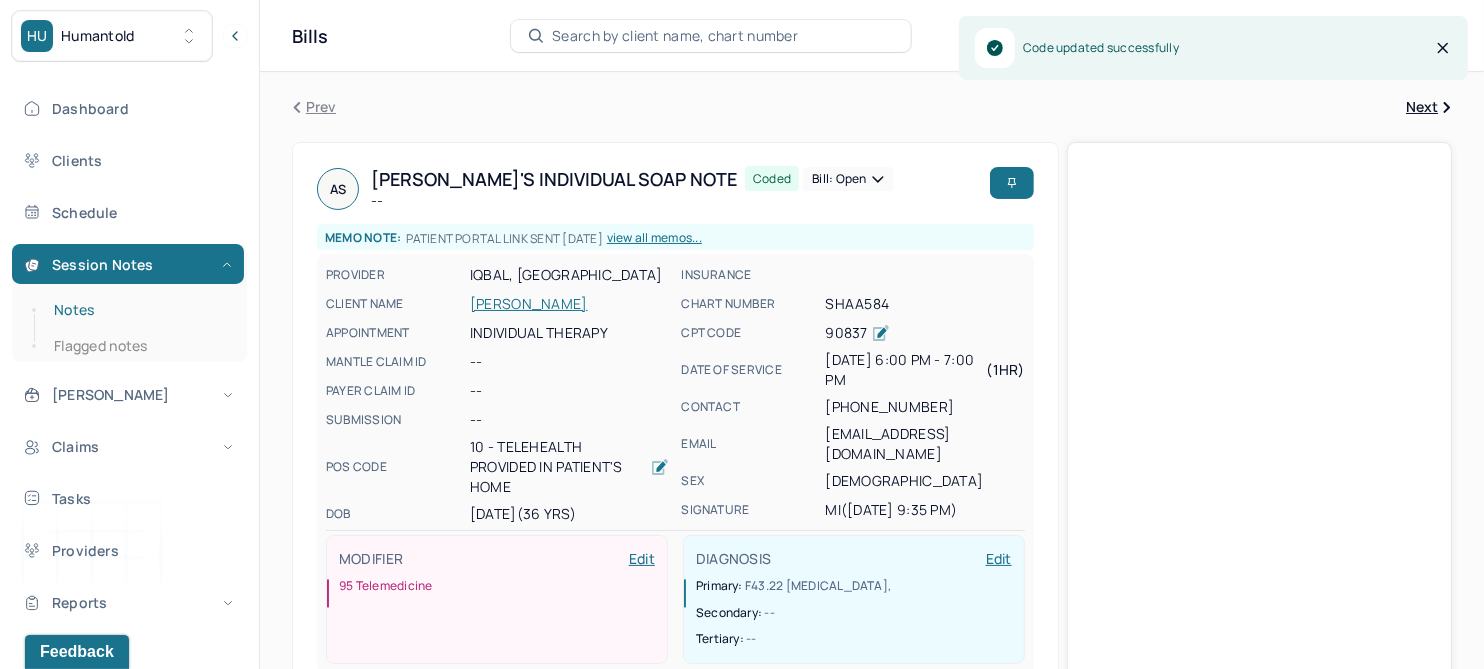 click on "Notes" at bounding box center [139, 310] 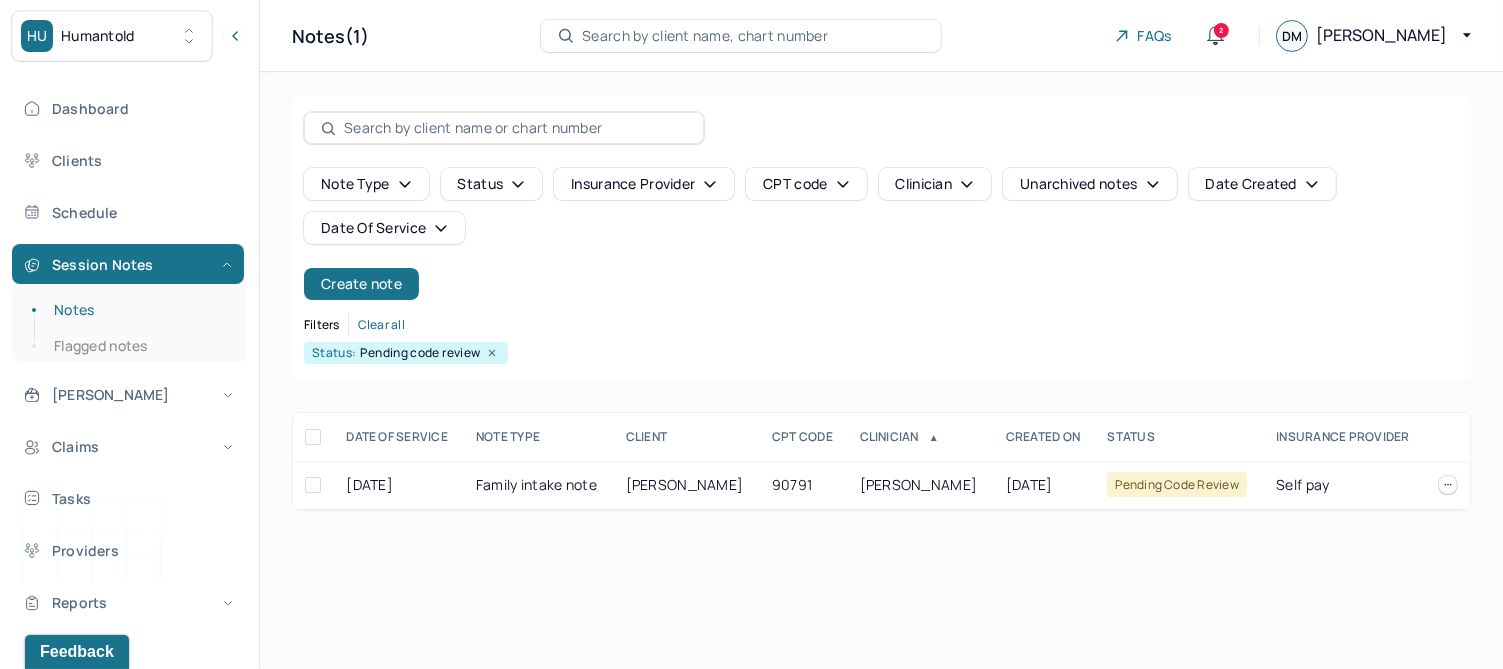 click 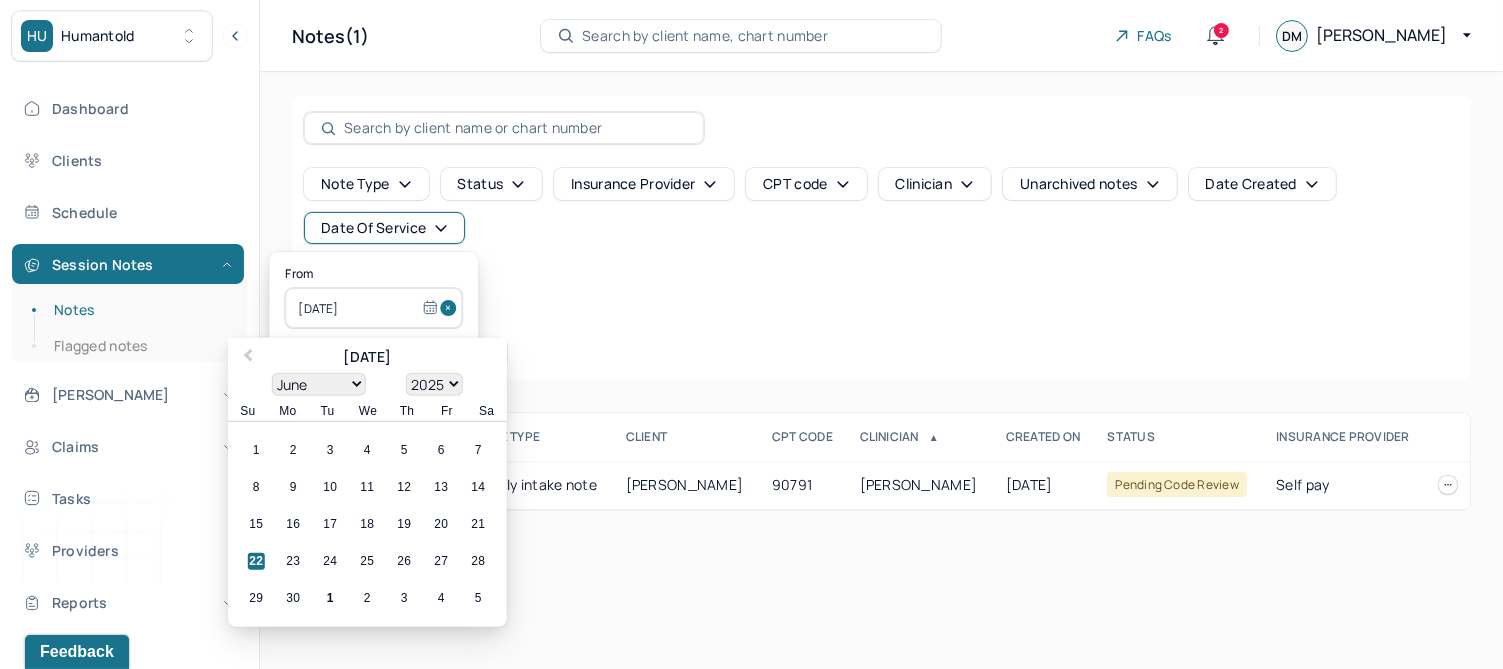 click at bounding box center [451, 308] 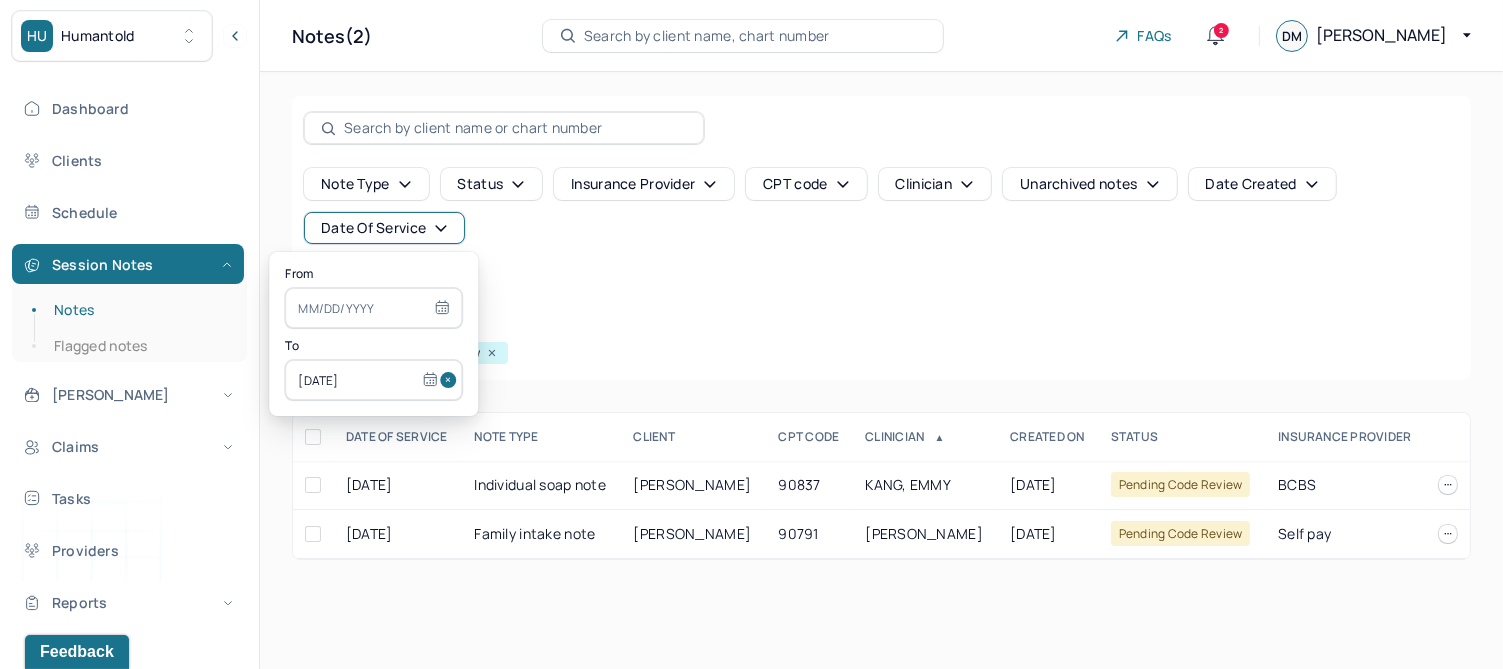 click at bounding box center (451, 380) 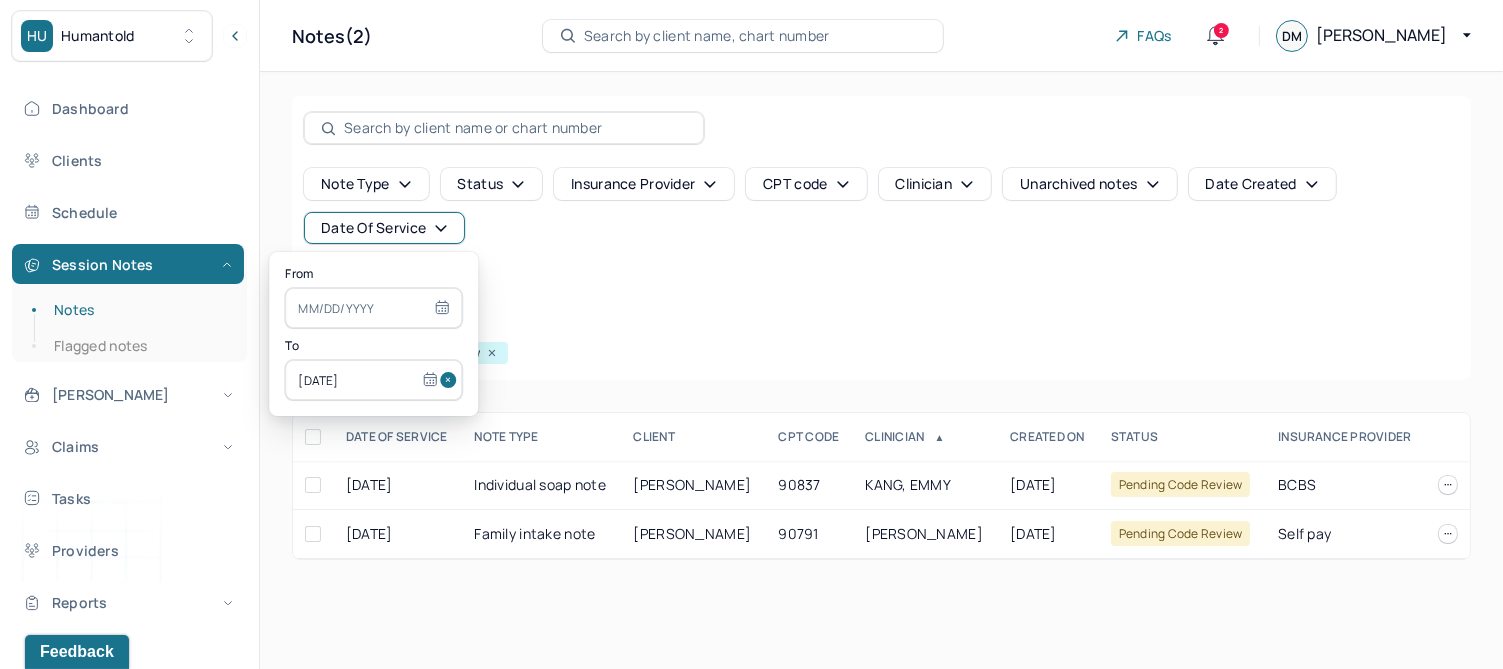 type 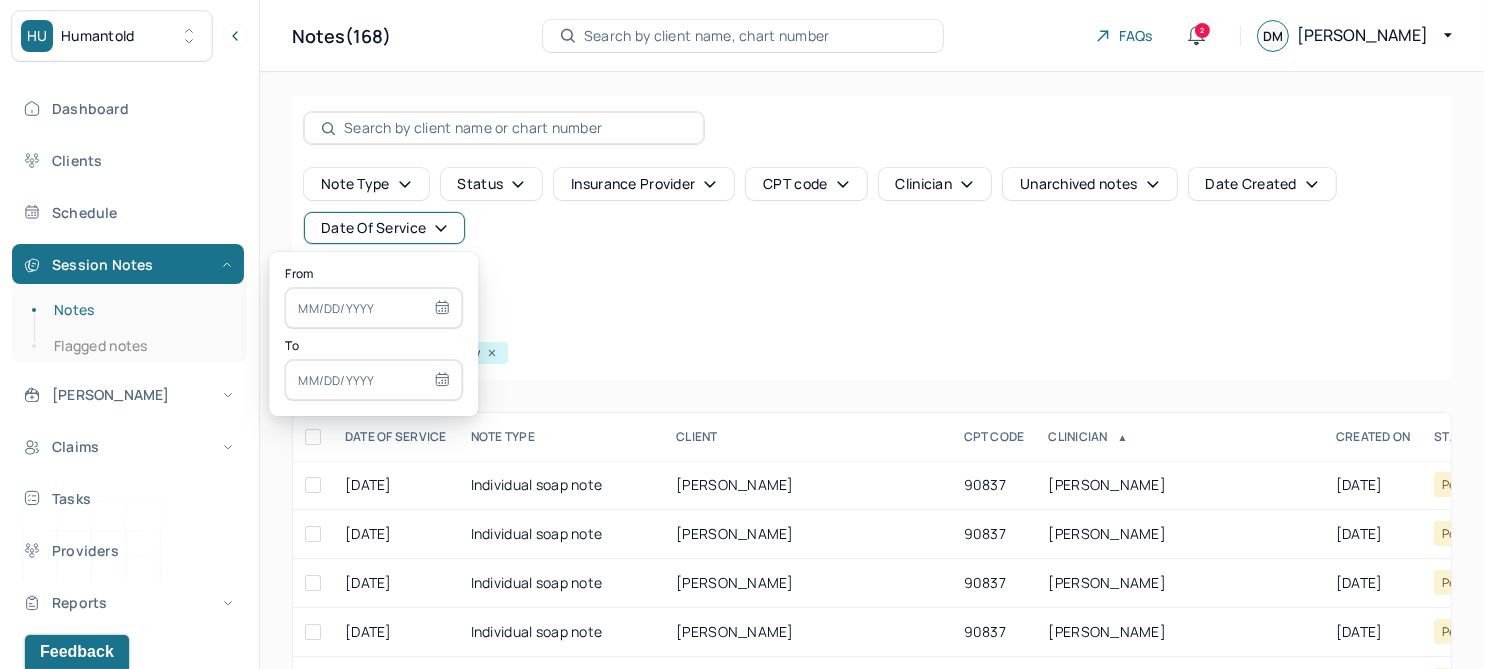 click at bounding box center [373, 308] 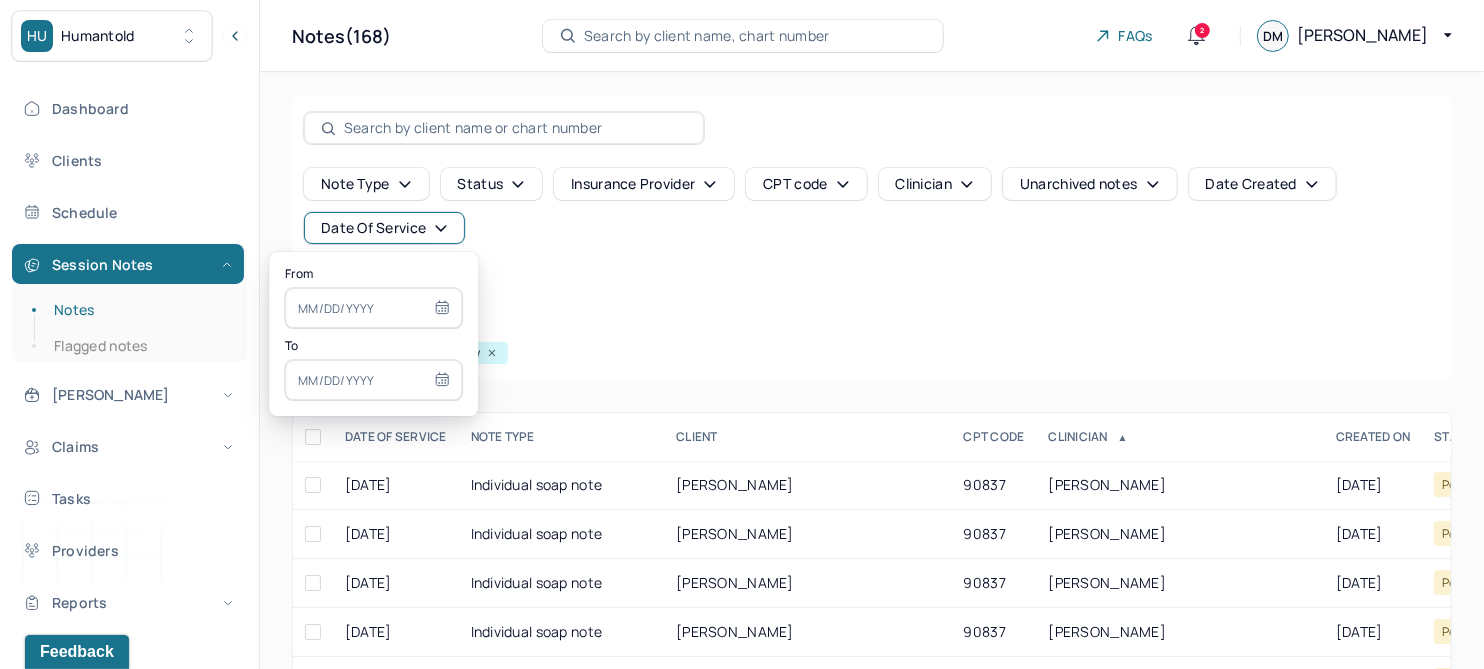 select on "6" 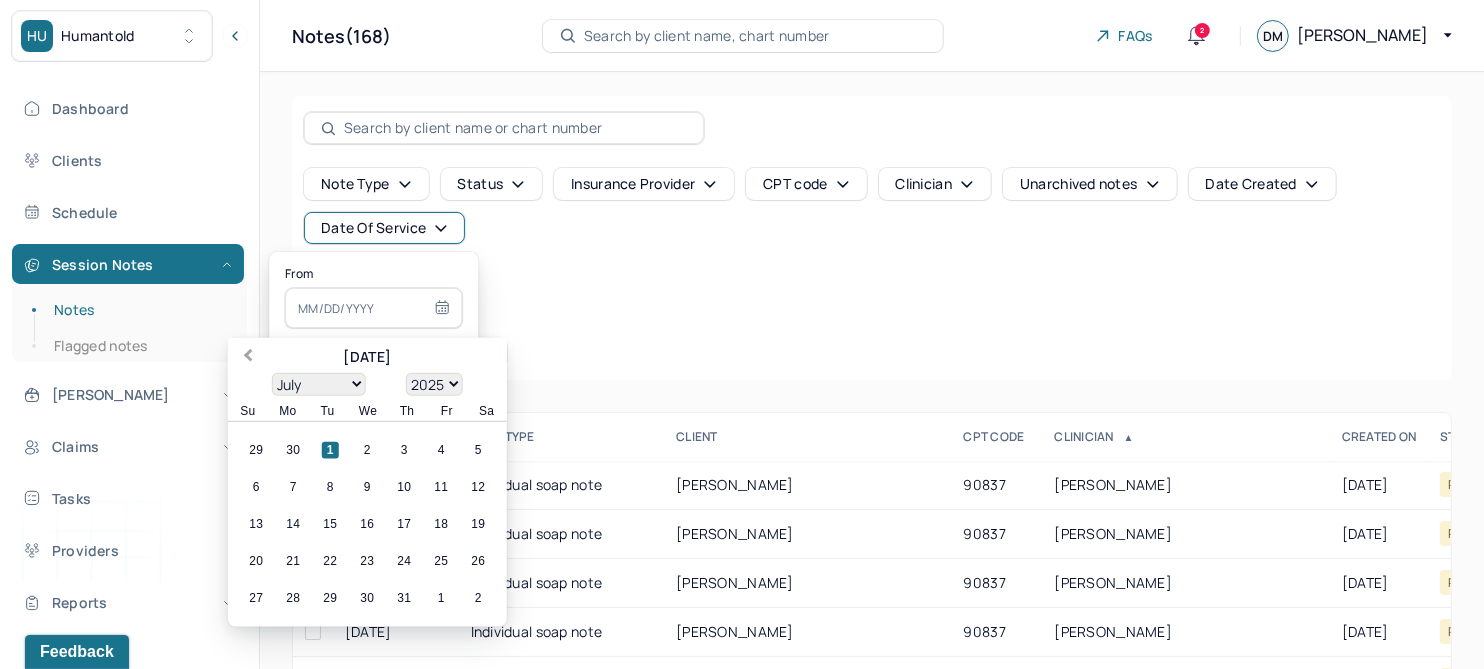 click on "Previous Month" at bounding box center (248, 357) 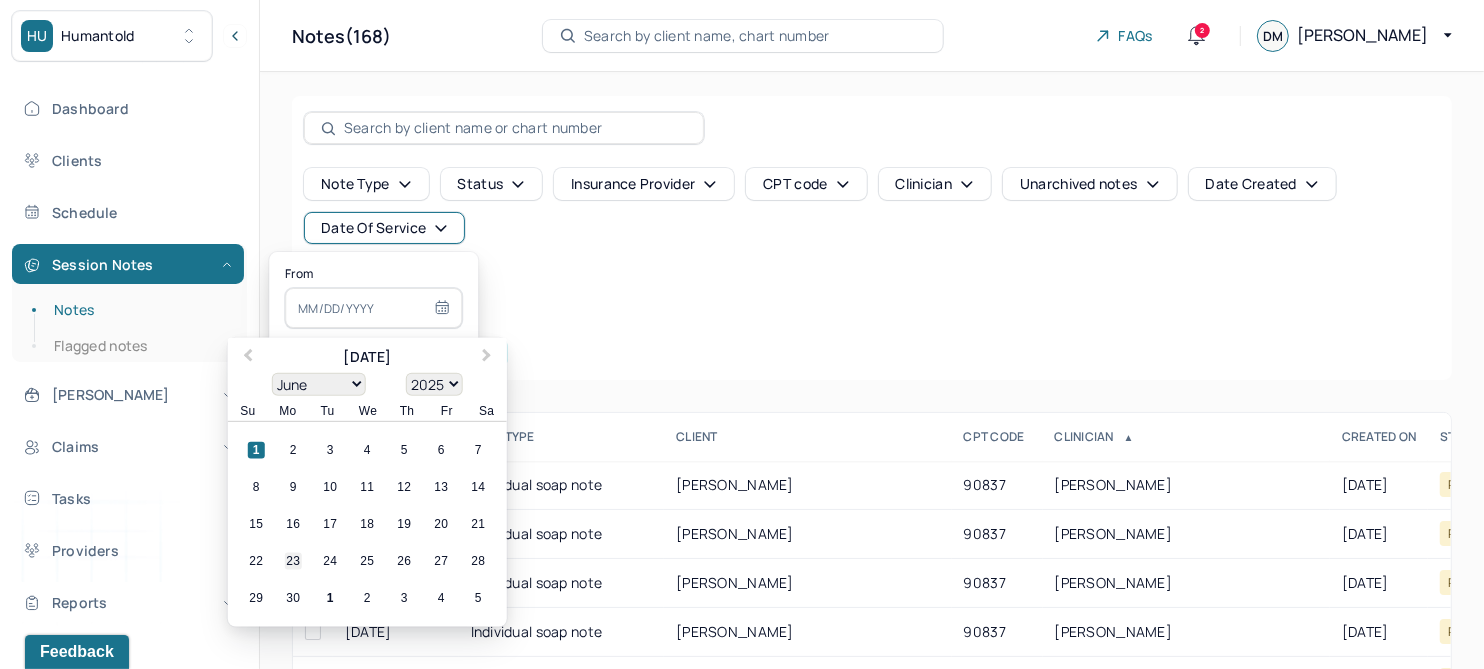 click on "23" at bounding box center [293, 561] 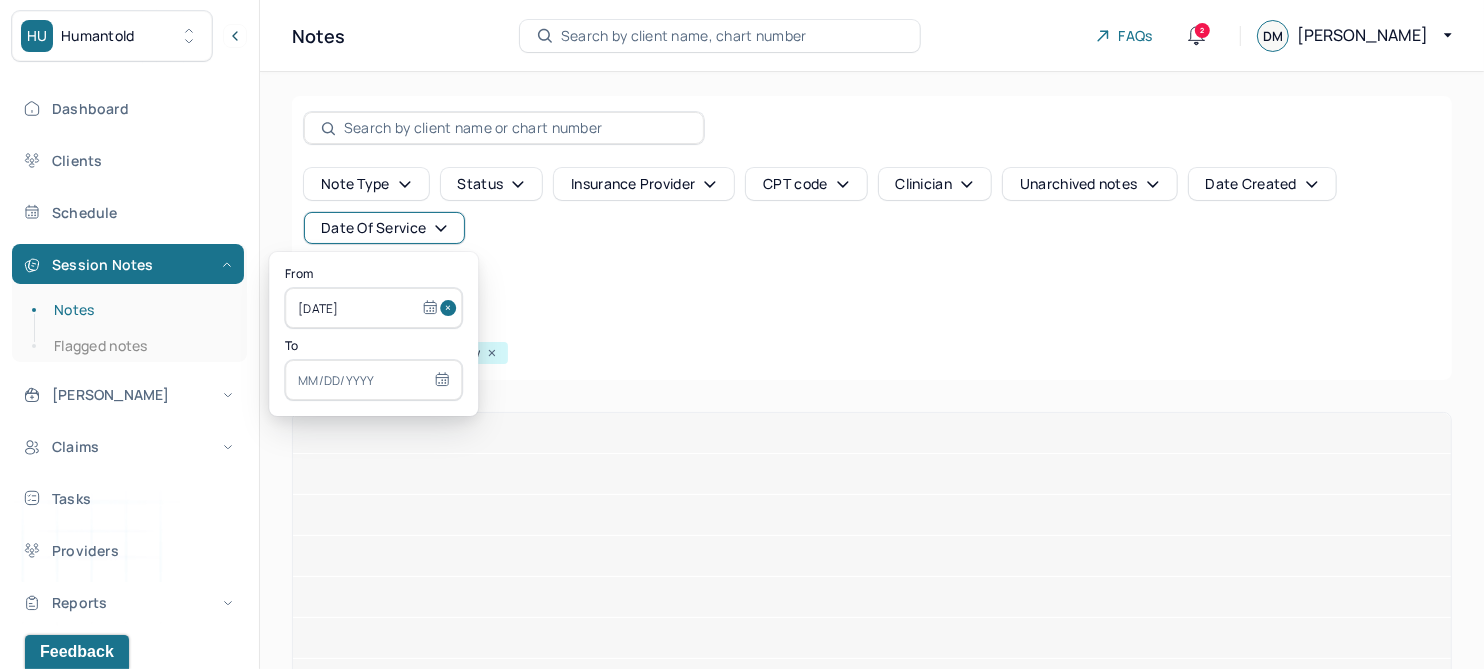 click at bounding box center (373, 380) 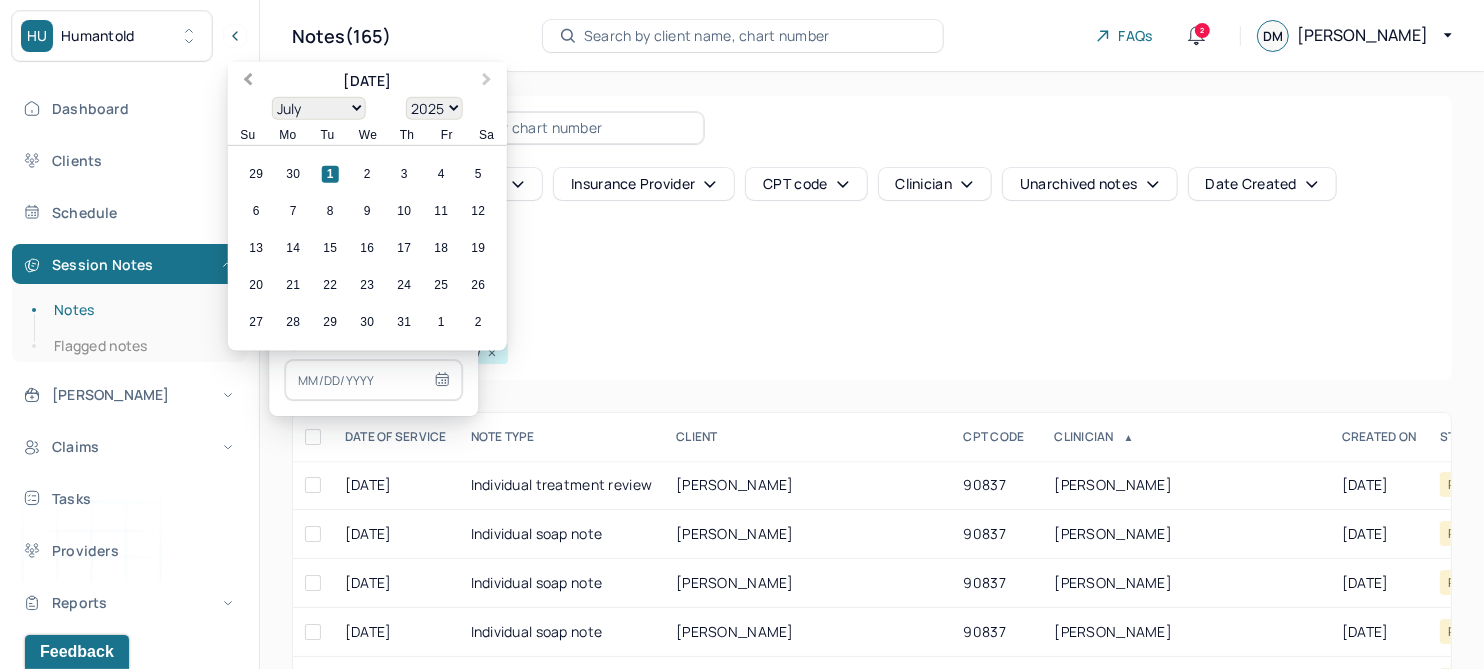 click on "Previous Month" at bounding box center (248, 81) 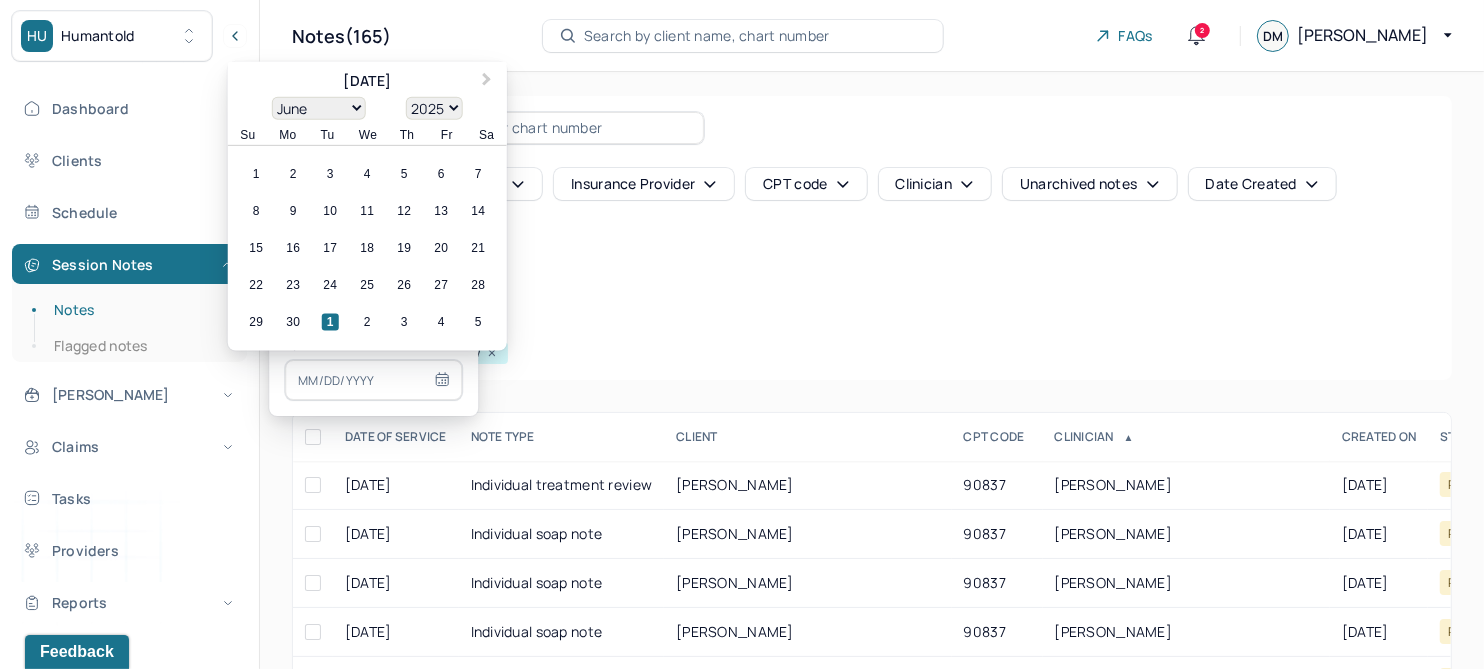 click on "23" at bounding box center [293, 285] 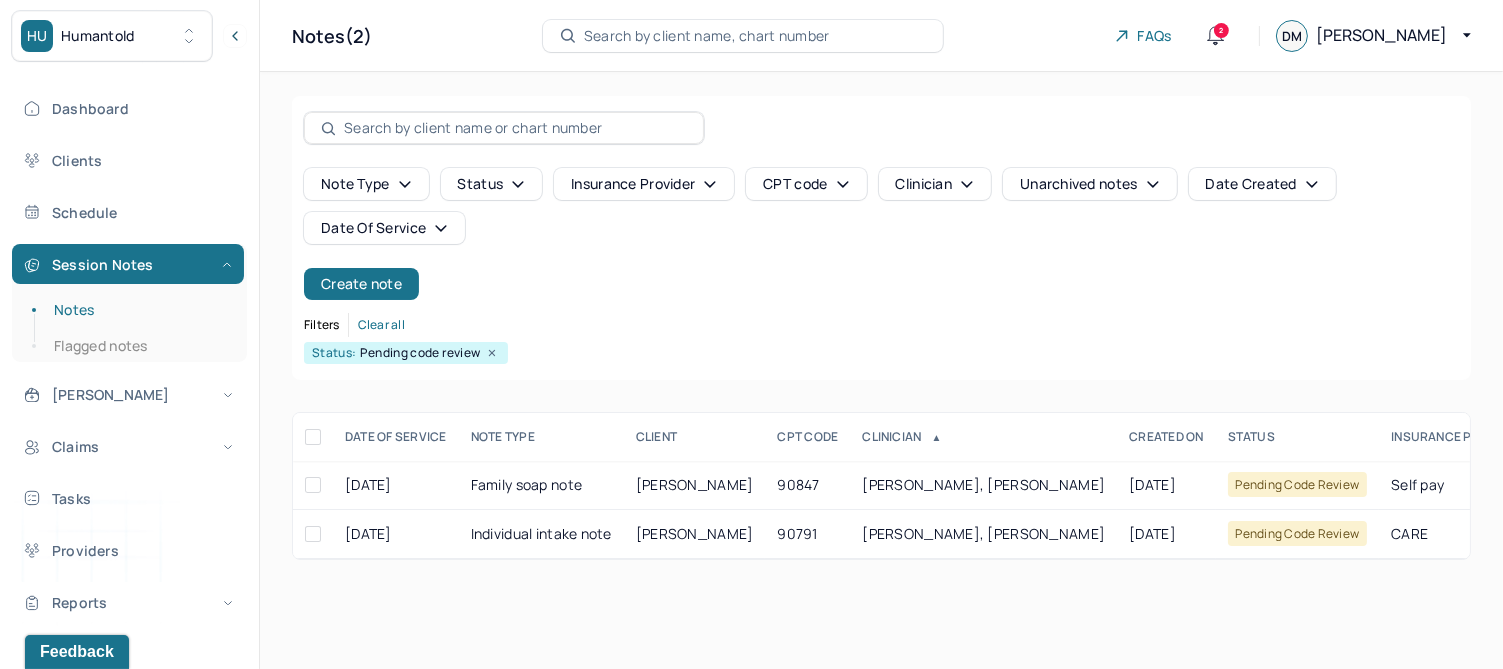 click on "Note type     Status     Insurance provider     CPT code     Clinician     Unarchived notes     Date Created     Date Of Service     Create note" at bounding box center [881, 234] 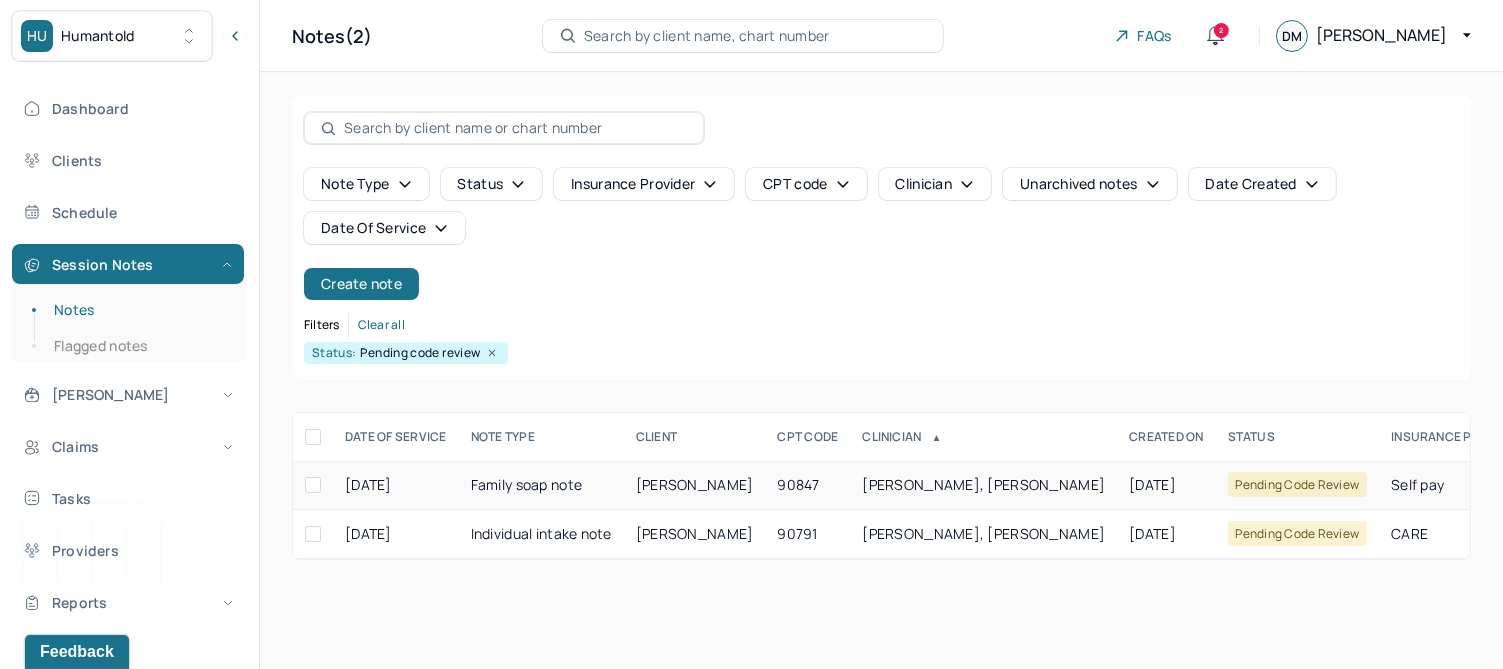click on "[PERSON_NAME]" at bounding box center [695, 484] 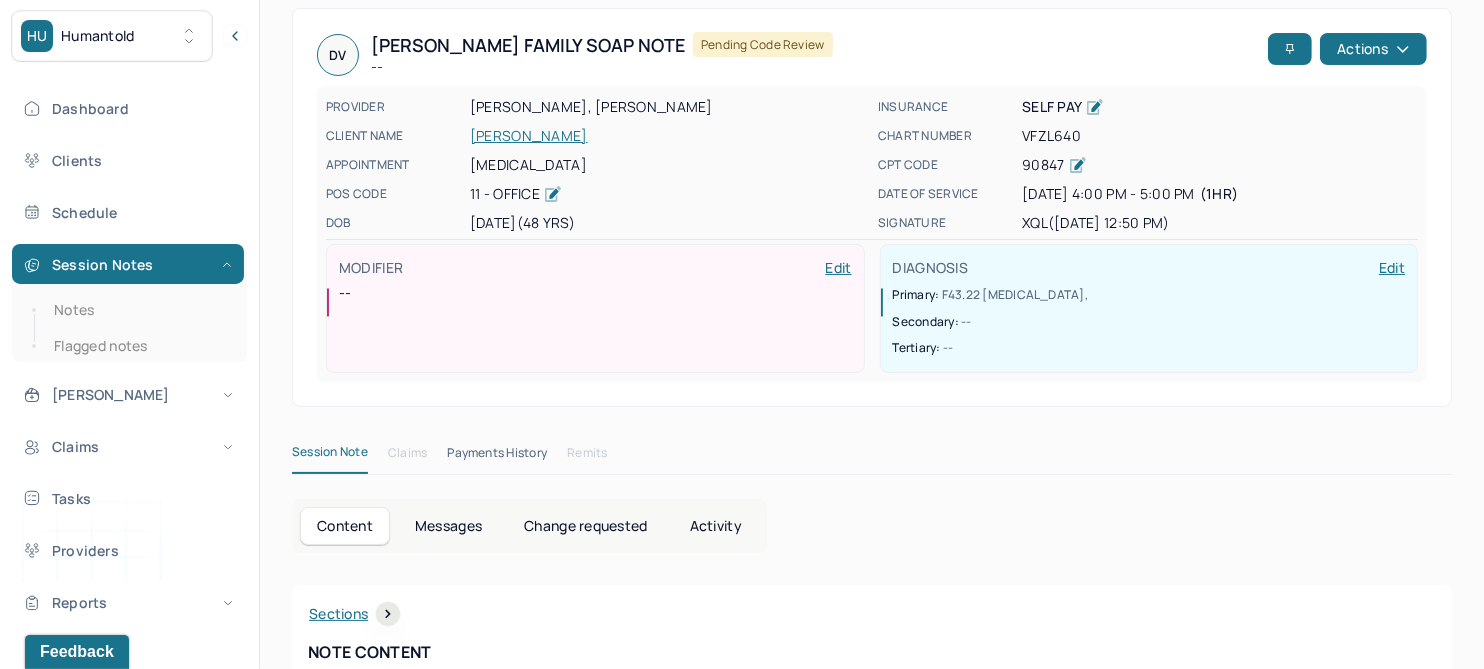 scroll, scrollTop: 0, scrollLeft: 0, axis: both 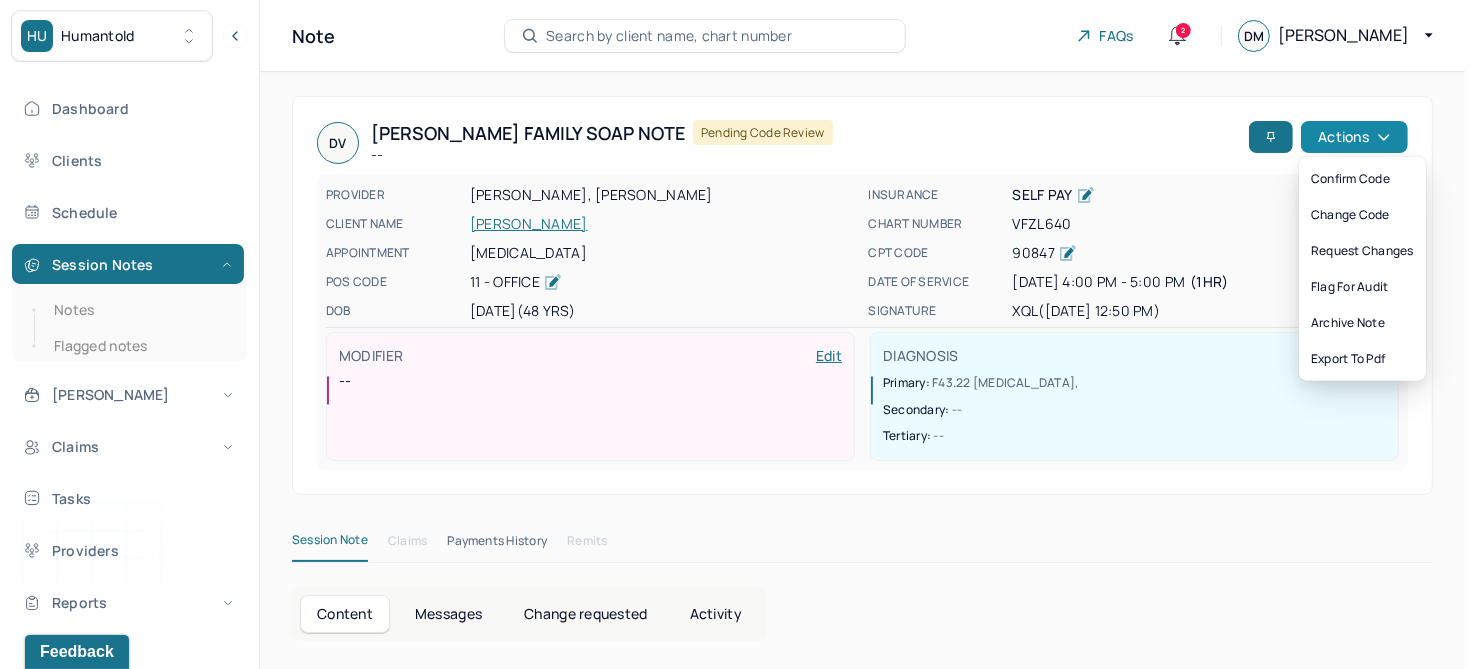 click 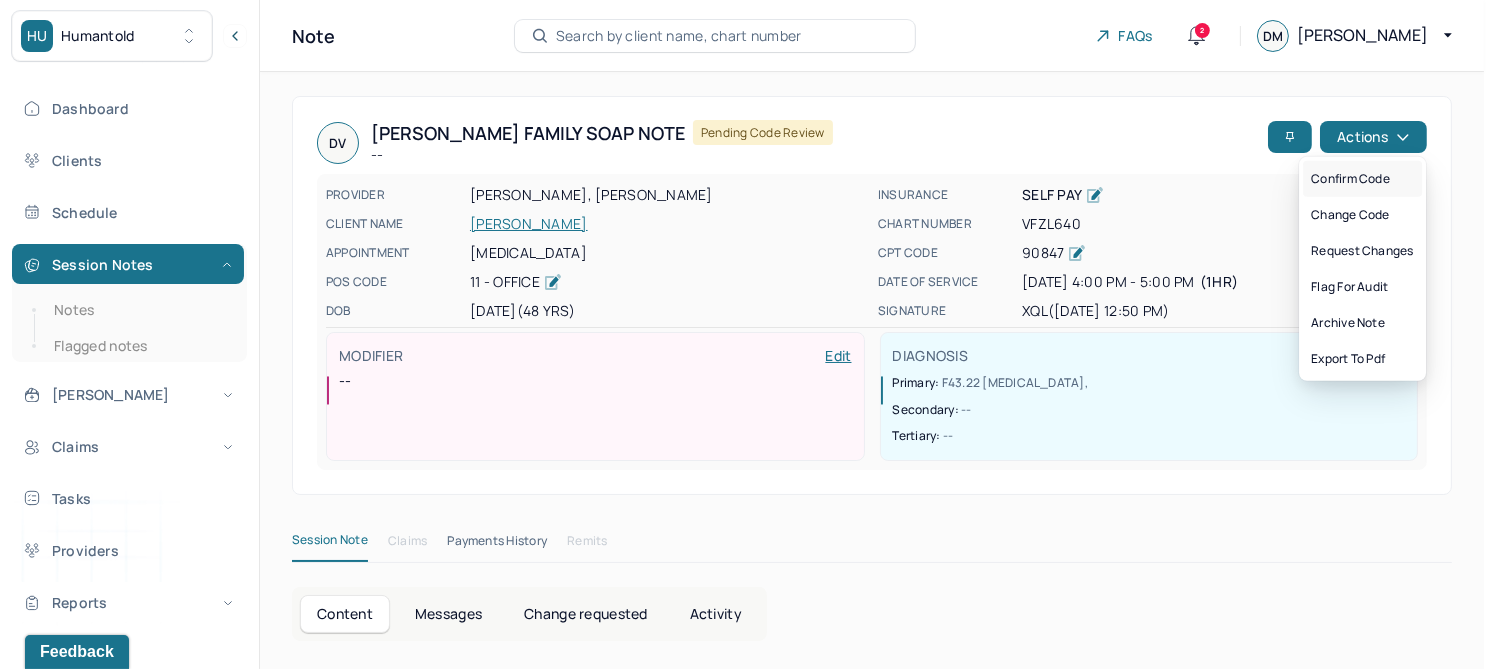click on "Confirm code" at bounding box center [1362, 179] 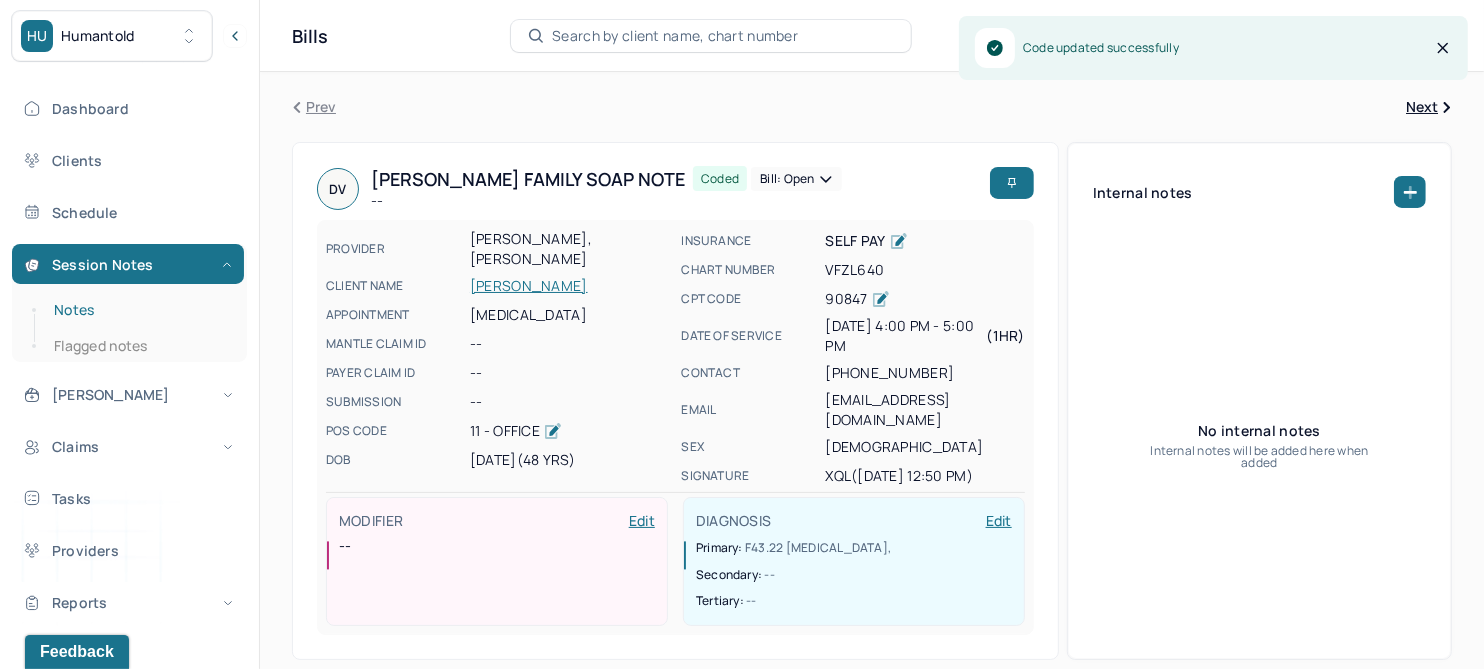click on "Notes" at bounding box center [139, 310] 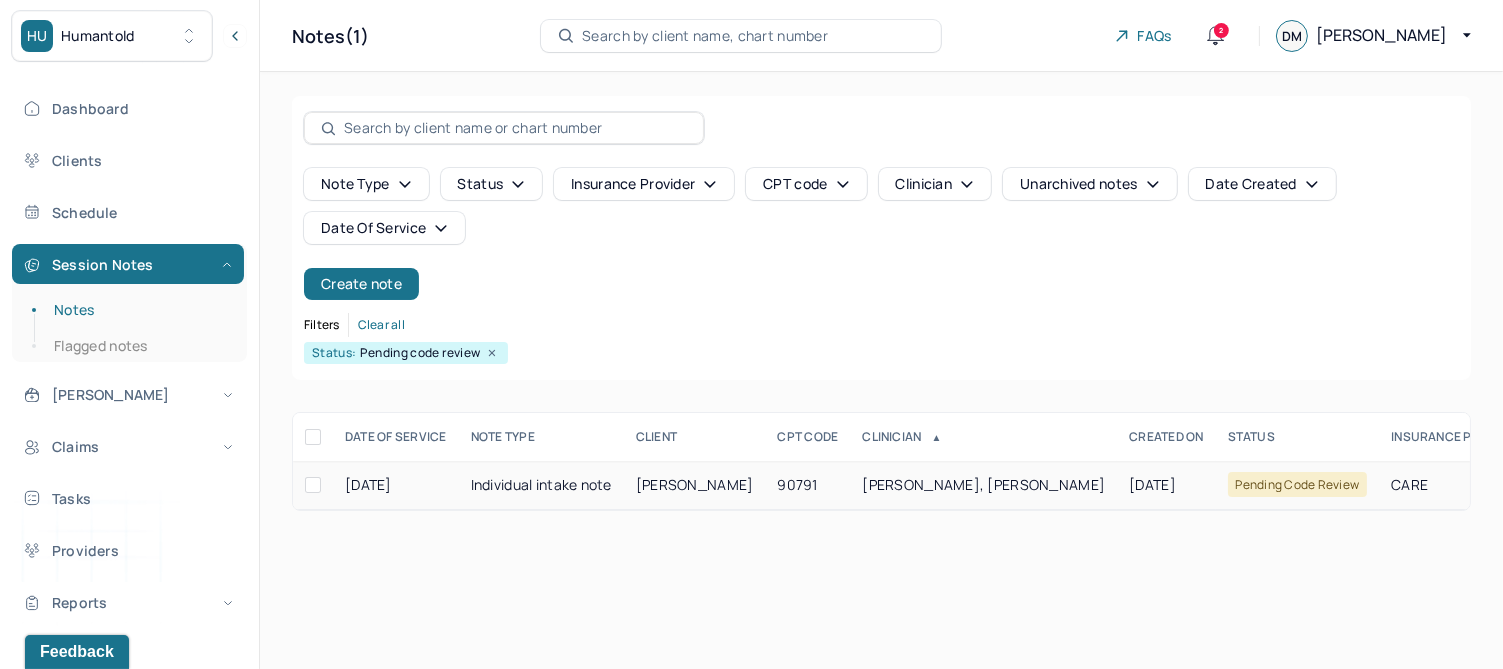 click on "[PERSON_NAME]" at bounding box center (695, 484) 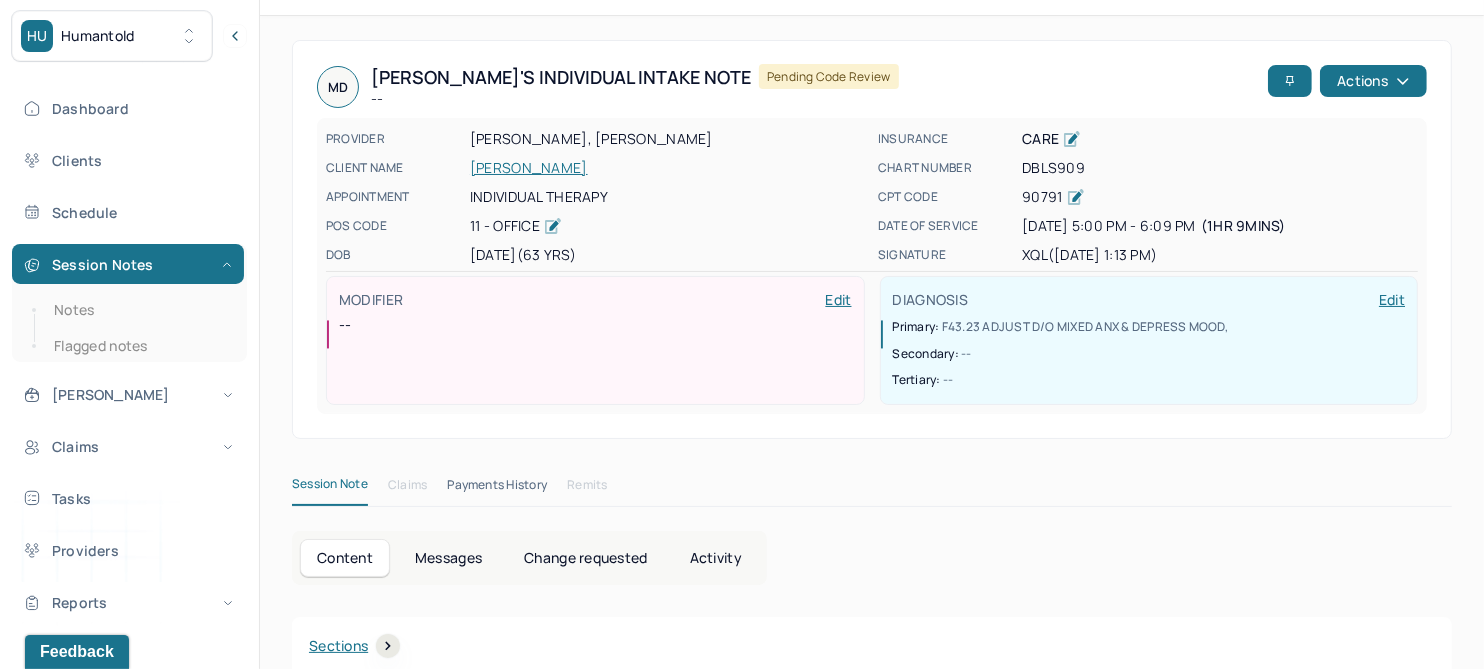 scroll, scrollTop: 0, scrollLeft: 0, axis: both 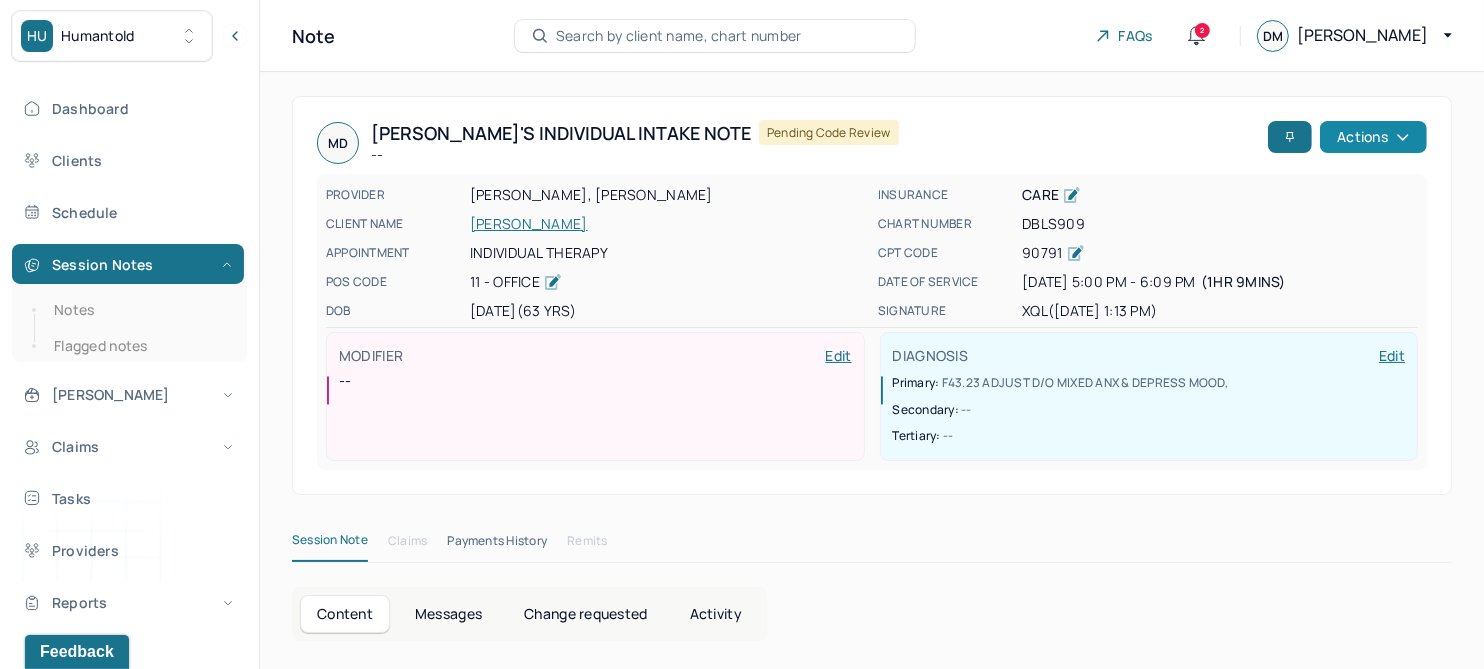 click 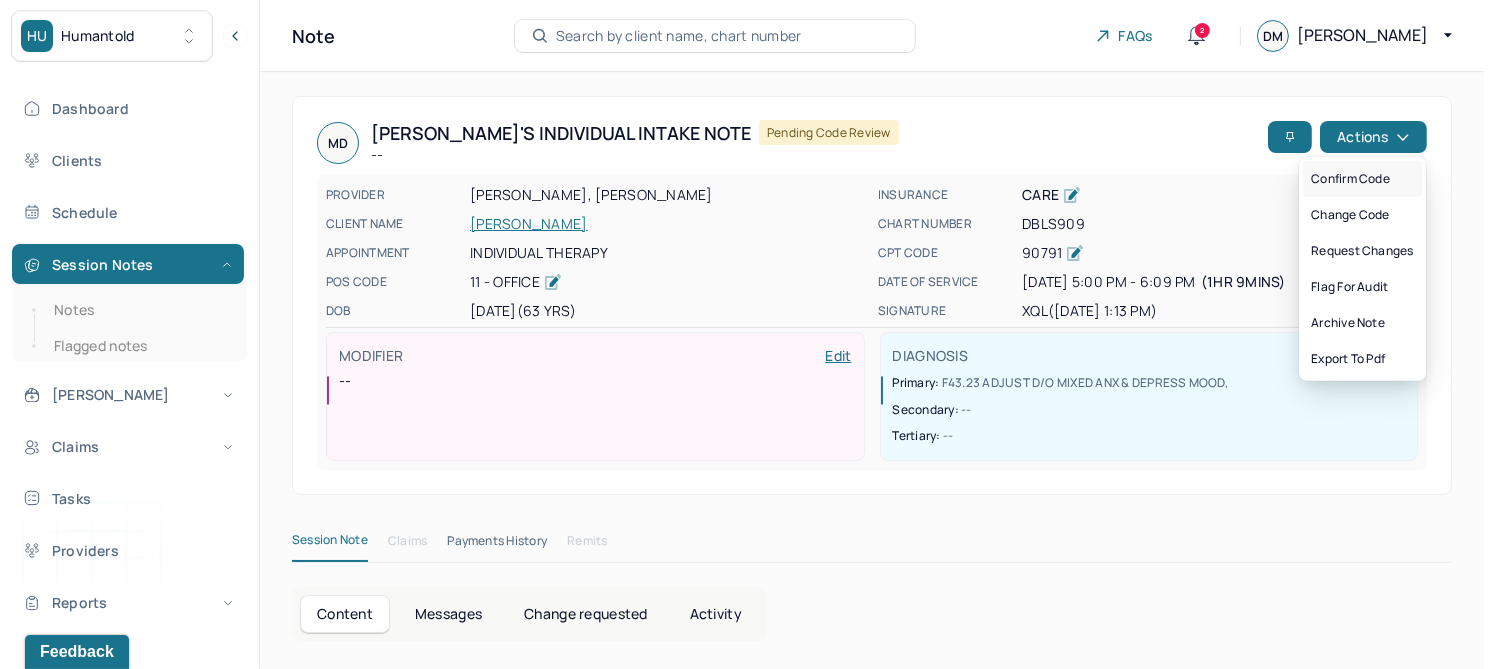 click on "Confirm code" at bounding box center (1362, 179) 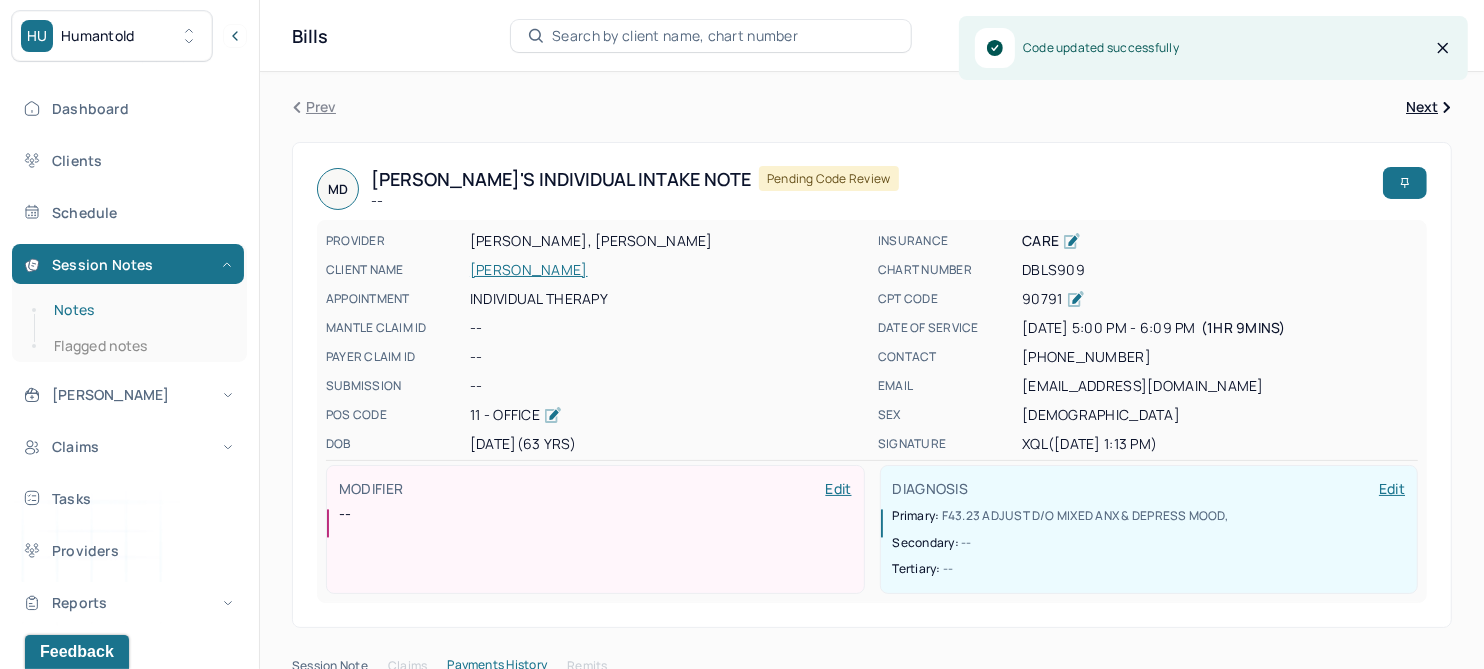 click on "Notes" at bounding box center [139, 310] 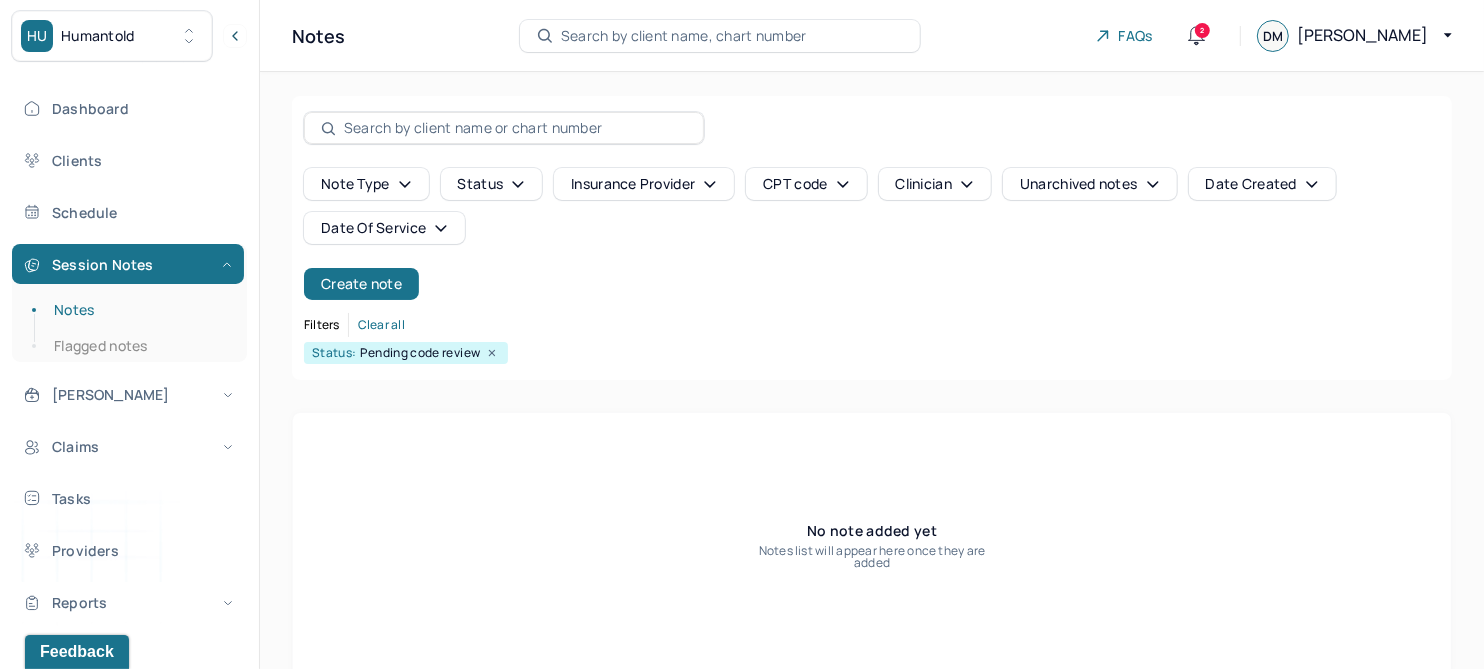 click 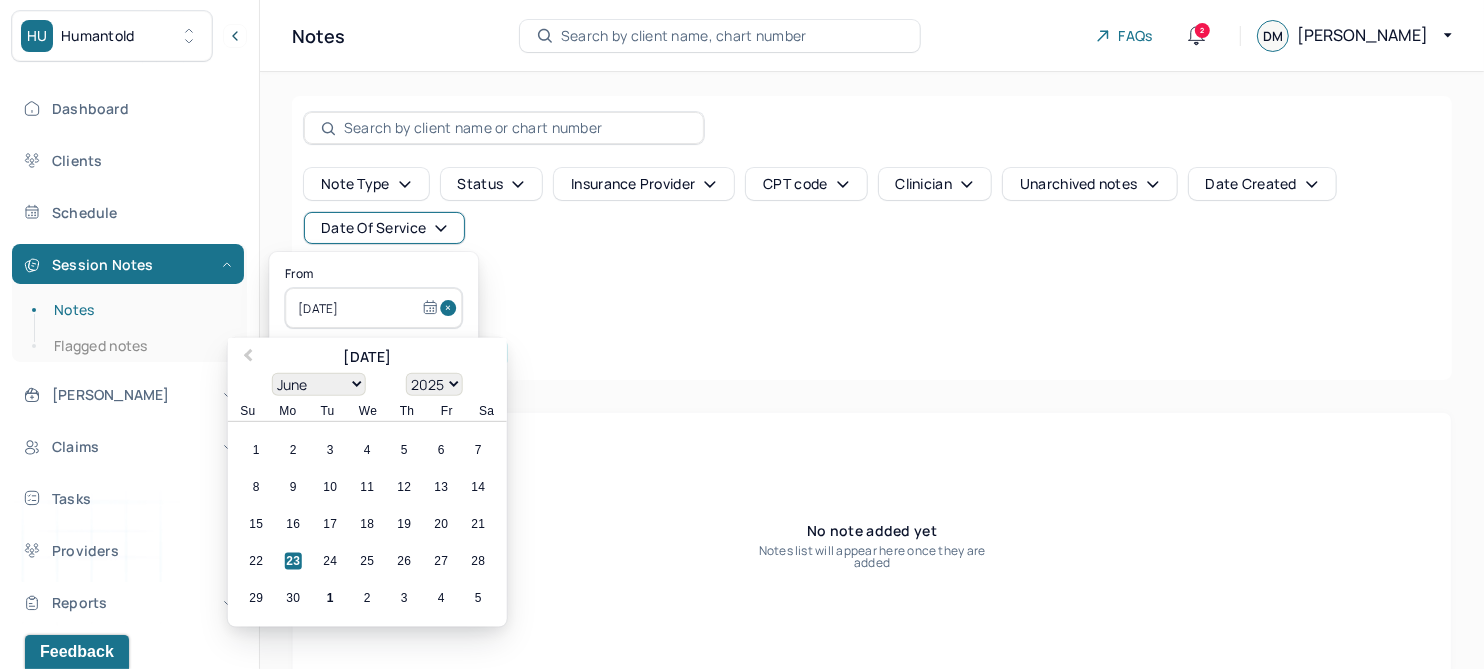 click at bounding box center [451, 308] 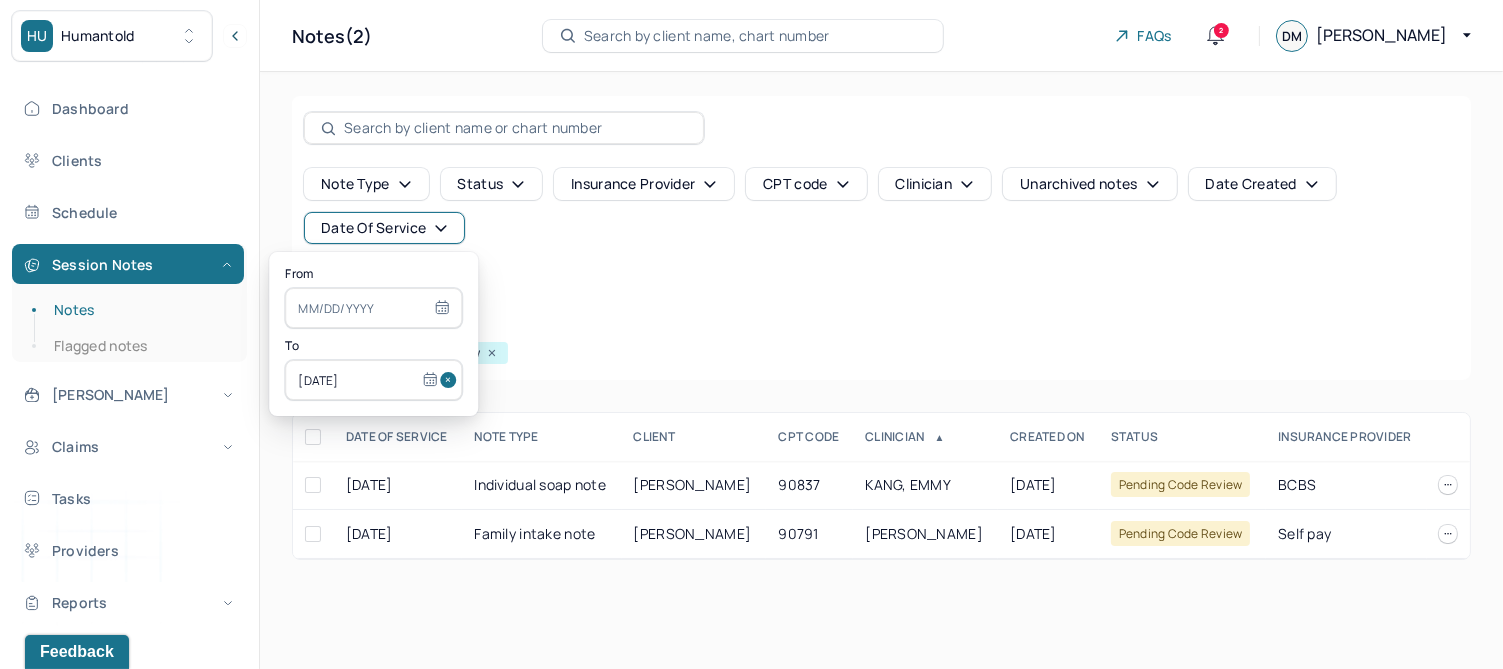 click at bounding box center (451, 380) 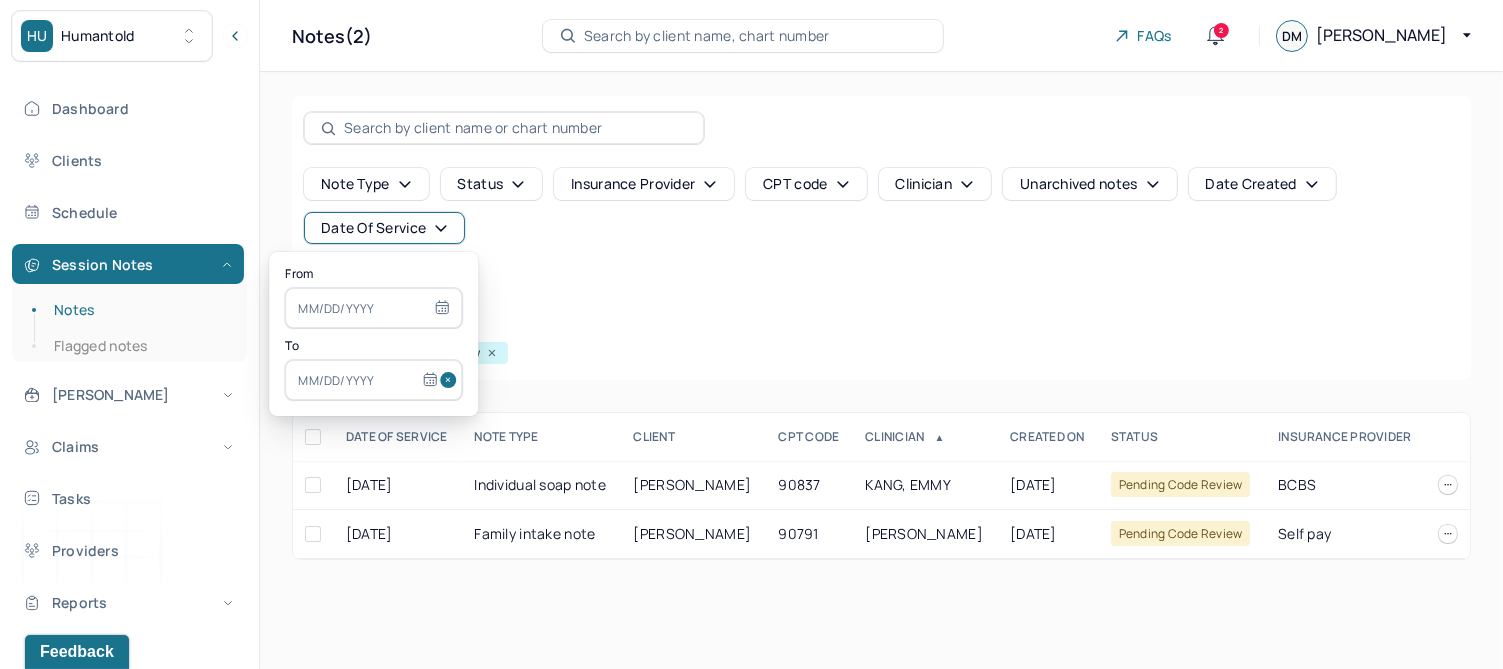 select on "6" 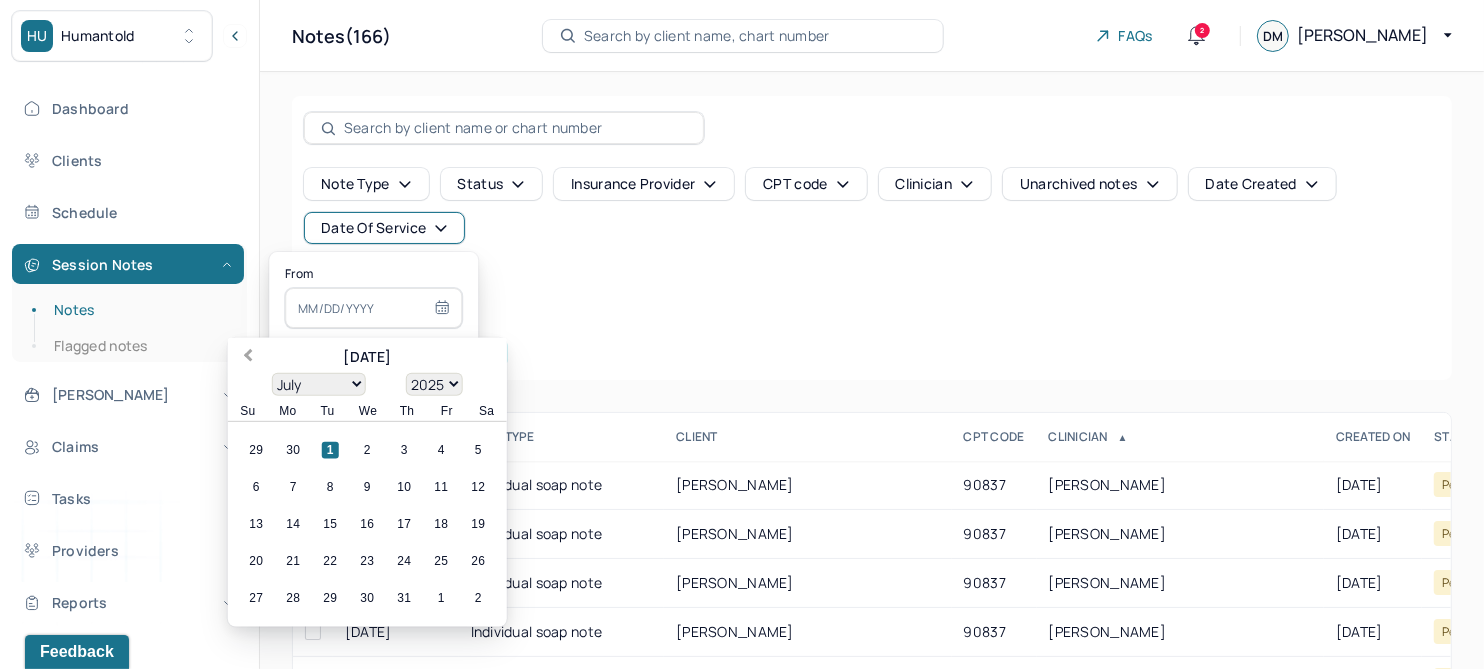 click on "Previous Month" at bounding box center [248, 357] 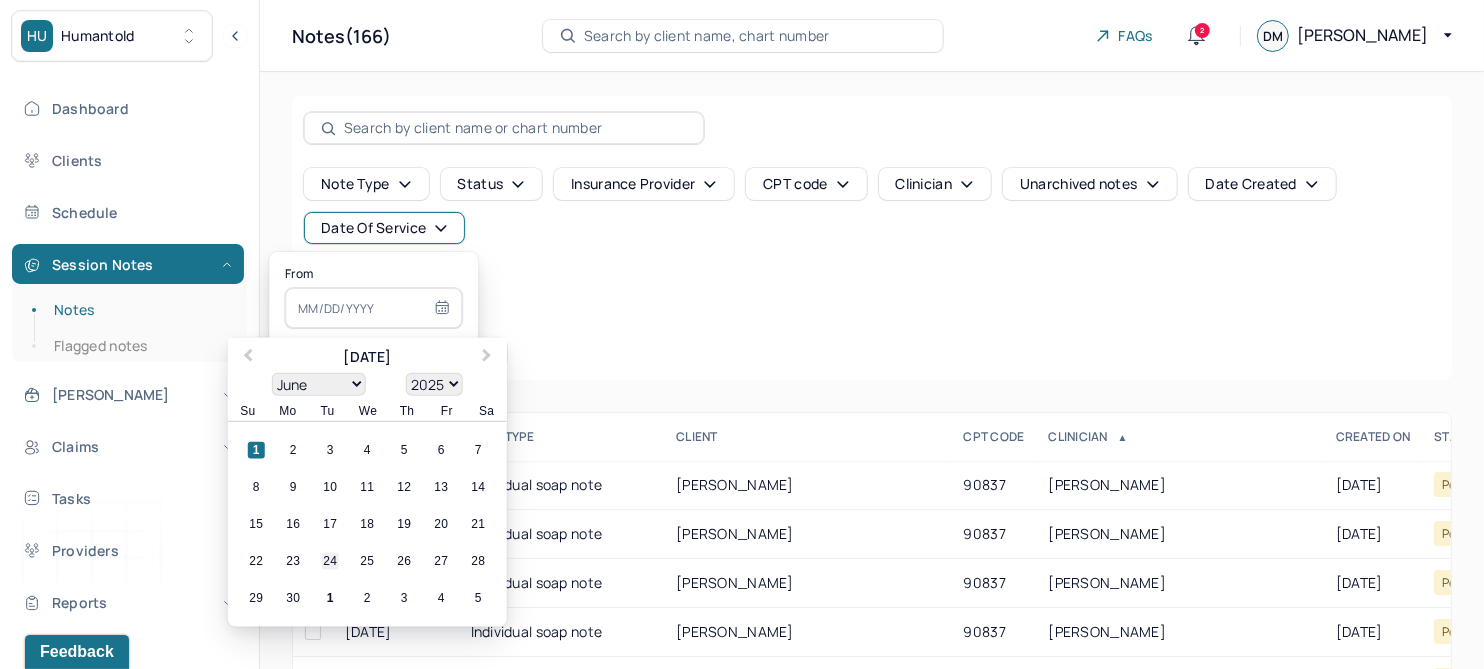 click on "24" at bounding box center [330, 561] 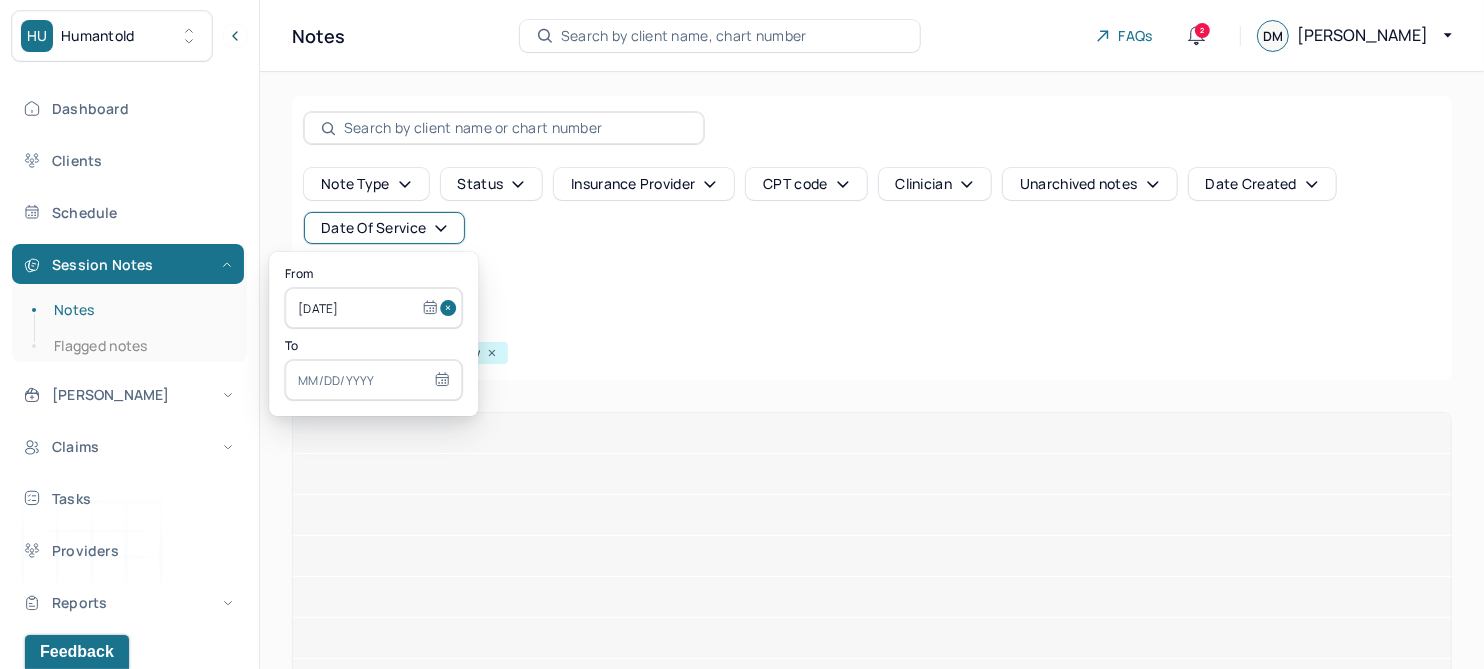 click at bounding box center [373, 380] 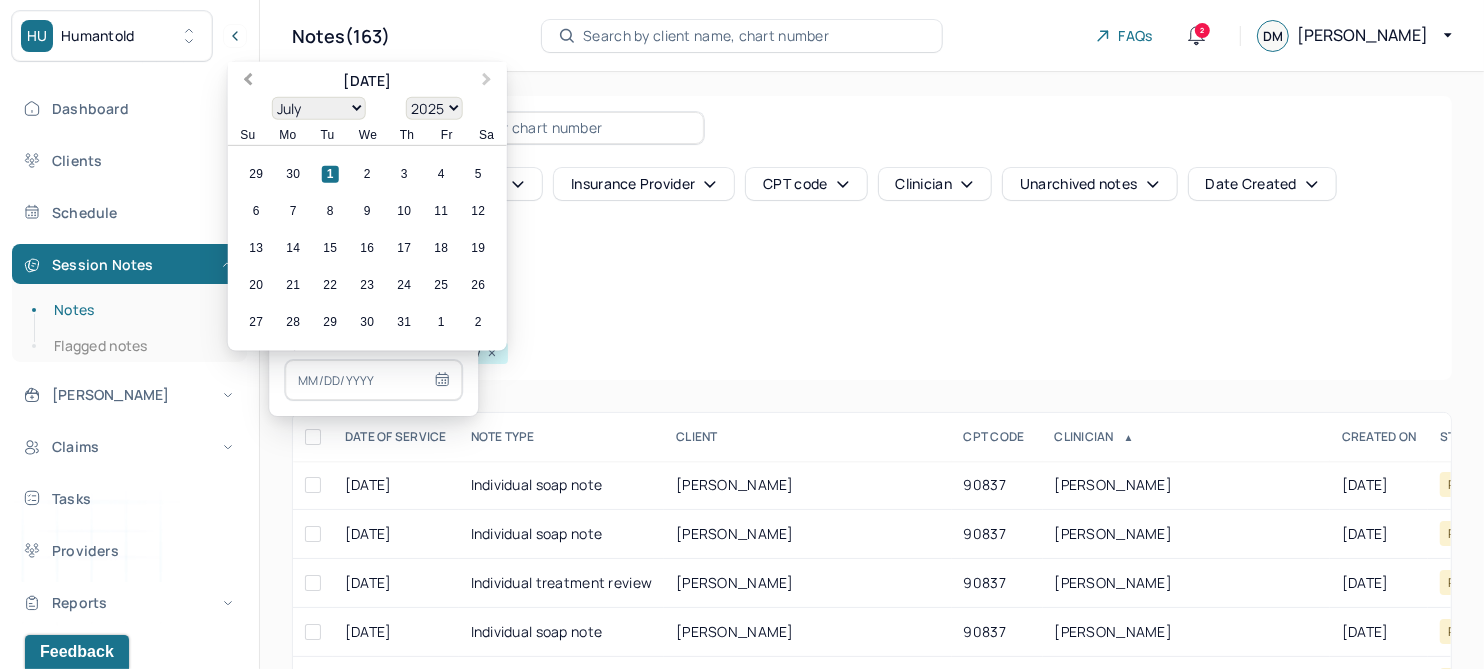 click on "Previous Month" at bounding box center (246, 83) 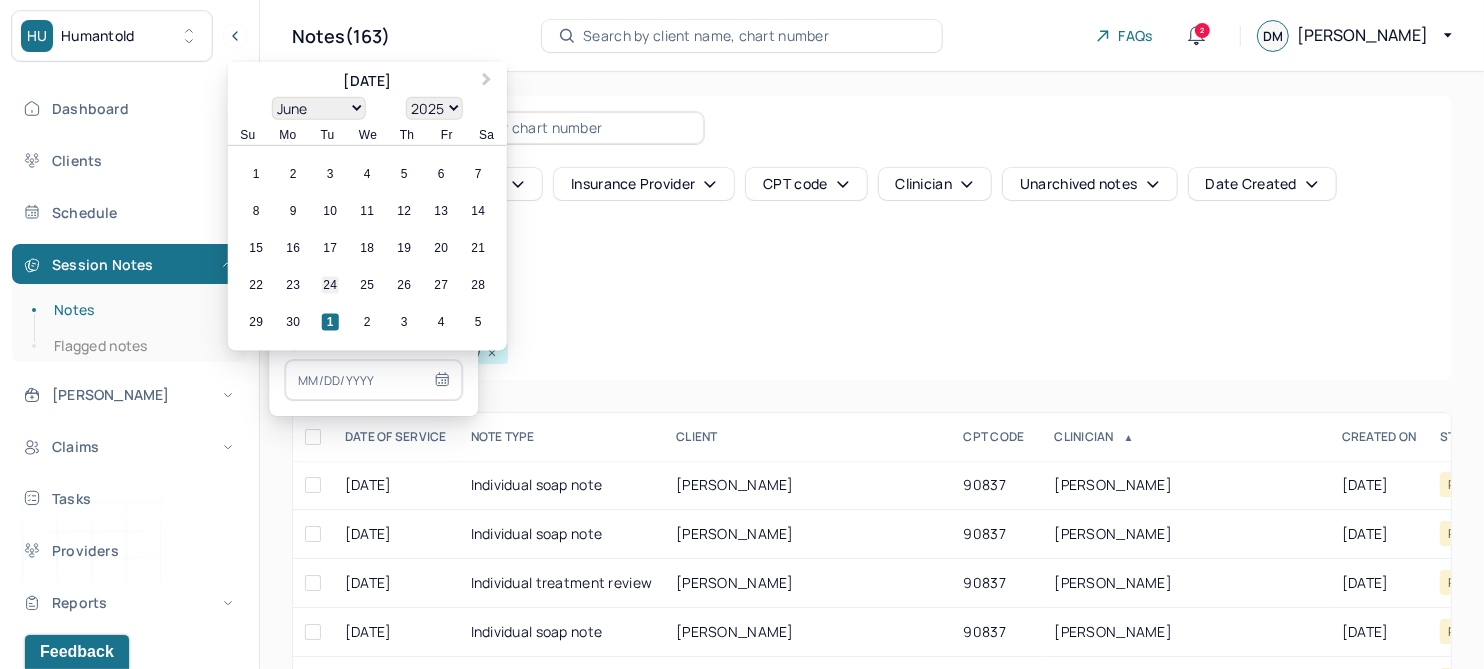 click on "24" at bounding box center [330, 285] 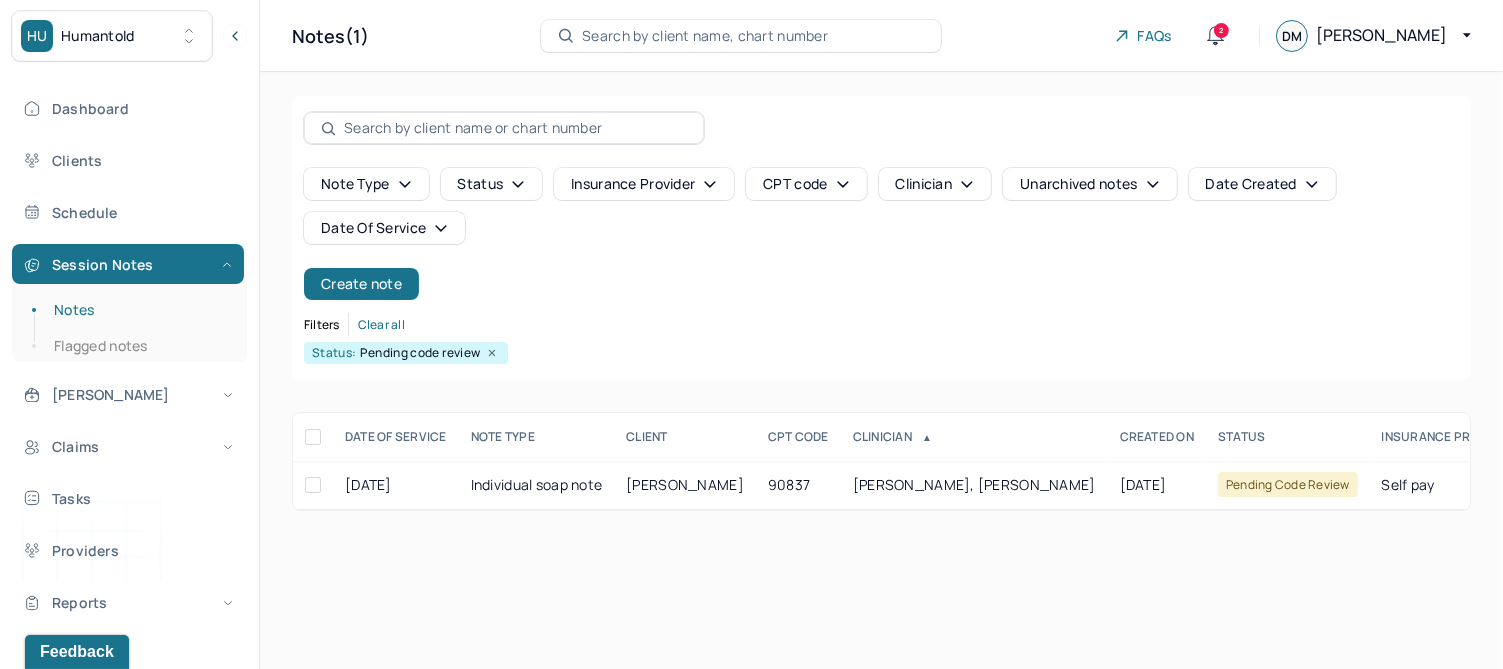 click on "Note type     Status     Insurance provider     CPT code     Clinician     Unarchived notes     Date Created     Date Of Service     Create note" at bounding box center (881, 234) 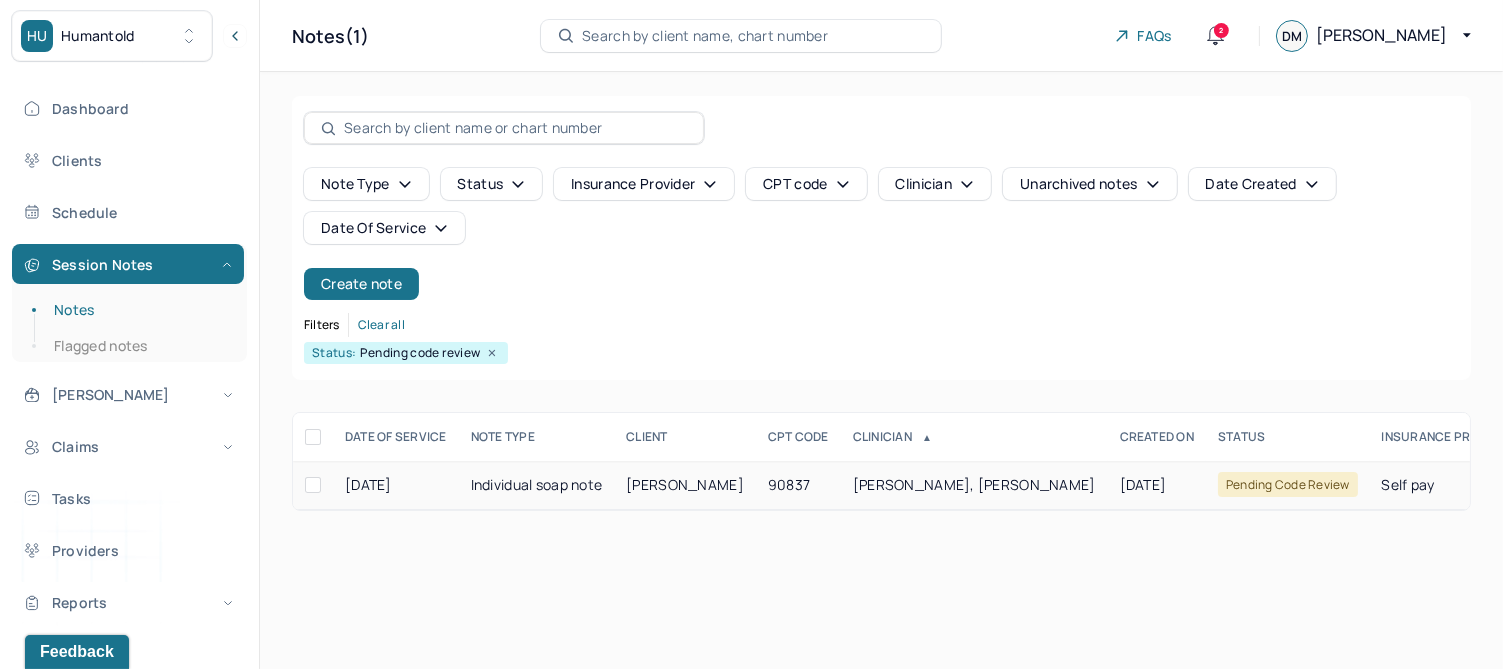 click on "[PERSON_NAME]" at bounding box center [685, 484] 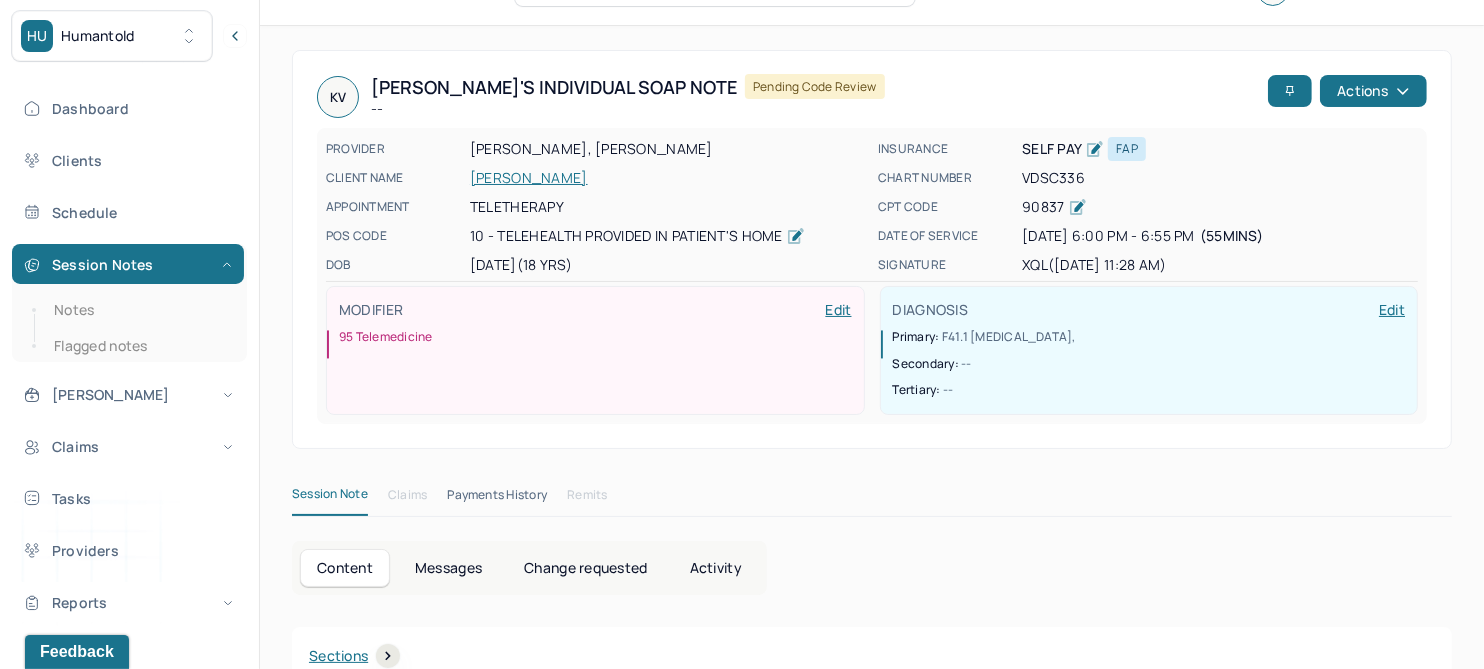 scroll, scrollTop: 0, scrollLeft: 0, axis: both 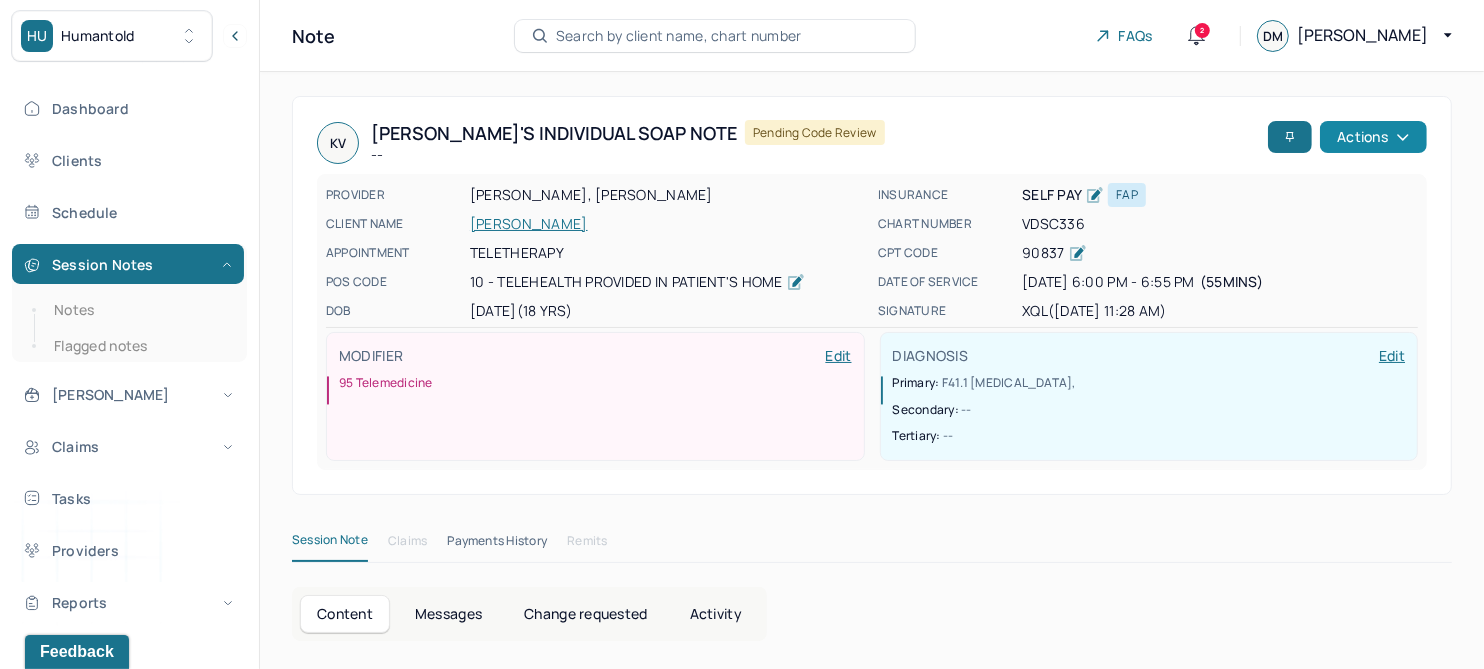 click on "Actions" at bounding box center (1373, 137) 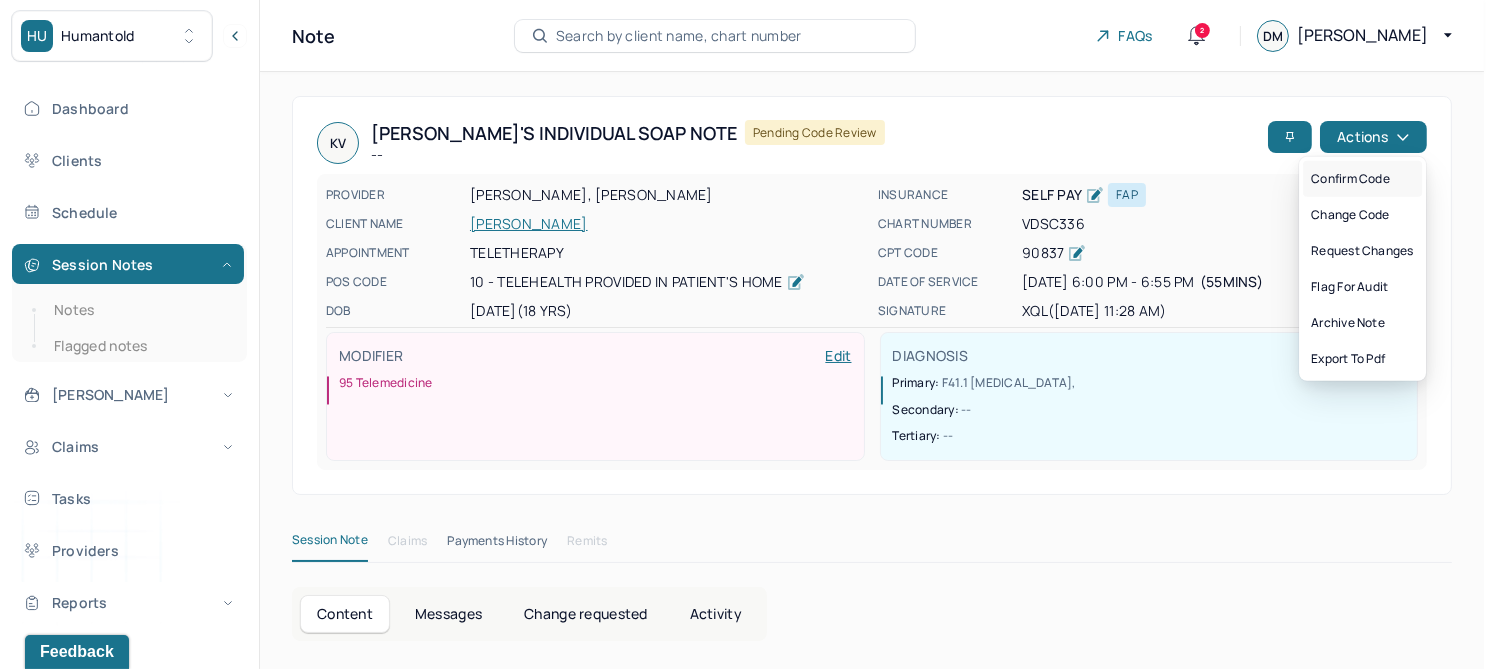 click on "Confirm code" at bounding box center (1362, 179) 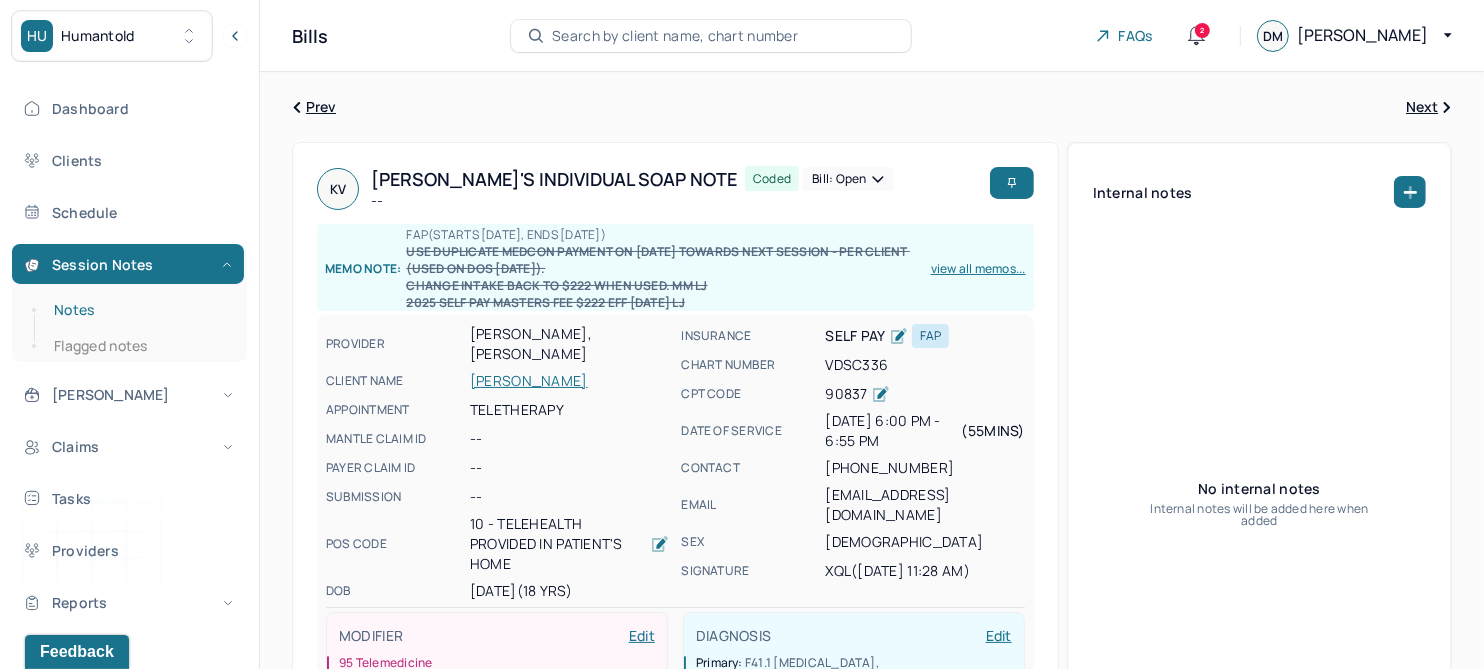 click on "Notes" at bounding box center [139, 310] 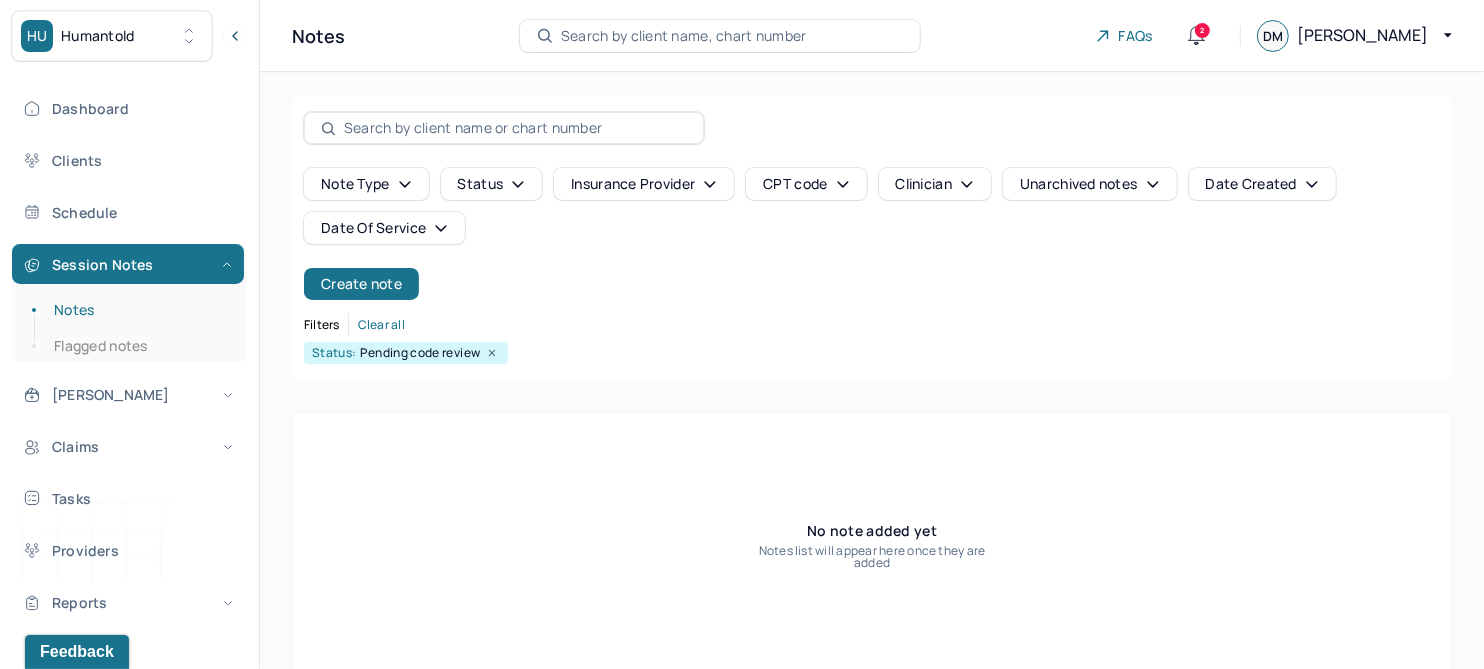 click 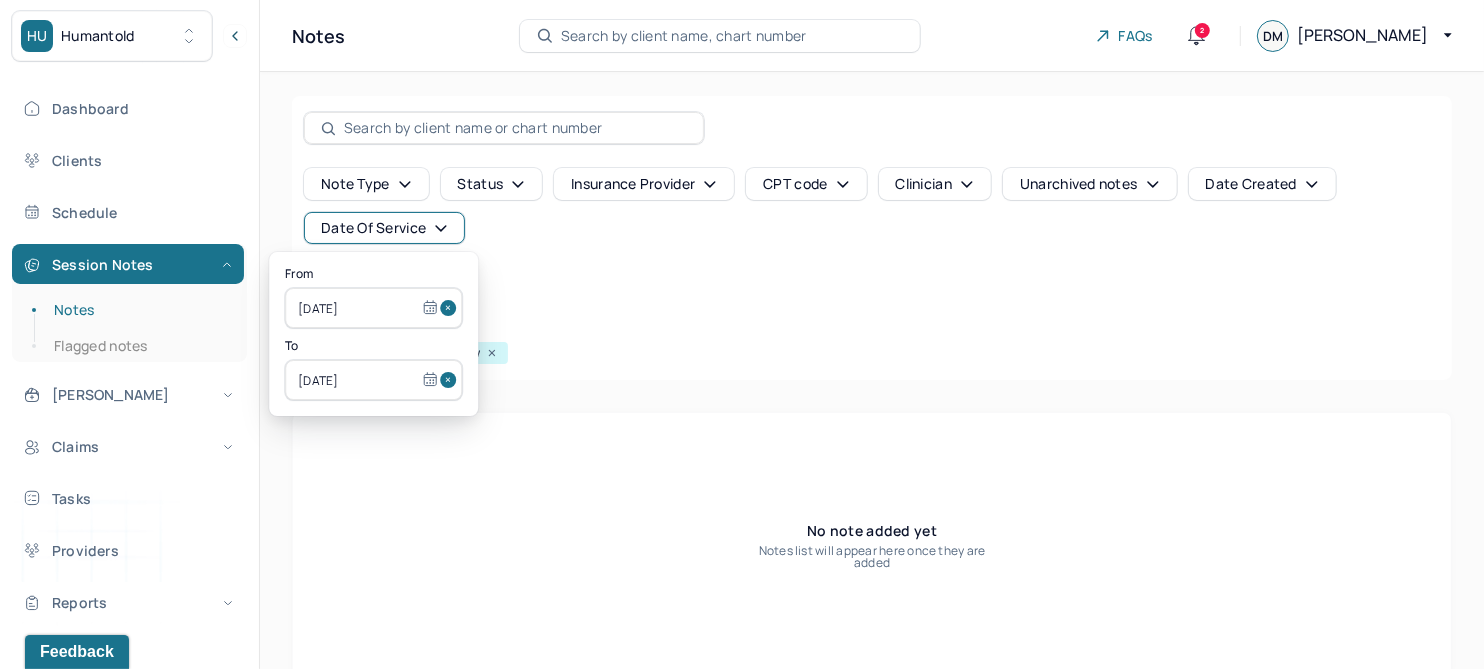 click at bounding box center (451, 308) 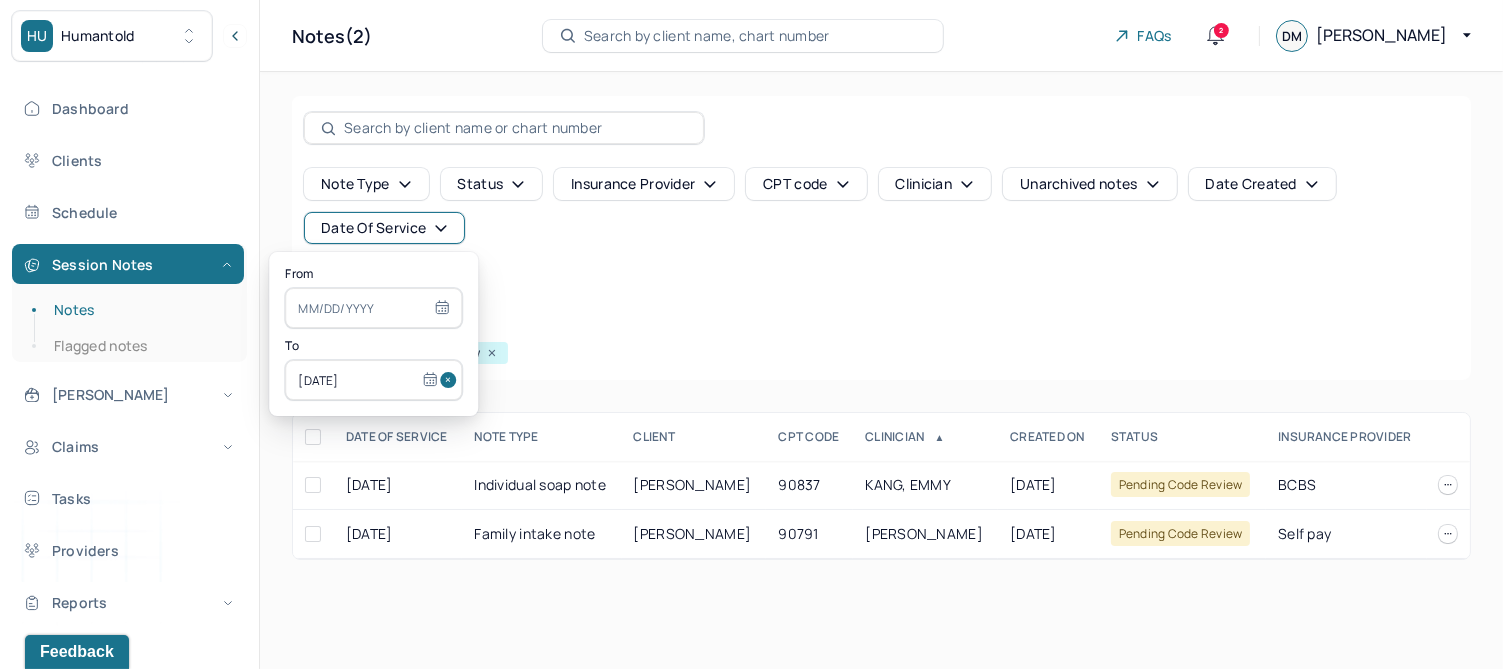 click at bounding box center [451, 380] 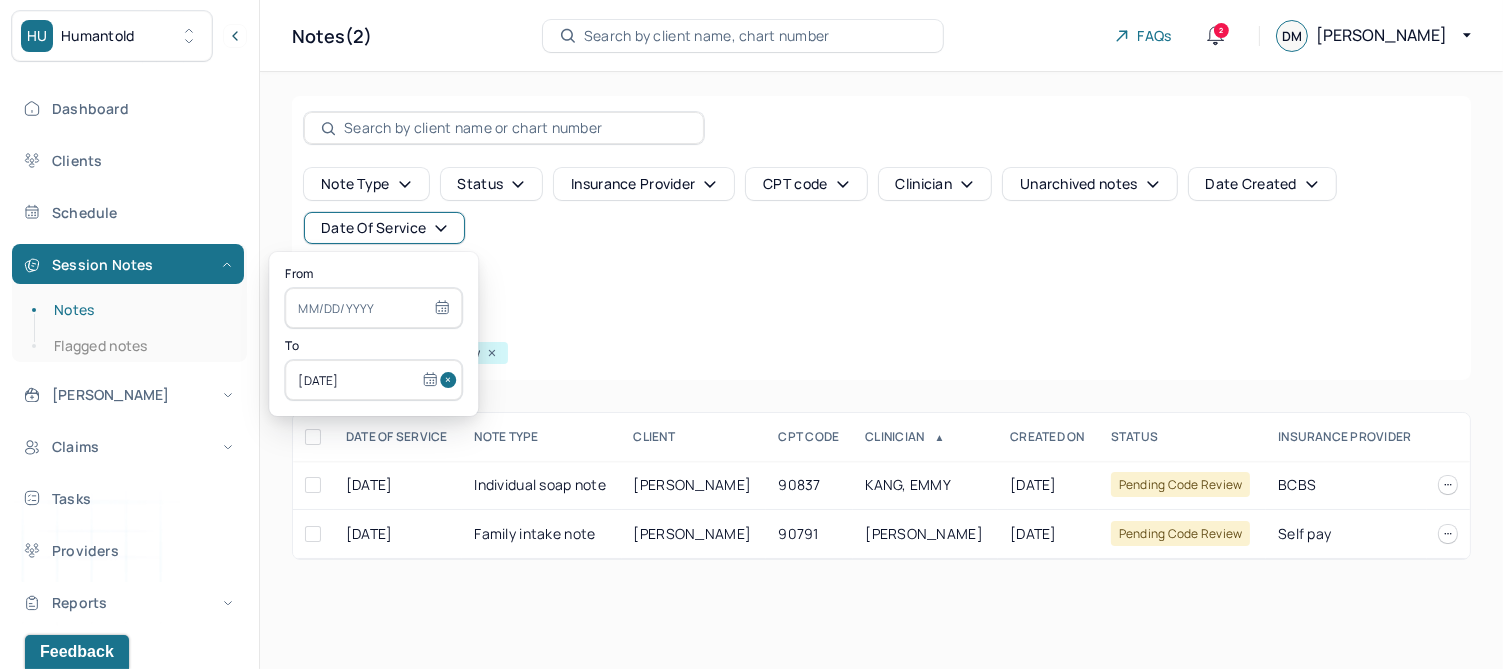 click at bounding box center (373, 308) 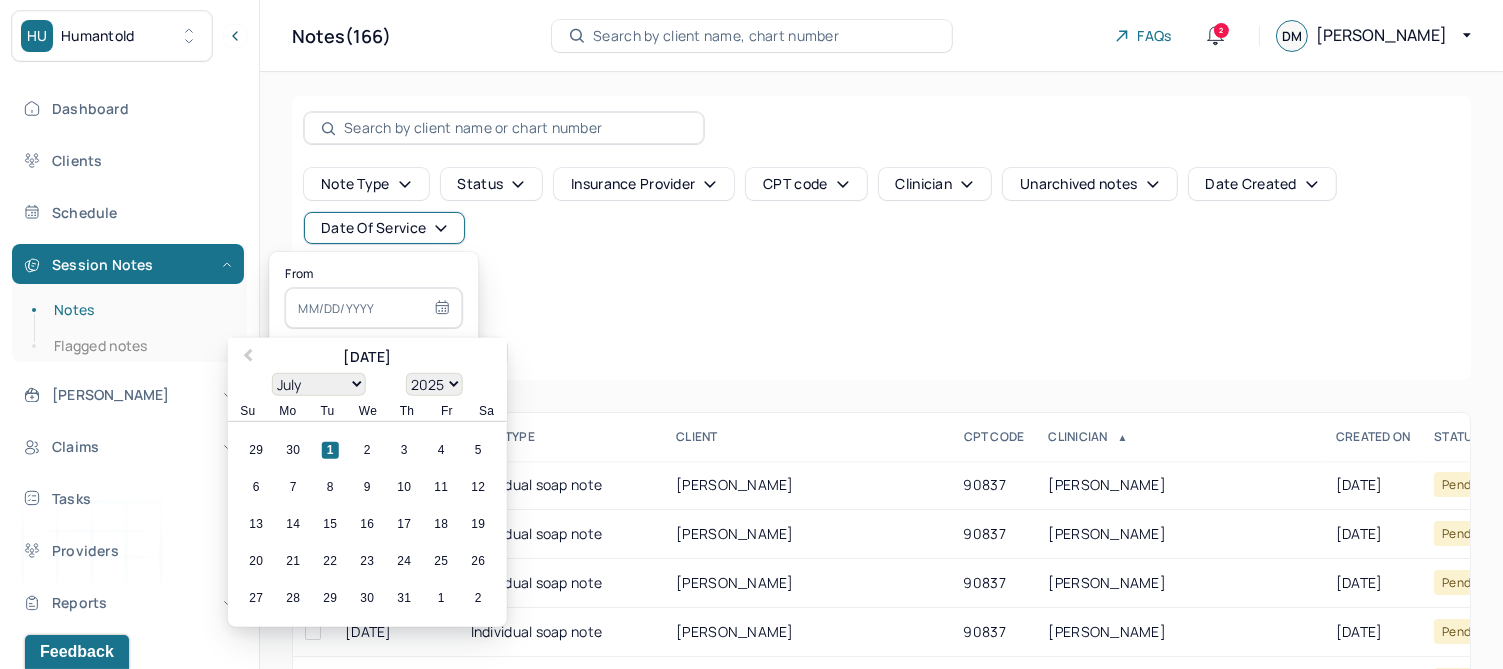 type 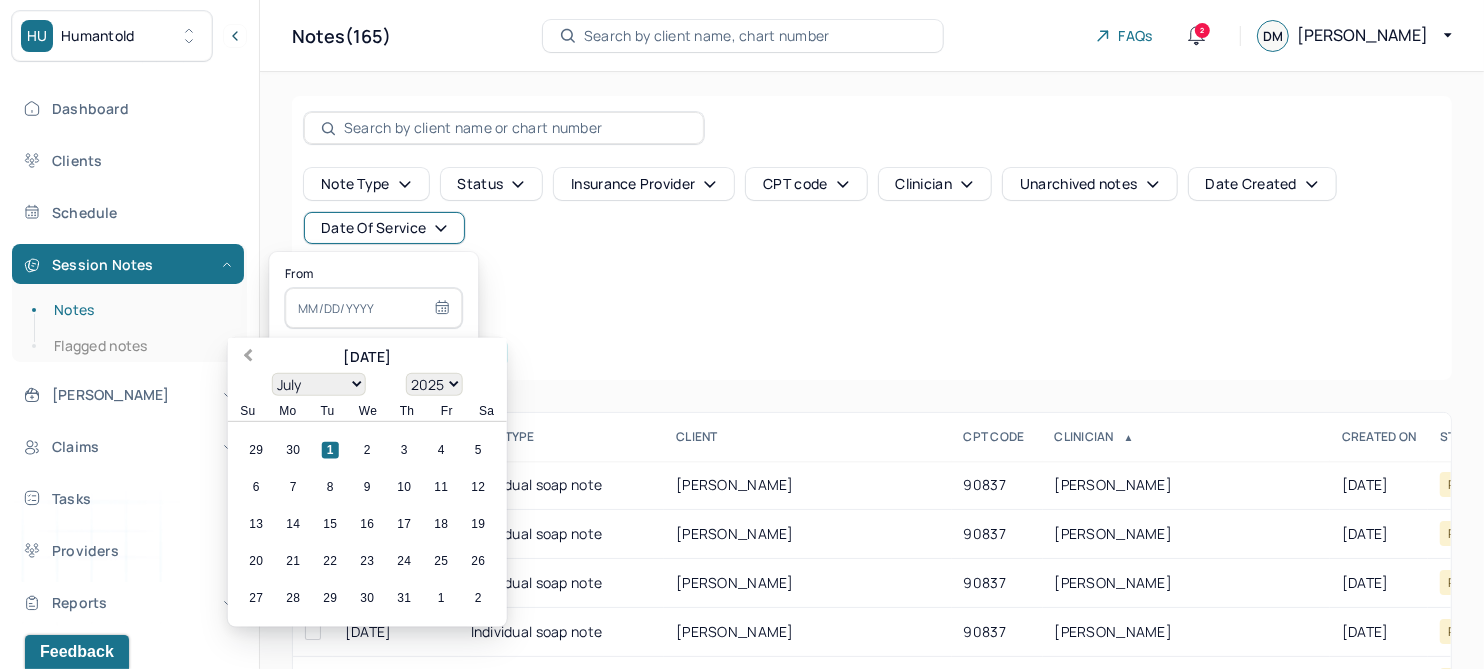 click on "Previous Month" at bounding box center [248, 357] 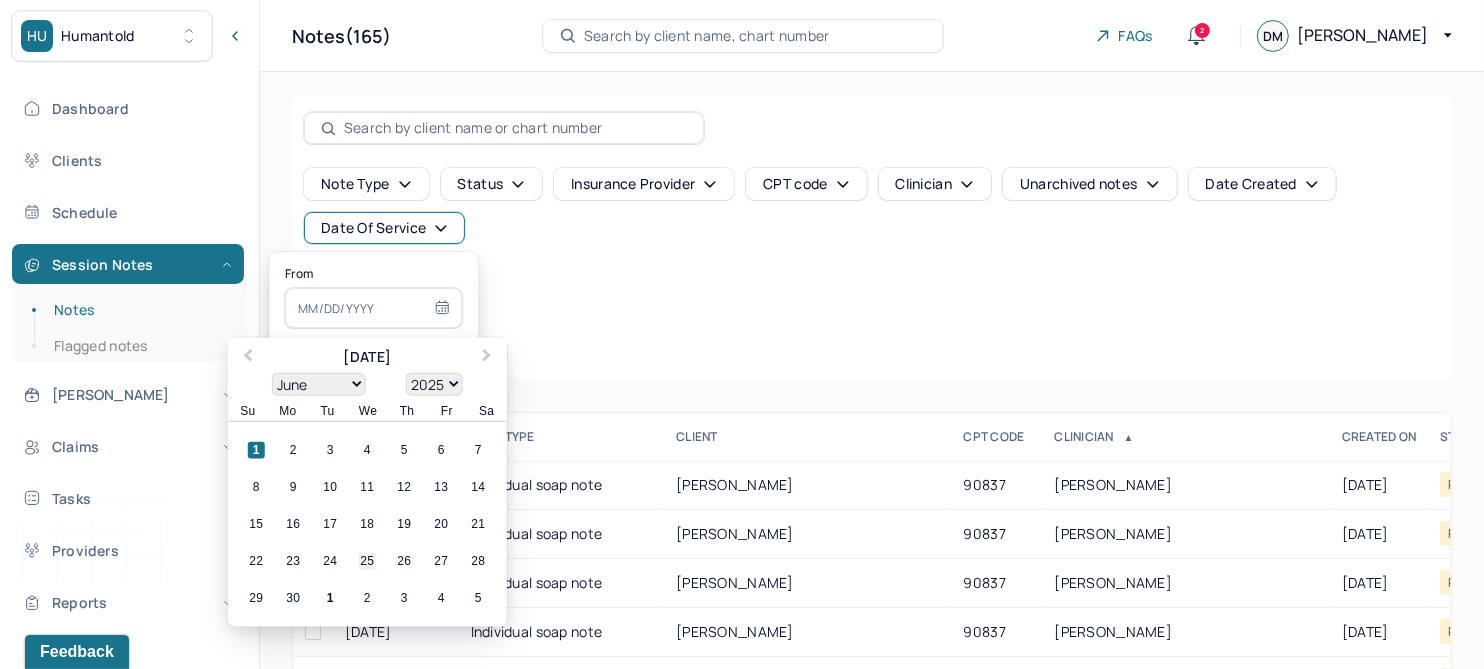 click on "25" at bounding box center (367, 561) 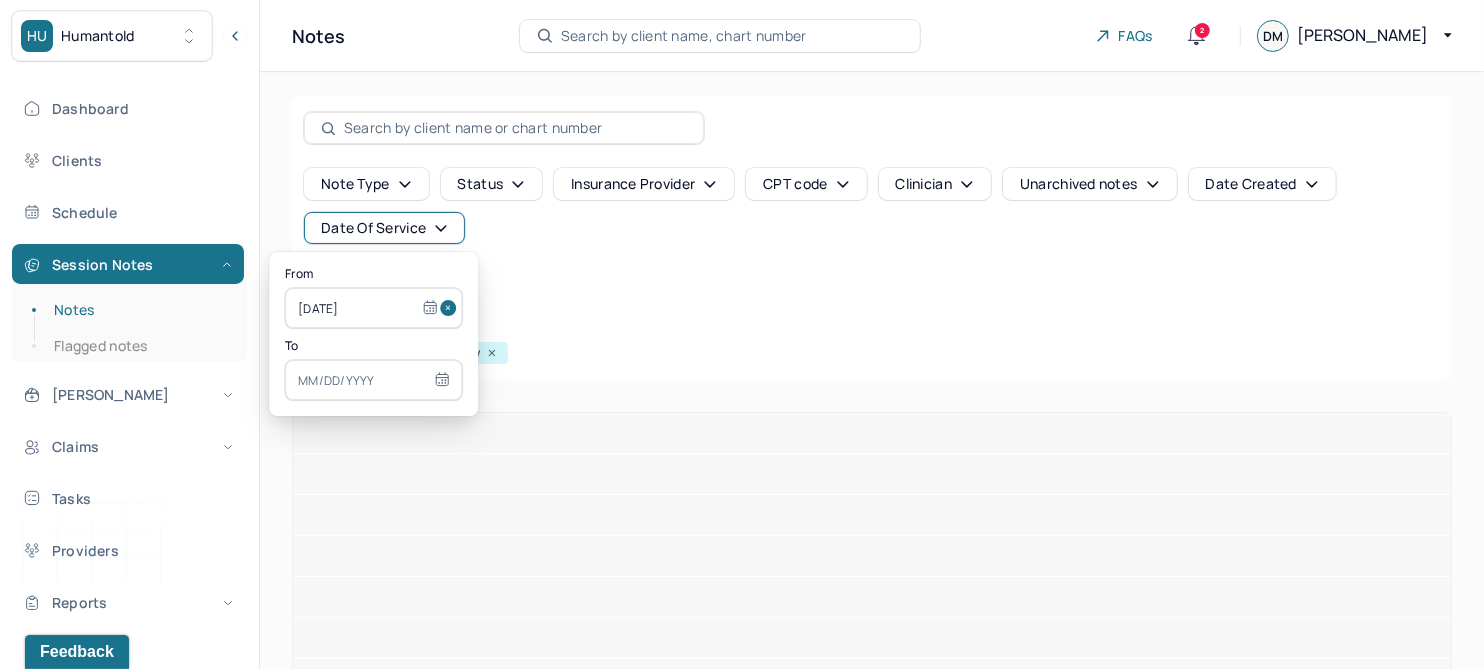 click at bounding box center [373, 380] 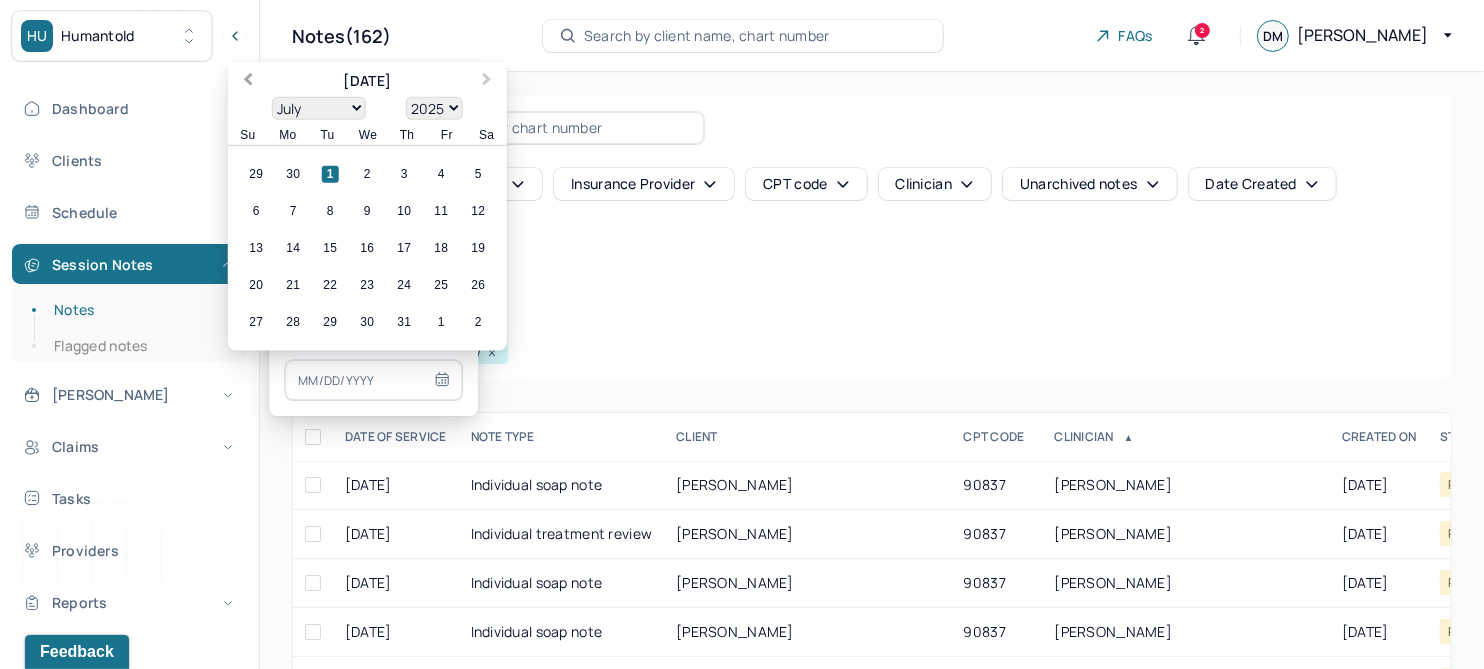 click on "Previous Month" at bounding box center [248, 81] 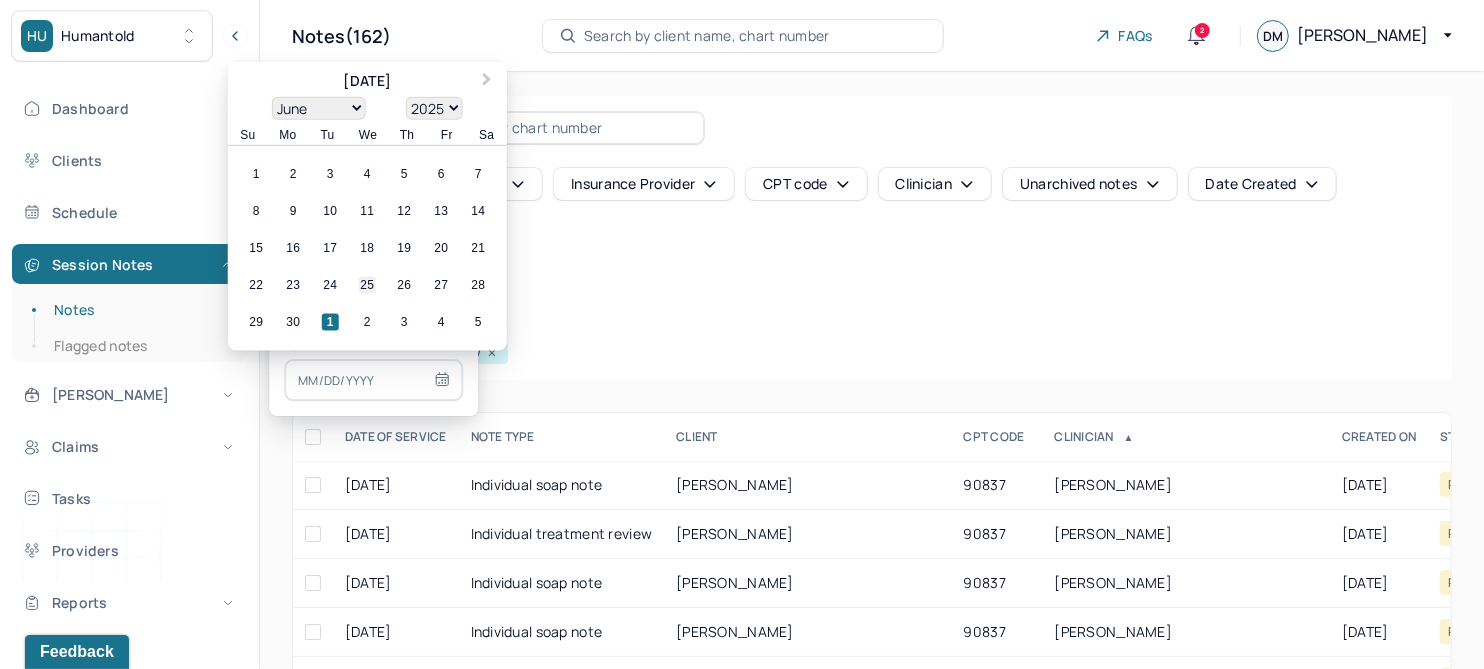 click on "25" at bounding box center (367, 285) 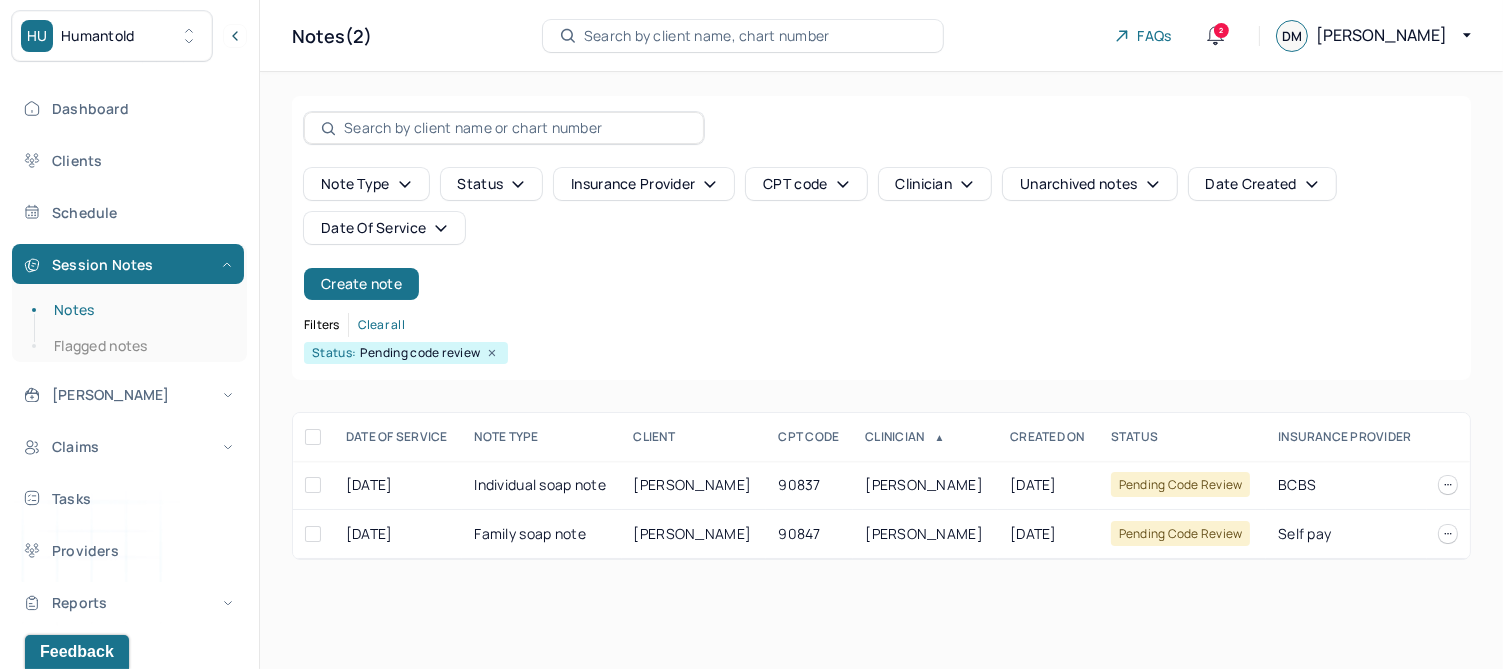 click on "Note type     Status     Insurance provider     CPT code     Clinician     Unarchived notes     Date Created     Date Of Service     Create note" at bounding box center (881, 234) 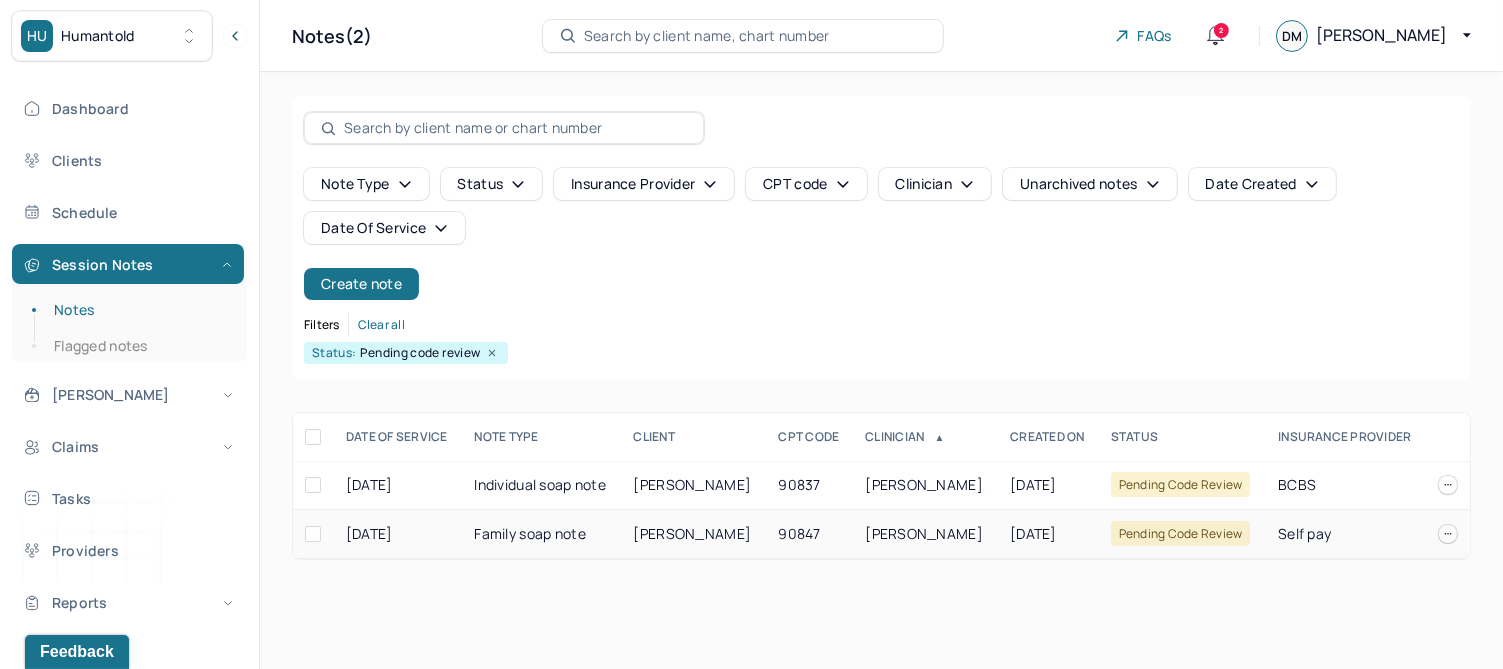 click on "[PERSON_NAME]" at bounding box center [693, 533] 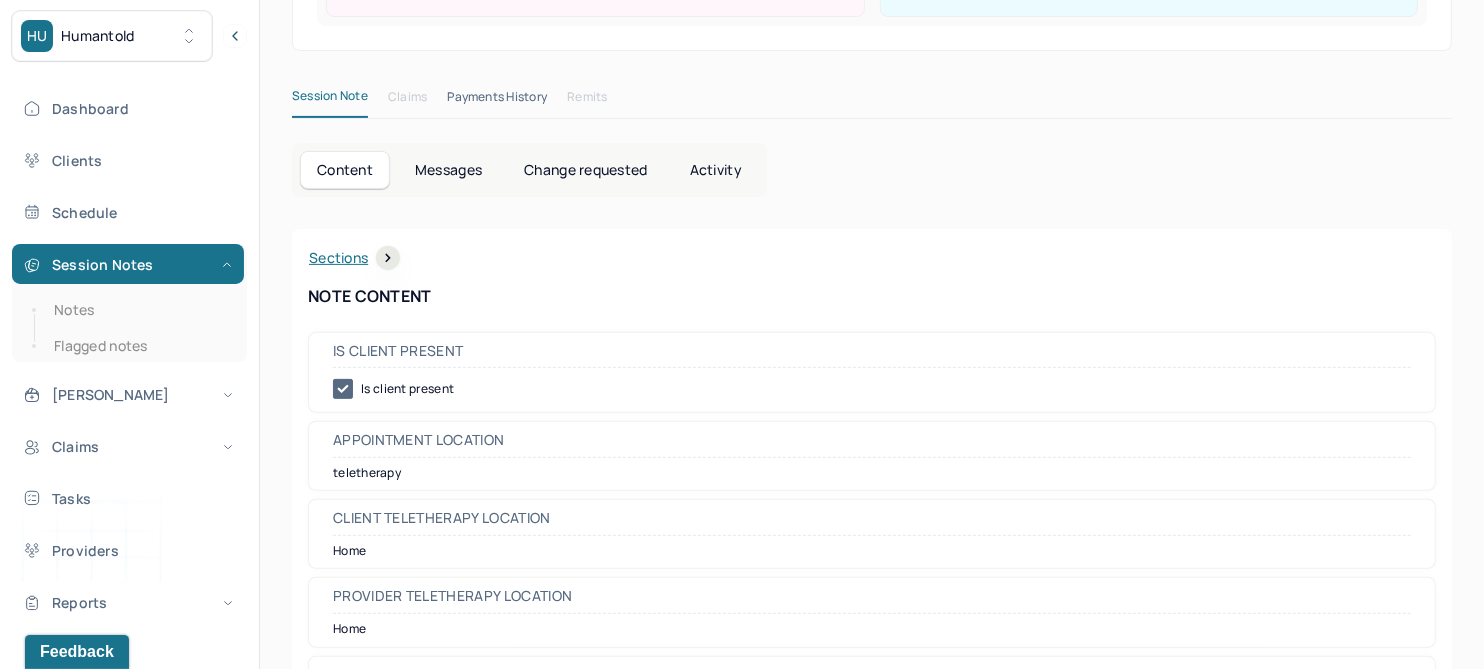 scroll, scrollTop: 319, scrollLeft: 0, axis: vertical 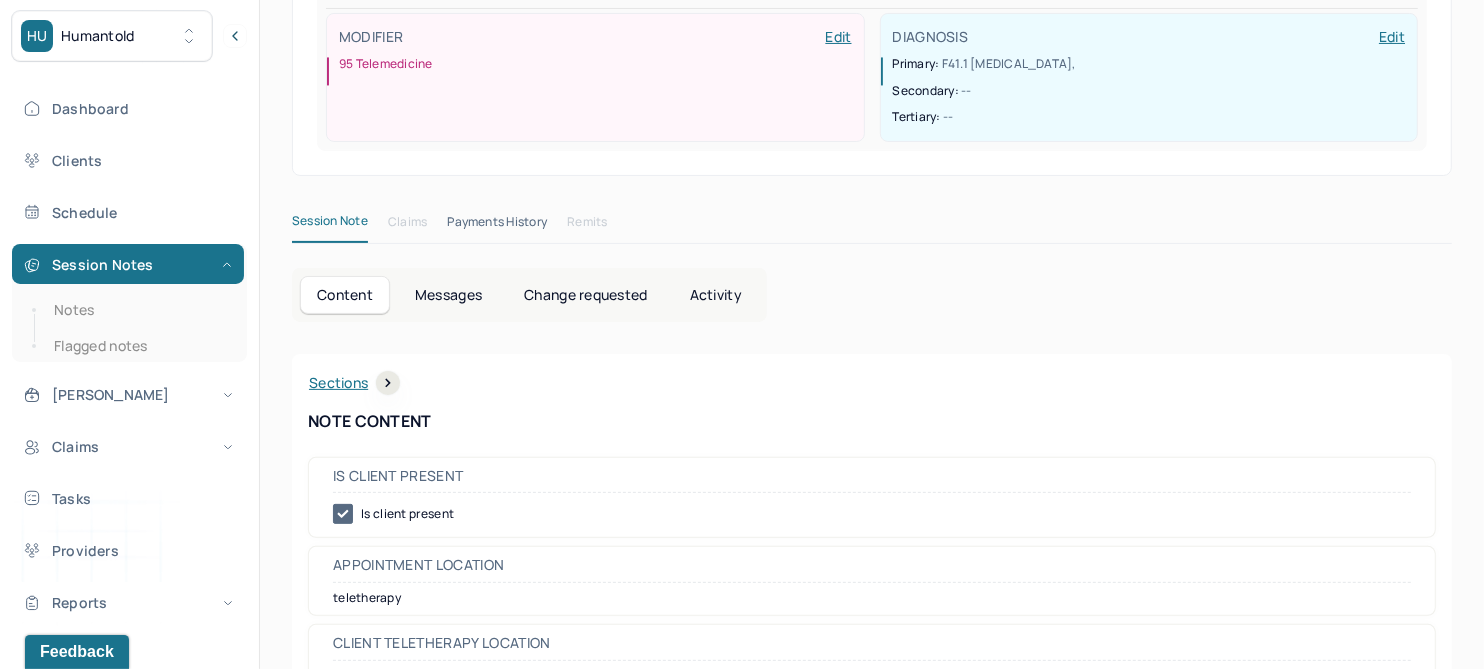 click on "Change requested" at bounding box center (585, 295) 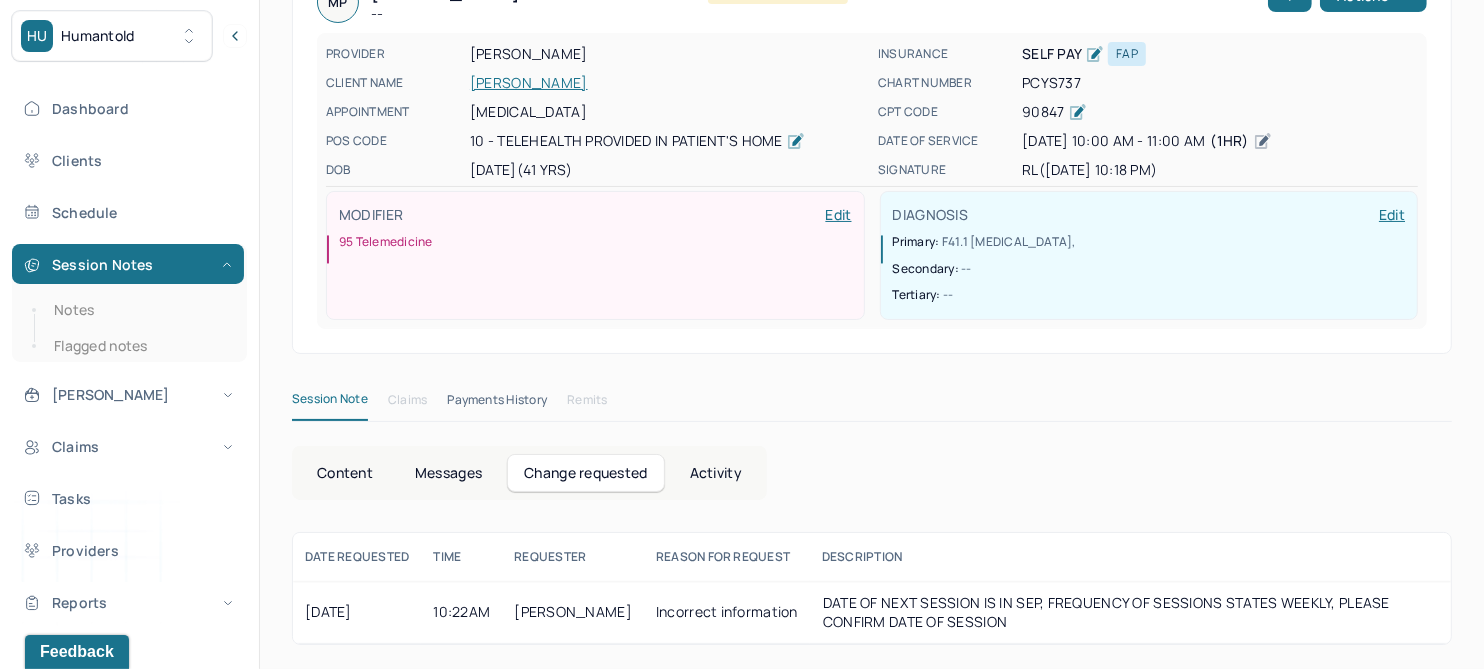 scroll, scrollTop: 136, scrollLeft: 0, axis: vertical 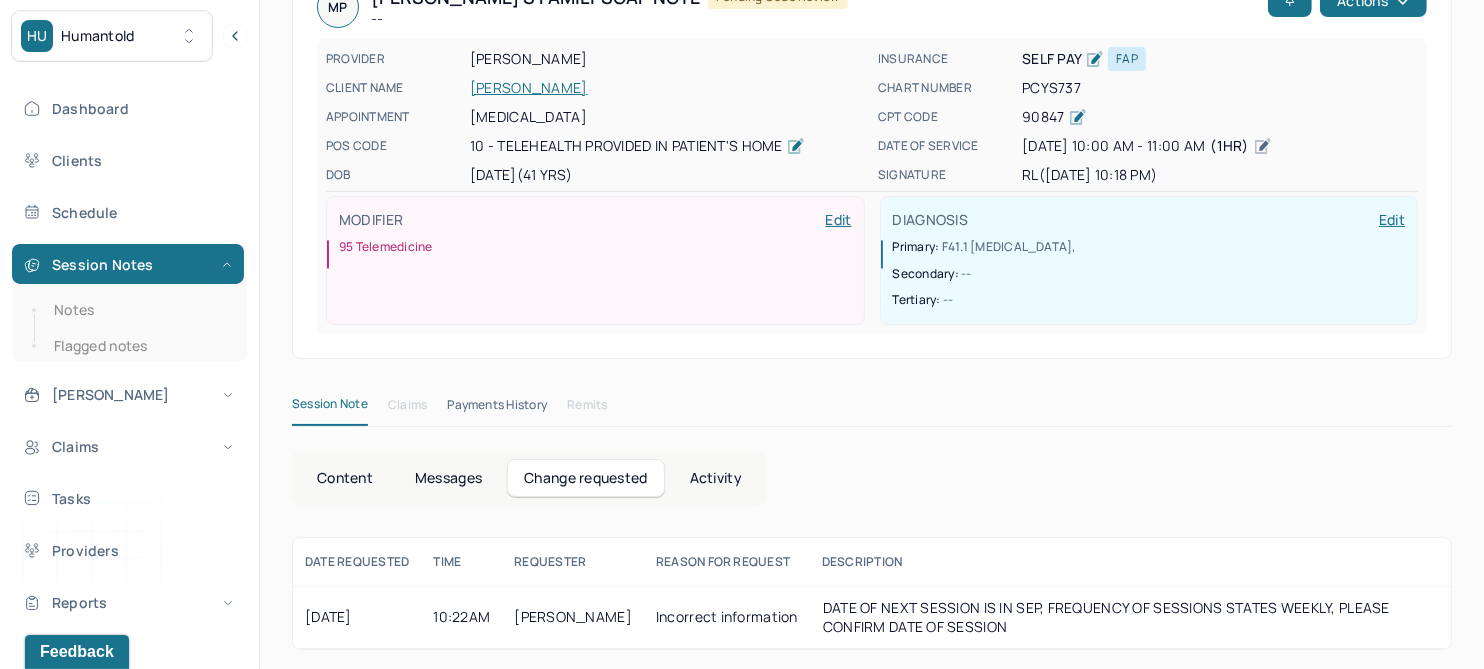 click on "Activity" at bounding box center [716, 478] 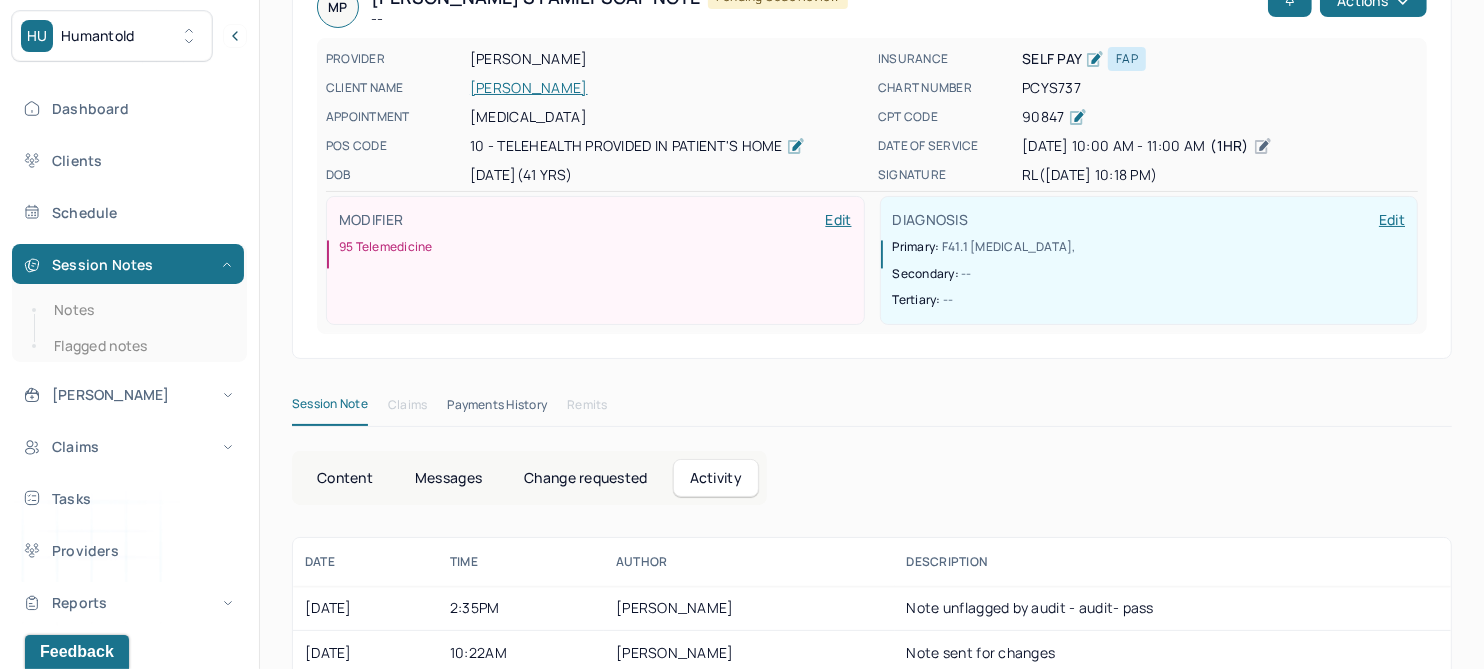 scroll, scrollTop: 261, scrollLeft: 0, axis: vertical 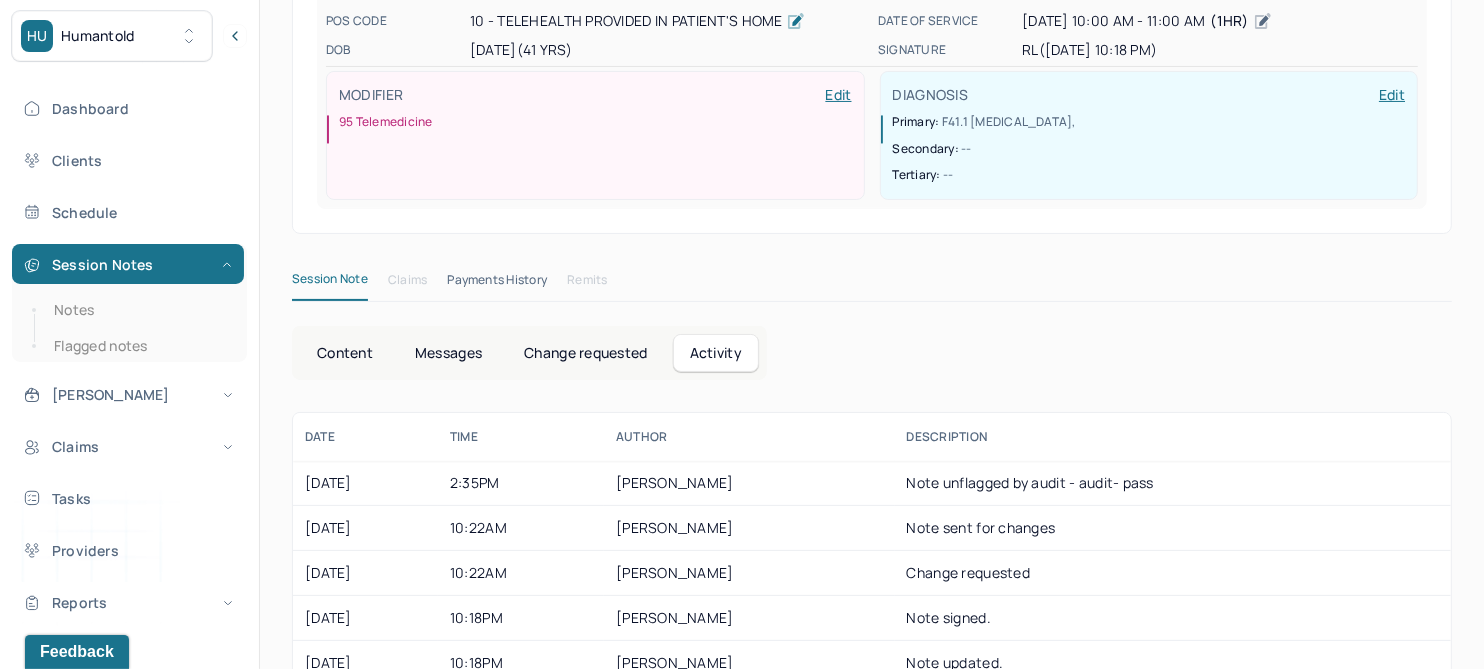 click on "Content" at bounding box center (345, 353) 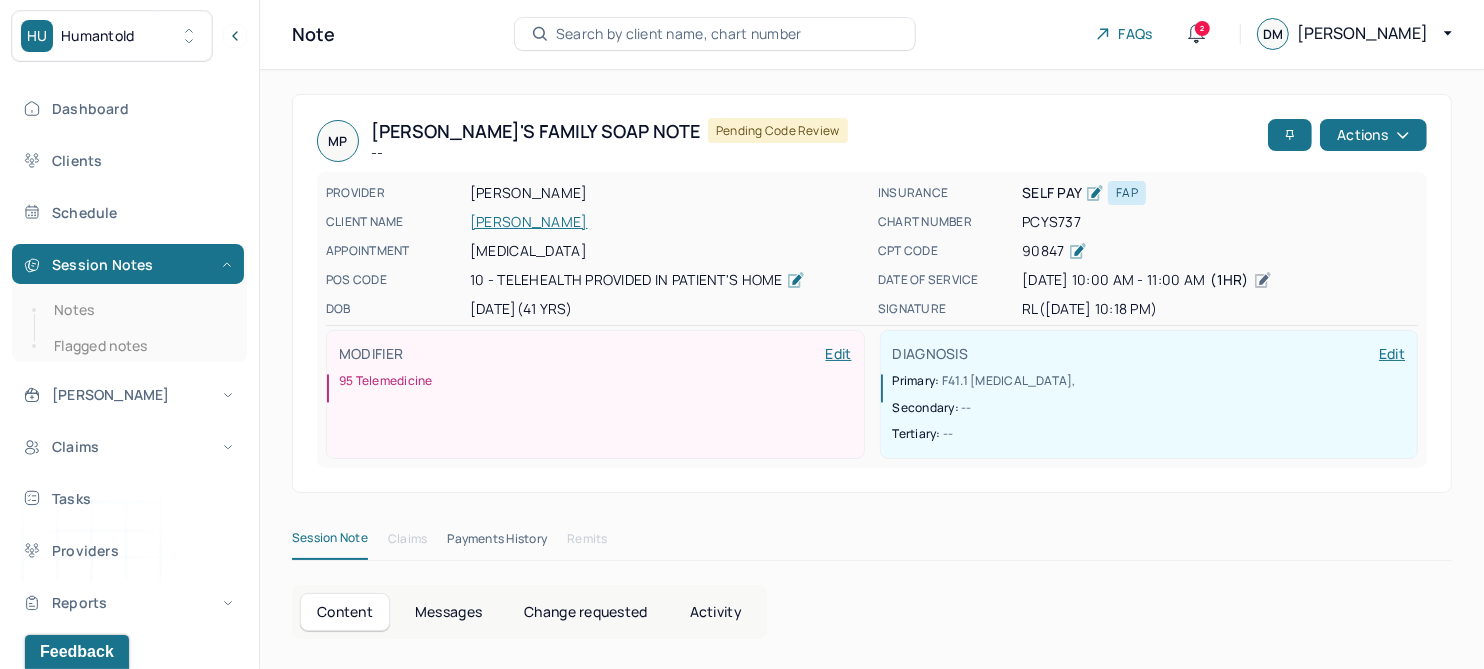 scroll, scrollTop: 0, scrollLeft: 0, axis: both 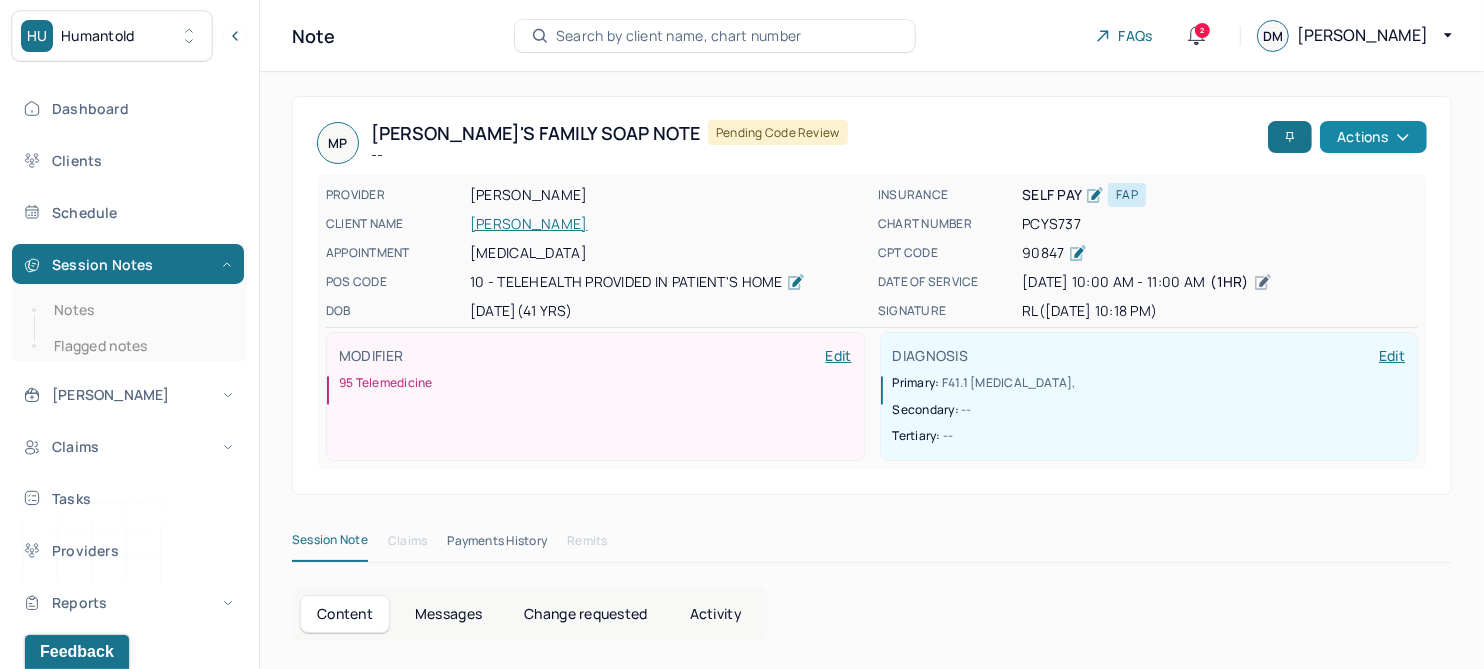 click on "Actions" at bounding box center (1373, 137) 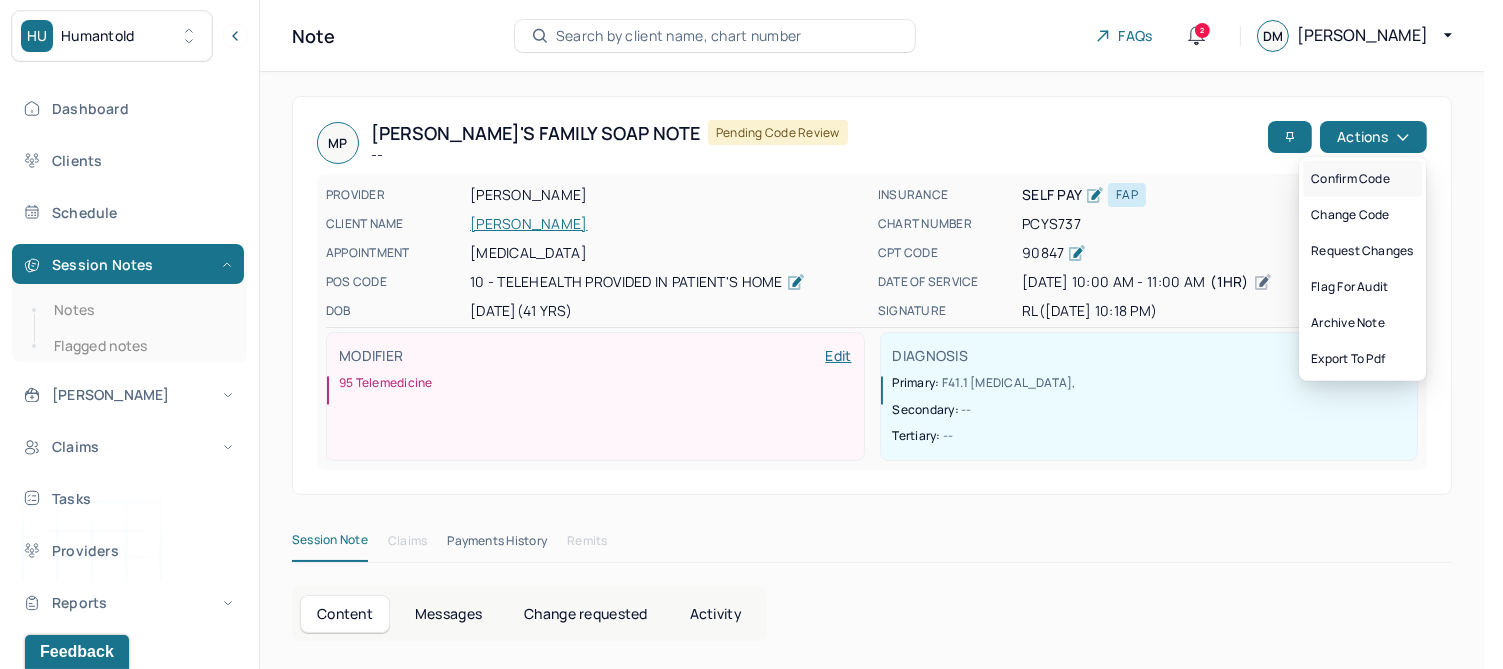 click on "Confirm code" at bounding box center [1362, 179] 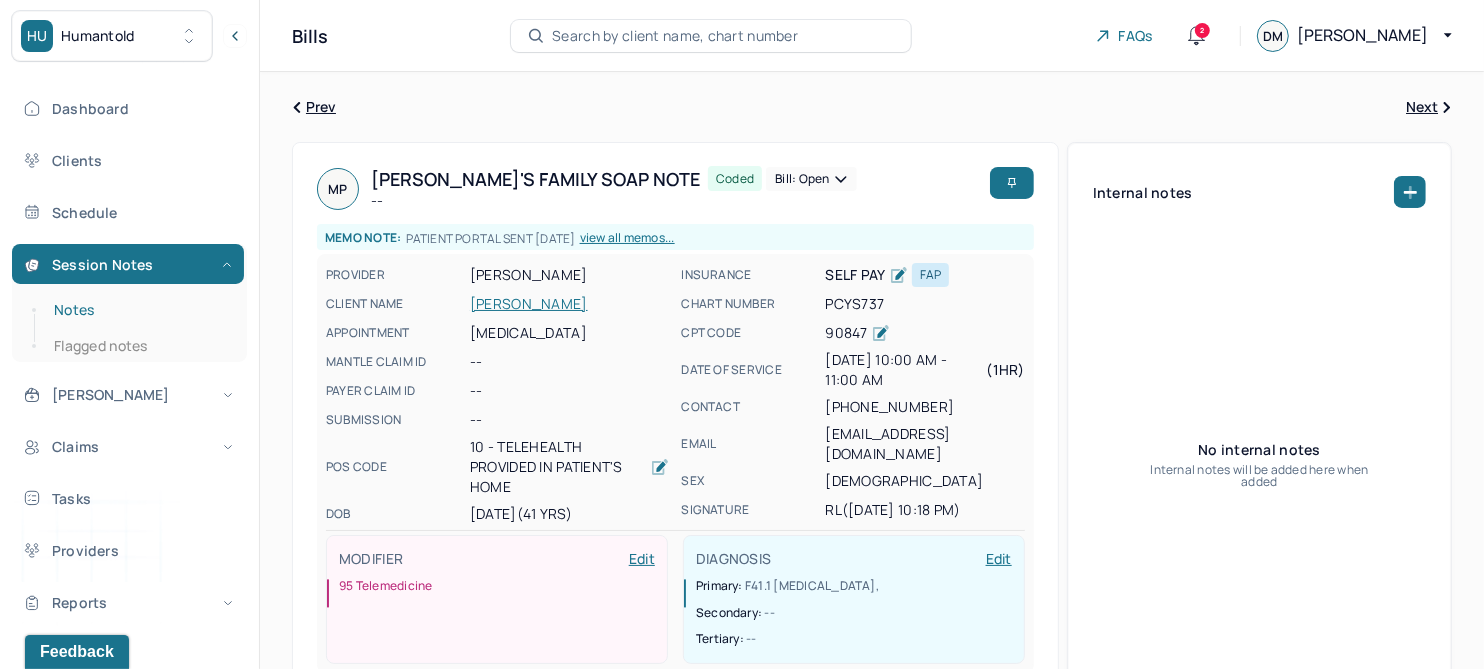 click on "Notes" at bounding box center (139, 310) 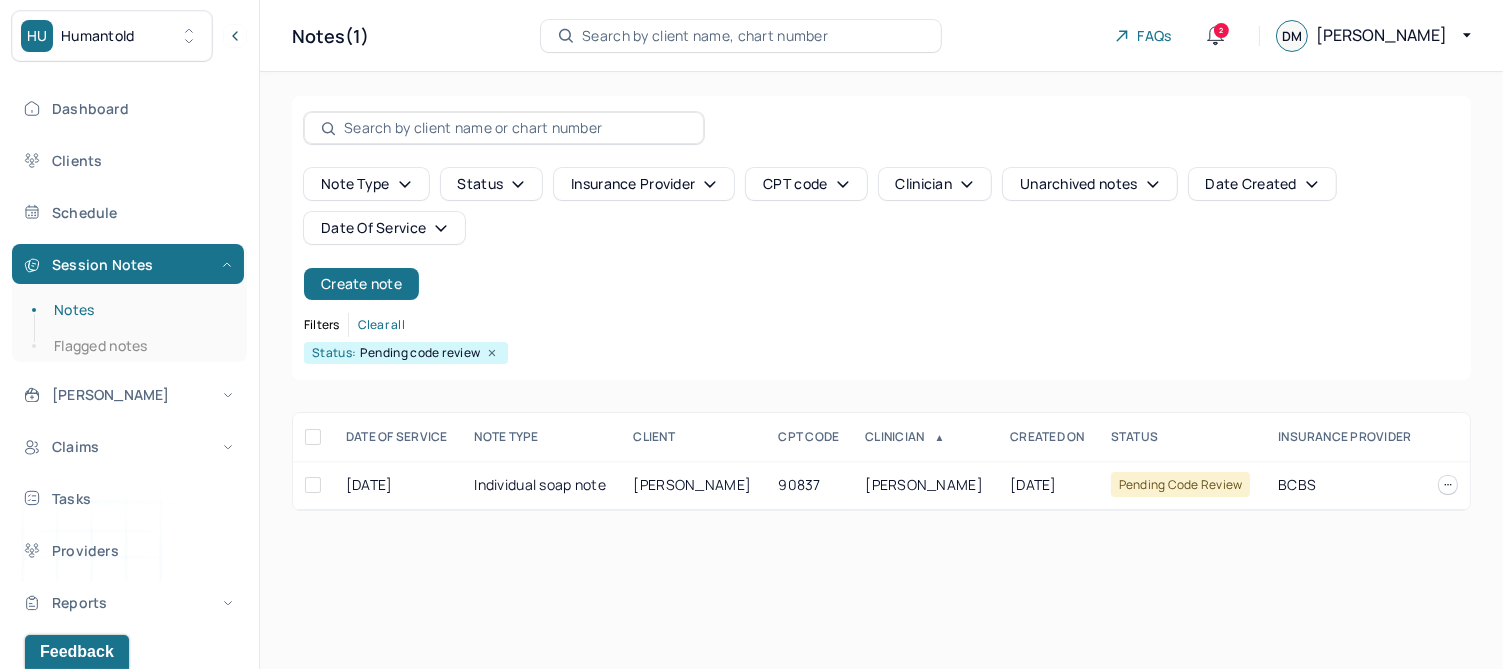 click 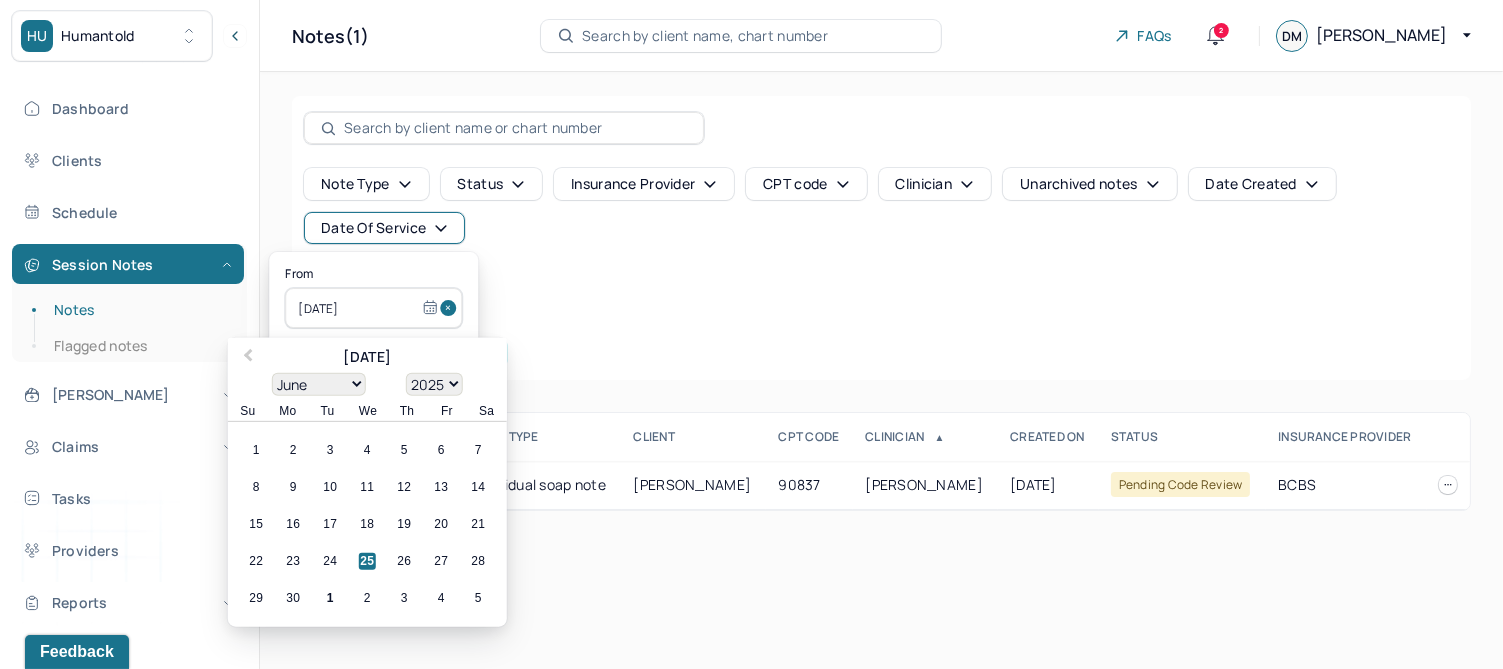 click at bounding box center [451, 308] 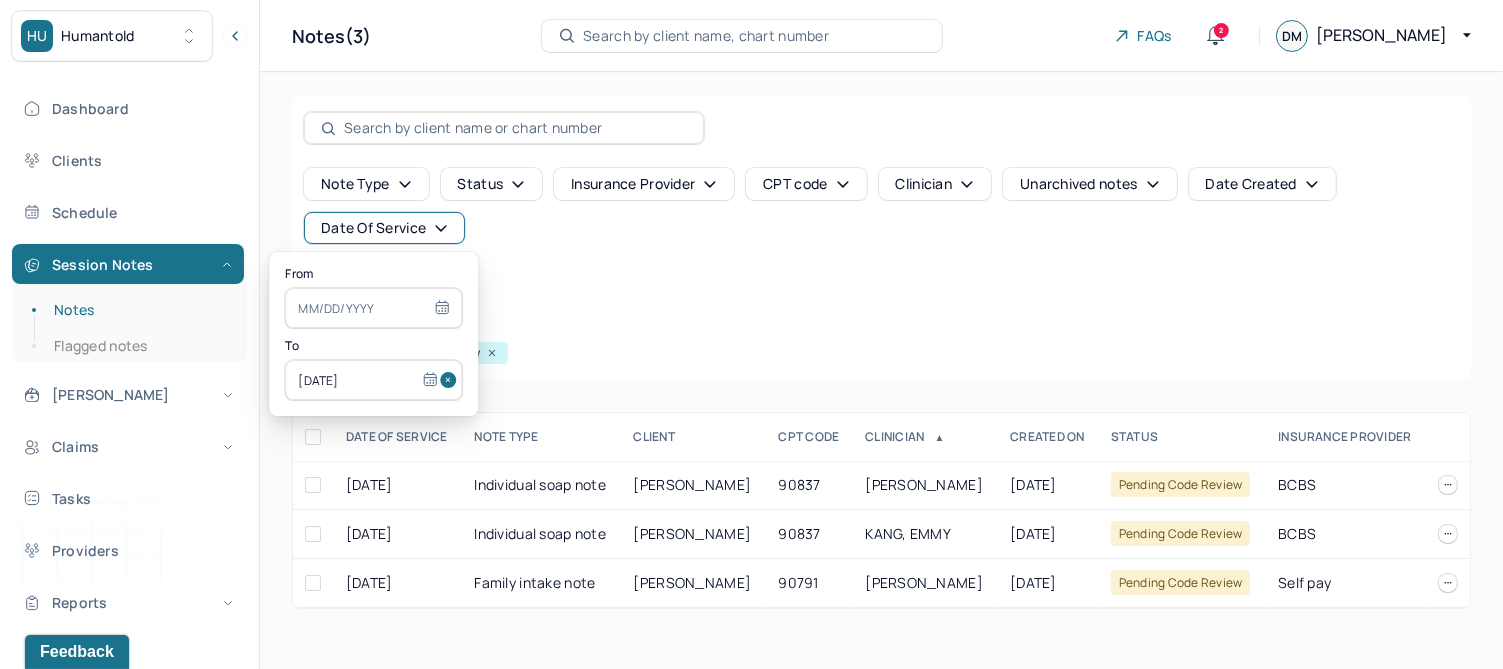 click at bounding box center [451, 380] 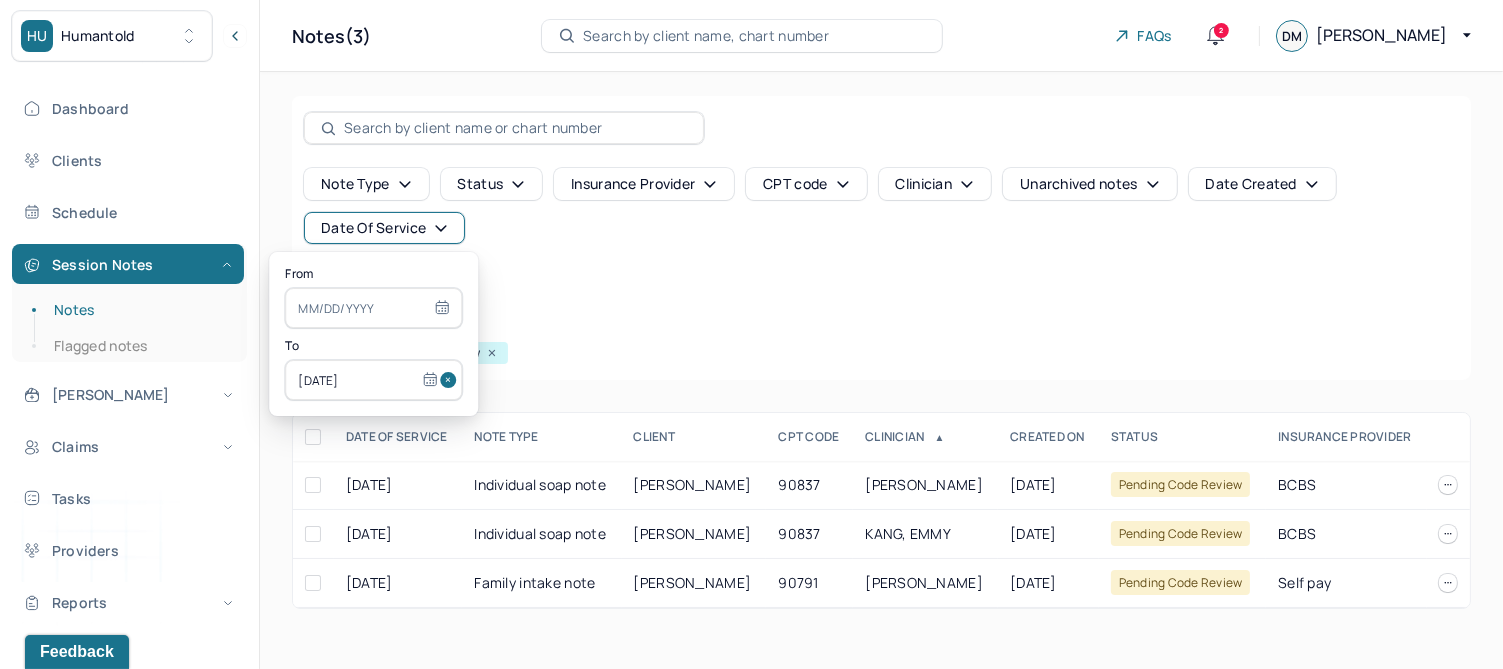 select on "6" 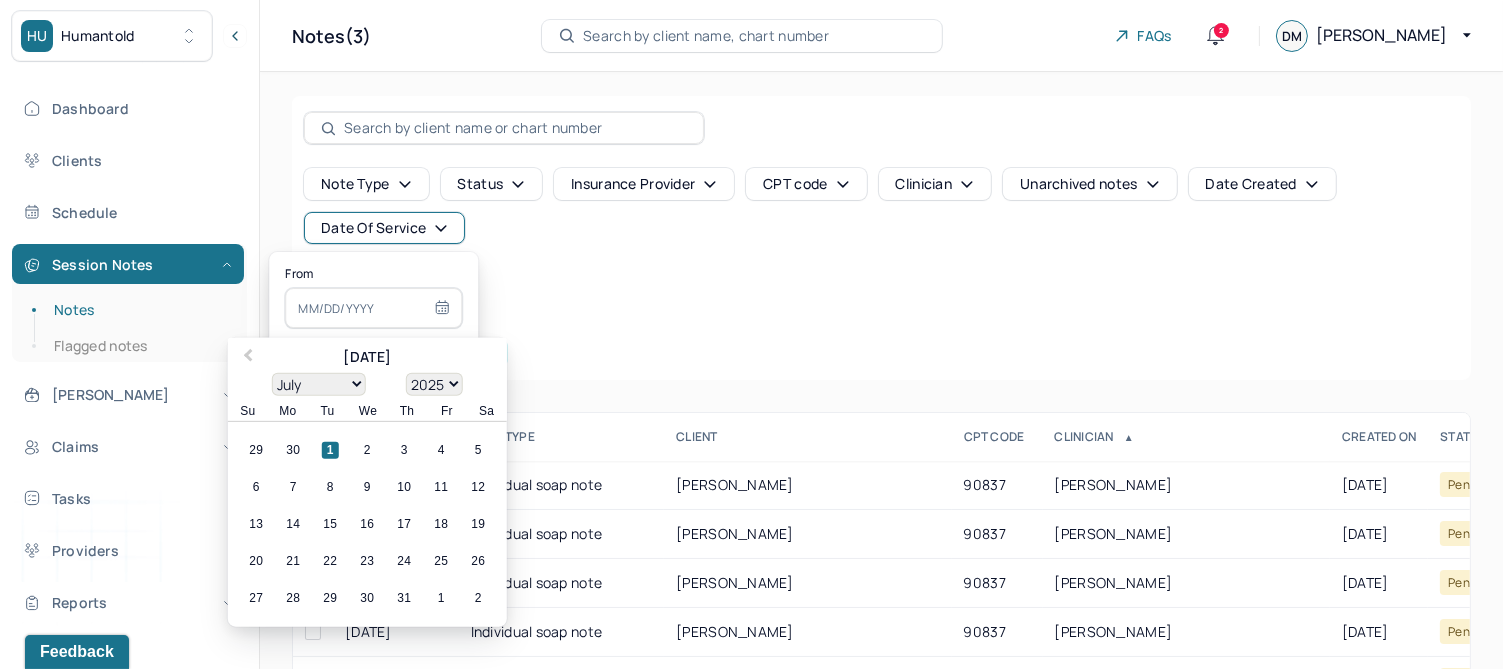 type 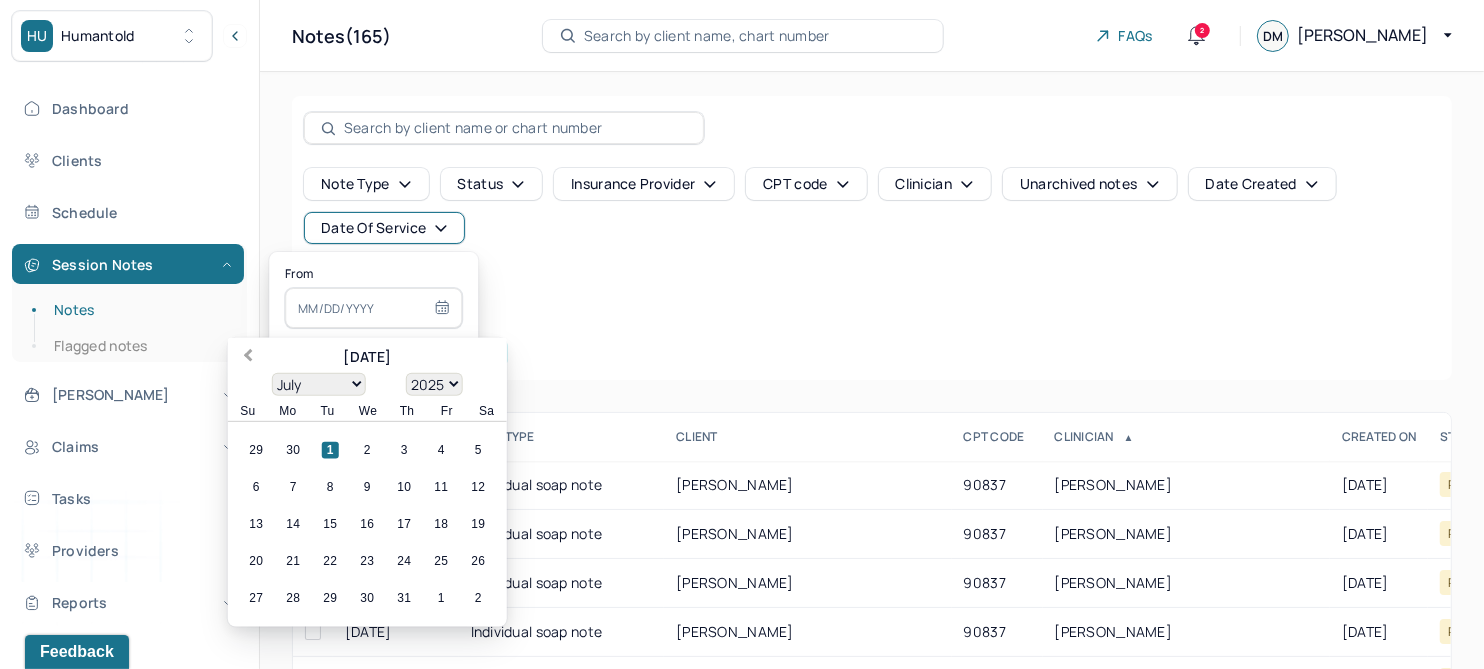 click on "Previous Month" at bounding box center [248, 357] 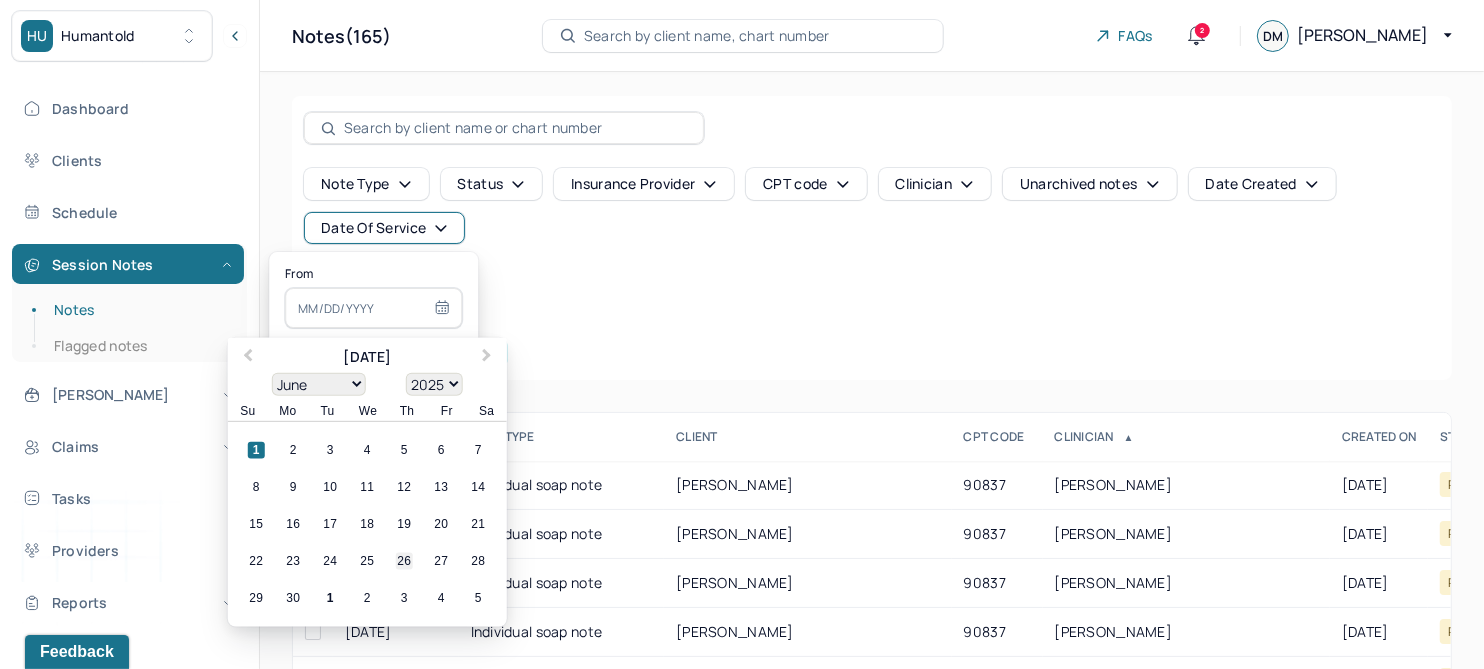 click on "26" at bounding box center [404, 561] 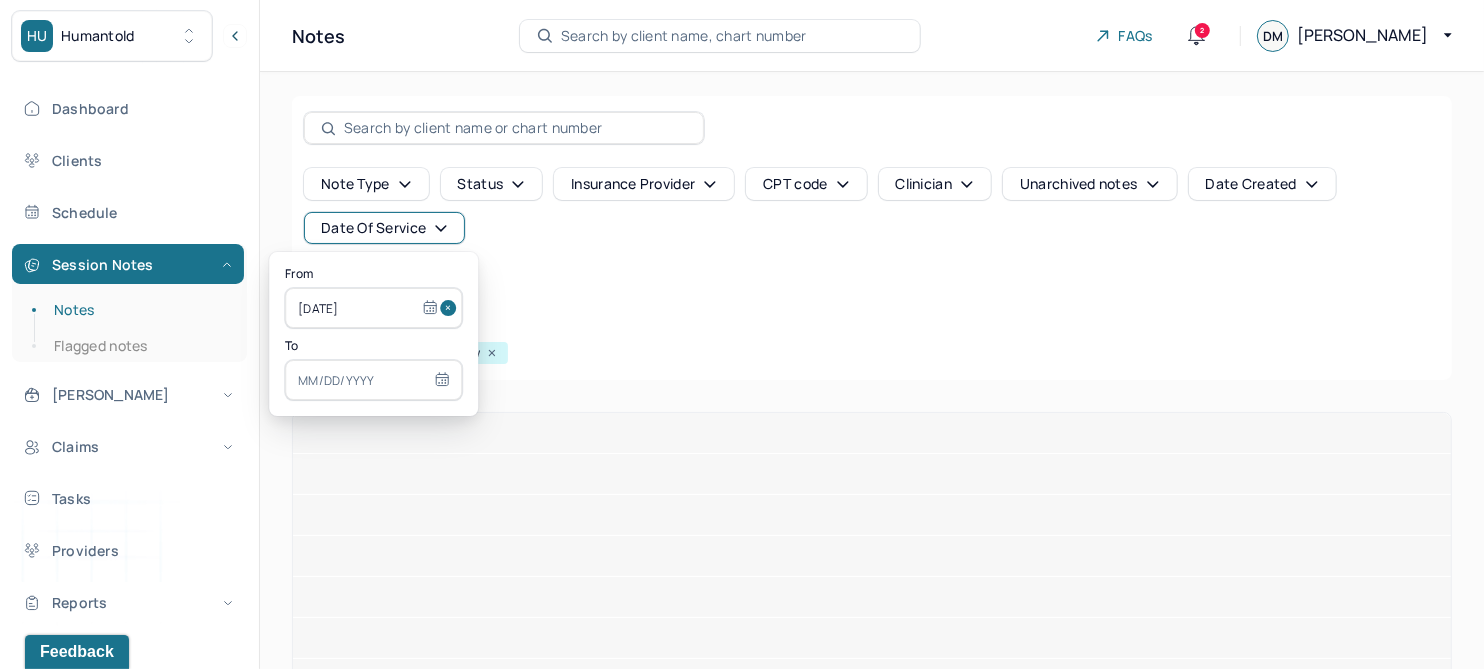 click at bounding box center [373, 380] 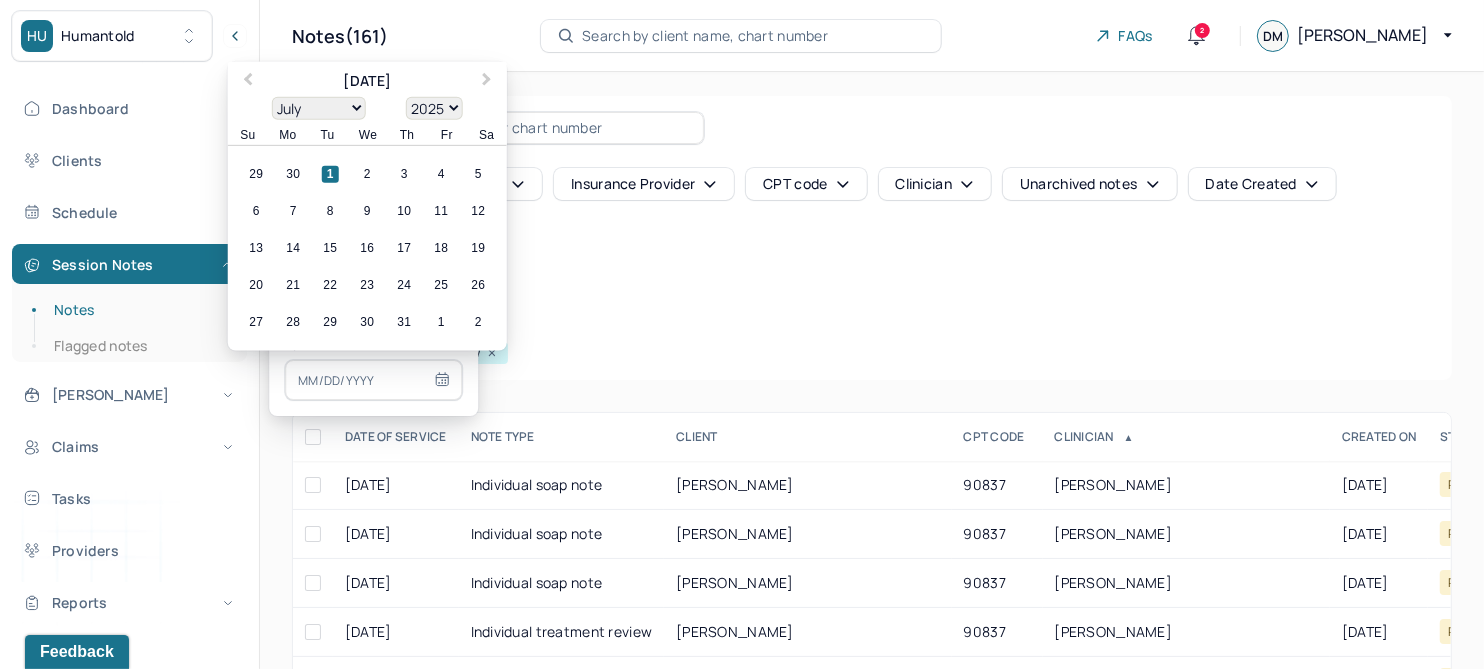 click on "Previous Month" at bounding box center [248, 81] 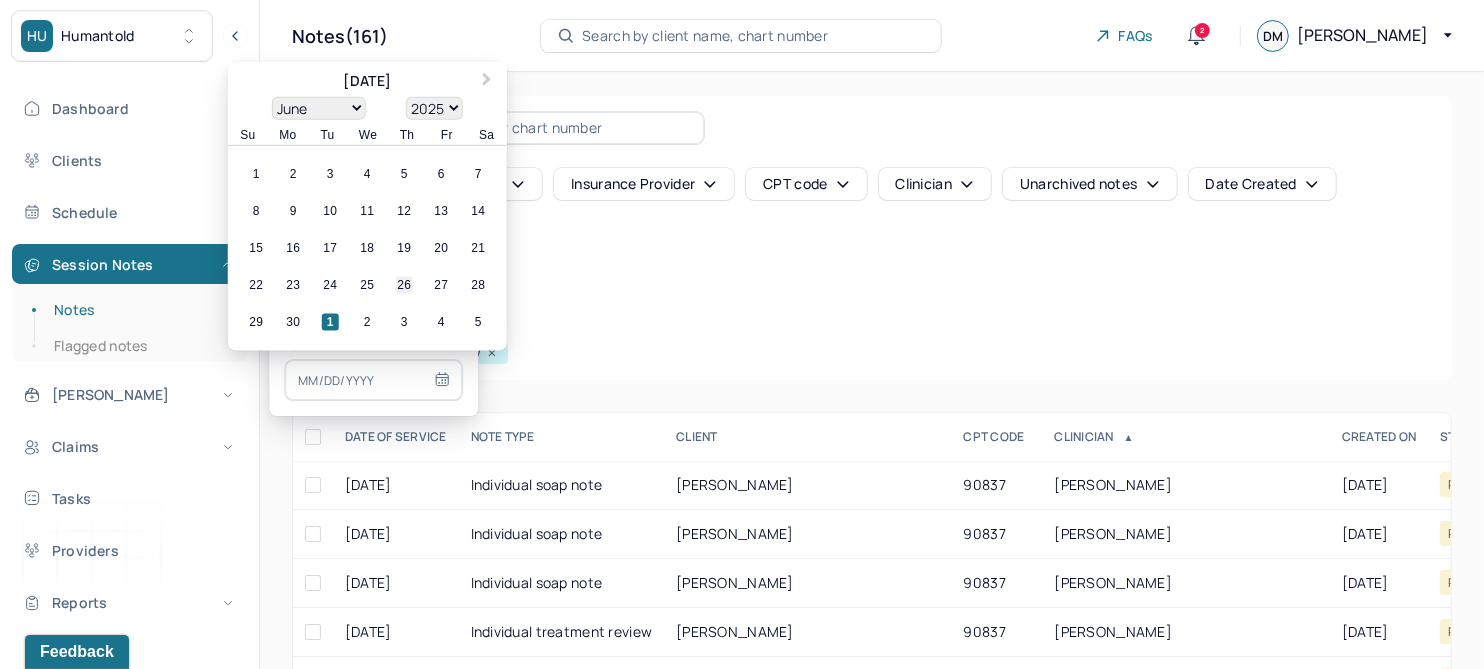 click on "26" at bounding box center [404, 285] 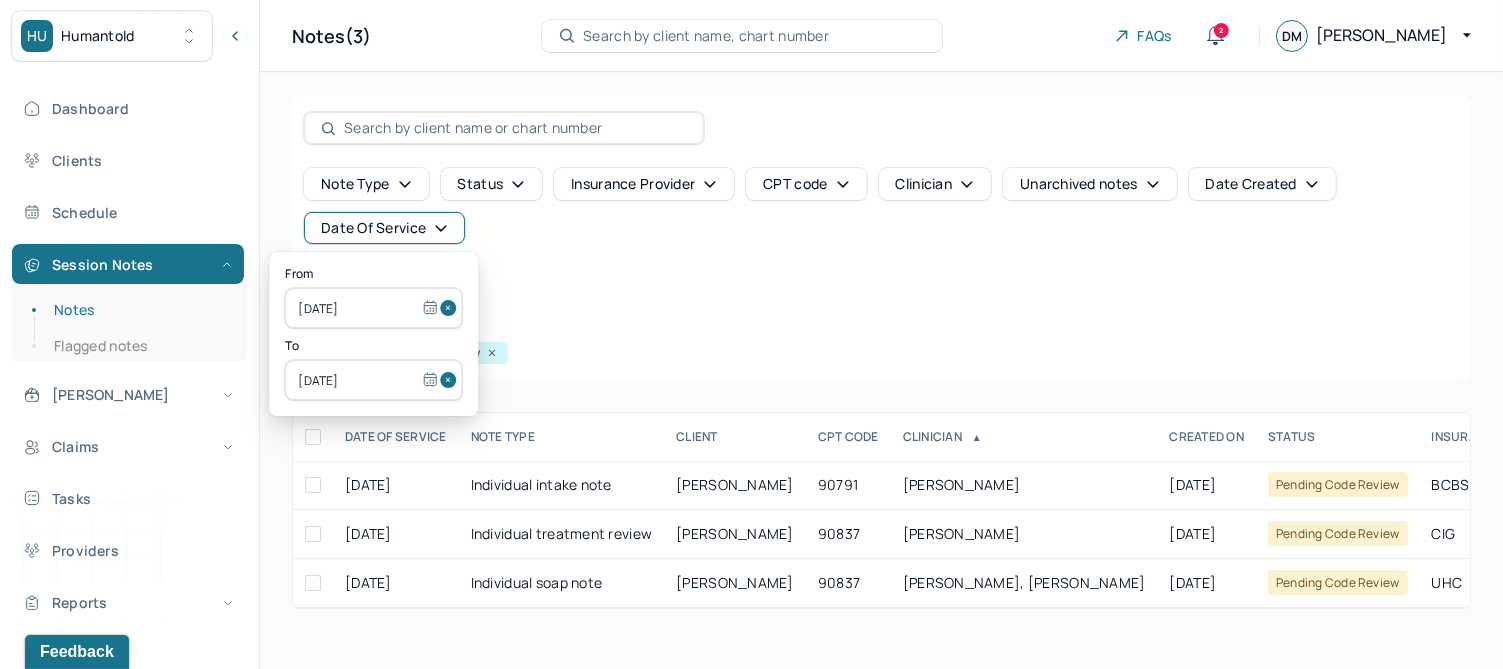 click on "Note type     Status     Insurance provider     CPT code     Clinician     Unarchived notes     Date Created     Date Of Service     Create note" at bounding box center [881, 234] 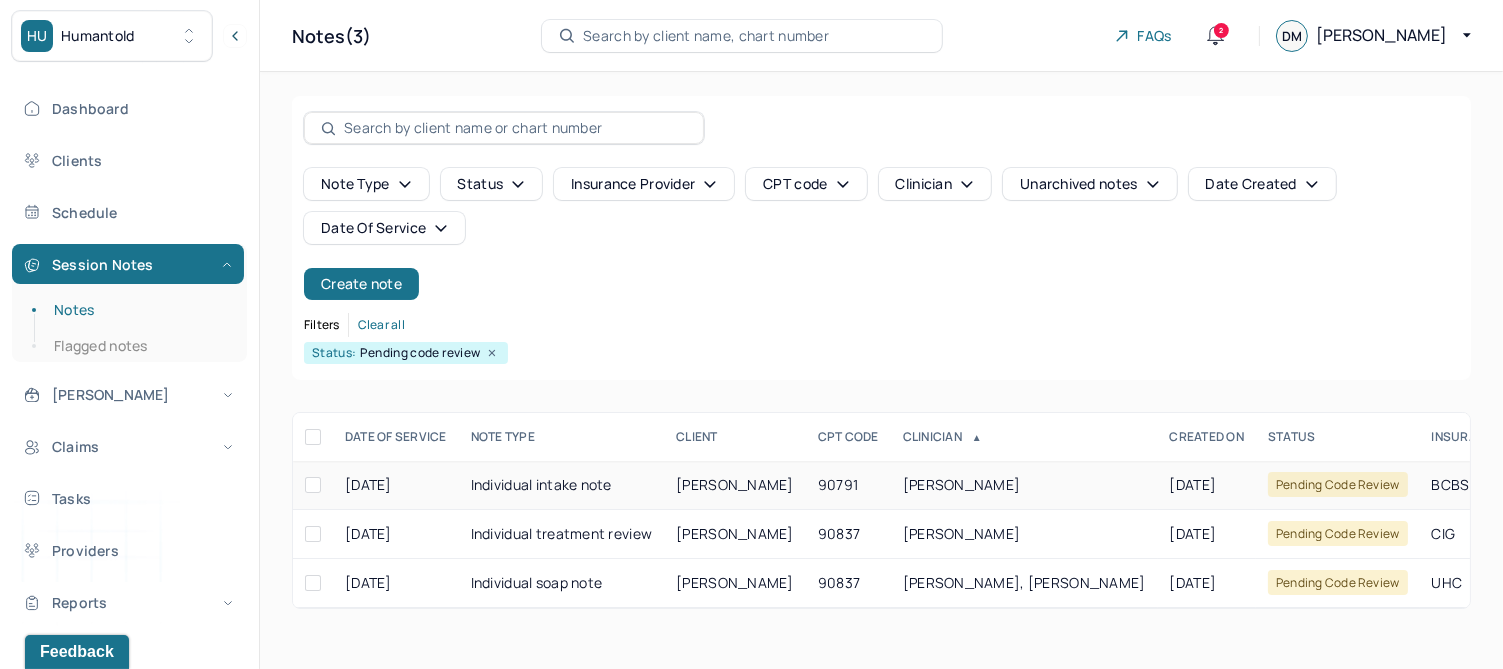 click on "[PERSON_NAME]" at bounding box center [735, 484] 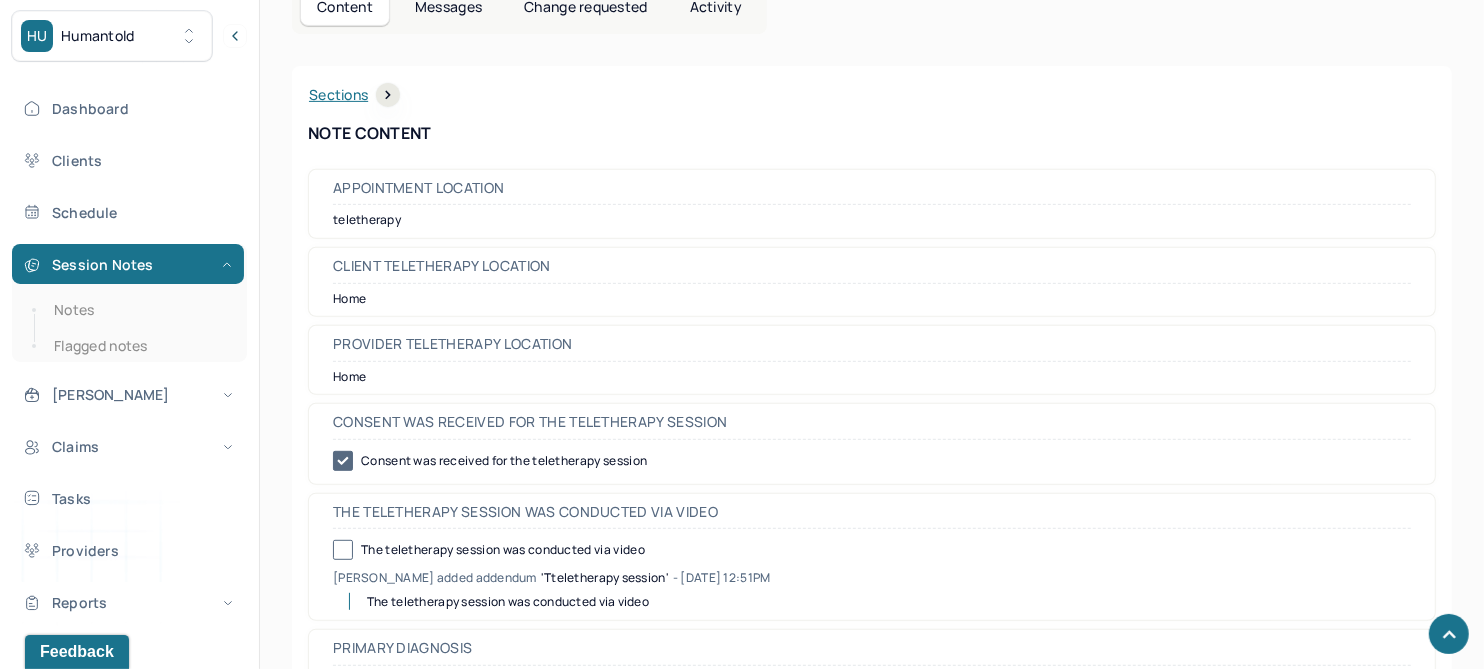 scroll, scrollTop: 750, scrollLeft: 0, axis: vertical 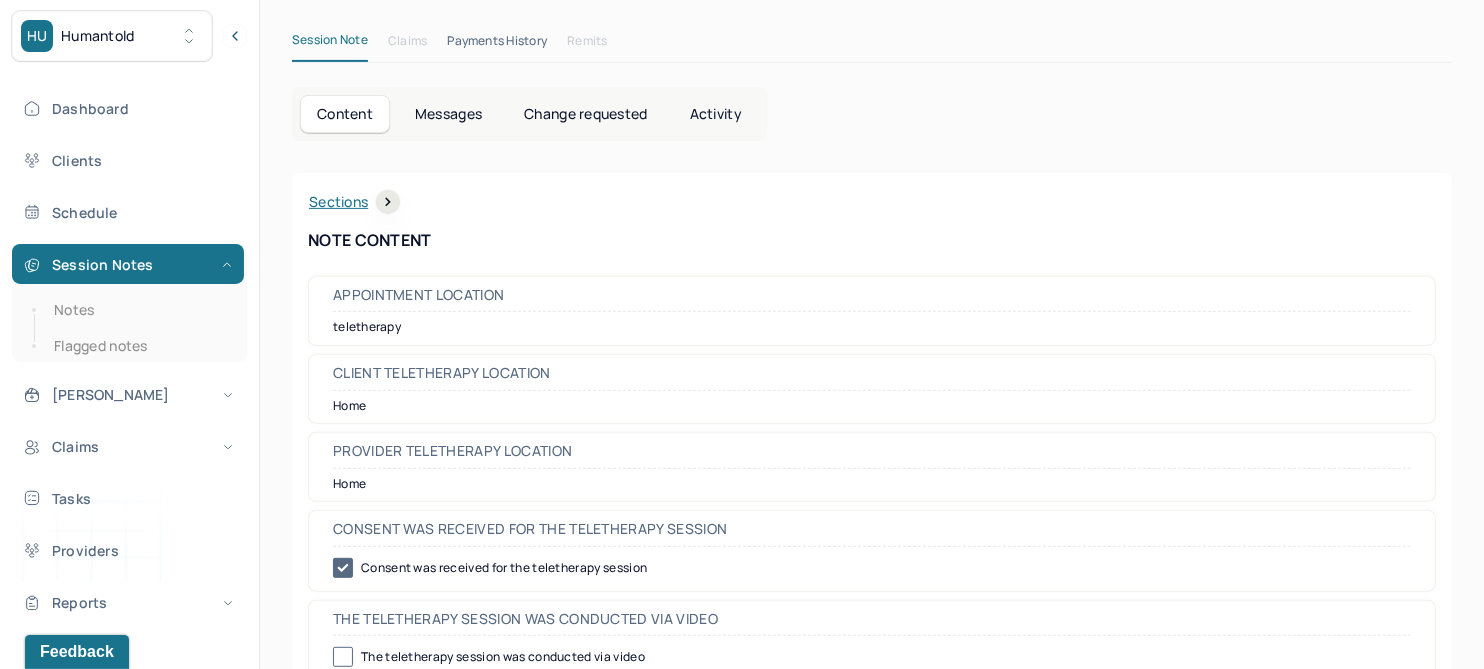 click on "Change requested" at bounding box center (585, 114) 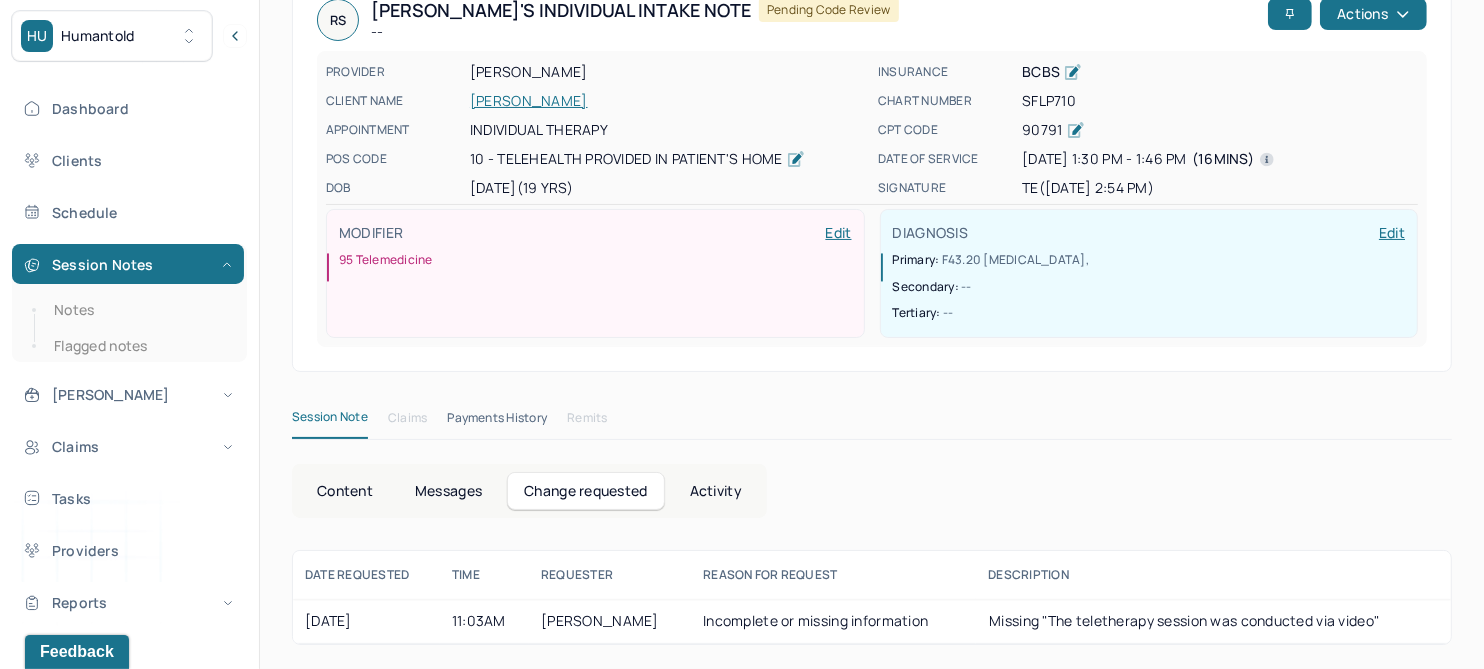 scroll, scrollTop: 118, scrollLeft: 0, axis: vertical 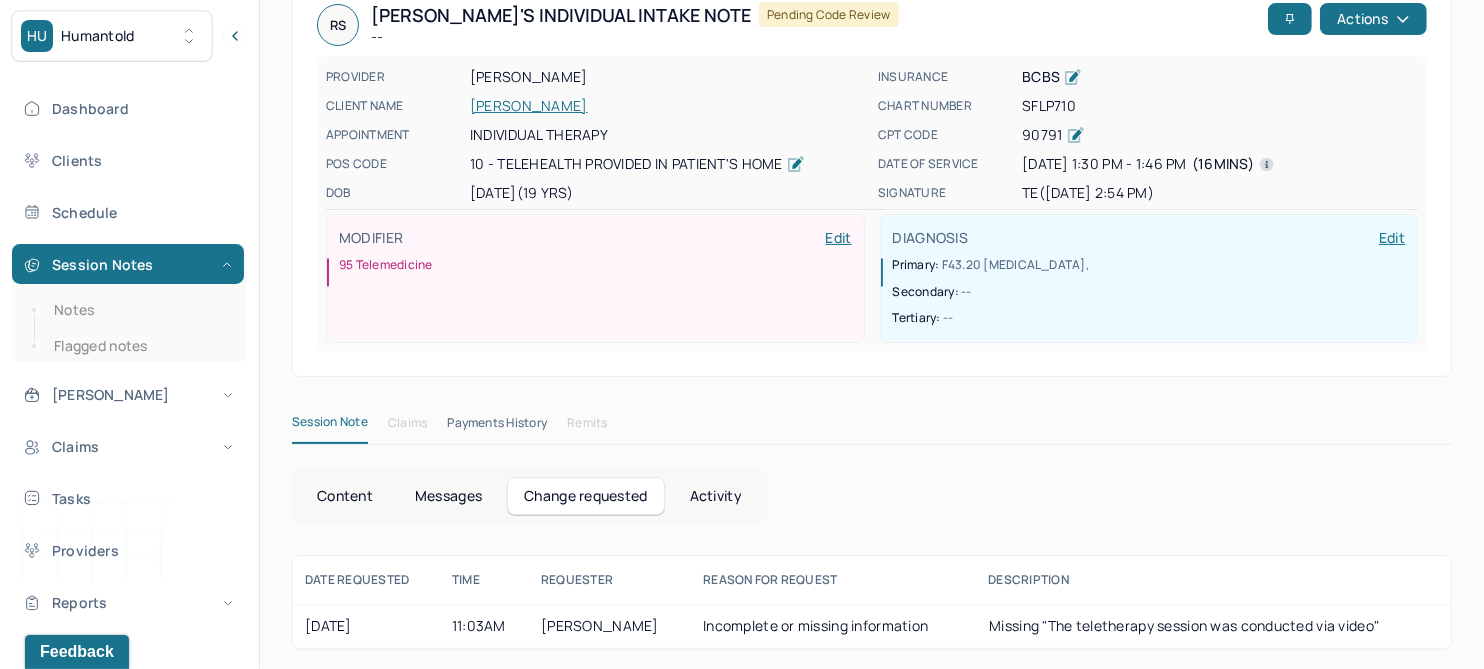 click on "Content" at bounding box center (345, 496) 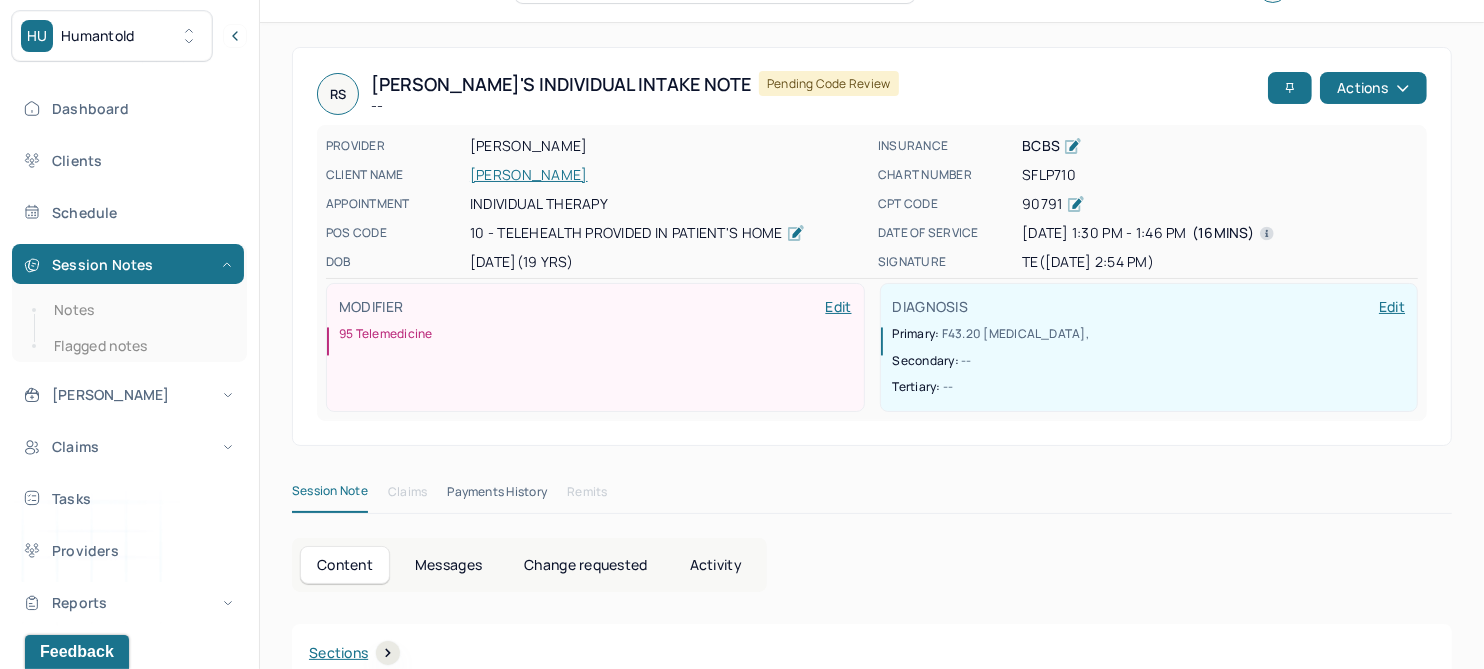 scroll, scrollTop: 0, scrollLeft: 0, axis: both 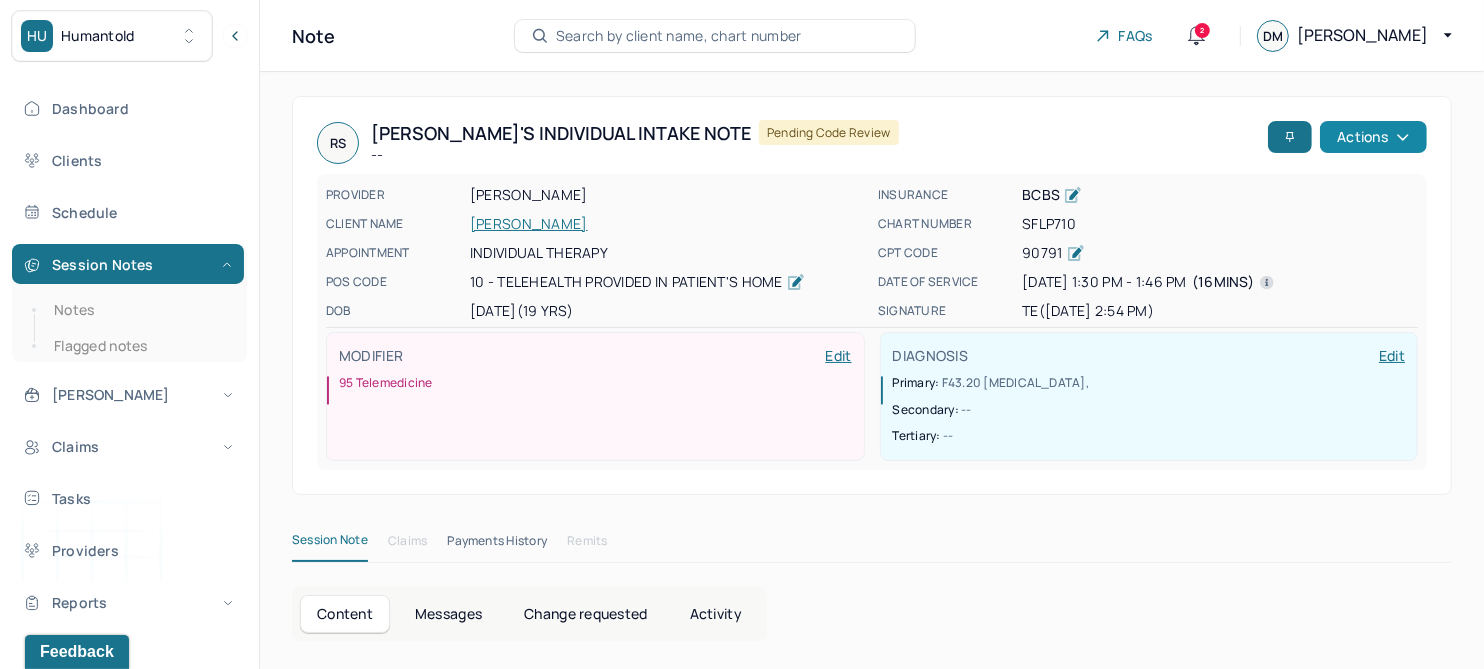 click on "Actions" at bounding box center (1373, 137) 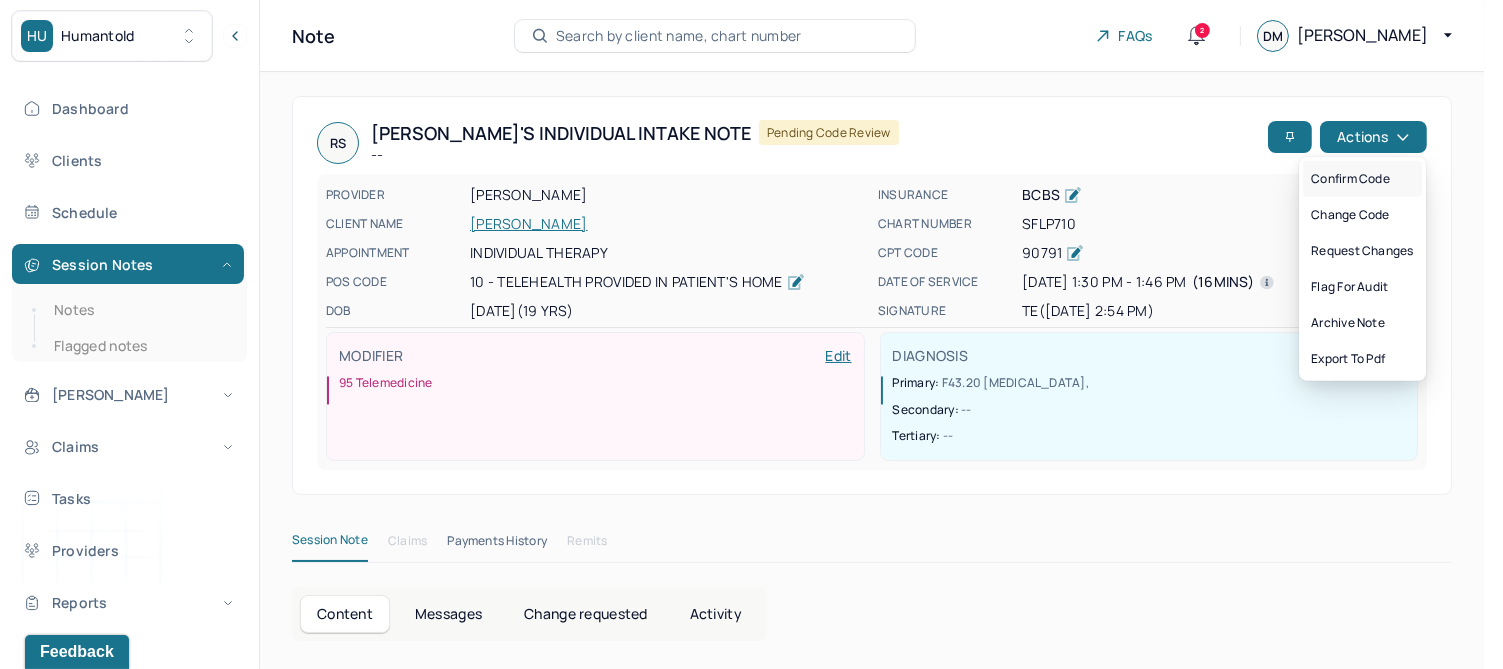 click on "Confirm code" at bounding box center [1362, 179] 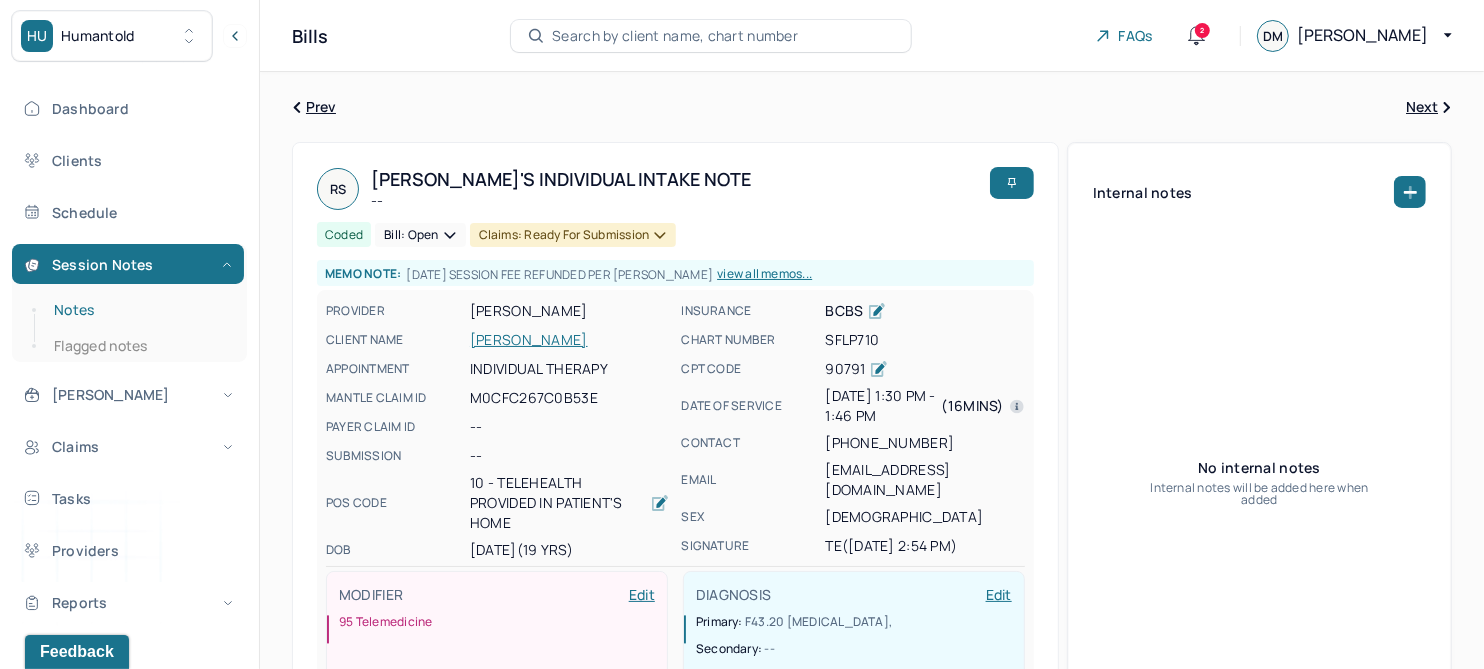 click on "Notes" at bounding box center [139, 310] 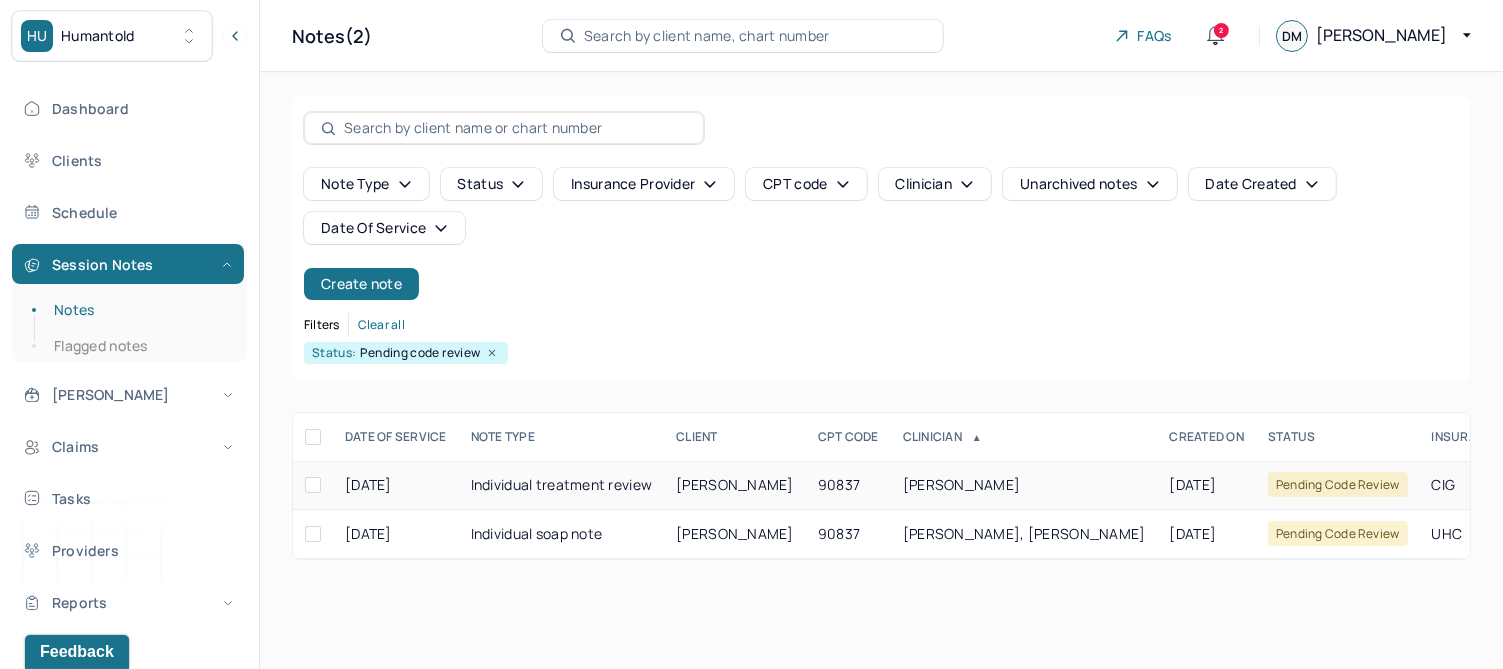 click on "[PERSON_NAME]" at bounding box center [735, 484] 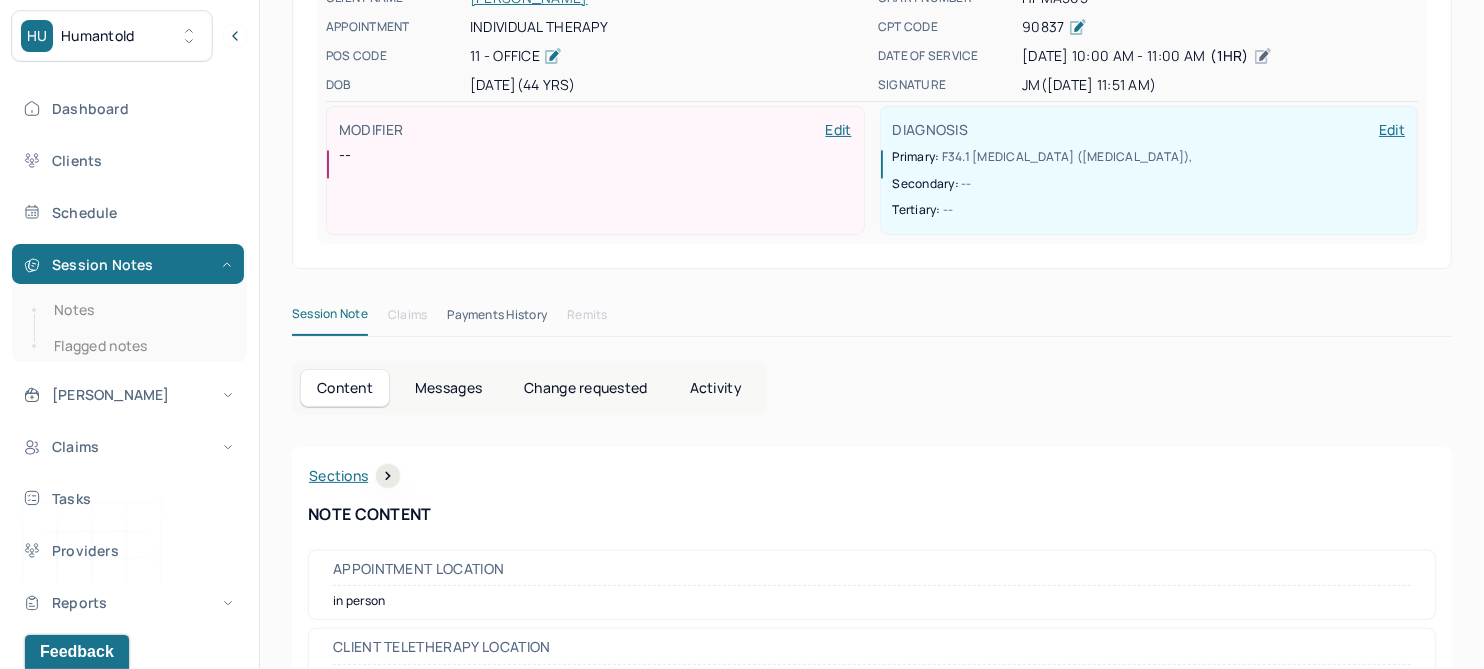 click on "Change requested" at bounding box center (585, 388) 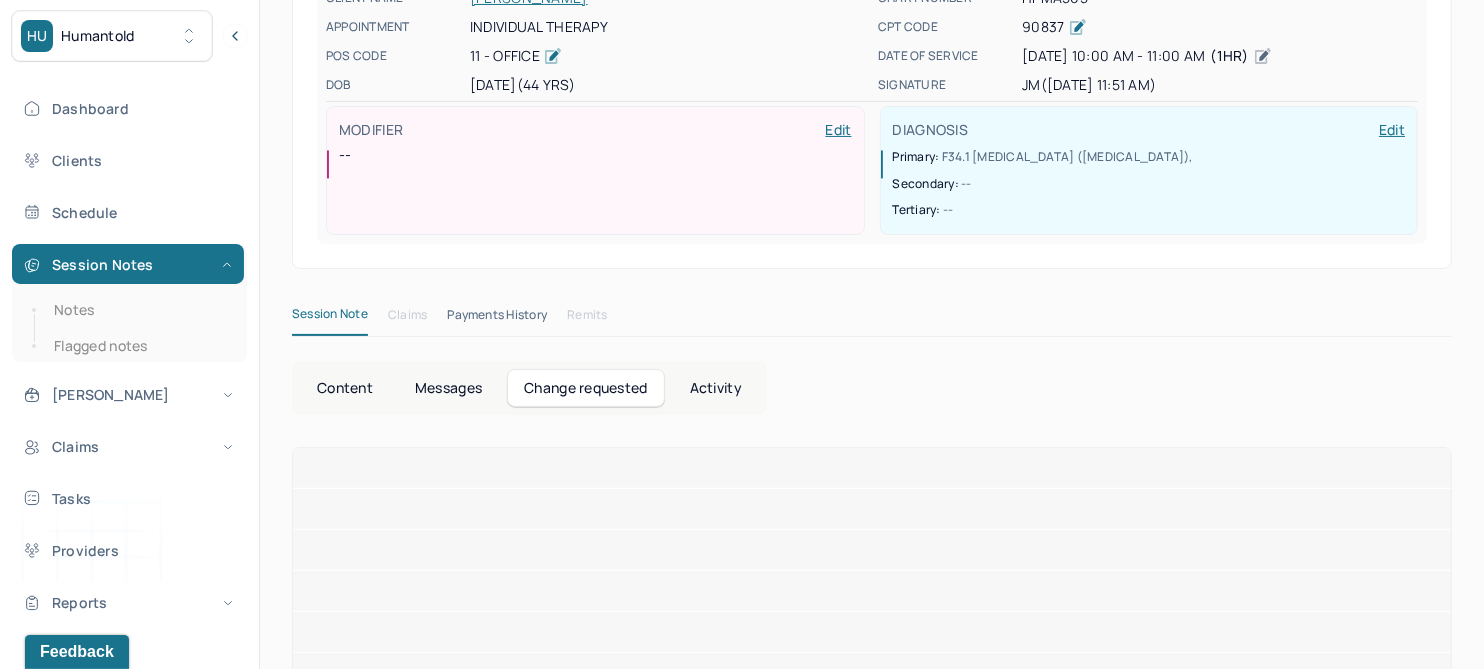 scroll, scrollTop: 142, scrollLeft: 0, axis: vertical 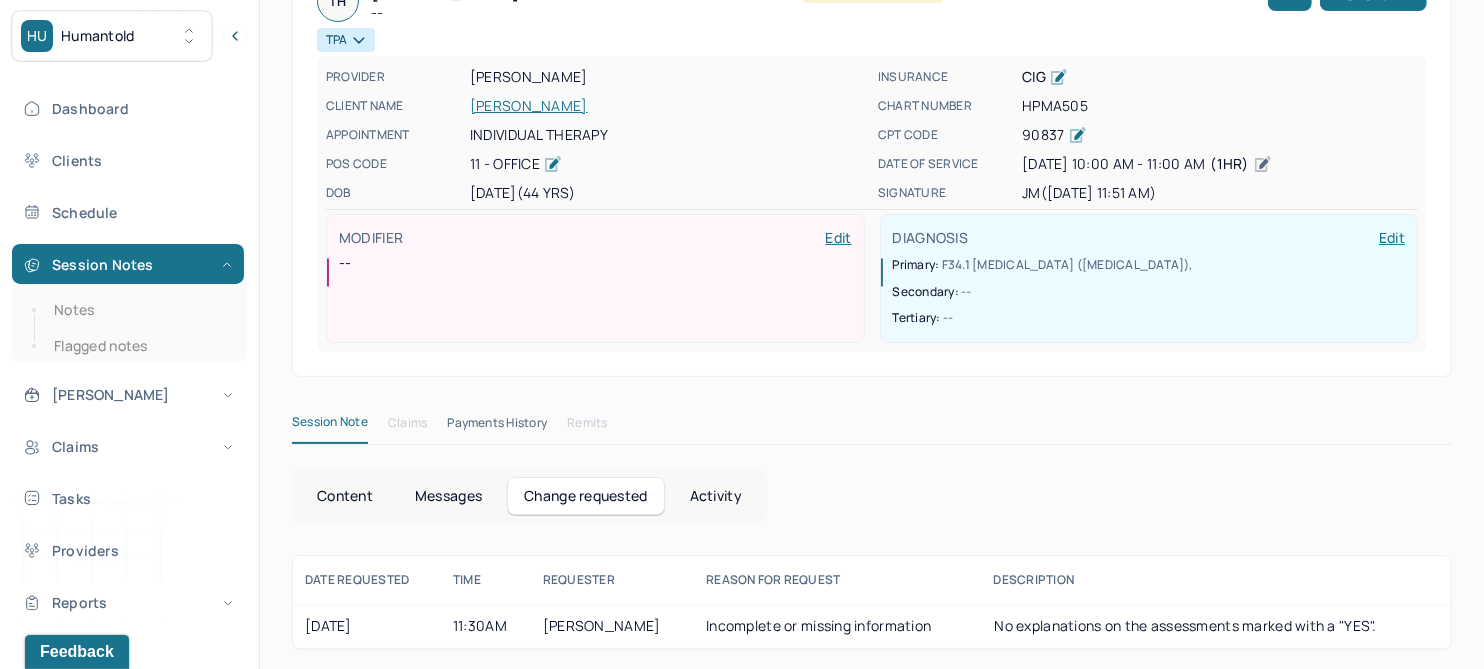 click on "Content" at bounding box center [345, 496] 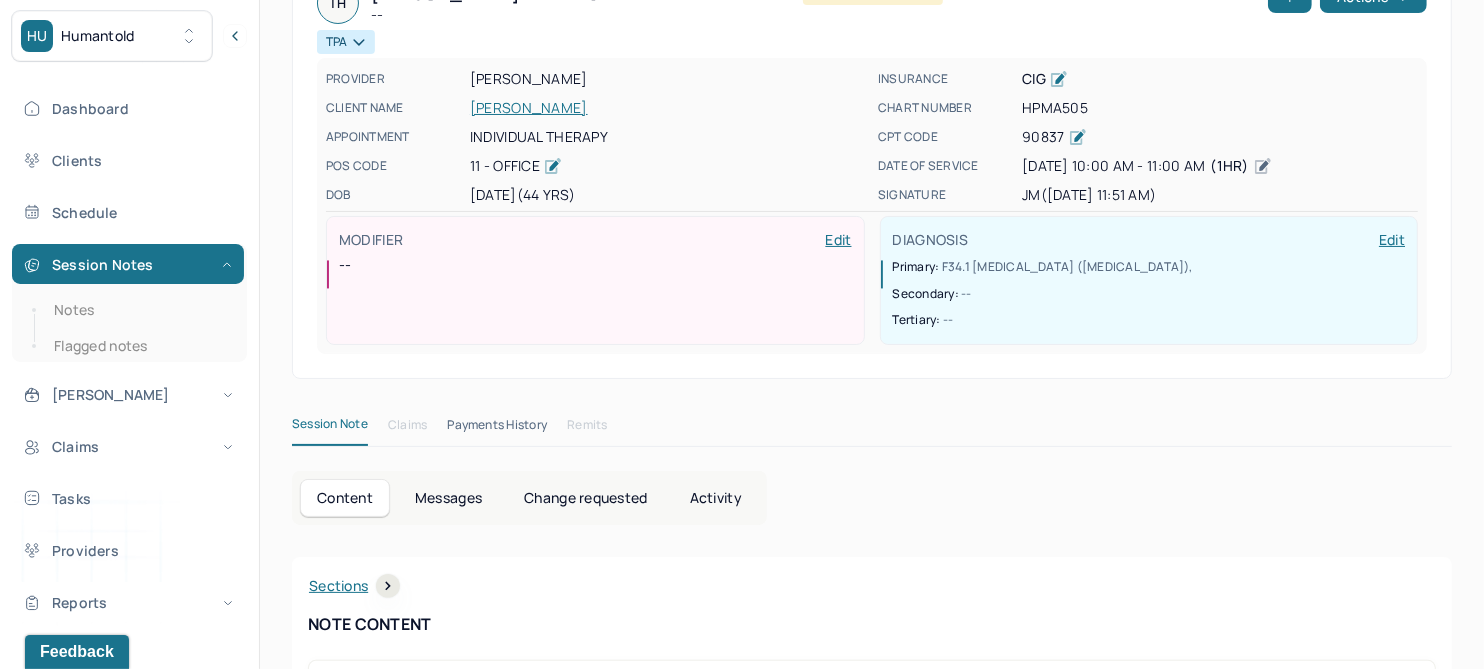 scroll, scrollTop: 0, scrollLeft: 0, axis: both 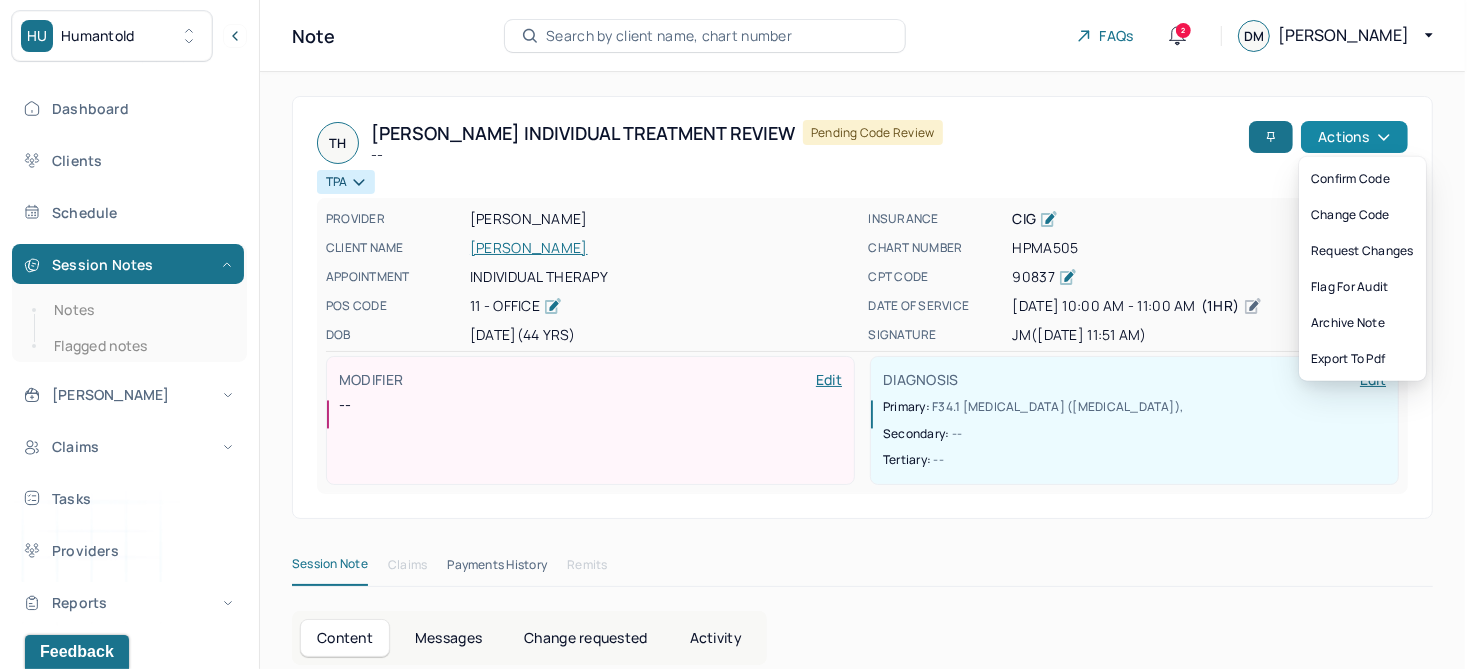 click 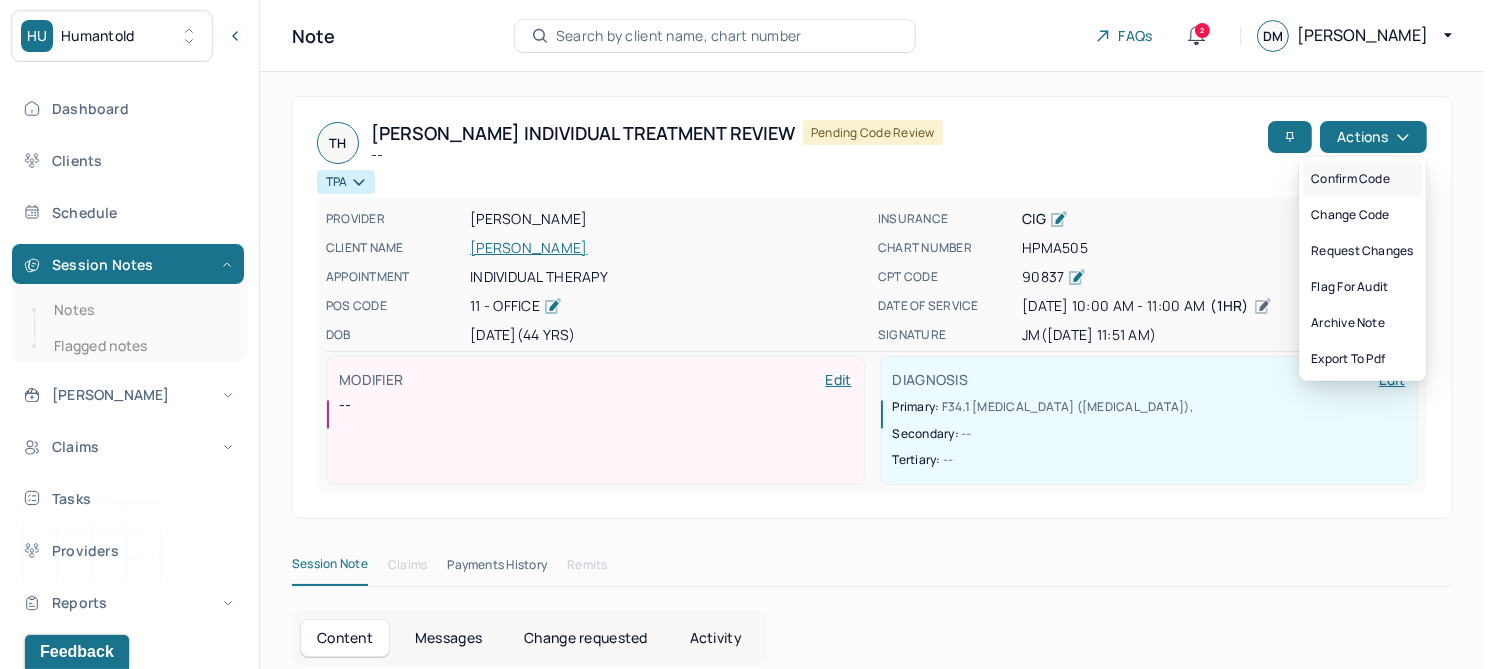 click on "Confirm code" at bounding box center [1362, 179] 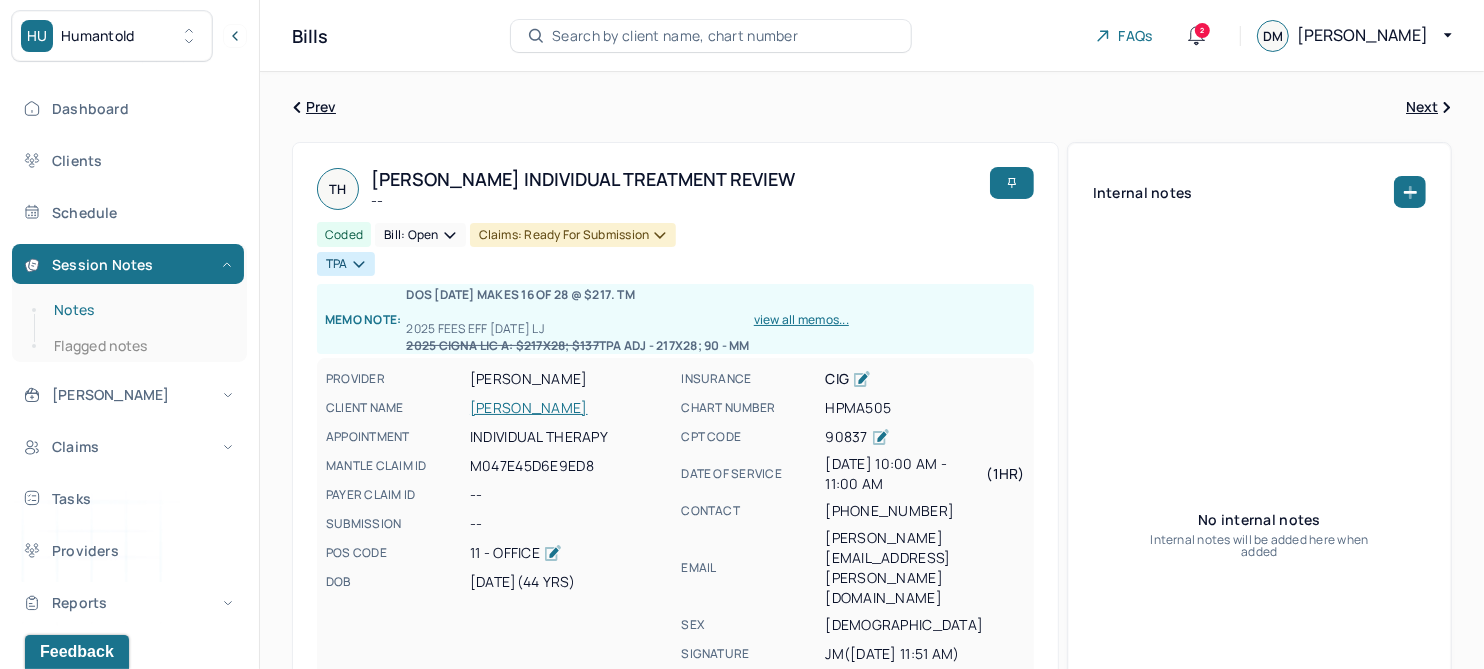 drag, startPoint x: 76, startPoint y: 313, endPoint x: 94, endPoint y: 308, distance: 18.681541 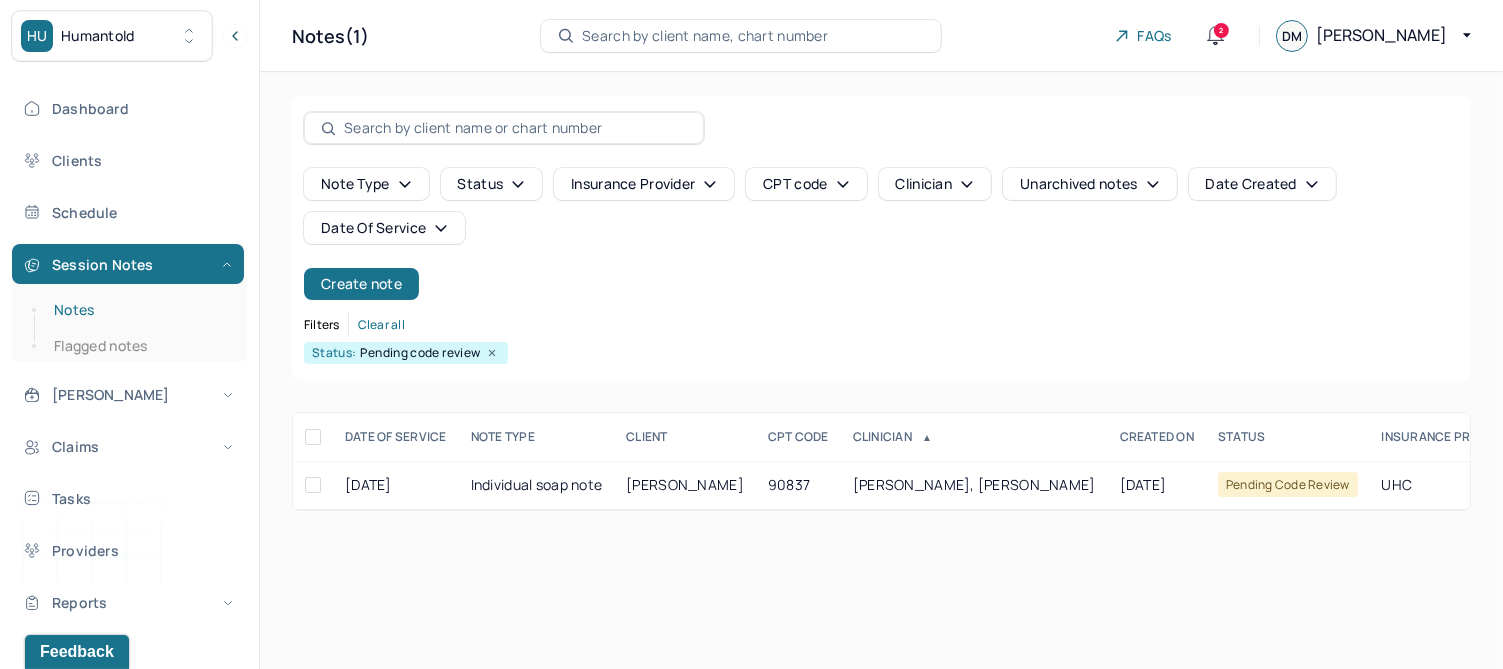 click on "Notes" at bounding box center [139, 310] 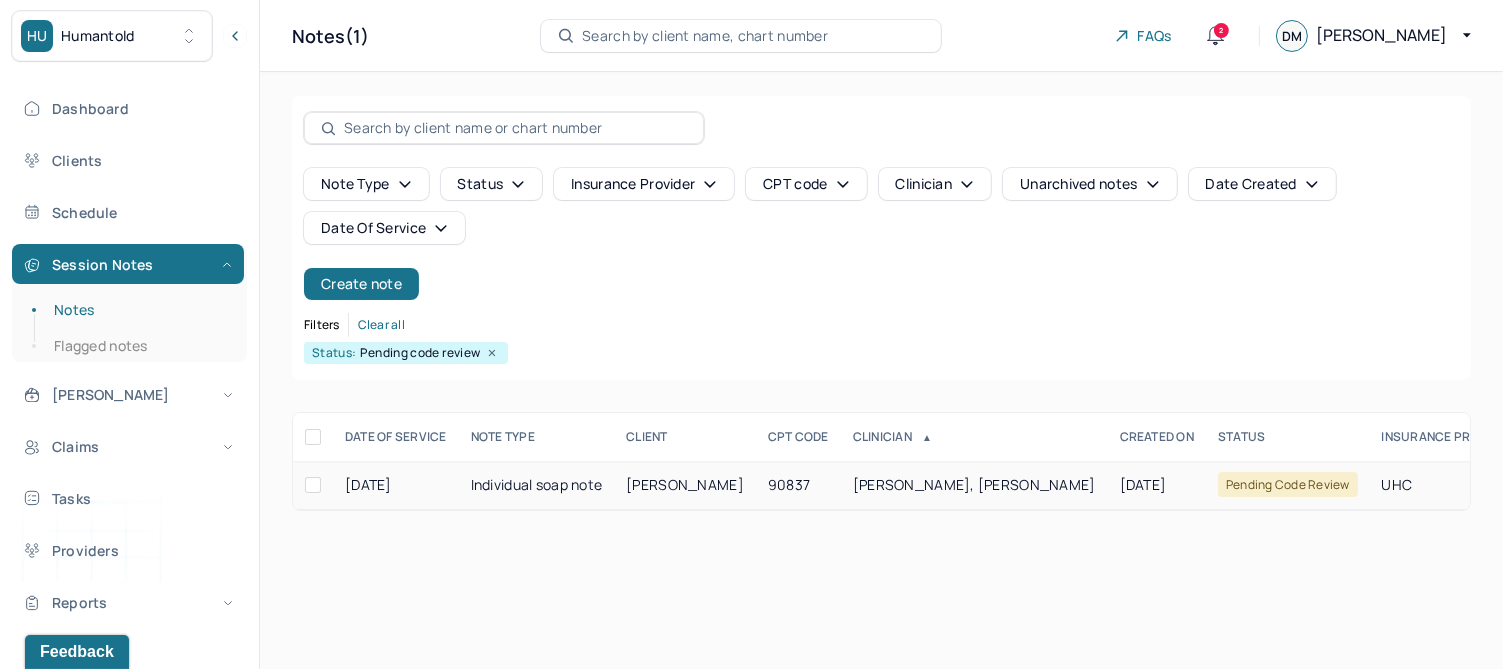 click on "[PERSON_NAME]" at bounding box center (685, 484) 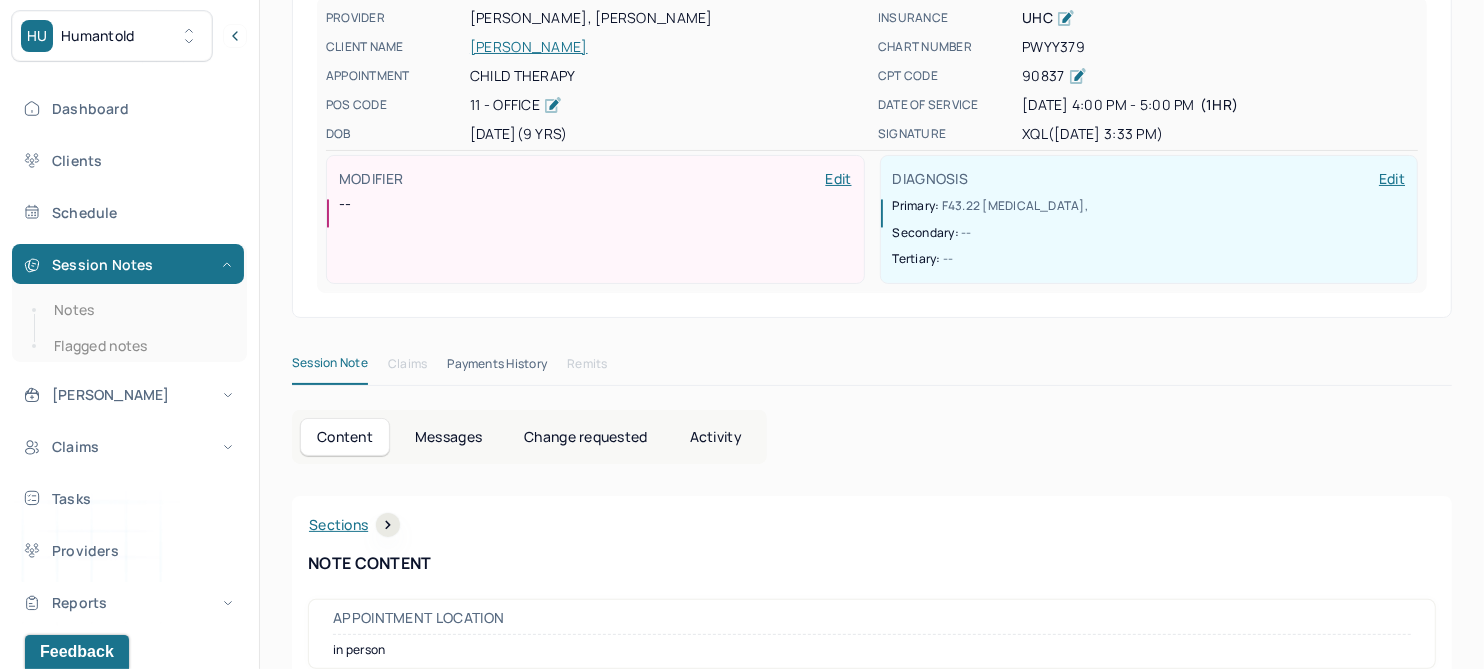 scroll, scrollTop: 0, scrollLeft: 0, axis: both 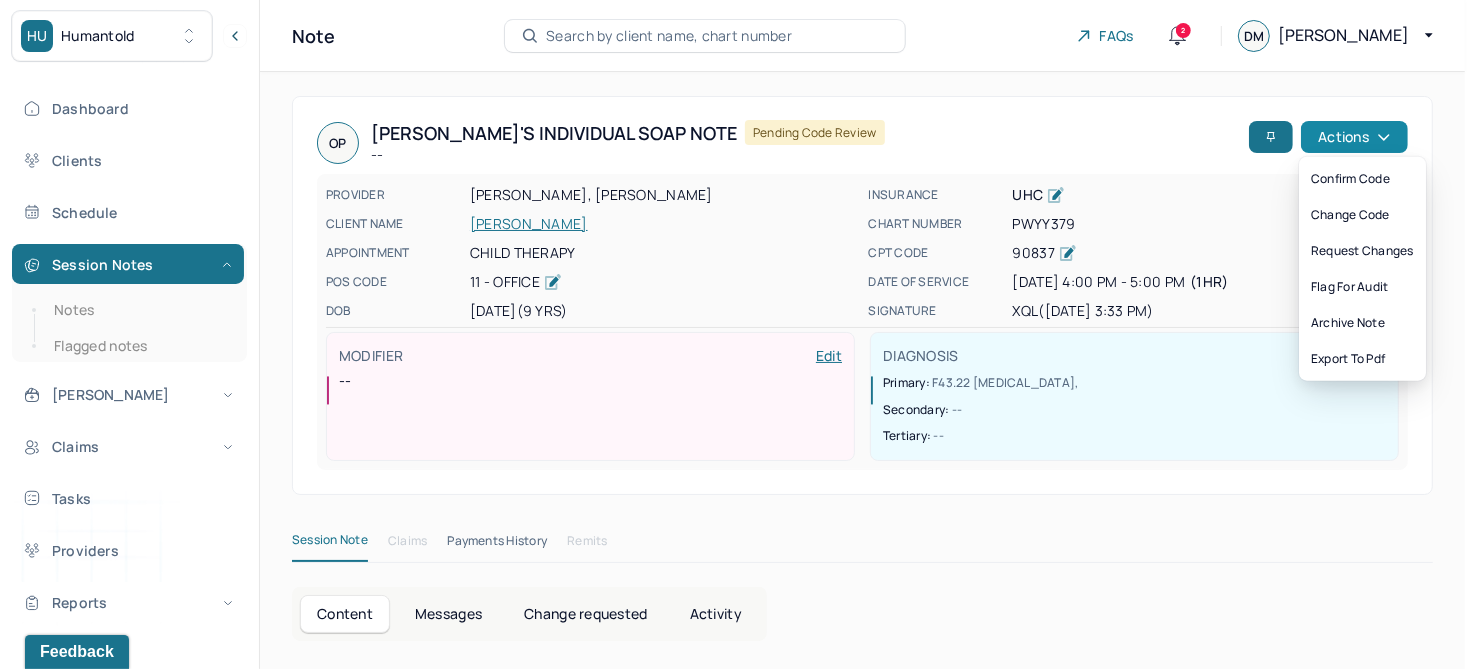 click 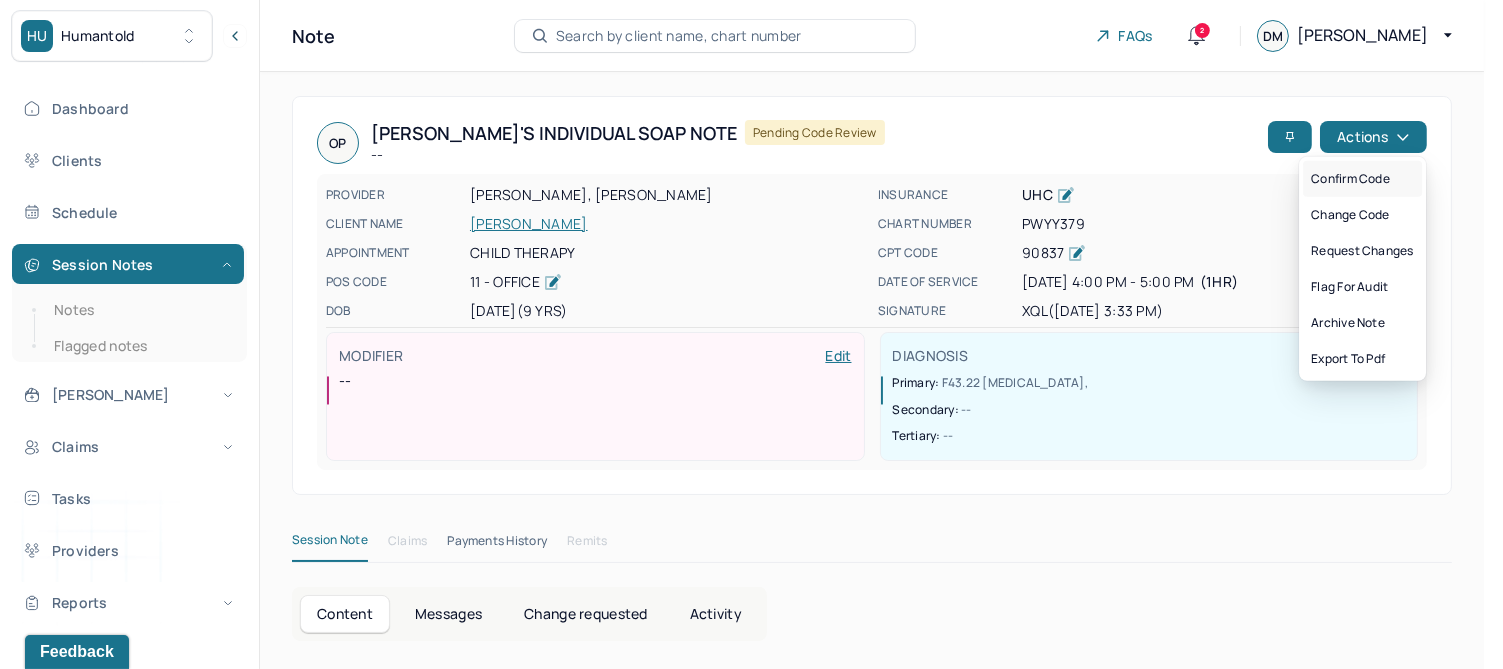 click on "Confirm code" at bounding box center (1362, 179) 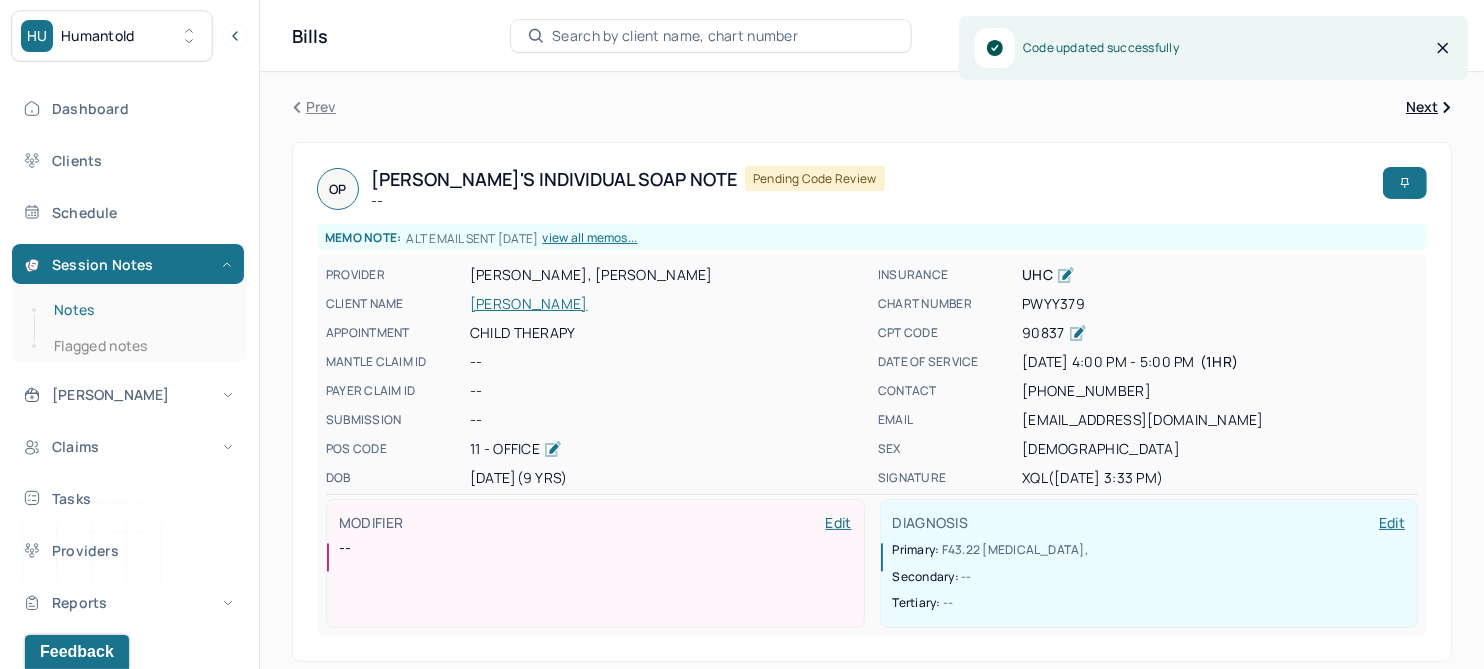 click on "Notes" at bounding box center (139, 310) 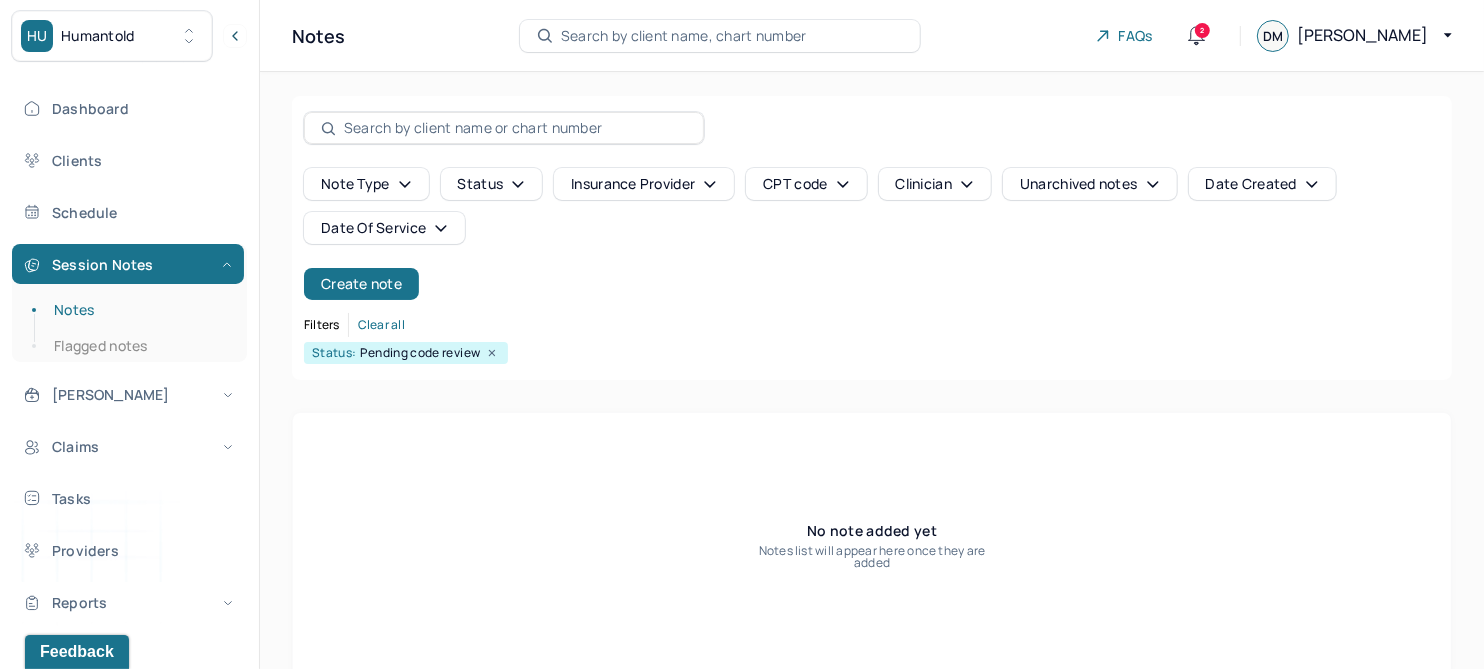 click 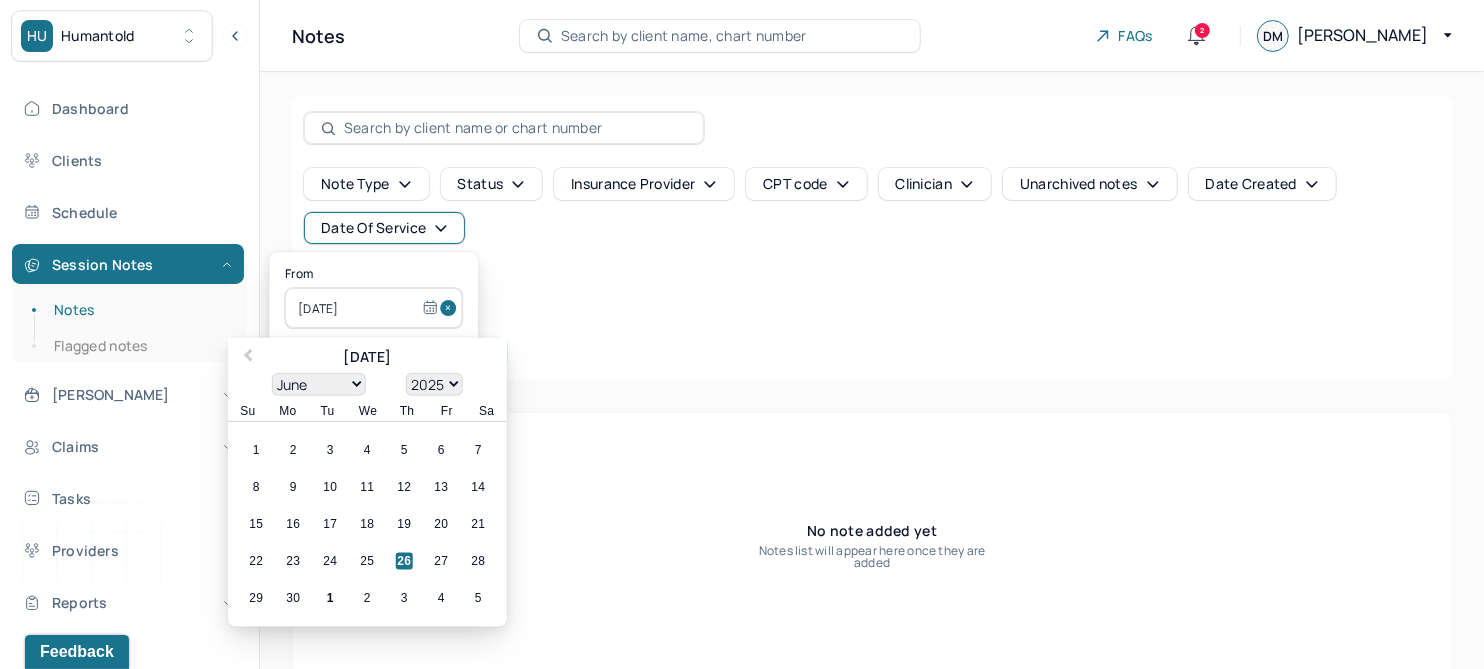 click at bounding box center [451, 308] 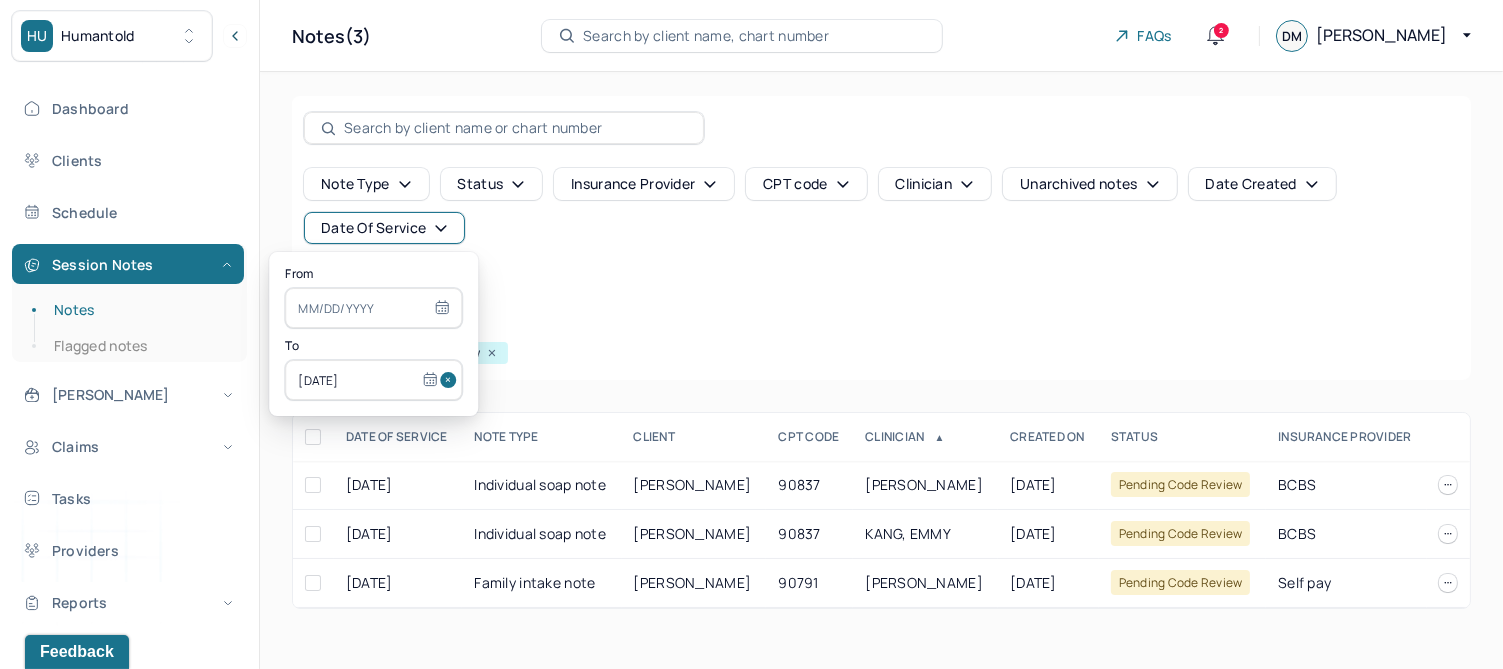 drag, startPoint x: 433, startPoint y: 381, endPoint x: 299, endPoint y: 307, distance: 153.07515 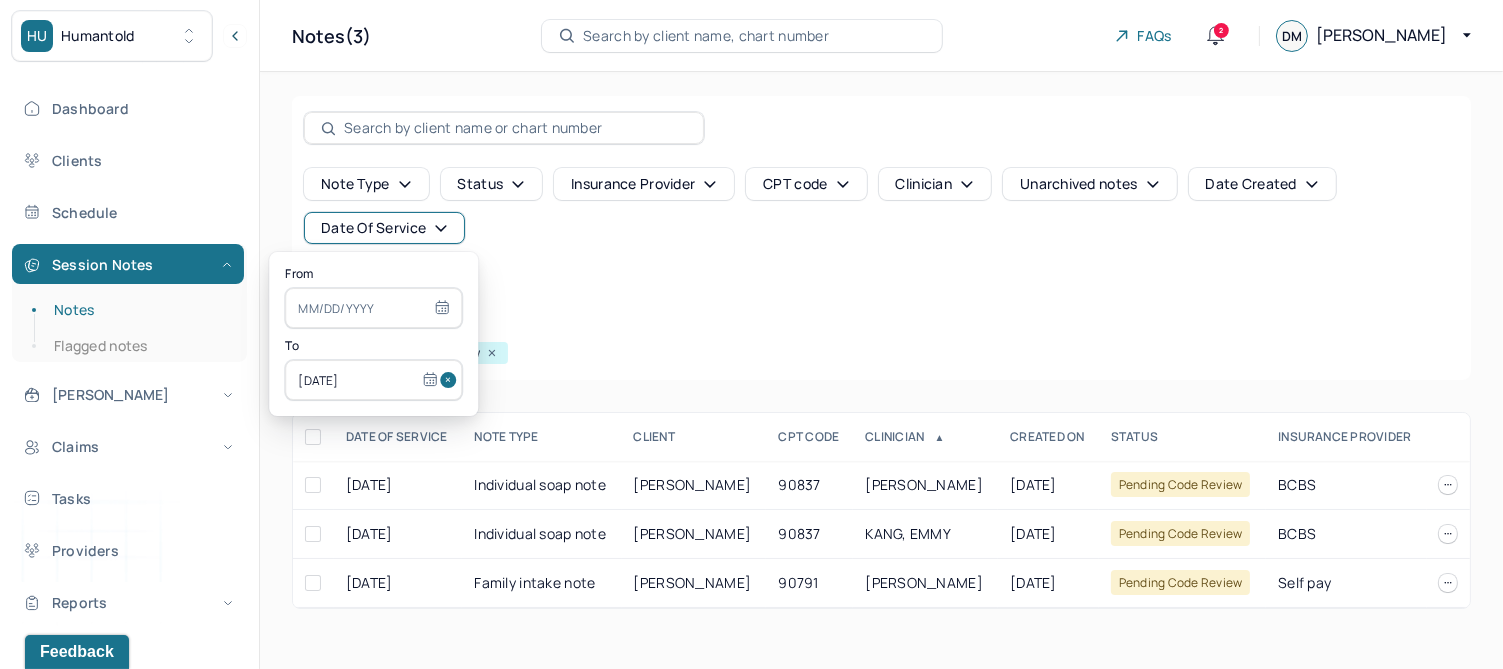 type 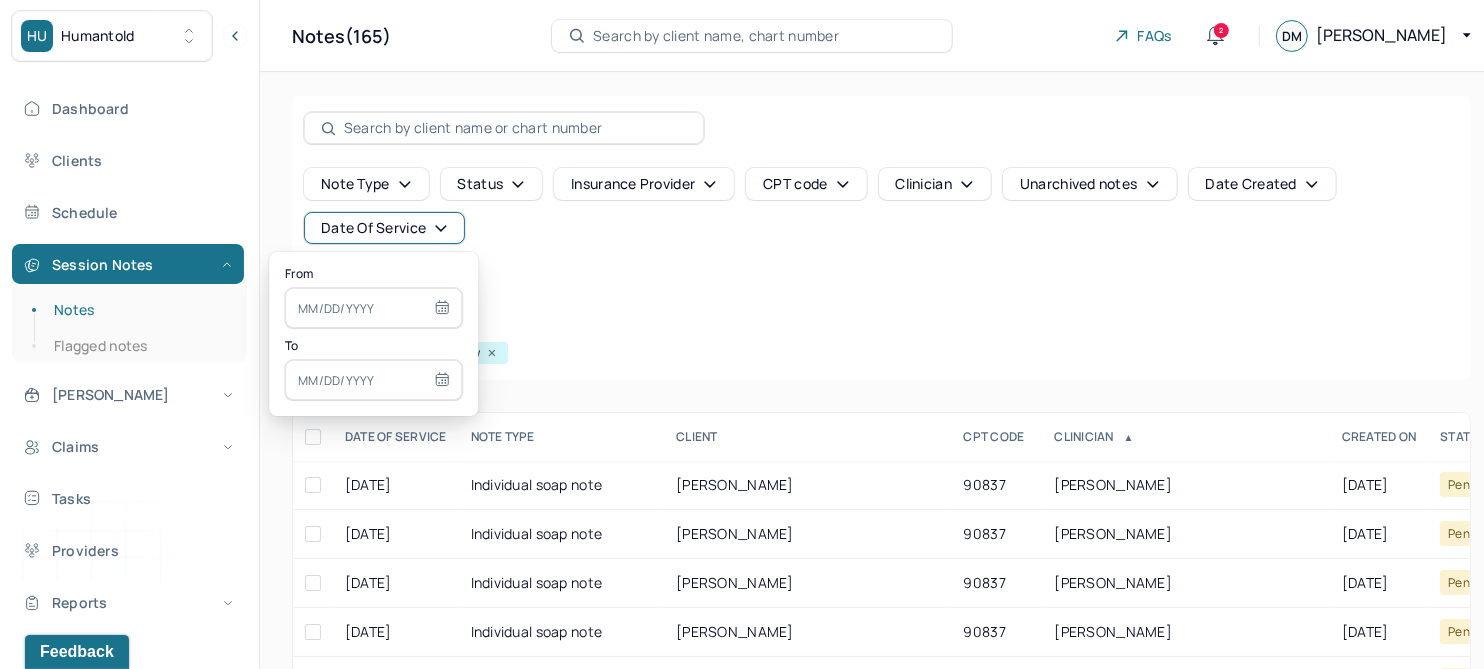 click at bounding box center (373, 308) 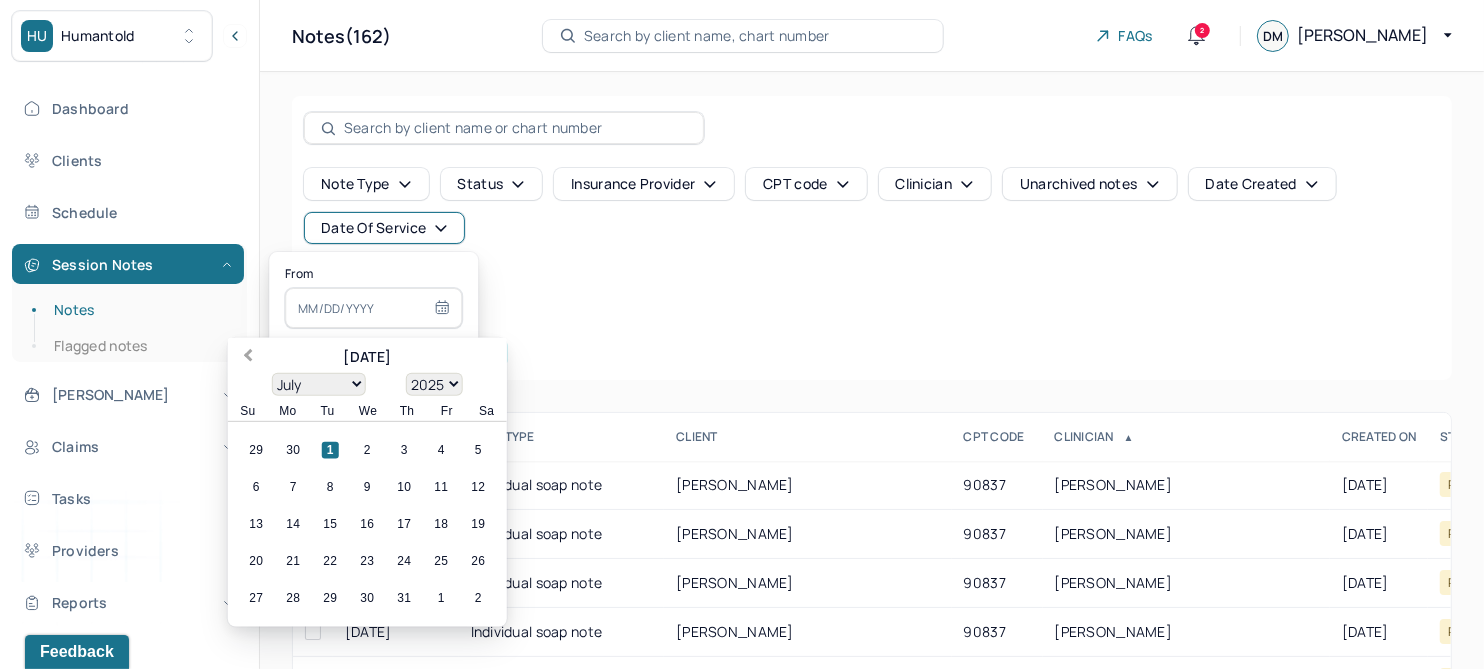 click on "Previous Month" at bounding box center (248, 357) 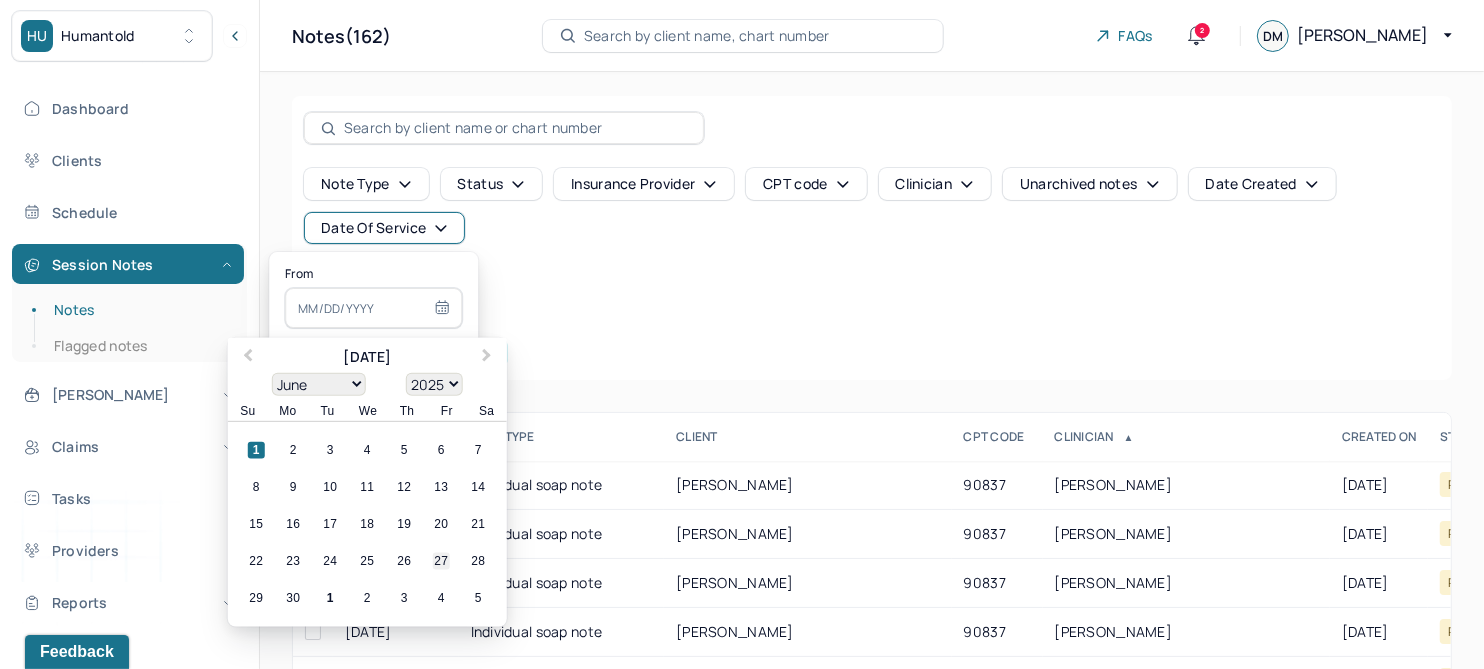 click on "27" at bounding box center [441, 561] 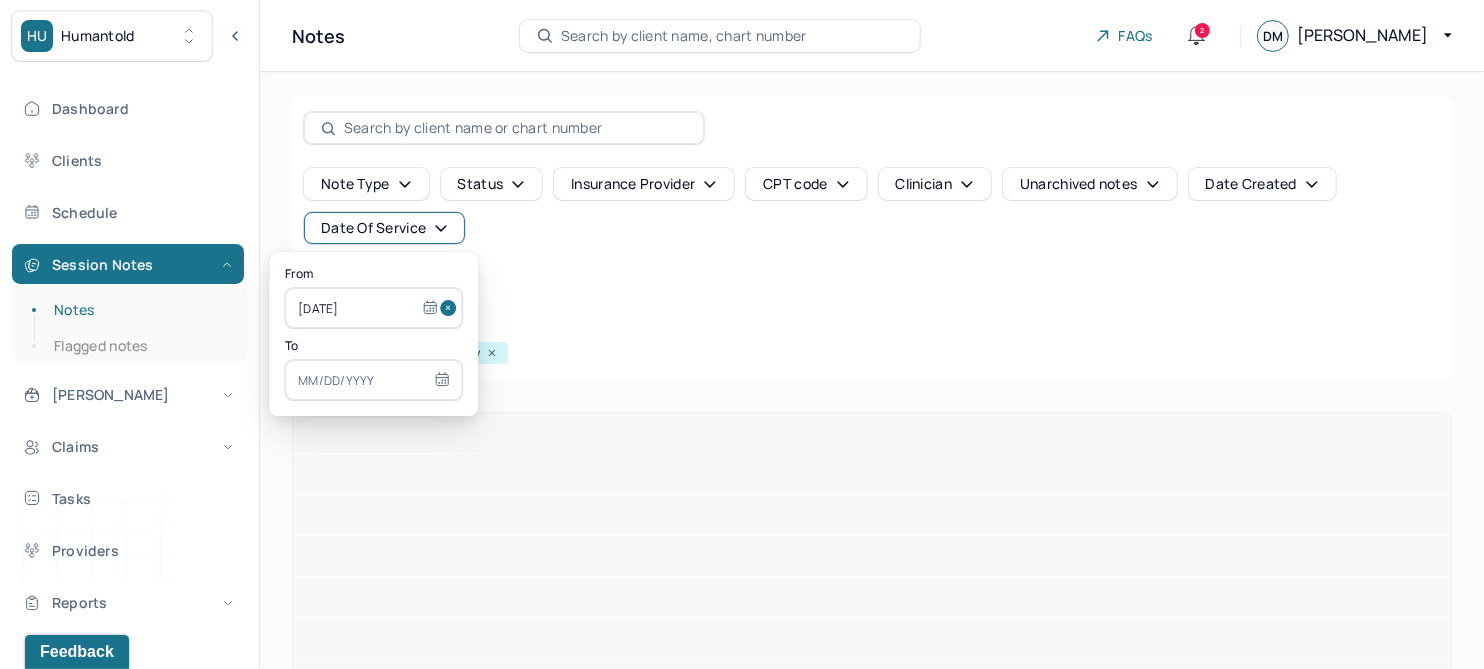 click at bounding box center [373, 380] 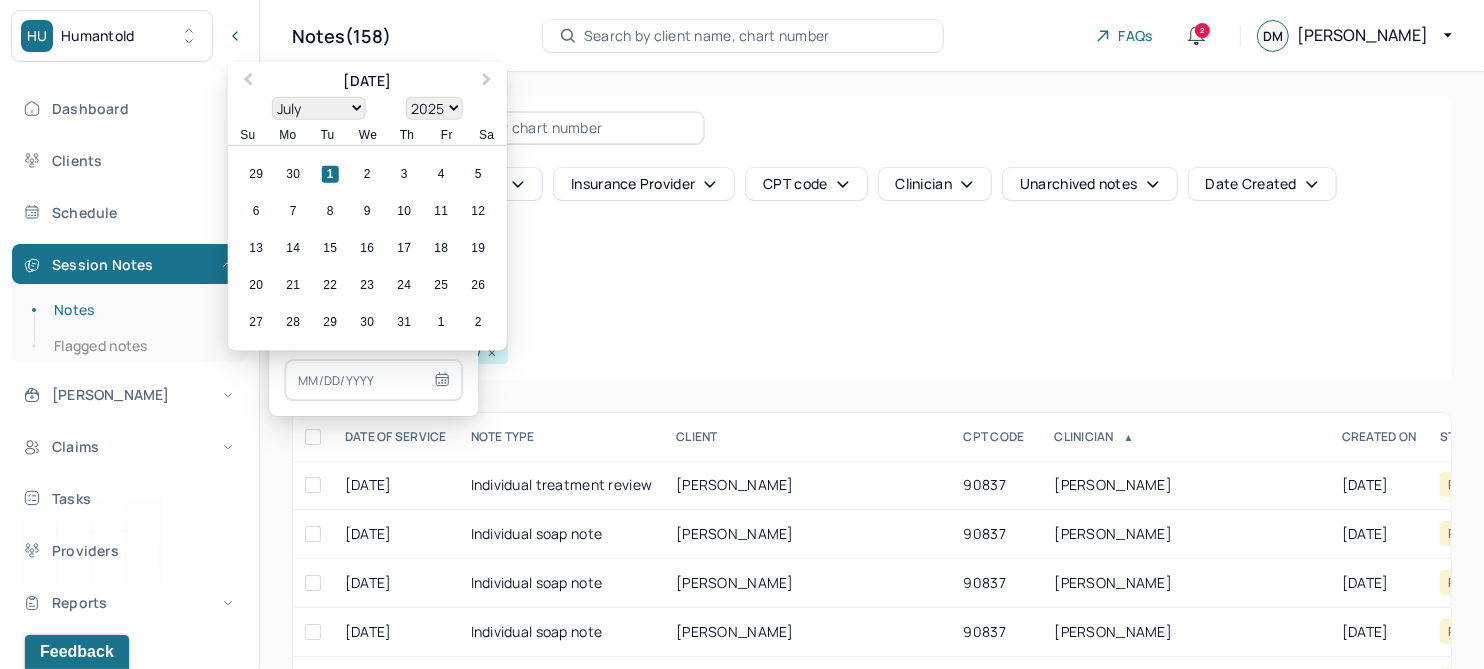 click on "Previous Month" at bounding box center (248, 81) 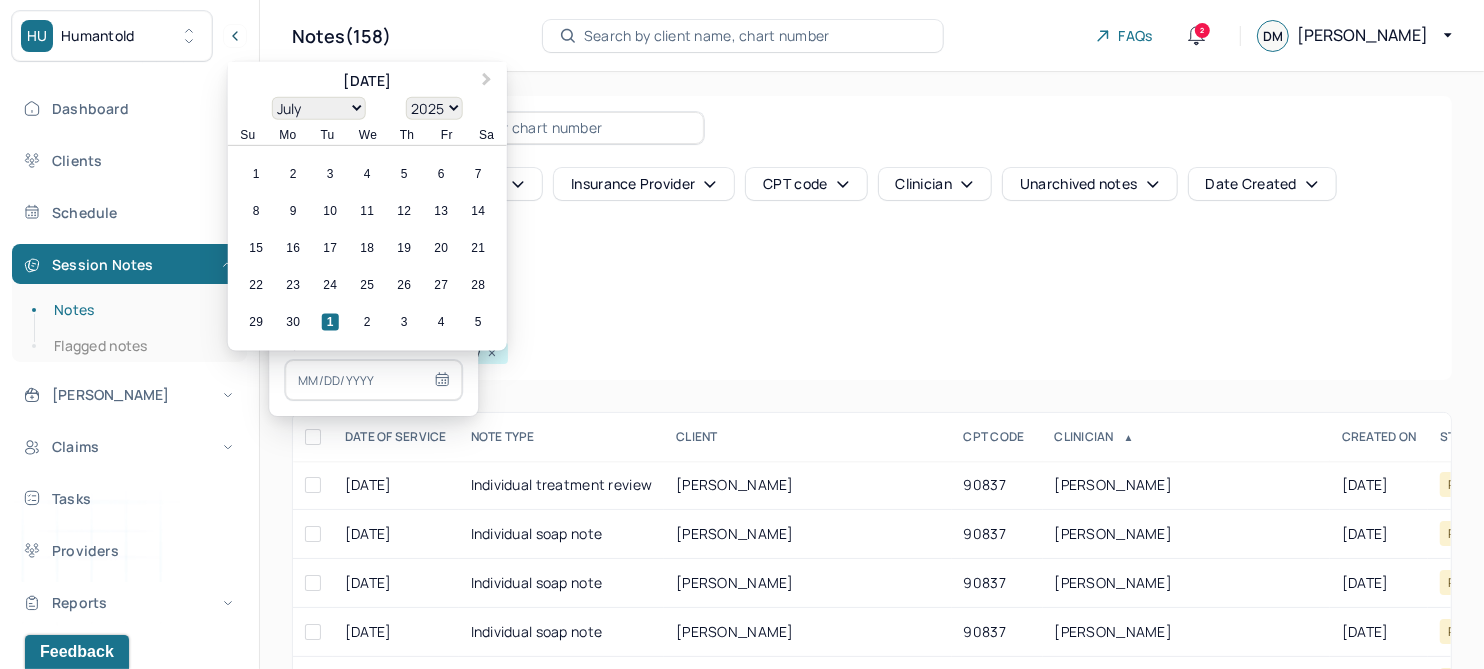 select on "5" 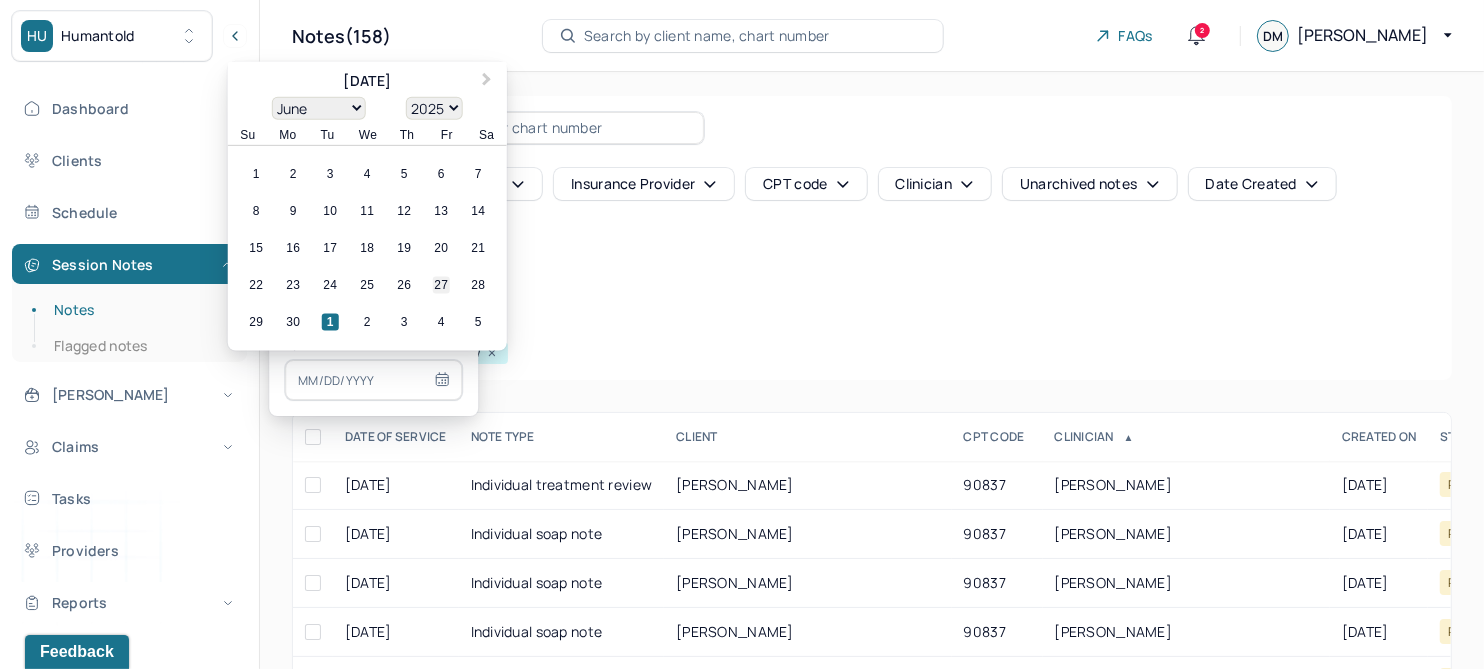 click on "27" at bounding box center [441, 285] 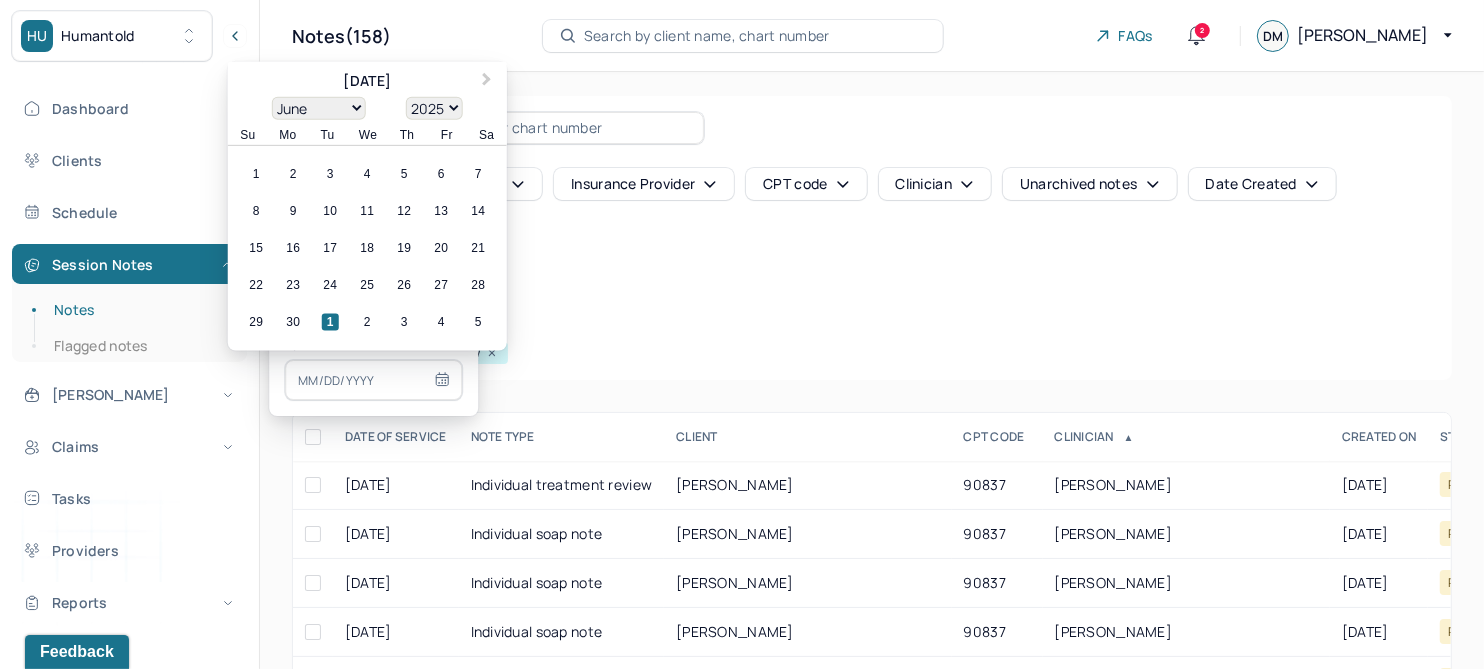 type on "[DATE]" 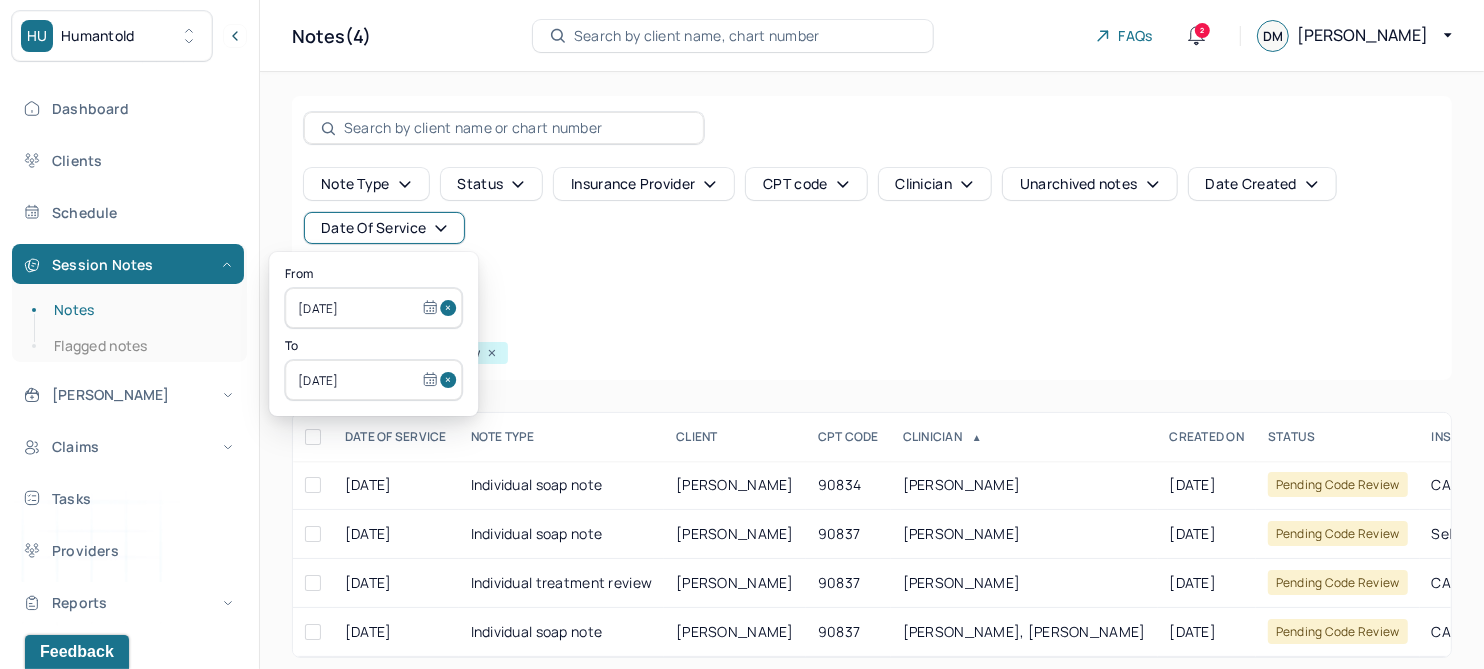 click on "Note type     Status     Insurance provider     CPT code     Clinician     Unarchived notes     Date Created     Date Of Service     Create note" at bounding box center (872, 234) 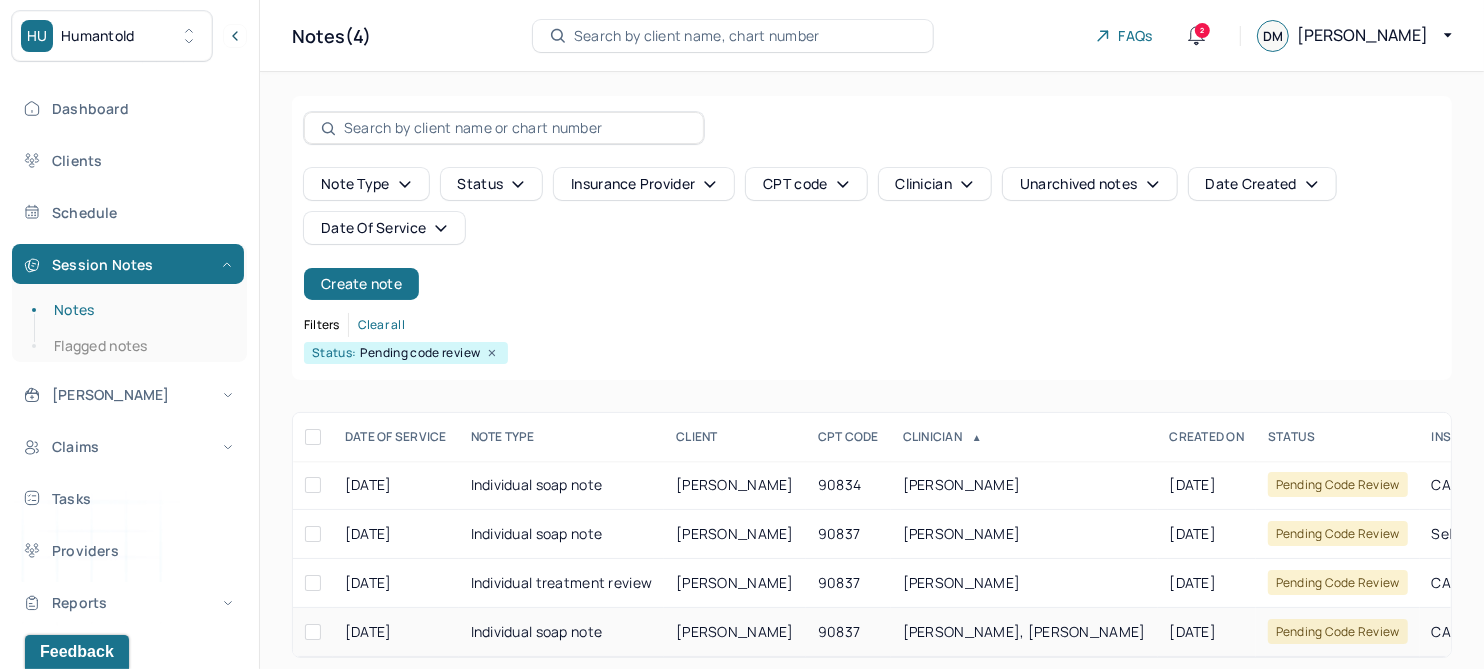 click on "[PERSON_NAME]" at bounding box center (735, 631) 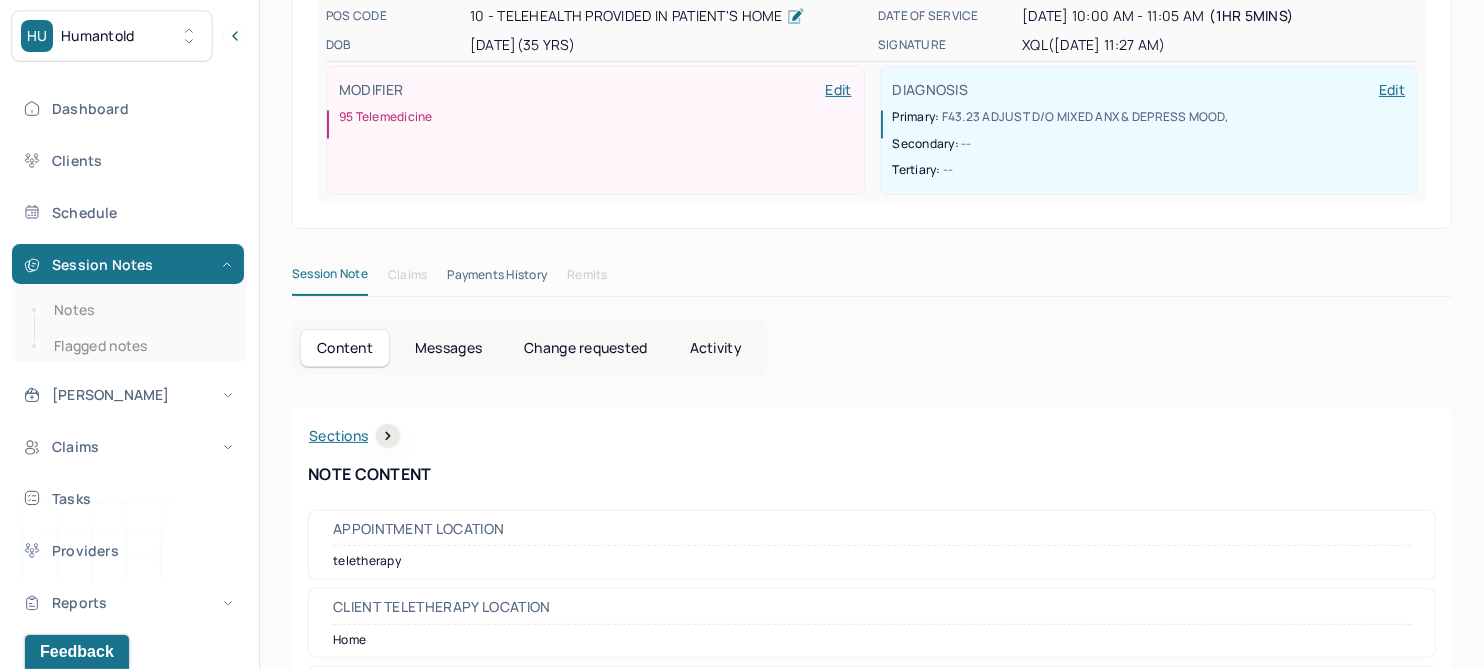 scroll, scrollTop: 0, scrollLeft: 0, axis: both 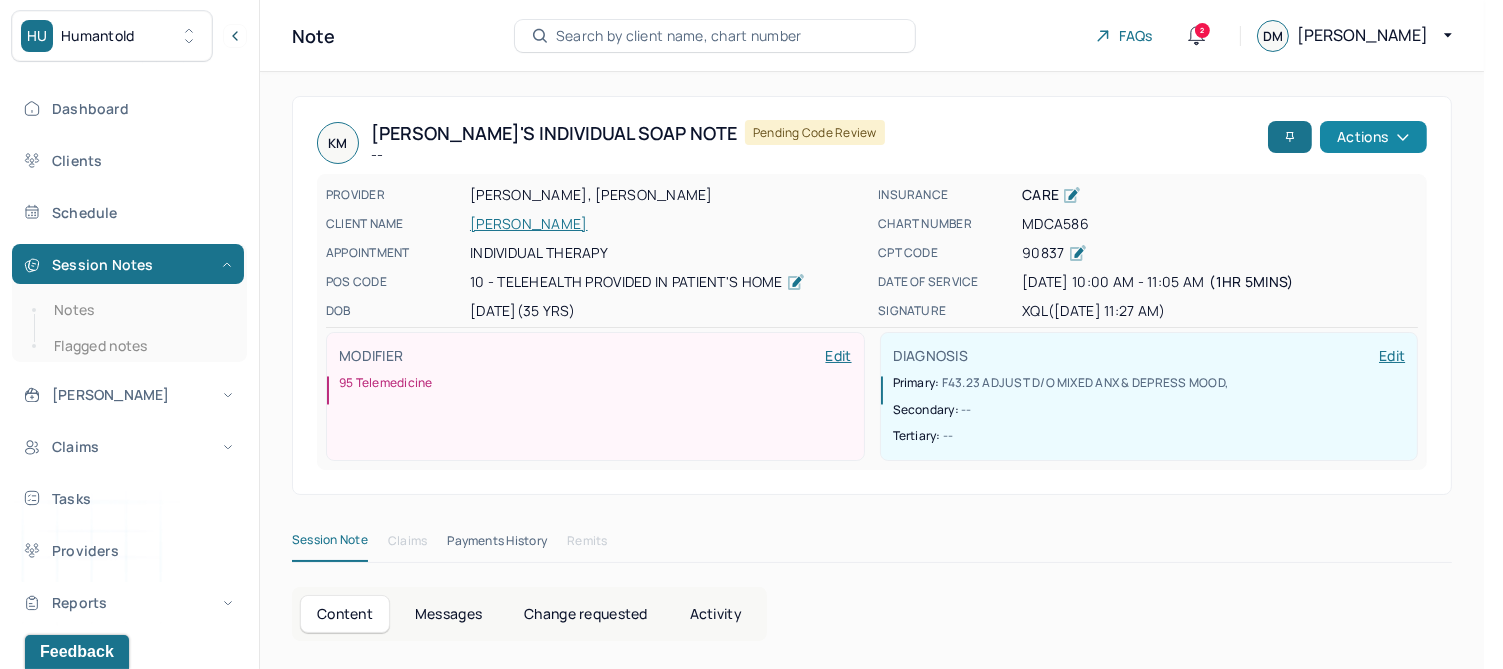 click 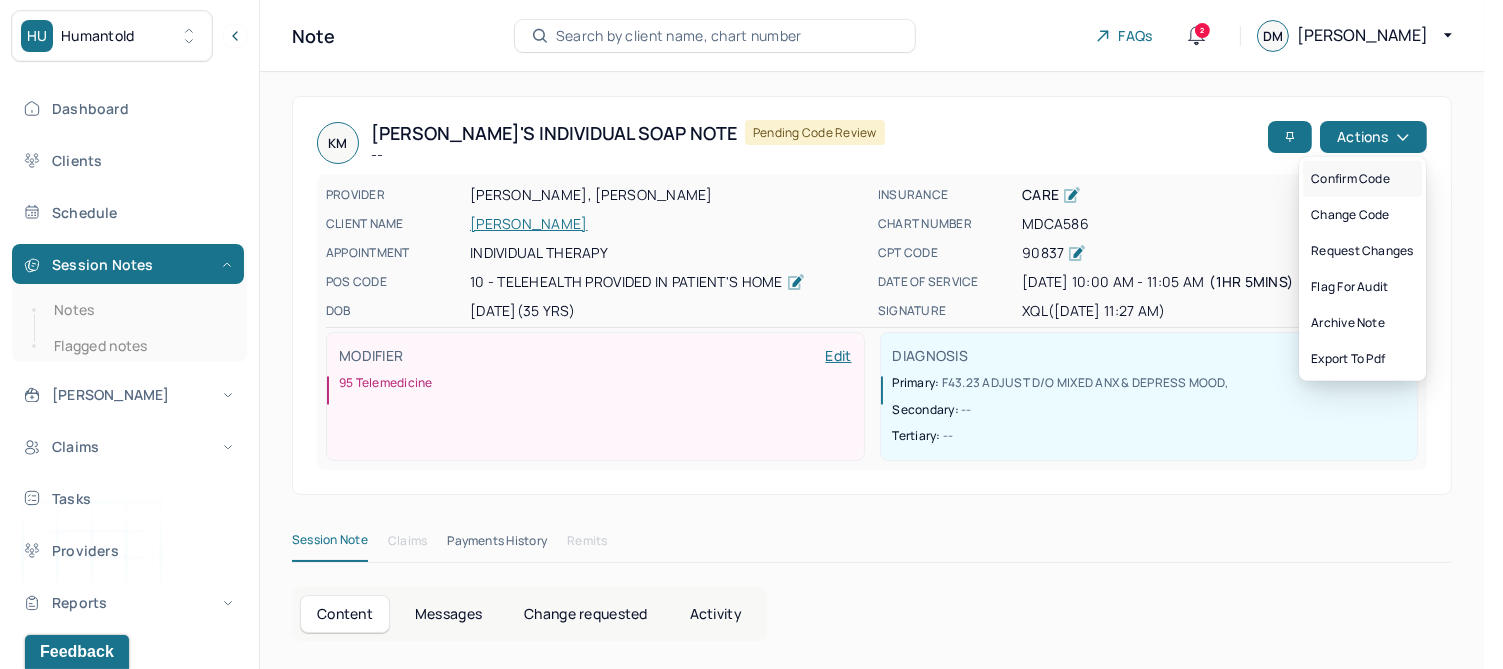 click on "Confirm code" at bounding box center (1362, 179) 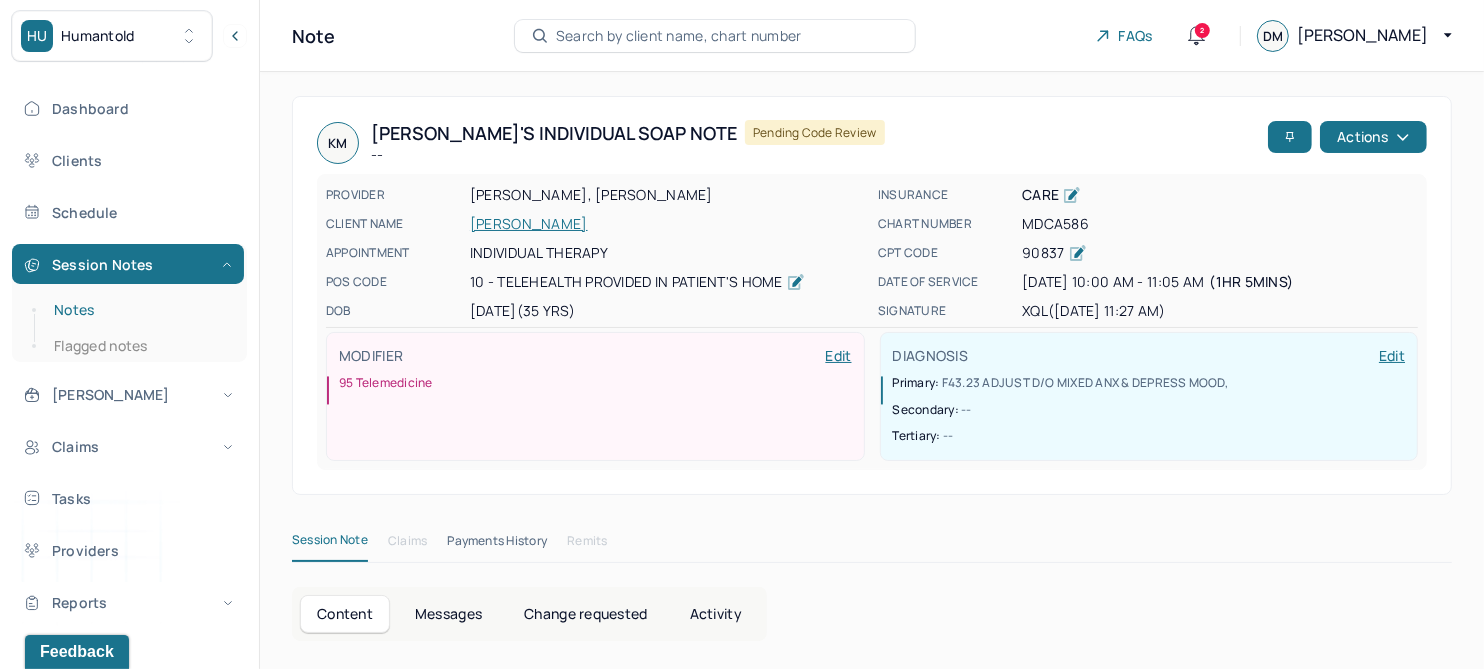 click on "Notes" at bounding box center [139, 310] 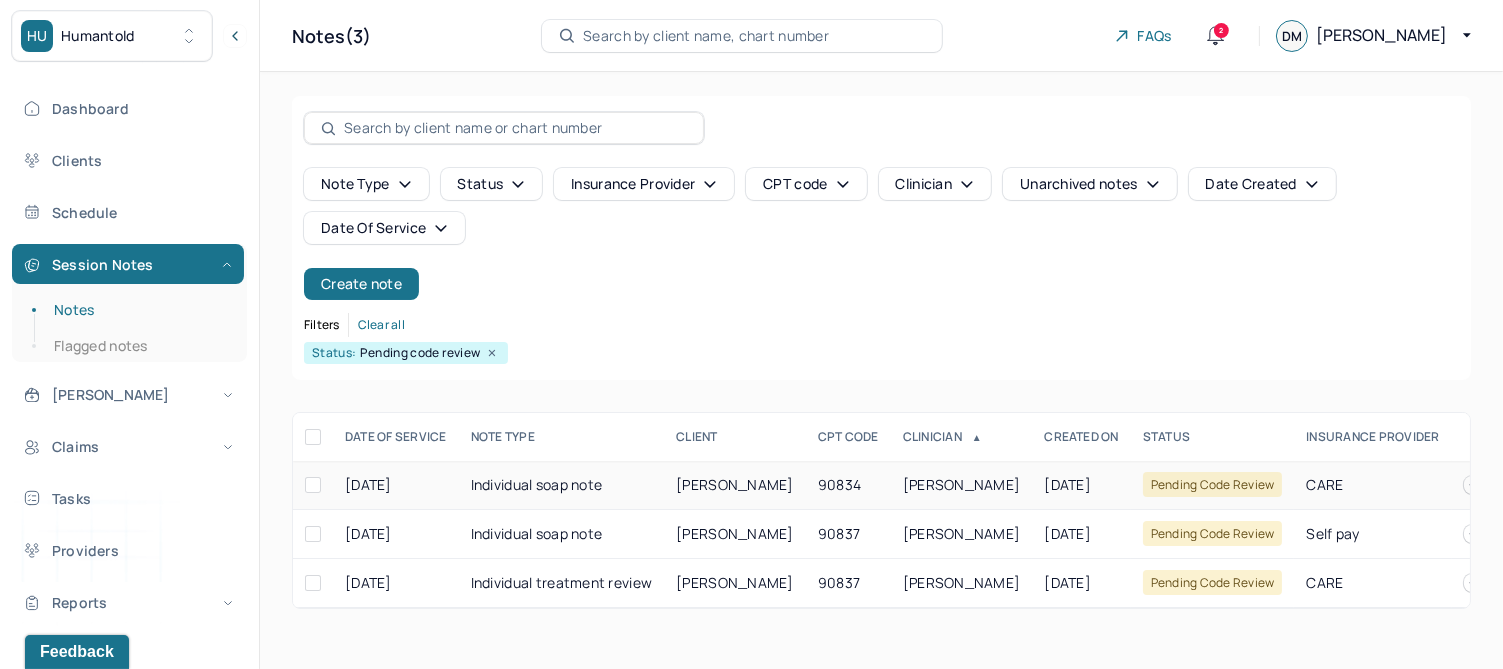 click on "[PERSON_NAME]" at bounding box center [735, 484] 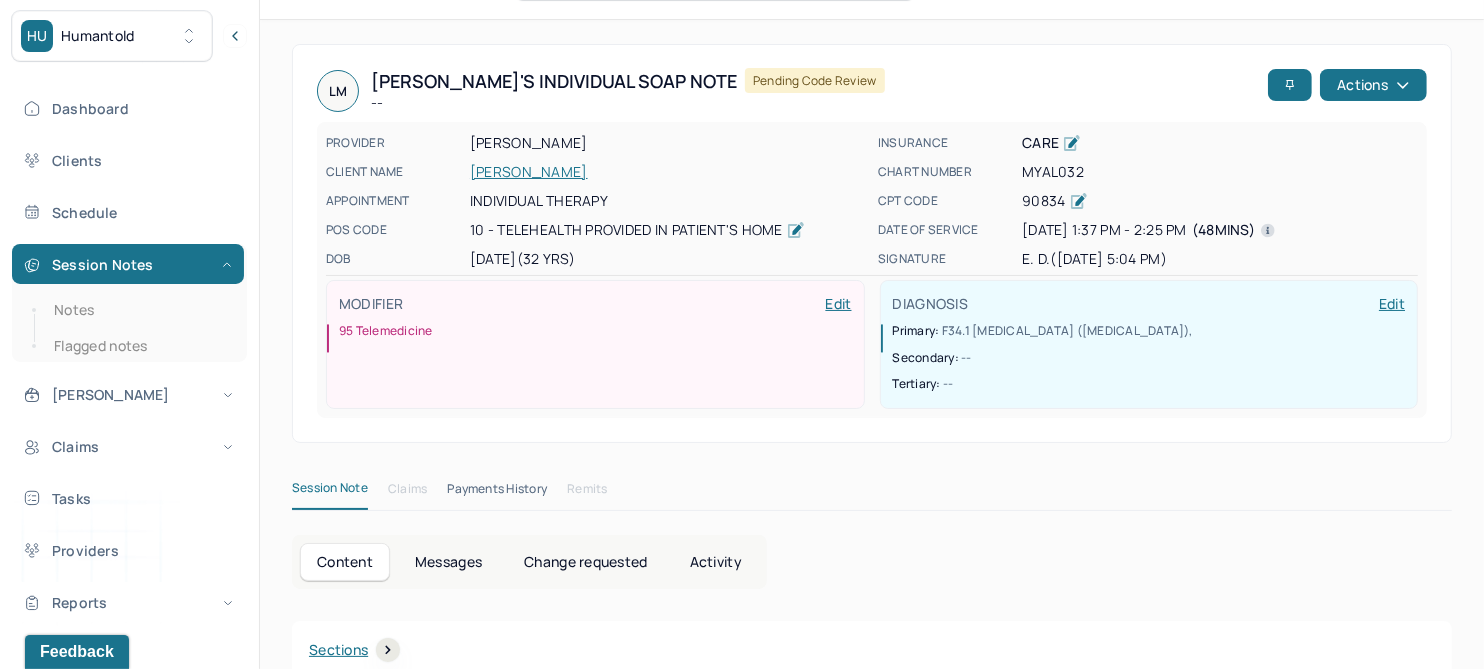 scroll, scrollTop: 0, scrollLeft: 0, axis: both 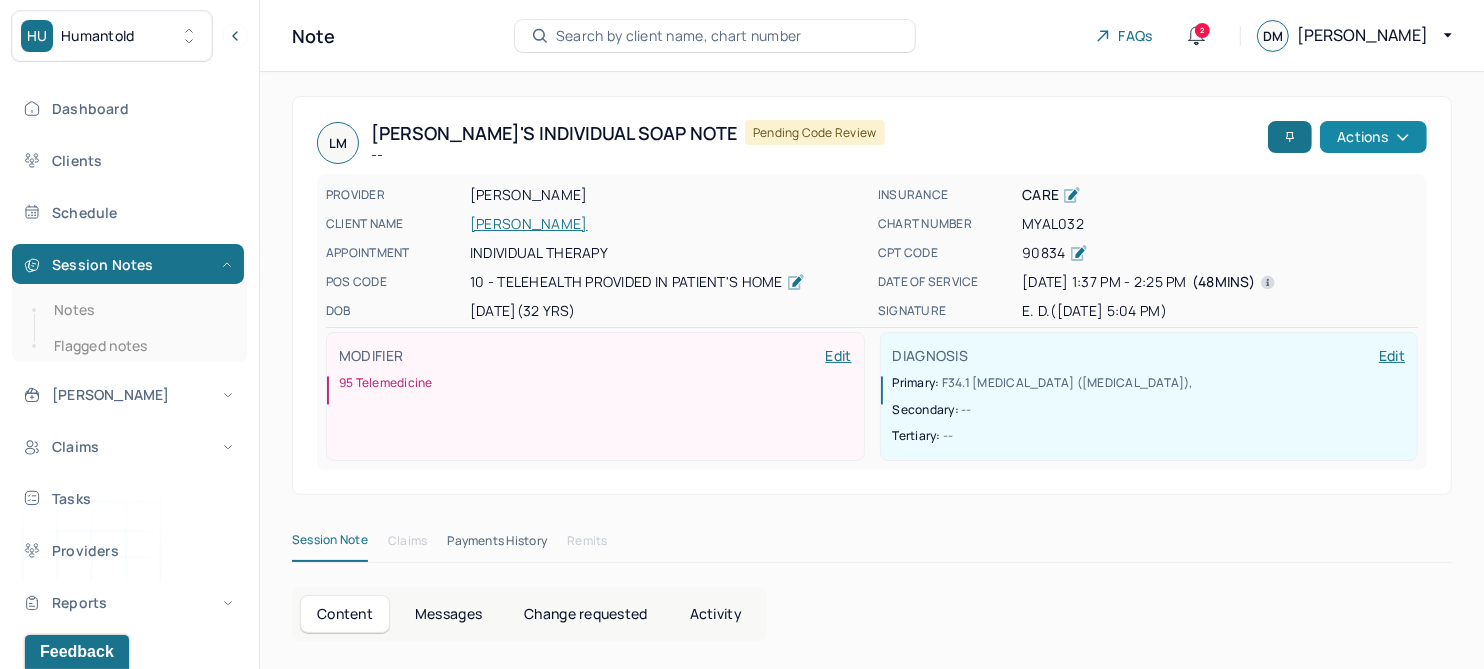 click on "Actions" at bounding box center (1373, 137) 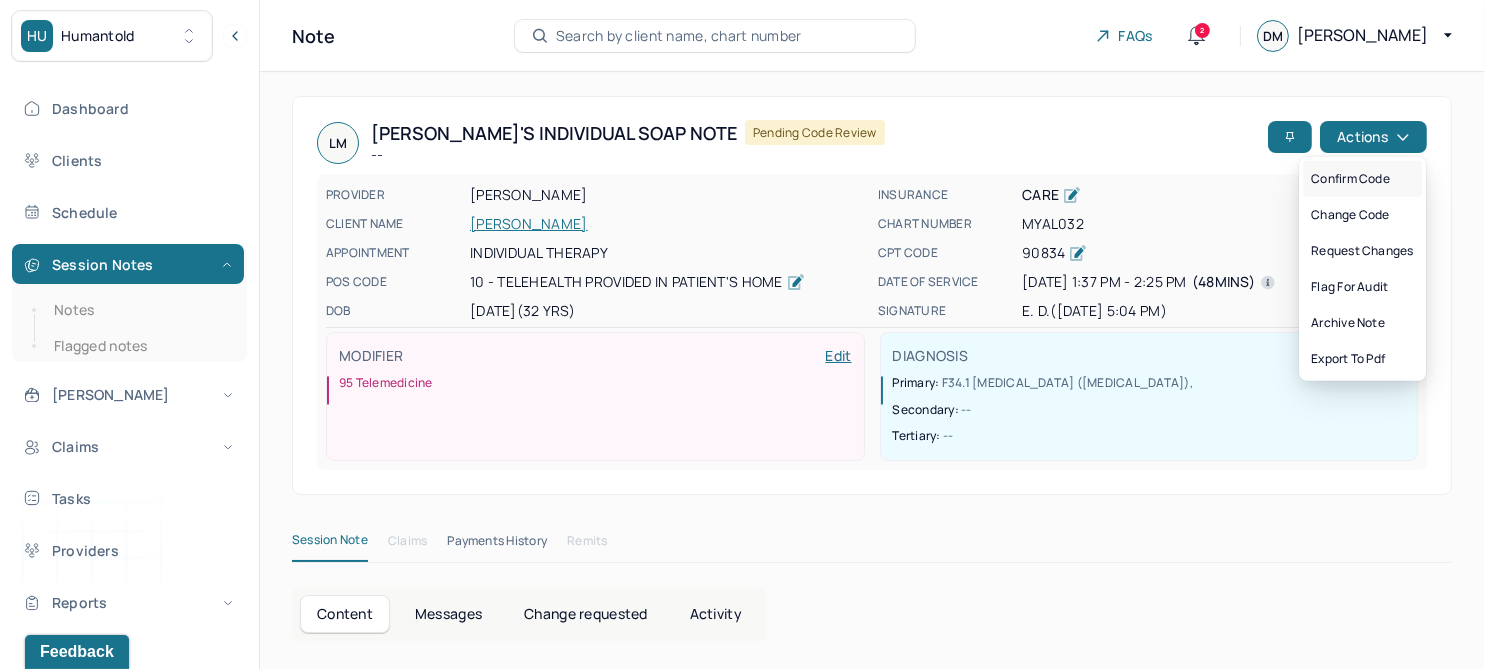click on "Confirm code" at bounding box center [1362, 179] 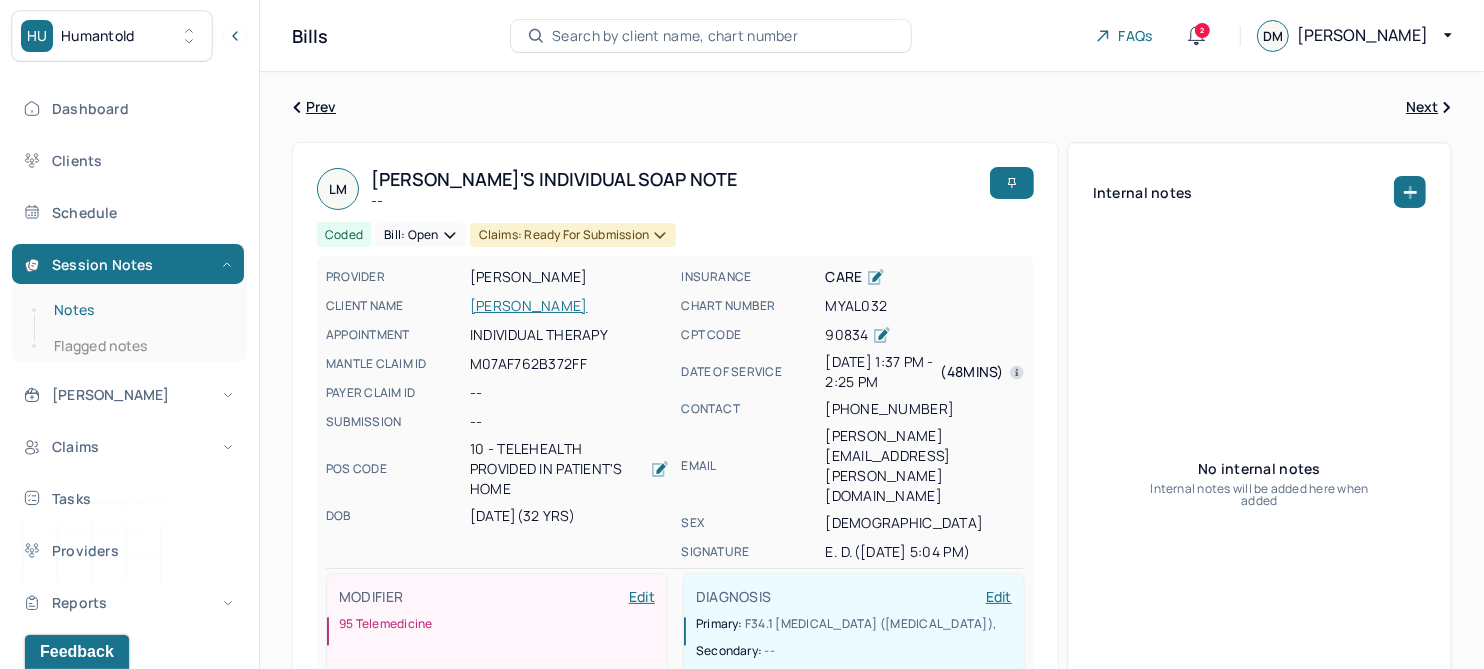 click on "Notes" at bounding box center (139, 310) 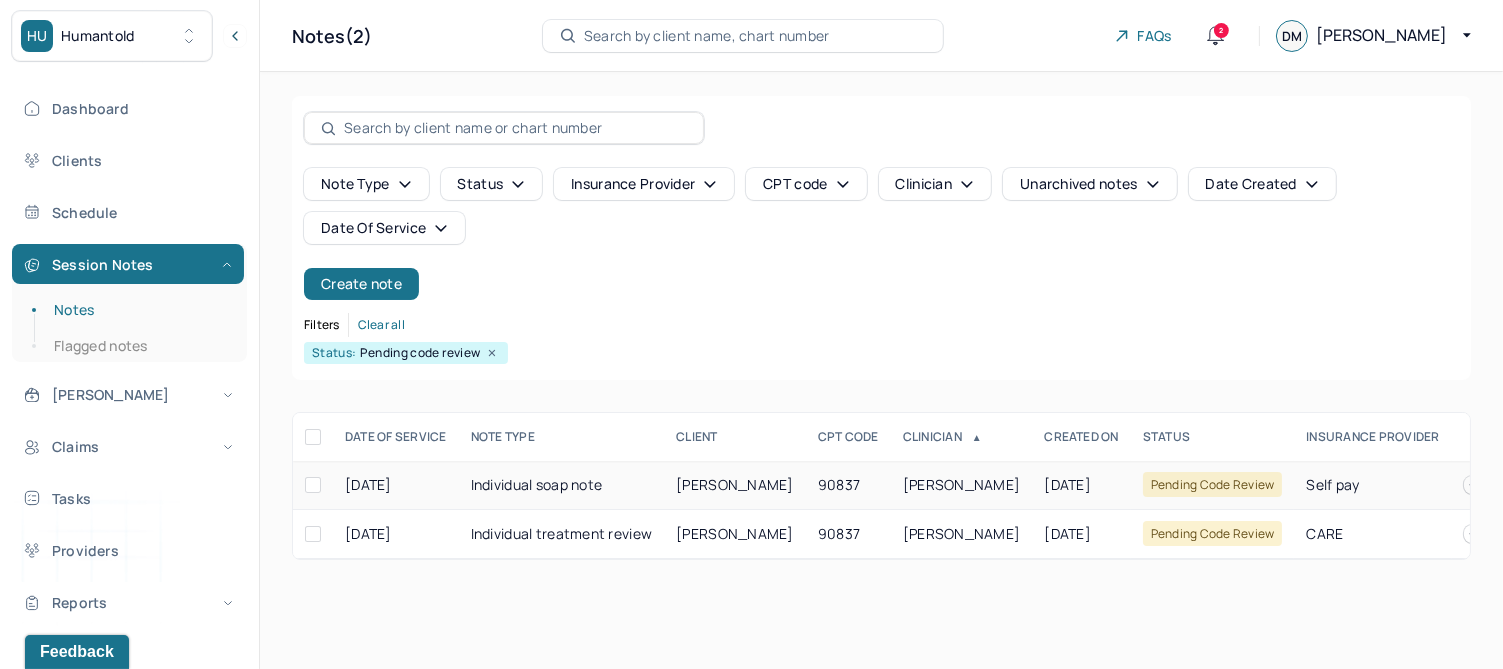 click on "[PERSON_NAME]" at bounding box center (735, 484) 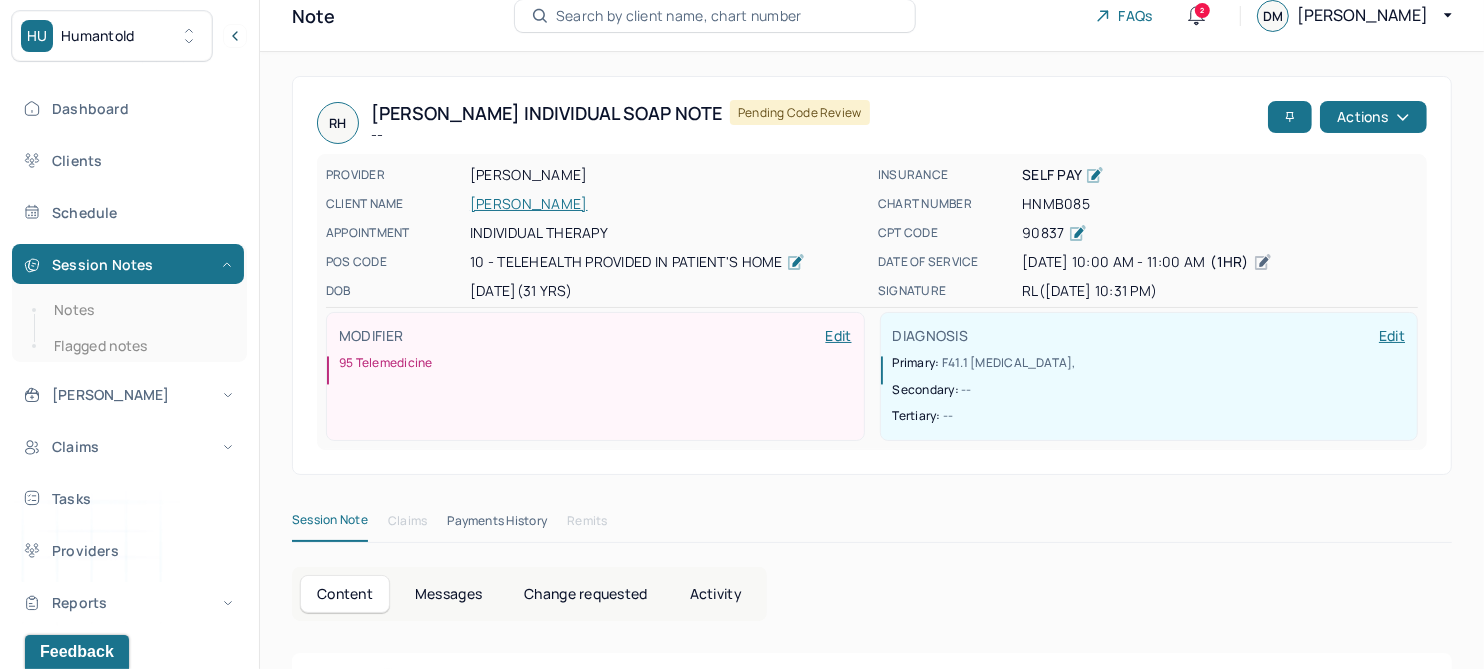 scroll, scrollTop: 250, scrollLeft: 0, axis: vertical 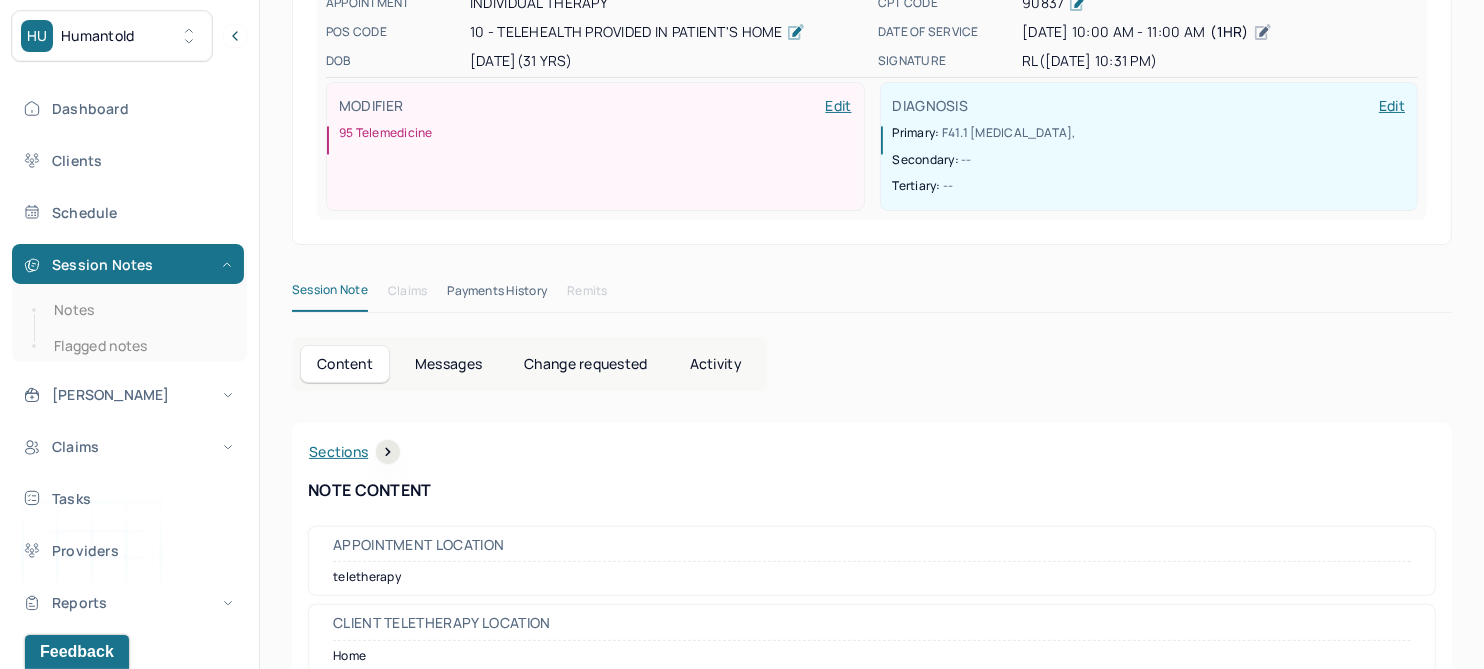 click on "Change requested" at bounding box center [585, 364] 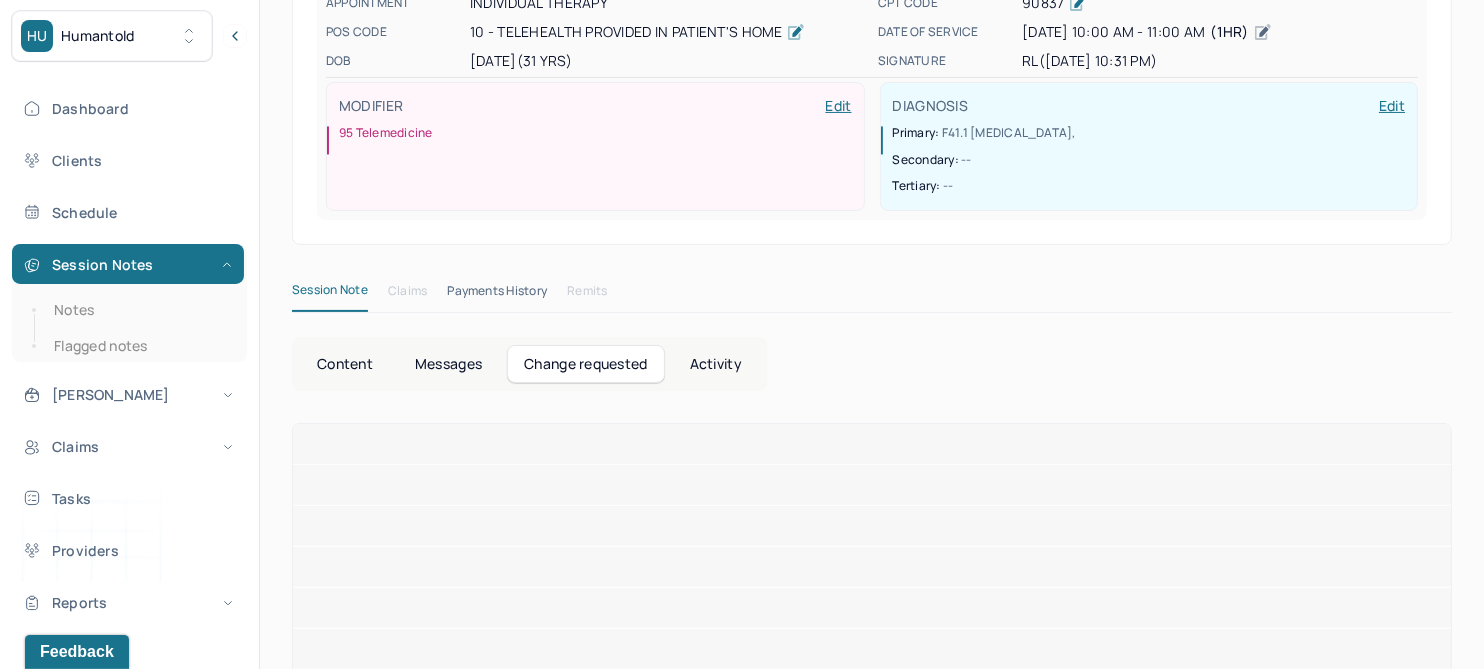 scroll, scrollTop: 136, scrollLeft: 0, axis: vertical 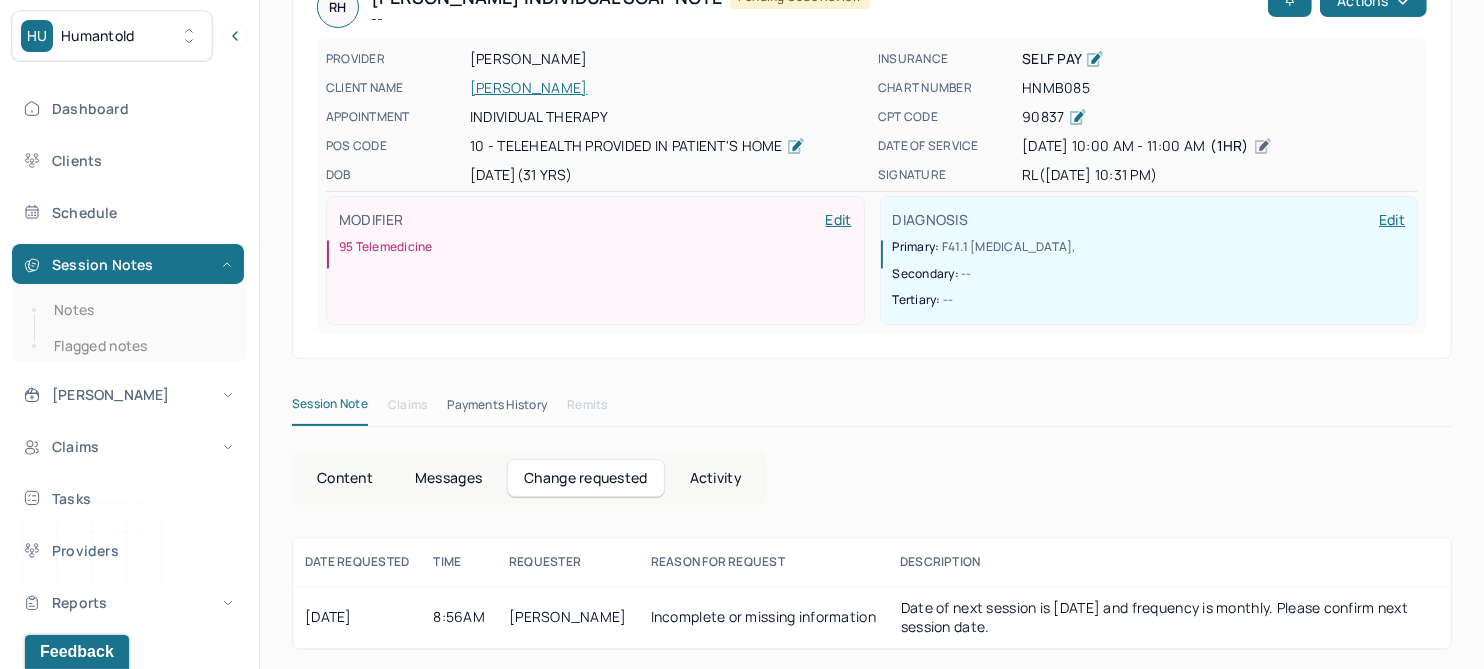 click on "Content" at bounding box center [345, 478] 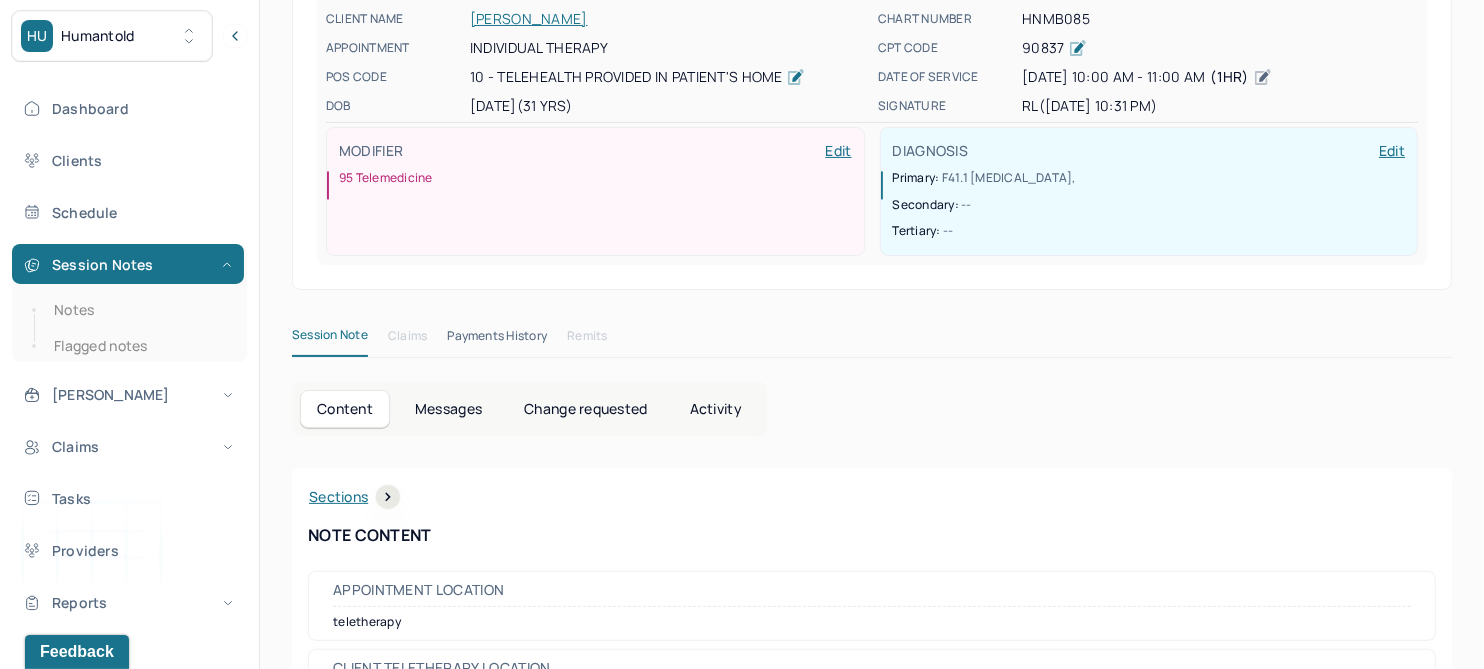 scroll, scrollTop: 260, scrollLeft: 0, axis: vertical 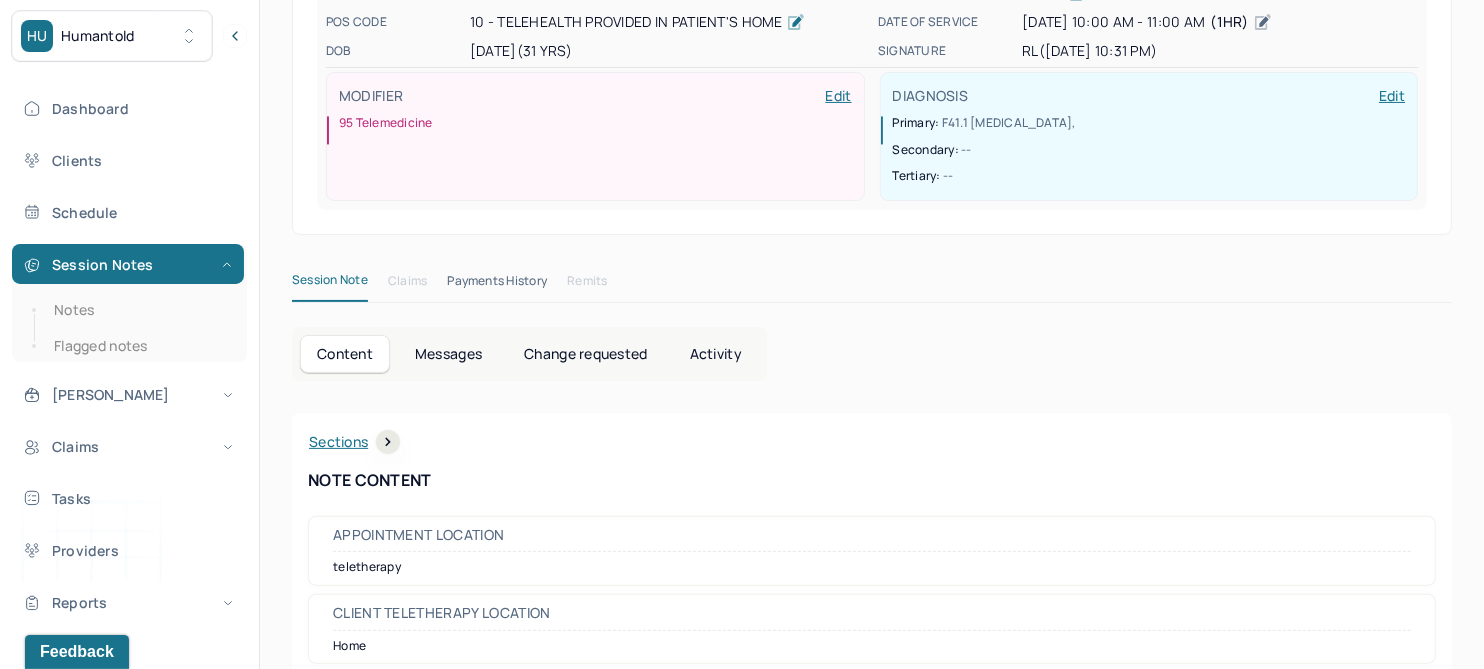 click on "Activity" at bounding box center [716, 354] 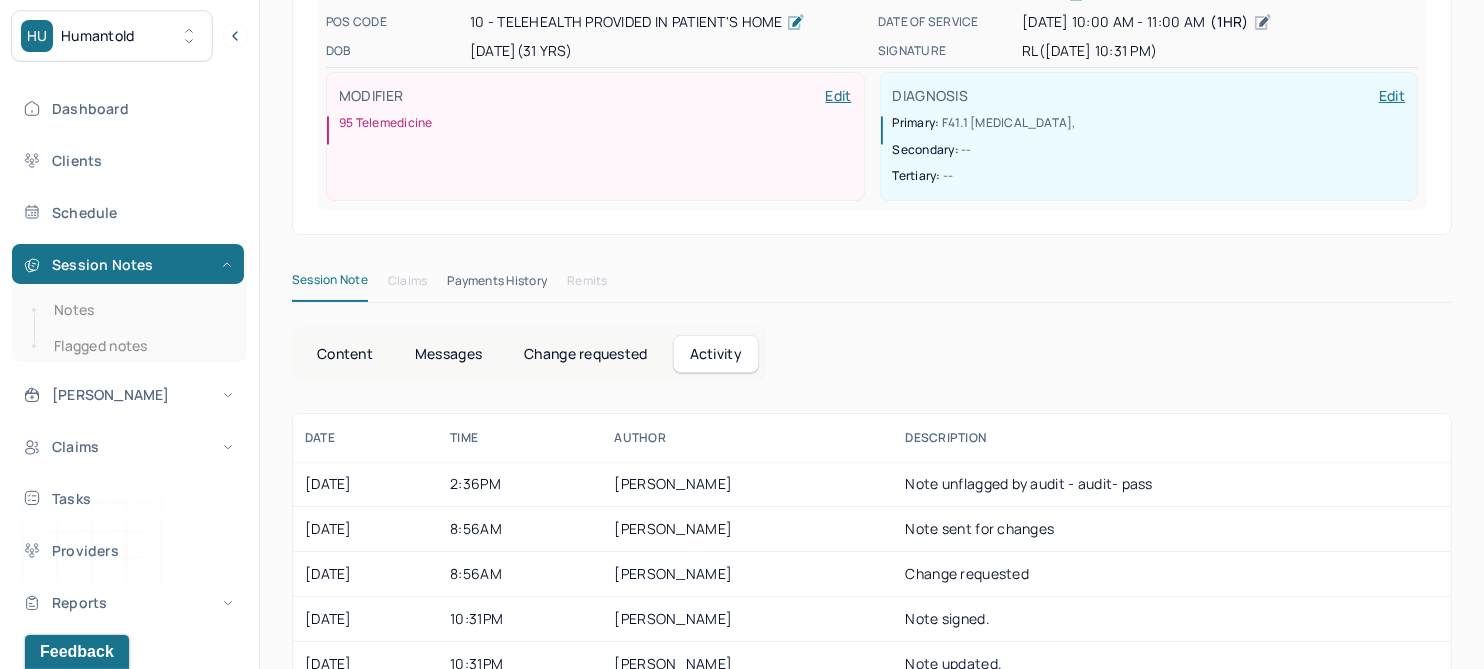 click on "Content" at bounding box center [345, 354] 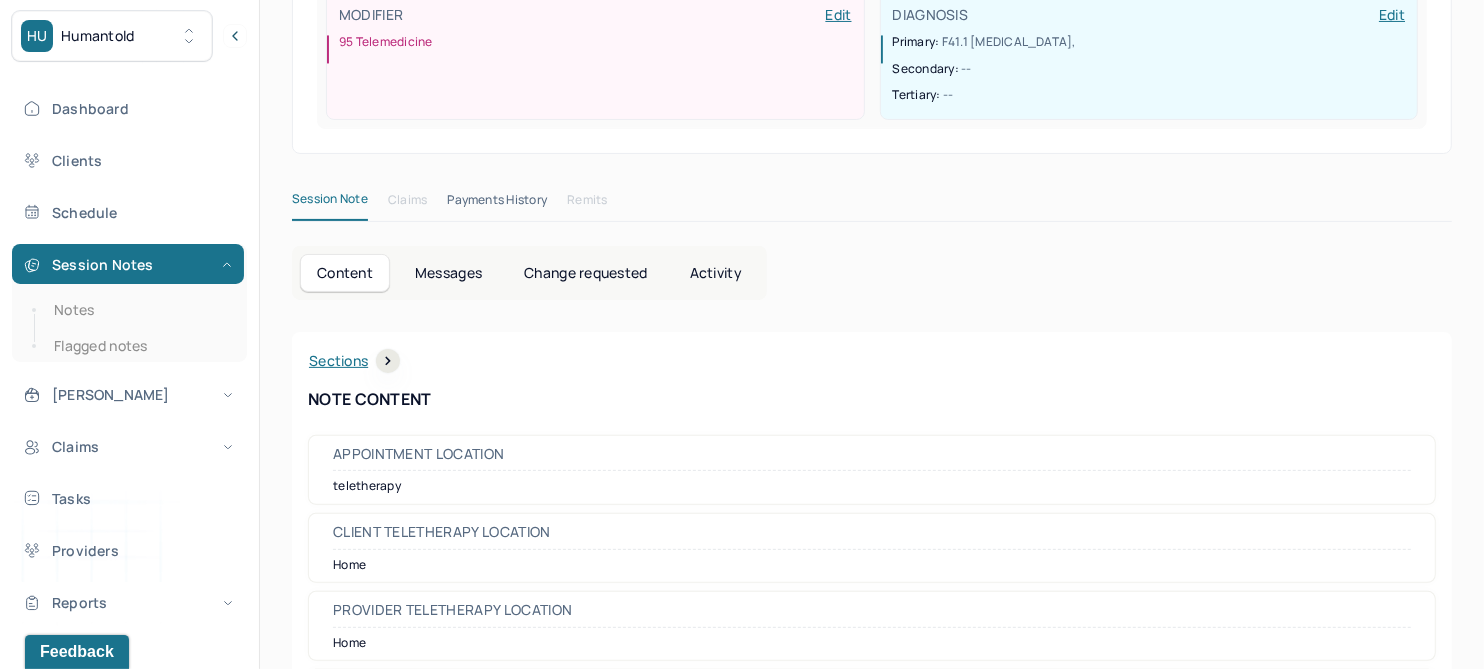 scroll, scrollTop: 0, scrollLeft: 0, axis: both 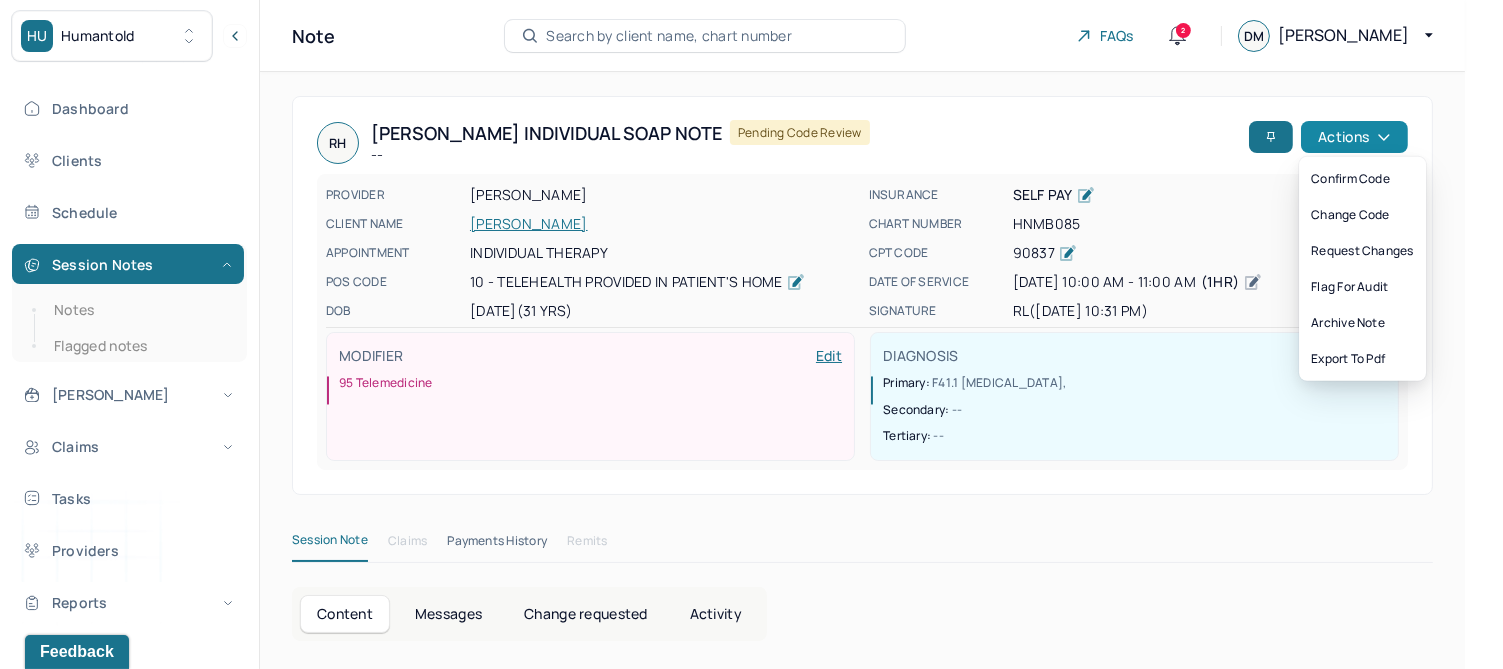 click on "Actions" at bounding box center [1354, 137] 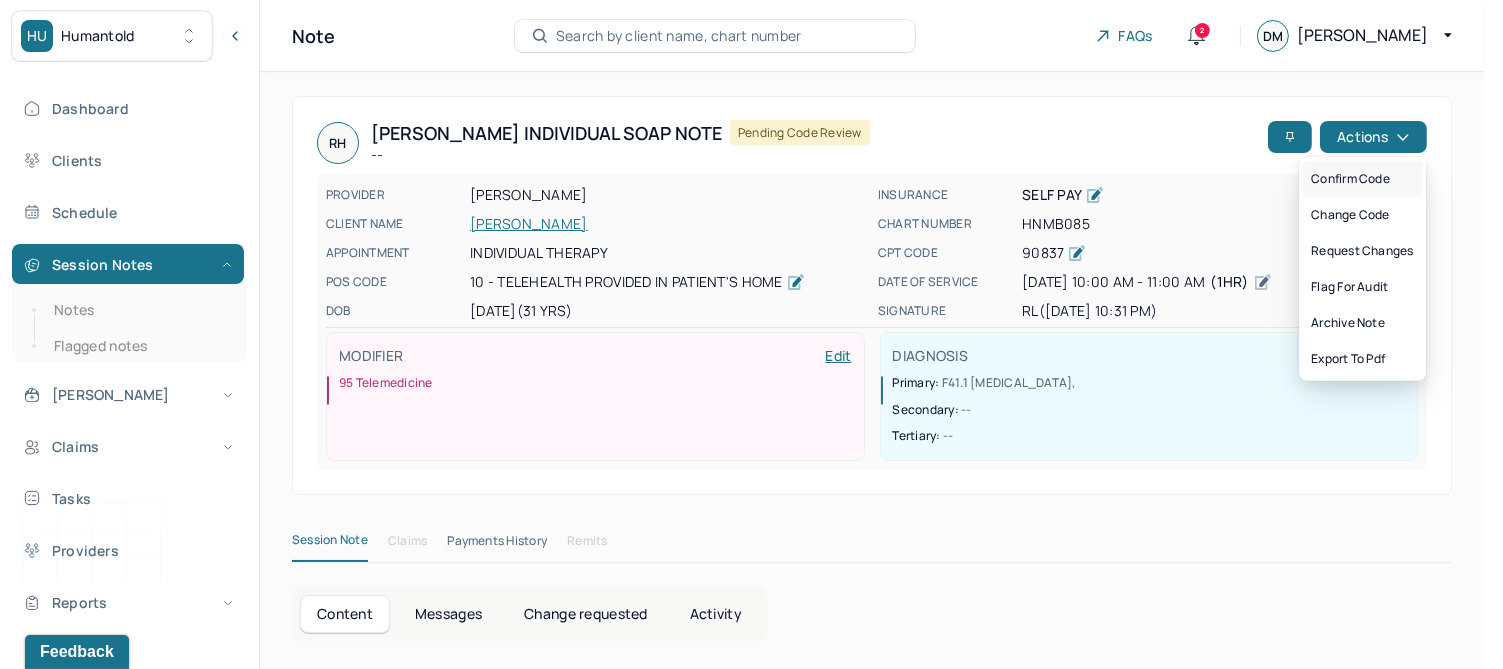 click on "Confirm code" at bounding box center (1362, 179) 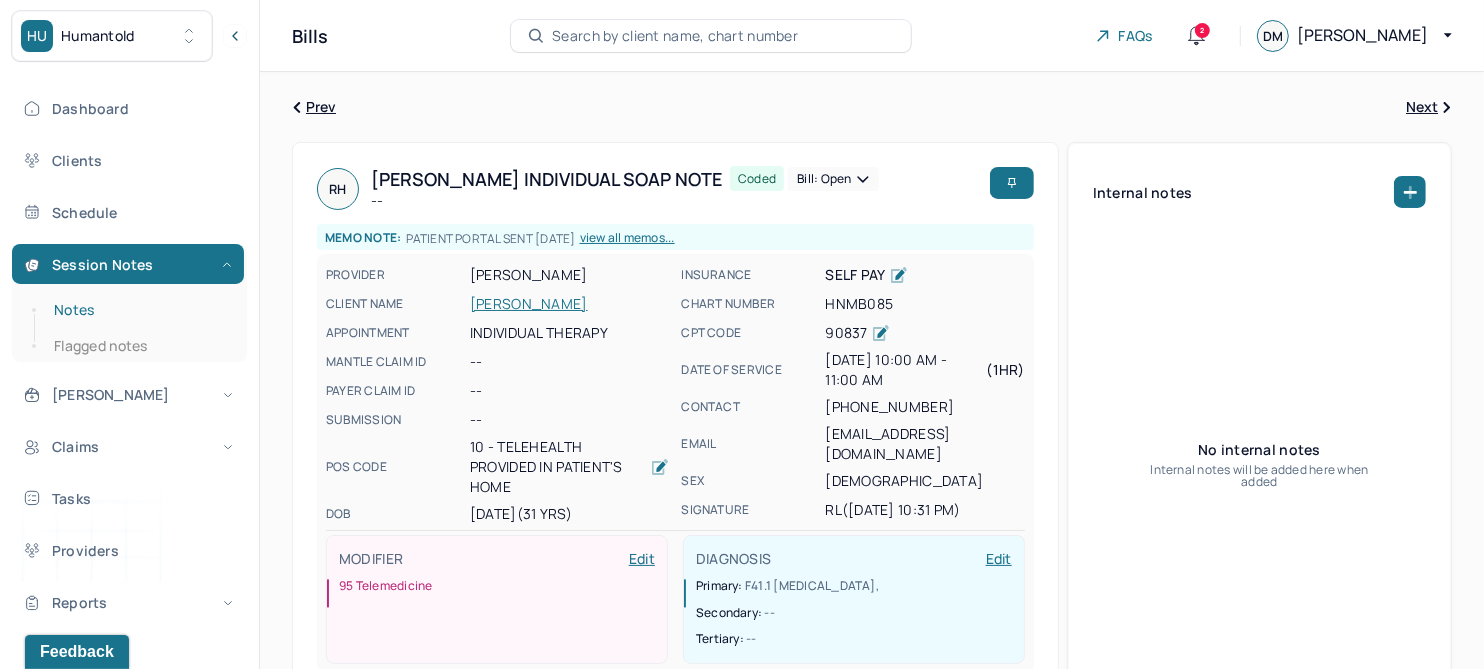 click on "Notes" at bounding box center [139, 310] 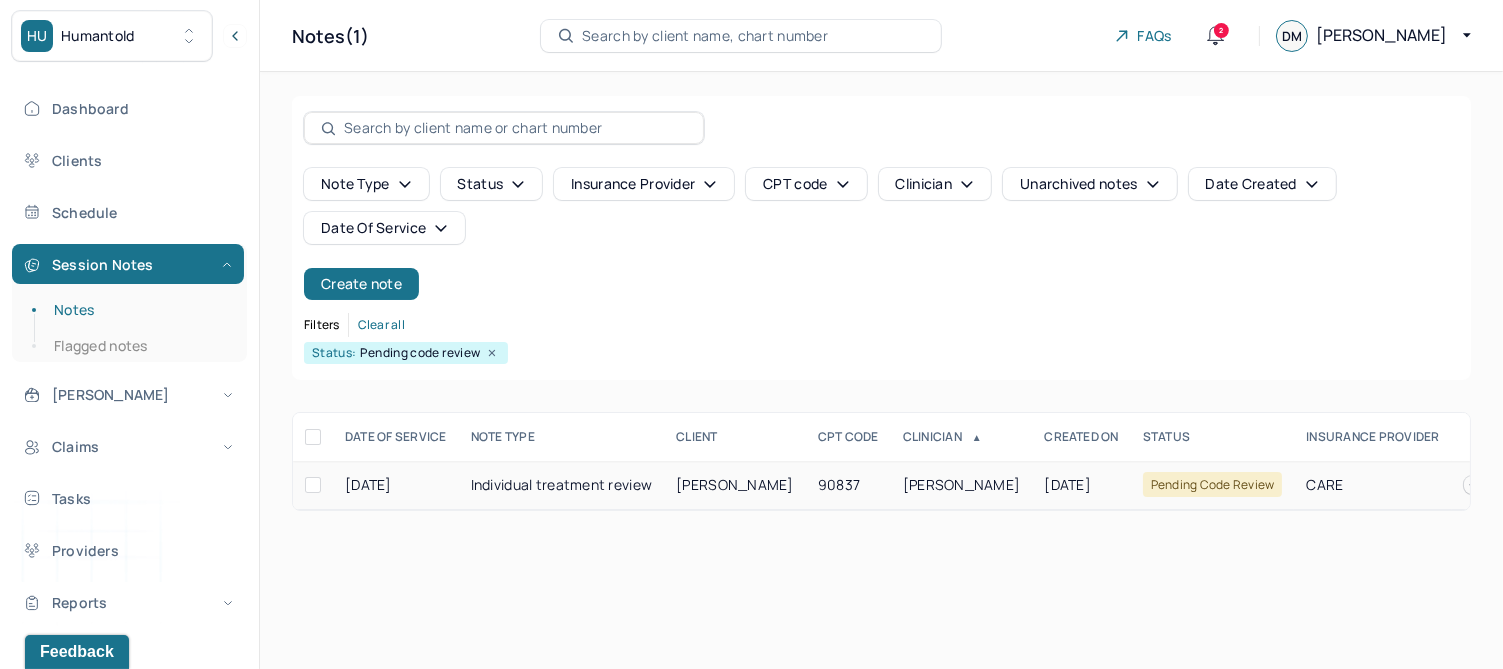 click on "[PERSON_NAME]" at bounding box center [735, 484] 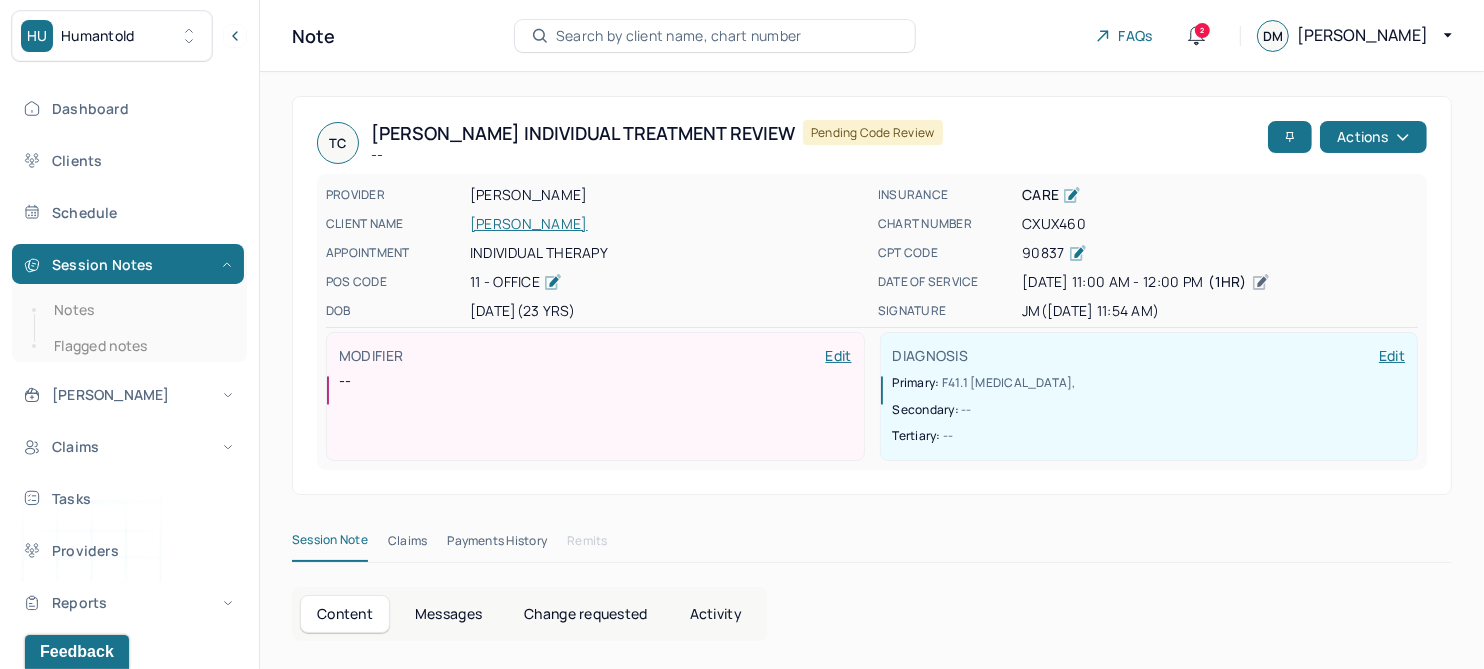 click on "Change requested" at bounding box center [585, 614] 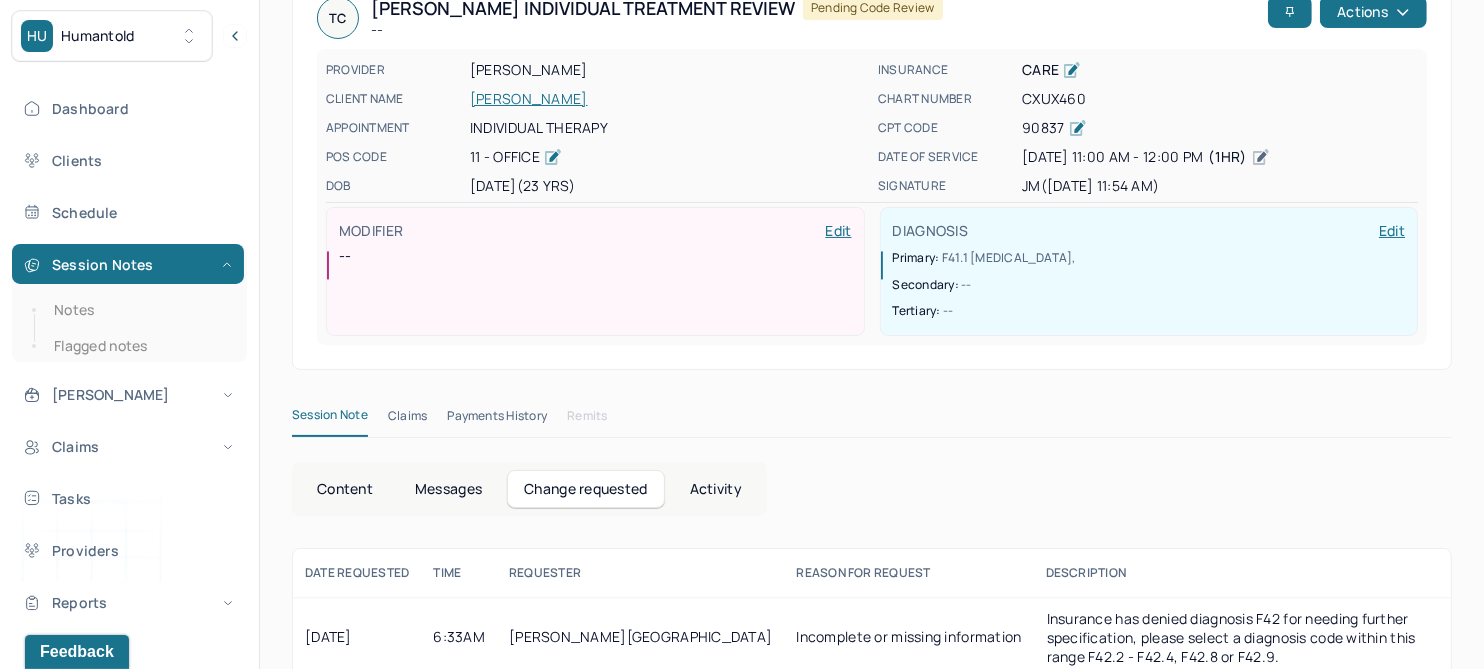 scroll, scrollTop: 136, scrollLeft: 0, axis: vertical 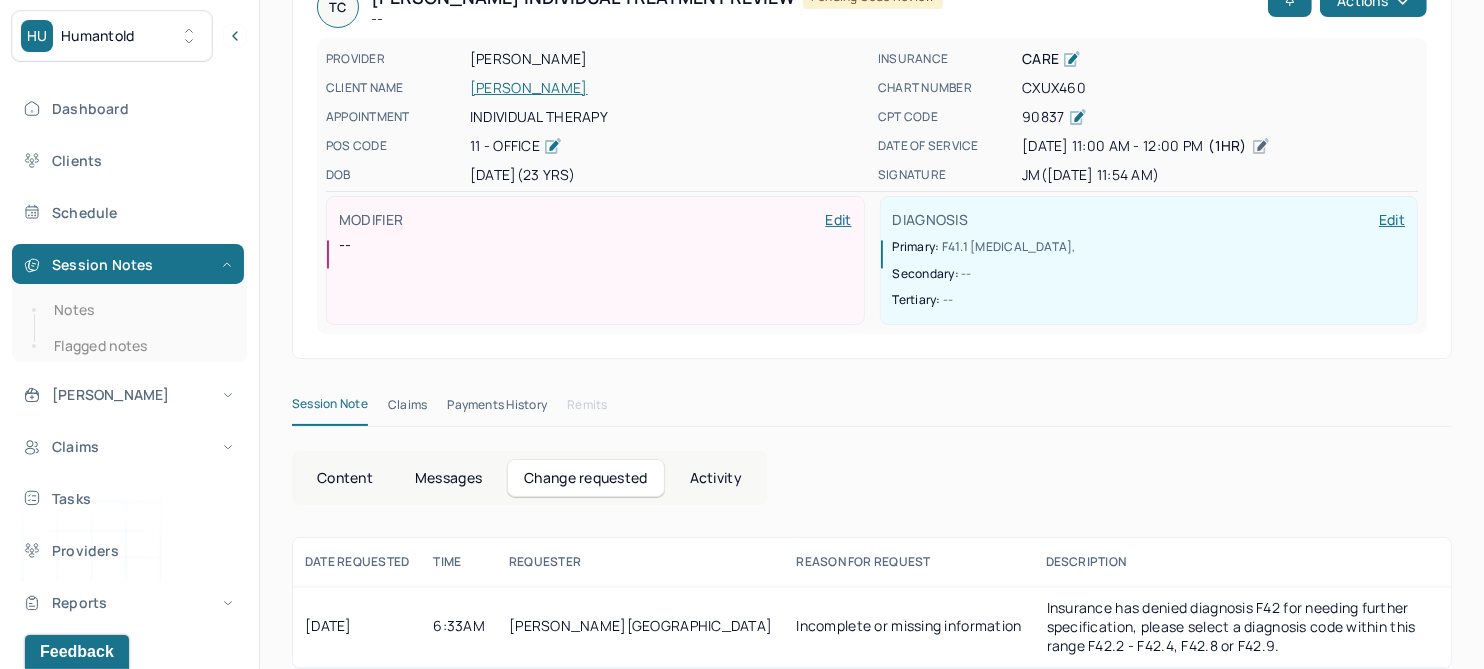click on "Content" at bounding box center (345, 478) 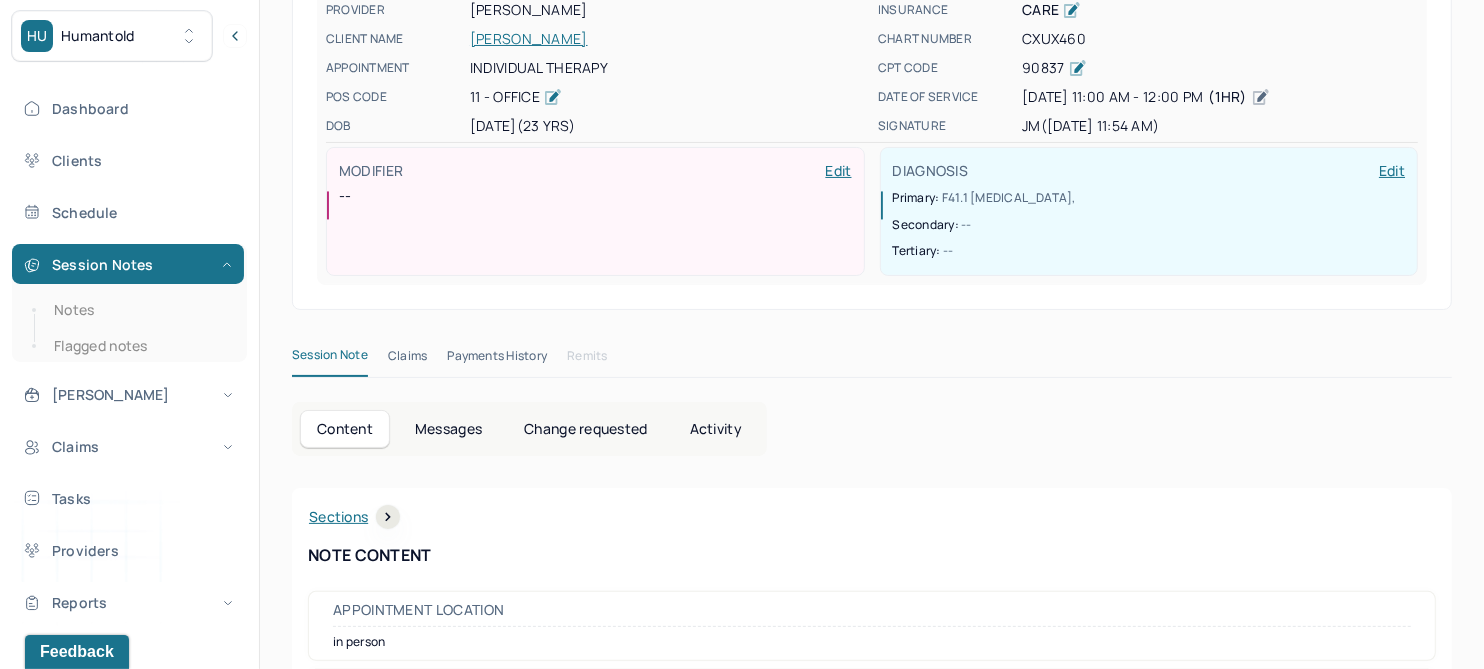 scroll, scrollTop: 0, scrollLeft: 0, axis: both 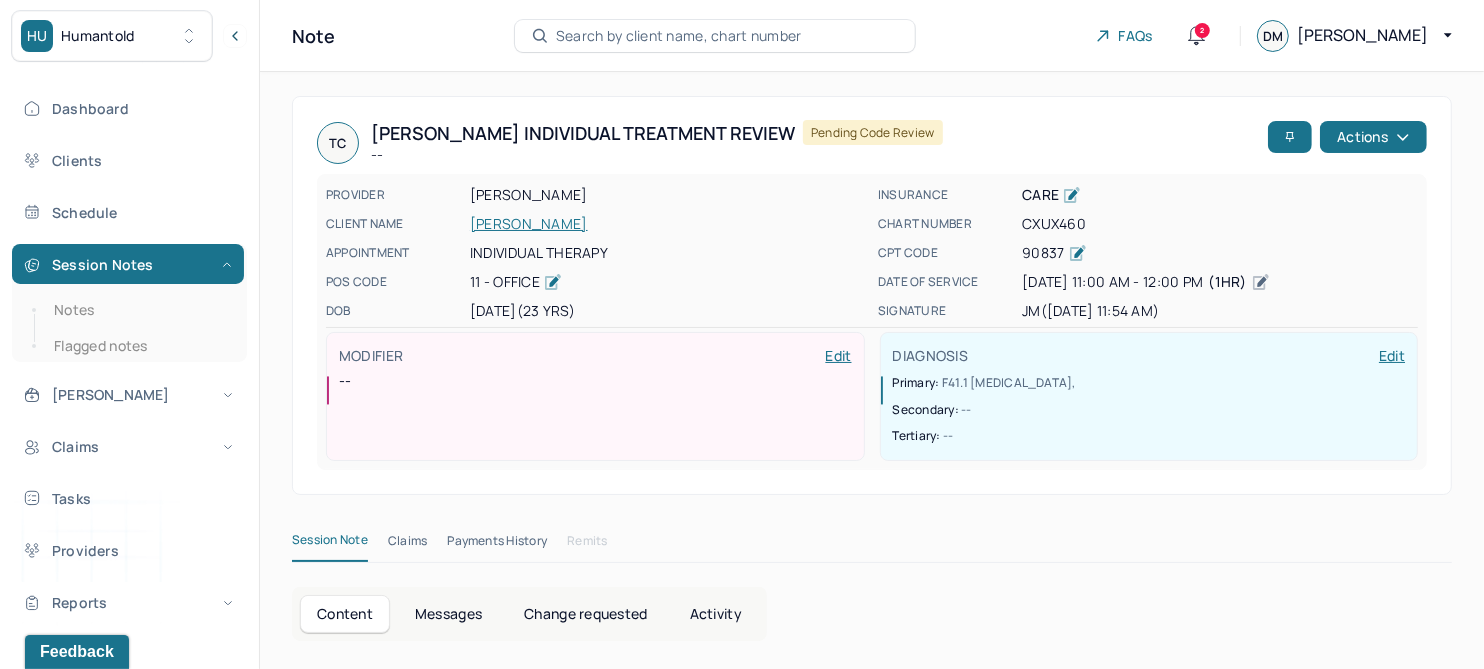 drag, startPoint x: 404, startPoint y: 540, endPoint x: 413, endPoint y: 534, distance: 10.816654 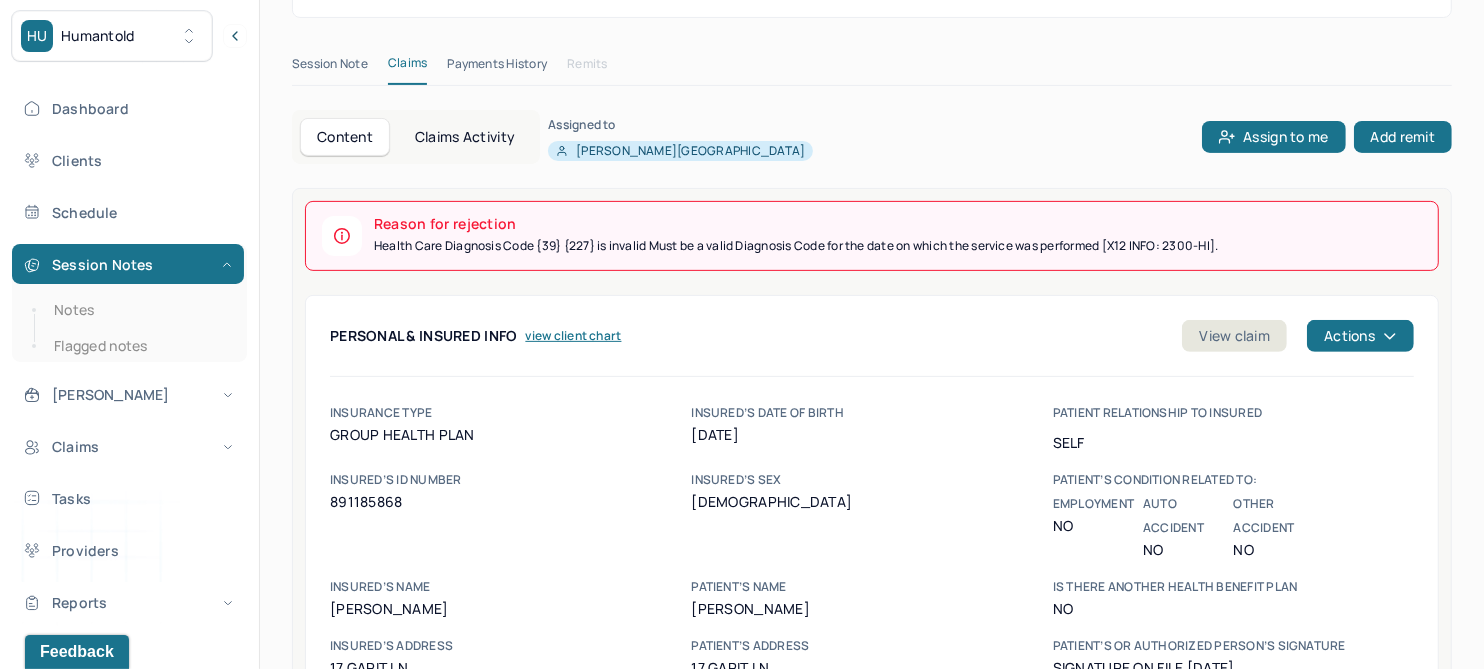 scroll, scrollTop: 500, scrollLeft: 0, axis: vertical 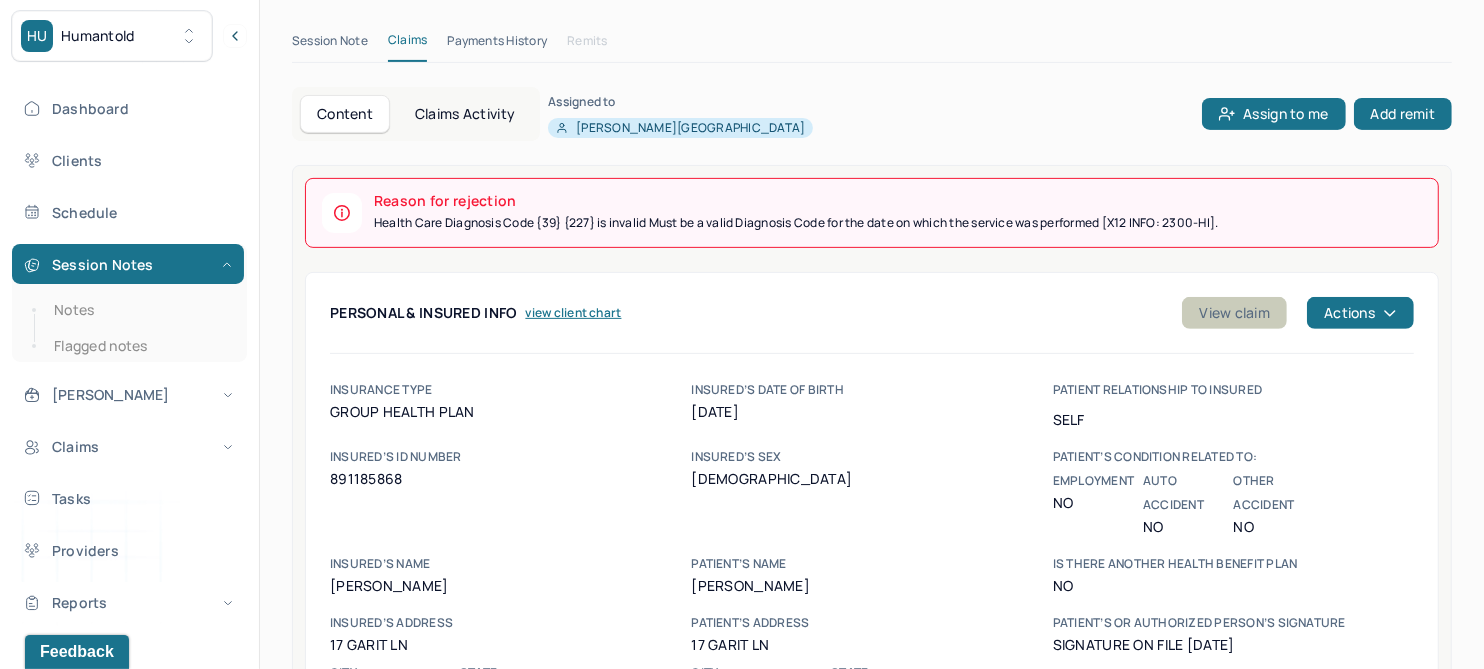 click on "View claim" at bounding box center [1234, 313] 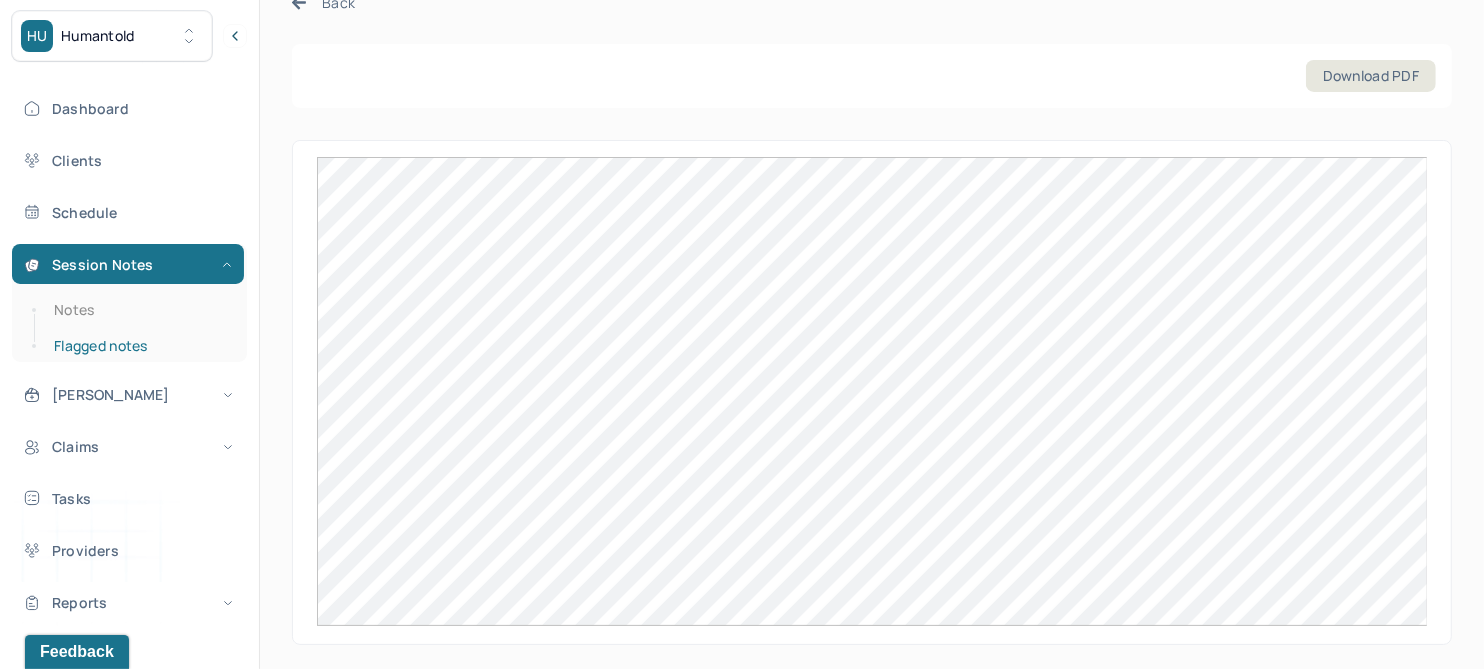 scroll, scrollTop: 0, scrollLeft: 0, axis: both 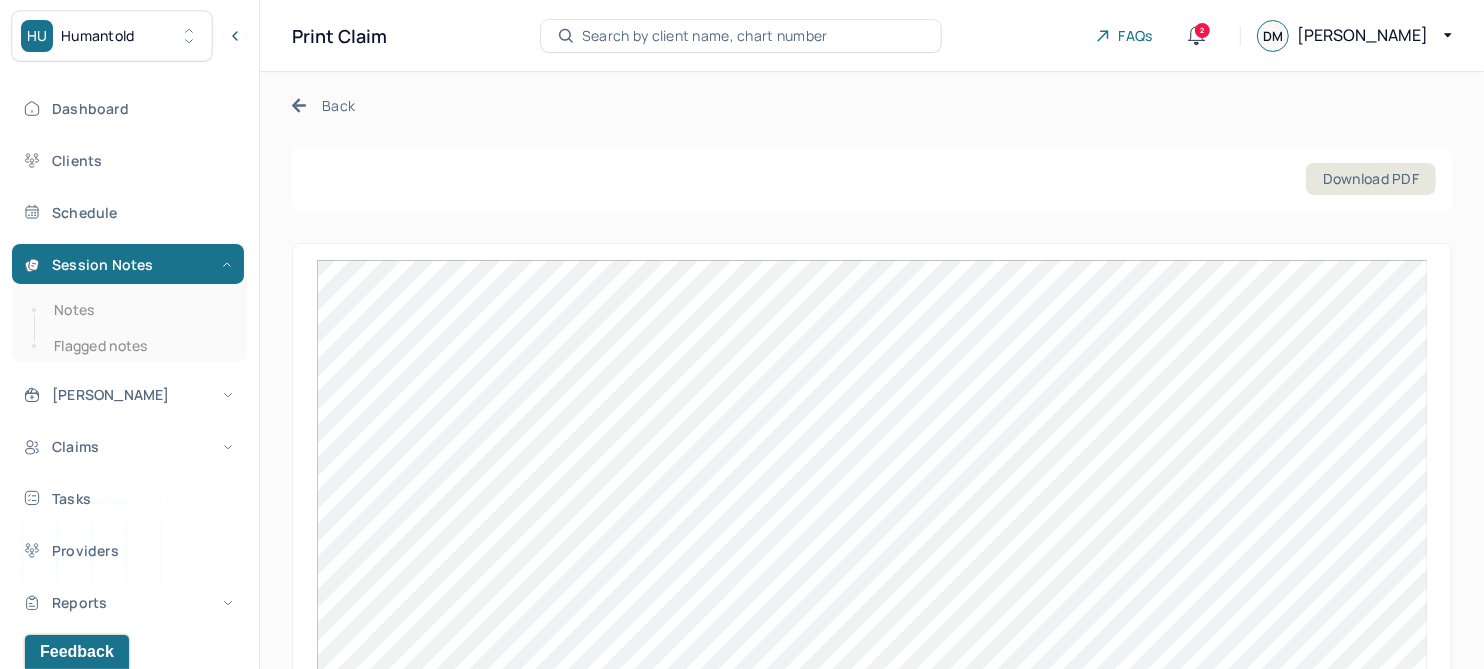 click on "Back" at bounding box center [323, 105] 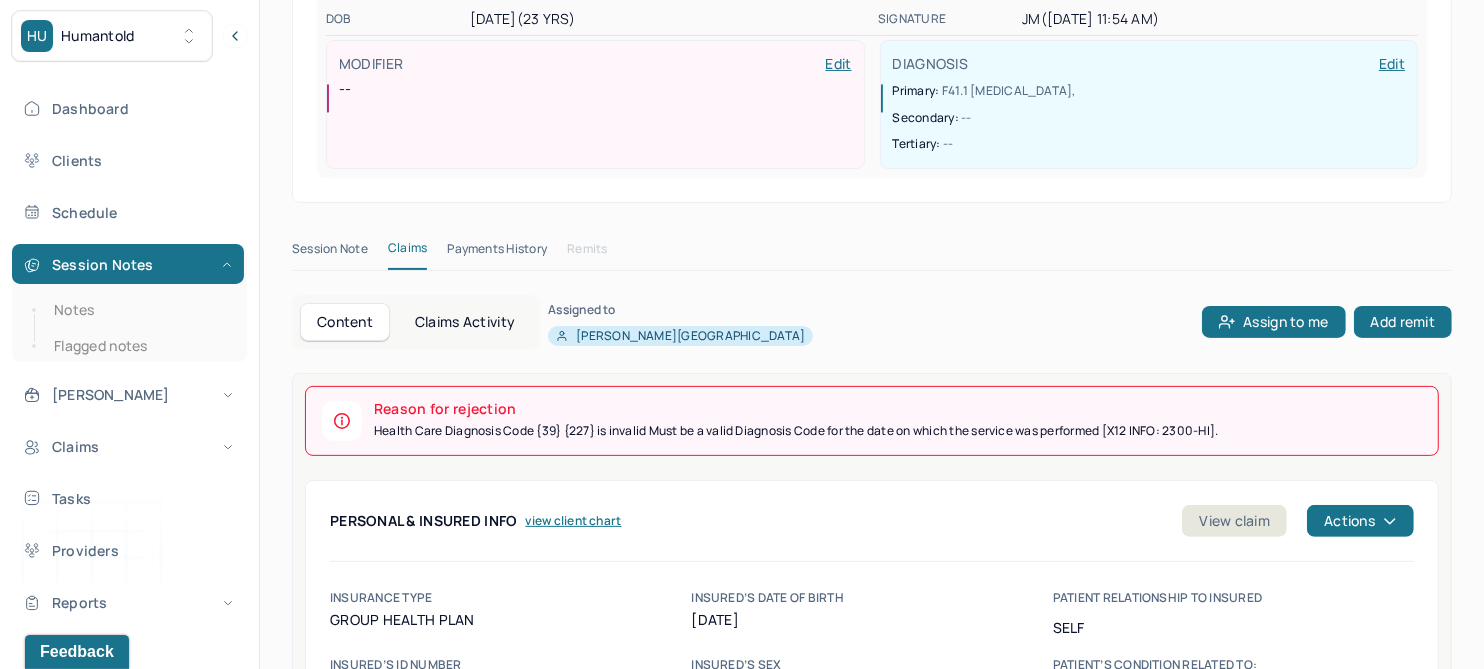 scroll, scrollTop: 125, scrollLeft: 0, axis: vertical 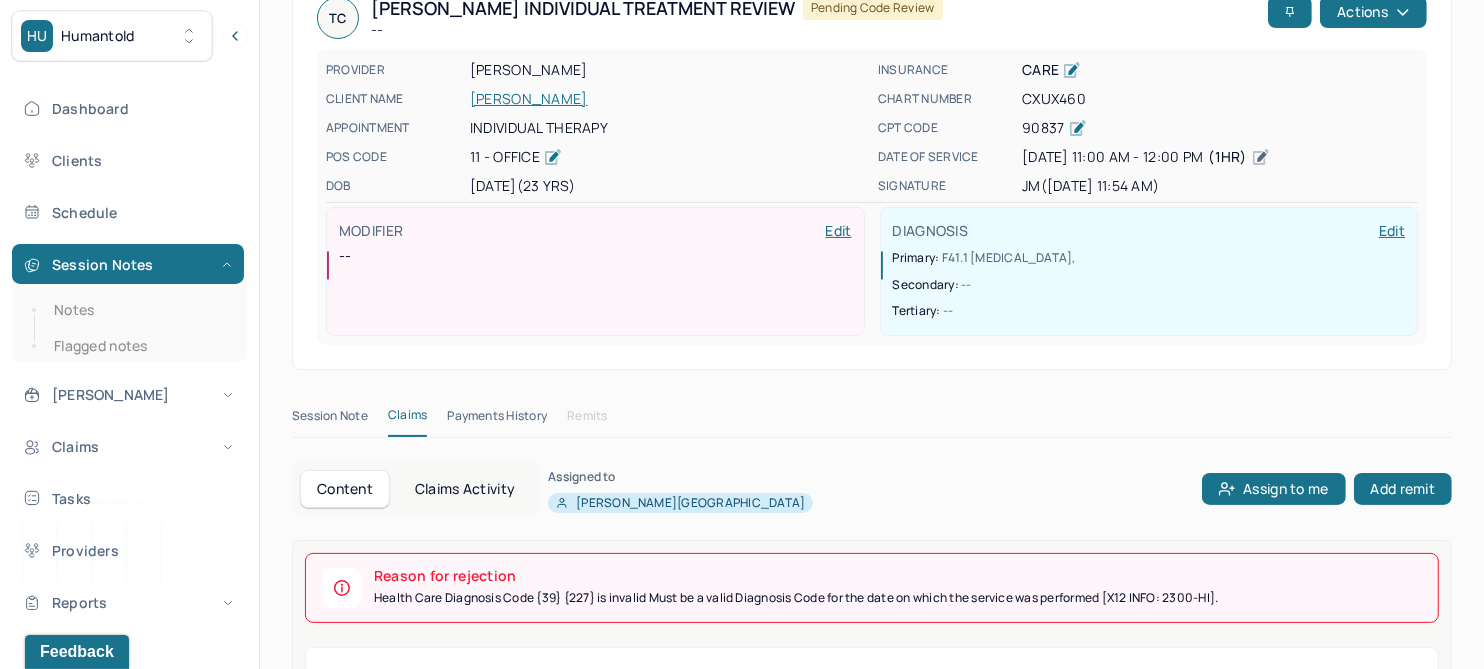 click on "Session Note" at bounding box center [330, 420] 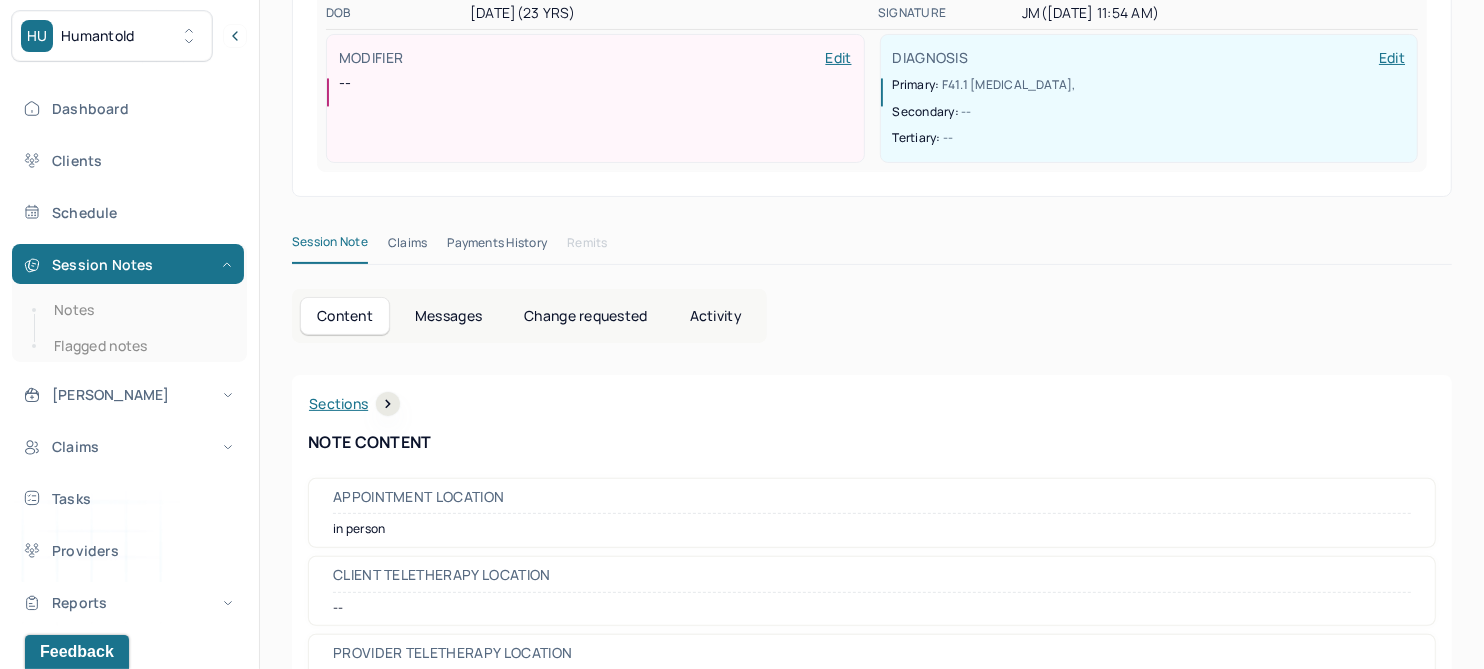 scroll, scrollTop: 250, scrollLeft: 0, axis: vertical 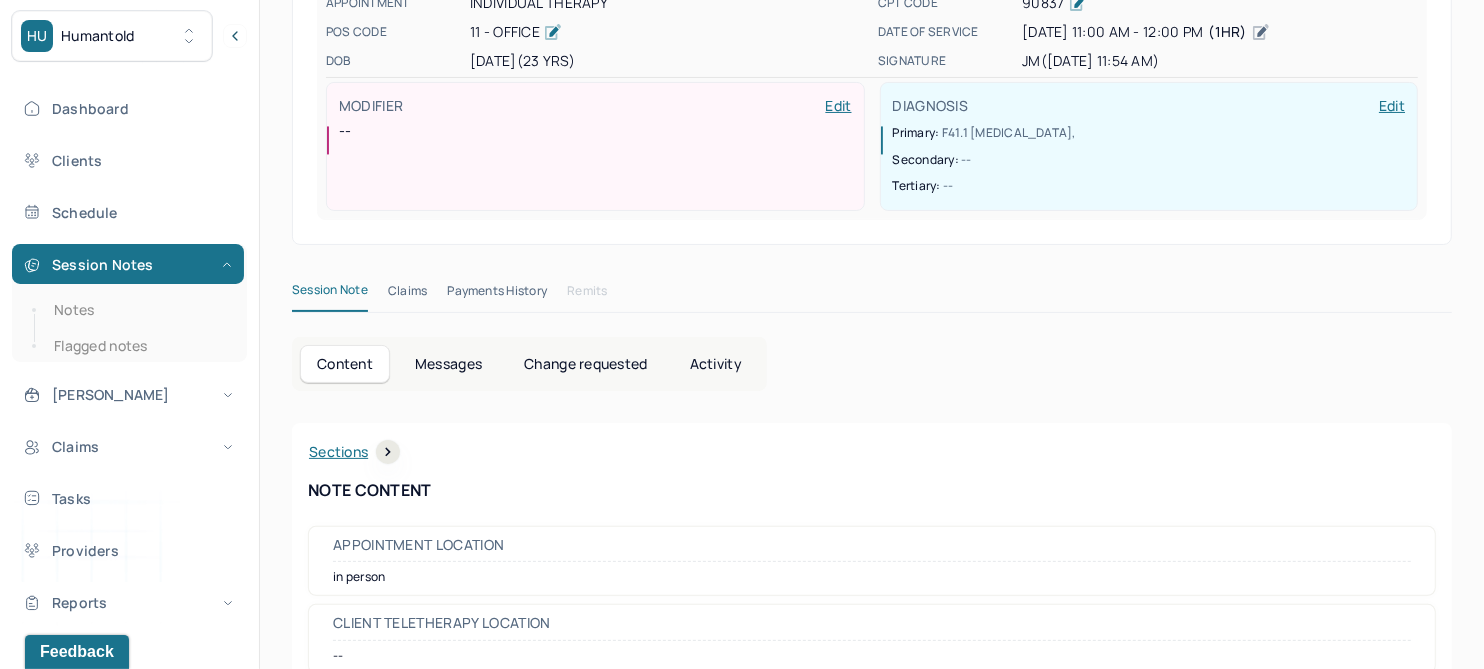 click on "Edit" at bounding box center [1392, 106] 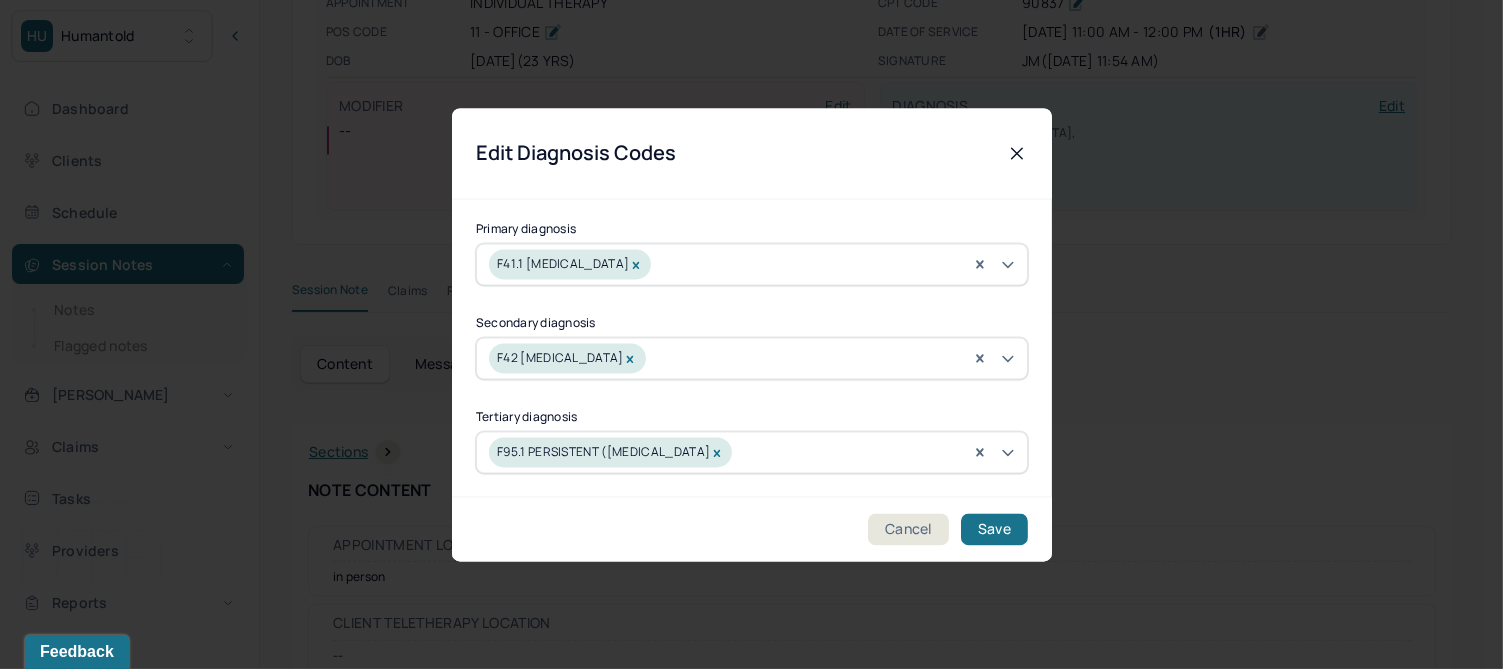 click at bounding box center [831, 358] 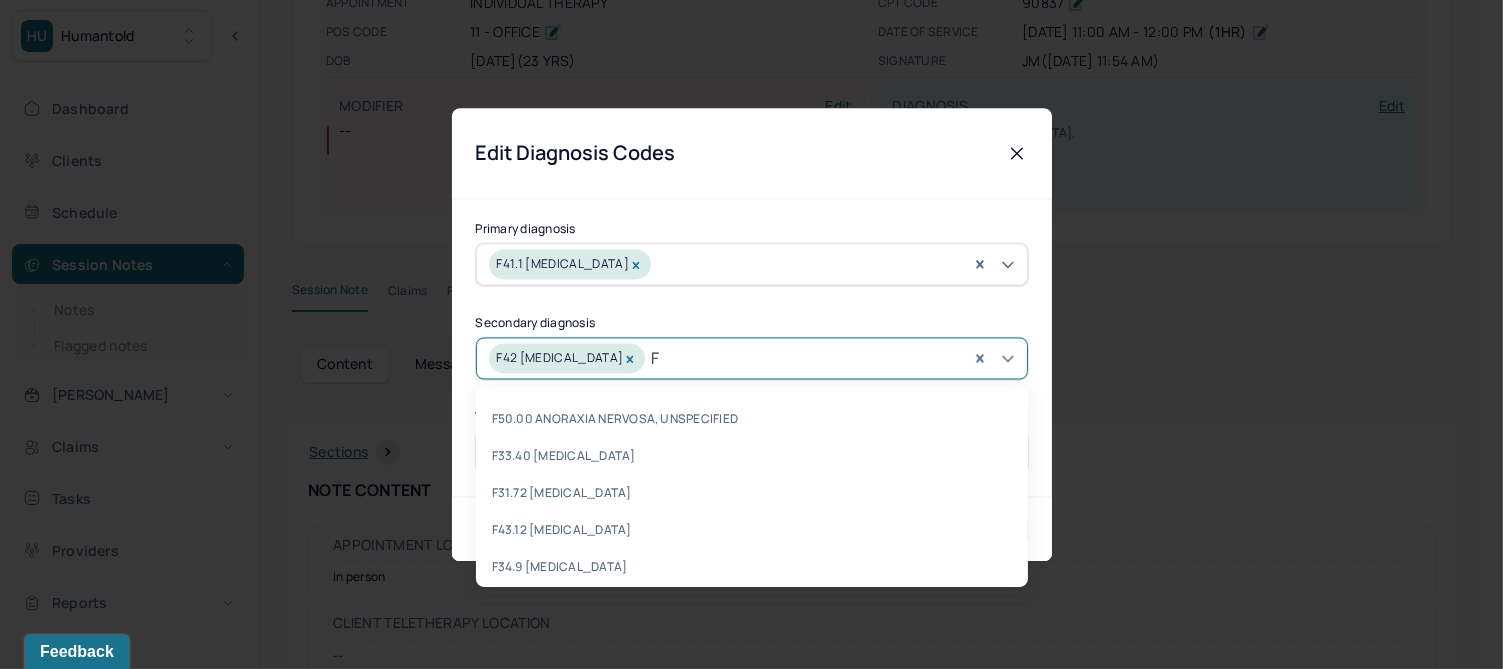 type on "F" 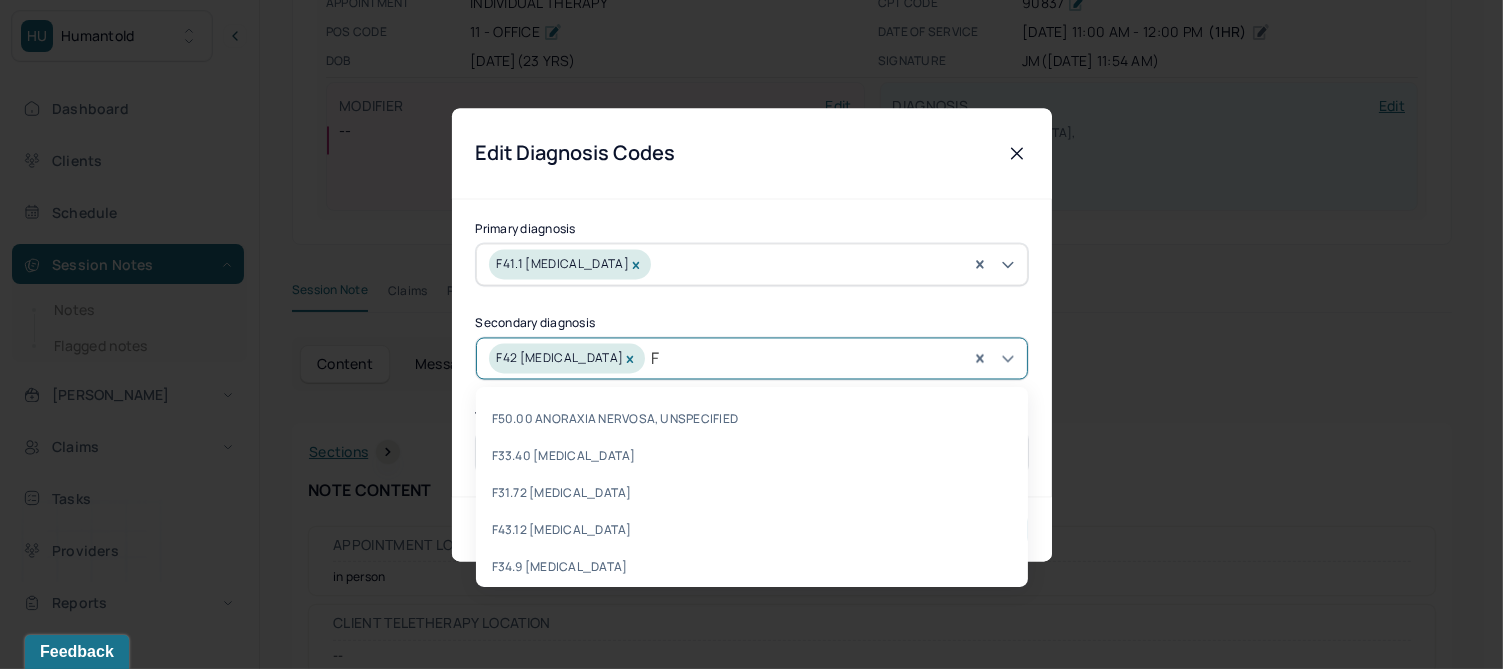 type 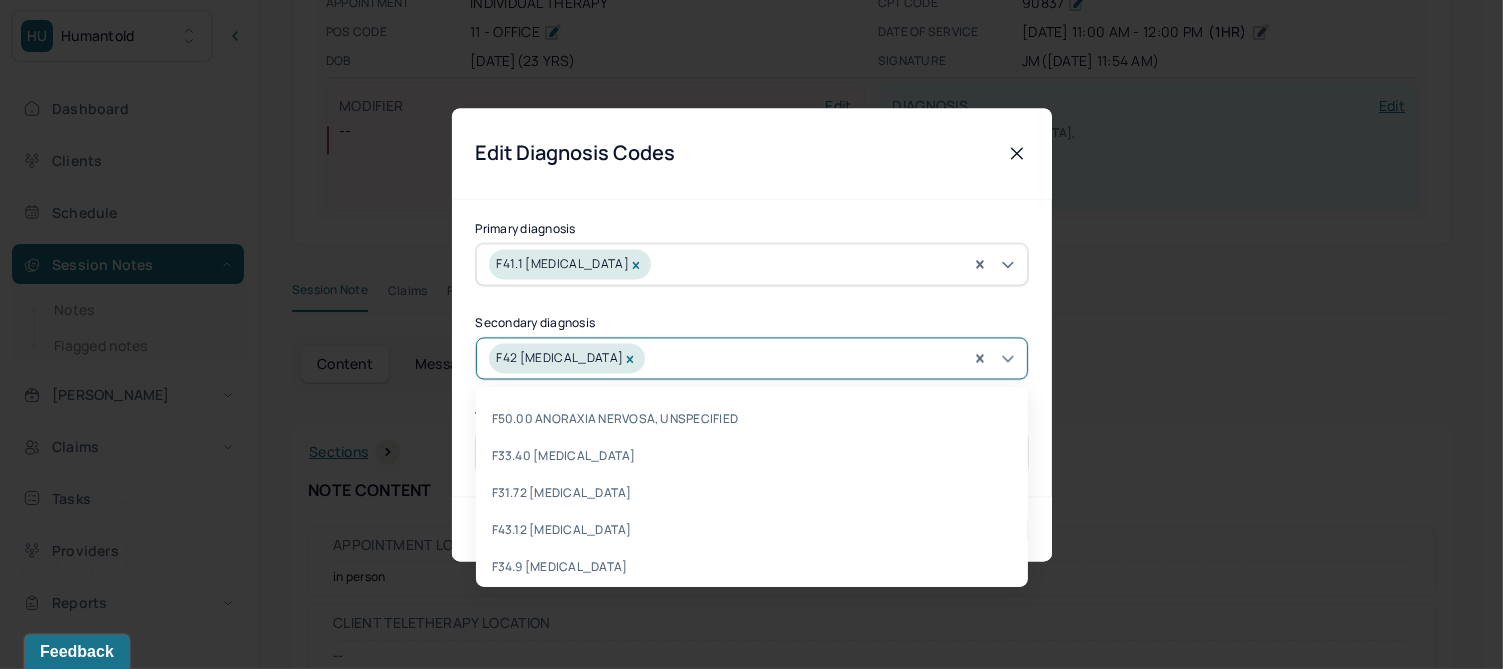 click 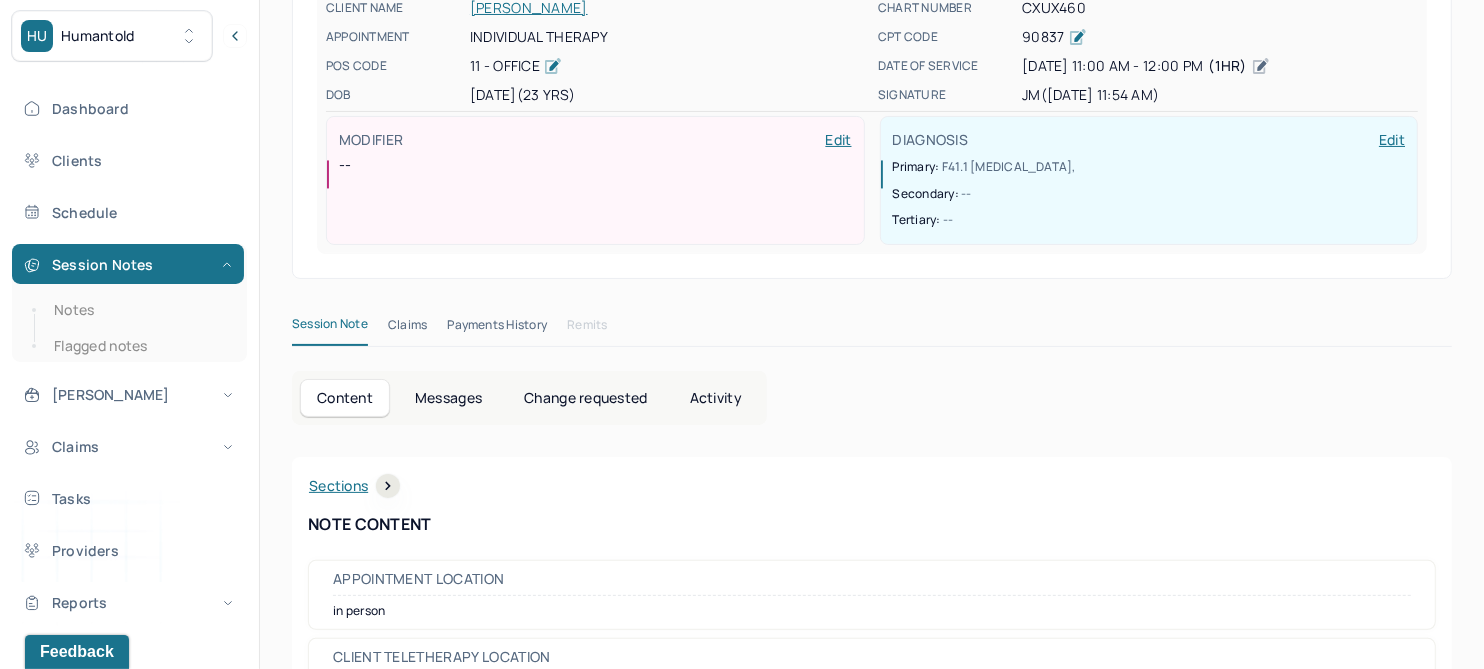 scroll, scrollTop: 125, scrollLeft: 0, axis: vertical 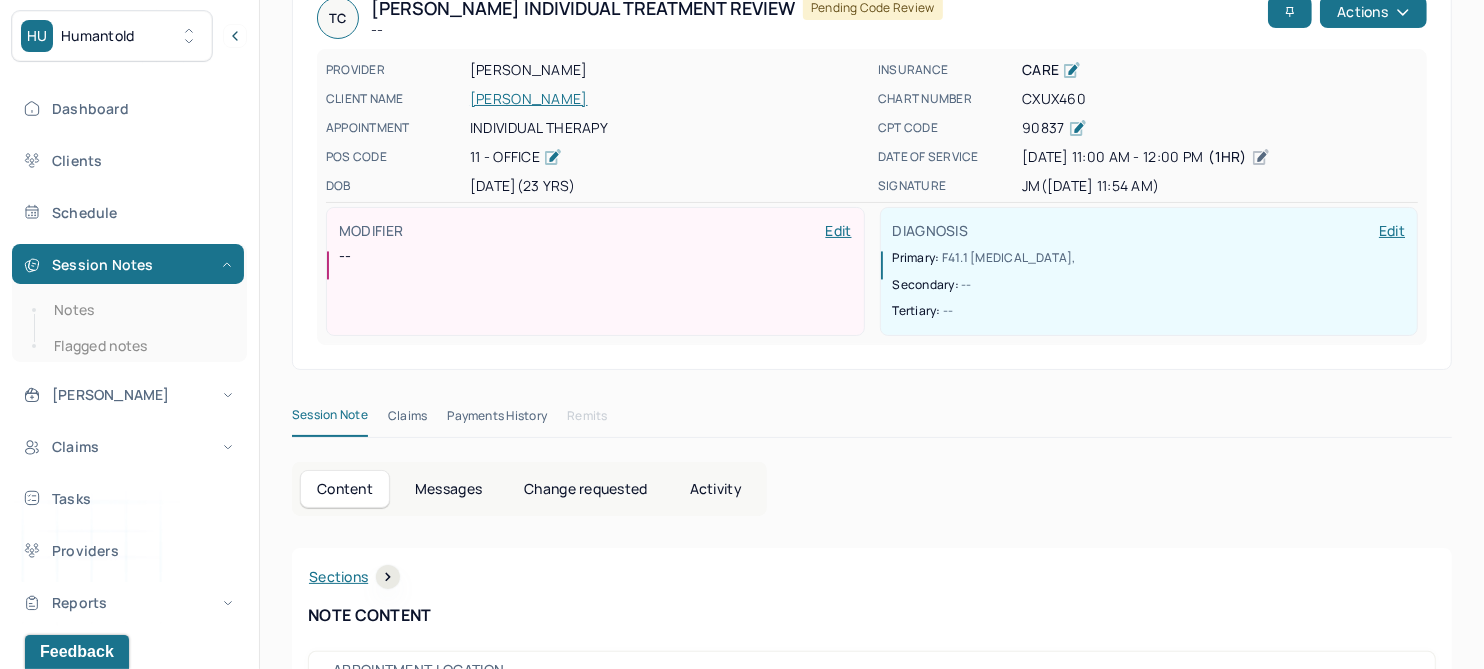 click on "Edit" at bounding box center (1392, 231) 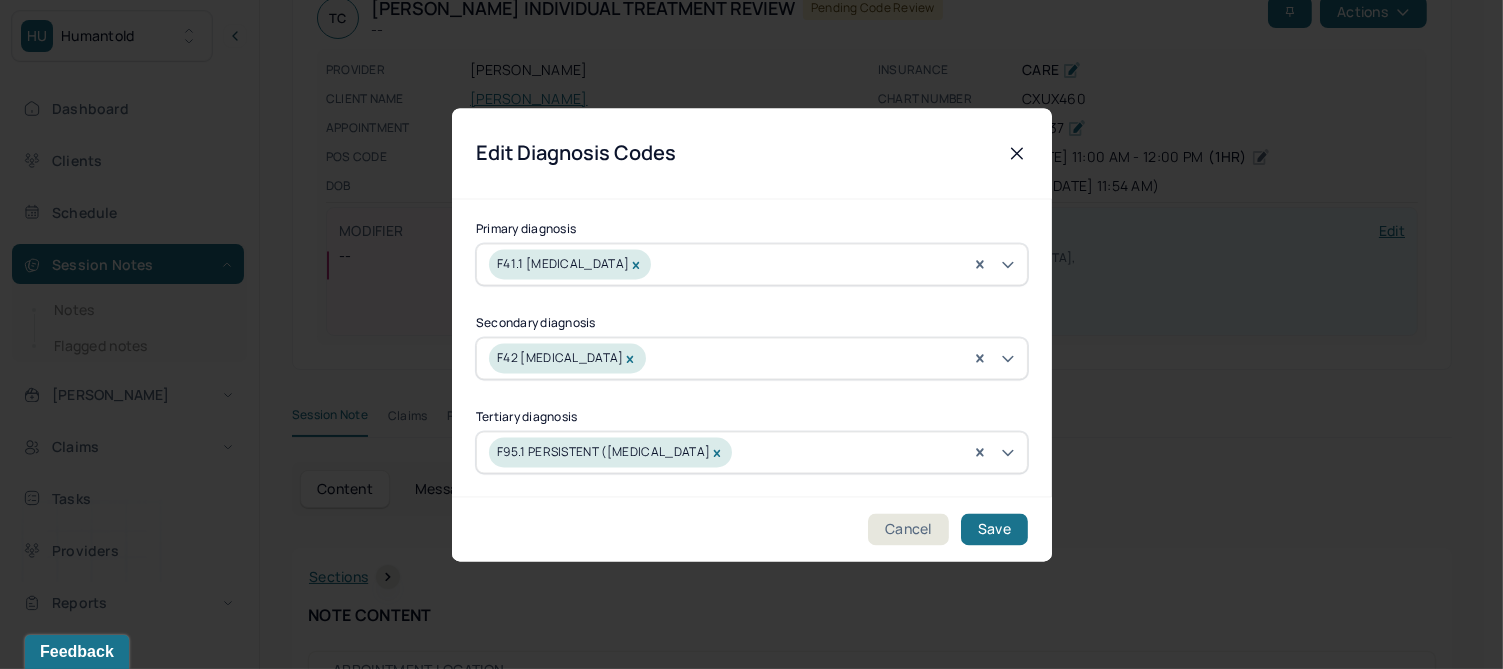 click at bounding box center [831, 358] 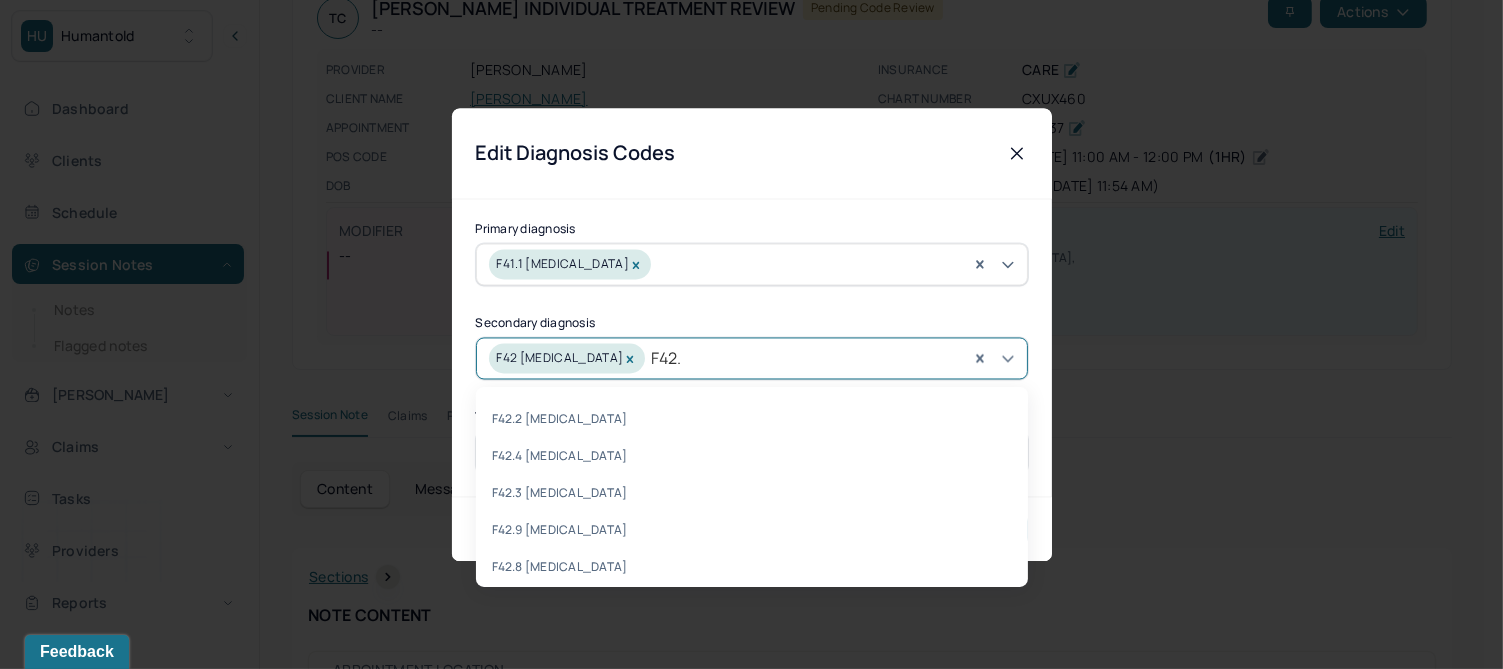 type on "F42.9" 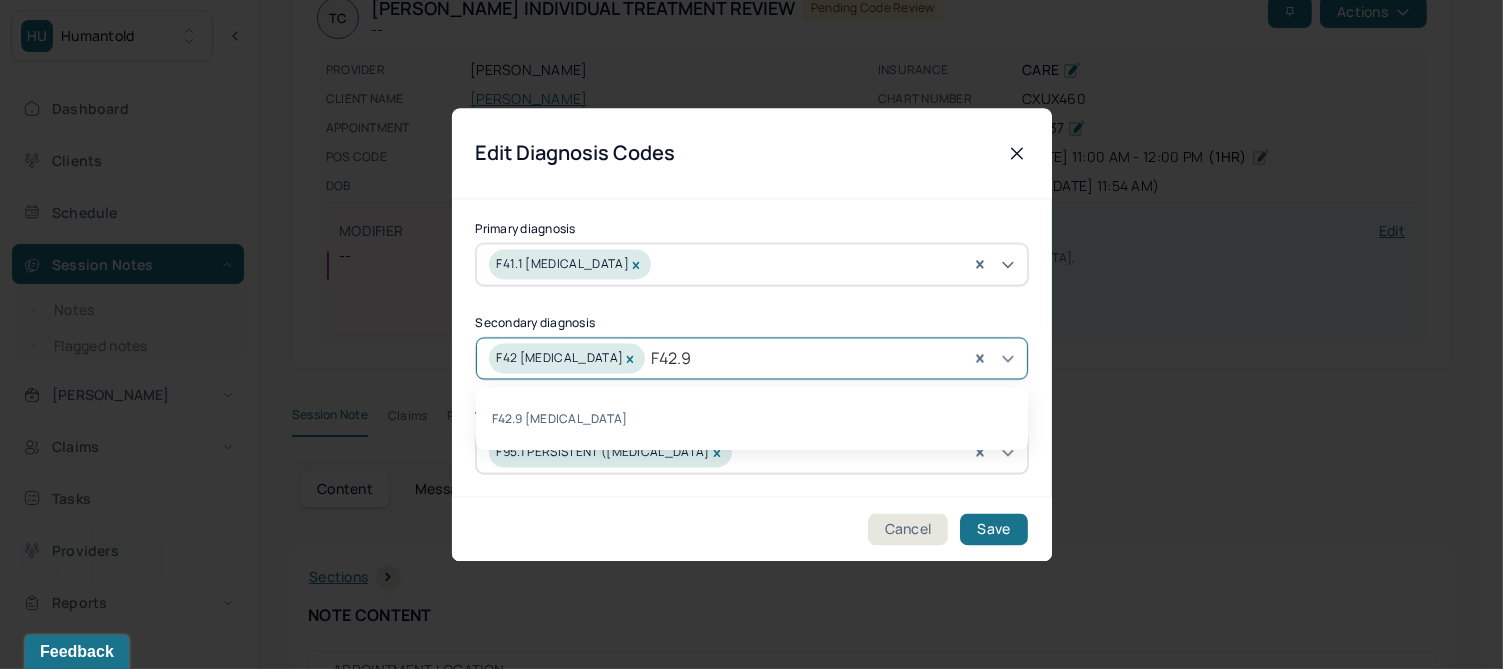 type 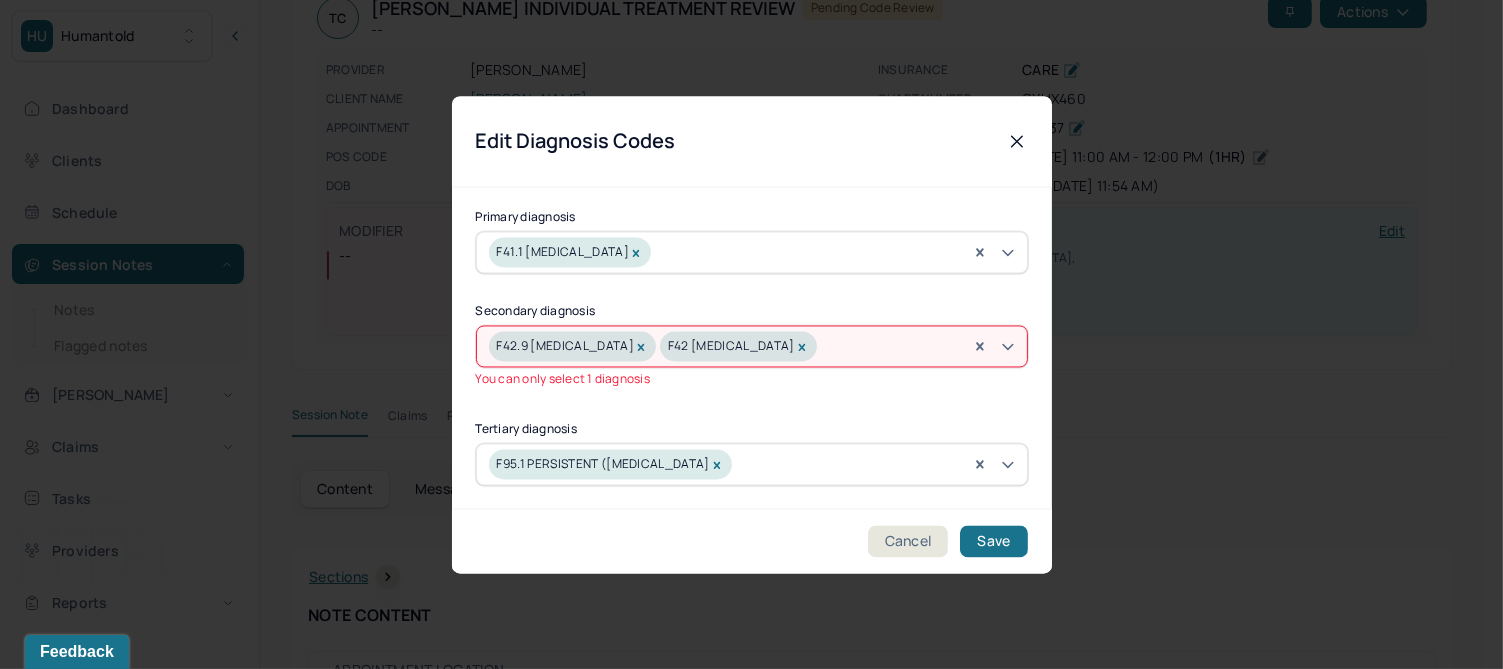 click 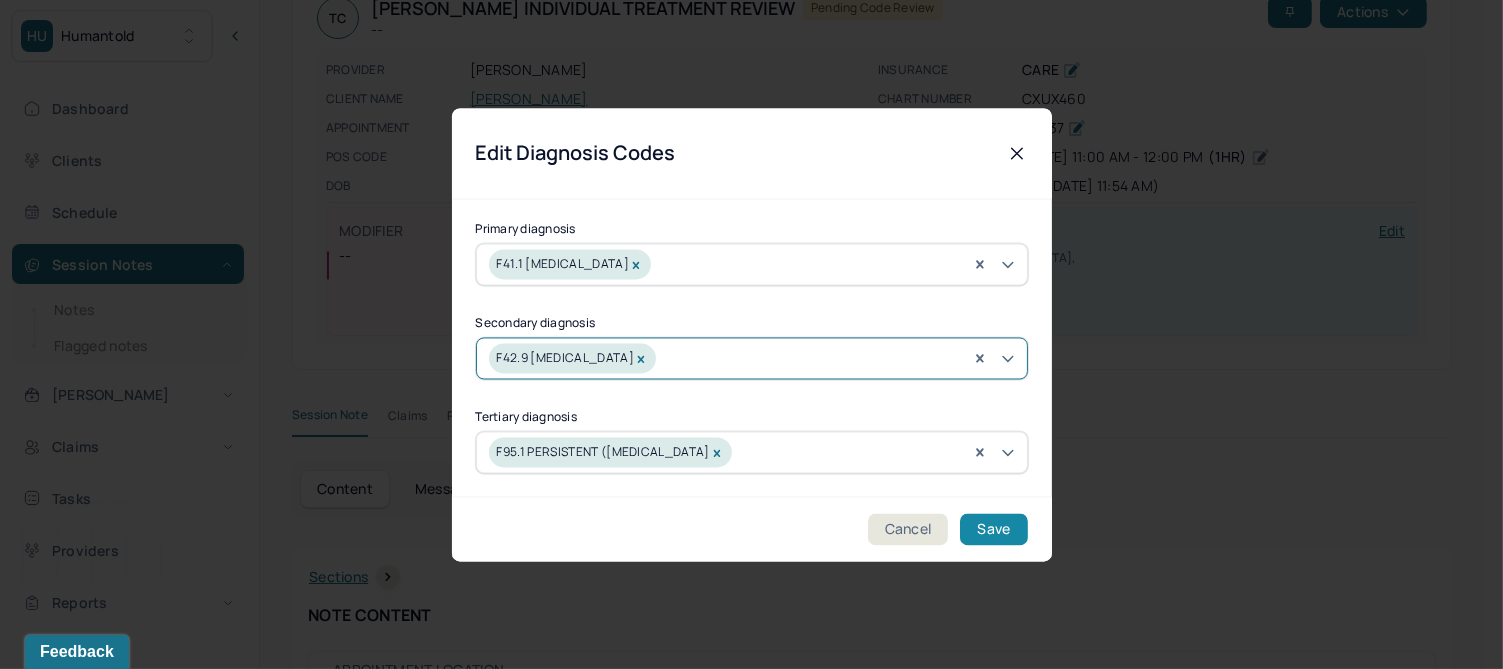 click on "Save" at bounding box center [993, 529] 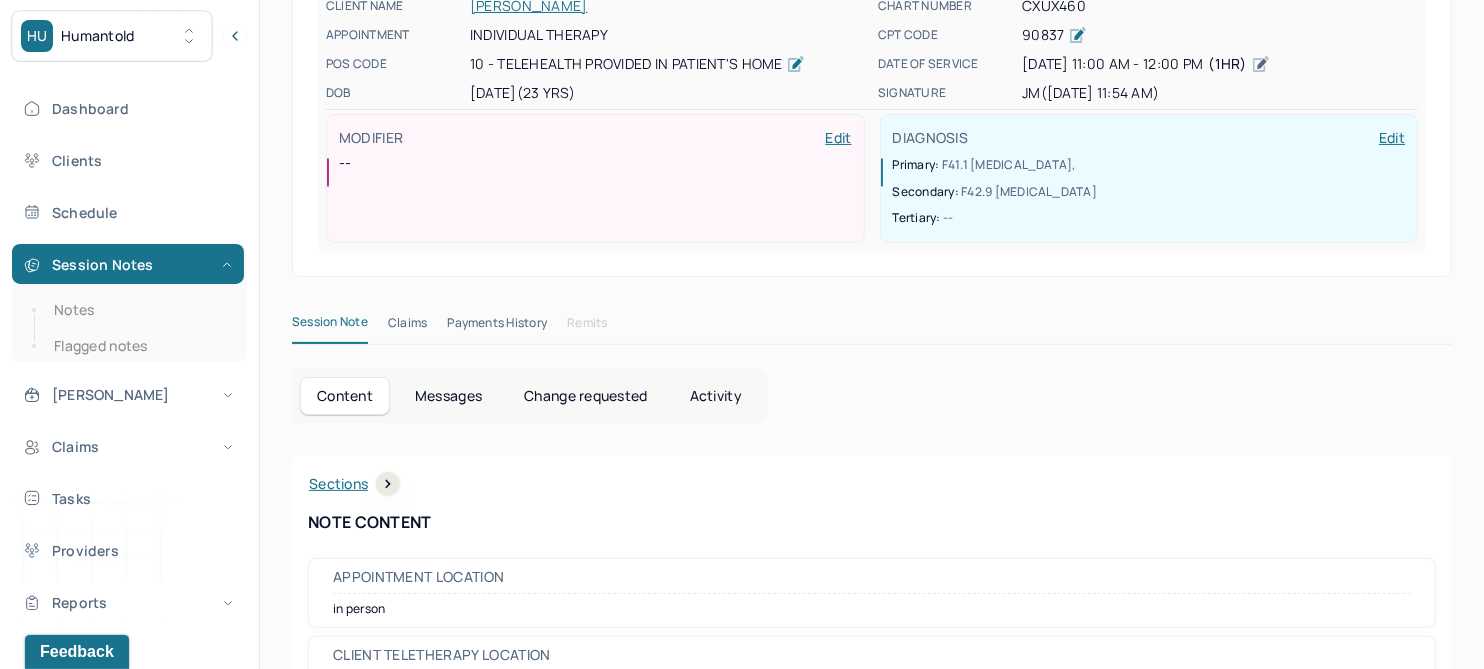 scroll, scrollTop: 250, scrollLeft: 0, axis: vertical 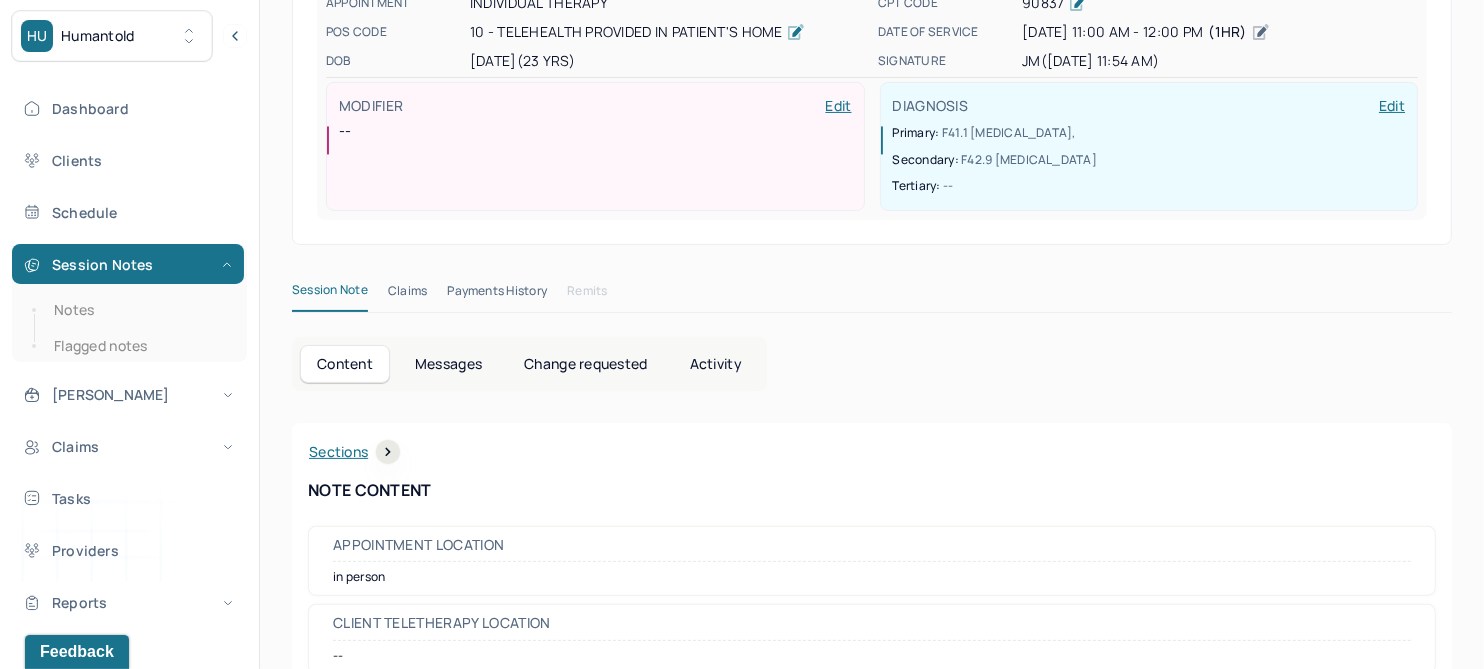 click on "Activity" at bounding box center (716, 364) 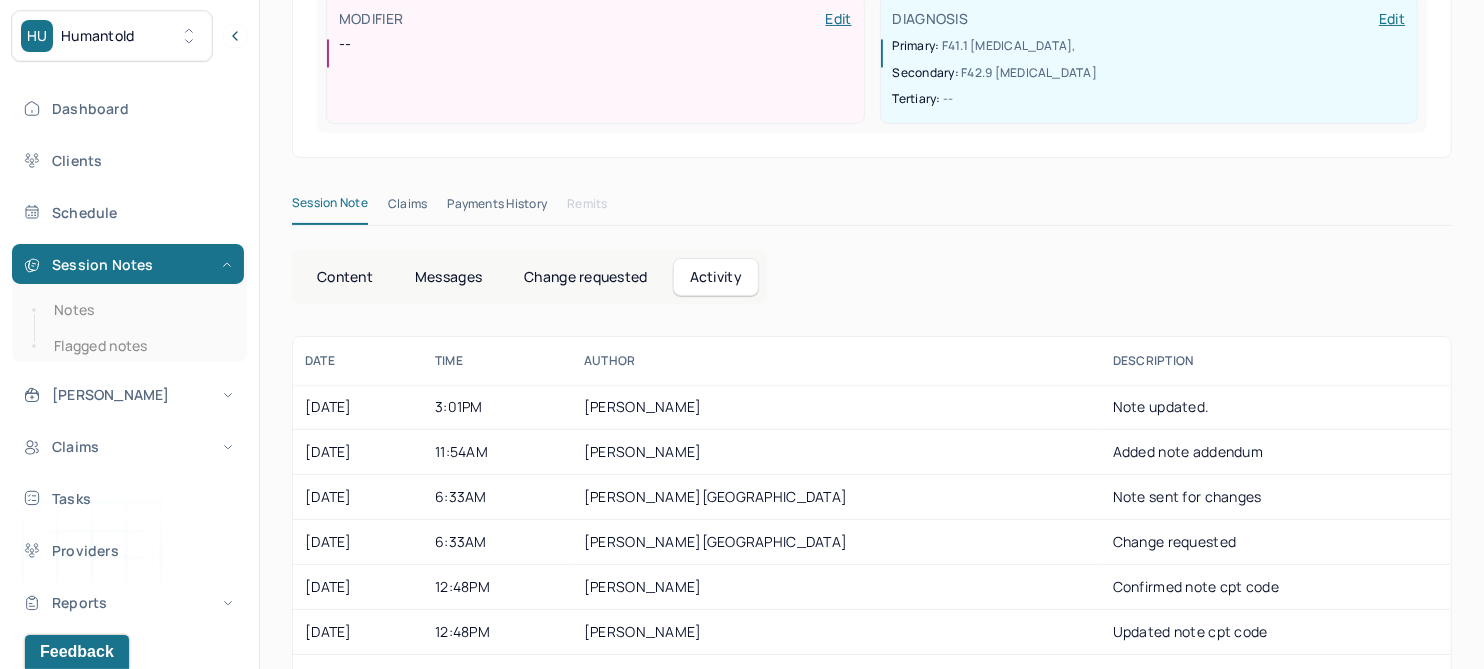 scroll, scrollTop: 374, scrollLeft: 0, axis: vertical 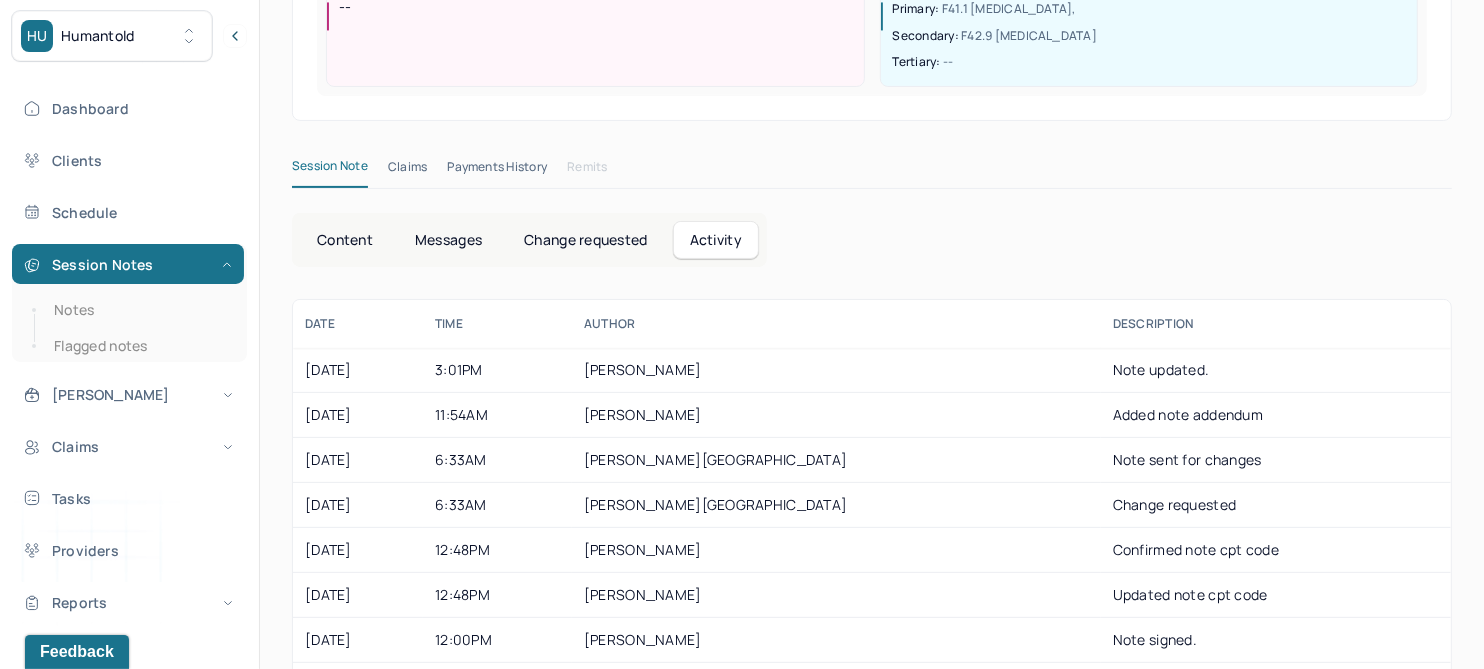 drag, startPoint x: 603, startPoint y: 238, endPoint x: 635, endPoint y: 231, distance: 32.75668 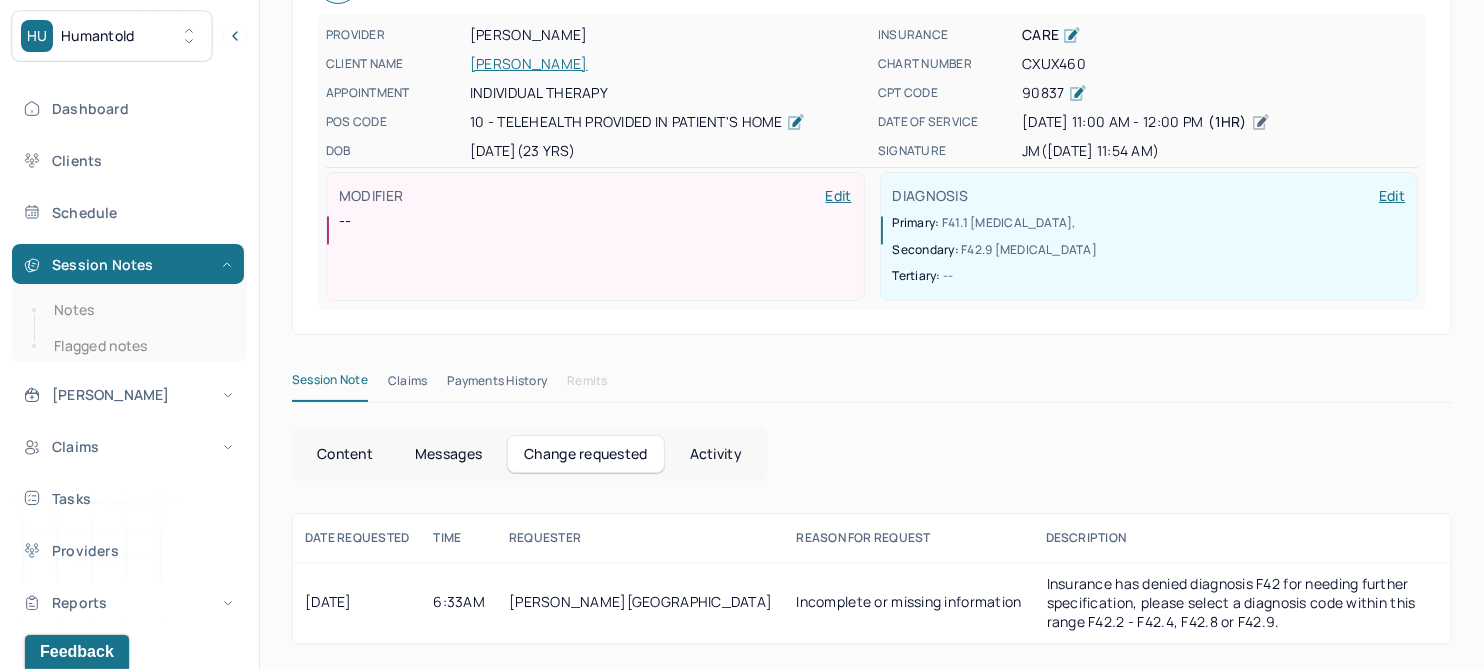 scroll, scrollTop: 136, scrollLeft: 0, axis: vertical 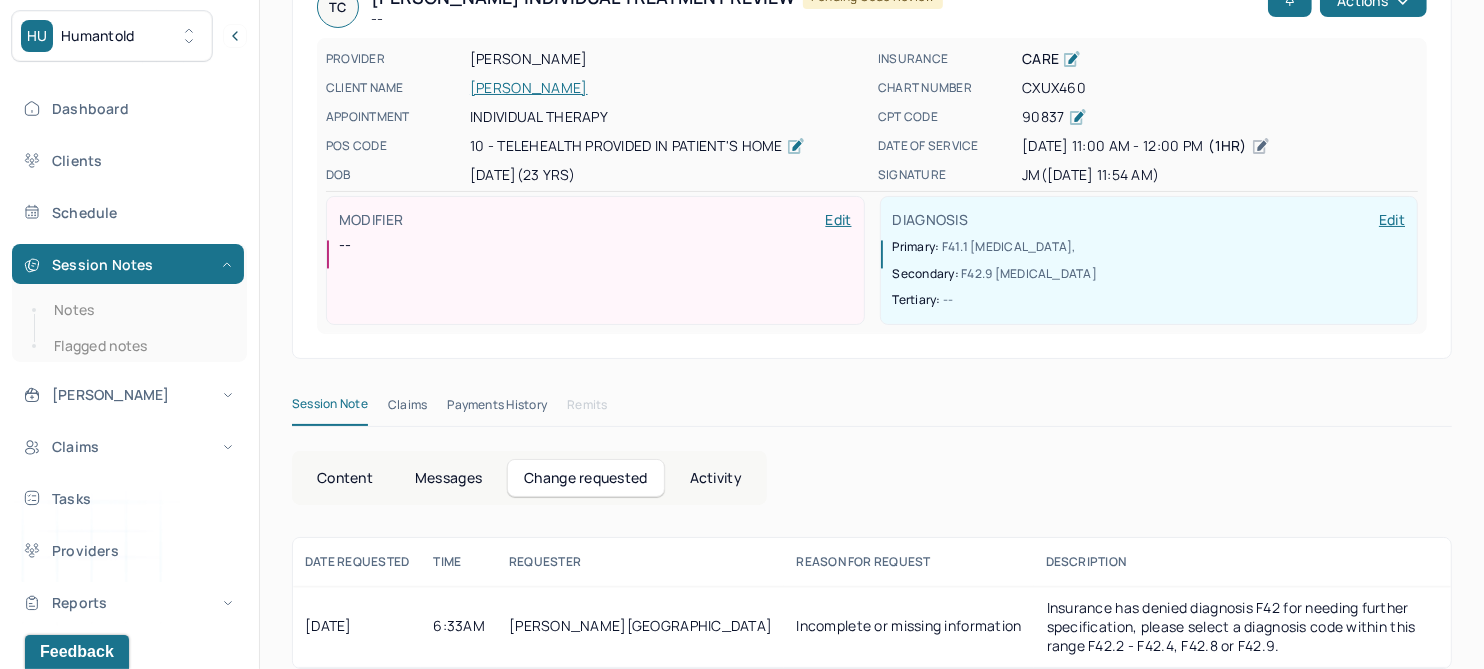 click on "Content" at bounding box center (345, 478) 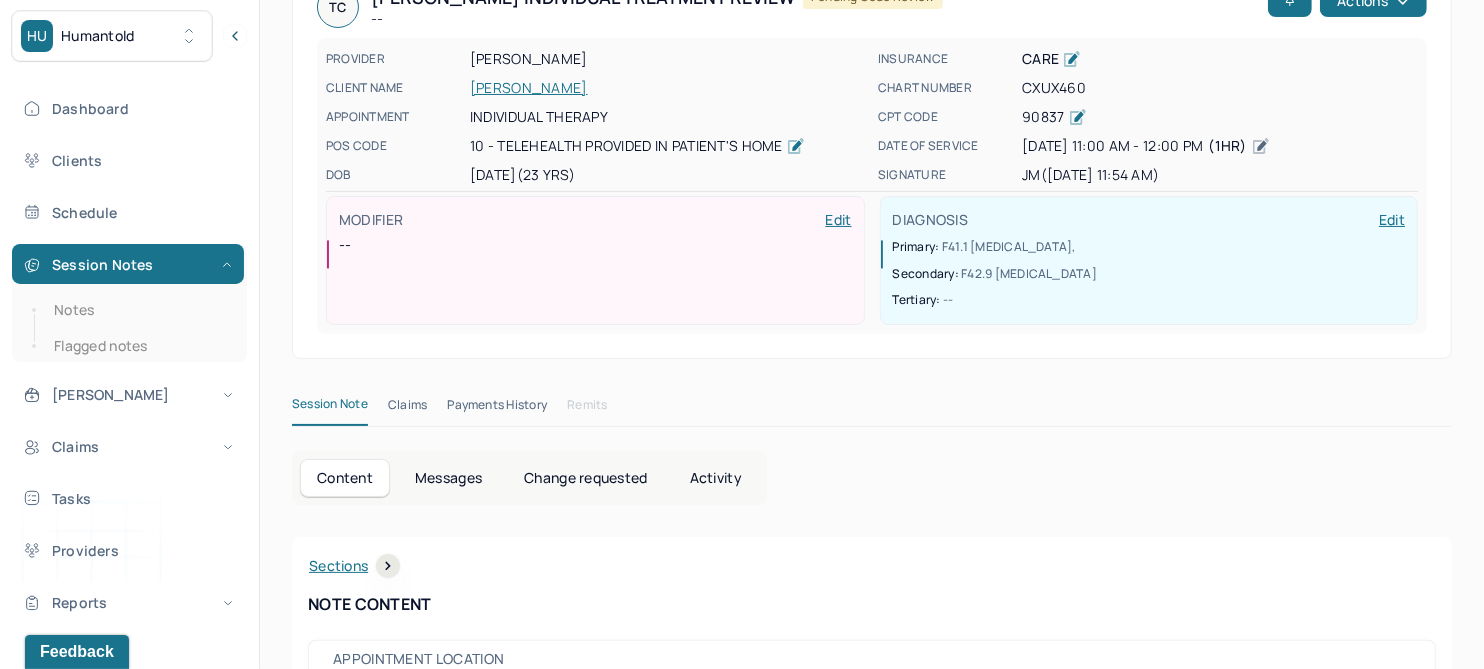 click on "Claims" at bounding box center (407, 409) 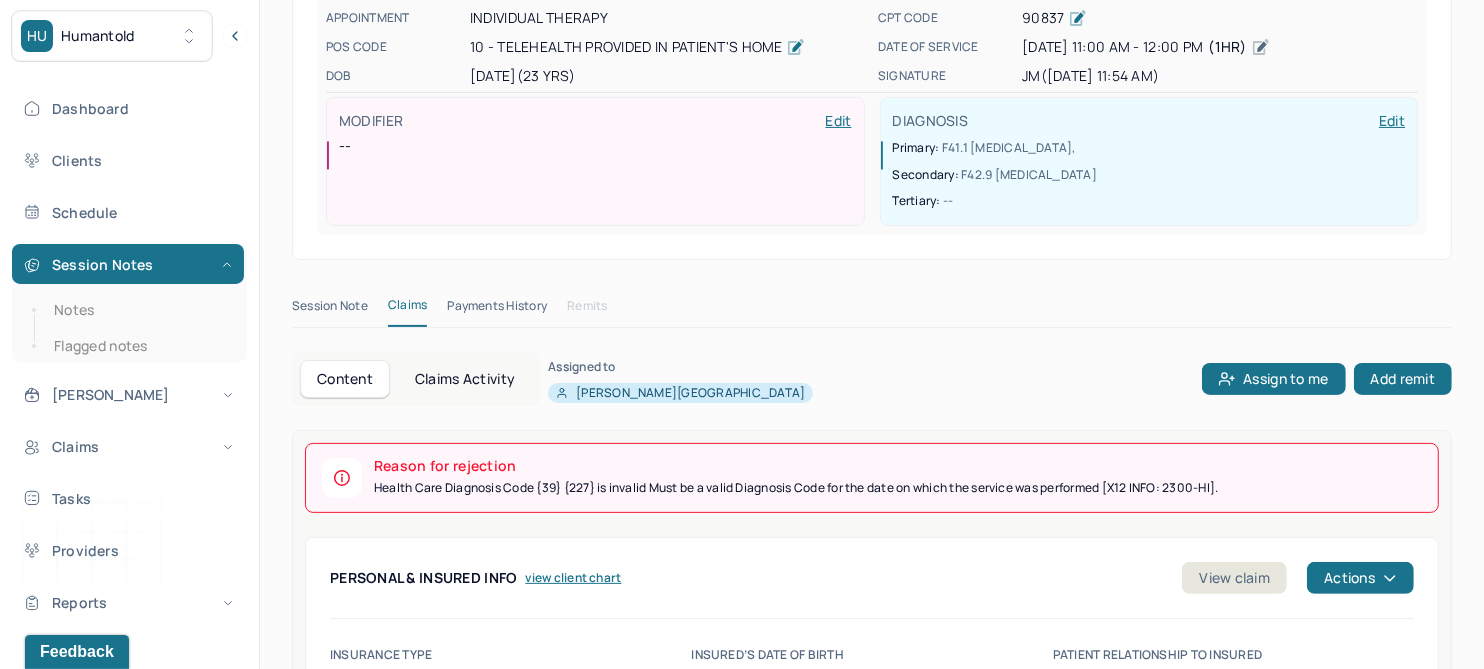 scroll, scrollTop: 386, scrollLeft: 0, axis: vertical 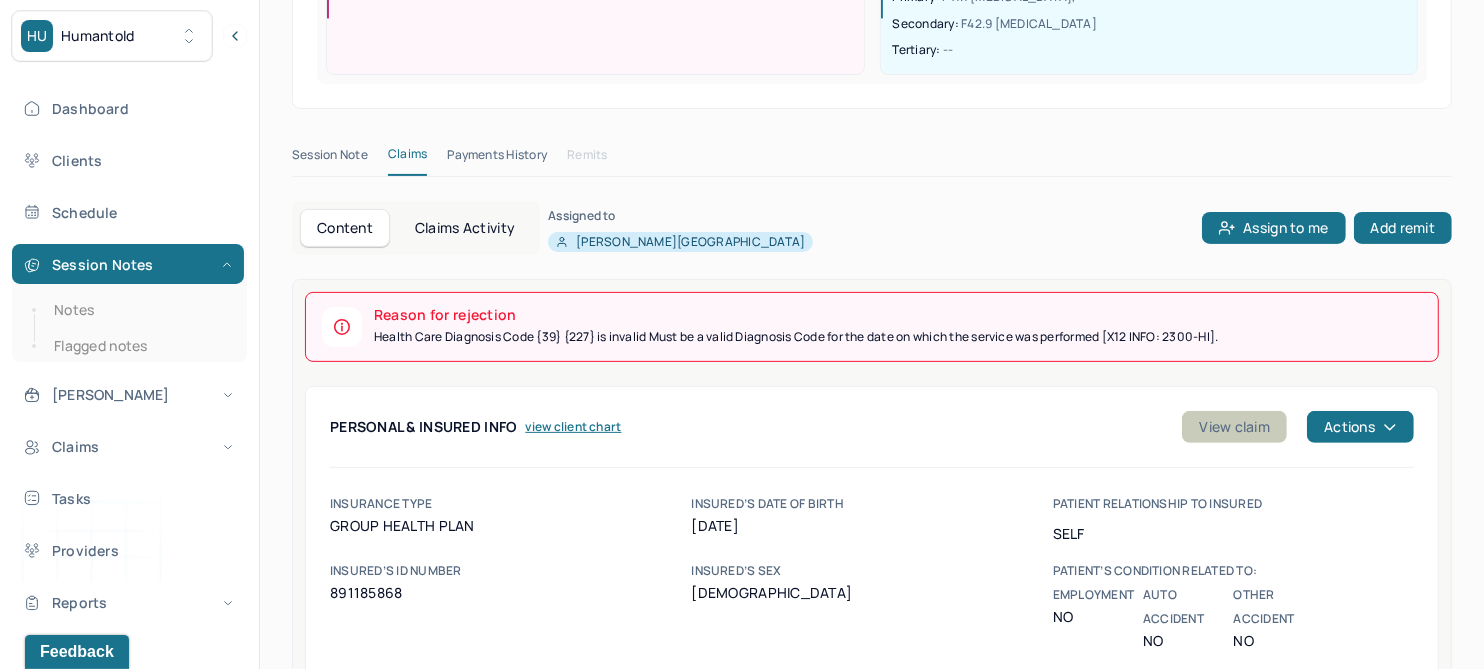 click on "View claim" at bounding box center (1234, 427) 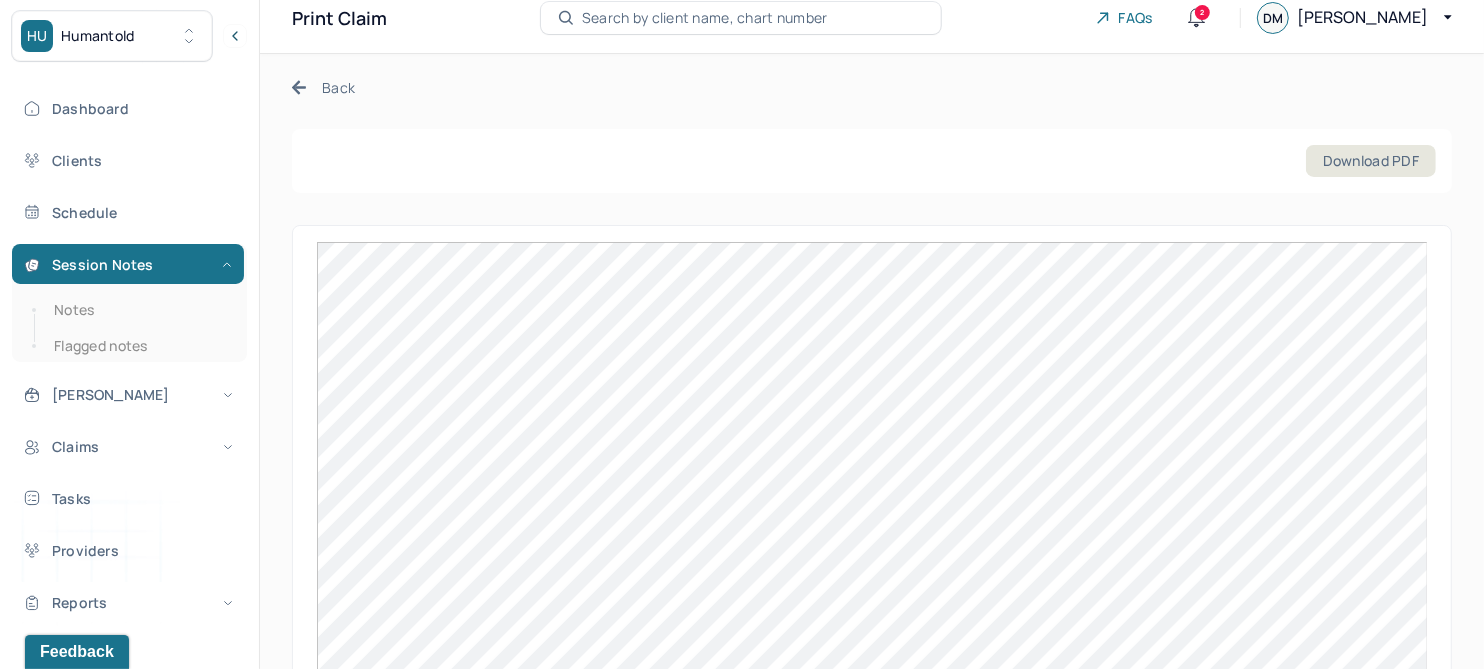 scroll, scrollTop: 0, scrollLeft: 0, axis: both 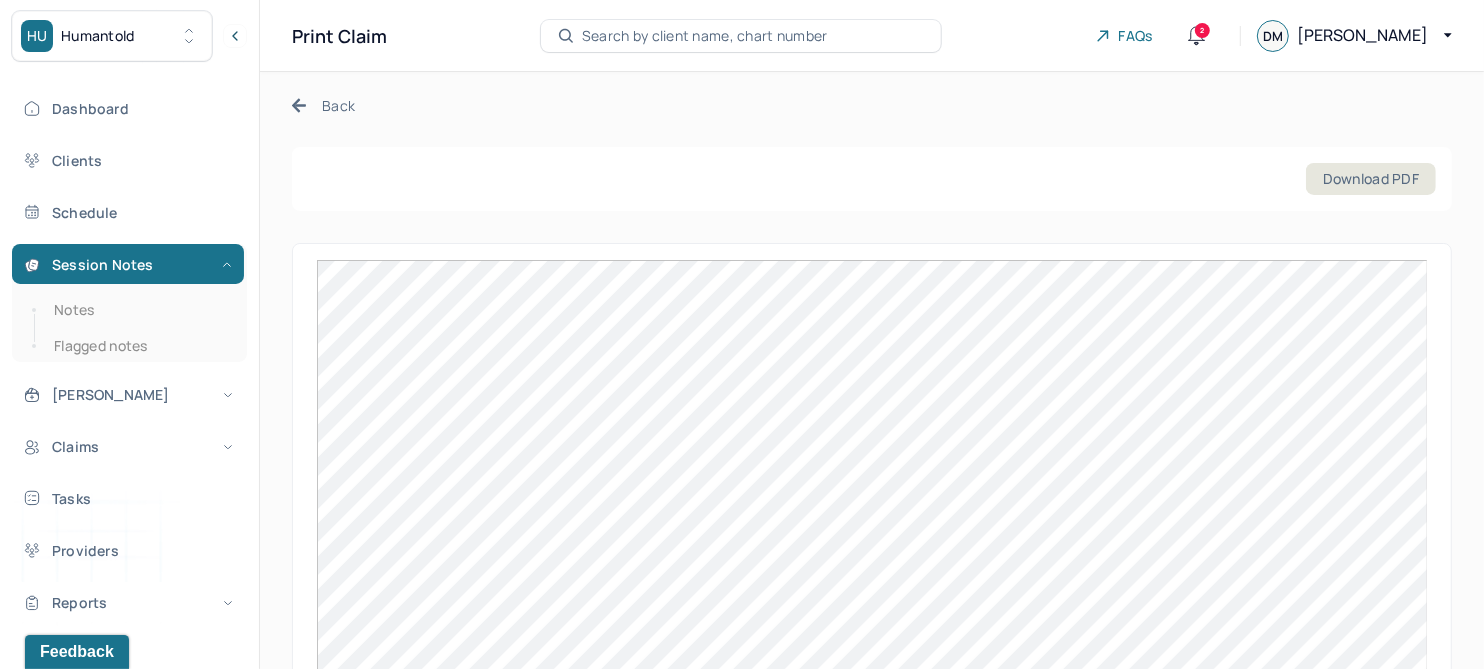click on "Back" at bounding box center [323, 105] 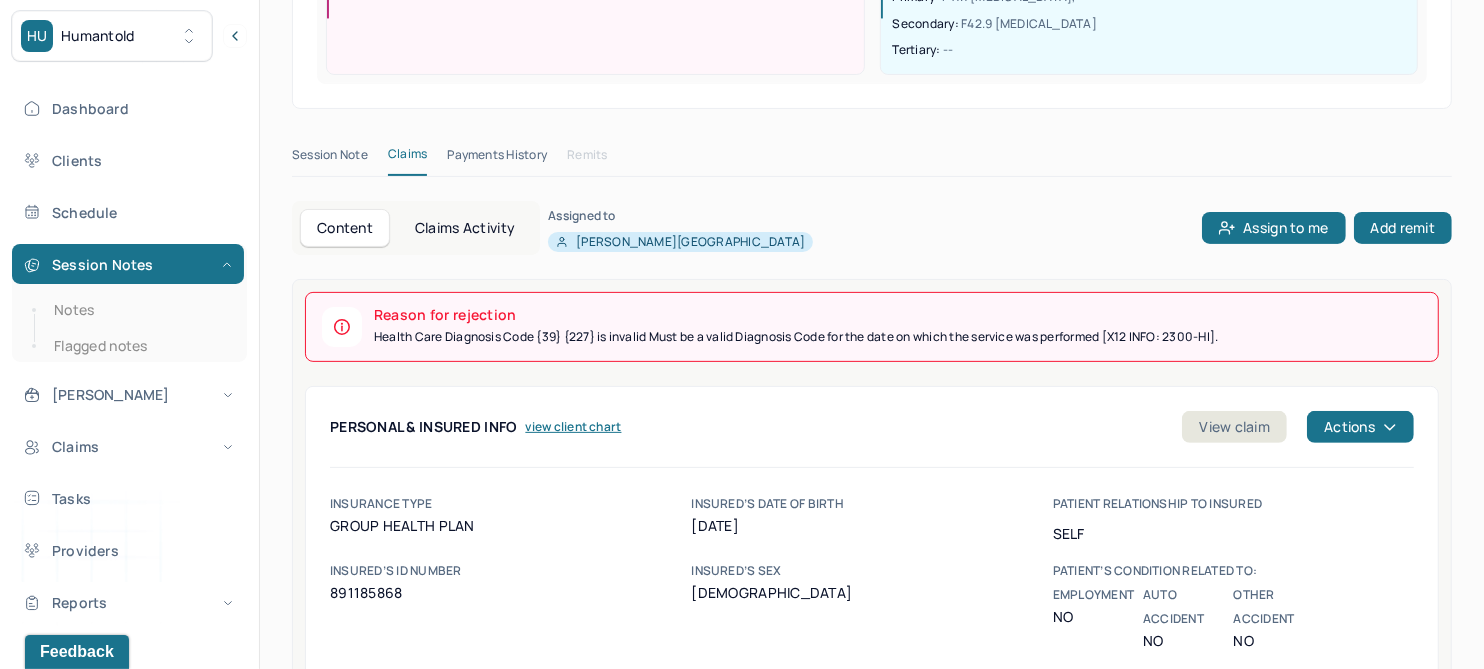 scroll, scrollTop: 11, scrollLeft: 0, axis: vertical 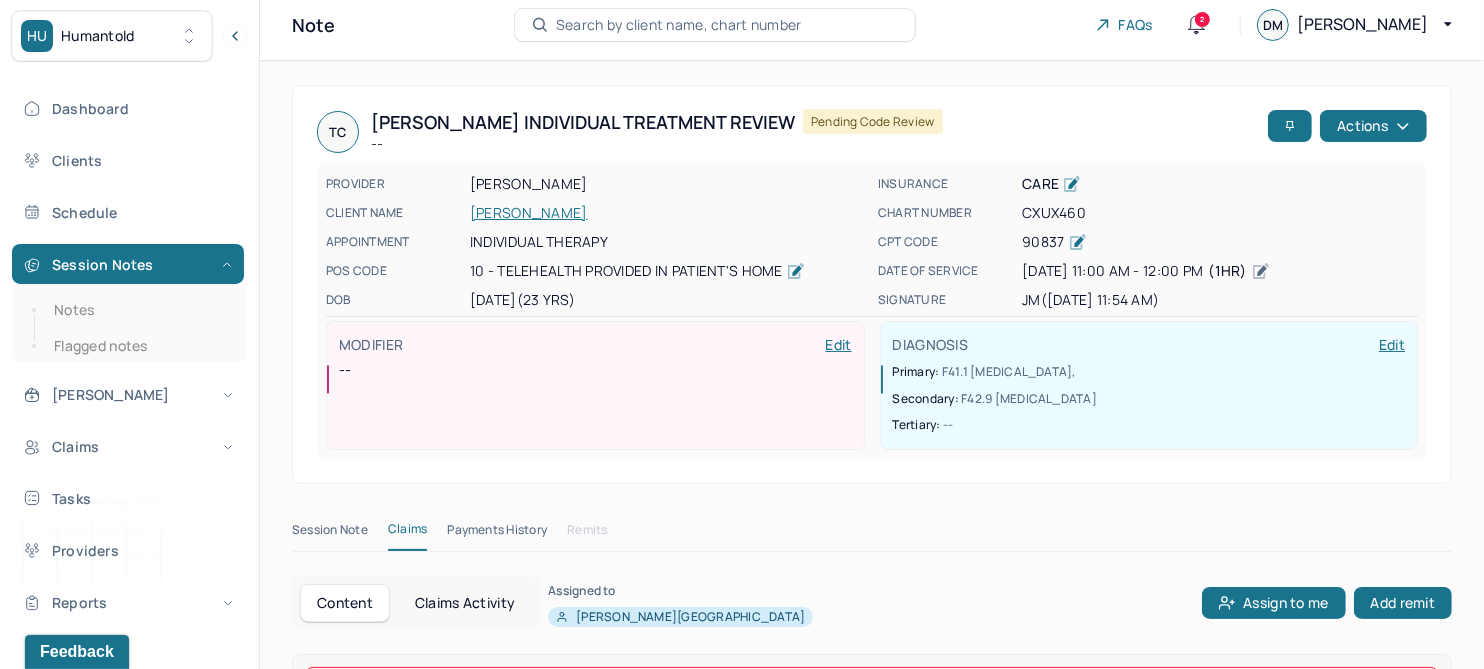drag, startPoint x: 329, startPoint y: 525, endPoint x: 469, endPoint y: 500, distance: 142.21463 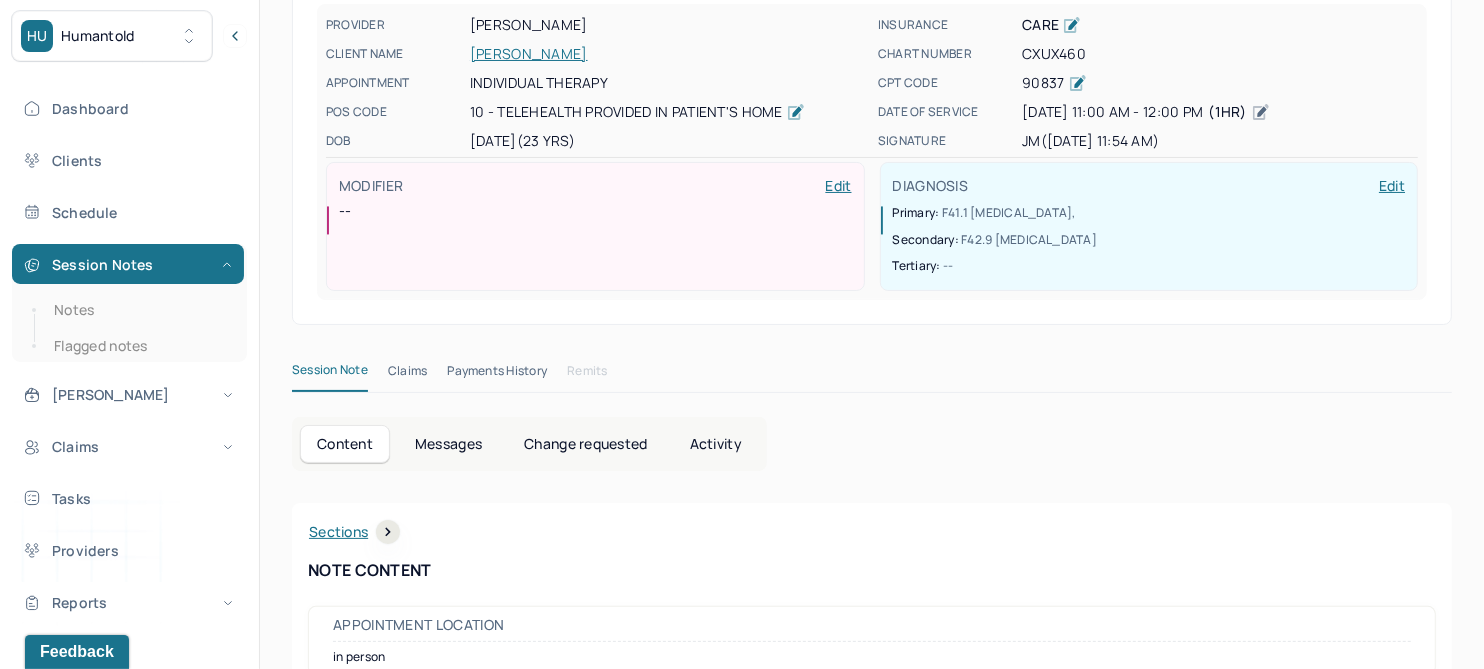 scroll, scrollTop: 261, scrollLeft: 0, axis: vertical 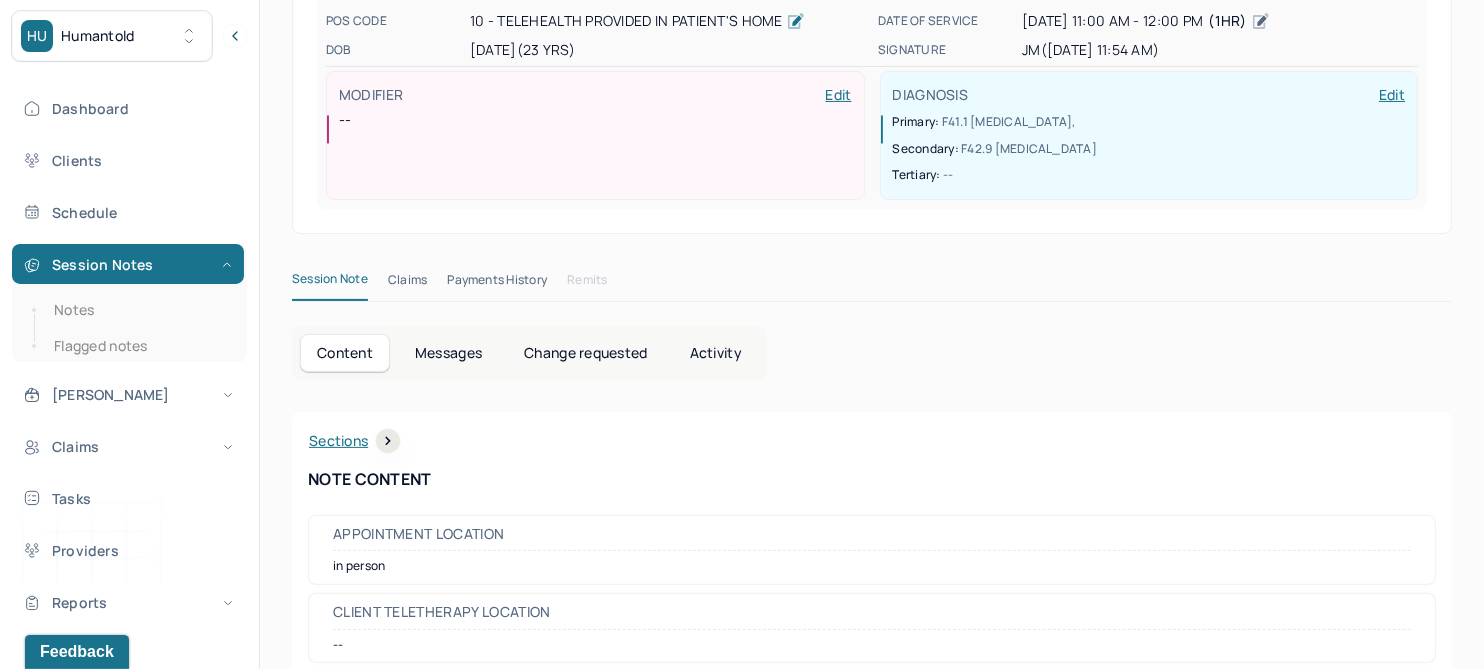 click on "Edit" at bounding box center [1392, 95] 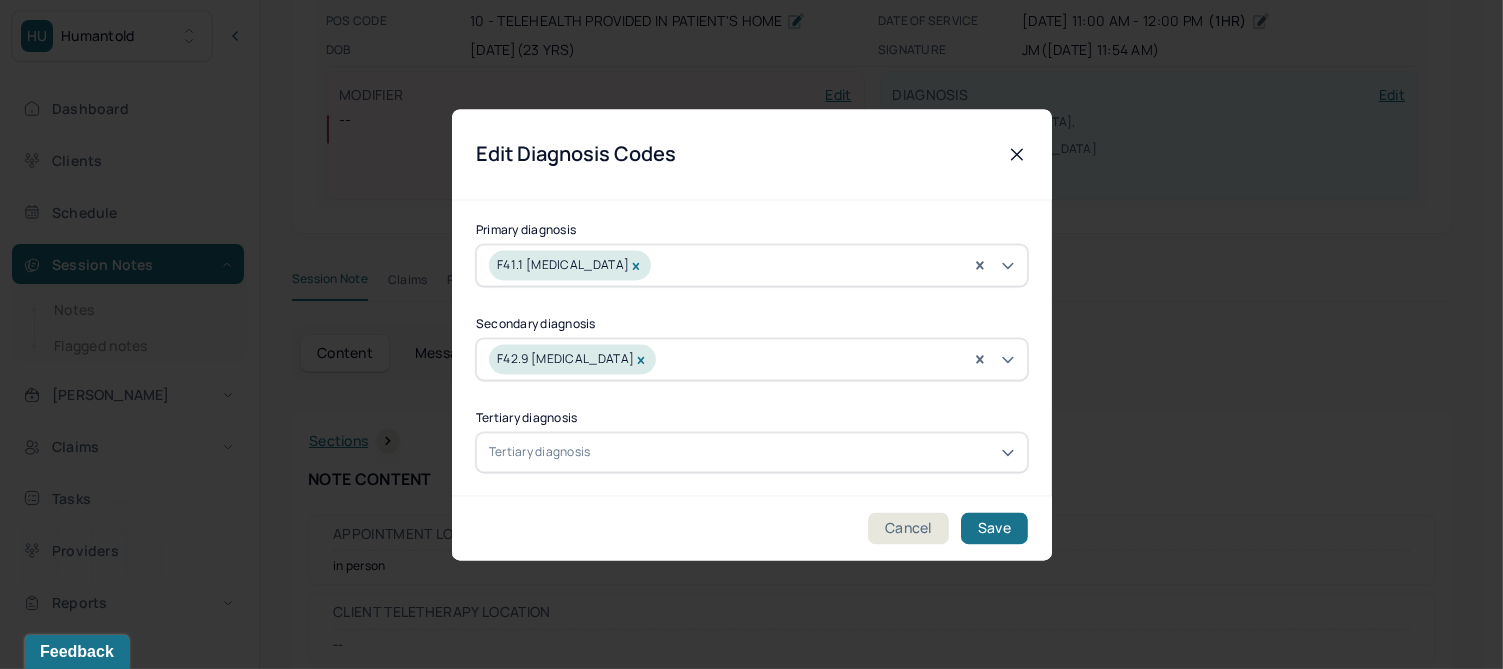 click on "Tertiary diagnosis" at bounding box center [539, 452] 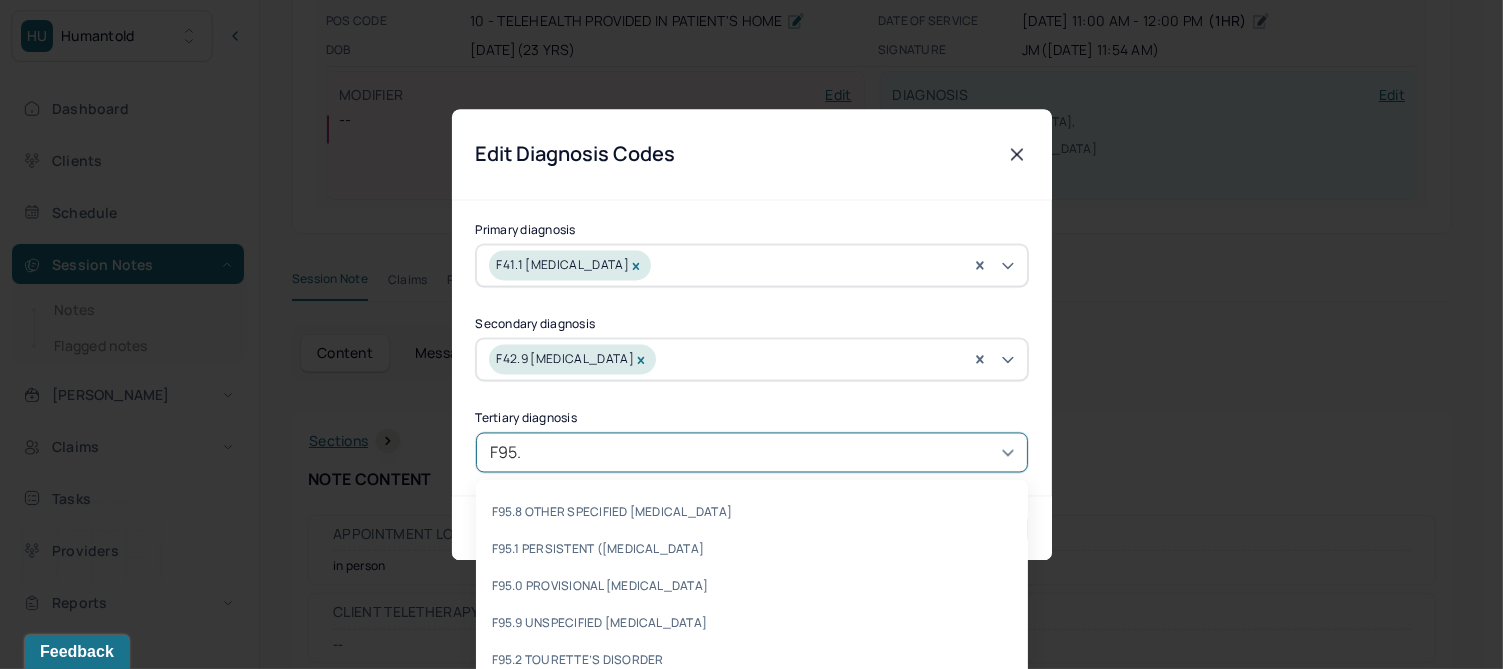 type on "F95.1" 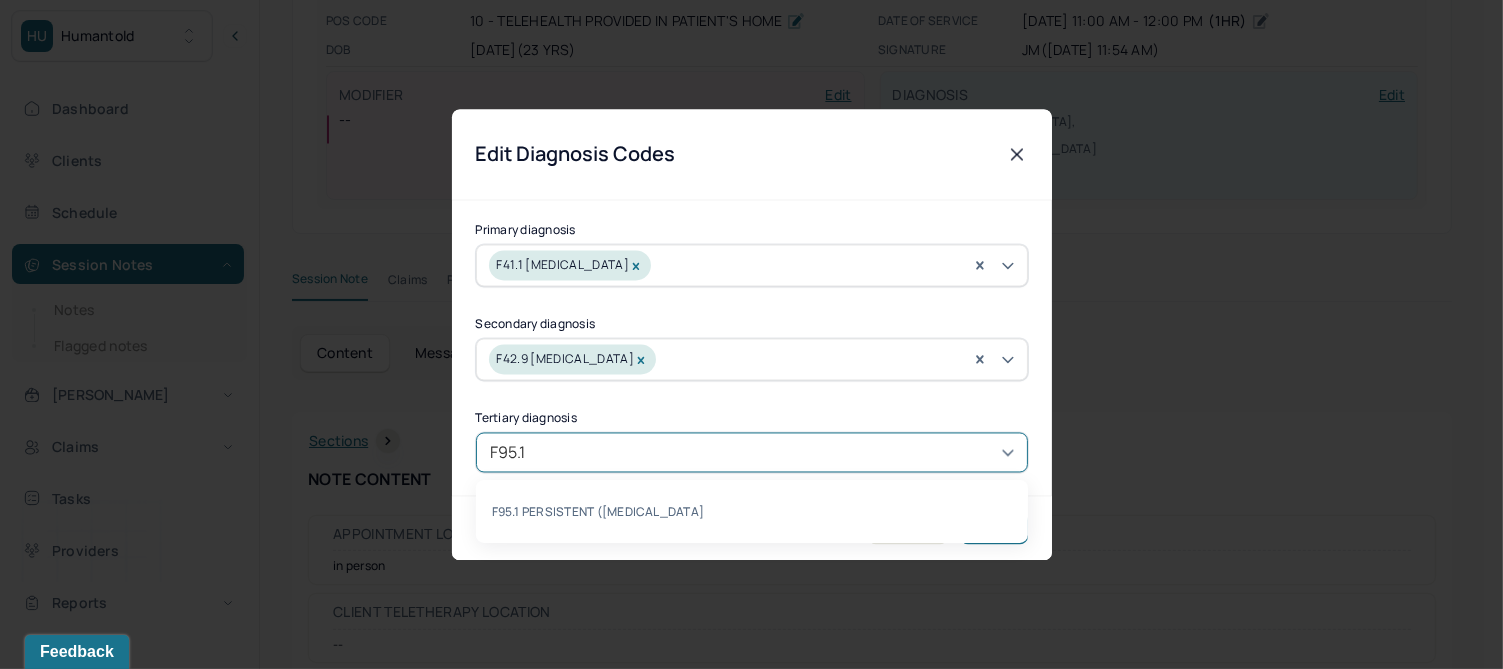 type 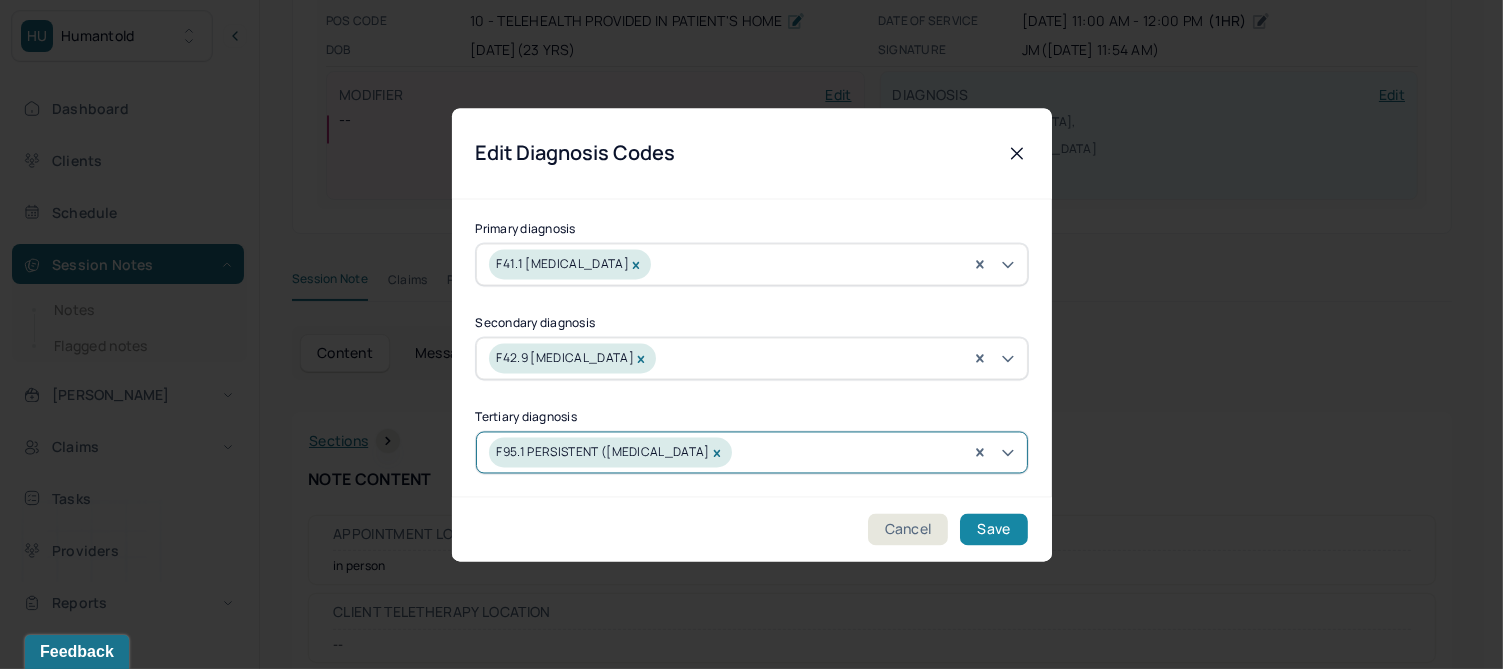 click on "Save" at bounding box center [993, 529] 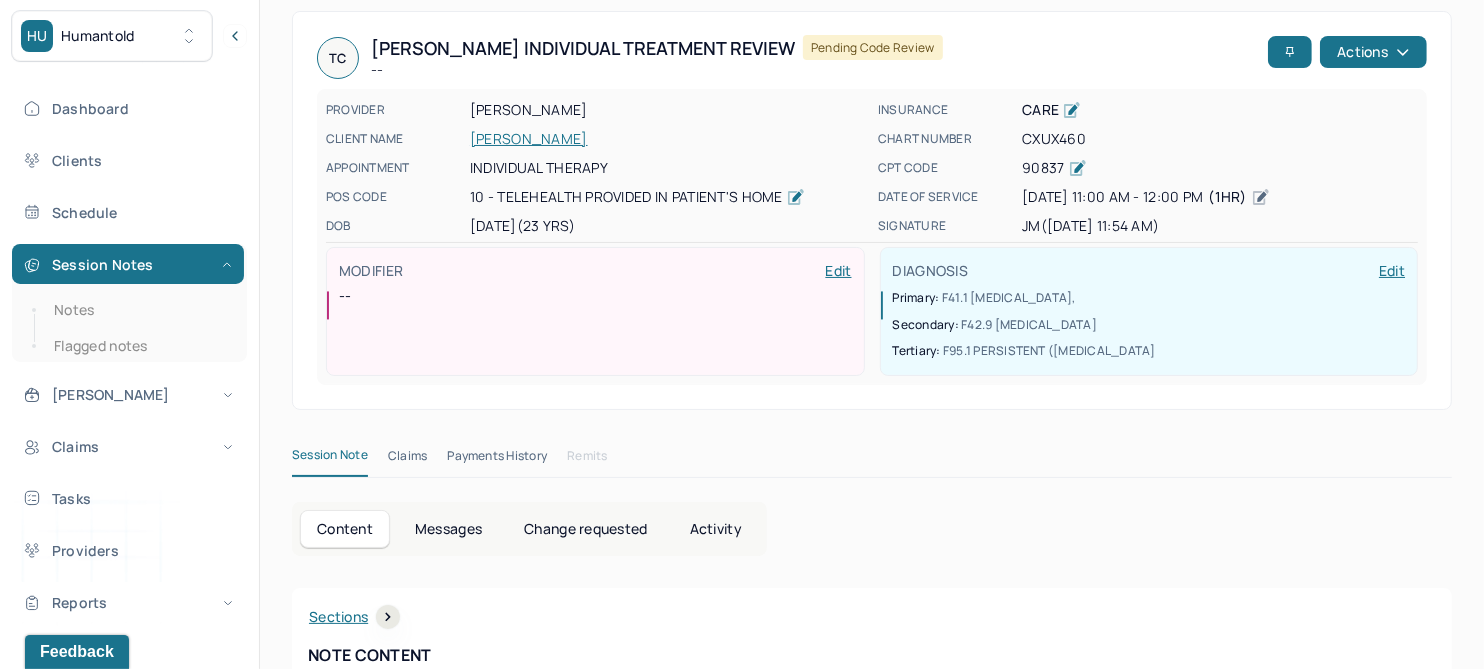 scroll, scrollTop: 0, scrollLeft: 0, axis: both 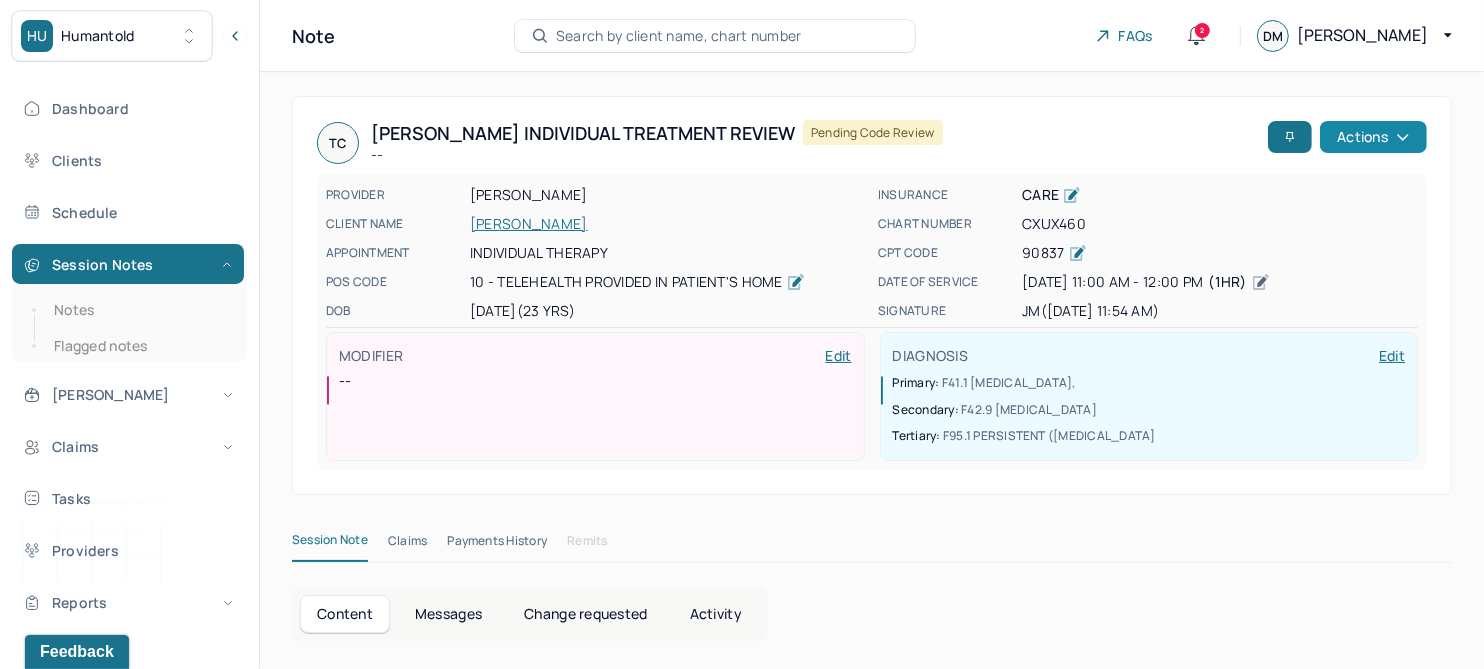 click on "Actions" at bounding box center (1373, 137) 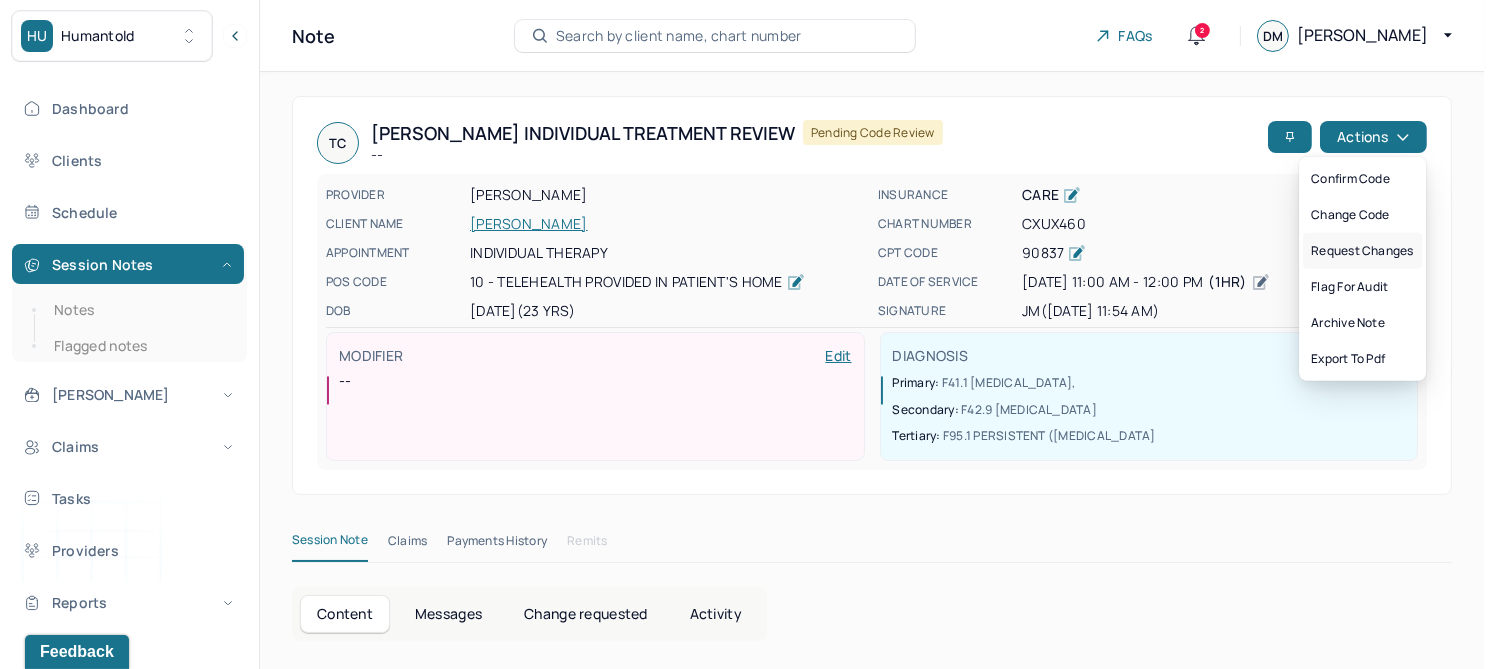 click on "Request changes" at bounding box center (1362, 251) 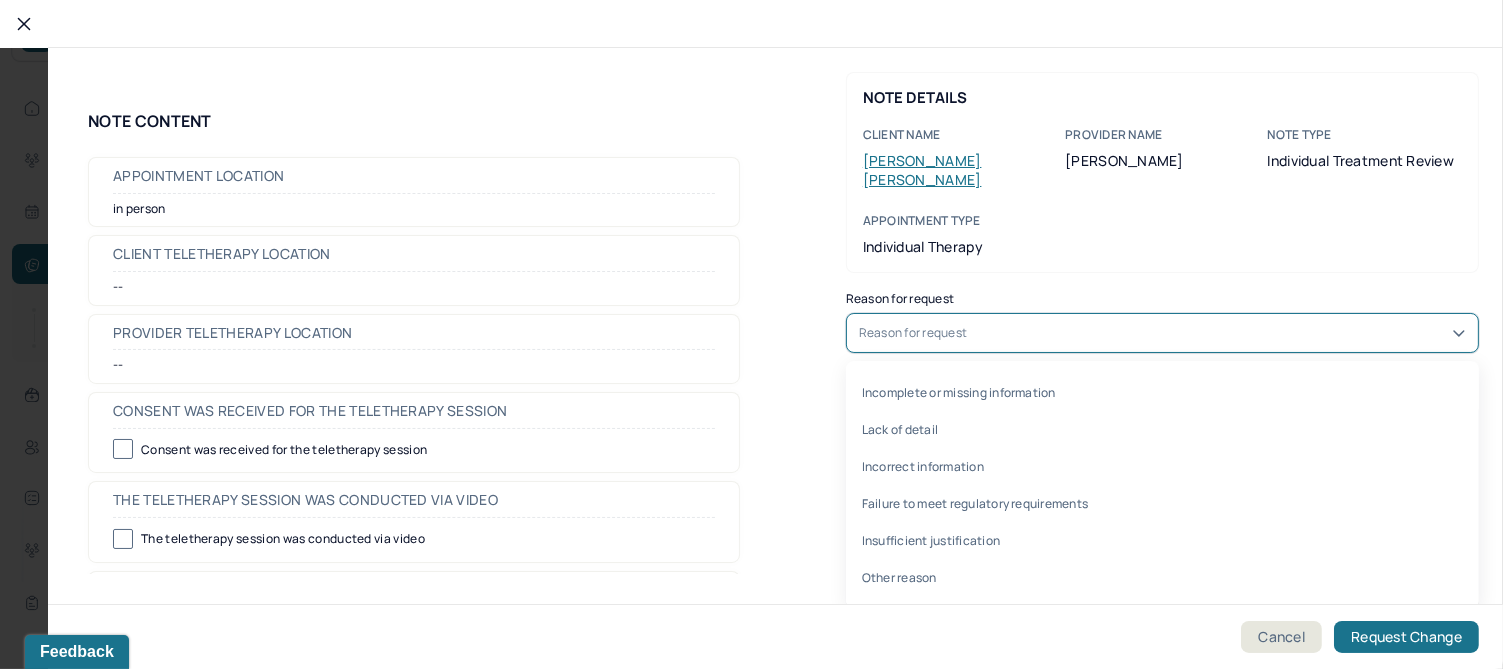 click on "Reason for request" at bounding box center [913, 333] 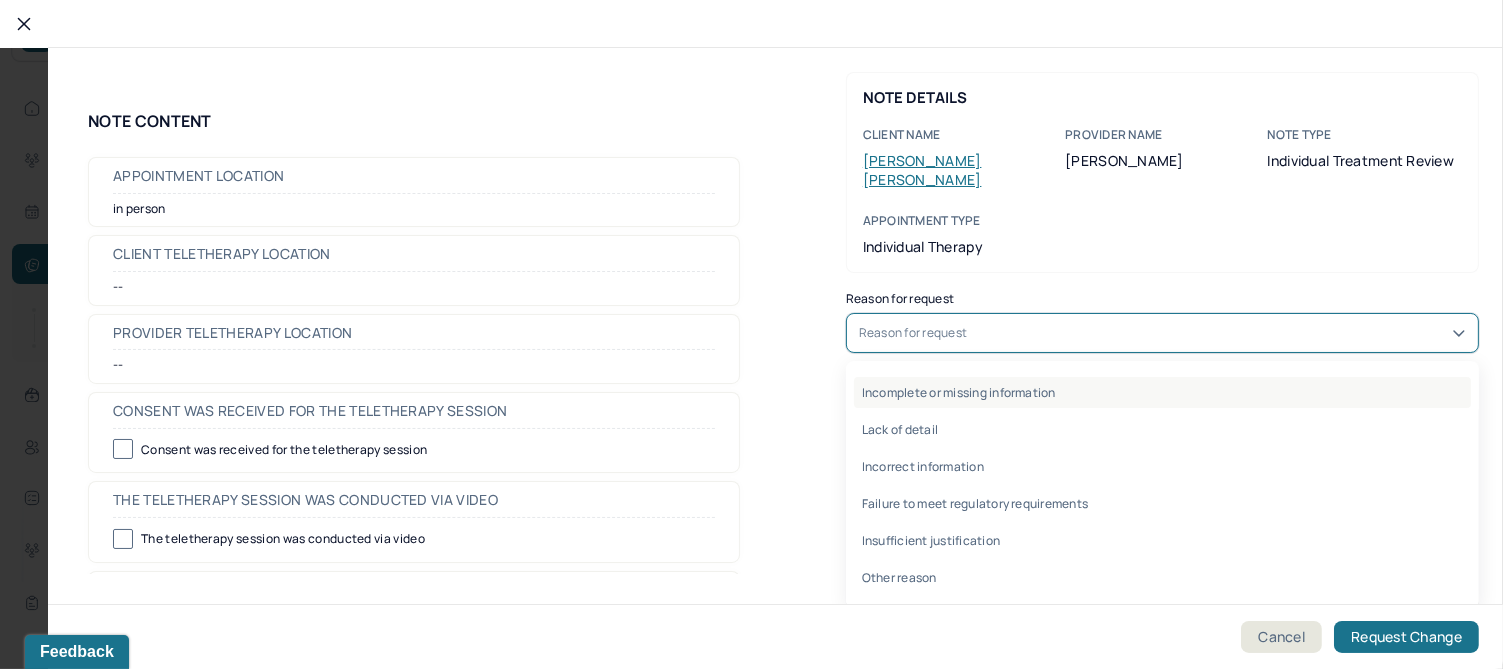 click on "Incomplete or missing information" at bounding box center (1162, 392) 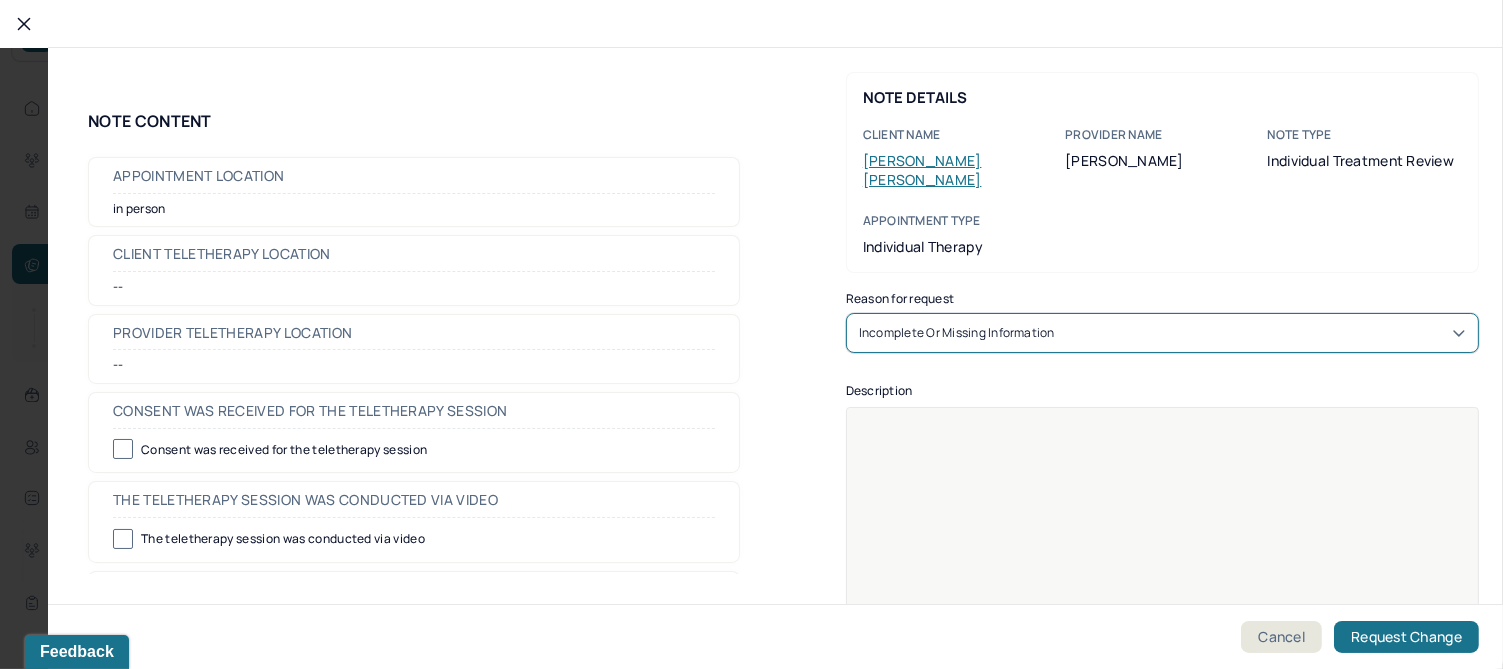click at bounding box center (1163, 520) 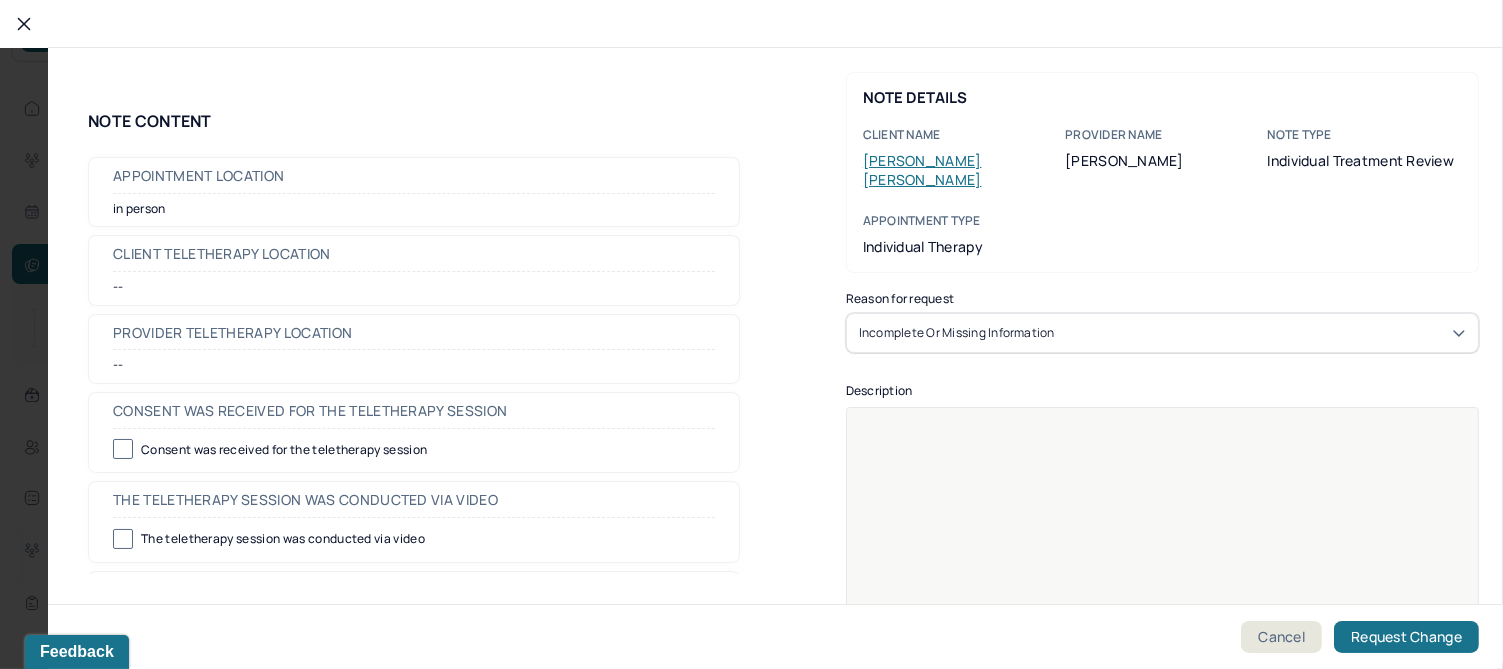 type 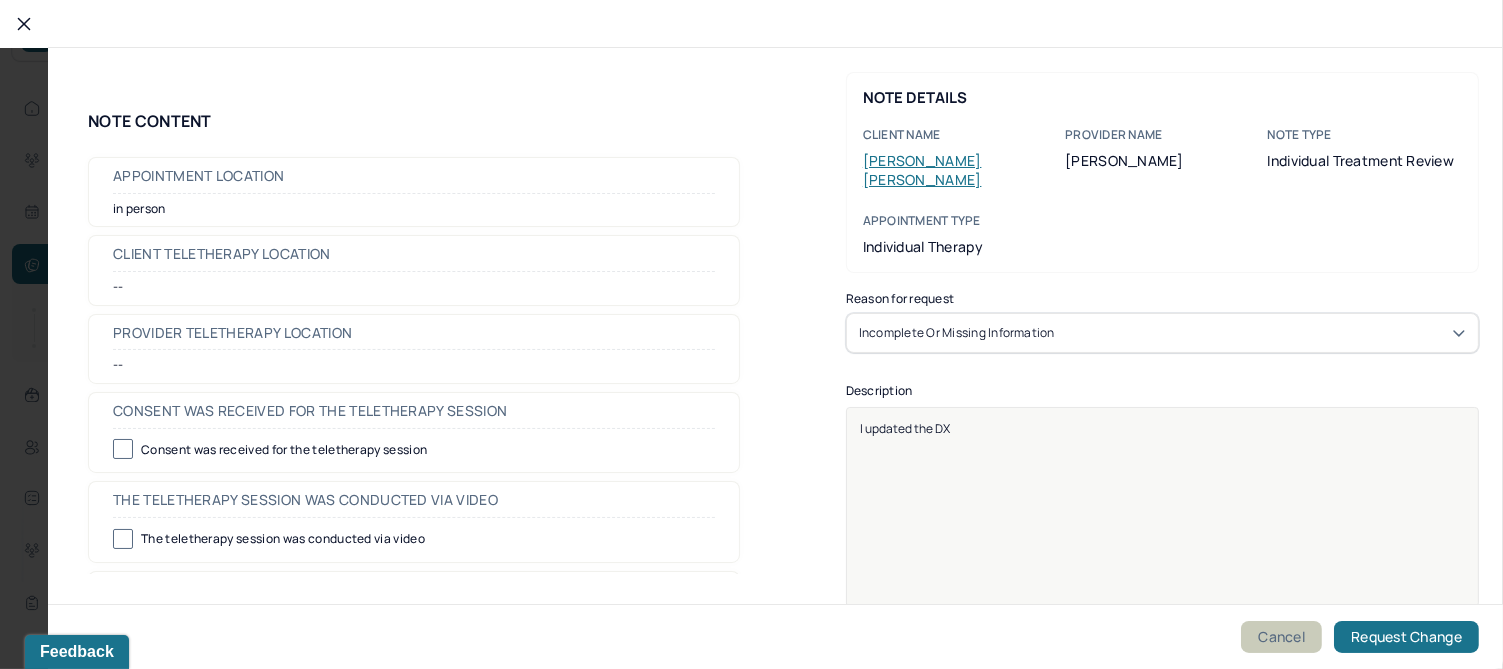 click on "Cancel" at bounding box center (1281, 637) 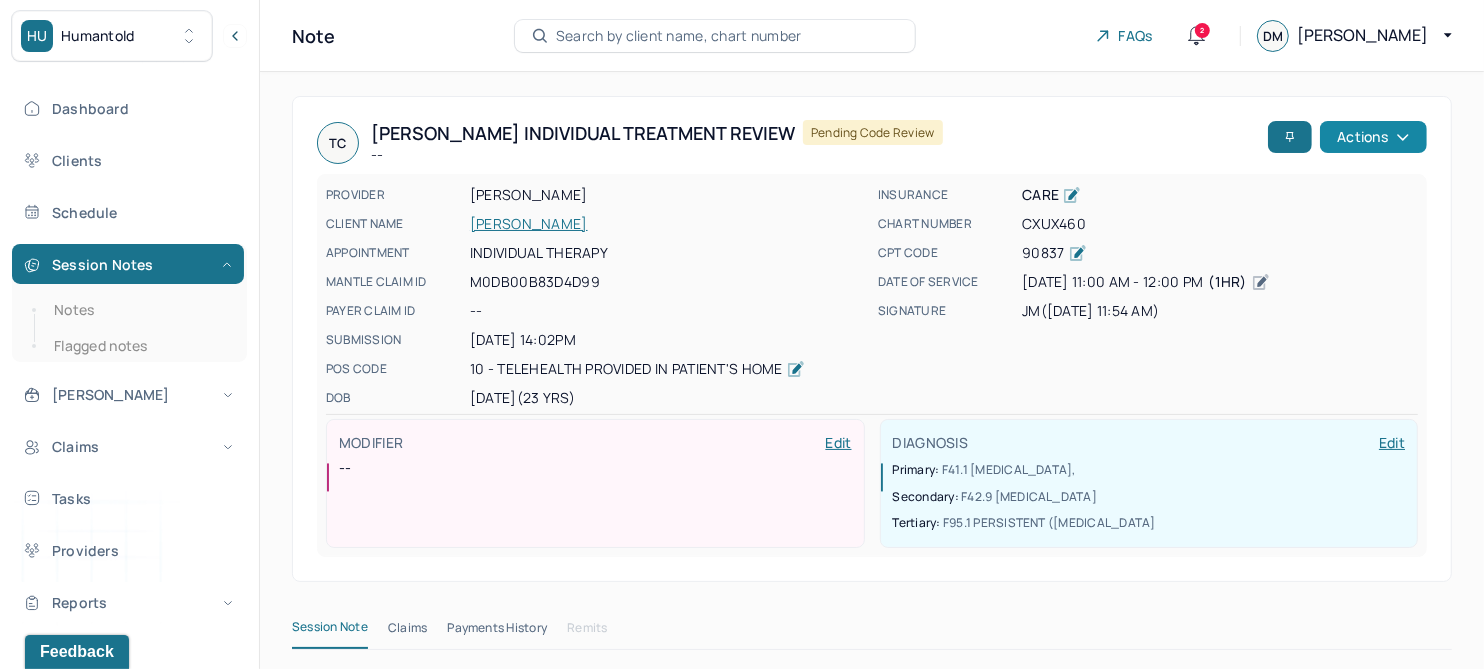 click on "Actions" at bounding box center (1373, 137) 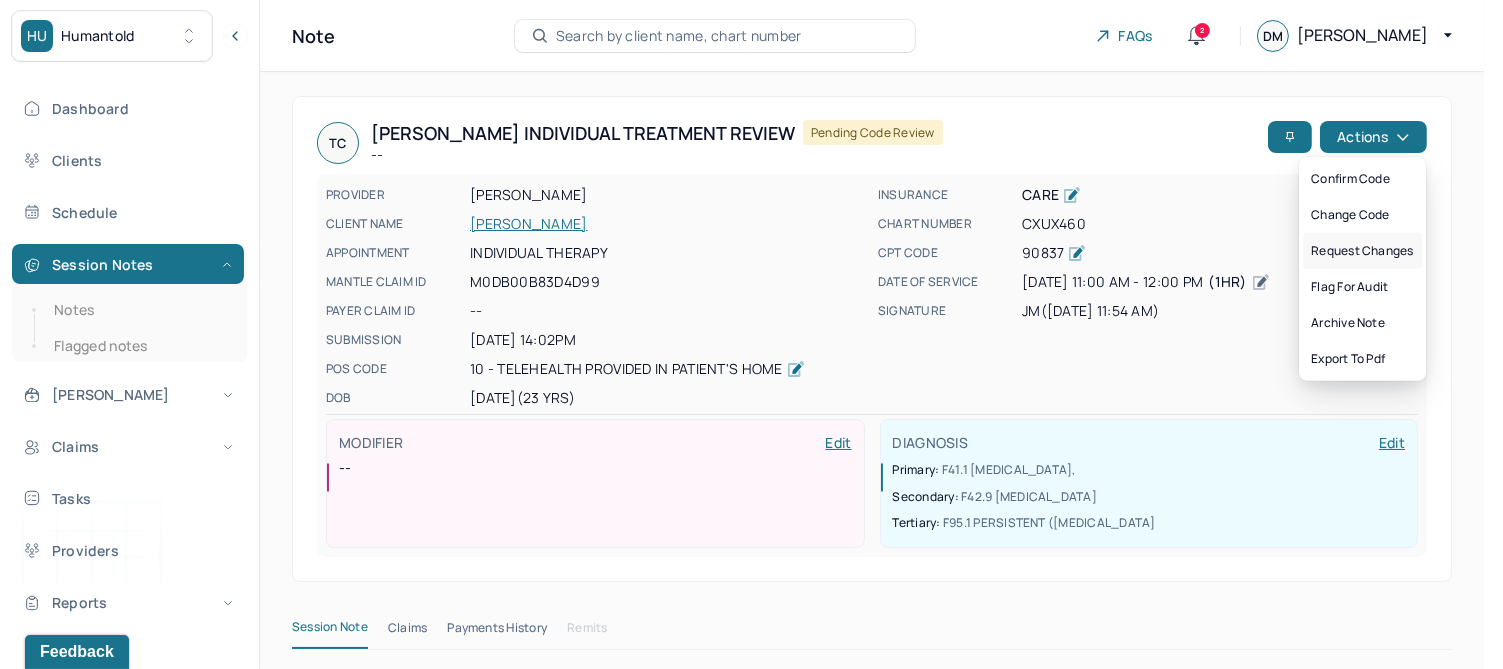 click on "Request changes" at bounding box center (1362, 251) 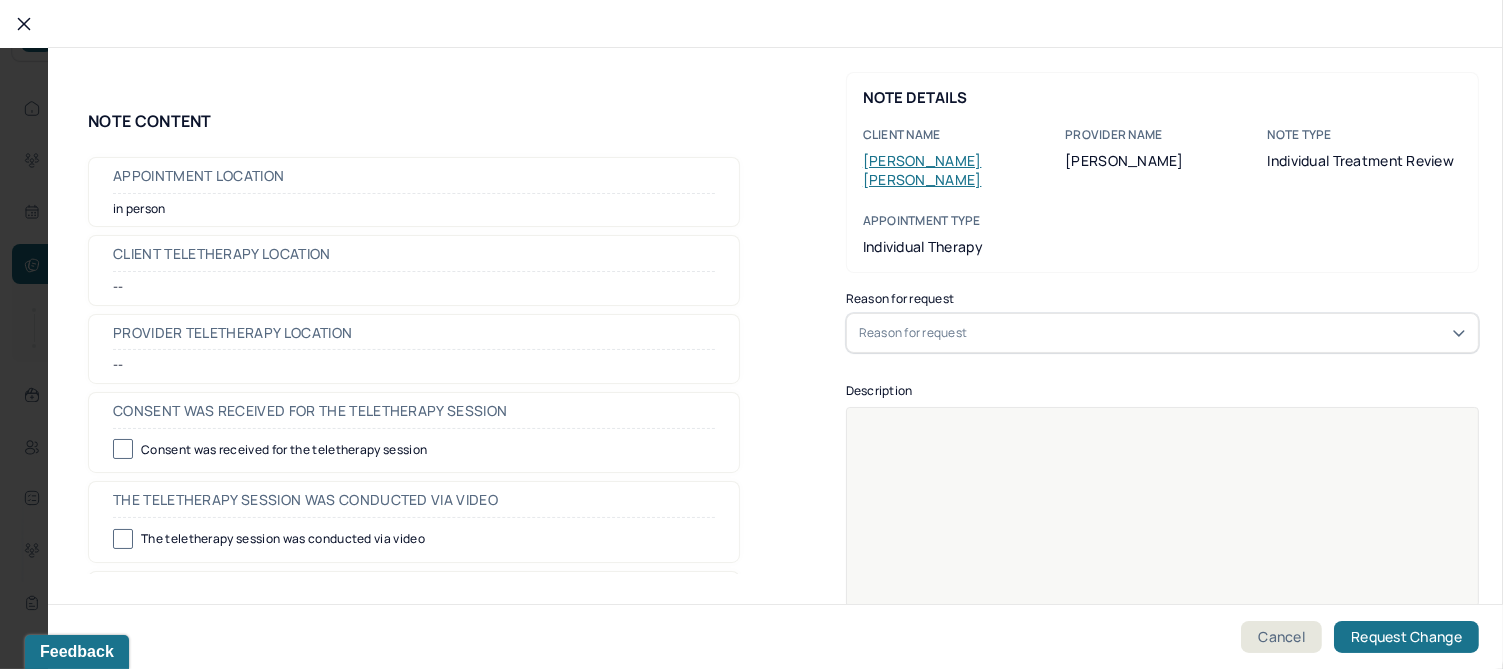 click on "Reason for request" at bounding box center [913, 333] 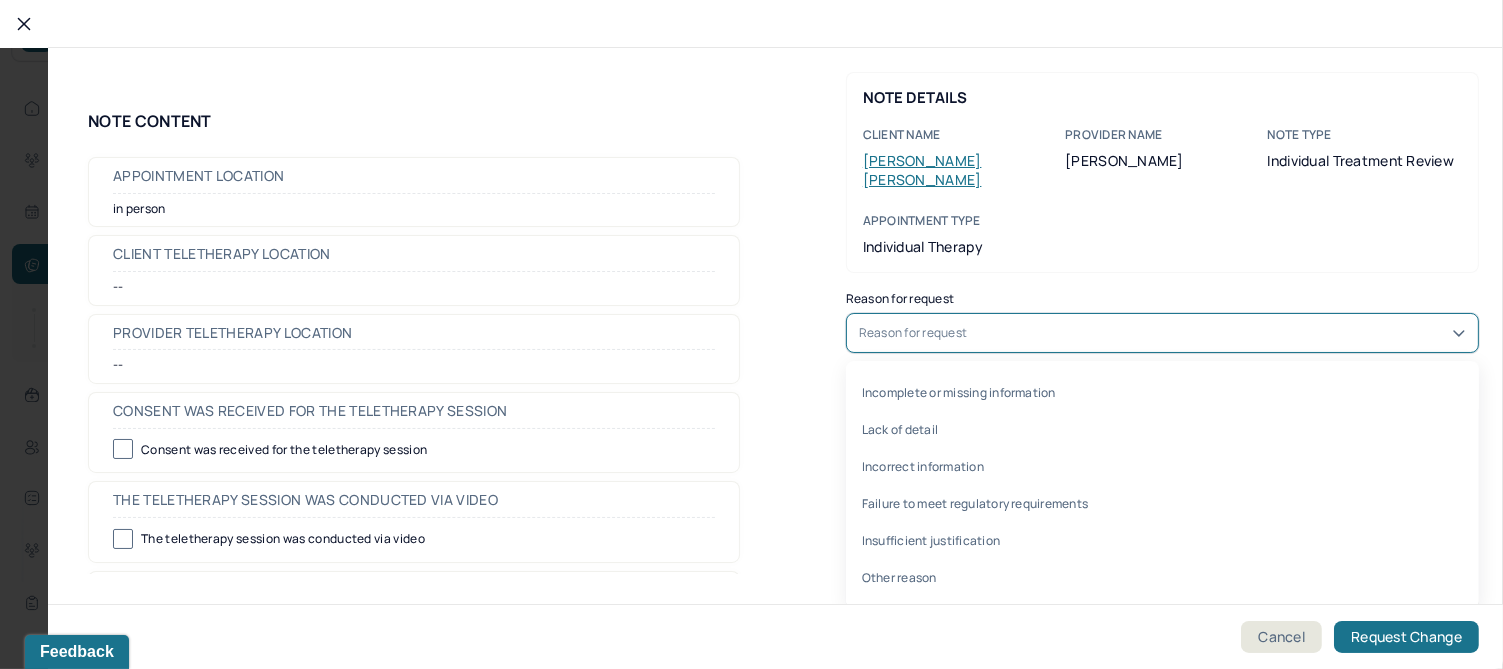 drag, startPoint x: 934, startPoint y: 374, endPoint x: 940, endPoint y: 403, distance: 29.614185 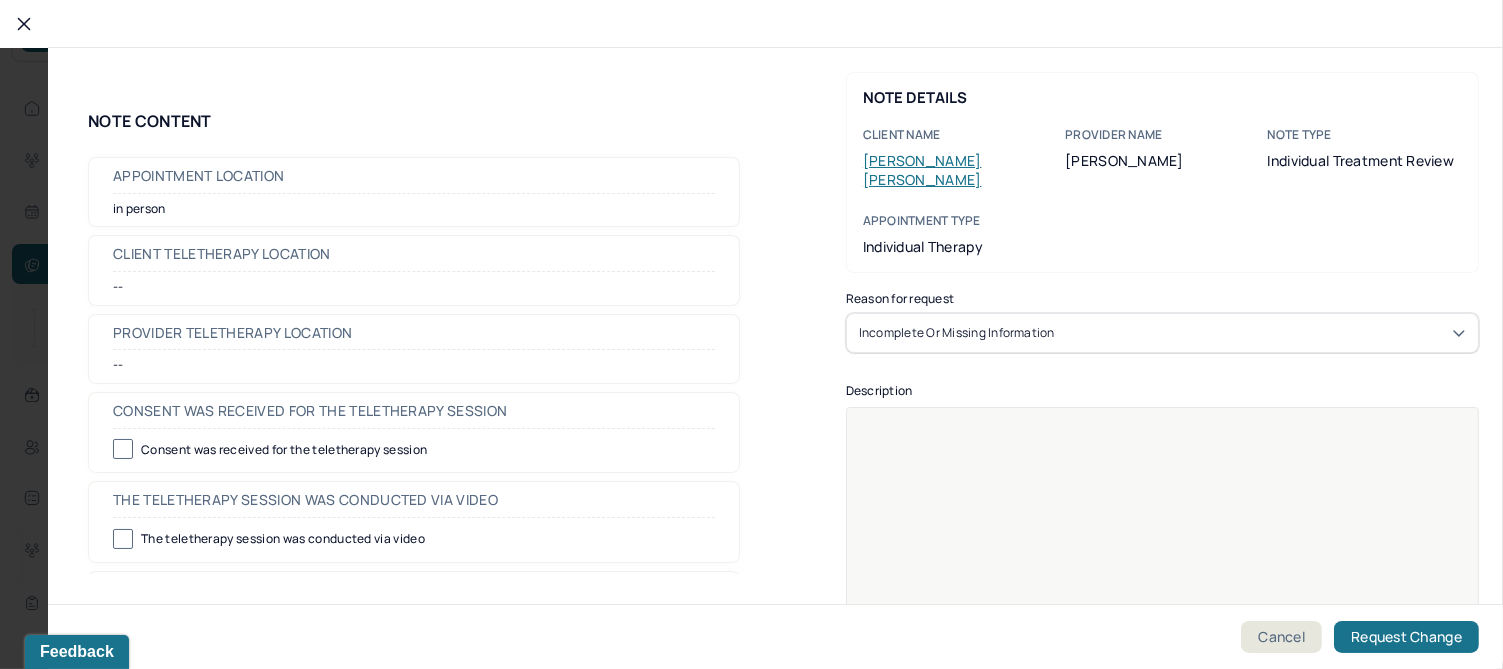click at bounding box center (1163, 520) 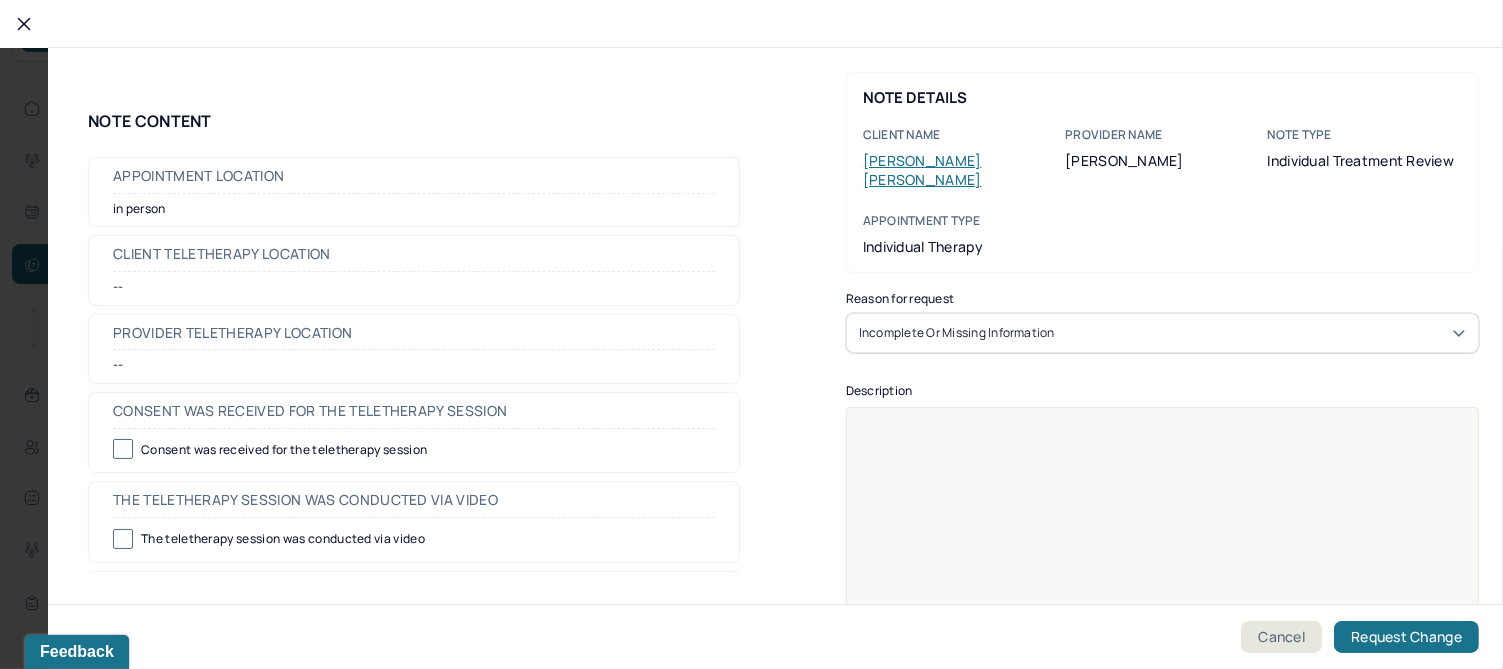 type 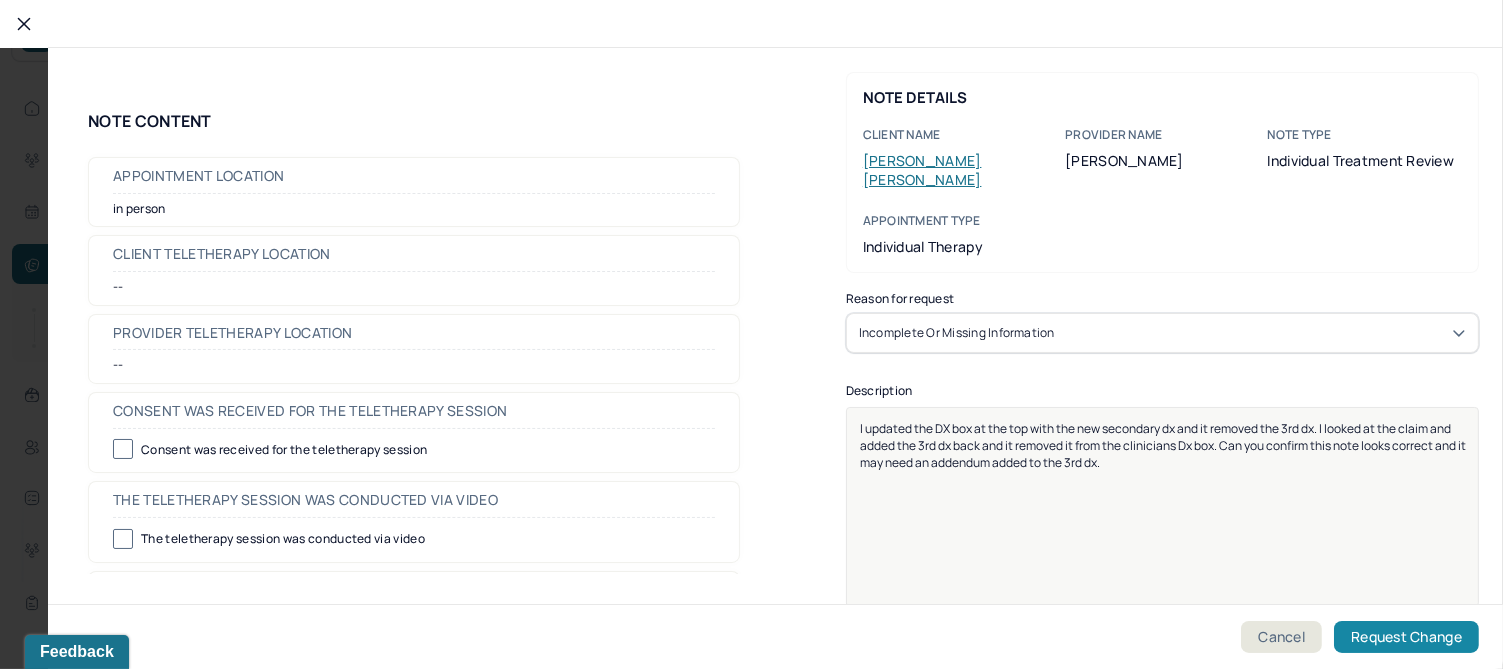 click on "Request Change" at bounding box center (1406, 637) 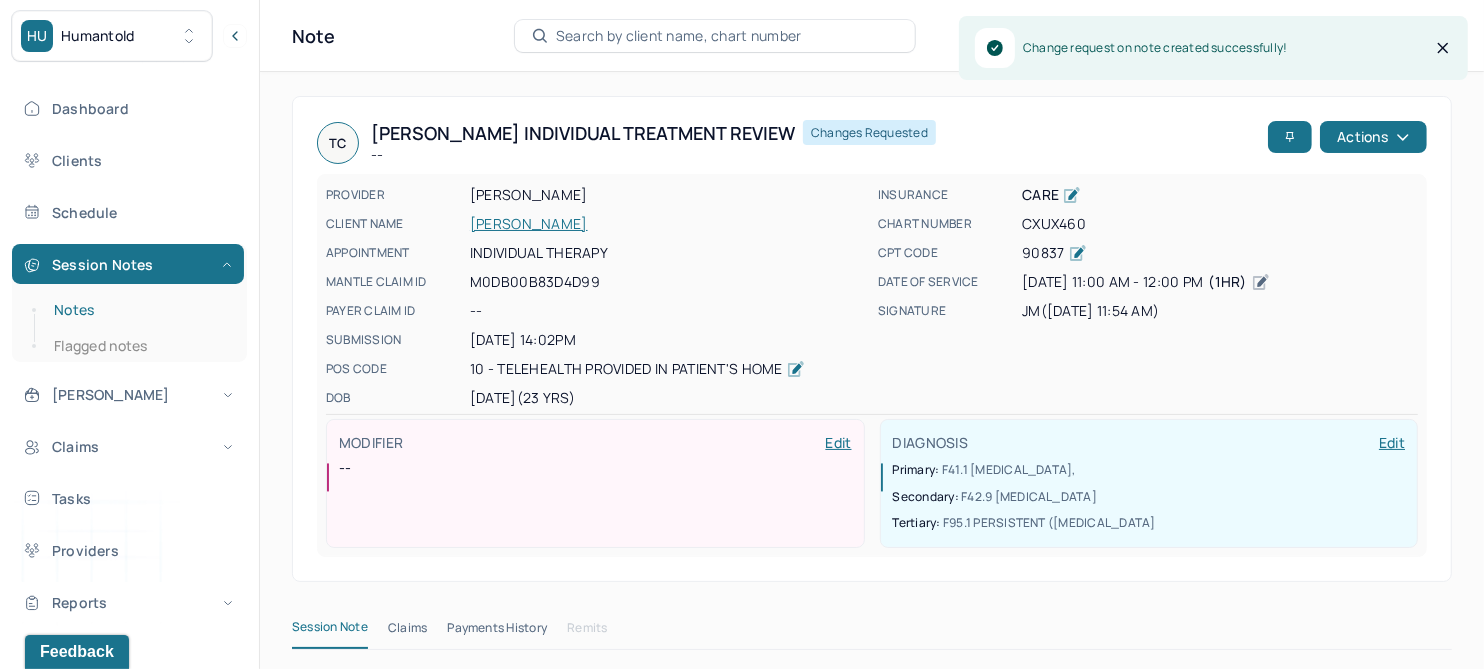 click on "Notes" at bounding box center (139, 310) 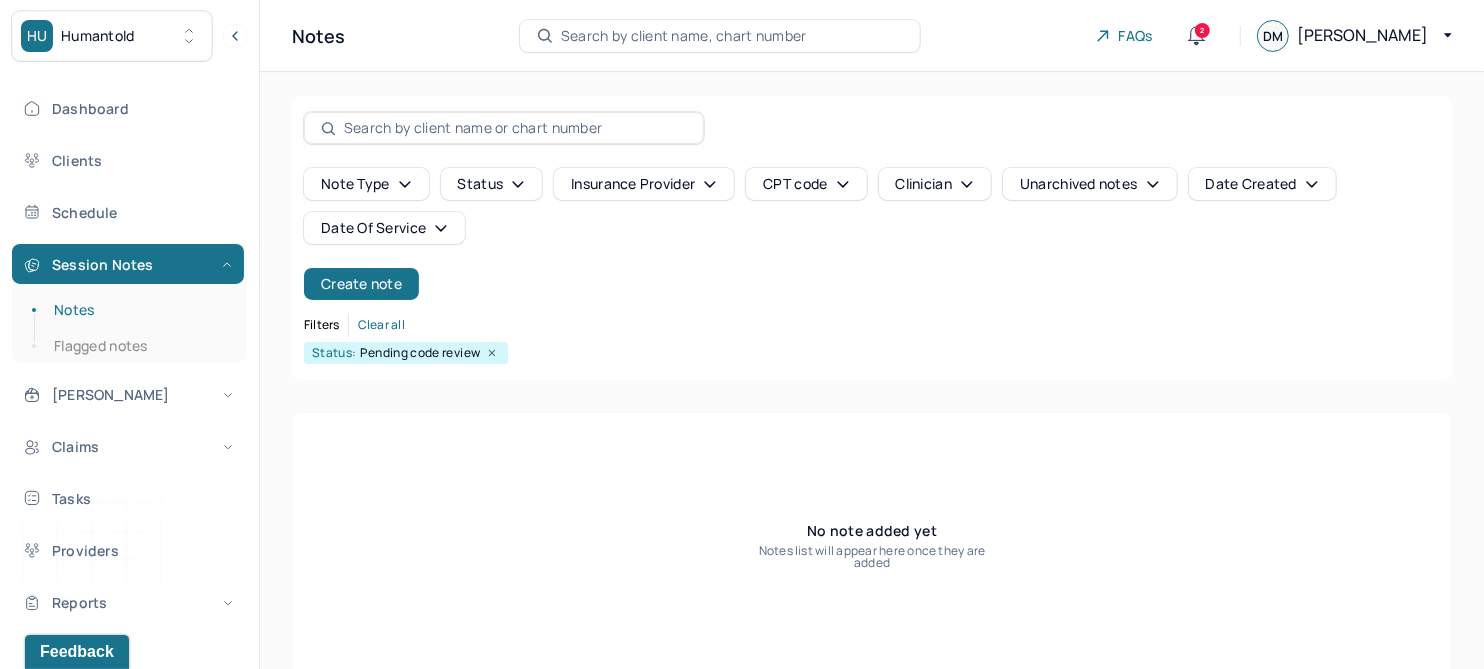 click 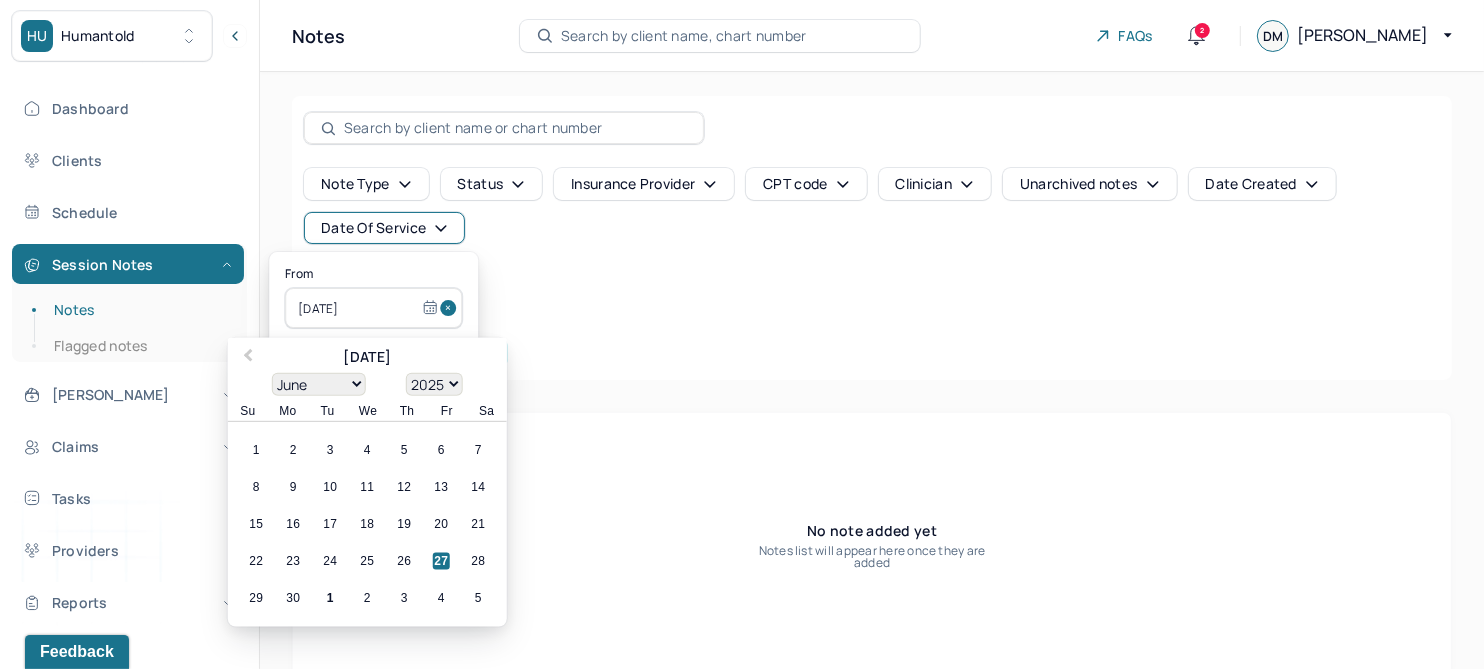 click on "Filters   Clear all" at bounding box center [872, 325] 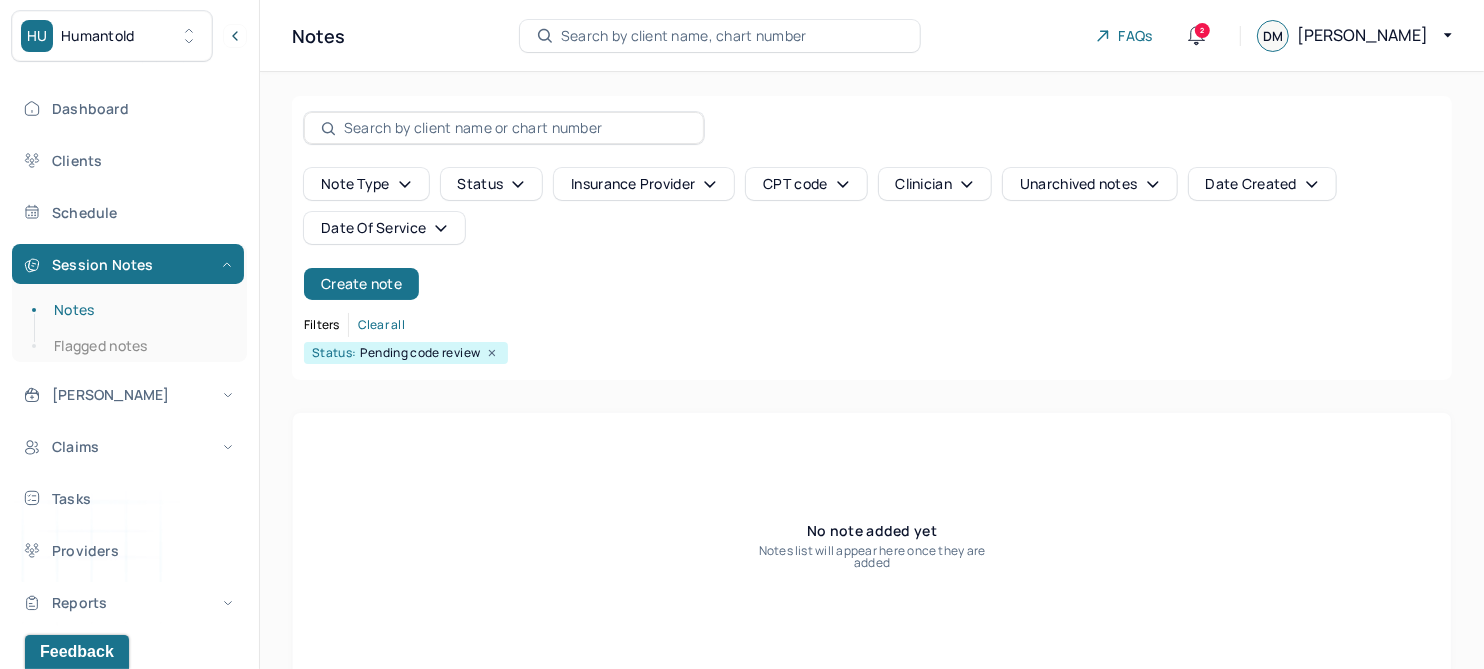 click 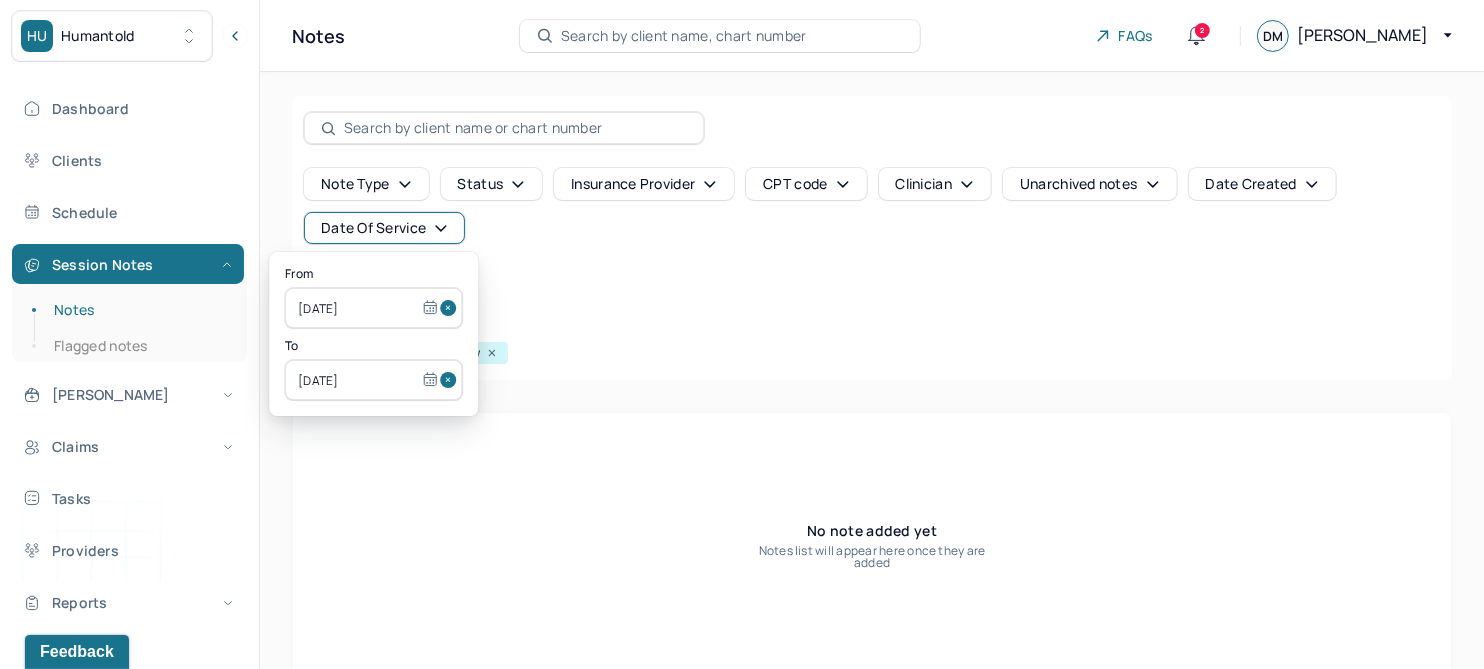 click at bounding box center [451, 308] 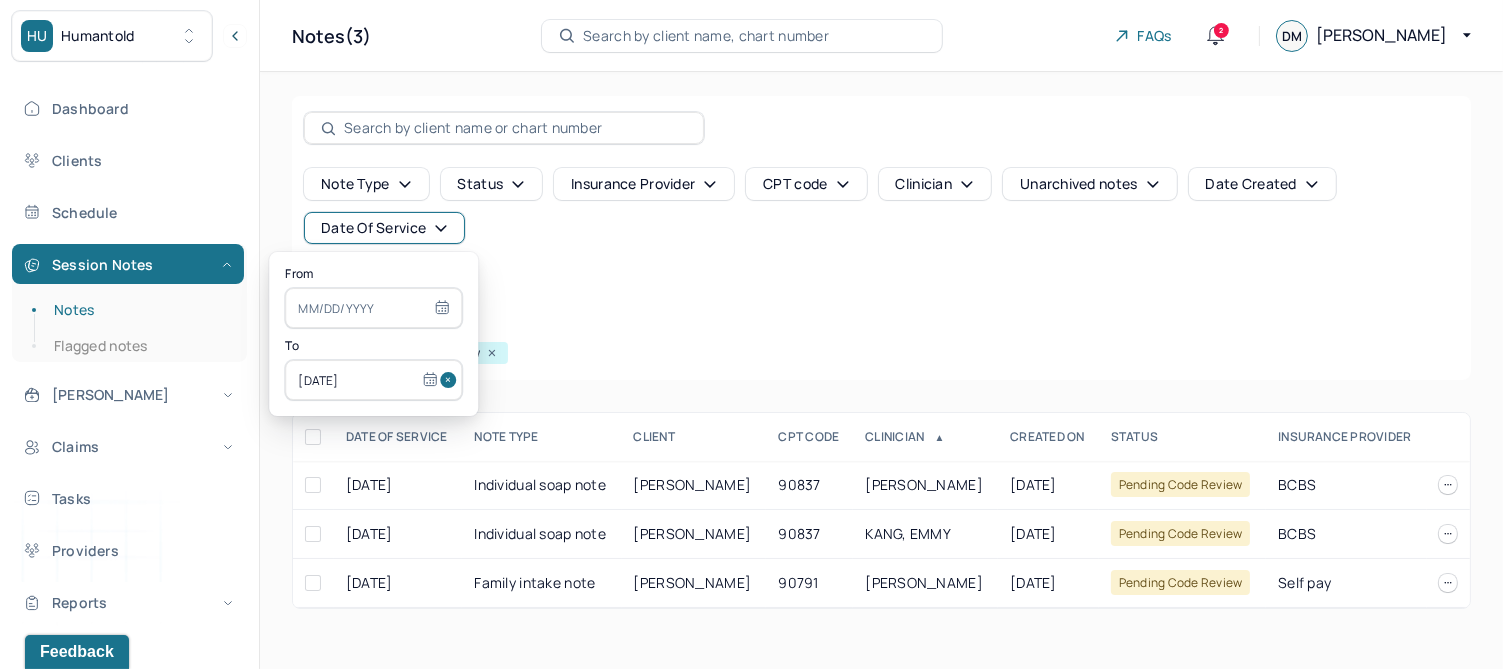 click at bounding box center [451, 380] 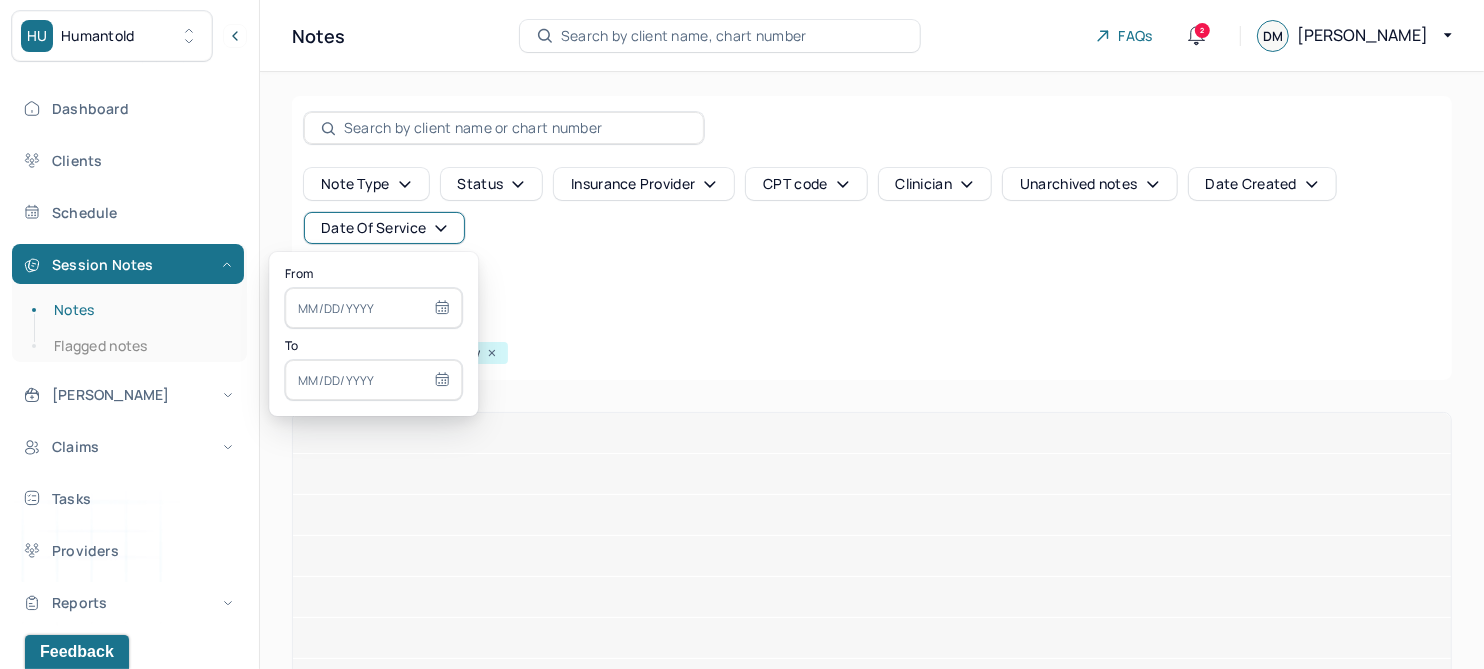 click at bounding box center (373, 308) 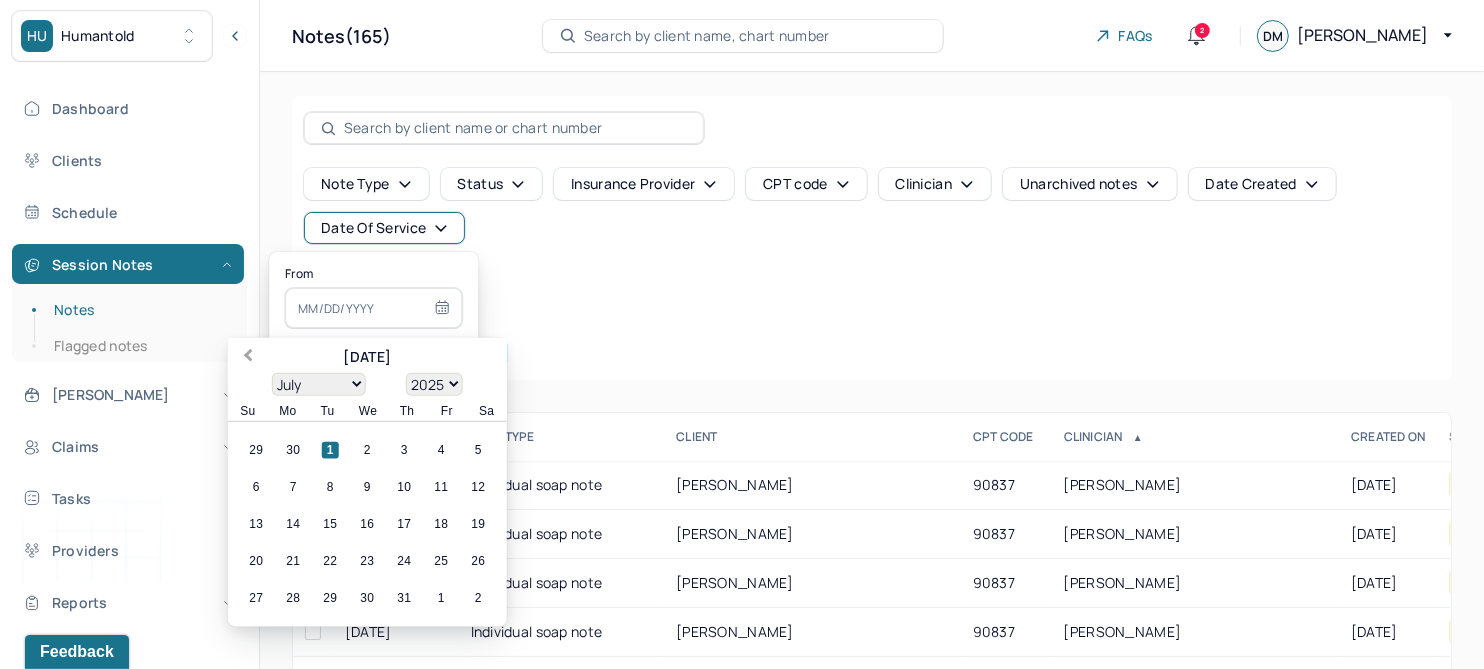 click on "Previous Month" at bounding box center [248, 357] 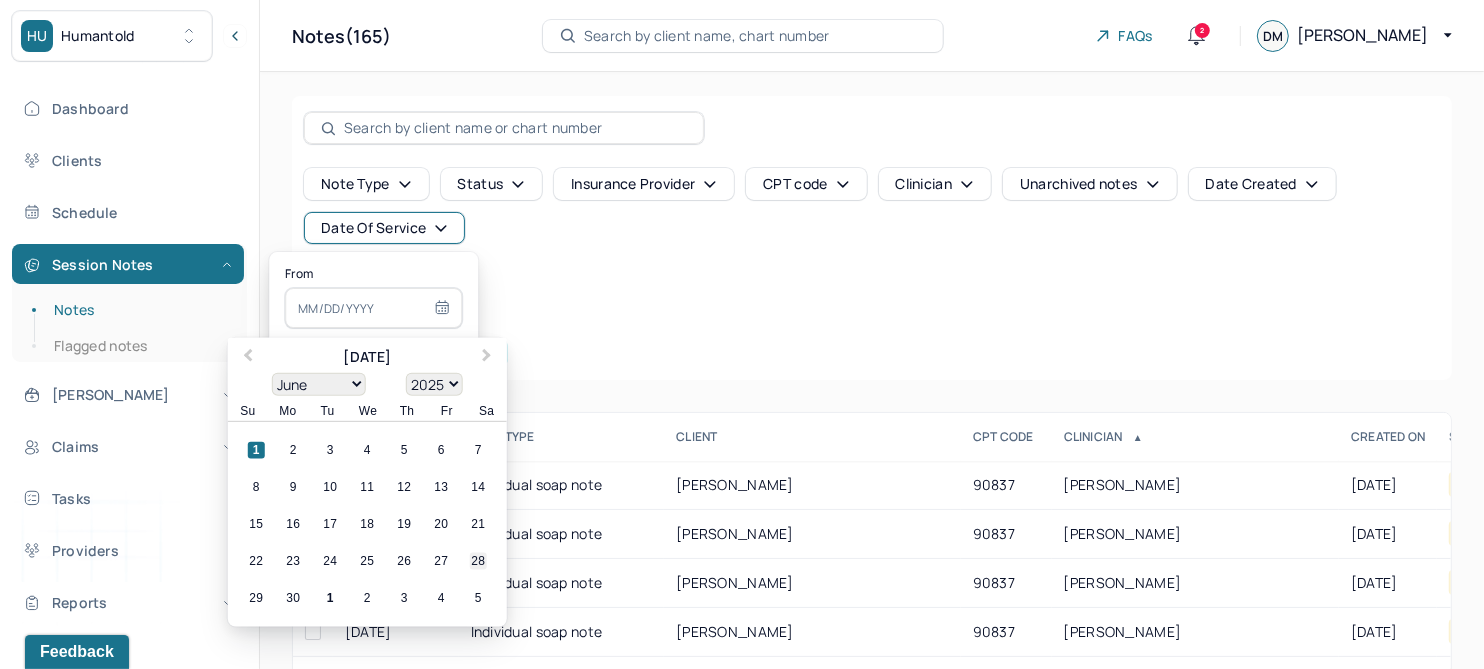 click on "28" at bounding box center (478, 561) 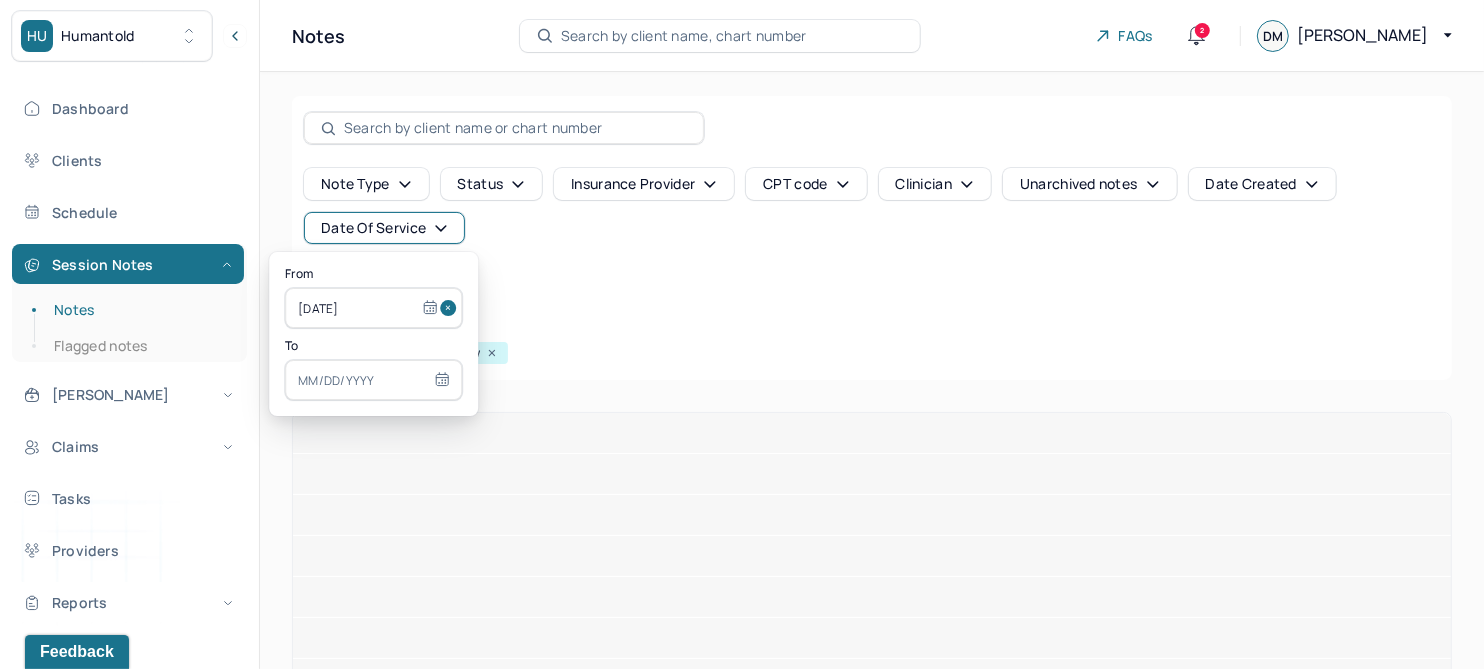 click at bounding box center [373, 380] 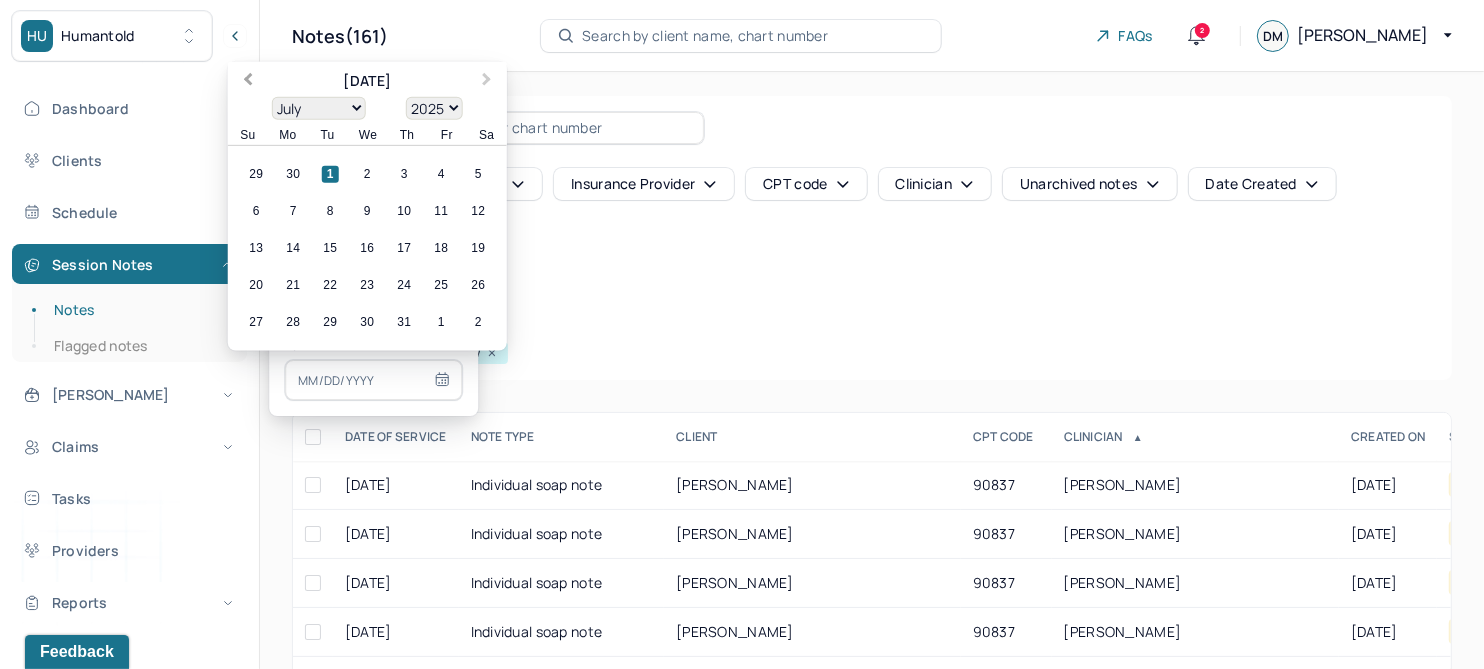 click on "Previous Month" at bounding box center (246, 83) 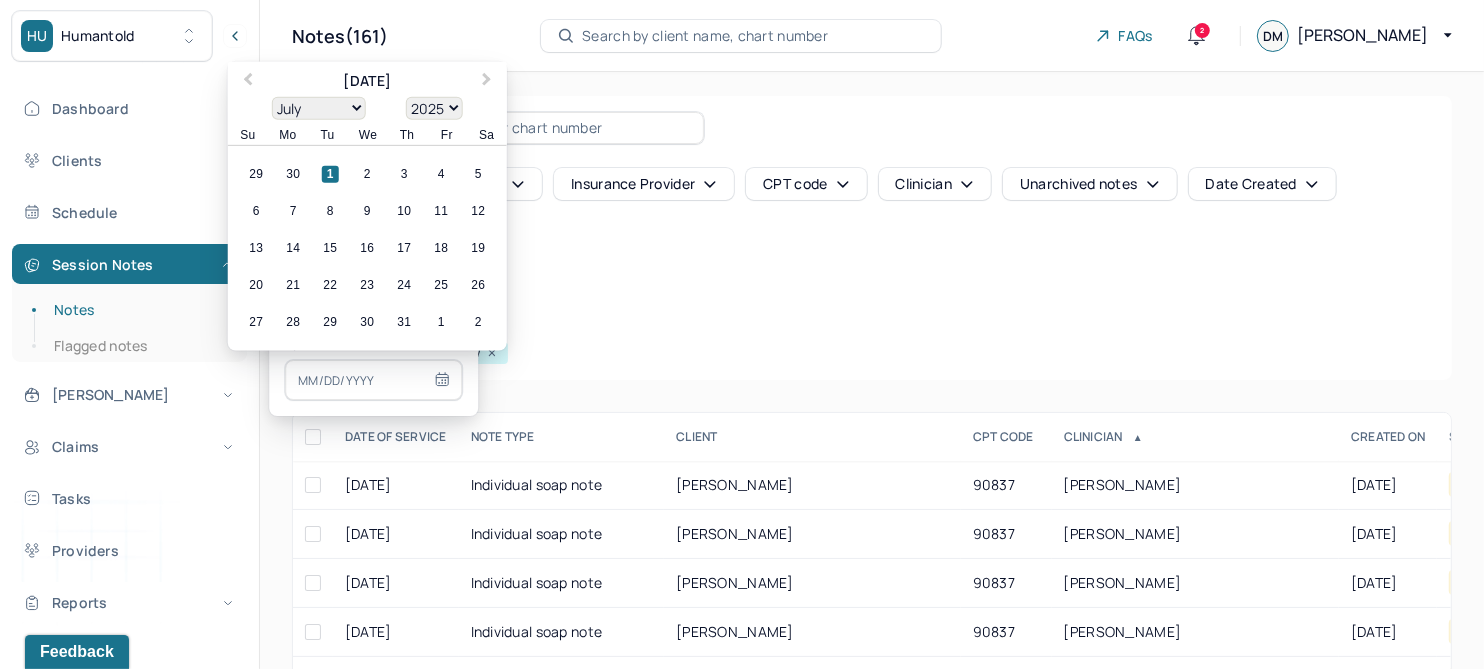 select on "5" 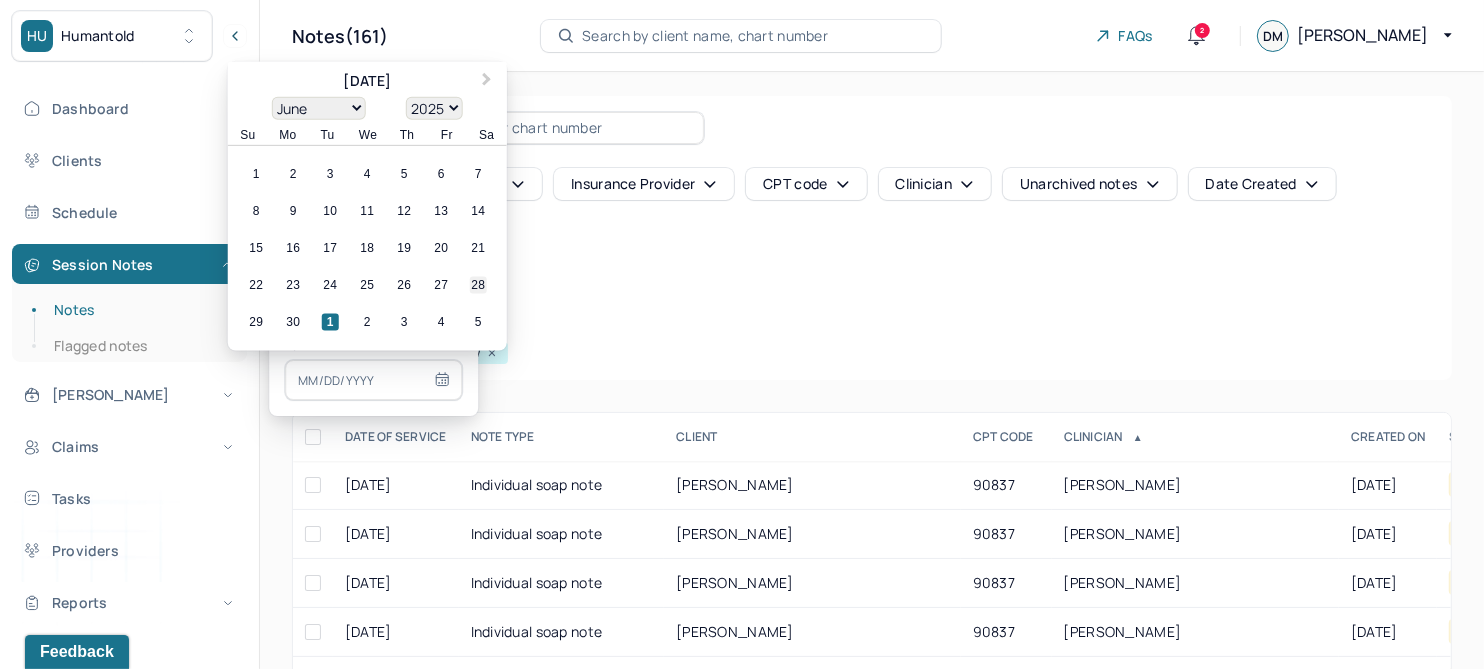 click on "28" at bounding box center [478, 285] 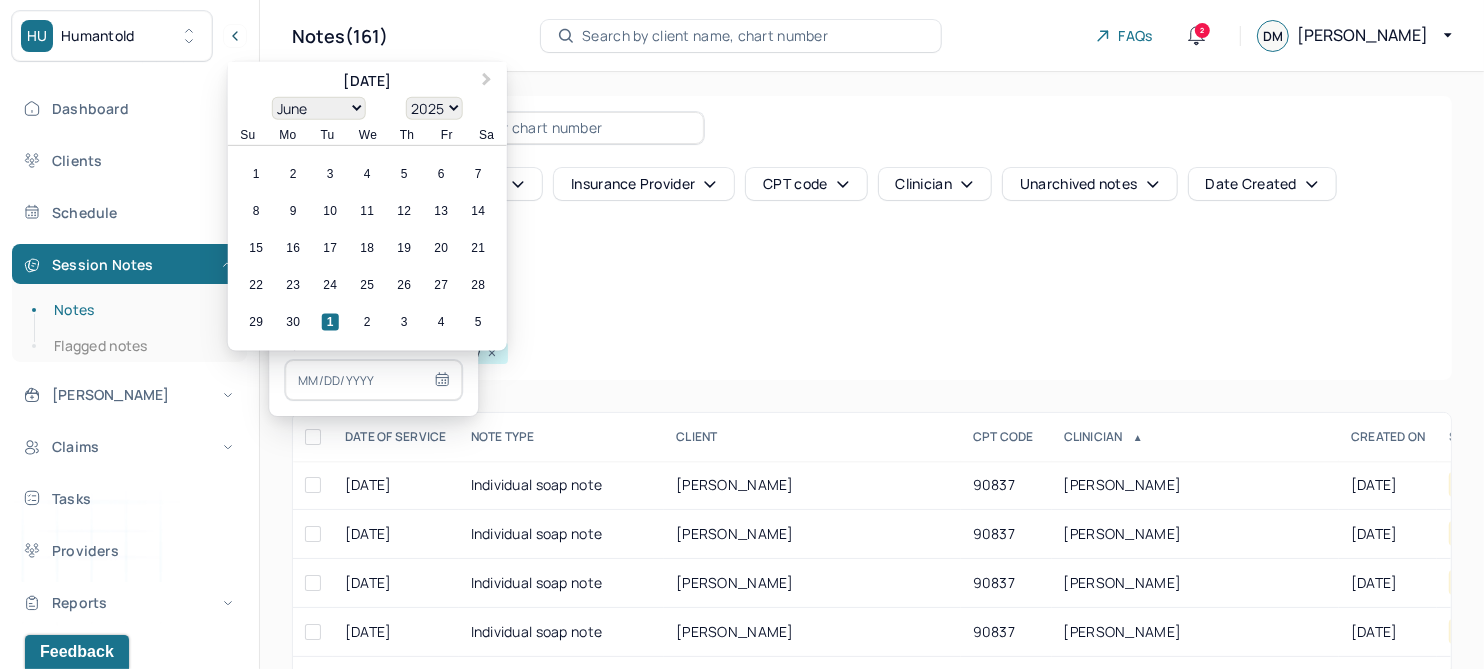 type on "[DATE]" 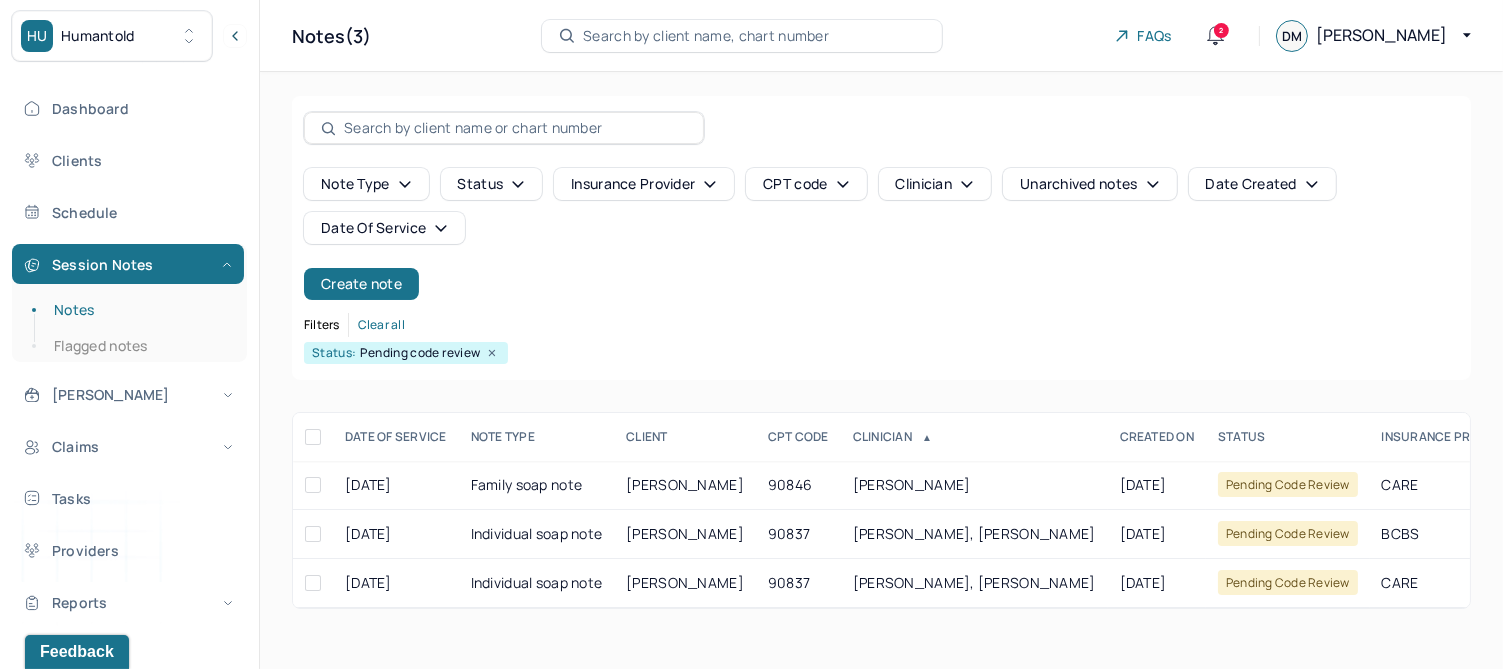 click on "Note type     Status     Insurance provider     CPT code     Clinician     Unarchived notes     Date Created     Date Of Service     Create note" at bounding box center [881, 234] 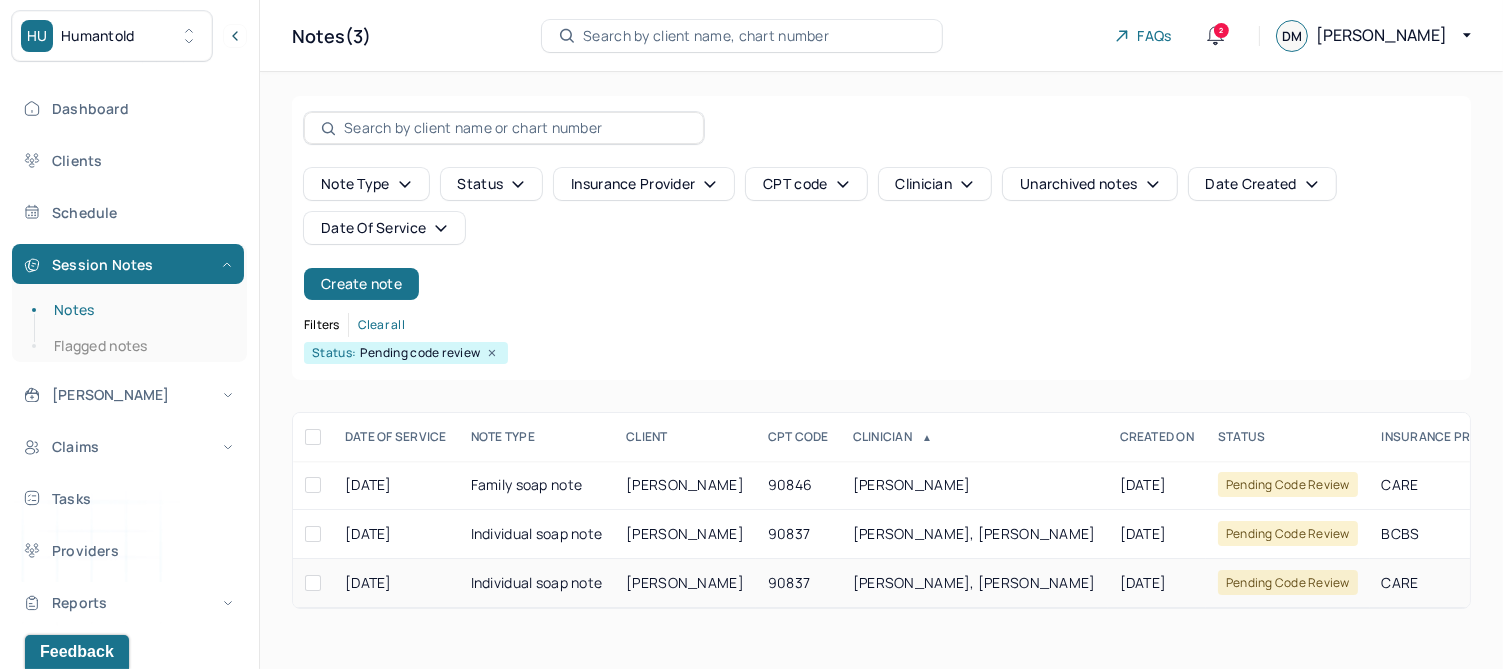 click on "[PERSON_NAME]" at bounding box center (685, 582) 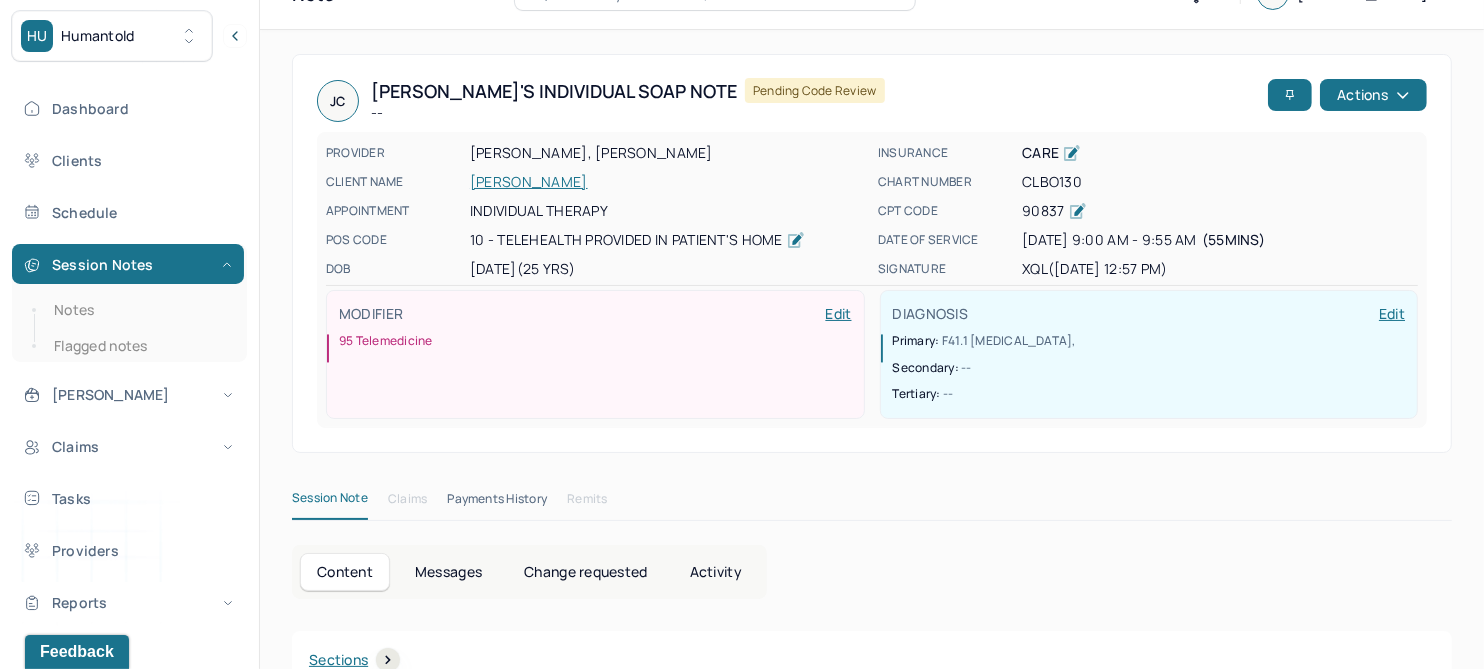 scroll, scrollTop: 0, scrollLeft: 0, axis: both 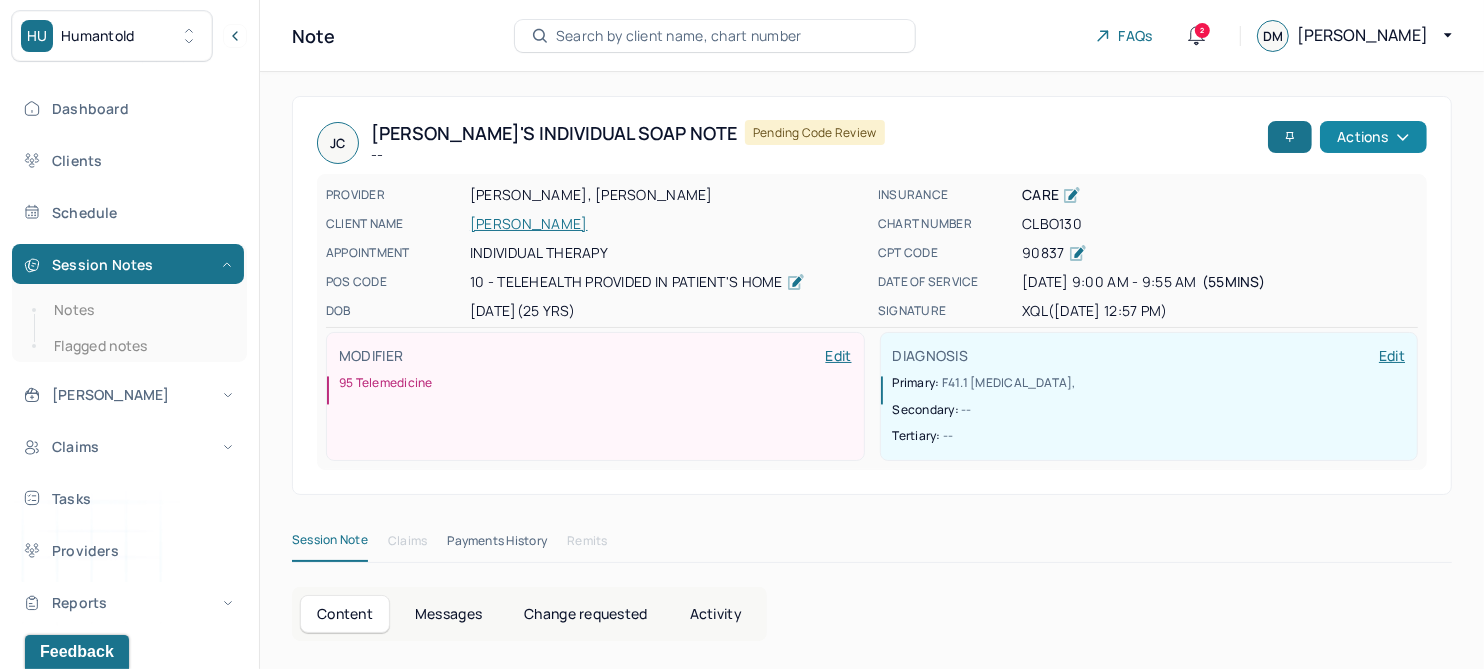 click 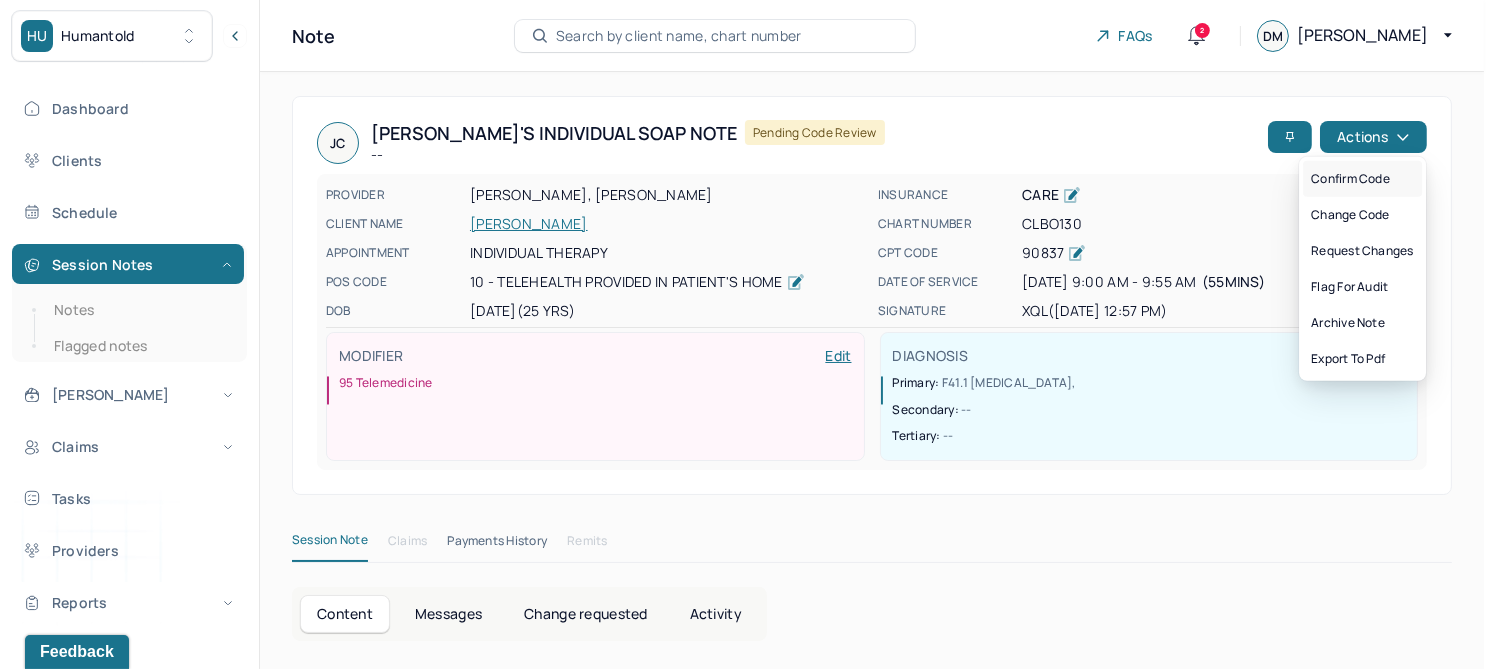 click on "Confirm code" at bounding box center (1362, 179) 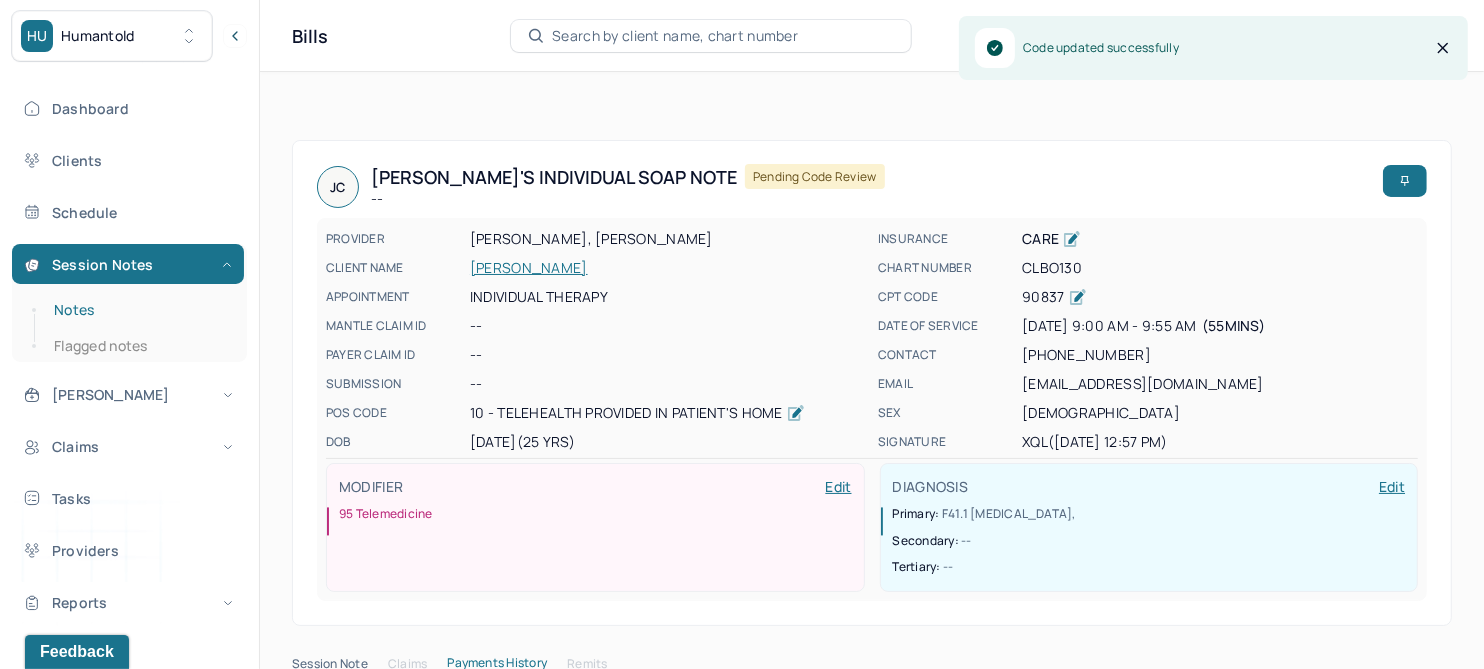 click on "Notes" at bounding box center [139, 310] 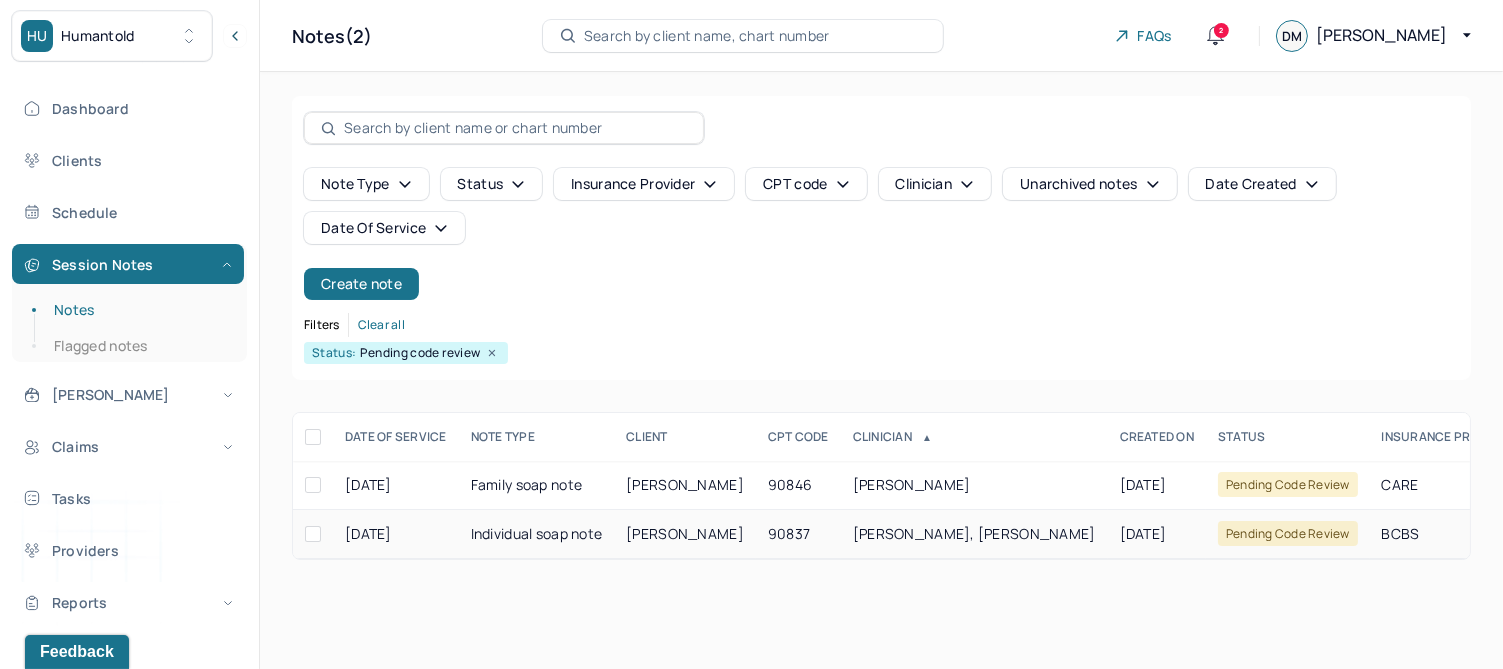 click on "[PERSON_NAME]" at bounding box center [685, 533] 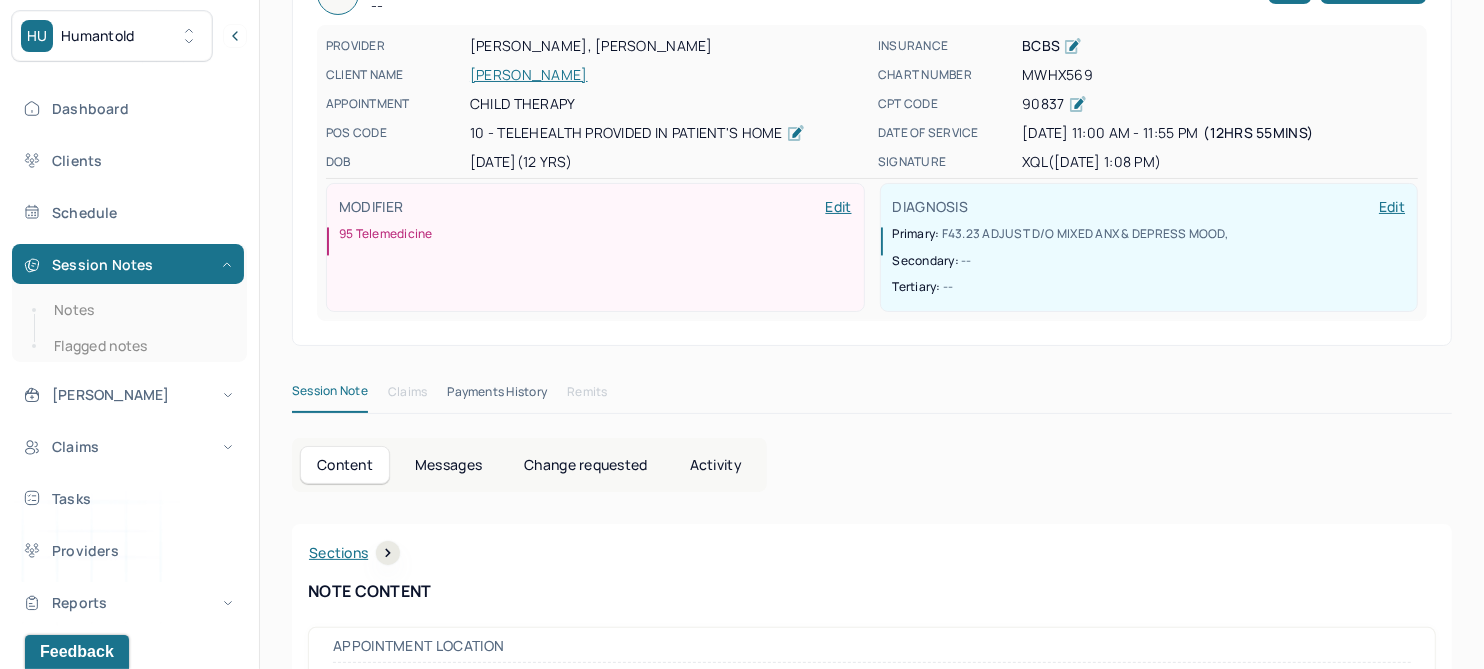 scroll, scrollTop: 0, scrollLeft: 0, axis: both 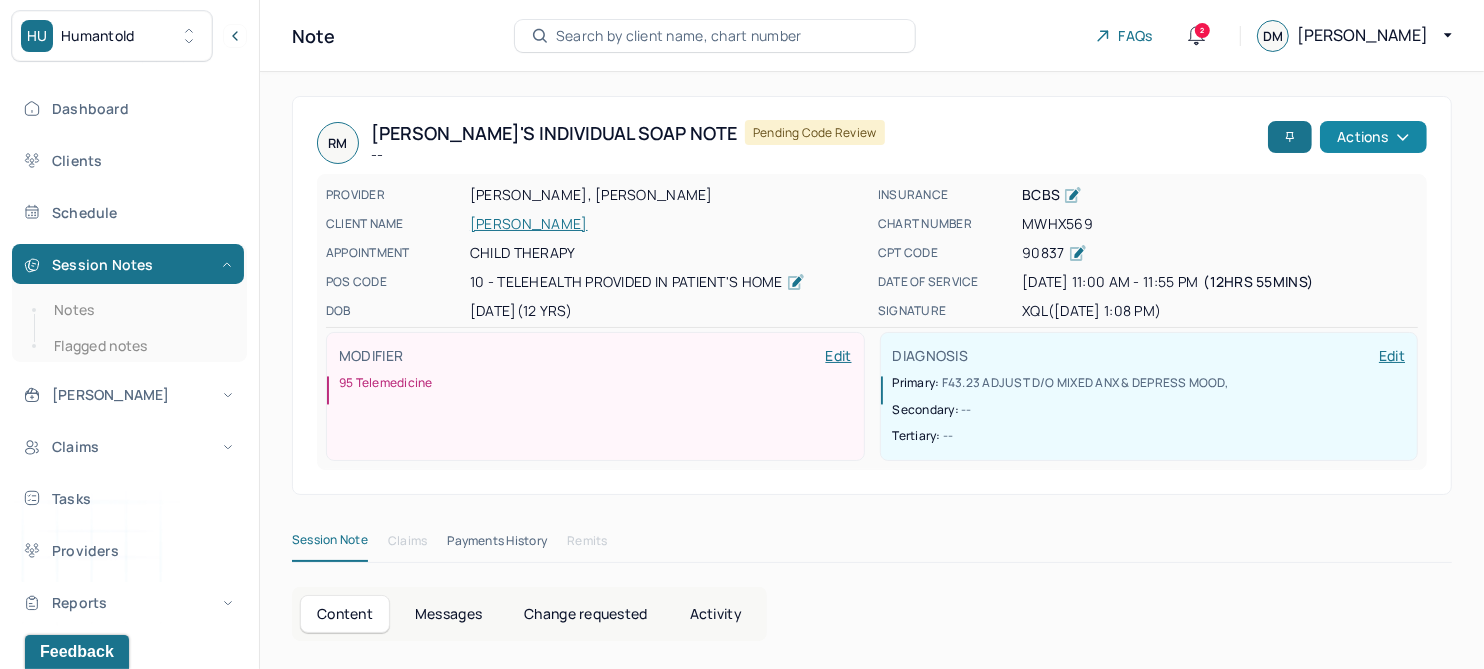 click 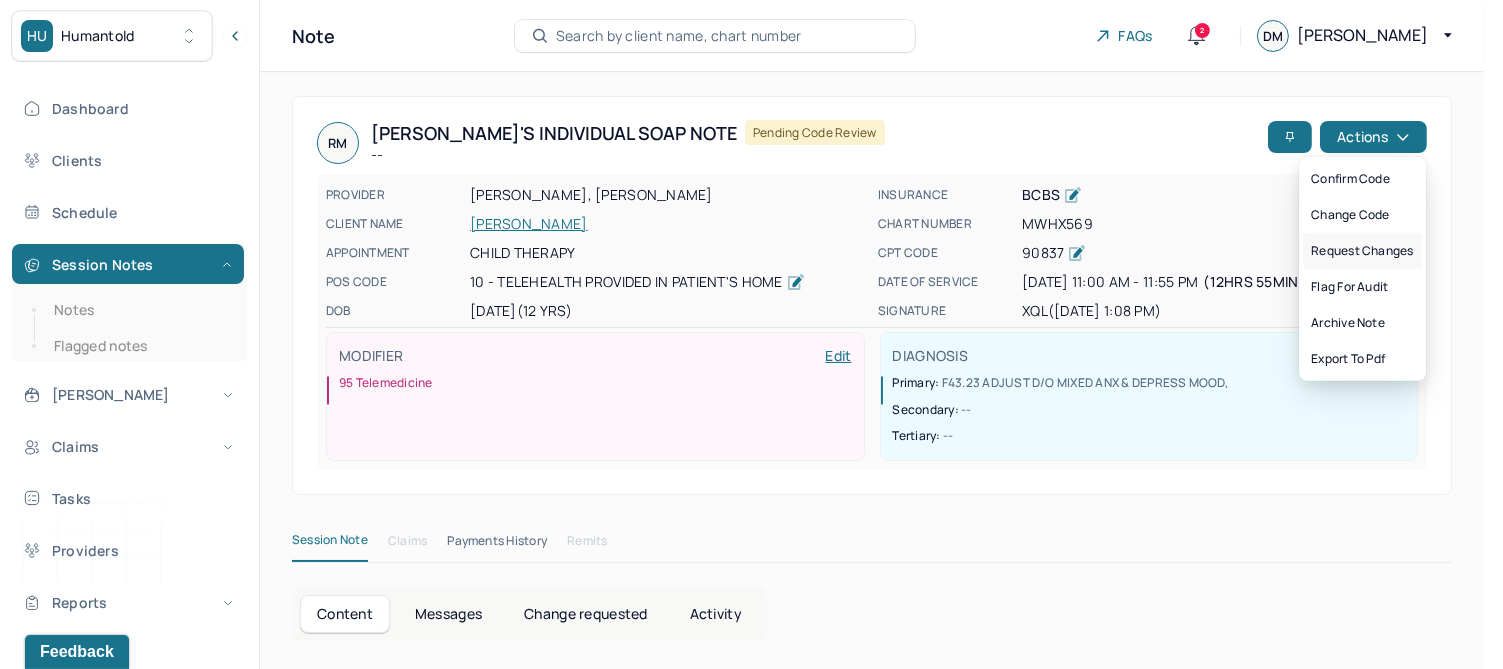 click on "Request changes" at bounding box center (1362, 251) 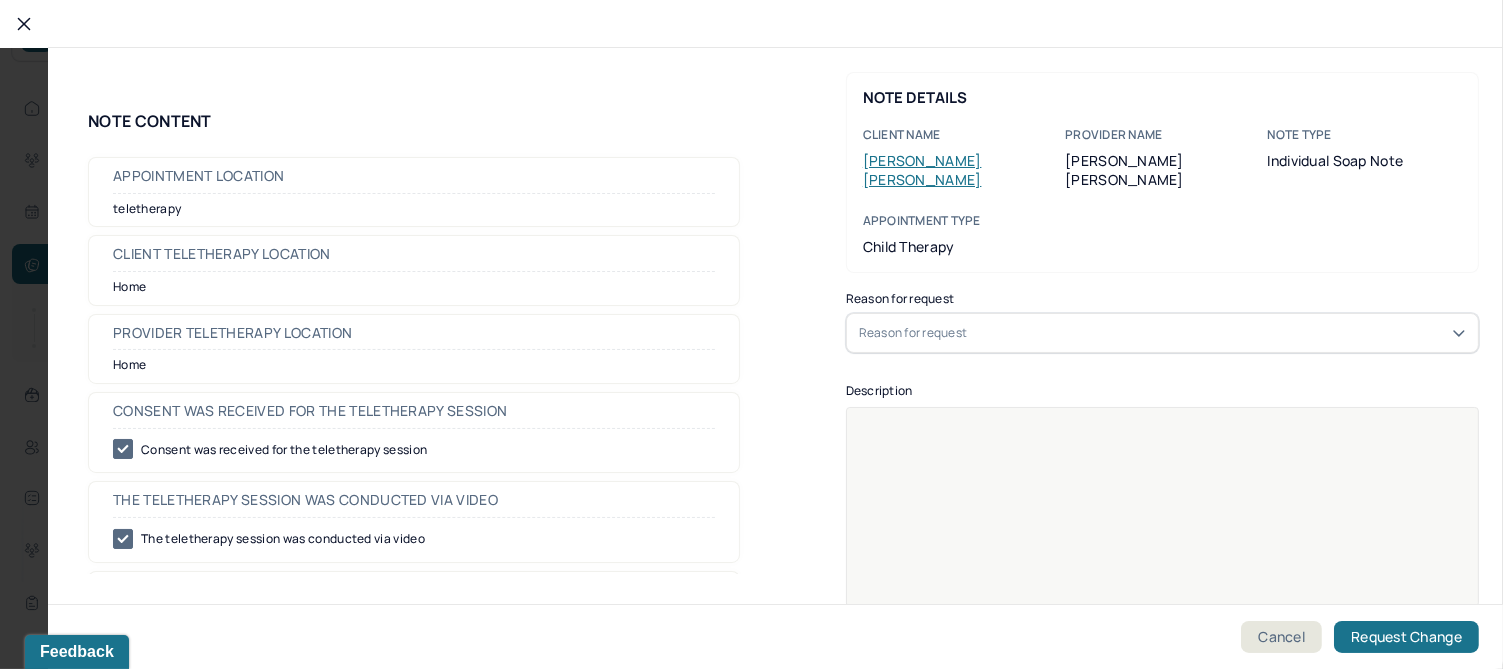 click on "Reason for request" at bounding box center [913, 333] 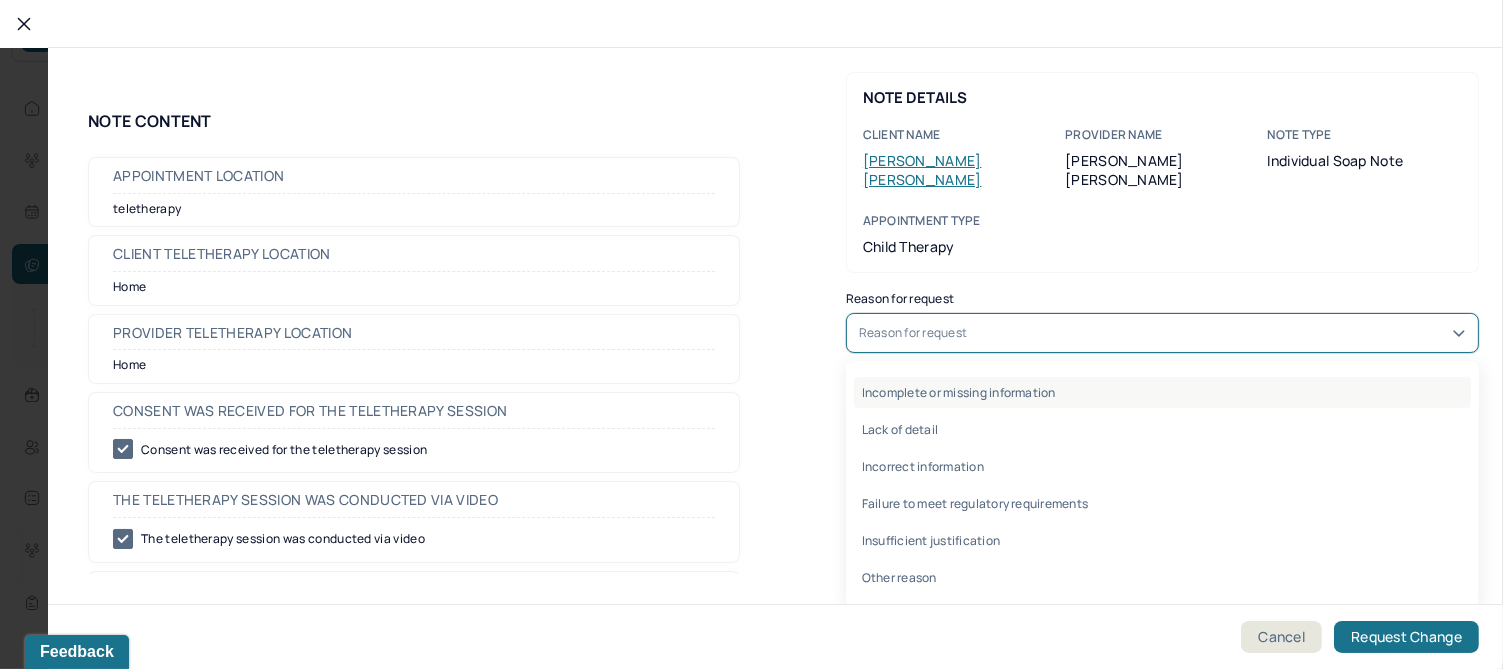 click on "Incomplete or missing information" at bounding box center (1162, 392) 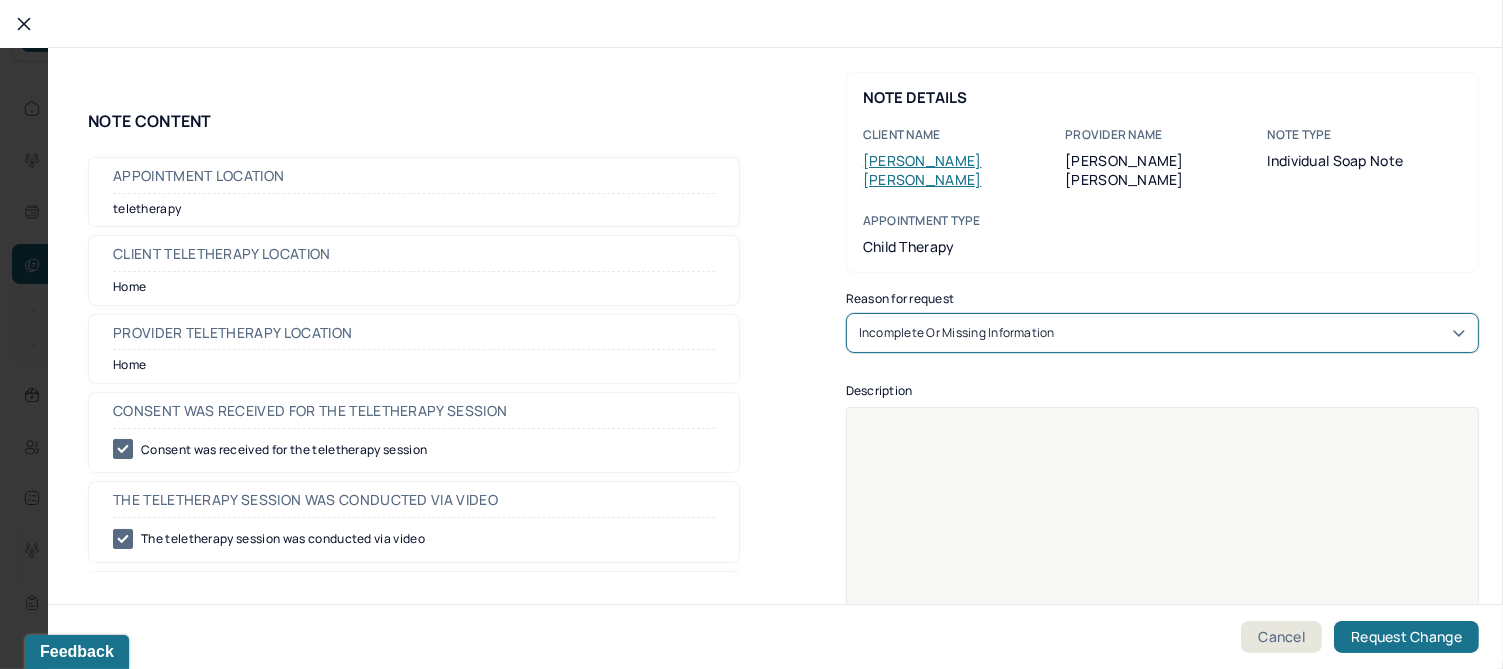 click at bounding box center [1163, 520] 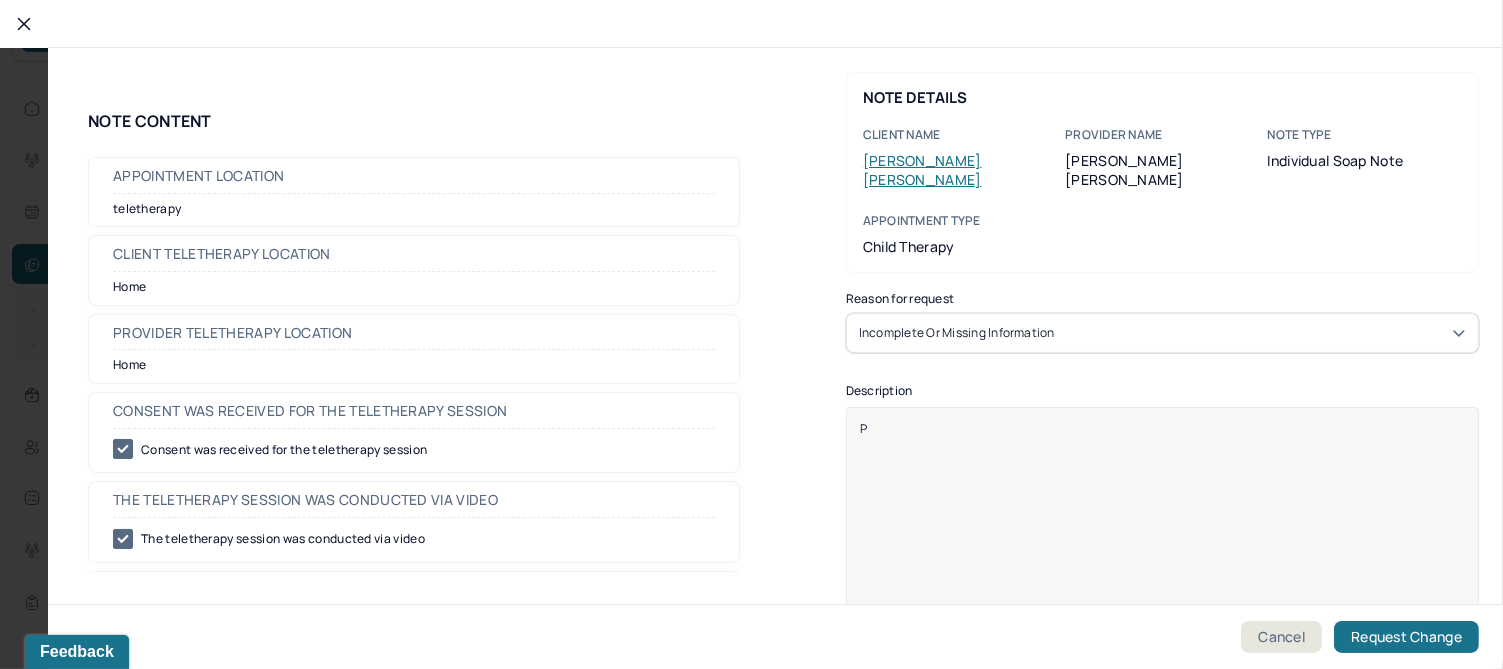 type 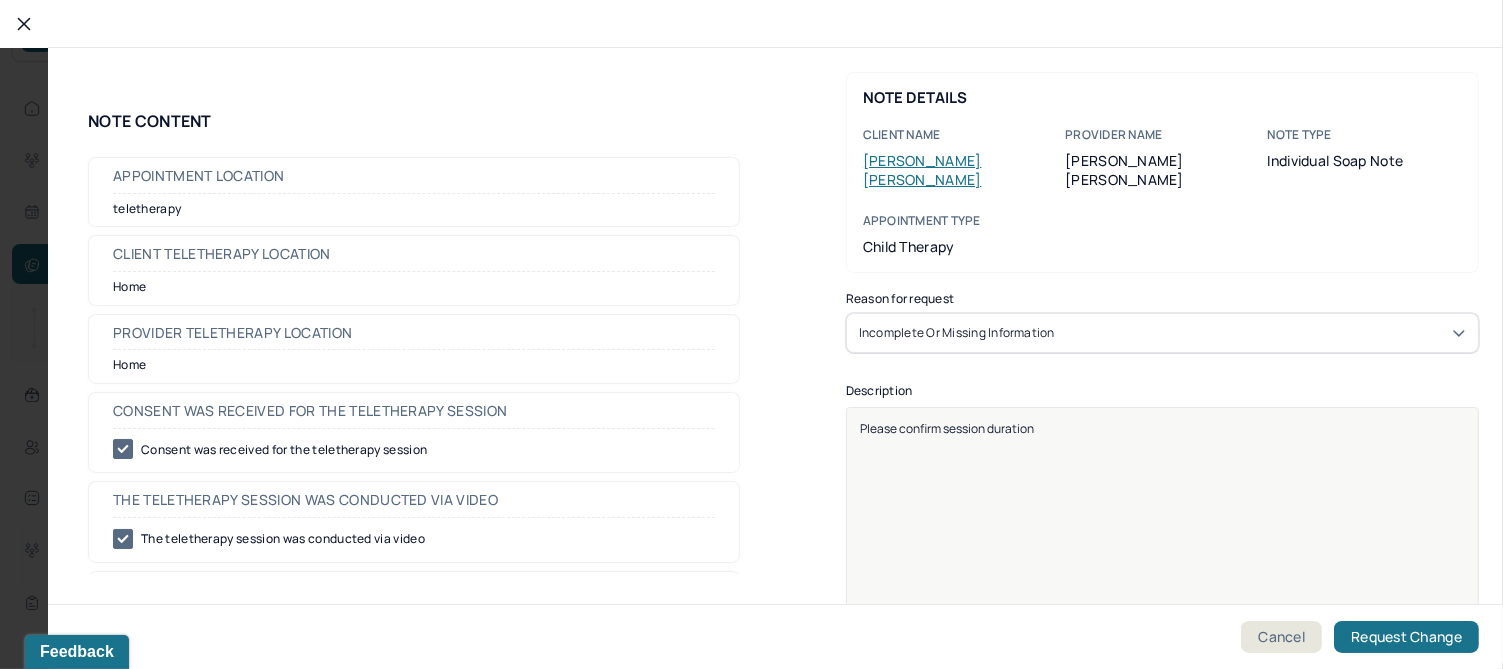 click on "Please confirm session duration" at bounding box center (947, 428) 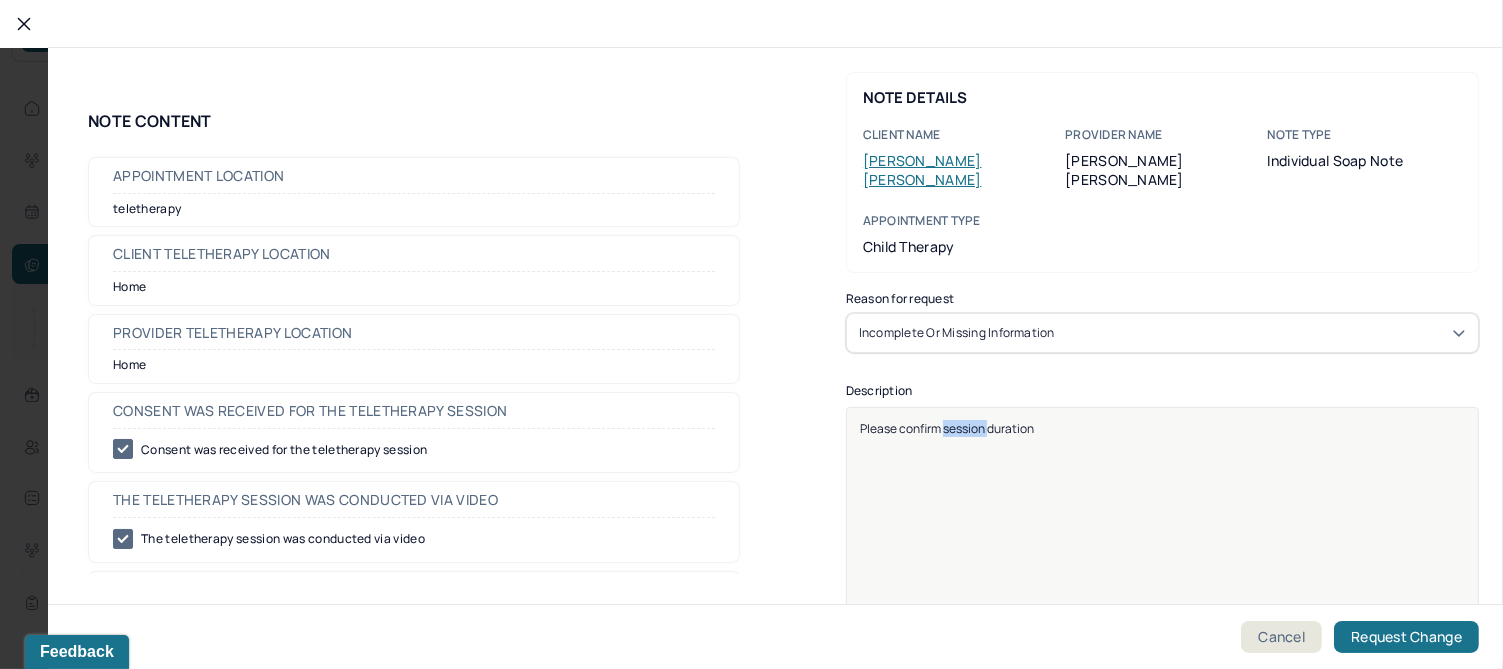 click on "Please confirm session duration" at bounding box center [947, 428] 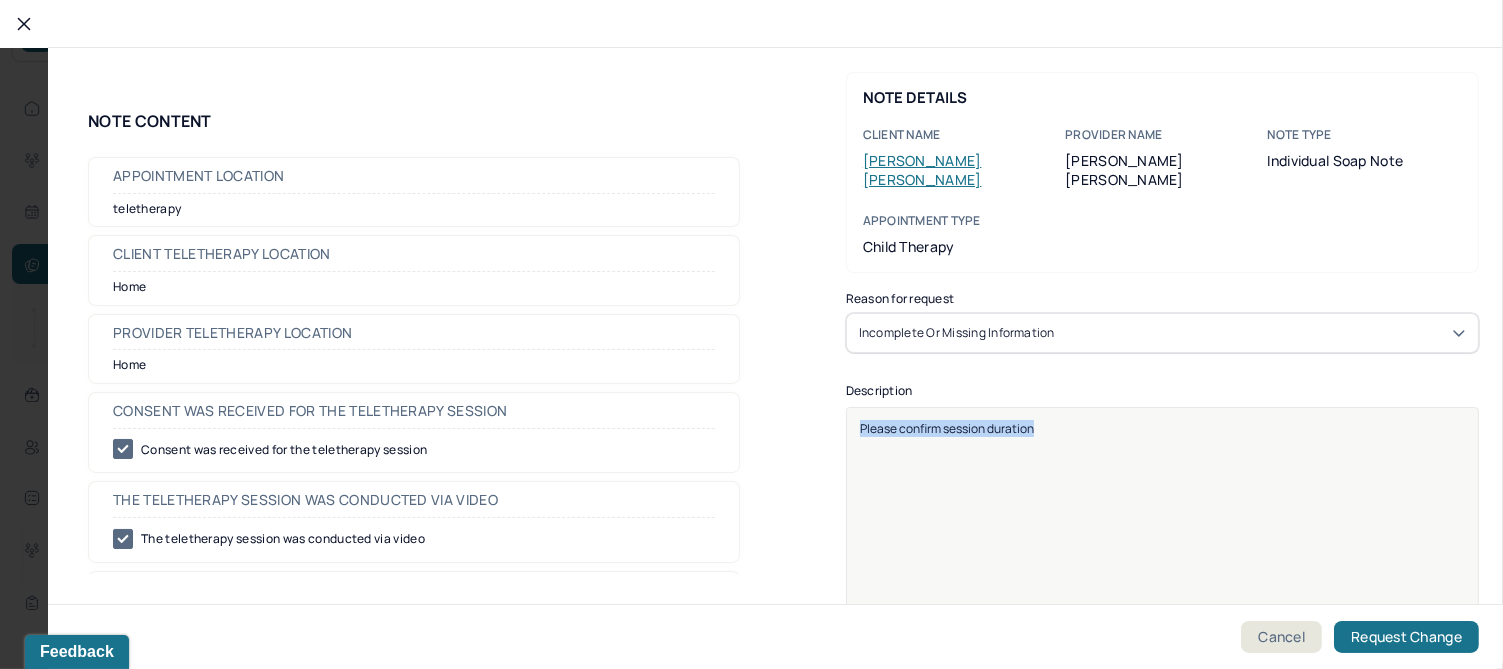 click on "Please confirm session duration" at bounding box center (947, 428) 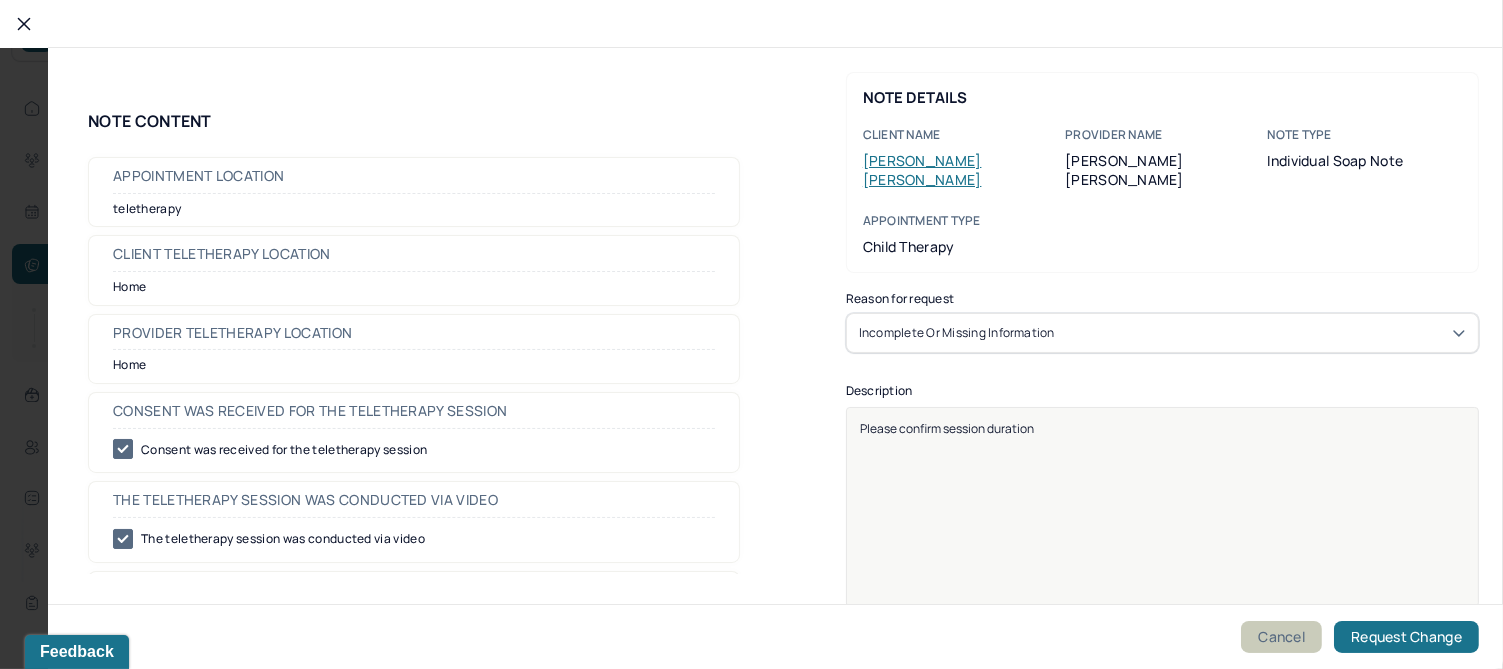 click on "Cancel" at bounding box center (1281, 637) 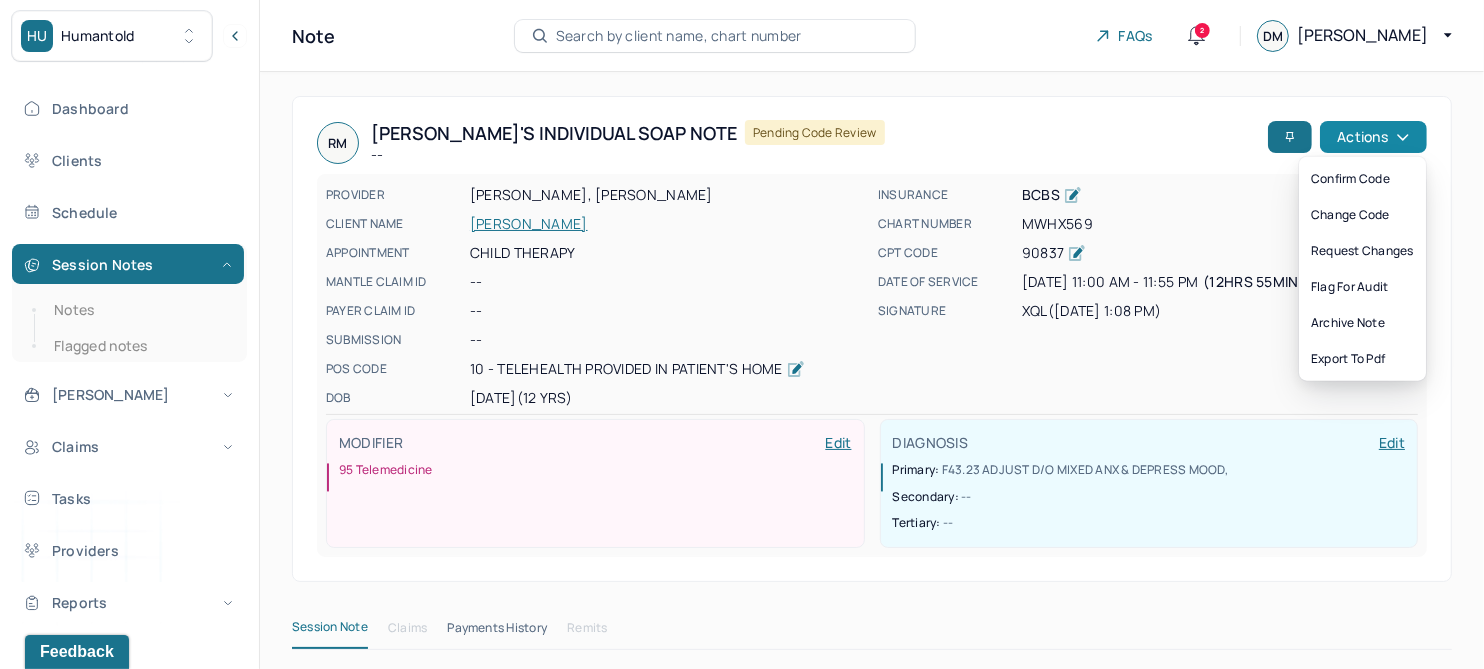 click on "Actions" at bounding box center (1373, 137) 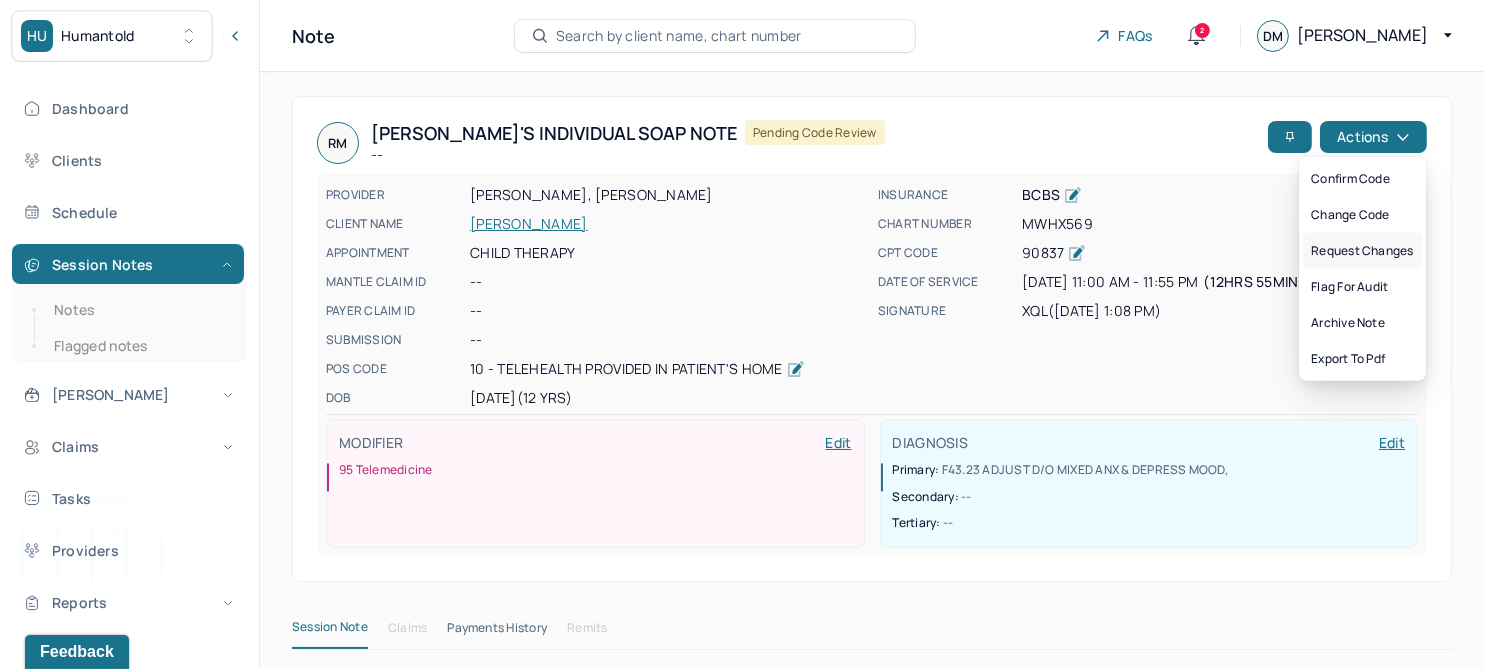 click on "Request changes" at bounding box center [1362, 251] 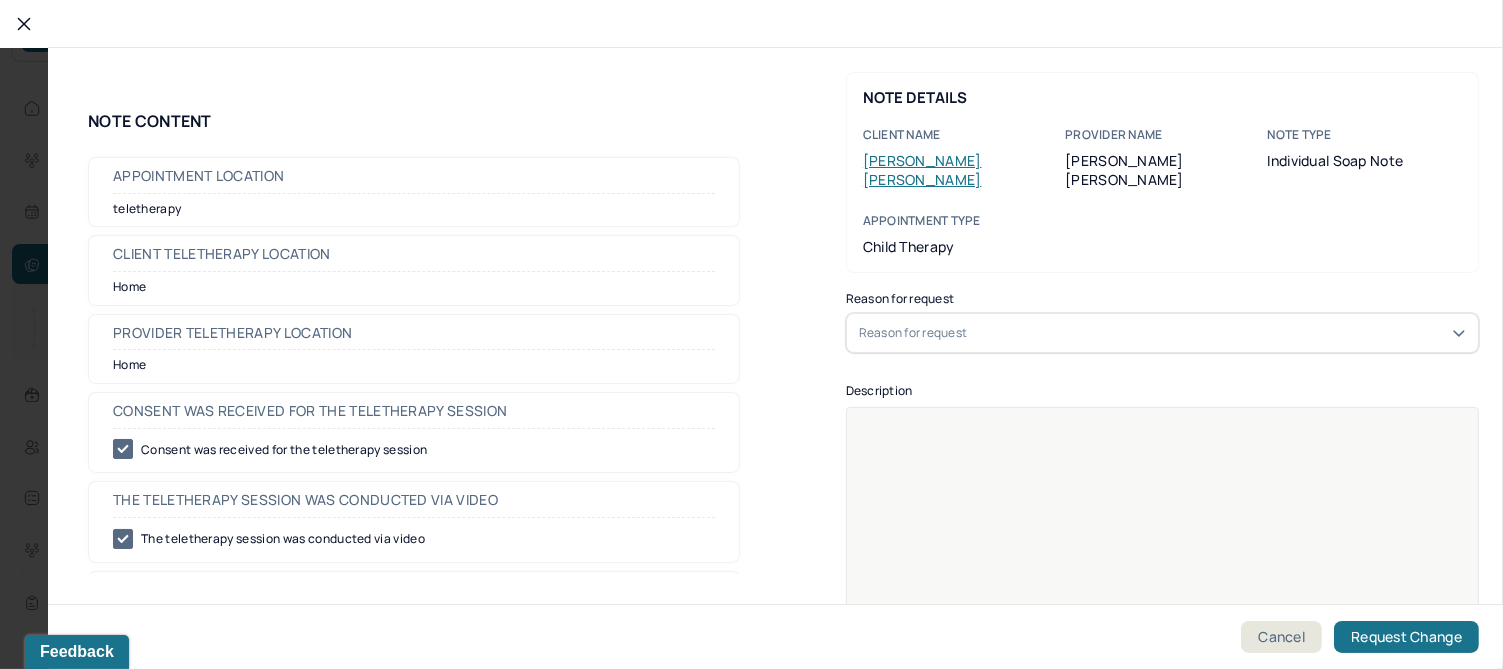 click on "Reason for request" at bounding box center (913, 333) 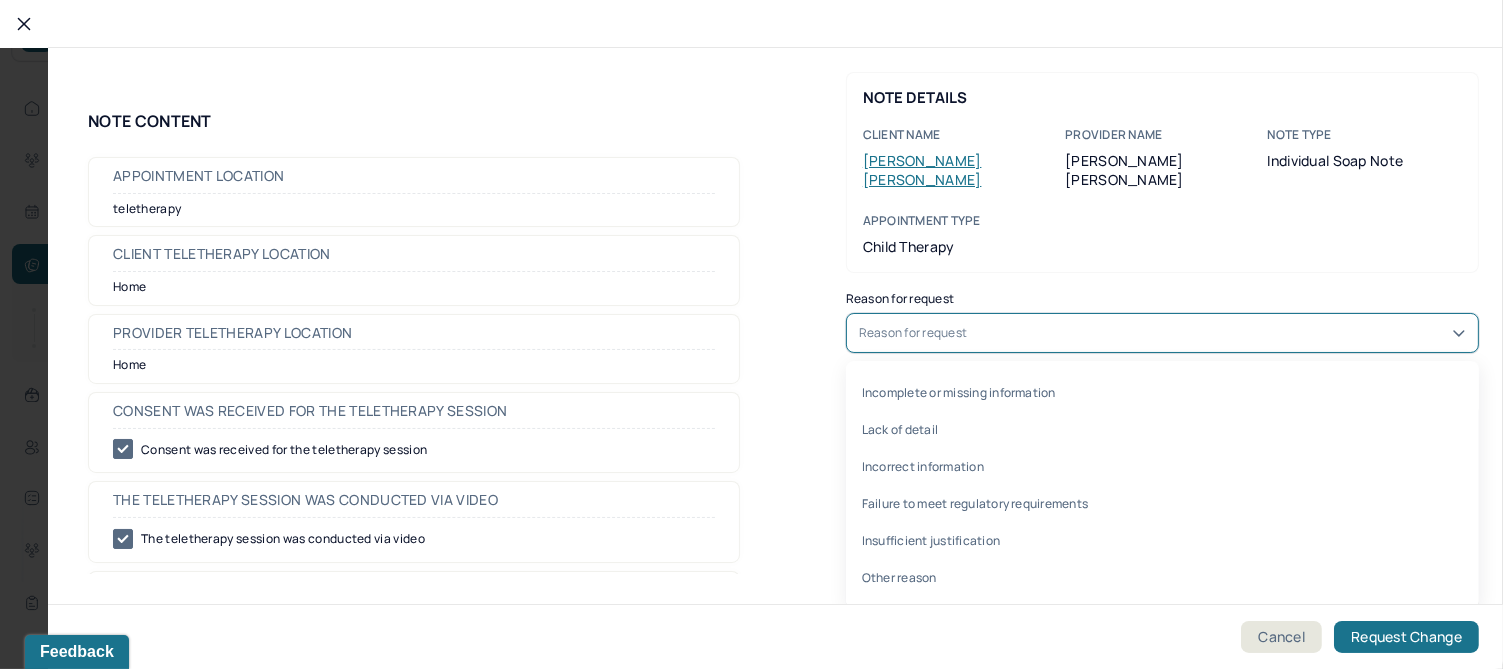 drag, startPoint x: 963, startPoint y: 372, endPoint x: 963, endPoint y: 383, distance: 11 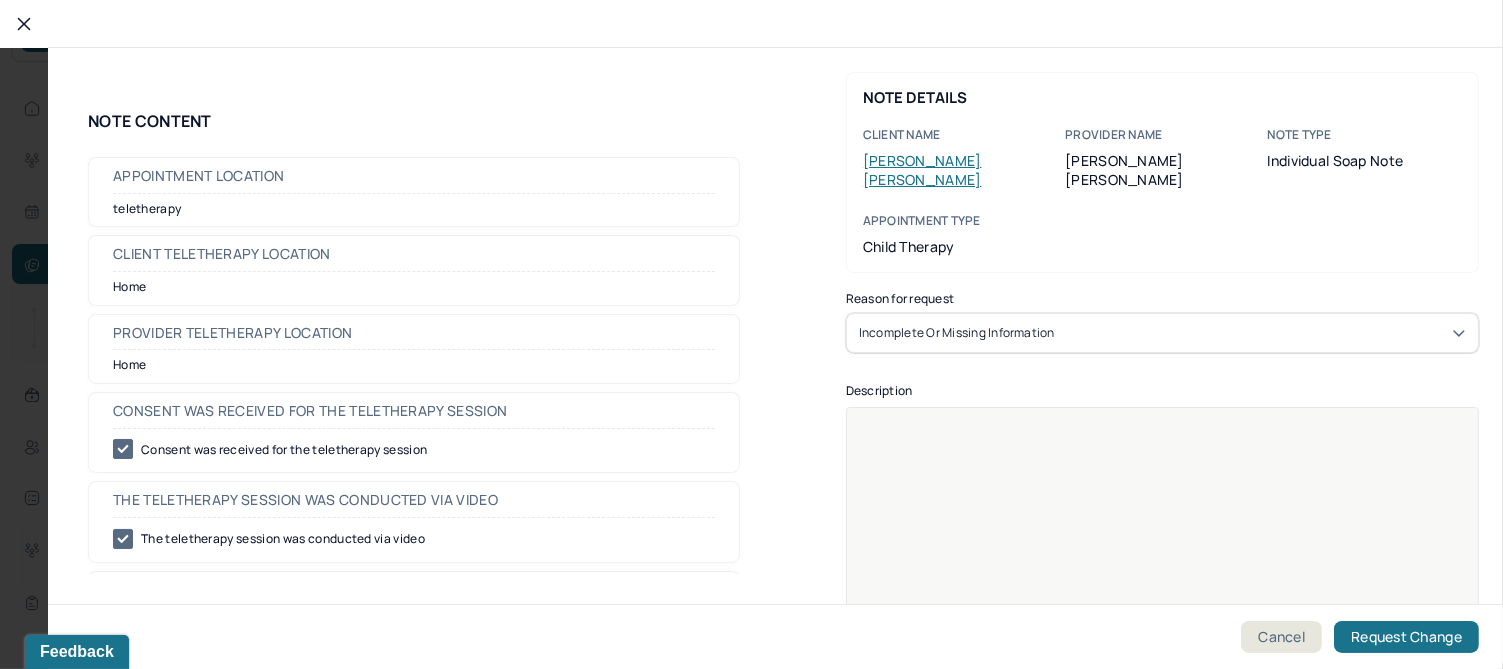 paste 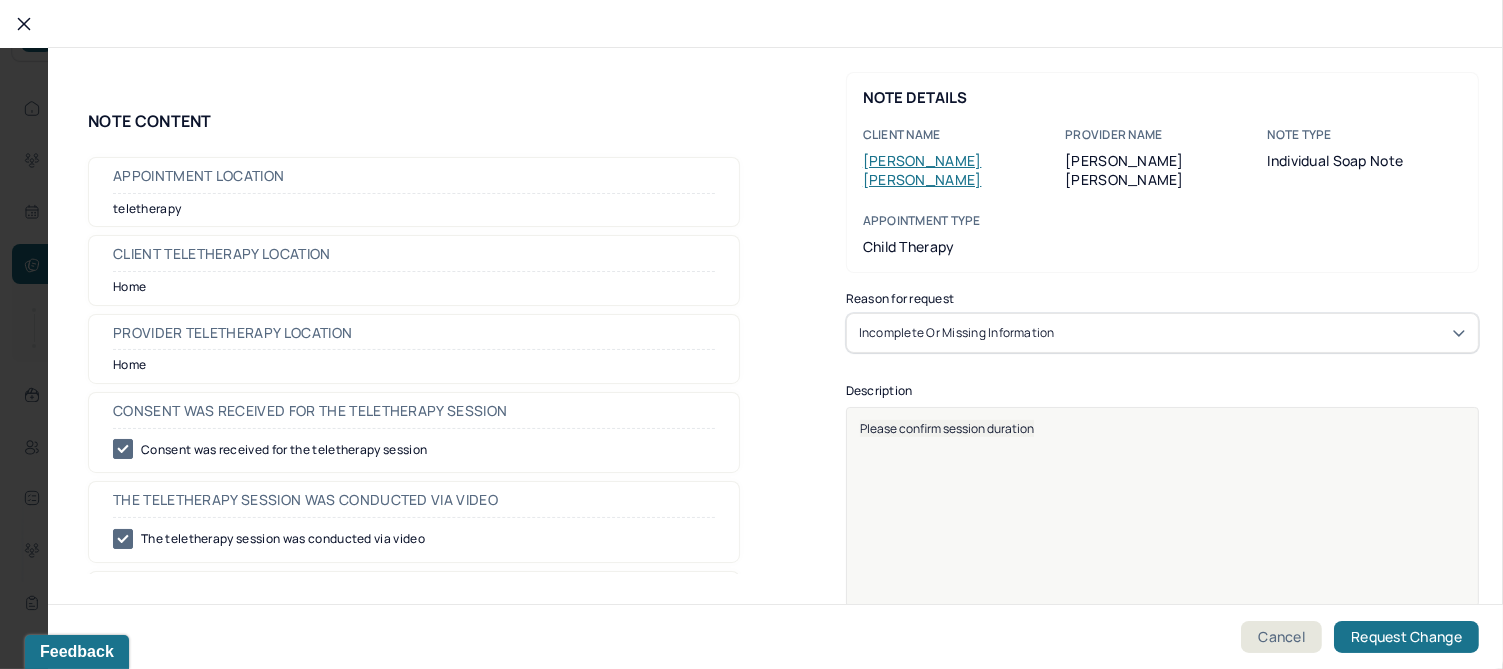 type 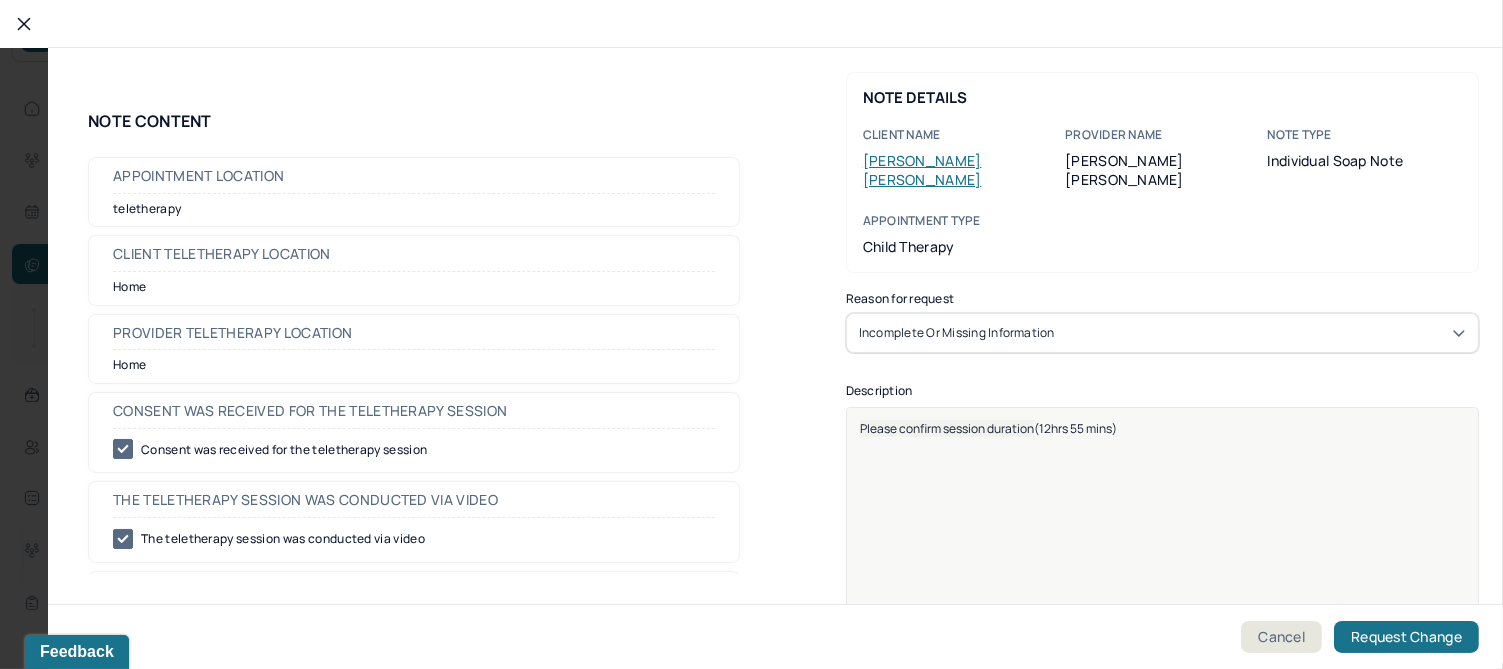 click on "(12hrs 55 mins)" at bounding box center [1075, 428] 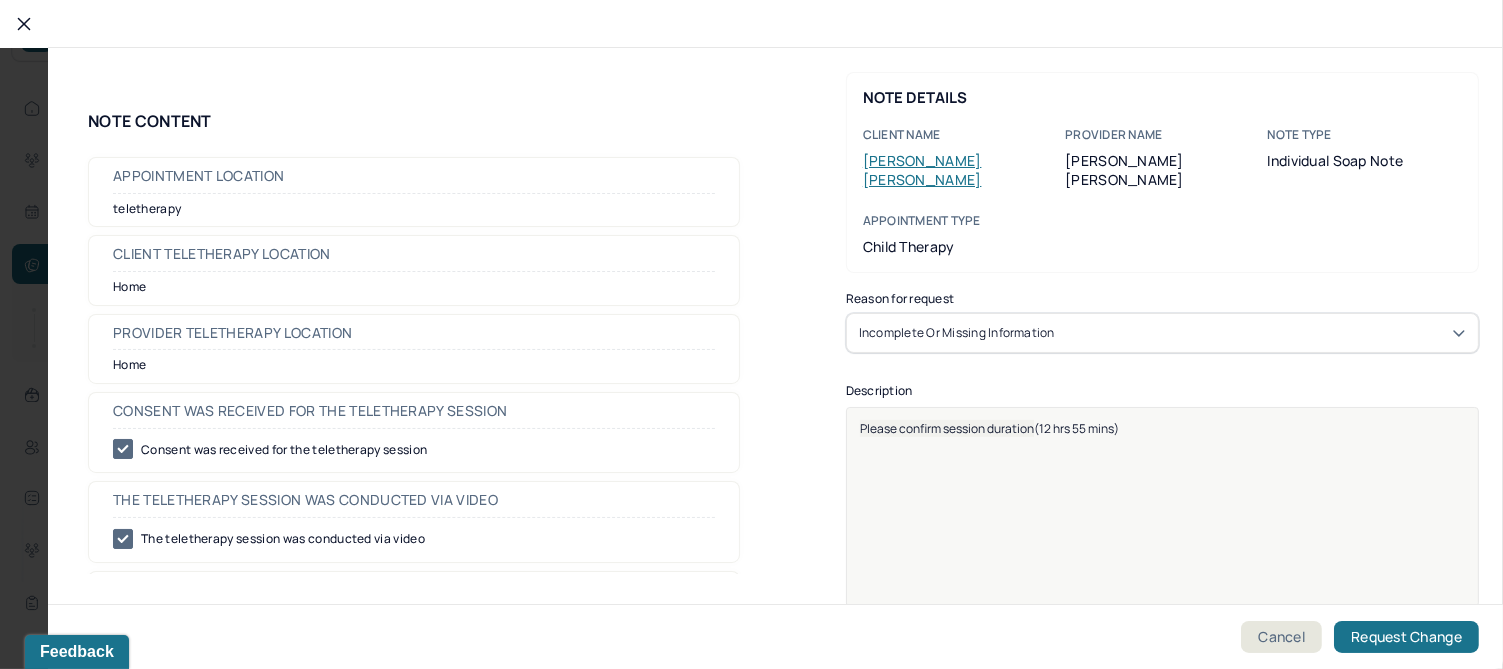 click on "Please confirm session duration  (12 hrs 55 mins)" at bounding box center (1163, 520) 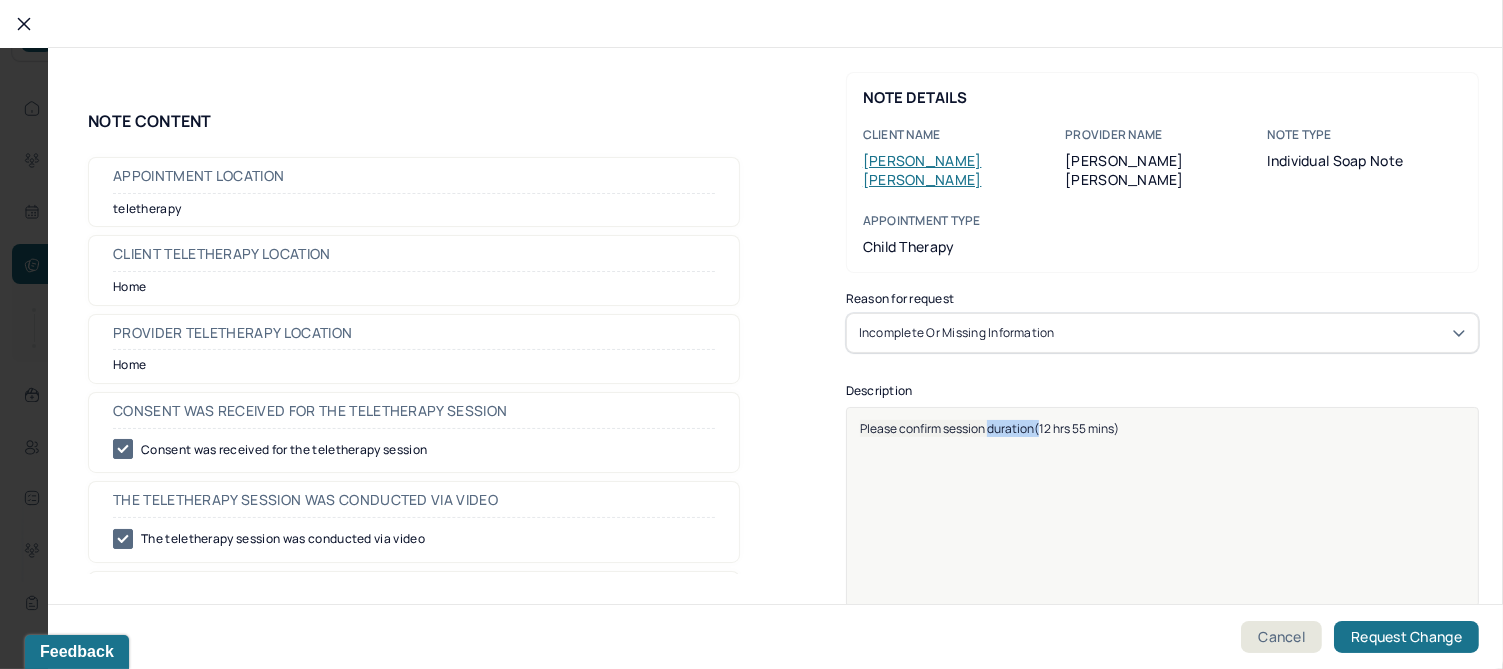 click on "Please confirm session duration" at bounding box center [947, 428] 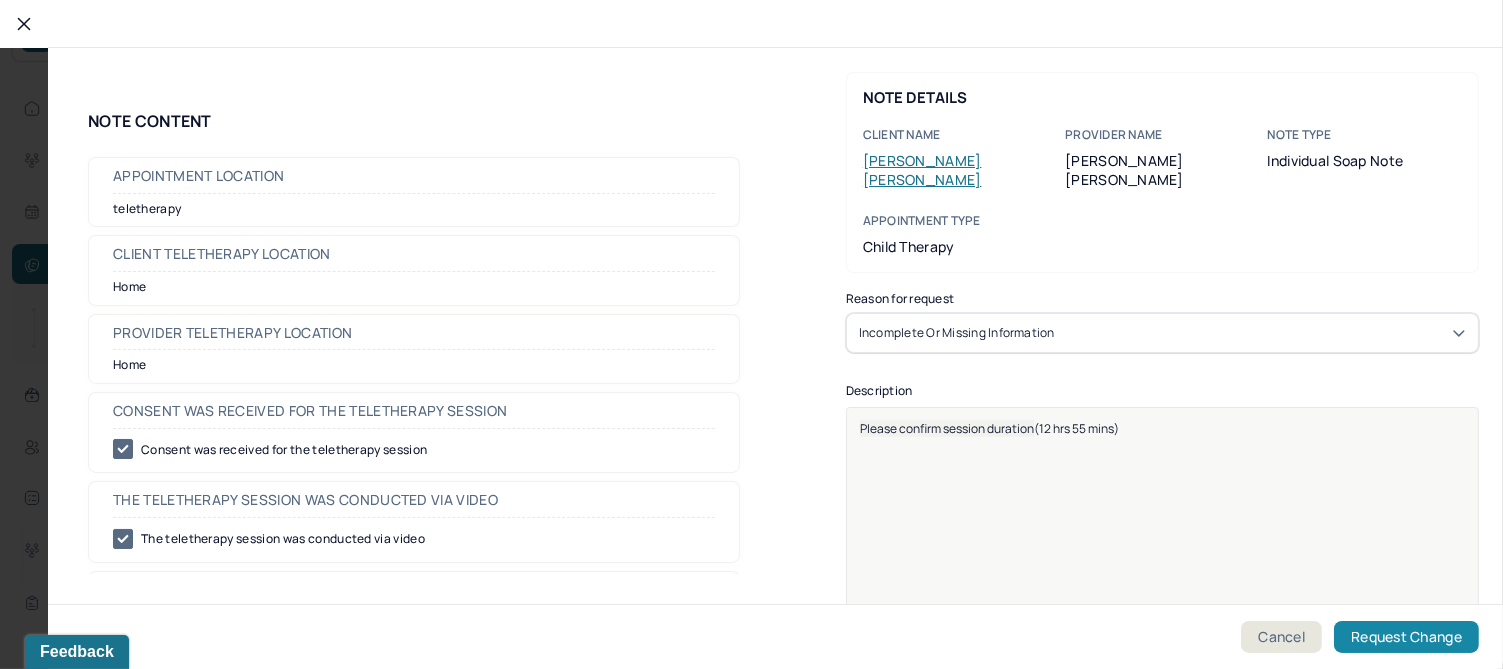 click on "Request Change" at bounding box center [1406, 637] 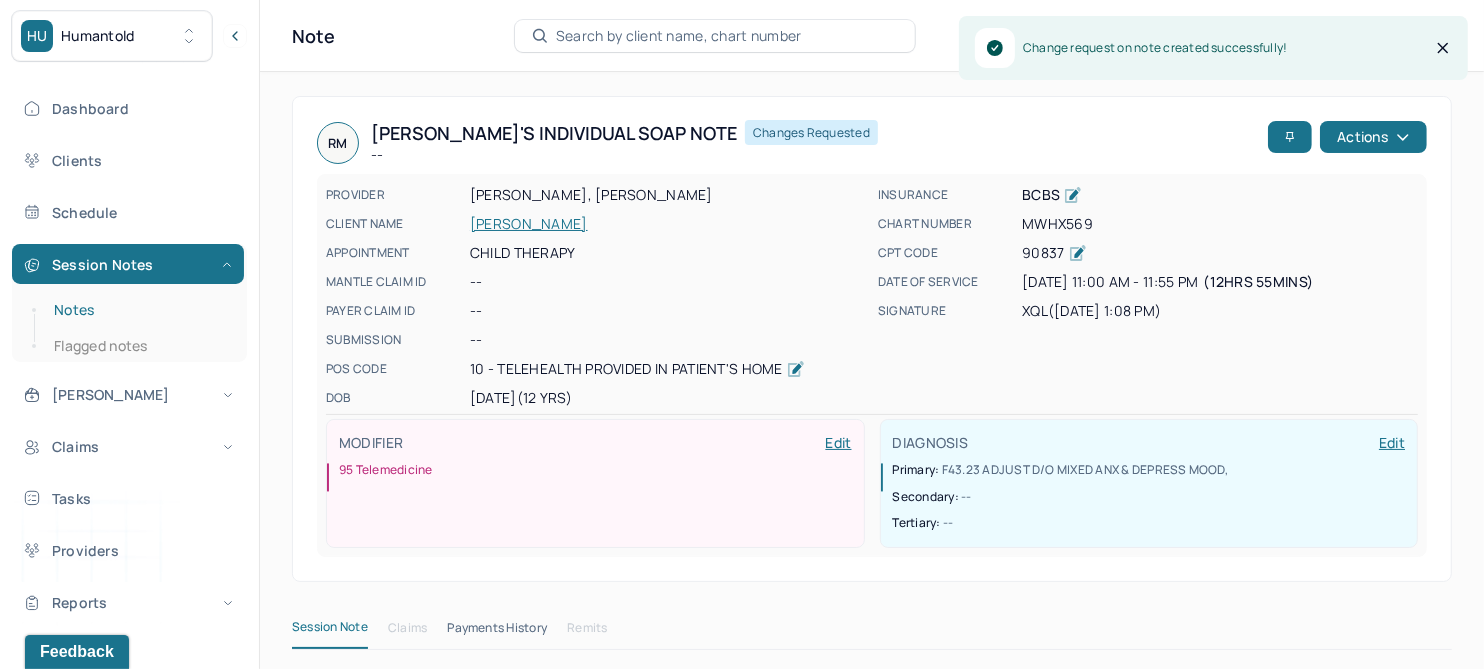 click on "Notes" at bounding box center [139, 310] 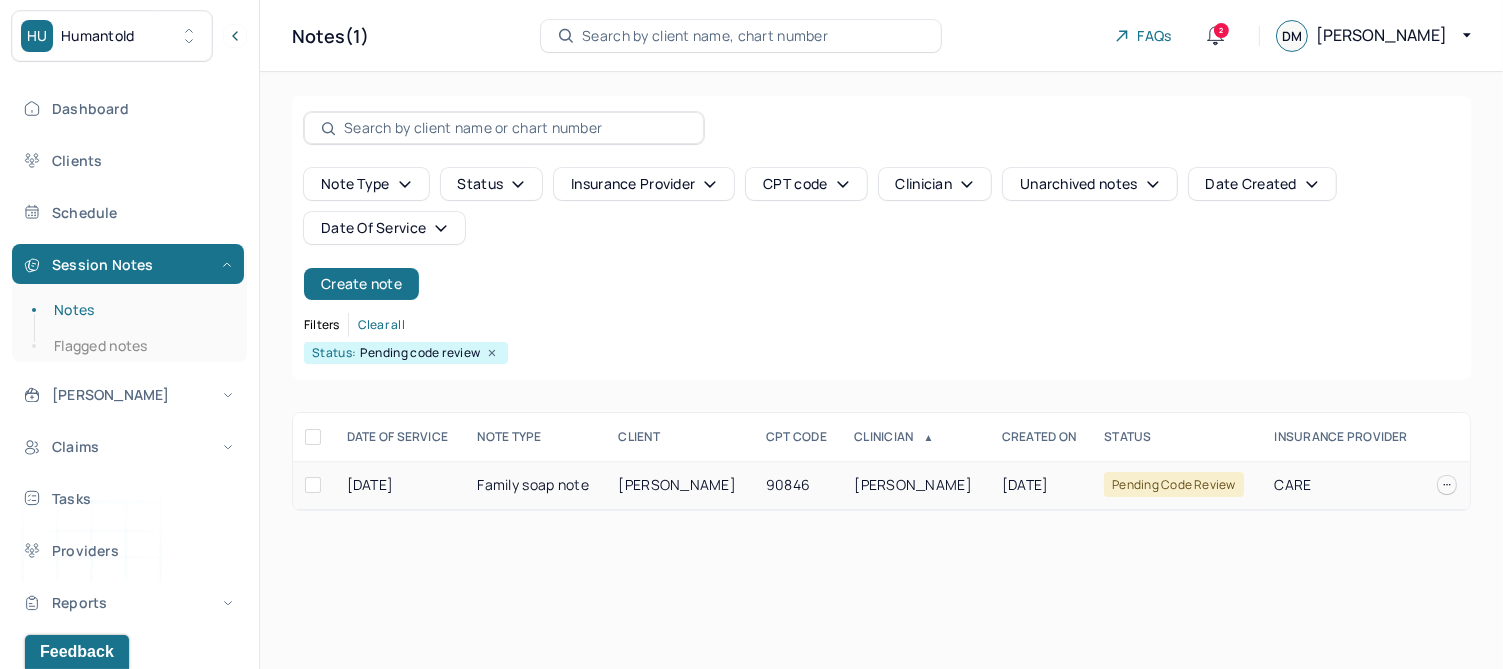 click on "[PERSON_NAME]" at bounding box center (677, 484) 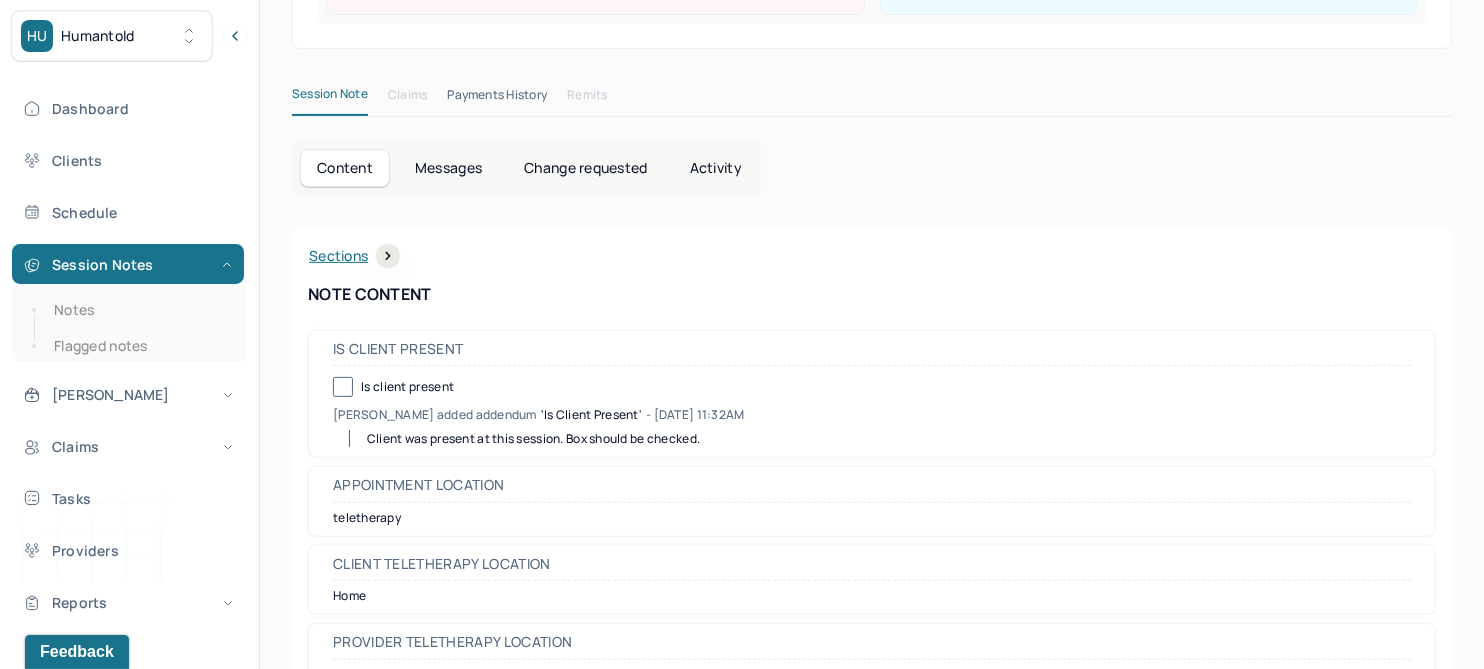 scroll, scrollTop: 500, scrollLeft: 0, axis: vertical 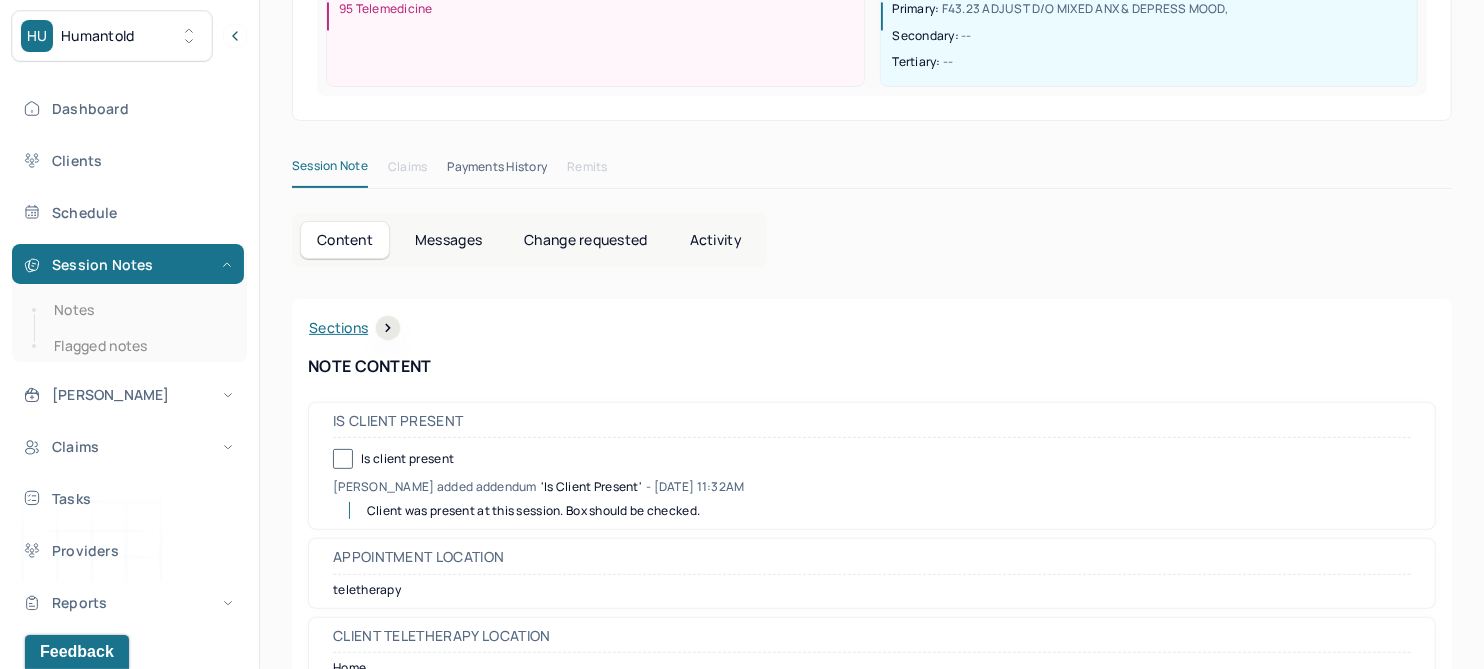 click on "Change requested" at bounding box center [585, 240] 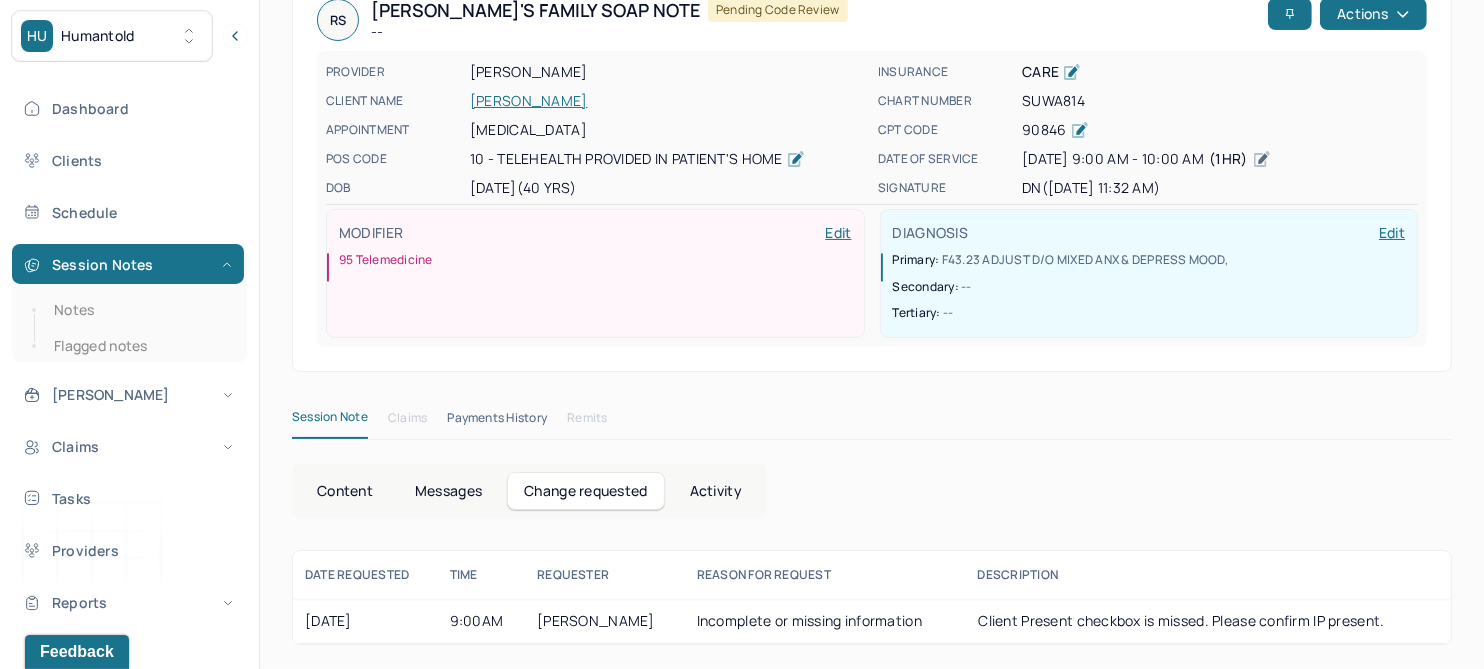 scroll, scrollTop: 118, scrollLeft: 0, axis: vertical 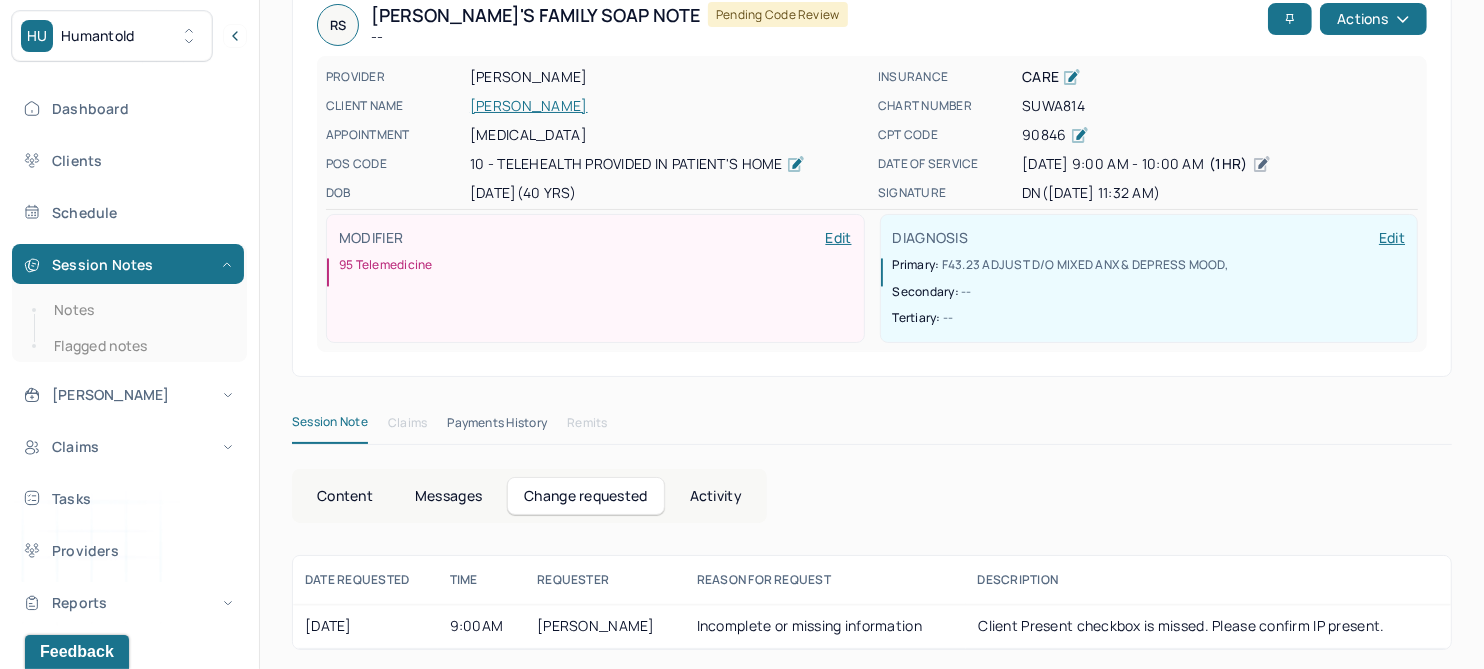 click on "Content" at bounding box center (345, 496) 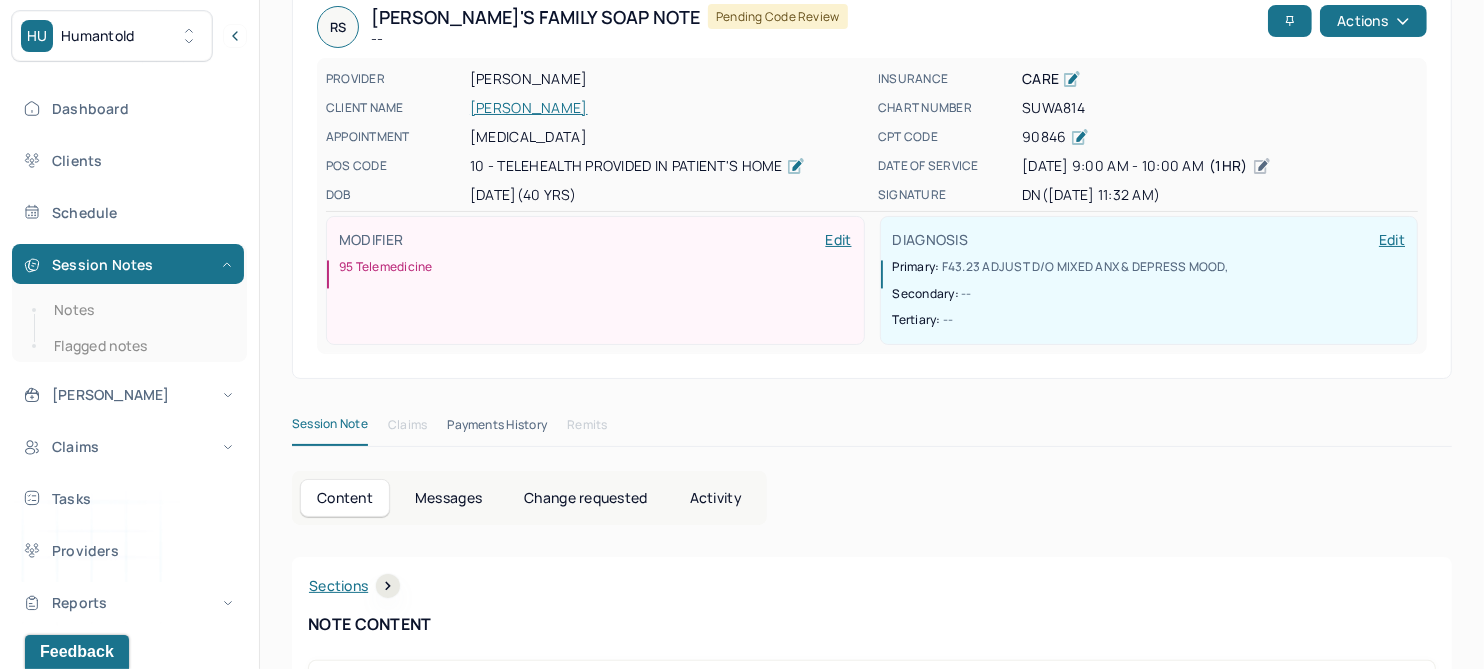 scroll, scrollTop: 0, scrollLeft: 0, axis: both 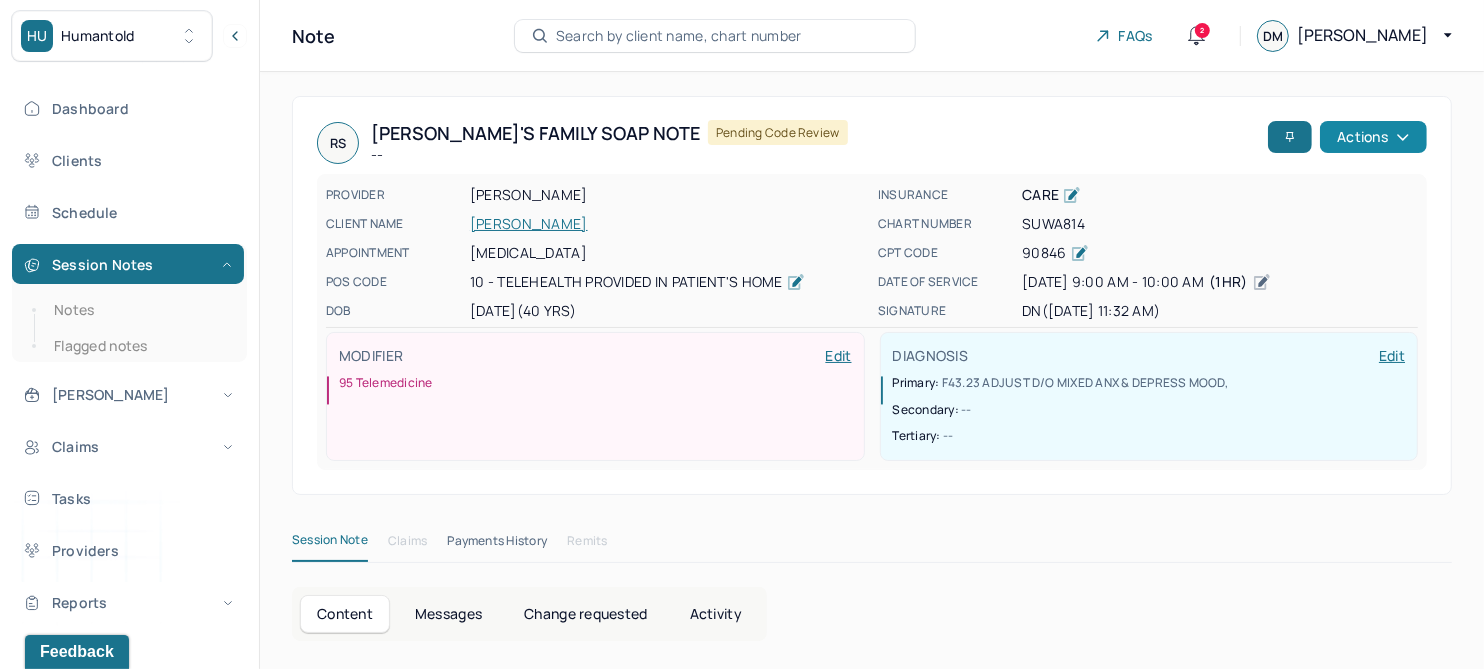 click on "Actions" at bounding box center (1373, 137) 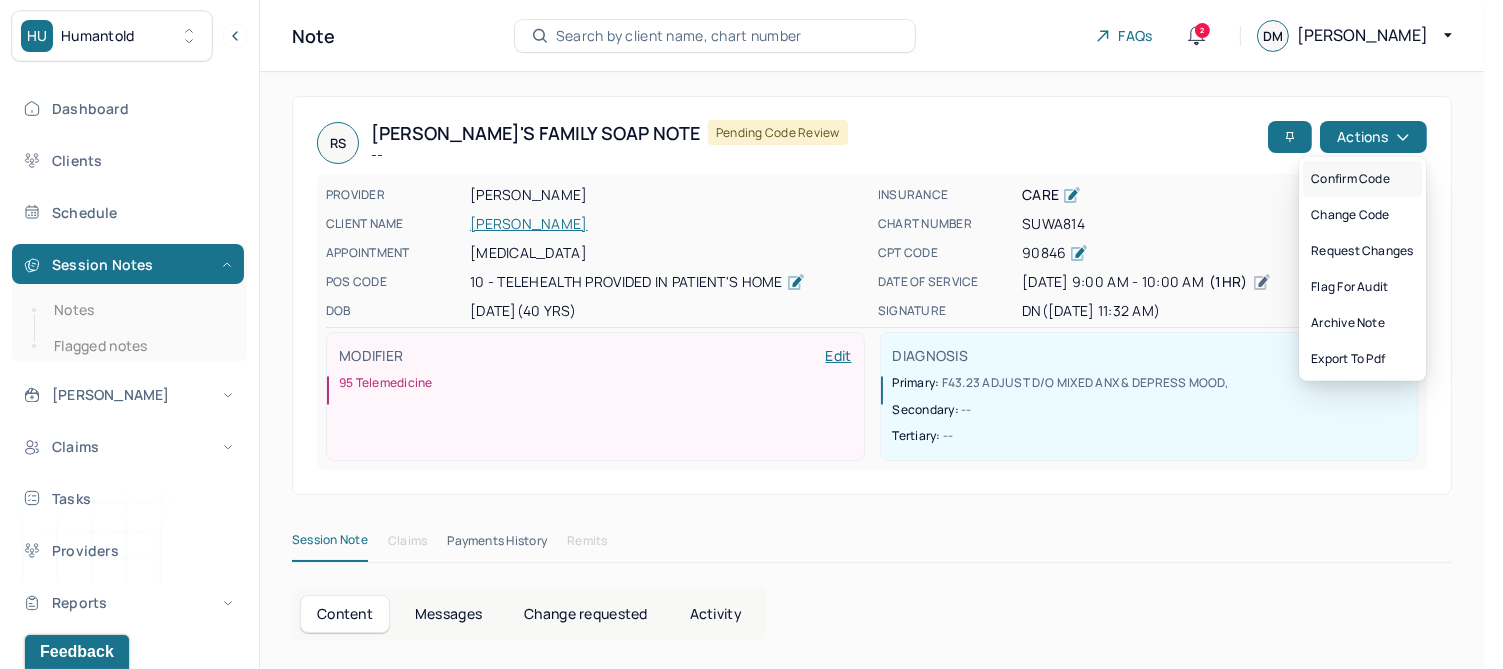click on "Confirm code" at bounding box center (1362, 179) 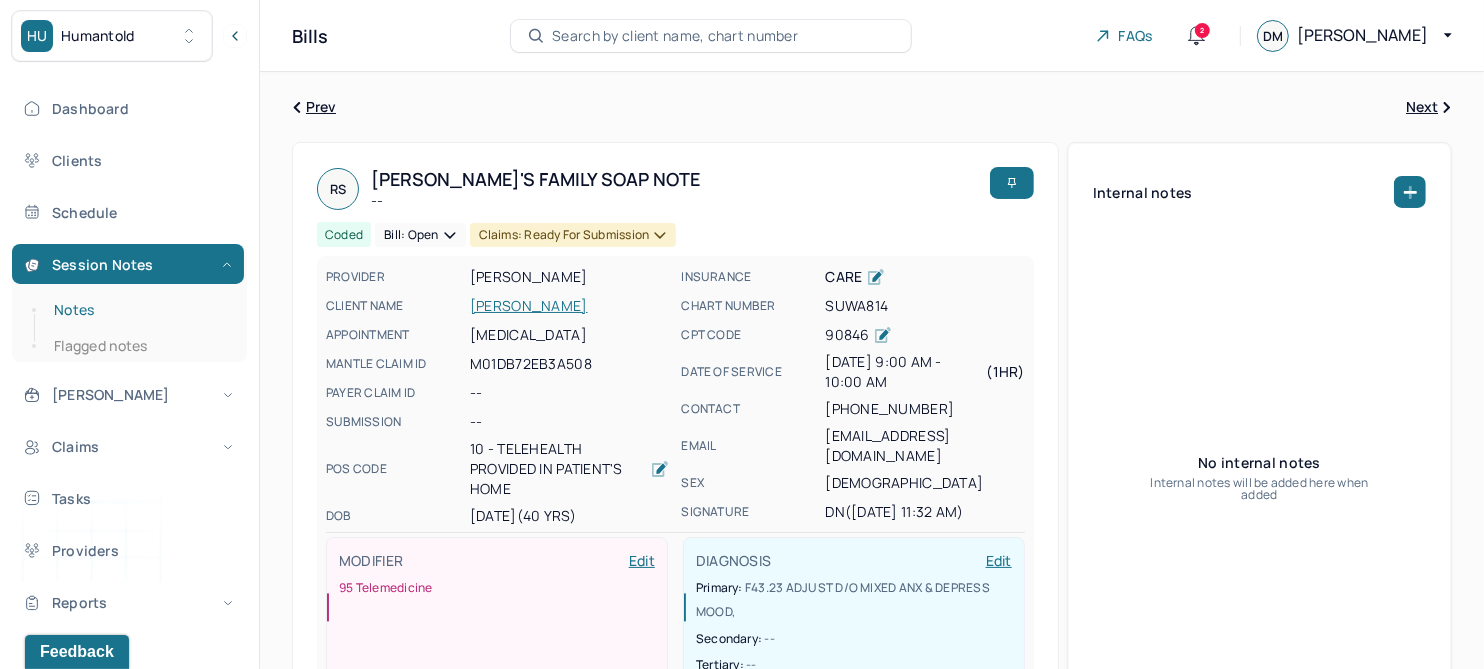 click on "Notes" at bounding box center (139, 310) 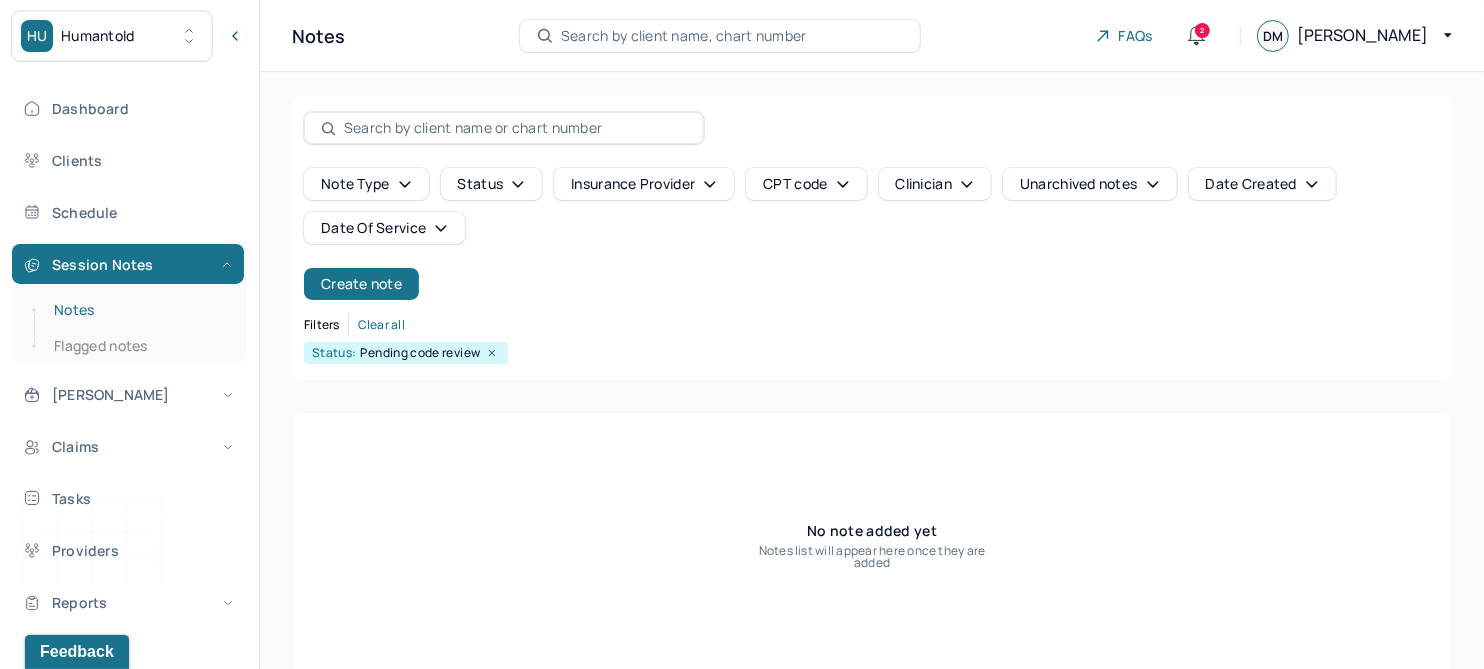 click on "Notes" at bounding box center (139, 310) 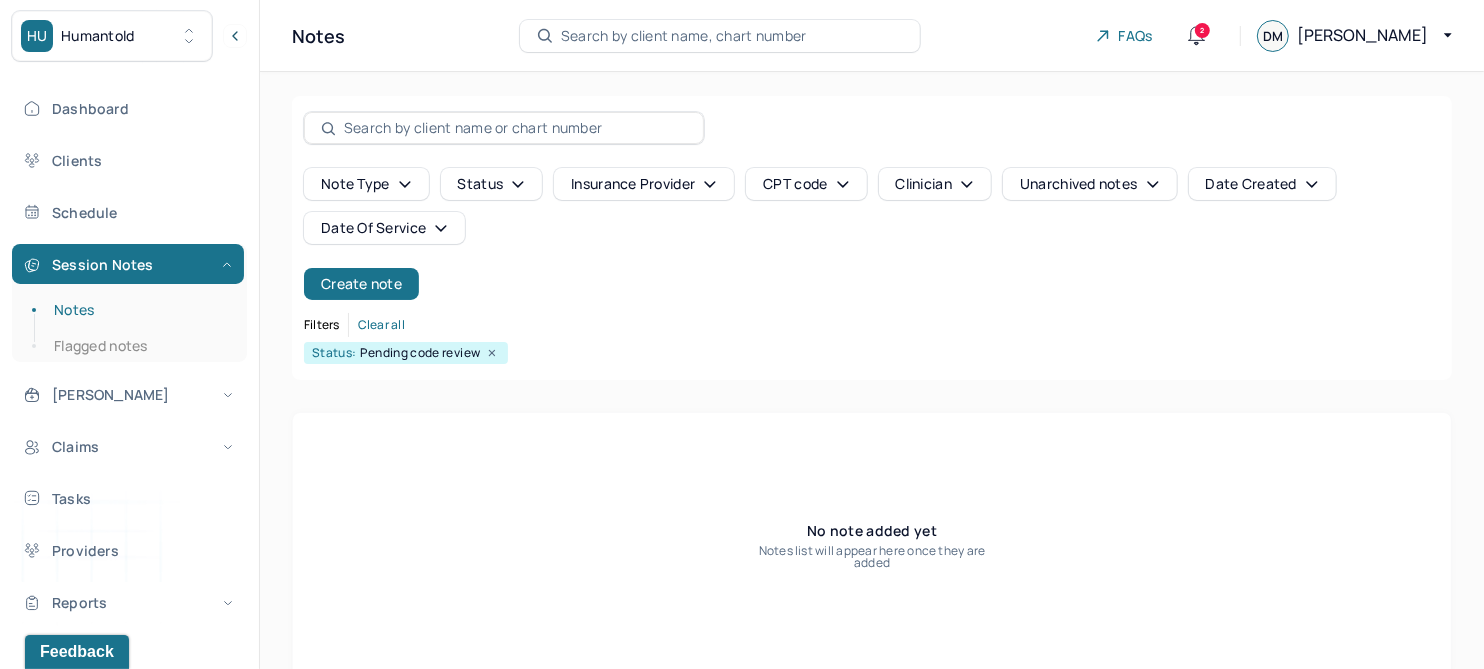 click 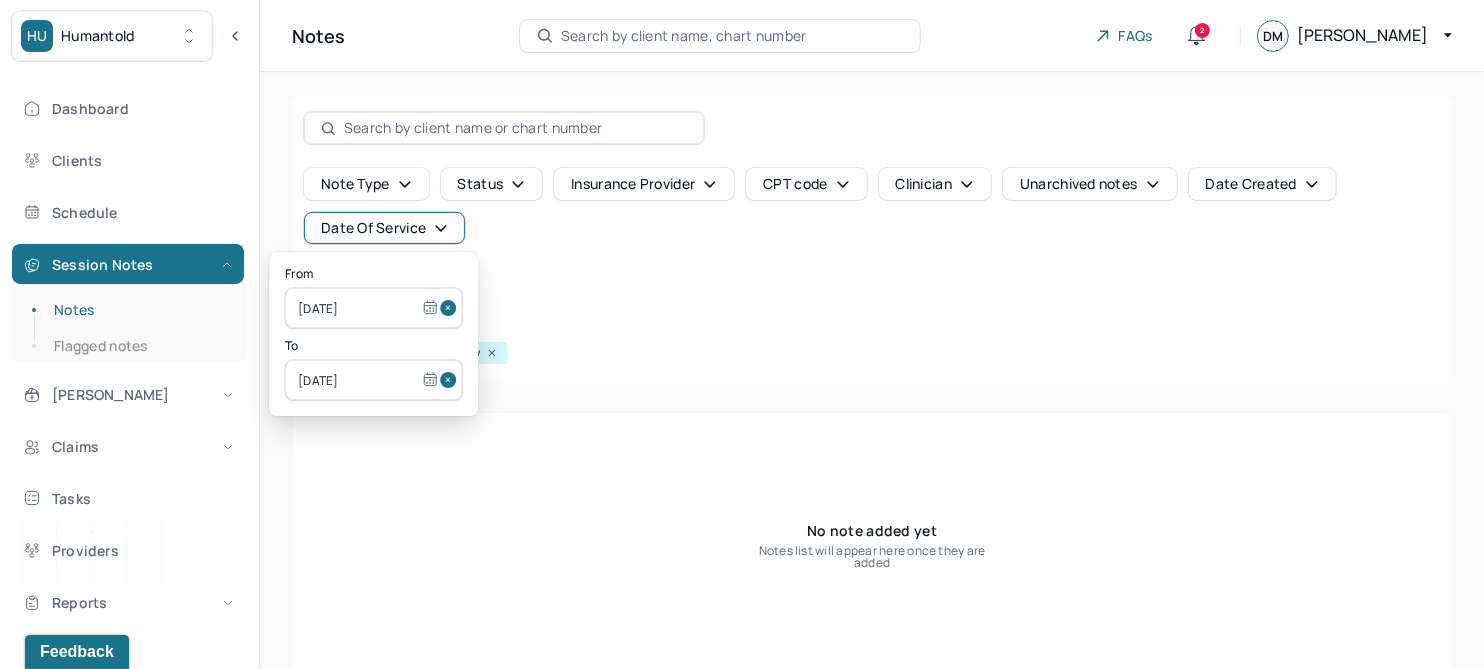 click at bounding box center (451, 308) 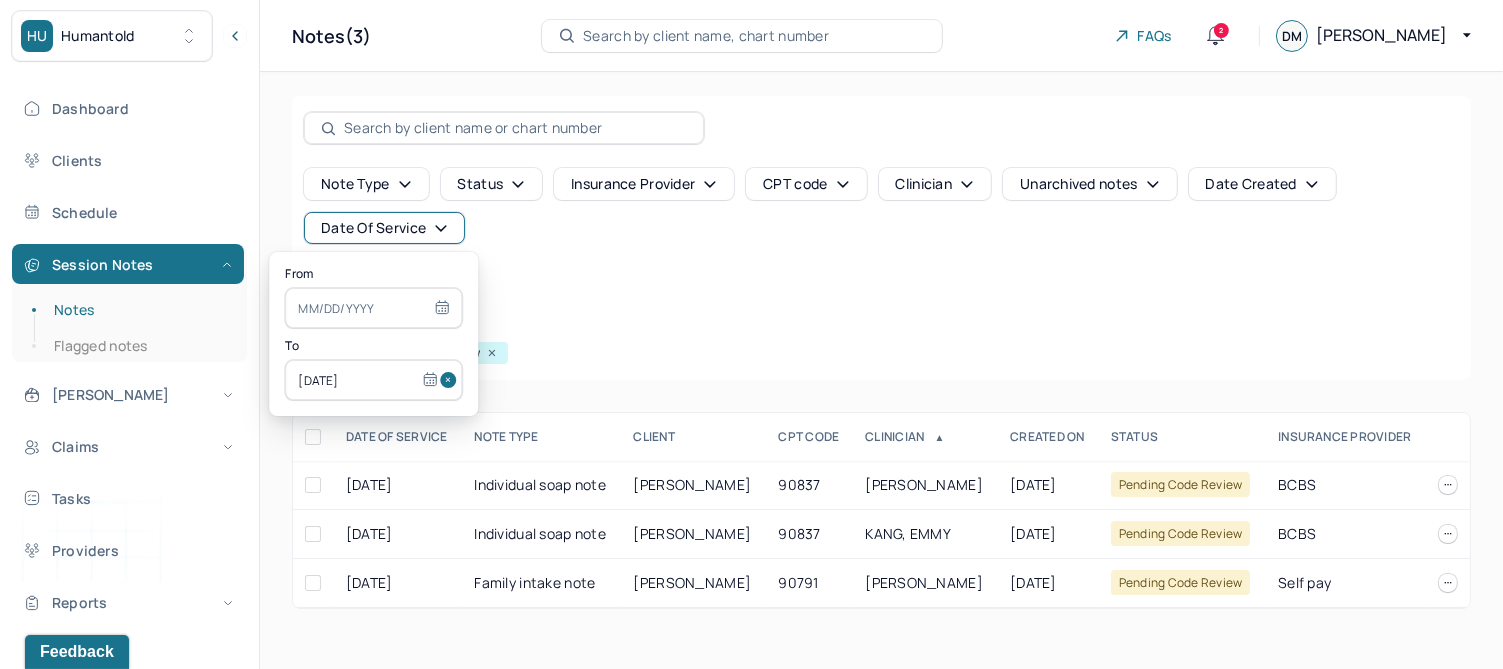 click at bounding box center [451, 380] 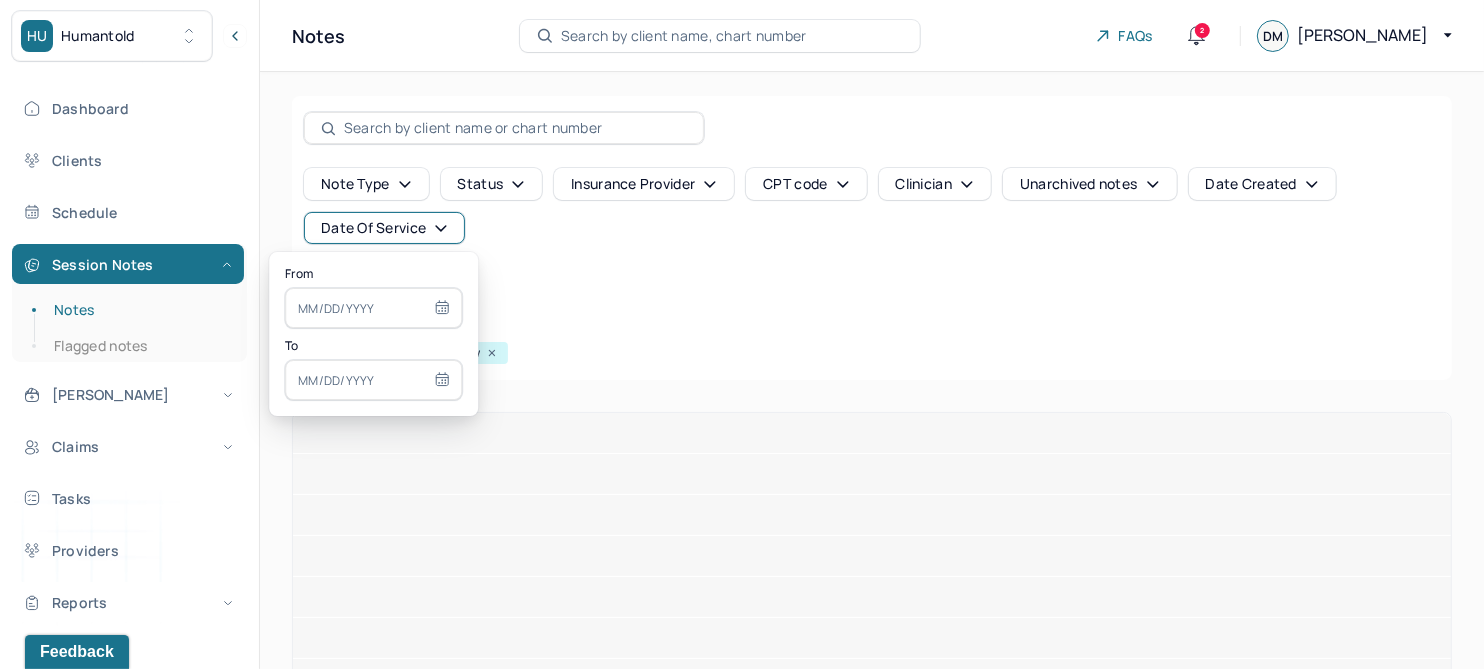 click at bounding box center [373, 308] 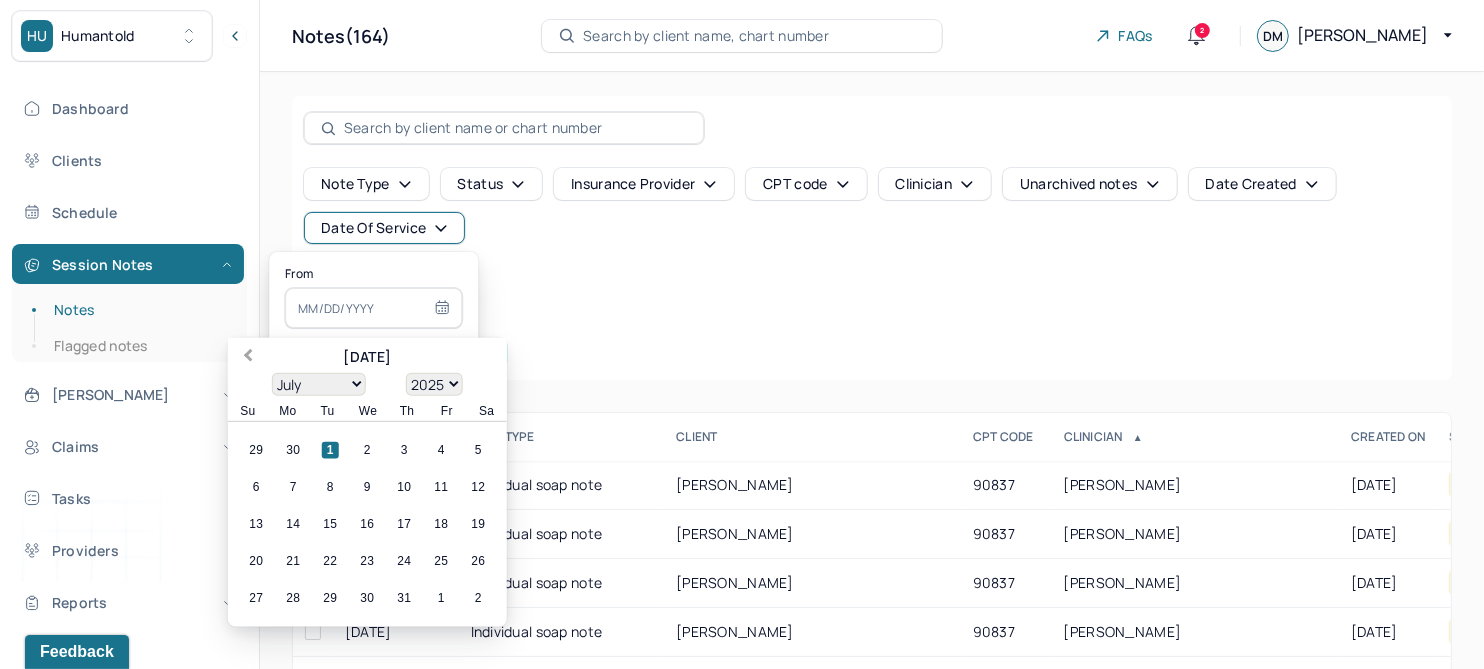 click on "Previous Month" at bounding box center [246, 359] 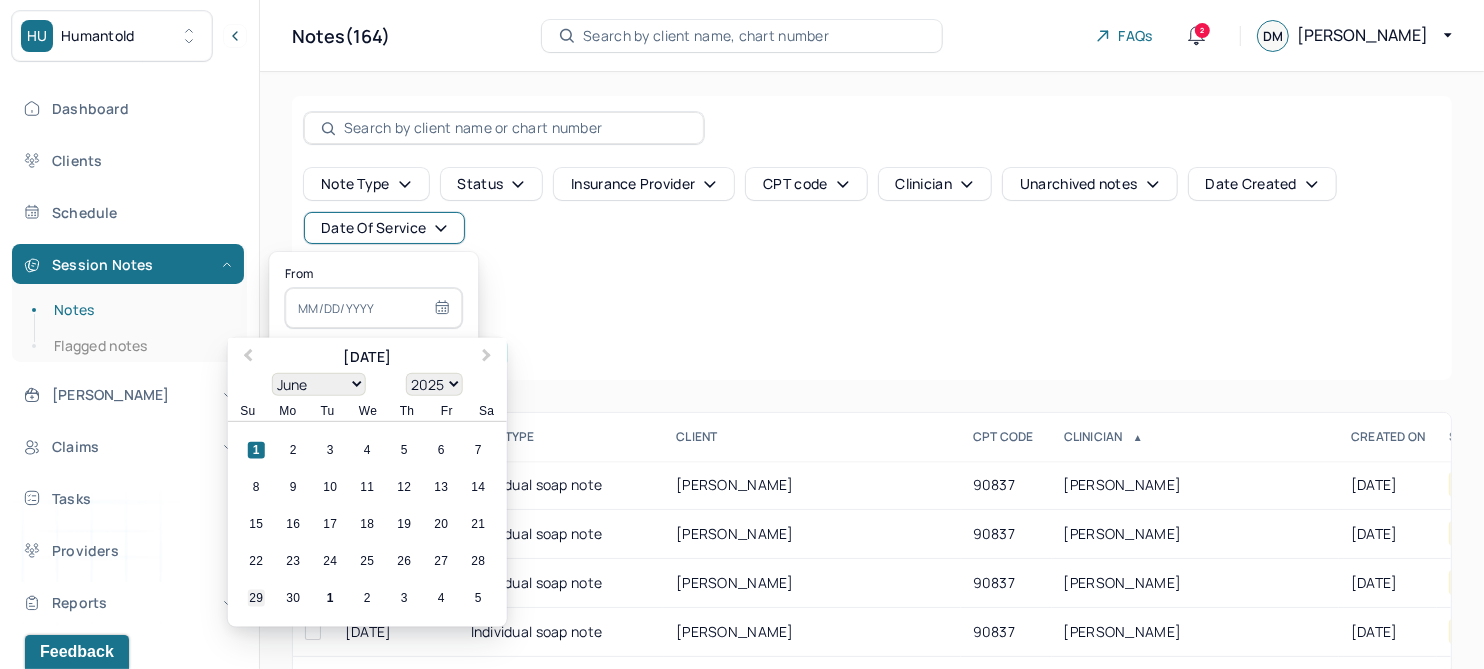 click on "29" at bounding box center [256, 598] 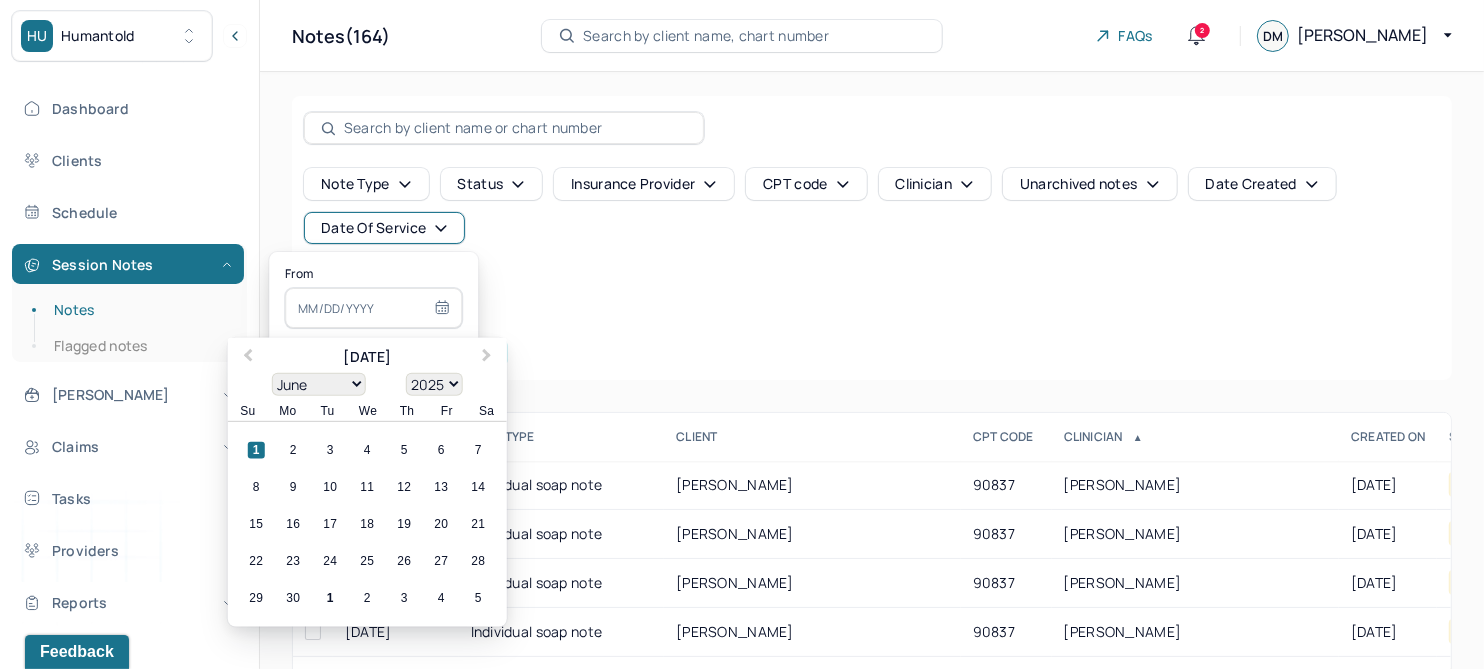 type on "[DATE]" 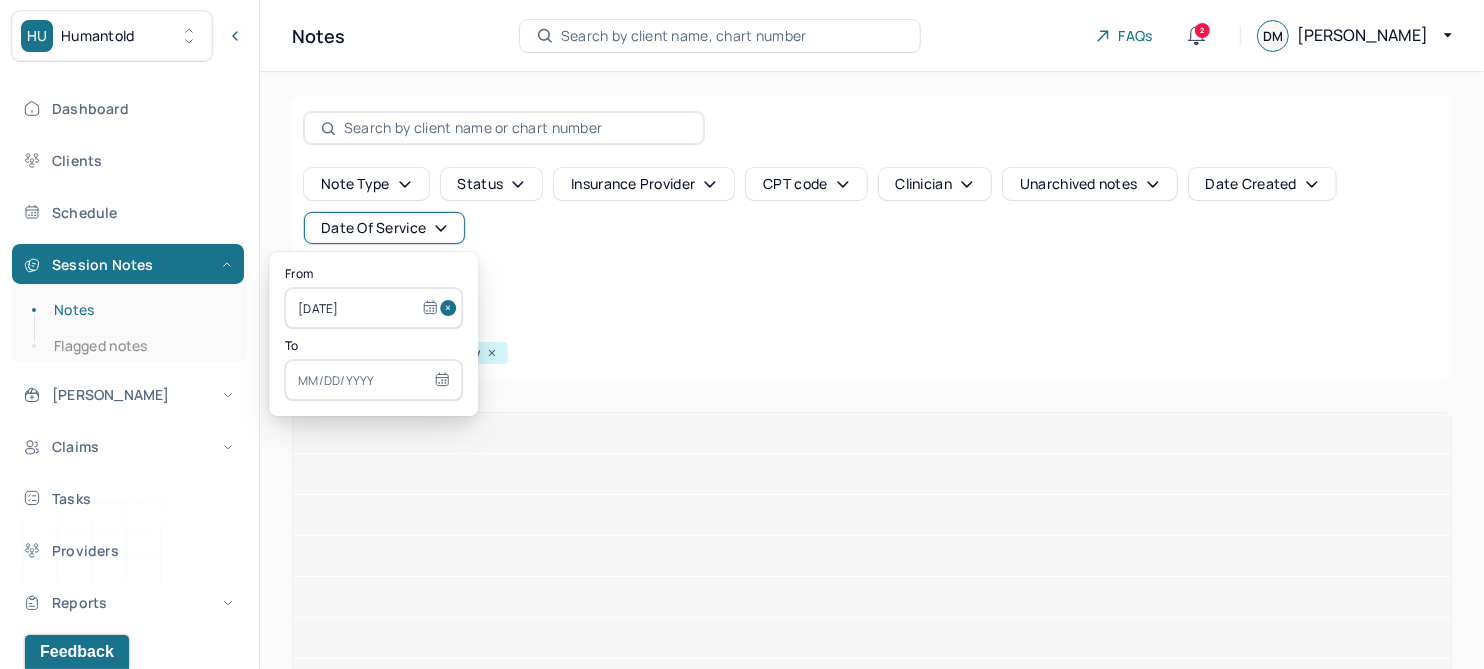 click at bounding box center (373, 380) 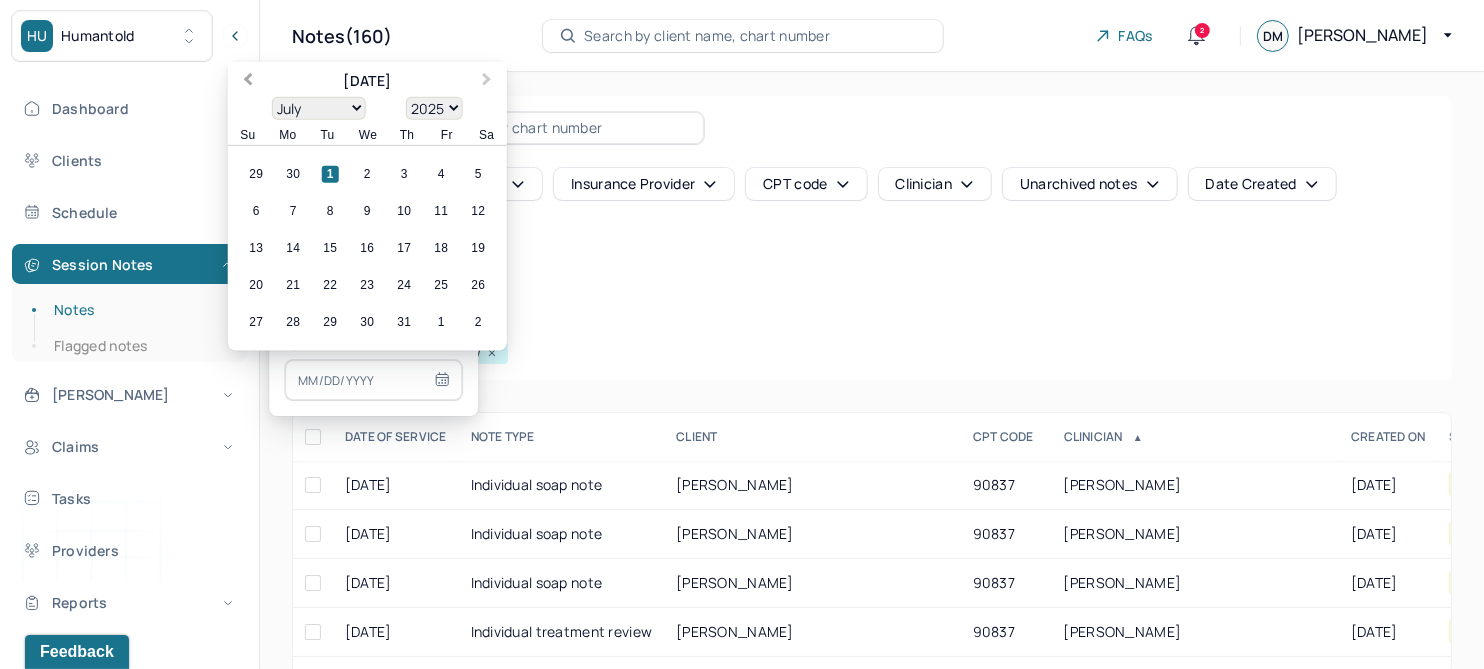 click on "Previous Month" at bounding box center [248, 81] 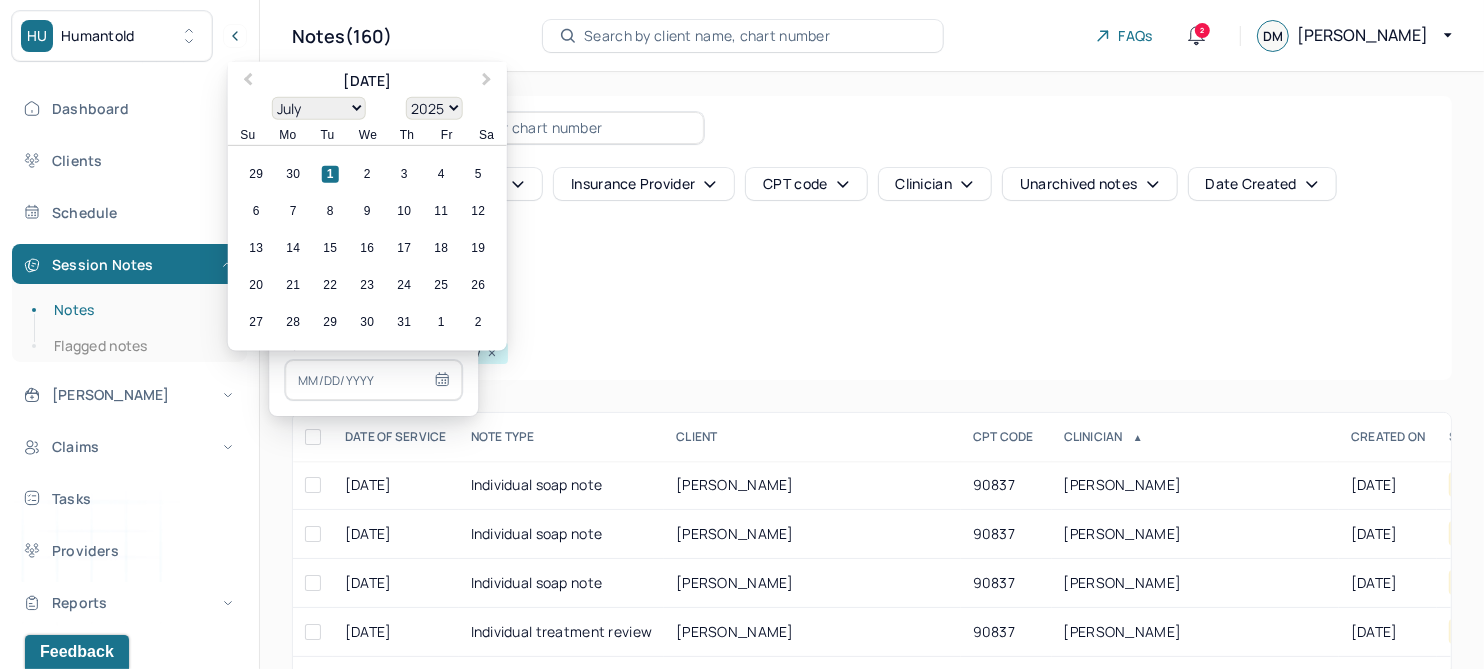 select on "5" 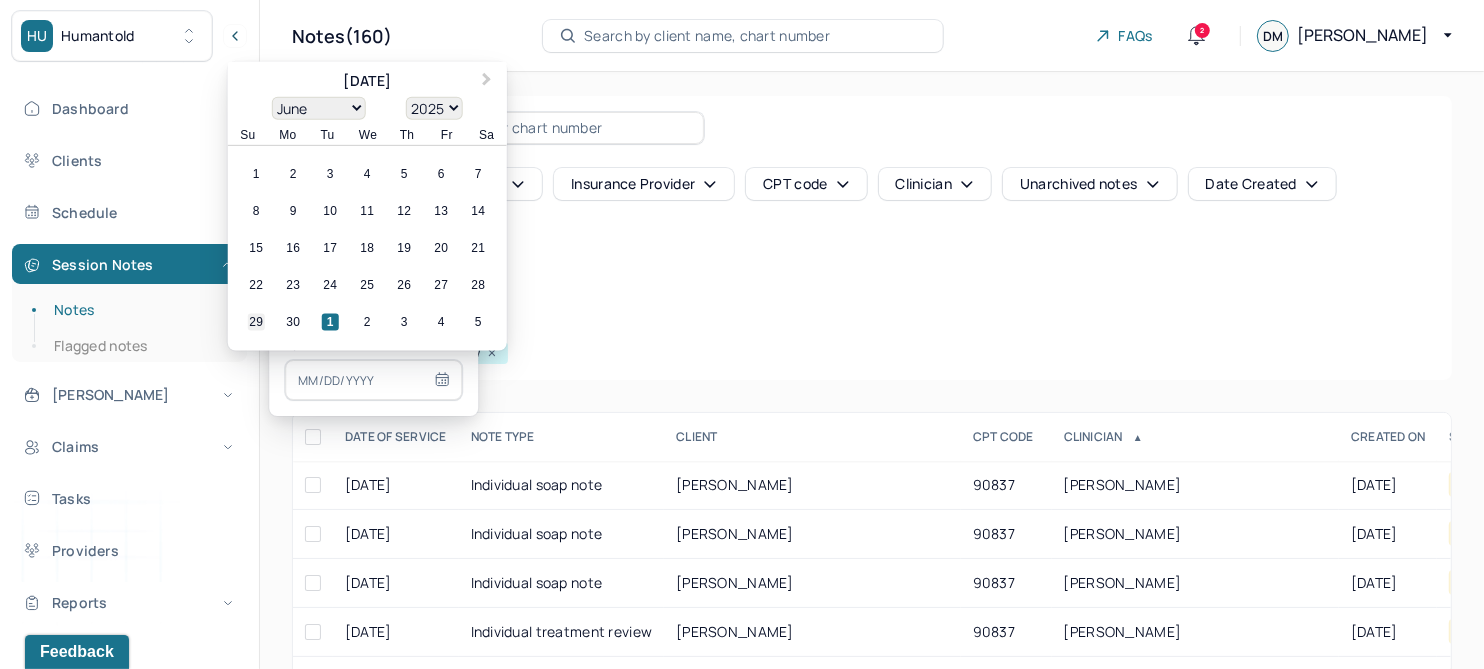 click on "29" at bounding box center [256, 322] 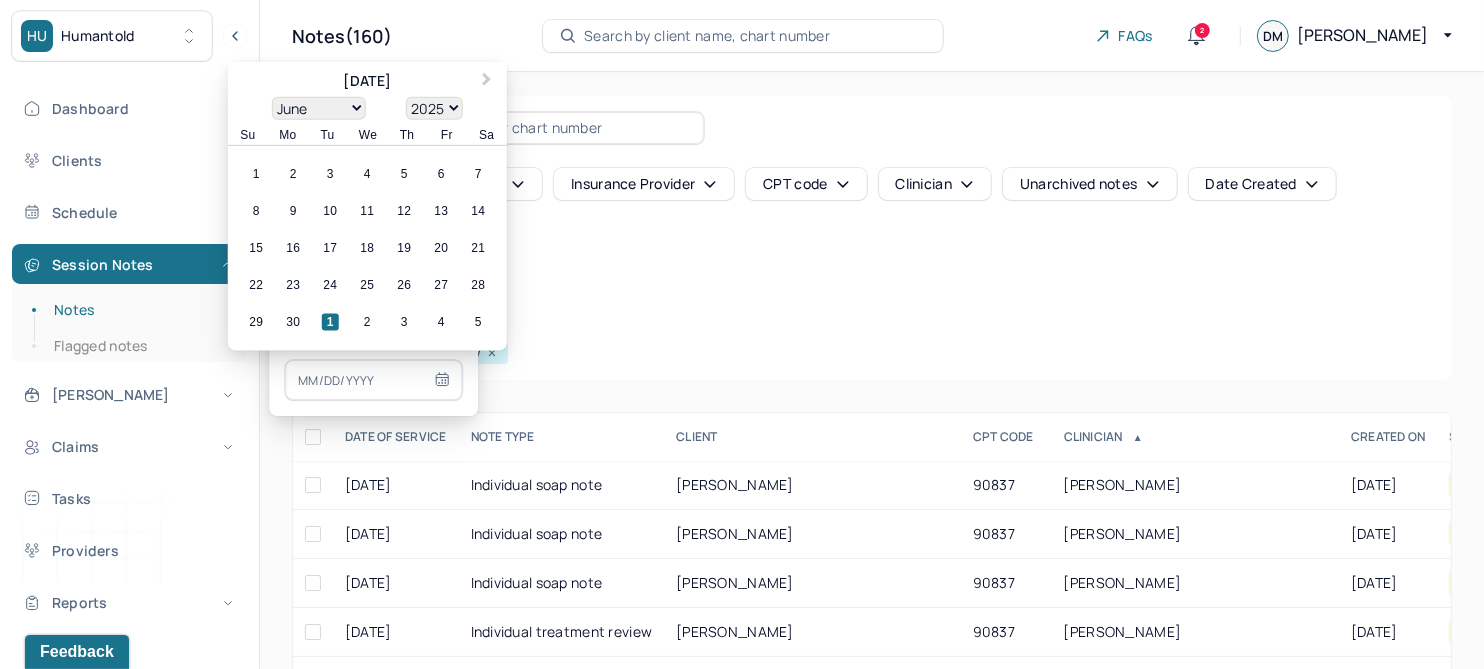 type on "[DATE]" 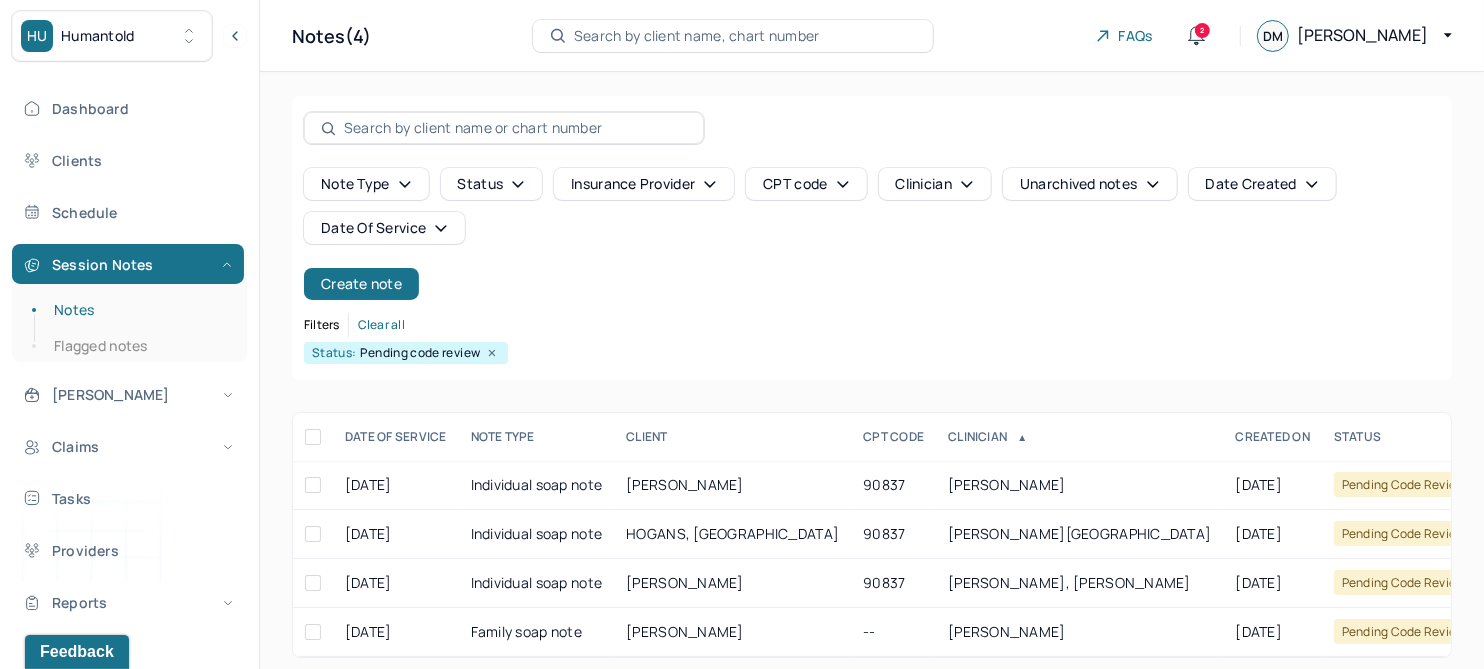 click on "Note type     Status     Insurance provider     CPT code     Clinician     Unarchived notes     Date Created     Date Of Service     Create note" at bounding box center [872, 234] 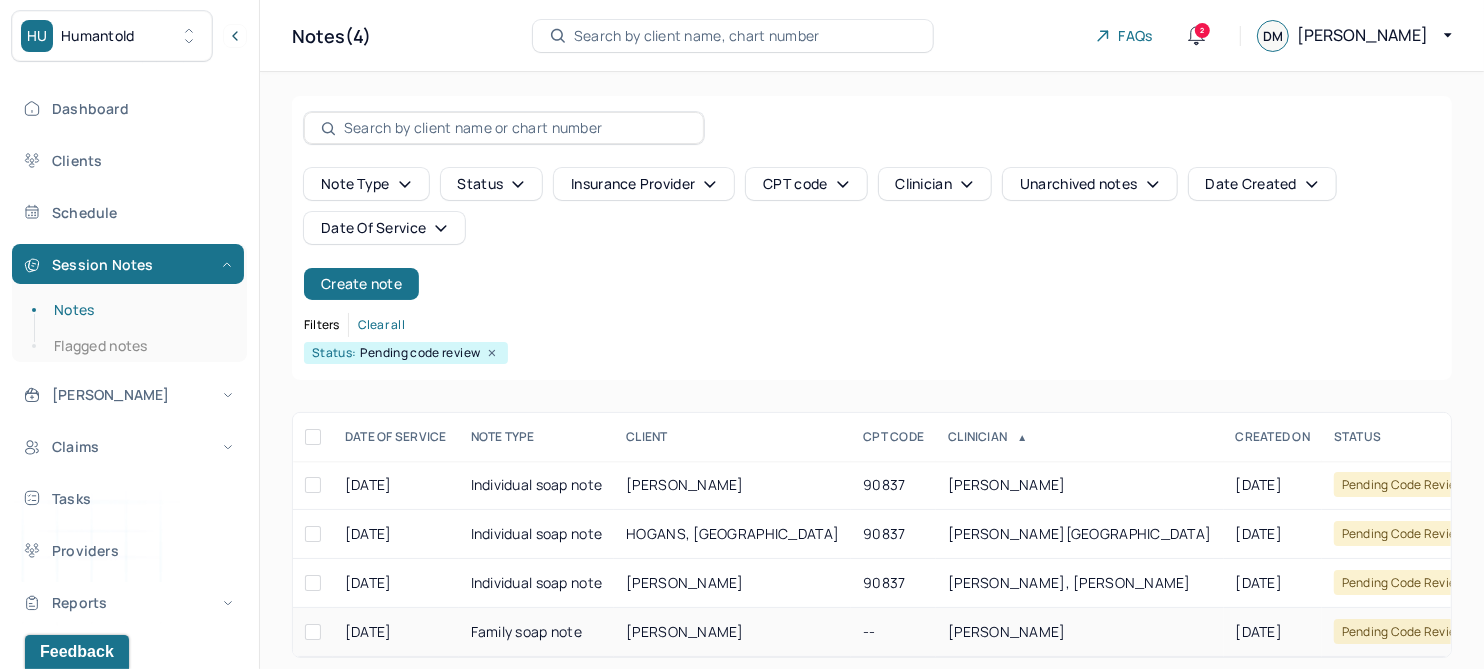 click on "[PERSON_NAME]" at bounding box center [685, 631] 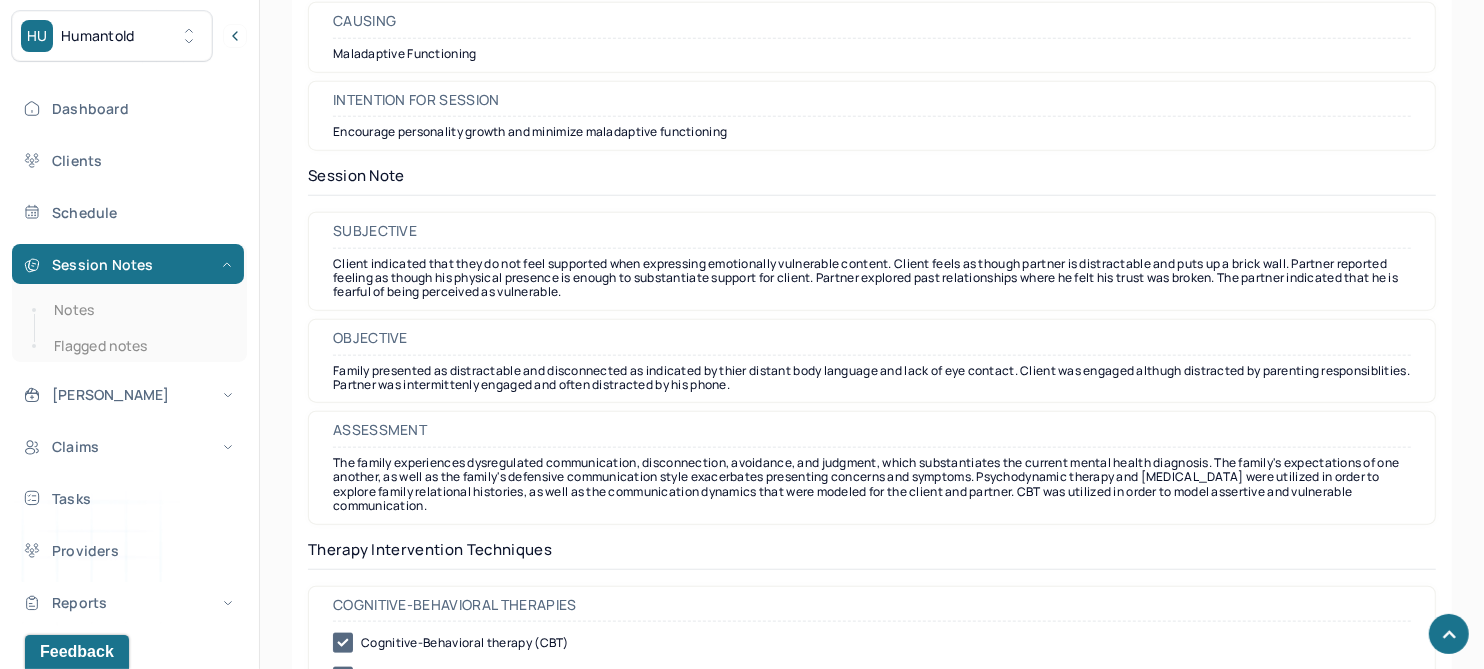 scroll, scrollTop: 1874, scrollLeft: 0, axis: vertical 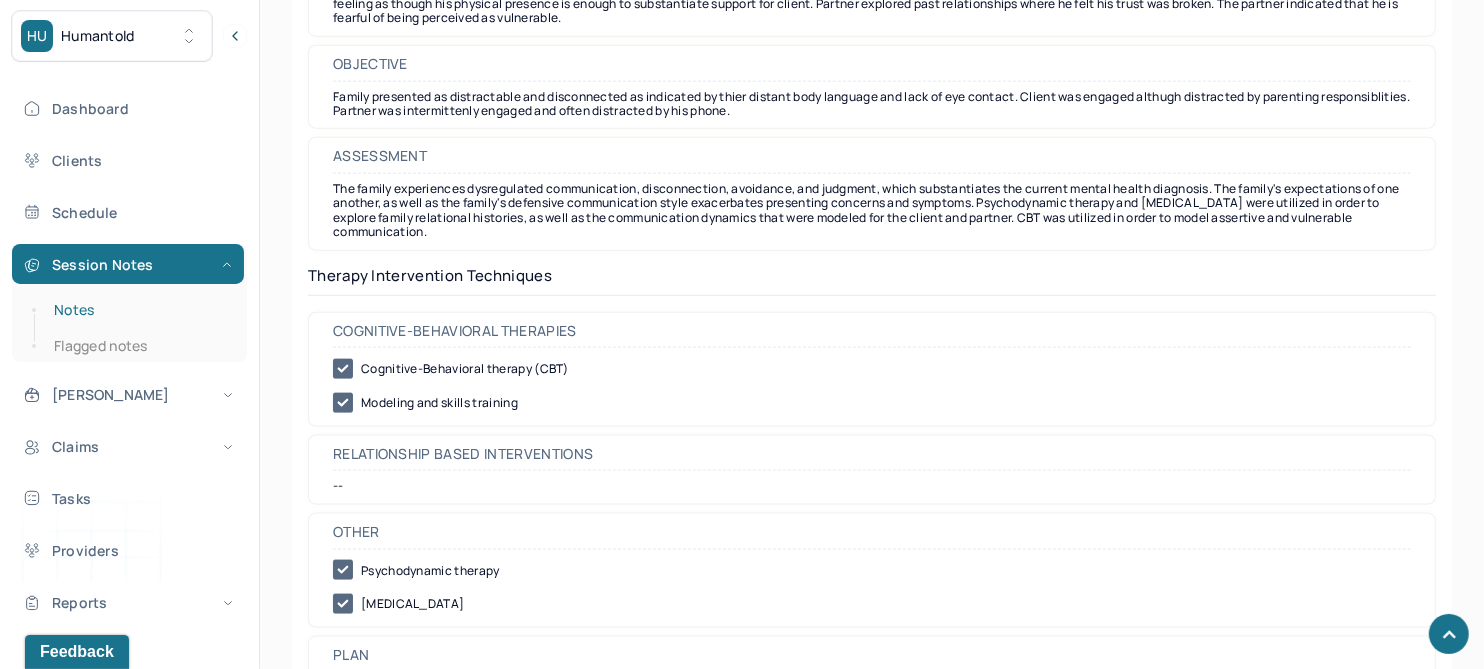 drag, startPoint x: 52, startPoint y: 307, endPoint x: 96, endPoint y: 299, distance: 44.72136 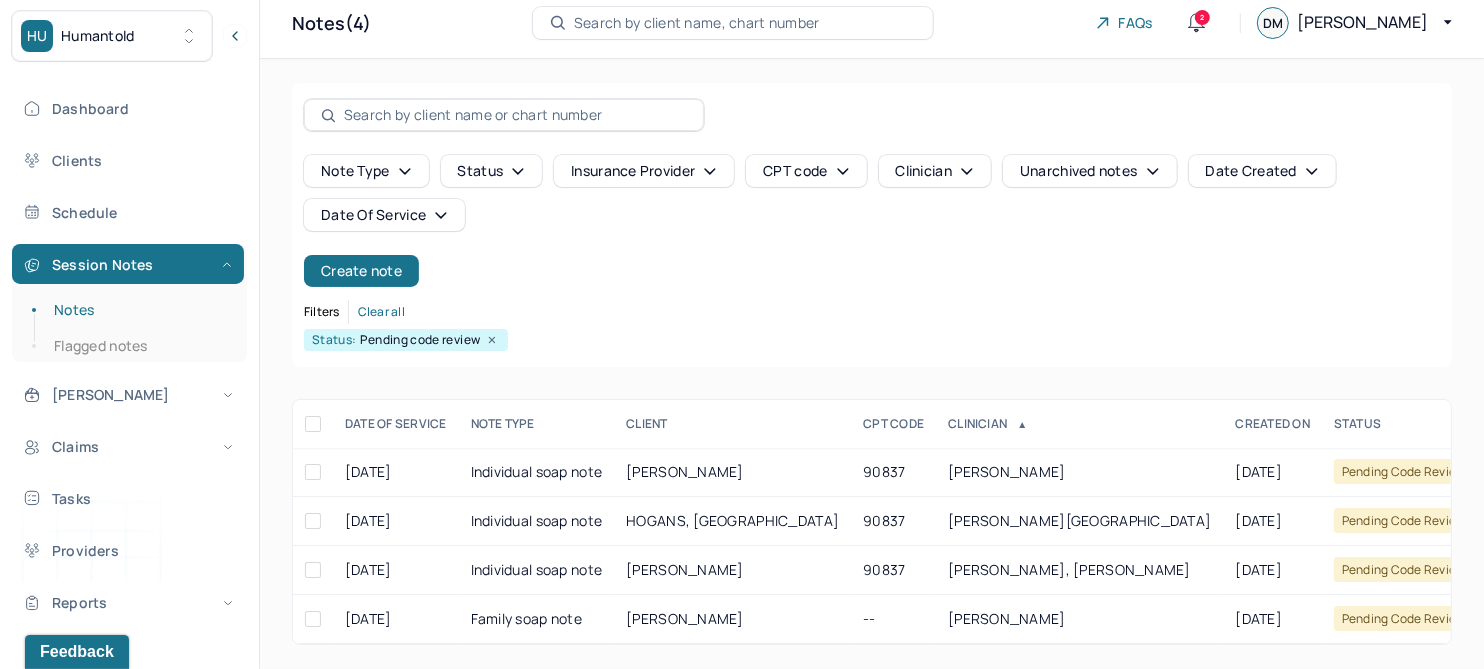 scroll, scrollTop: 0, scrollLeft: 0, axis: both 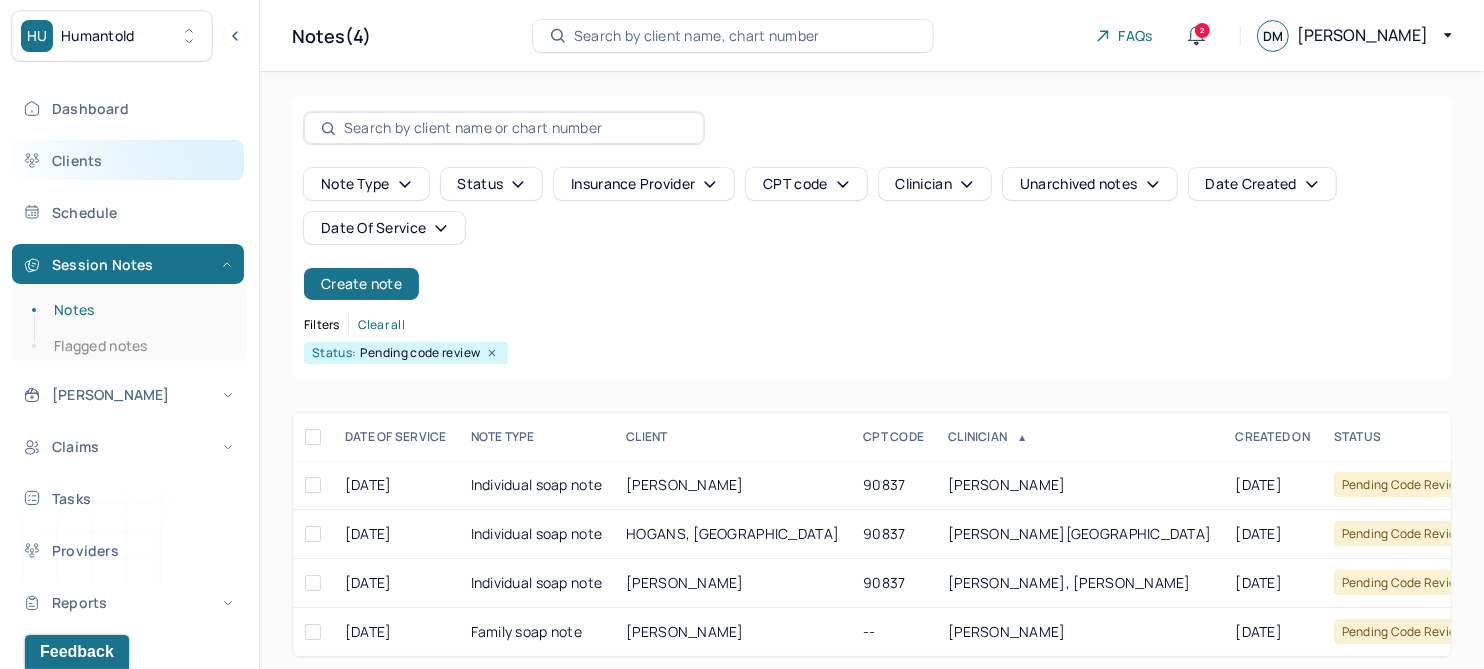 click on "Clients" at bounding box center [128, 160] 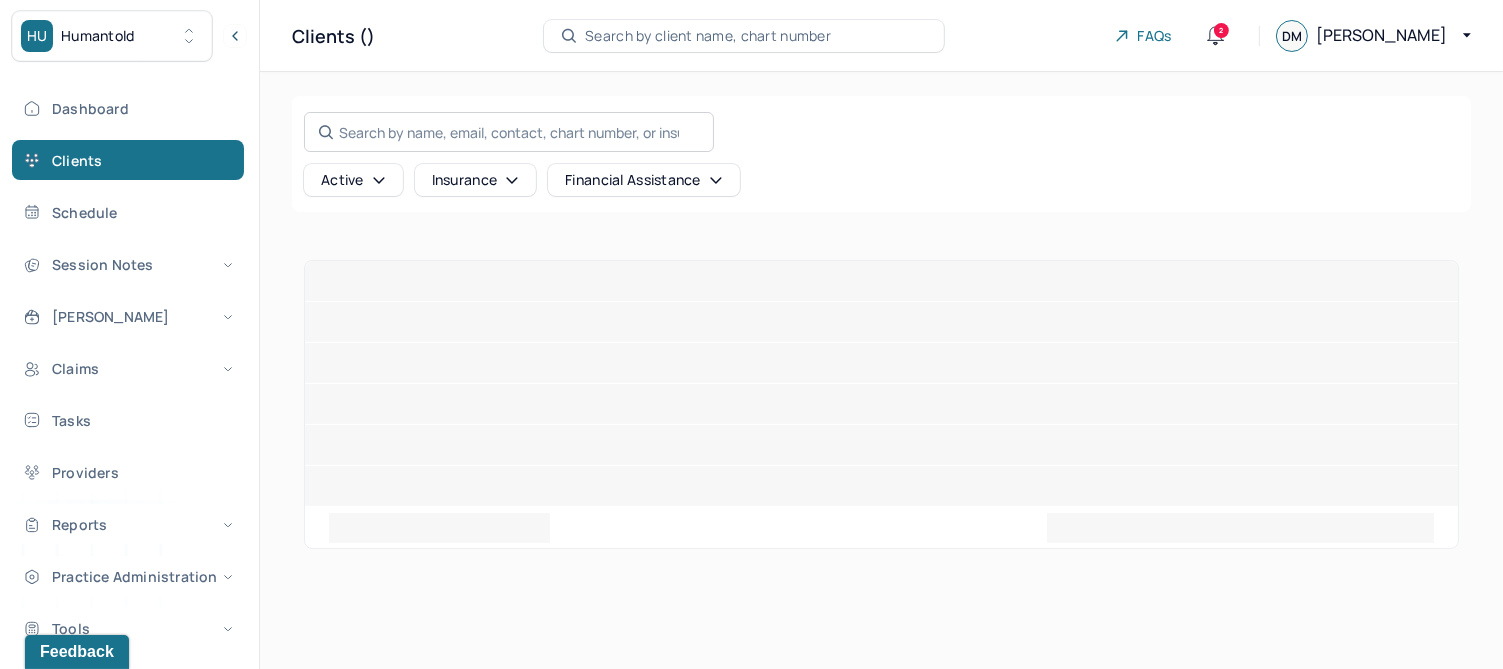 click on "Search by name, email, contact, chart number, or insurance id..." at bounding box center [509, 132] 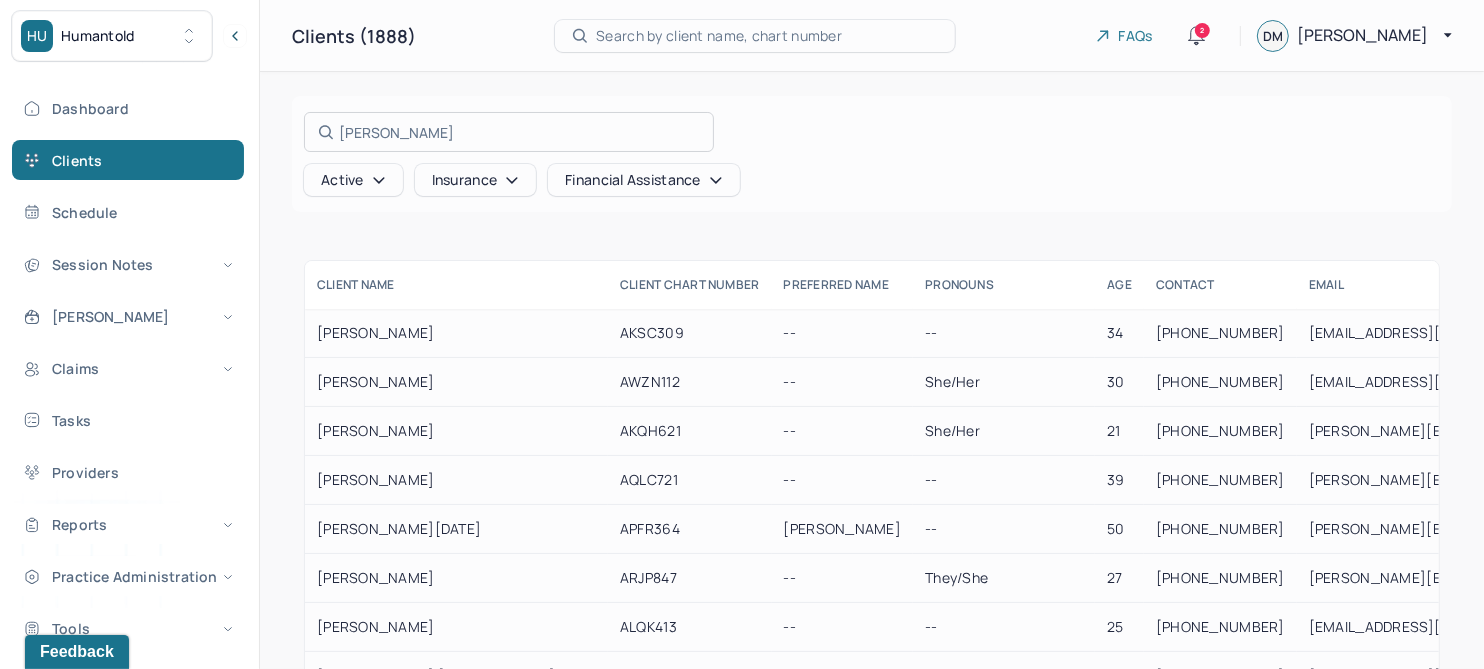 type on "[PERSON_NAME]" 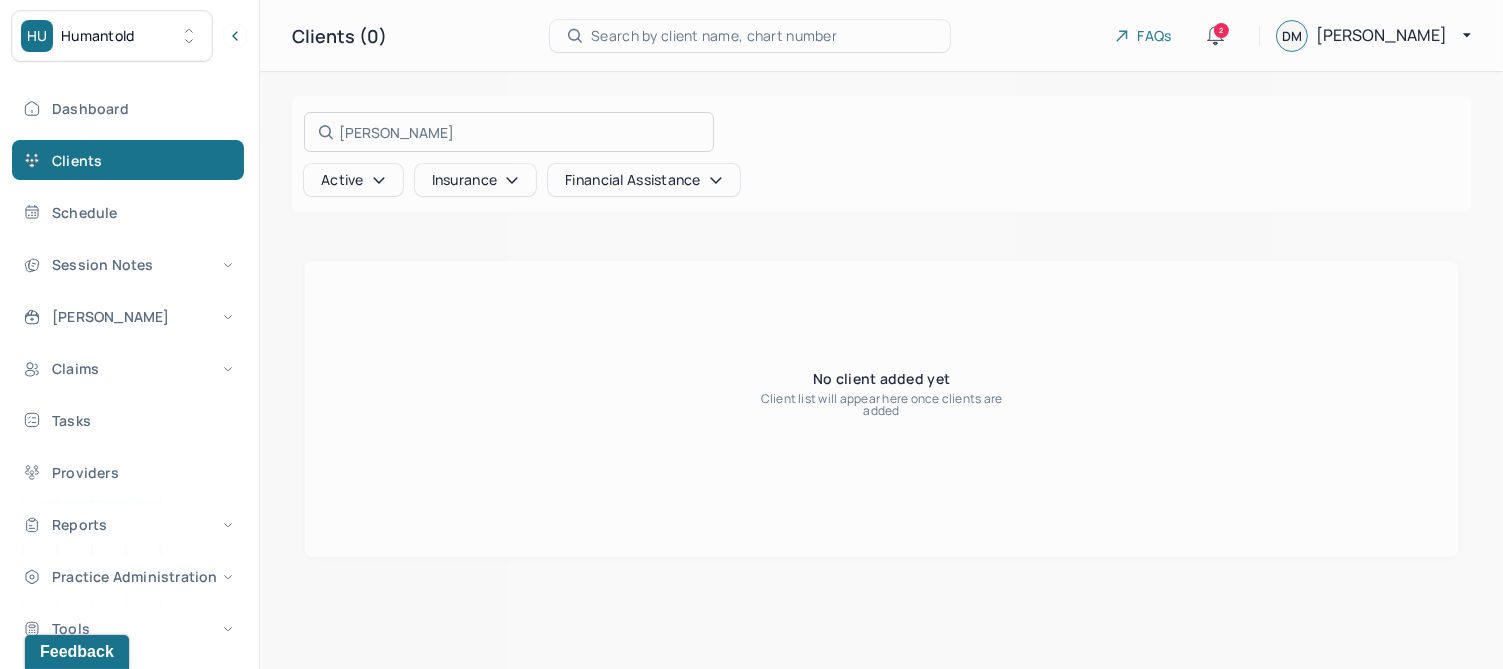 click at bounding box center (751, 334) 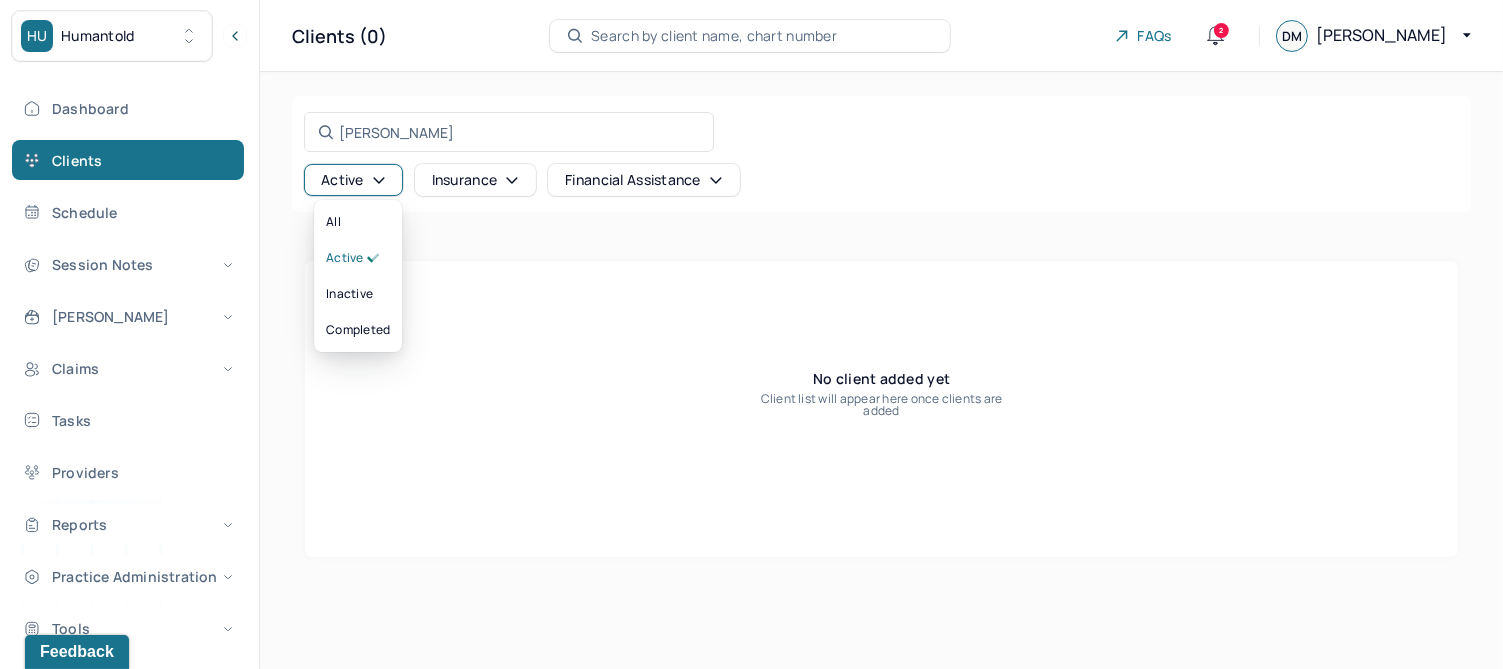 click 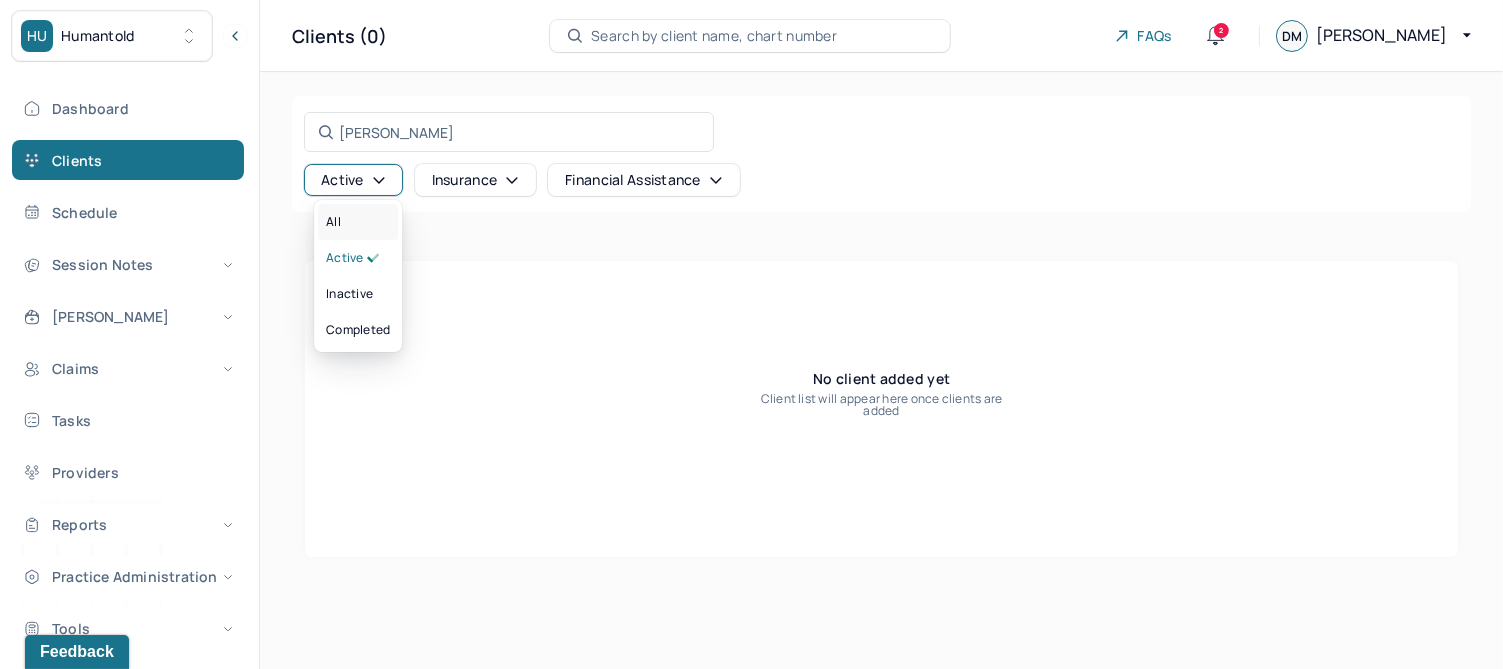 click on "All" at bounding box center [358, 222] 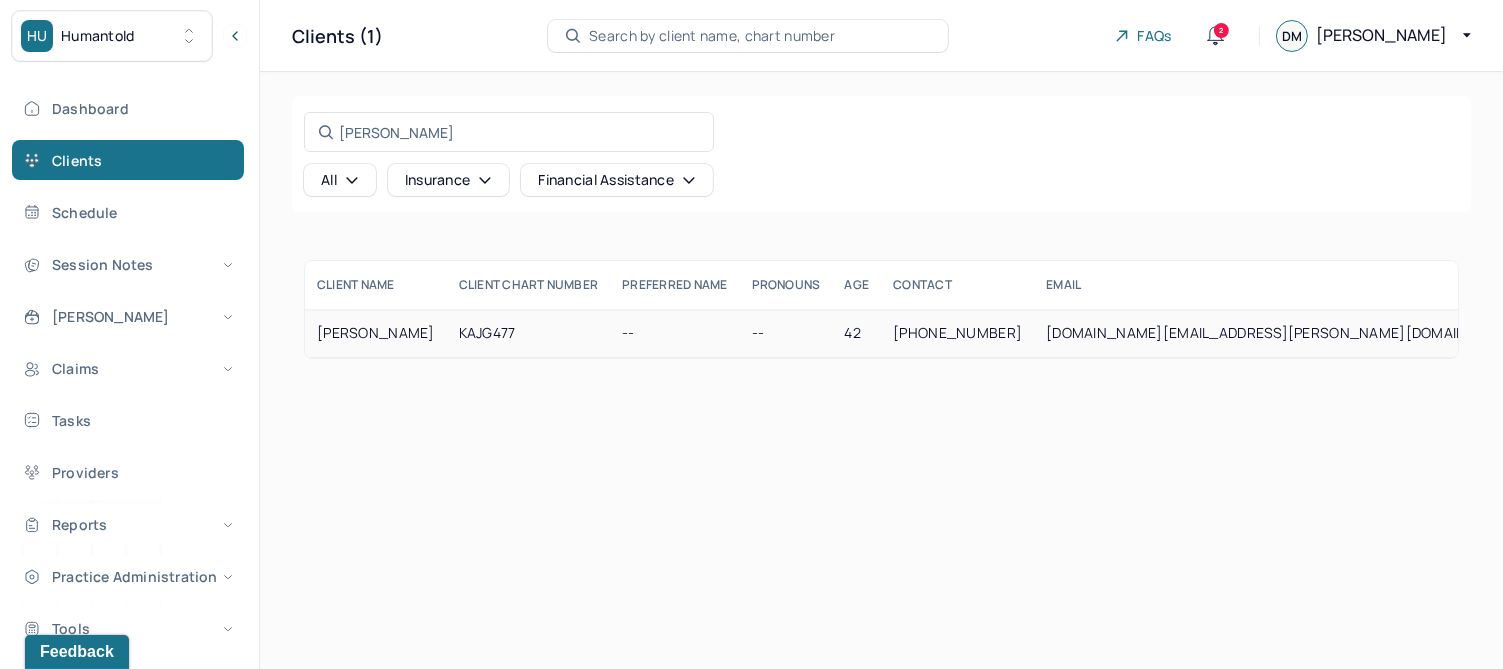 click on "[PERSON_NAME]" at bounding box center (376, 333) 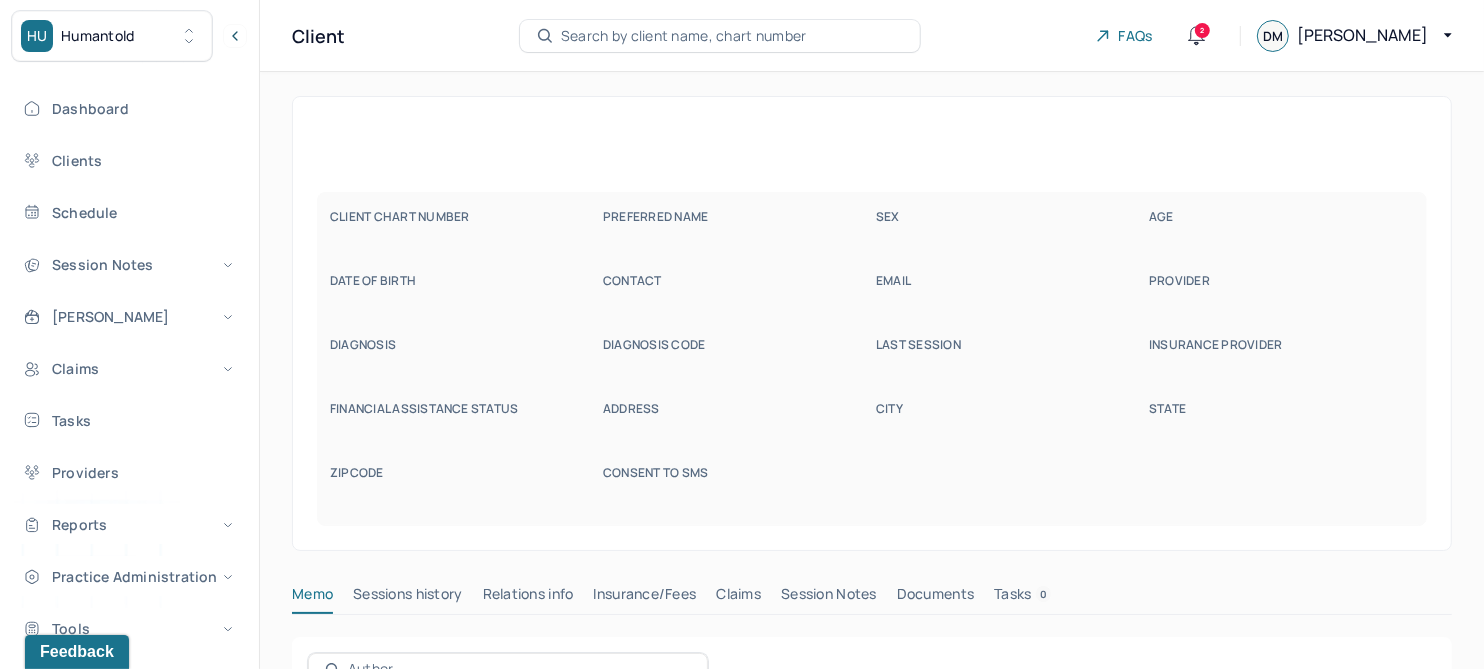 click on "DIAGNOSIS" at bounding box center [462, 345] 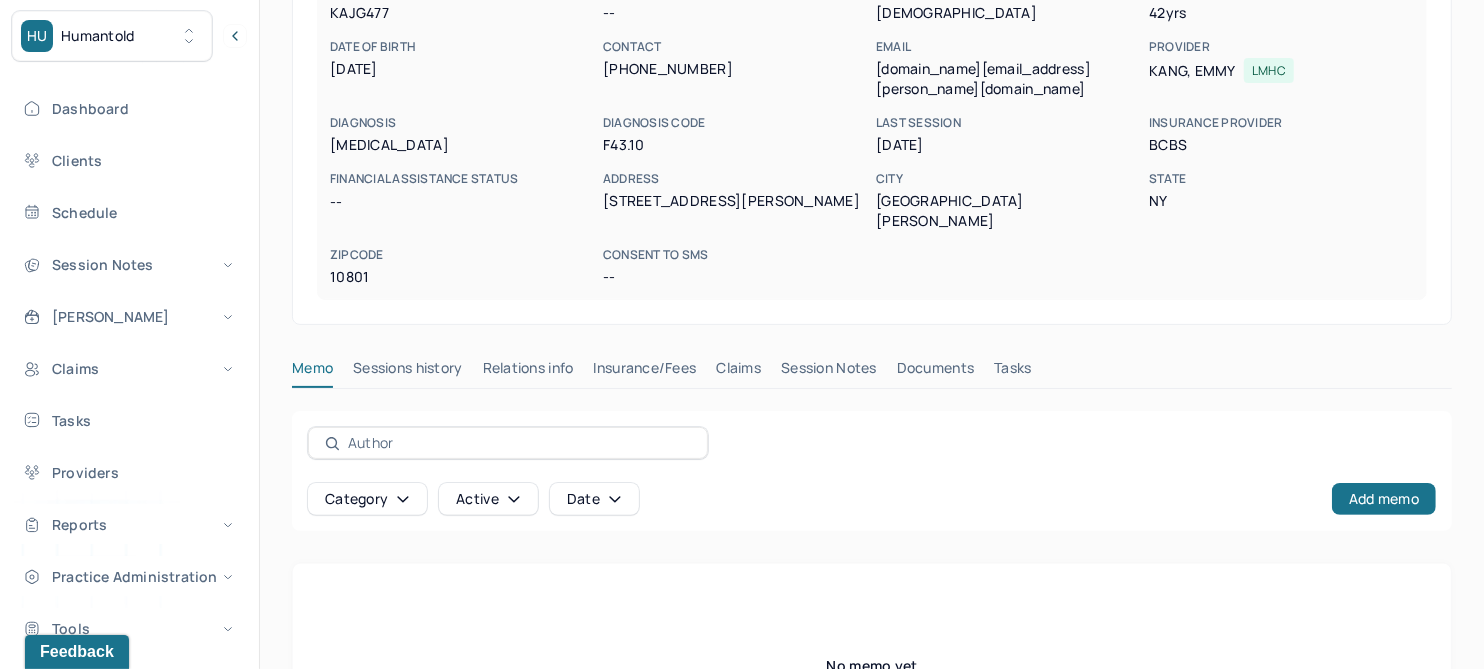 scroll, scrollTop: 250, scrollLeft: 0, axis: vertical 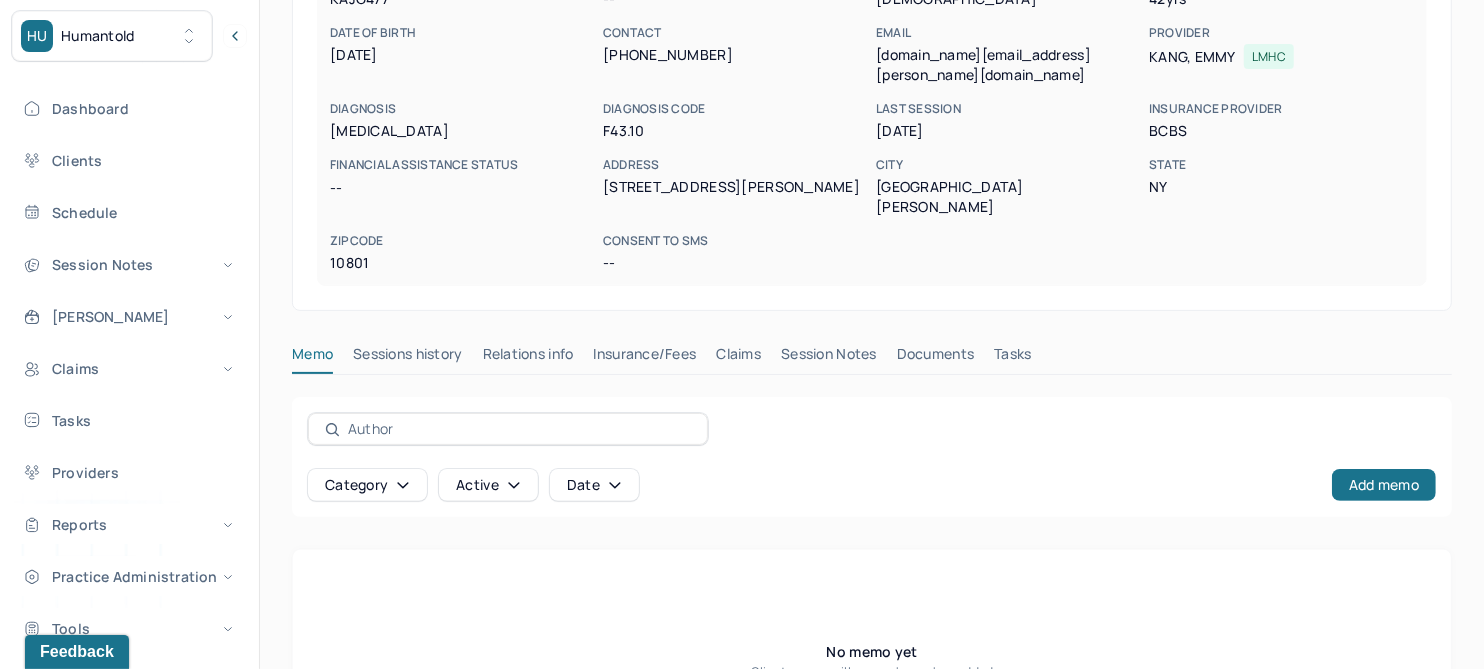 click on "Session Notes" at bounding box center [829, 358] 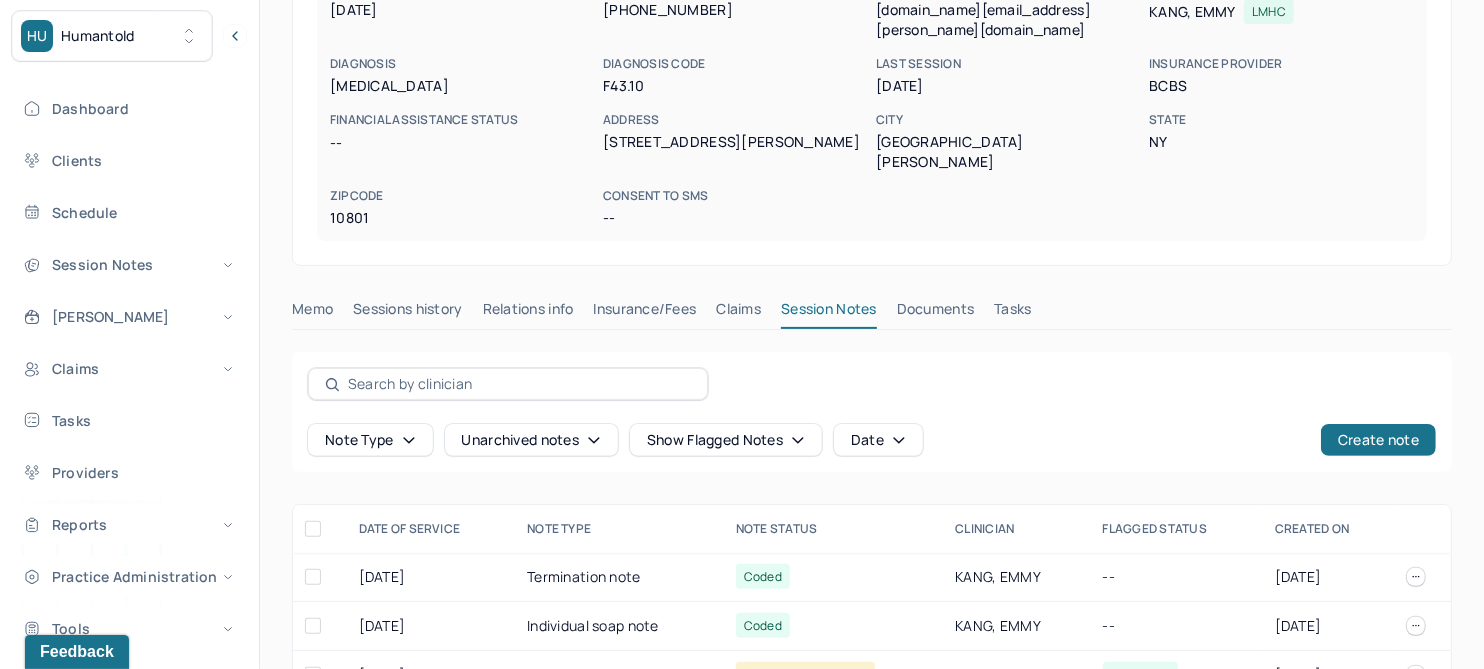 scroll, scrollTop: 315, scrollLeft: 0, axis: vertical 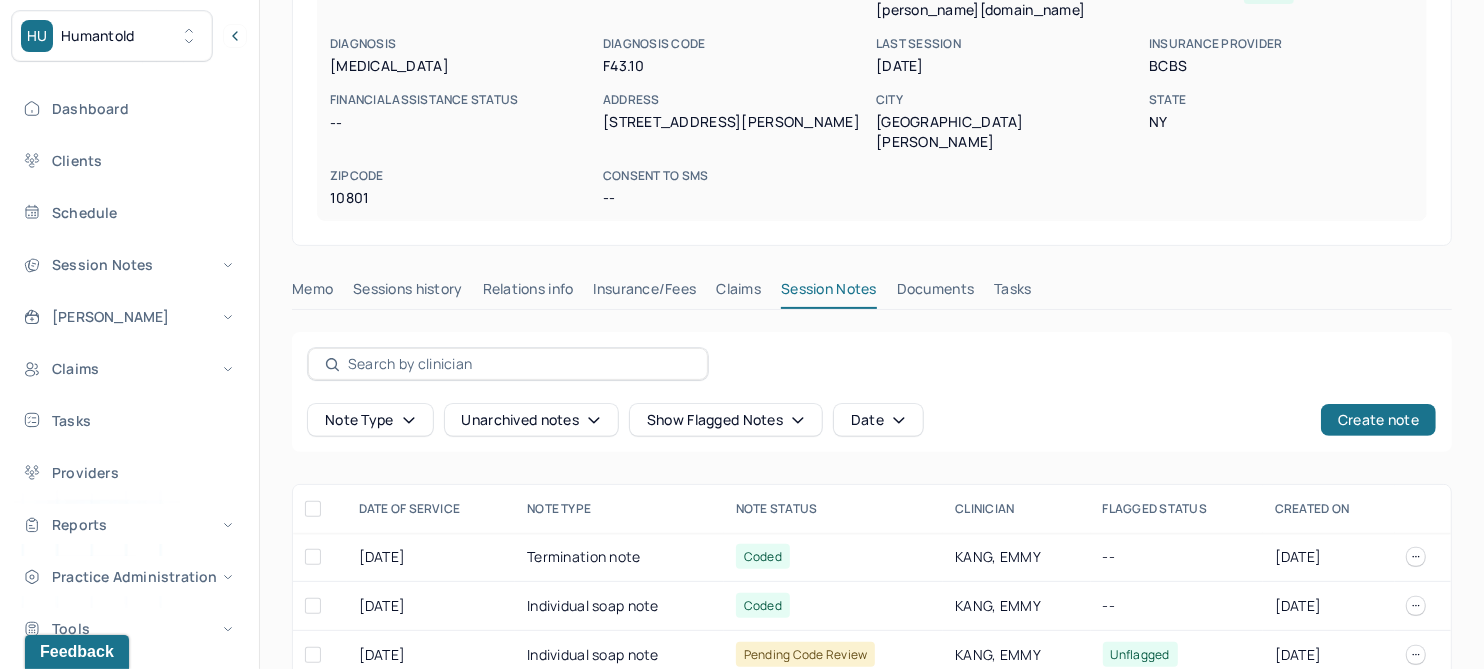 drag, startPoint x: 741, startPoint y: 253, endPoint x: 702, endPoint y: 259, distance: 39.45884 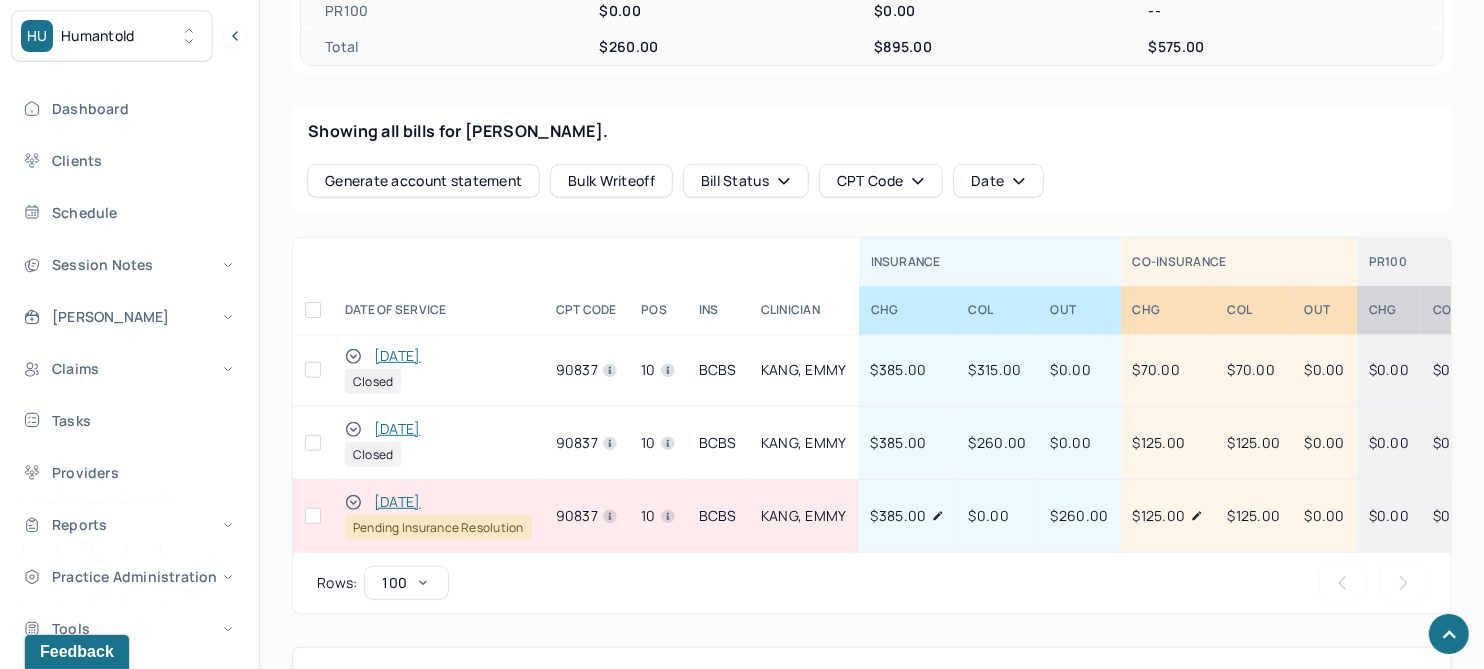 scroll, scrollTop: 856, scrollLeft: 0, axis: vertical 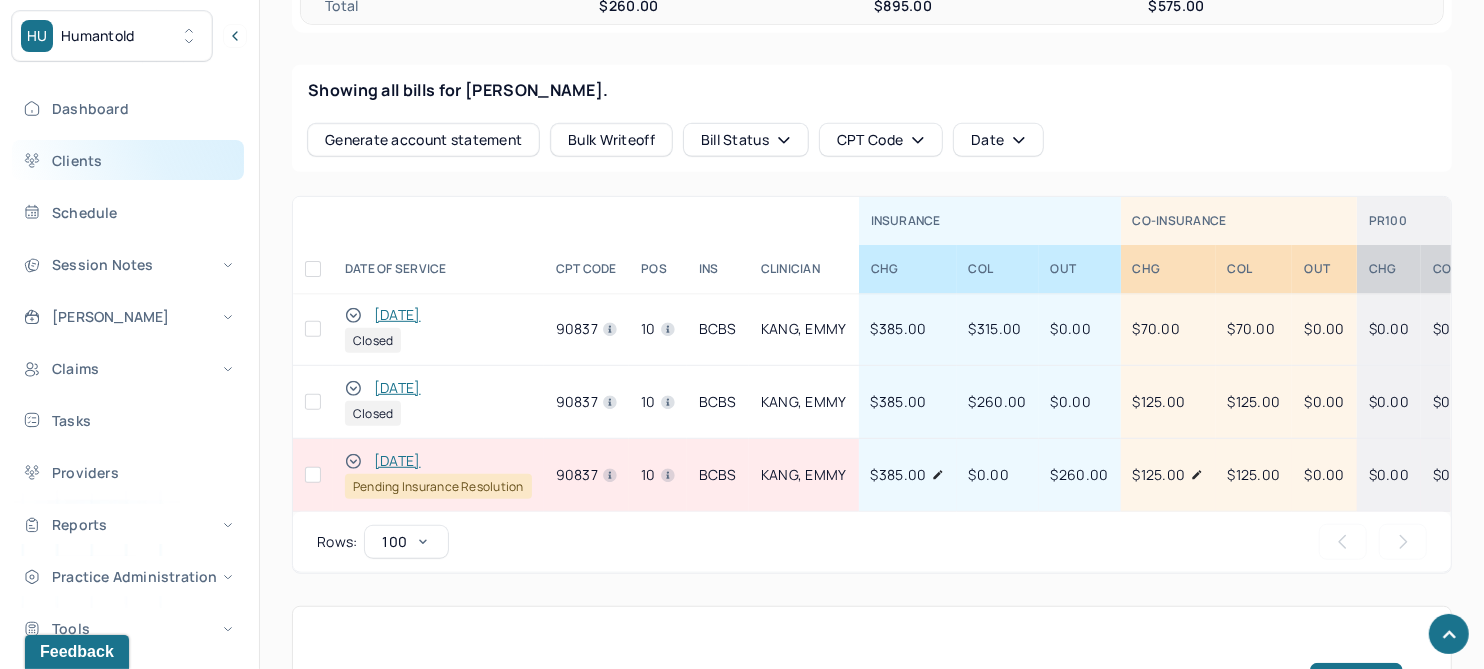 click on "Clients" at bounding box center (128, 160) 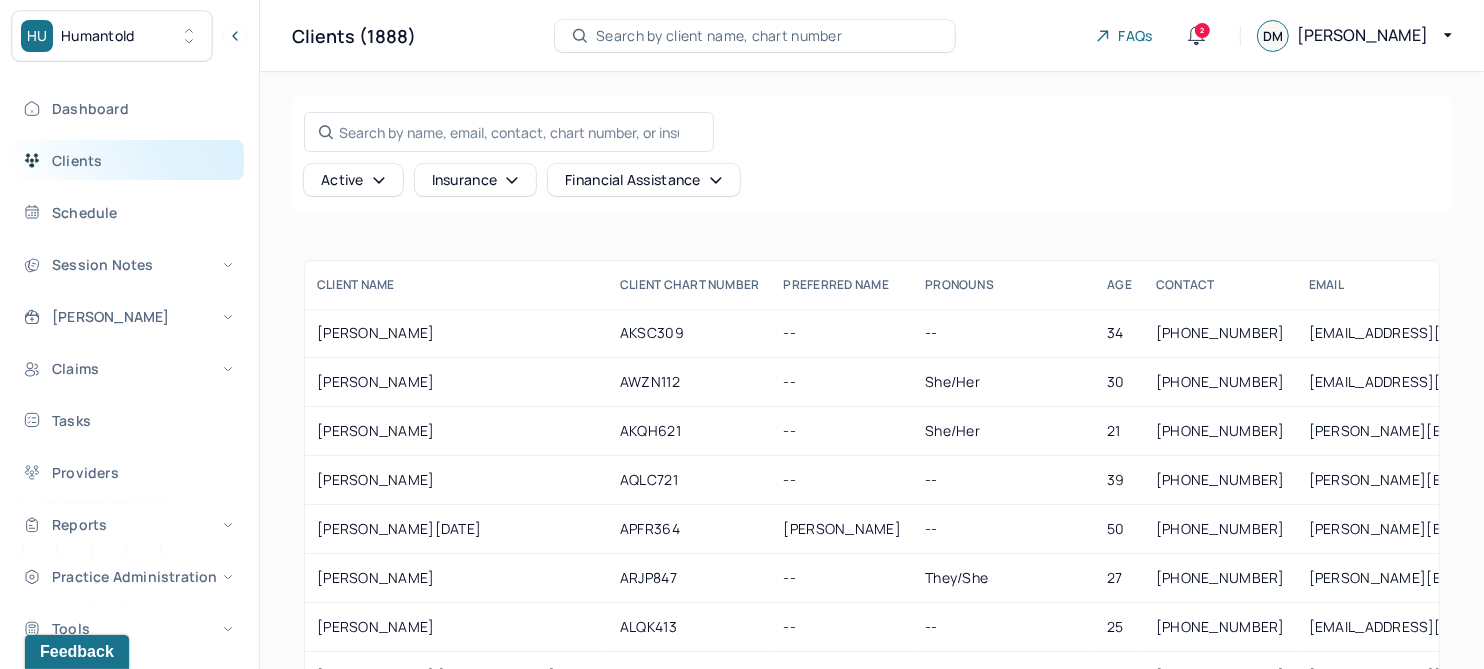click on "Clients" at bounding box center (128, 160) 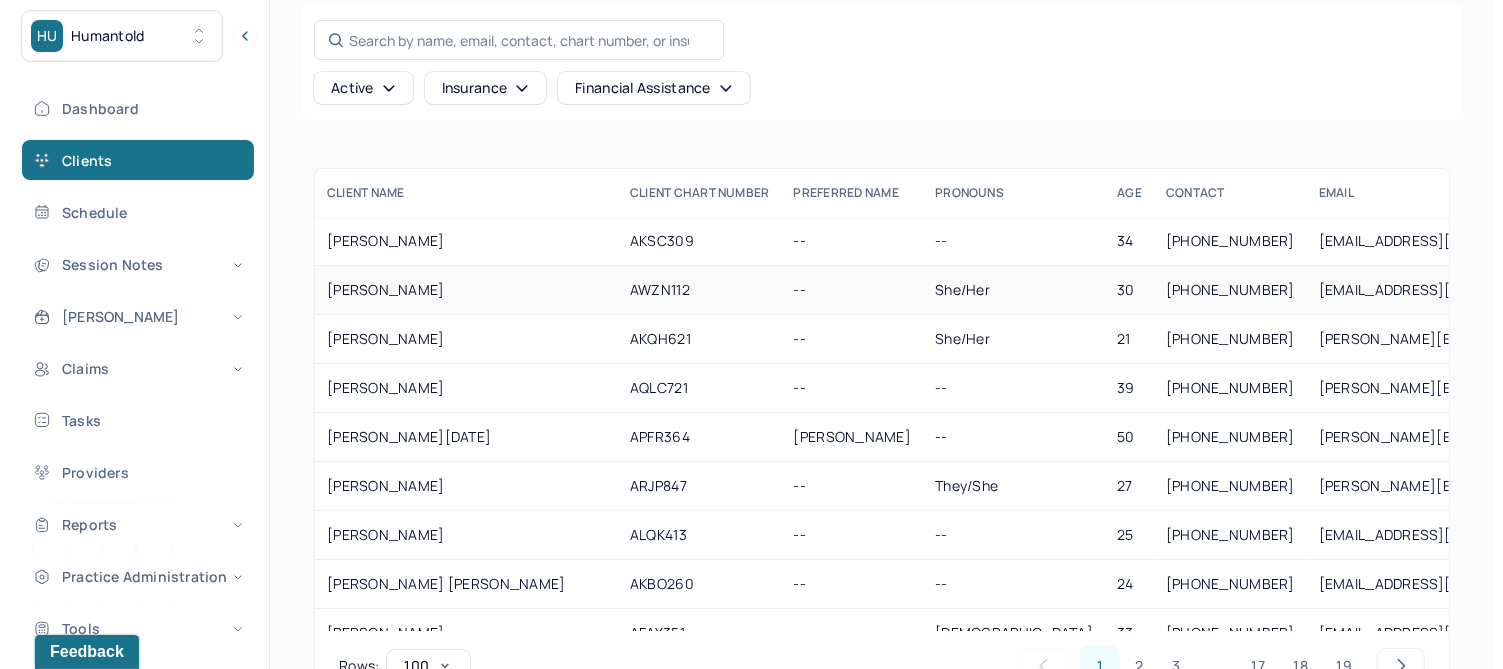 scroll, scrollTop: 0, scrollLeft: 0, axis: both 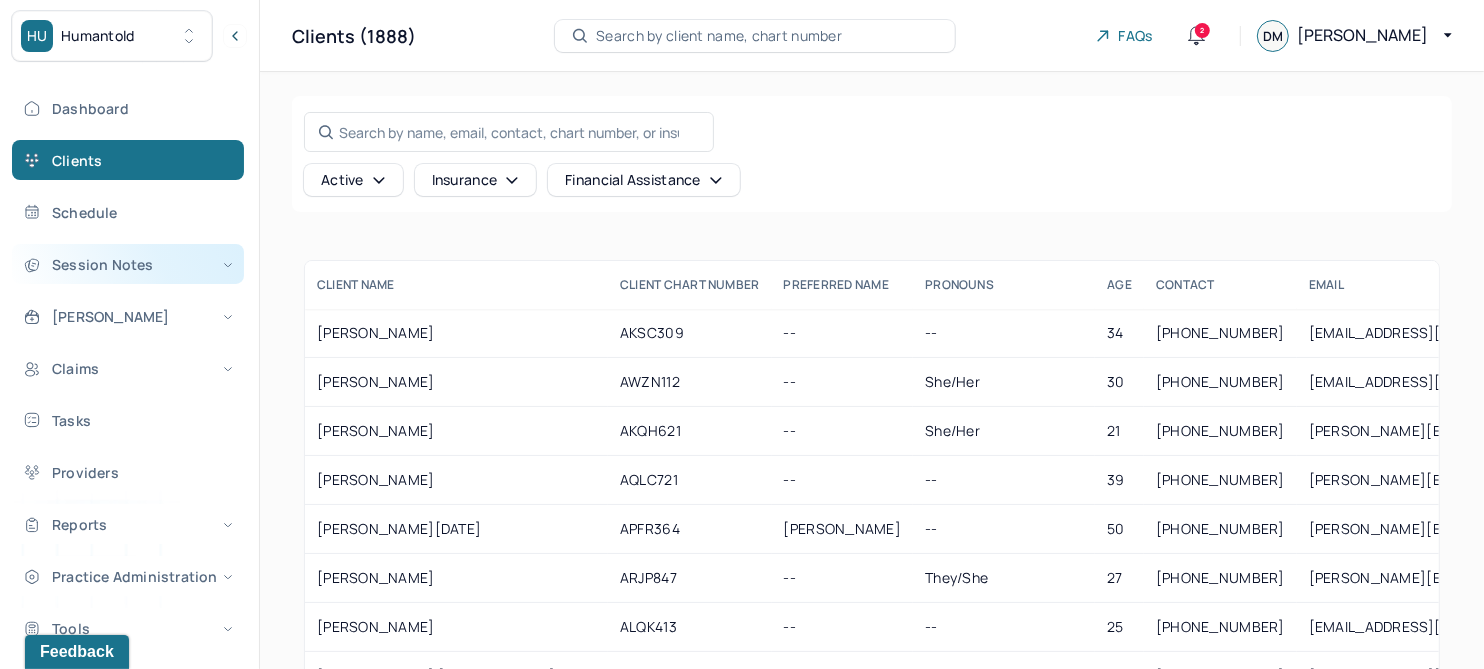 click on "Session Notes" at bounding box center (128, 264) 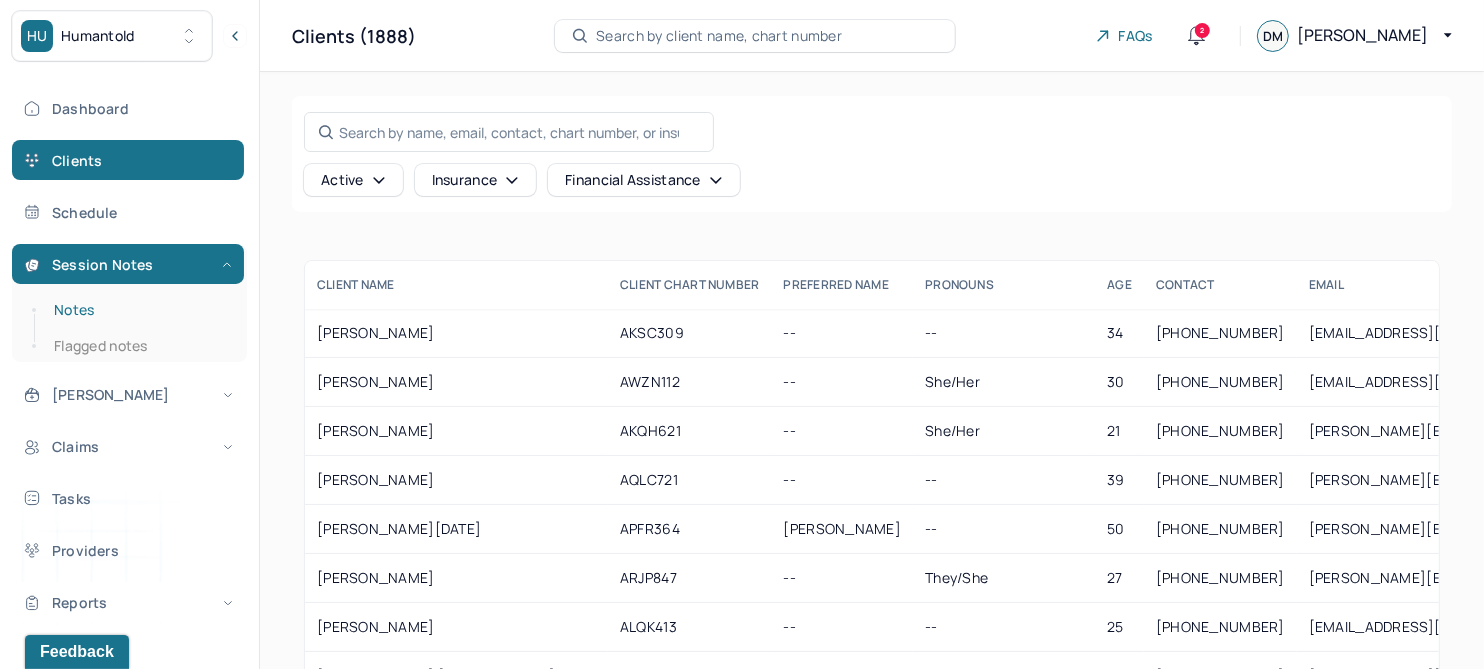 click on "Notes" at bounding box center (139, 310) 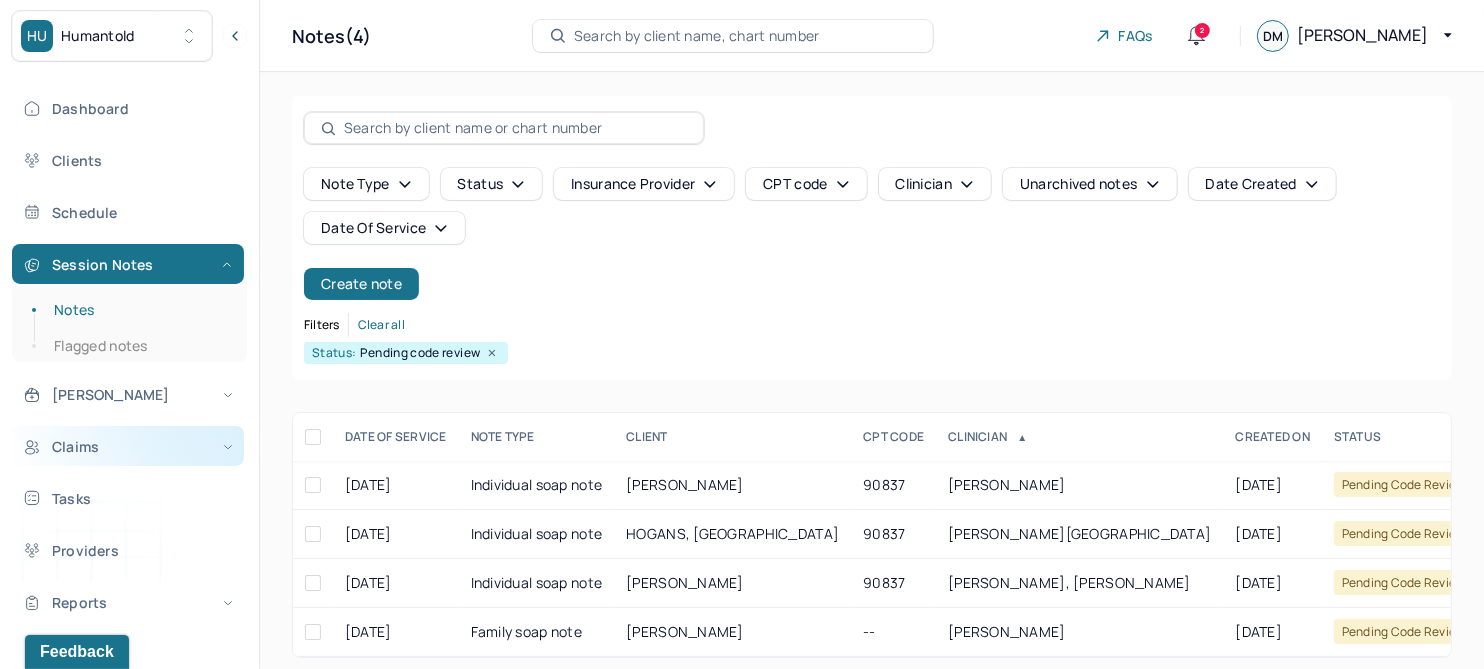 click on "Claims" at bounding box center (128, 446) 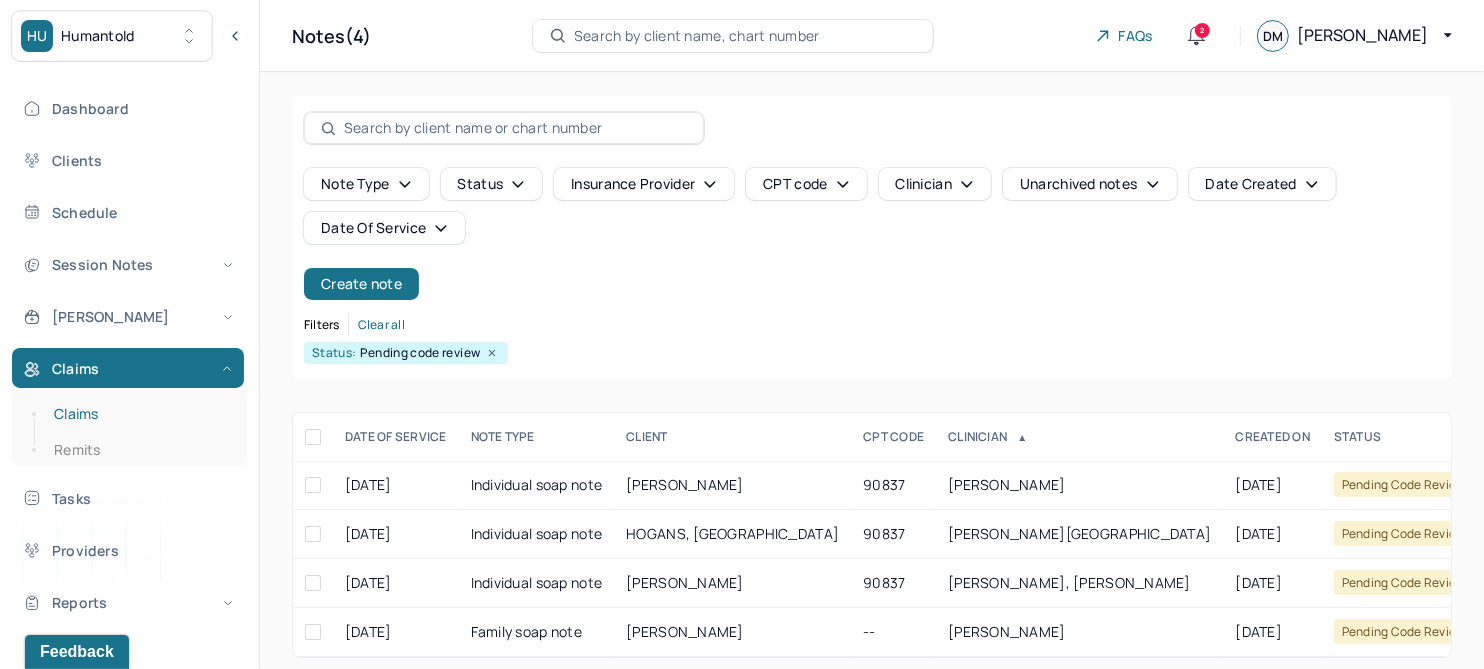 click on "Claims" at bounding box center [139, 414] 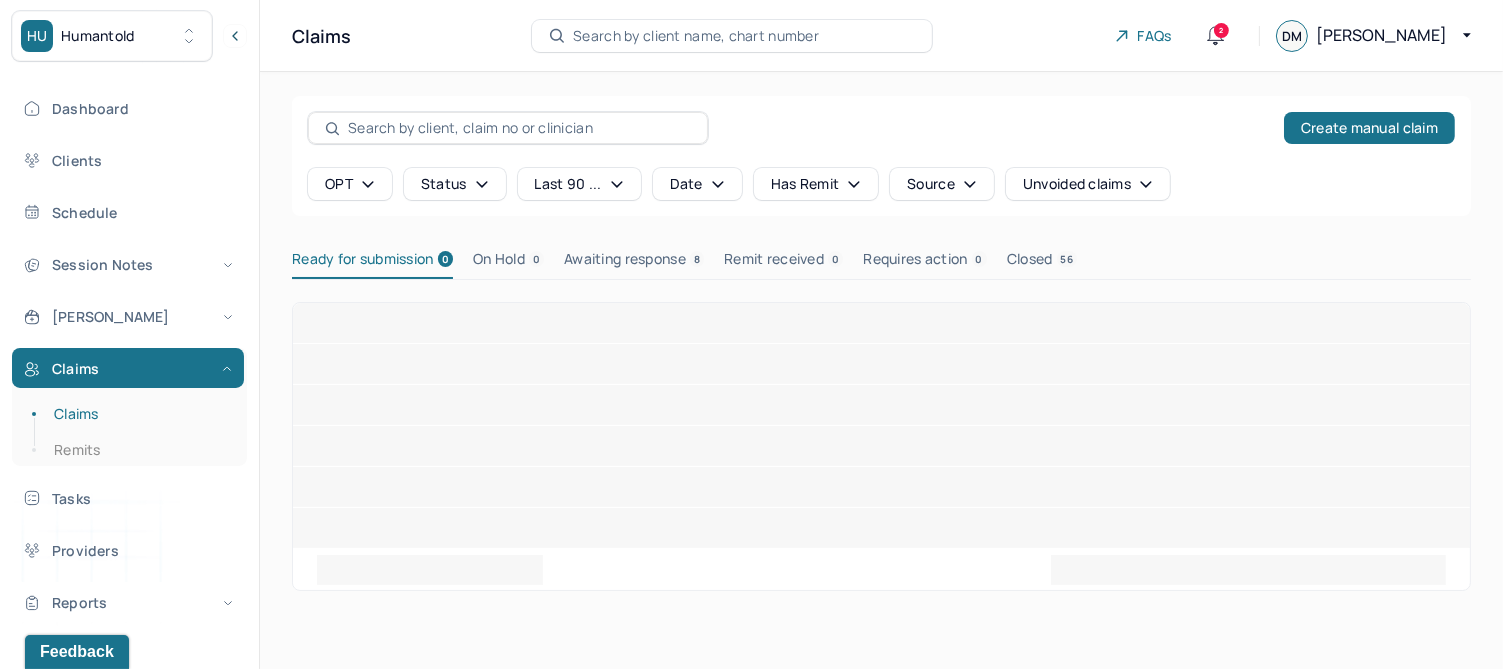 click 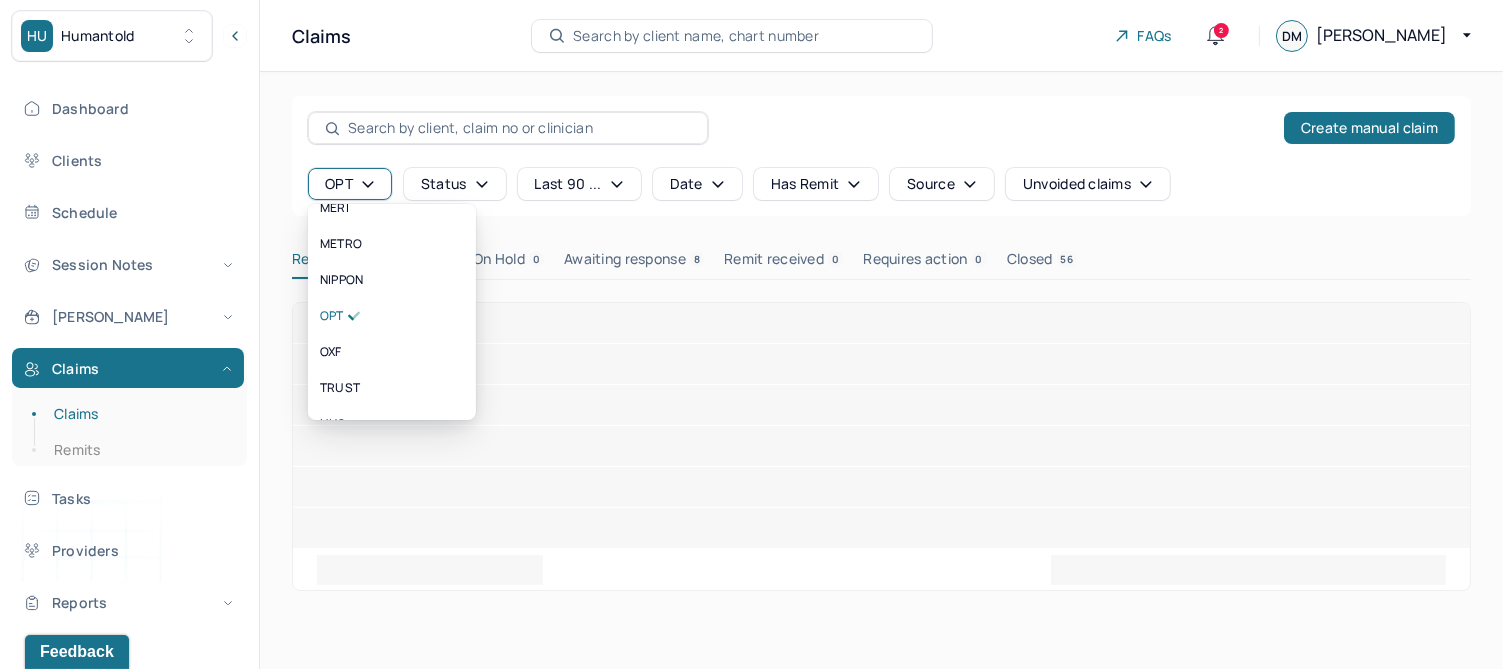 scroll, scrollTop: 374, scrollLeft: 0, axis: vertical 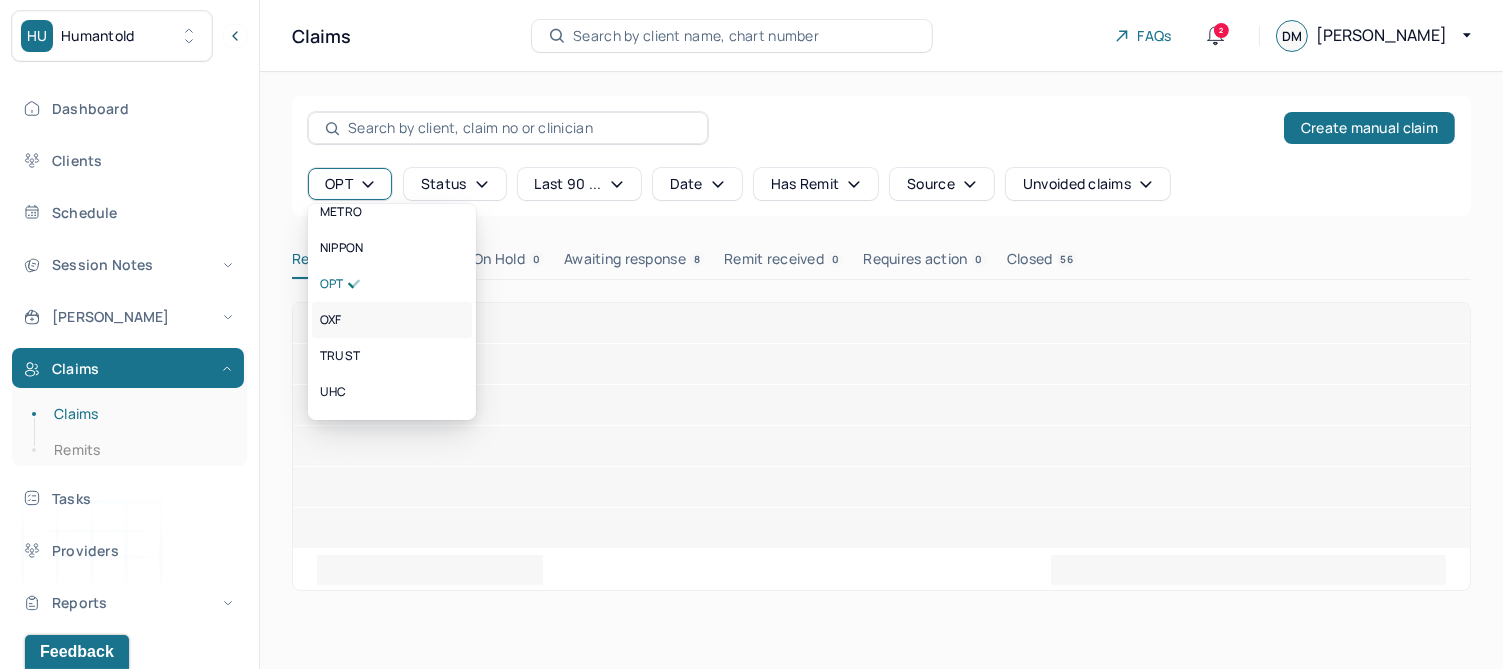 click on "OXF" at bounding box center [331, 320] 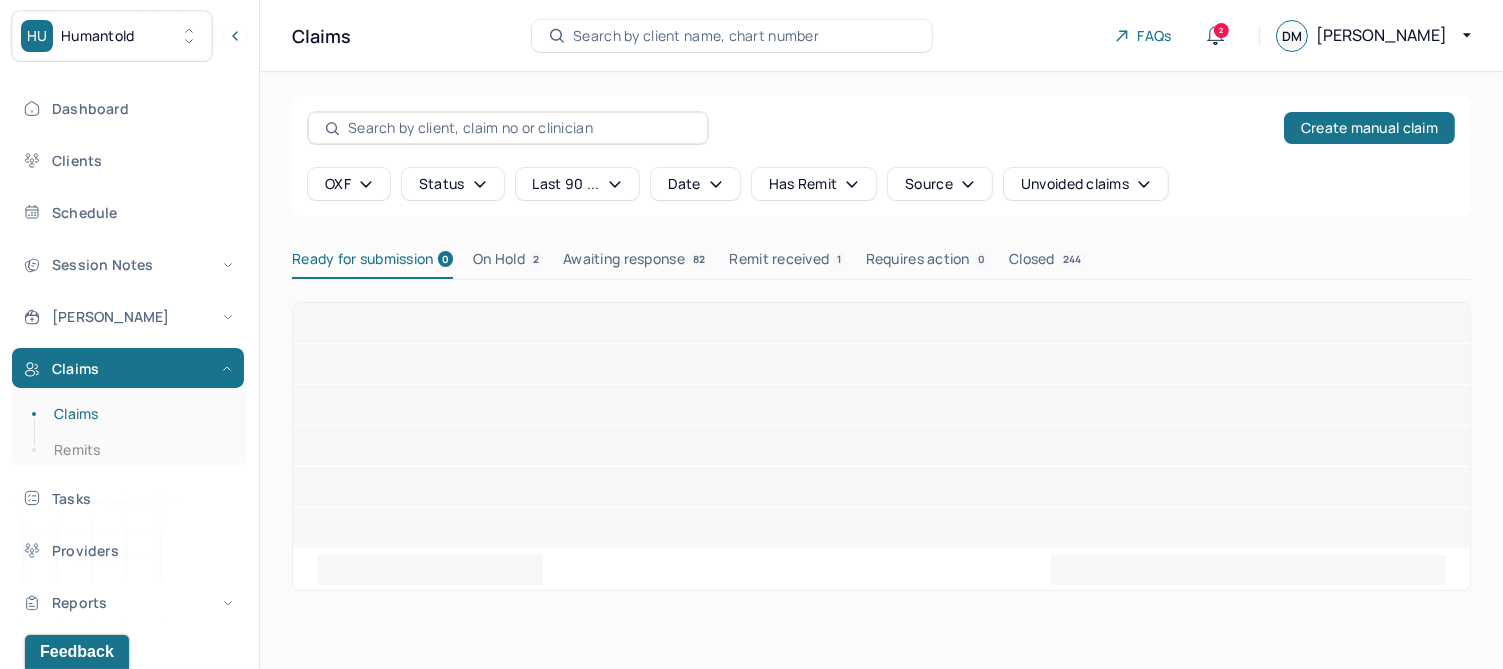click 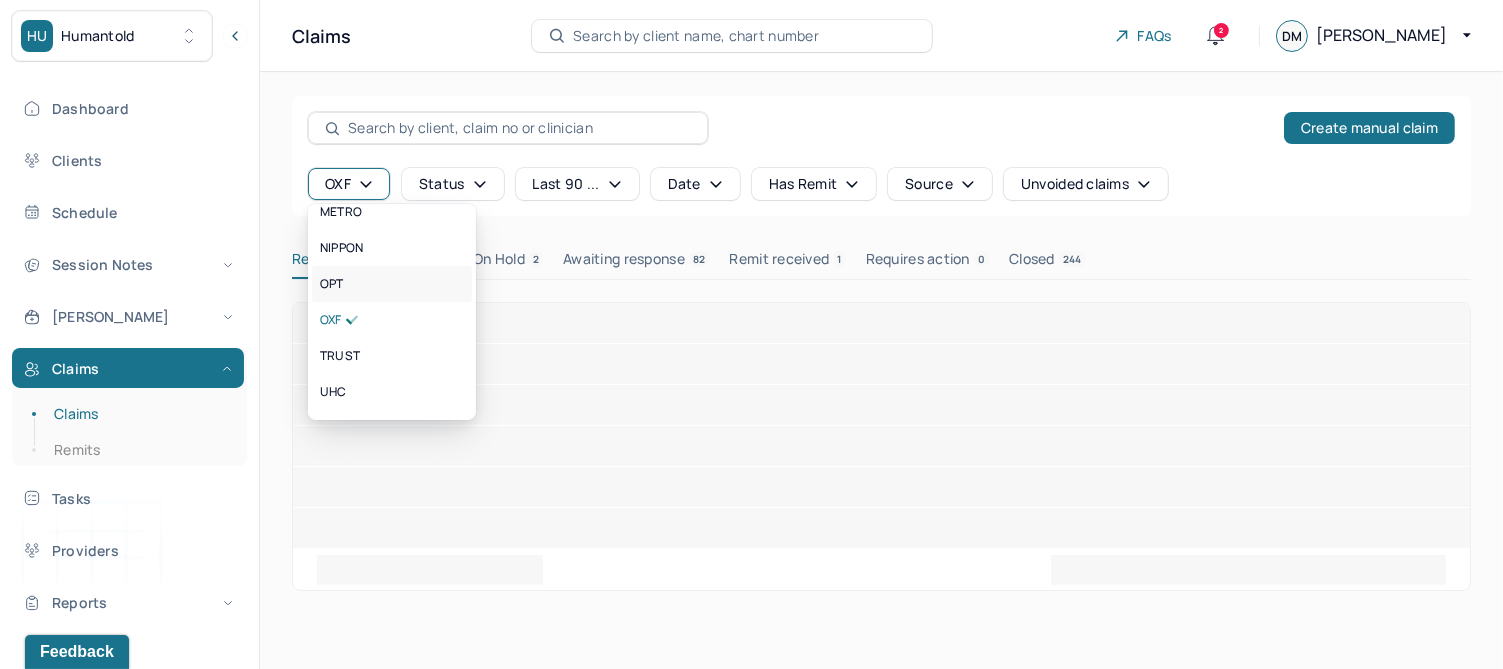 scroll, scrollTop: 500, scrollLeft: 0, axis: vertical 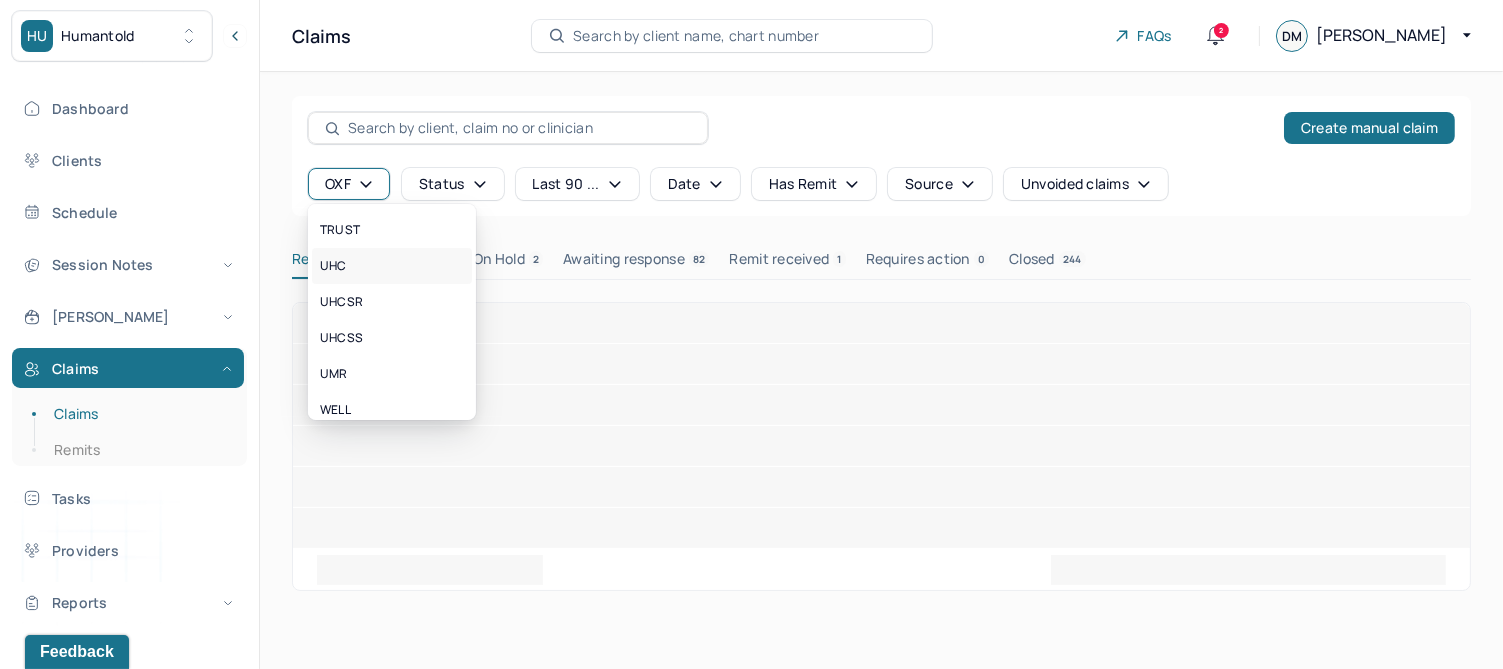 click on "UHC" at bounding box center (333, 266) 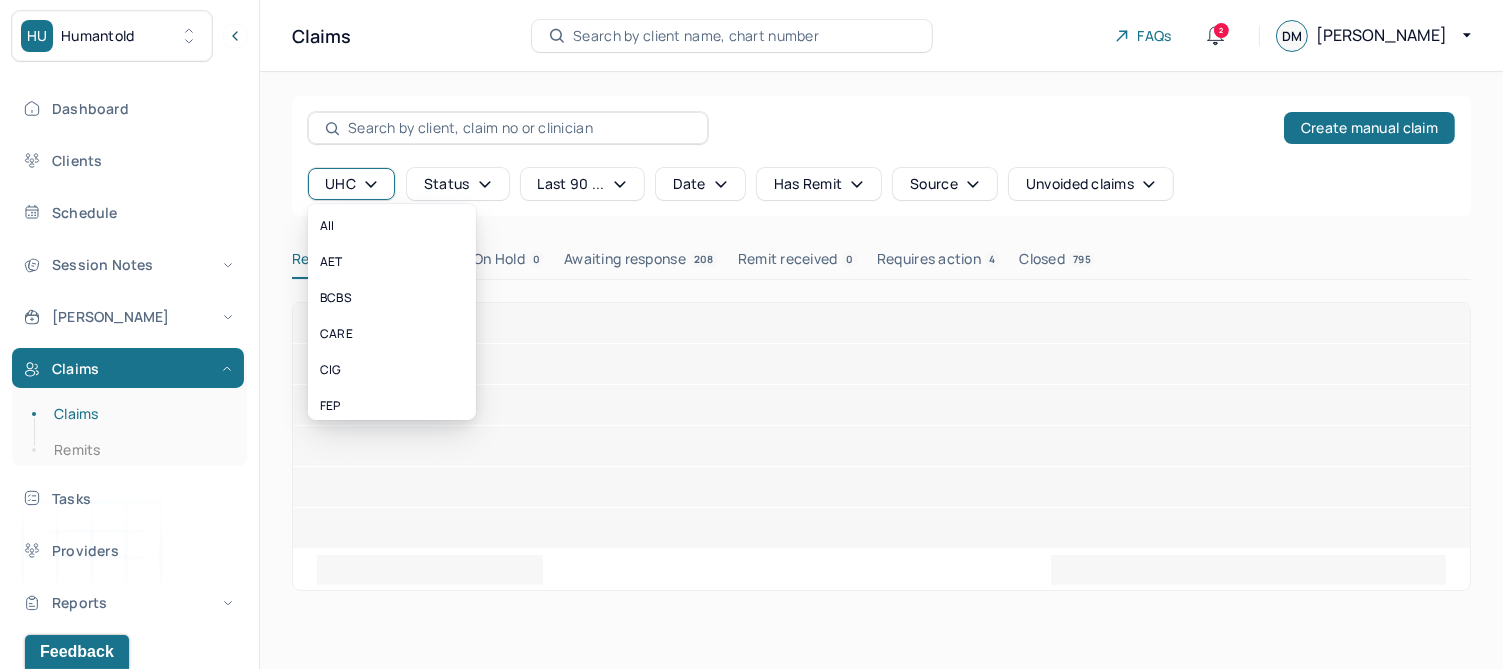 click 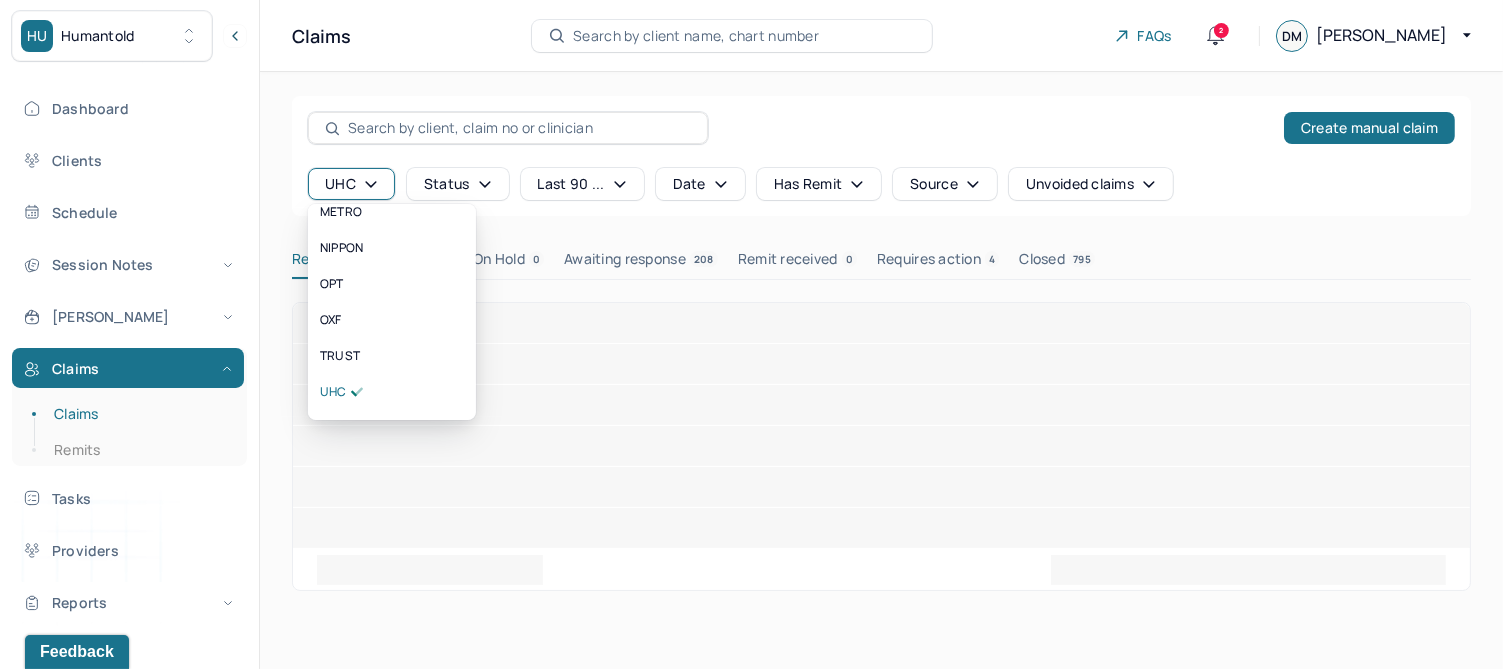scroll, scrollTop: 500, scrollLeft: 0, axis: vertical 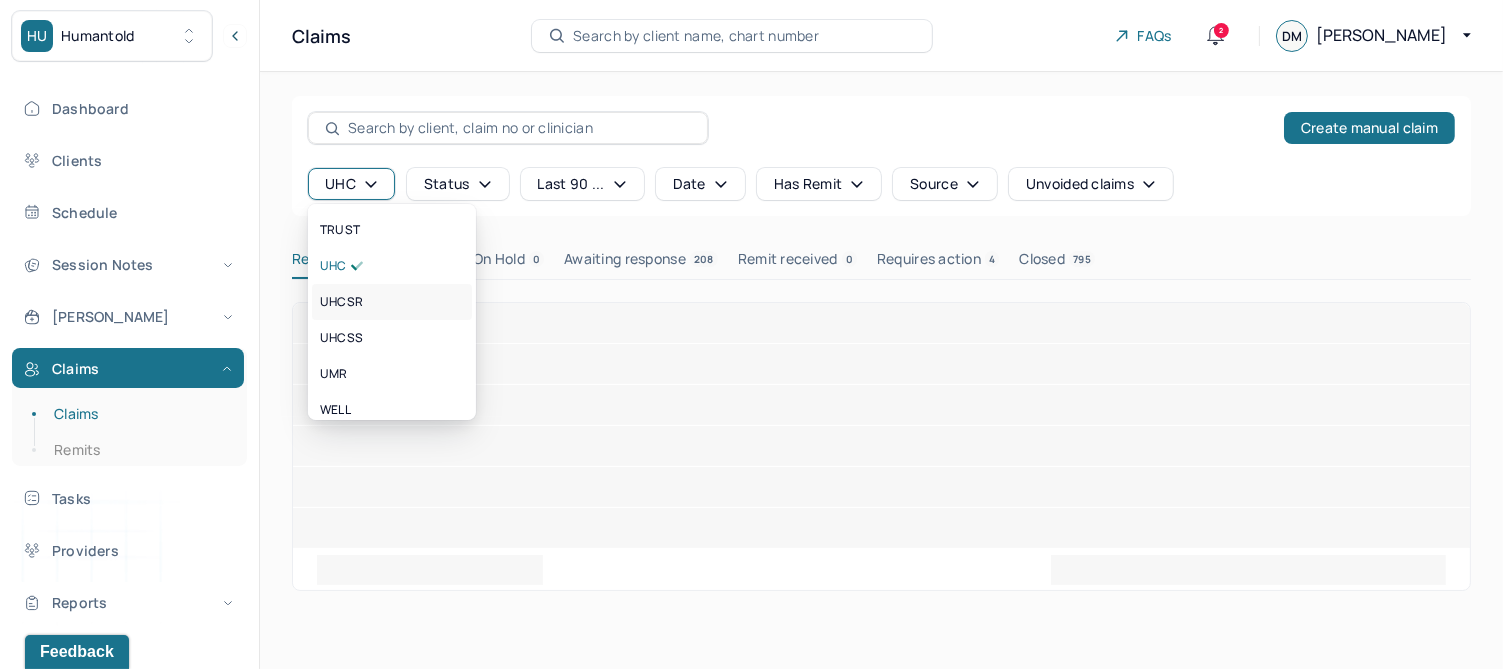 click on "UHCSR" at bounding box center (341, 302) 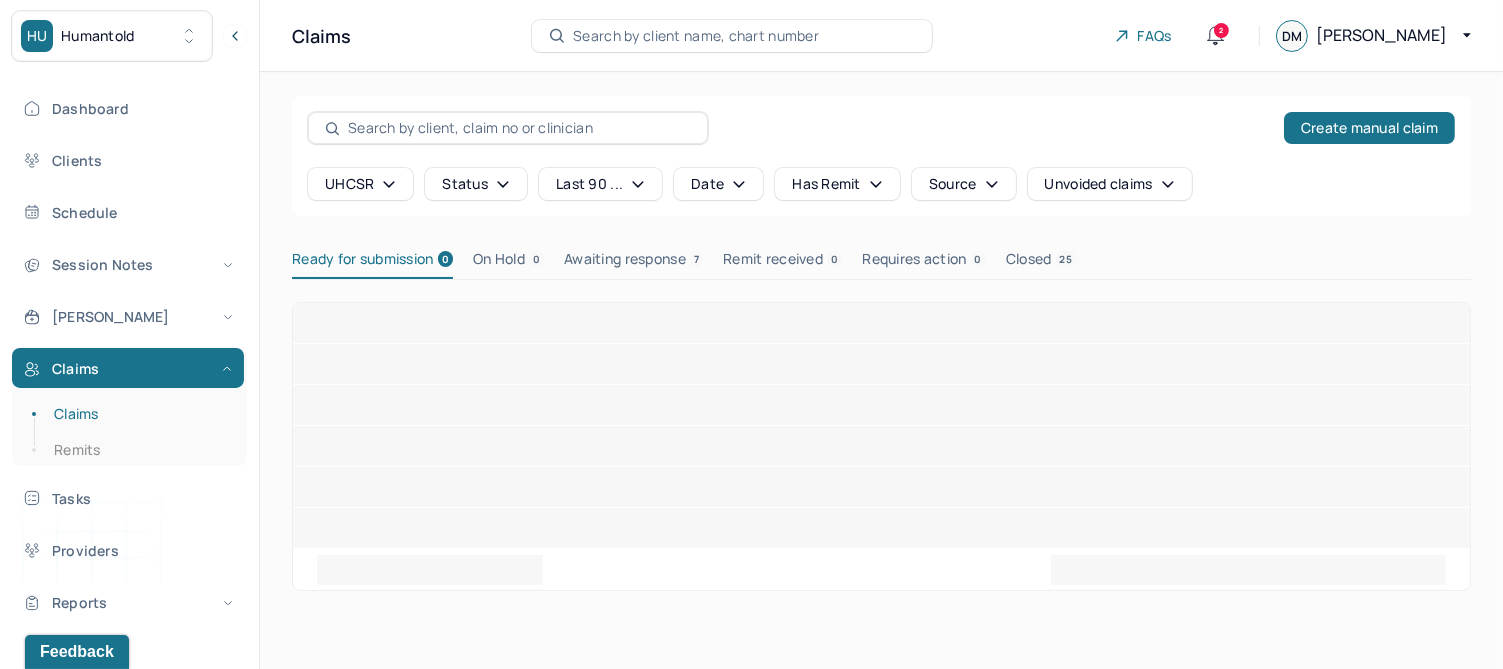 click 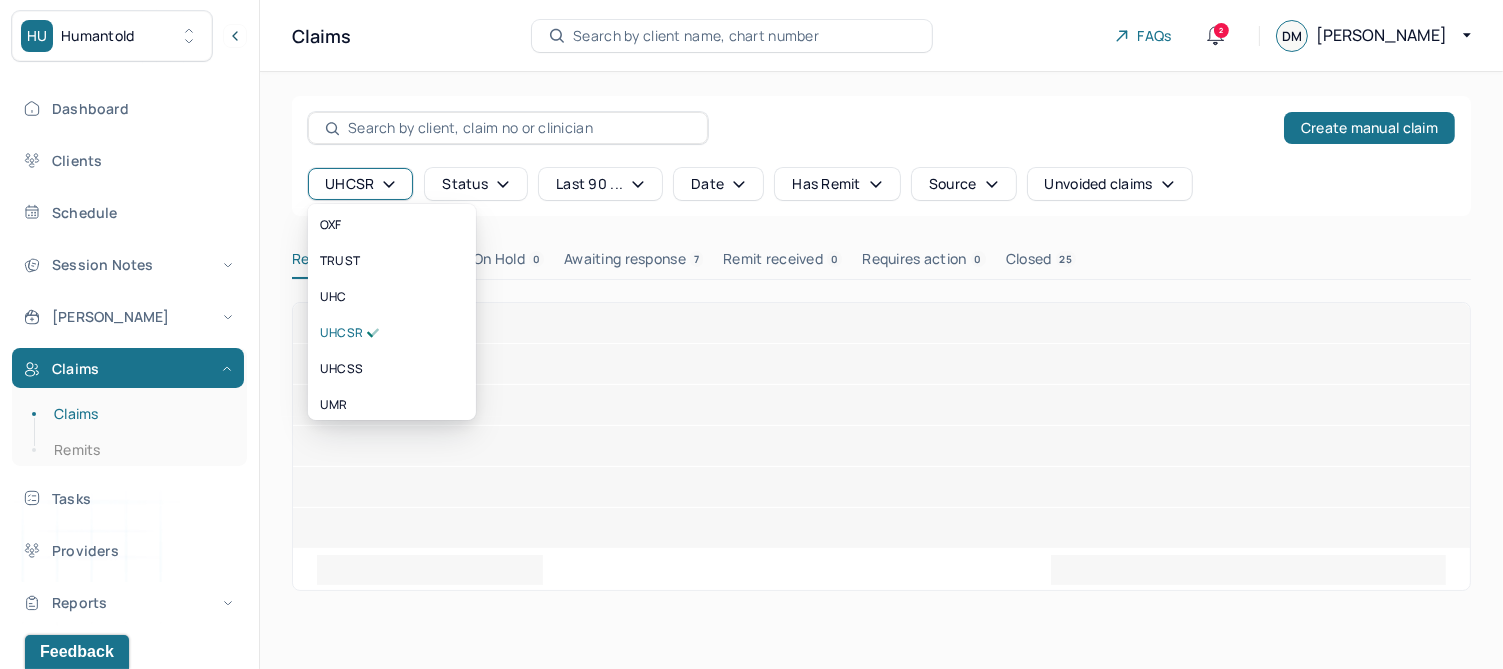 scroll, scrollTop: 500, scrollLeft: 0, axis: vertical 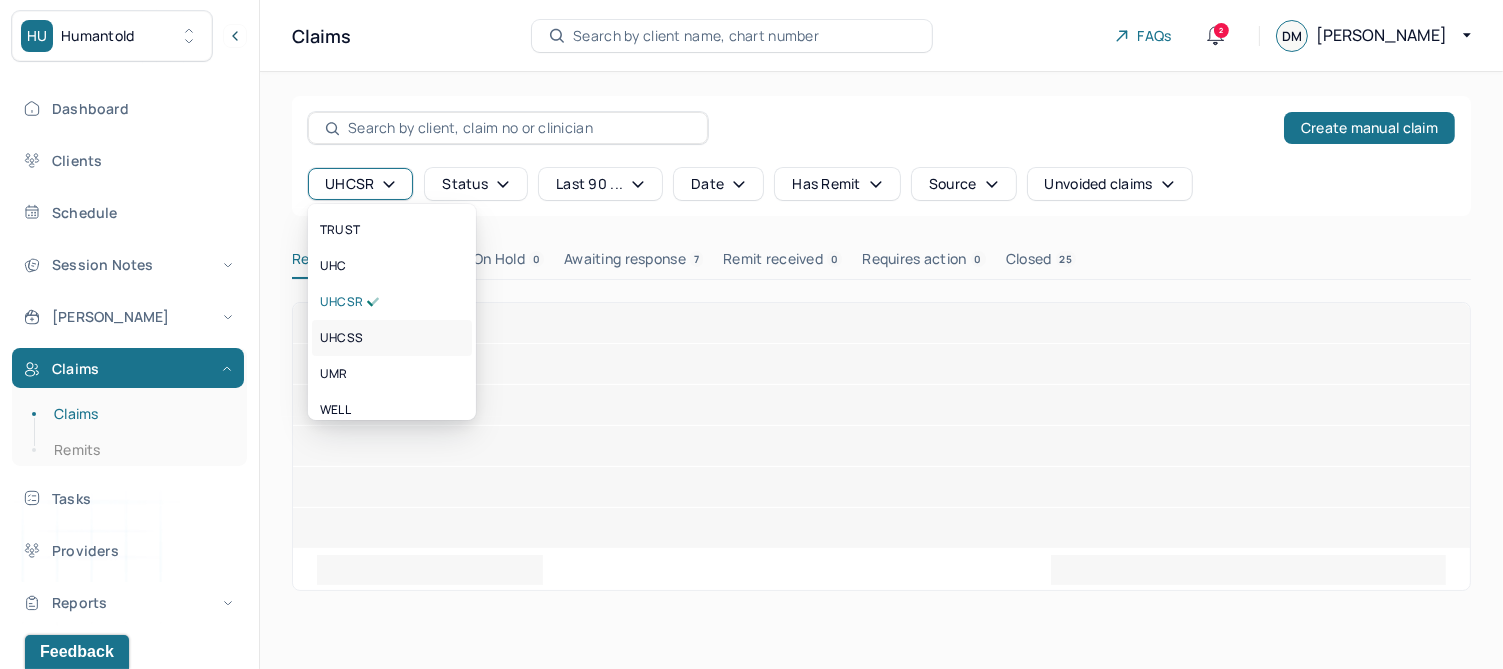 click on "UHCSS" at bounding box center [341, 338] 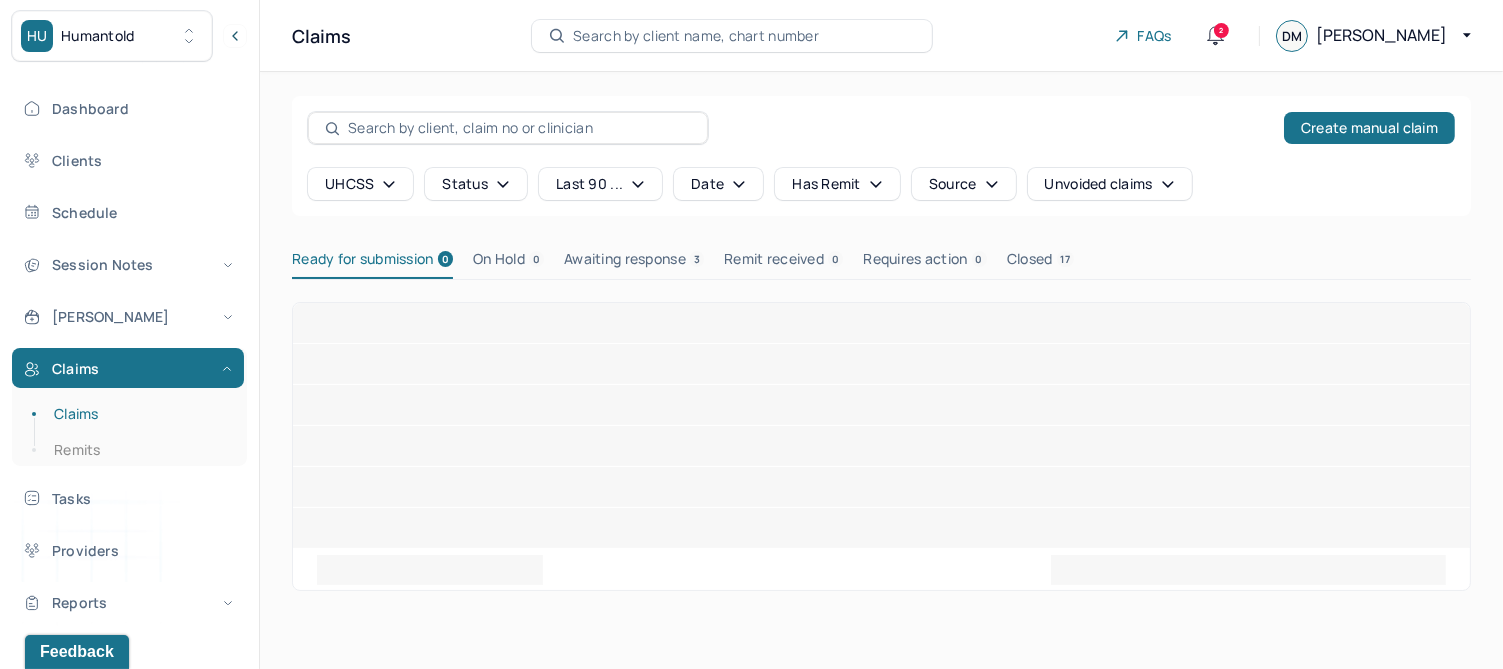 click 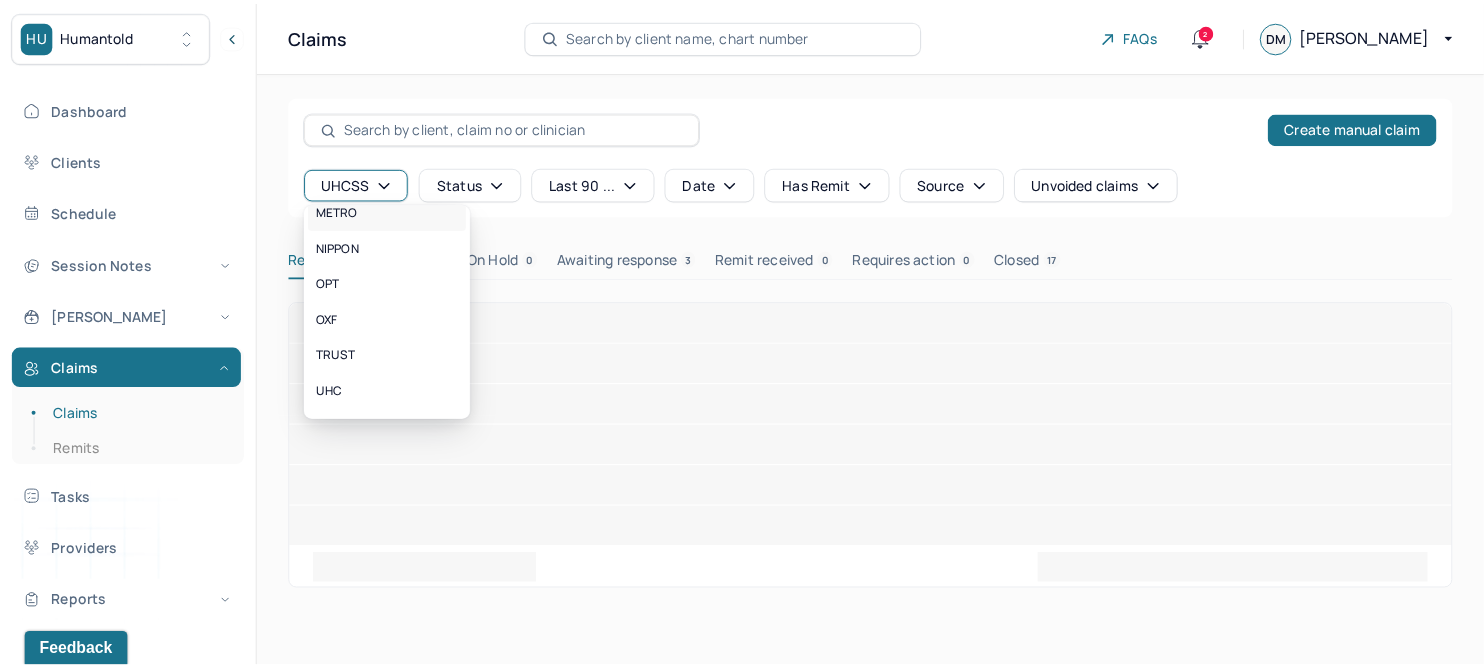 scroll, scrollTop: 500, scrollLeft: 0, axis: vertical 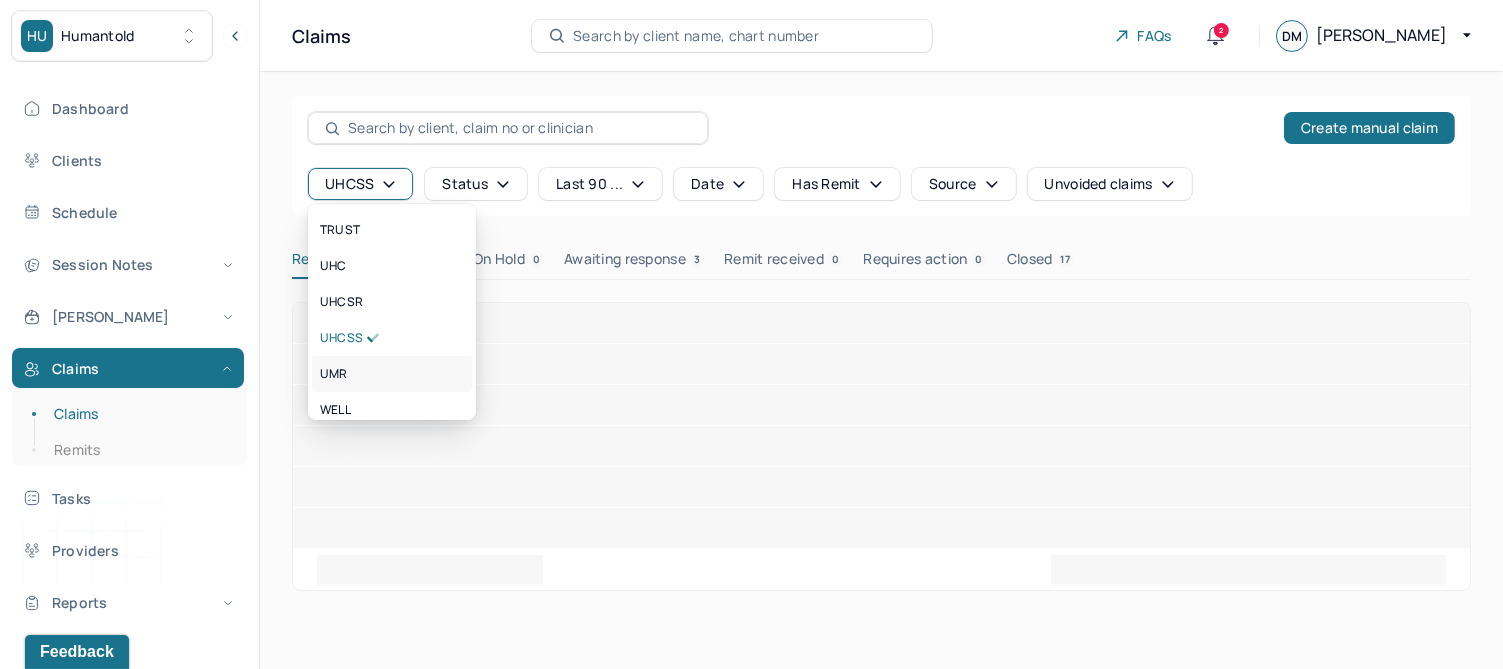click on "UMR" at bounding box center (334, 374) 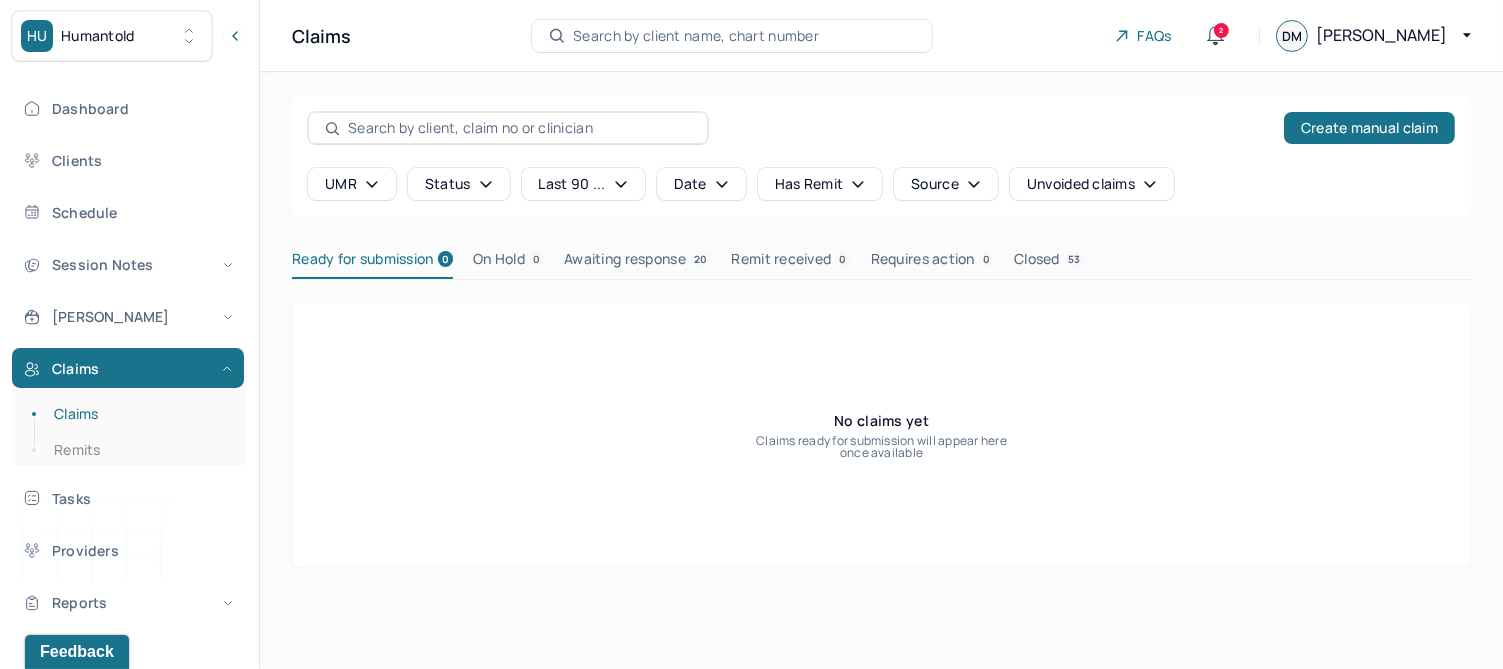 type 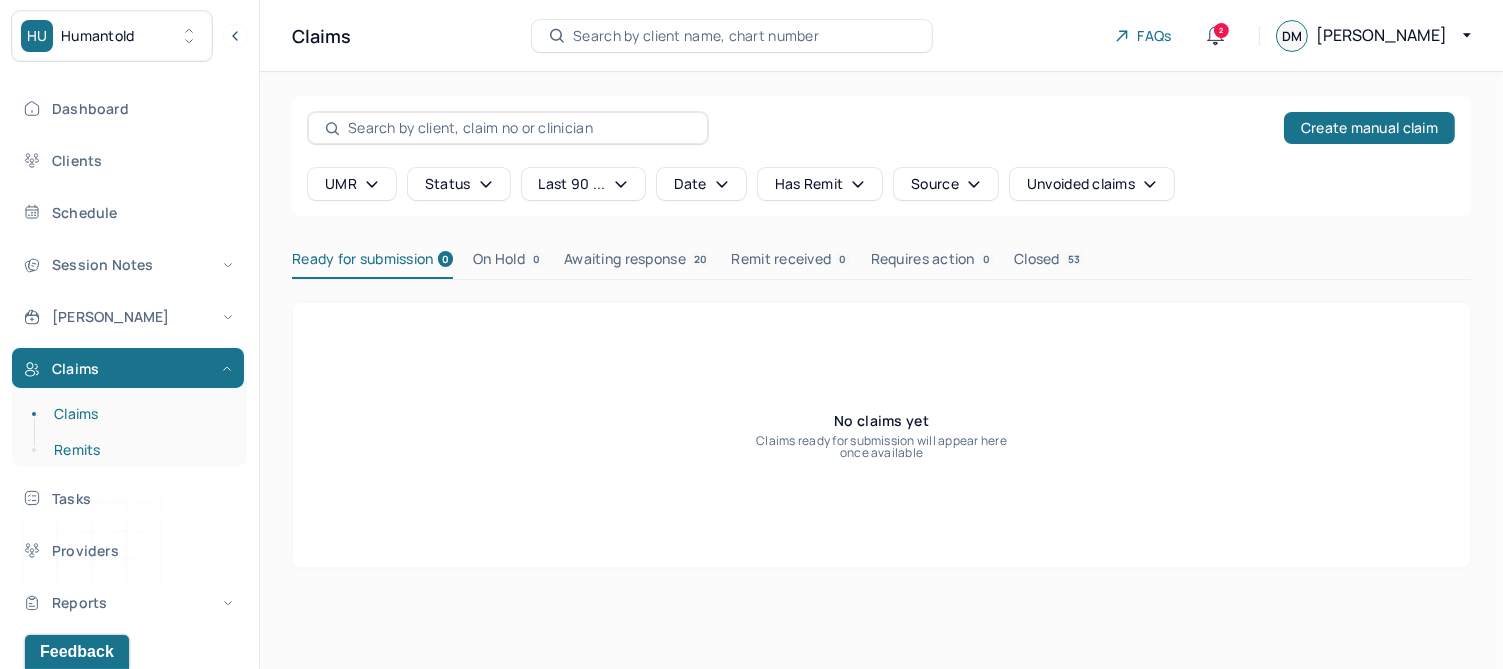 click on "Remits" at bounding box center [139, 450] 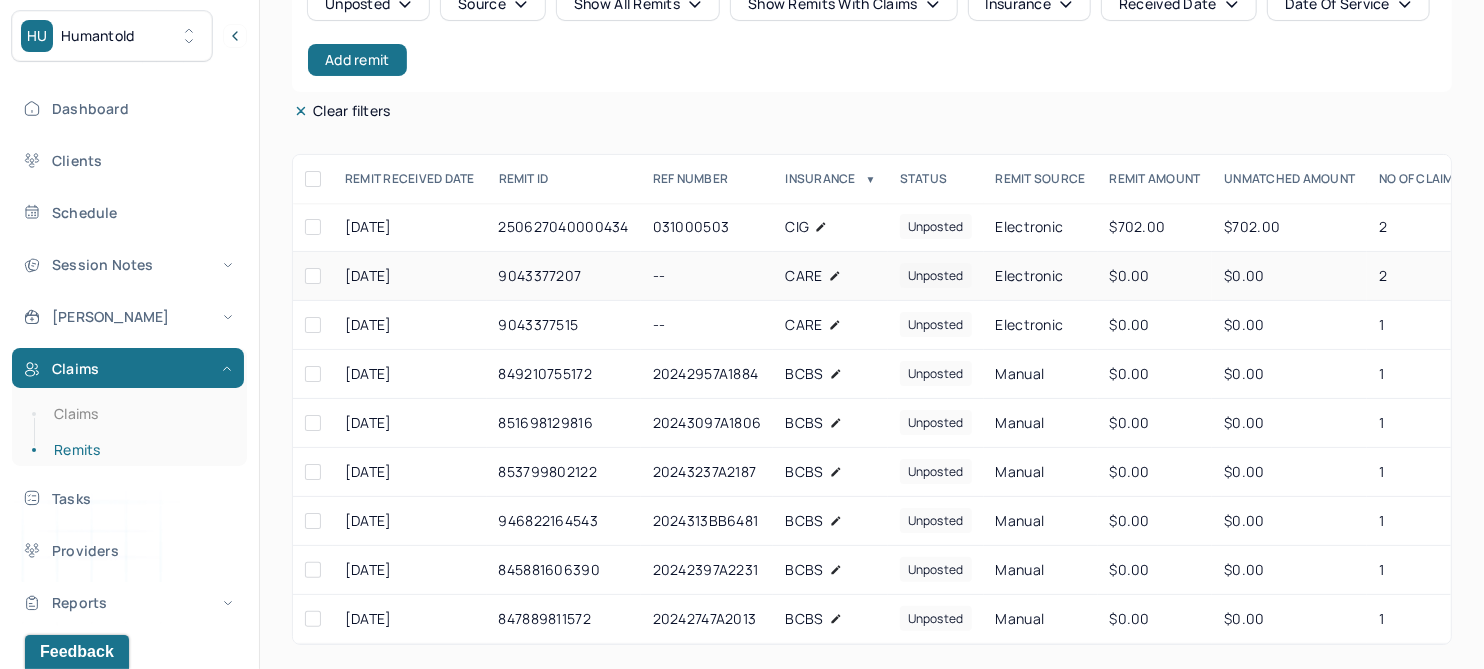 scroll, scrollTop: 196, scrollLeft: 0, axis: vertical 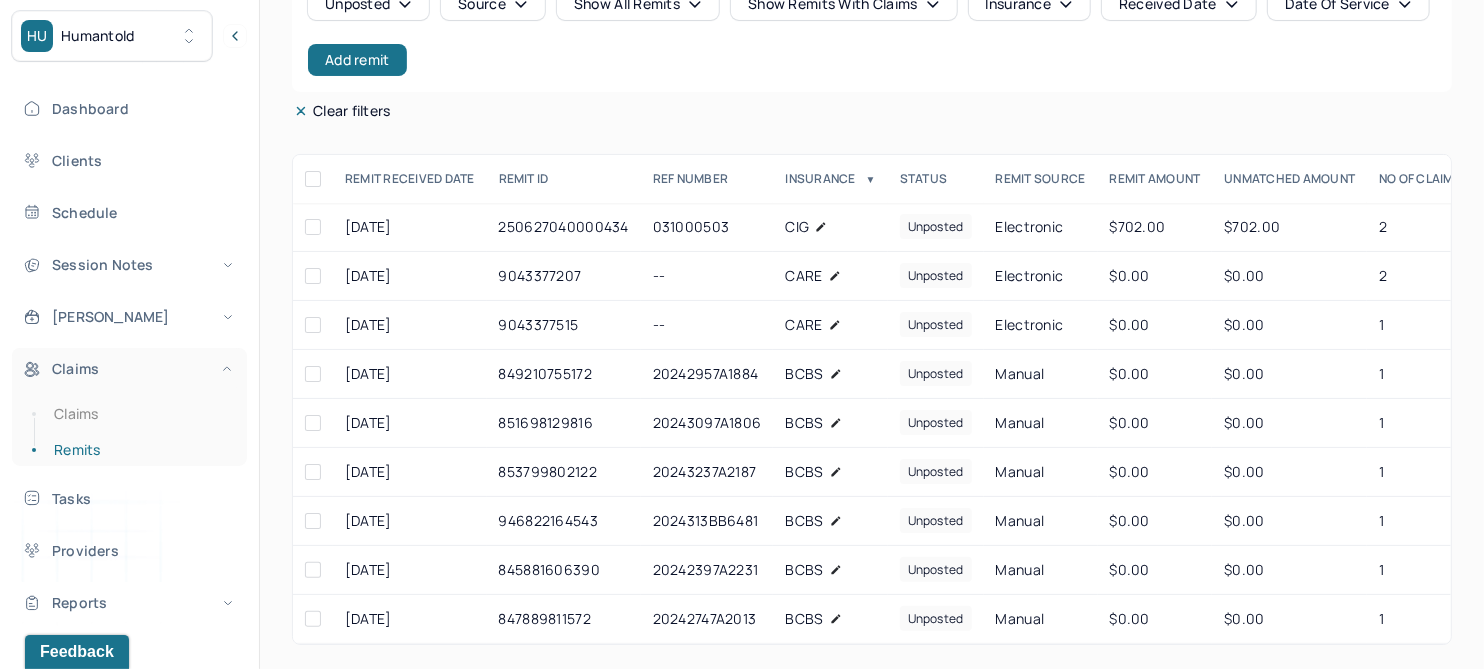click 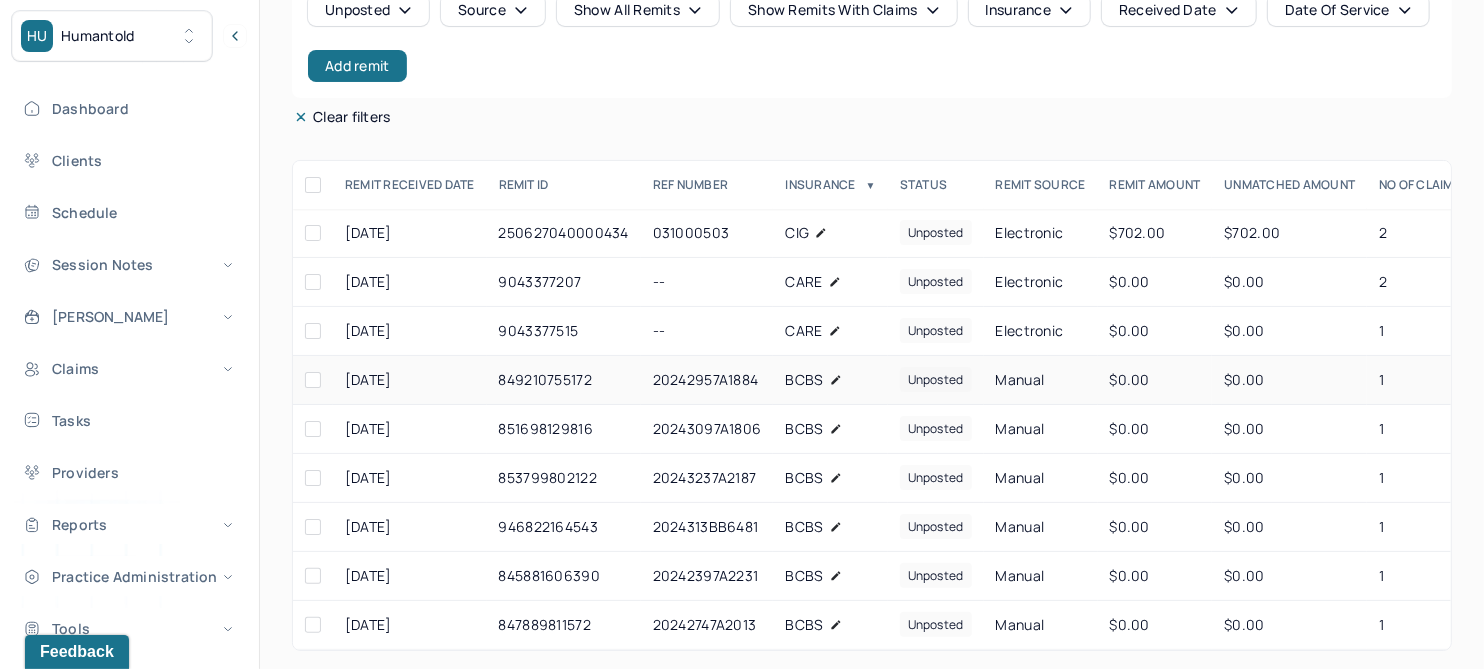 scroll, scrollTop: 0, scrollLeft: 0, axis: both 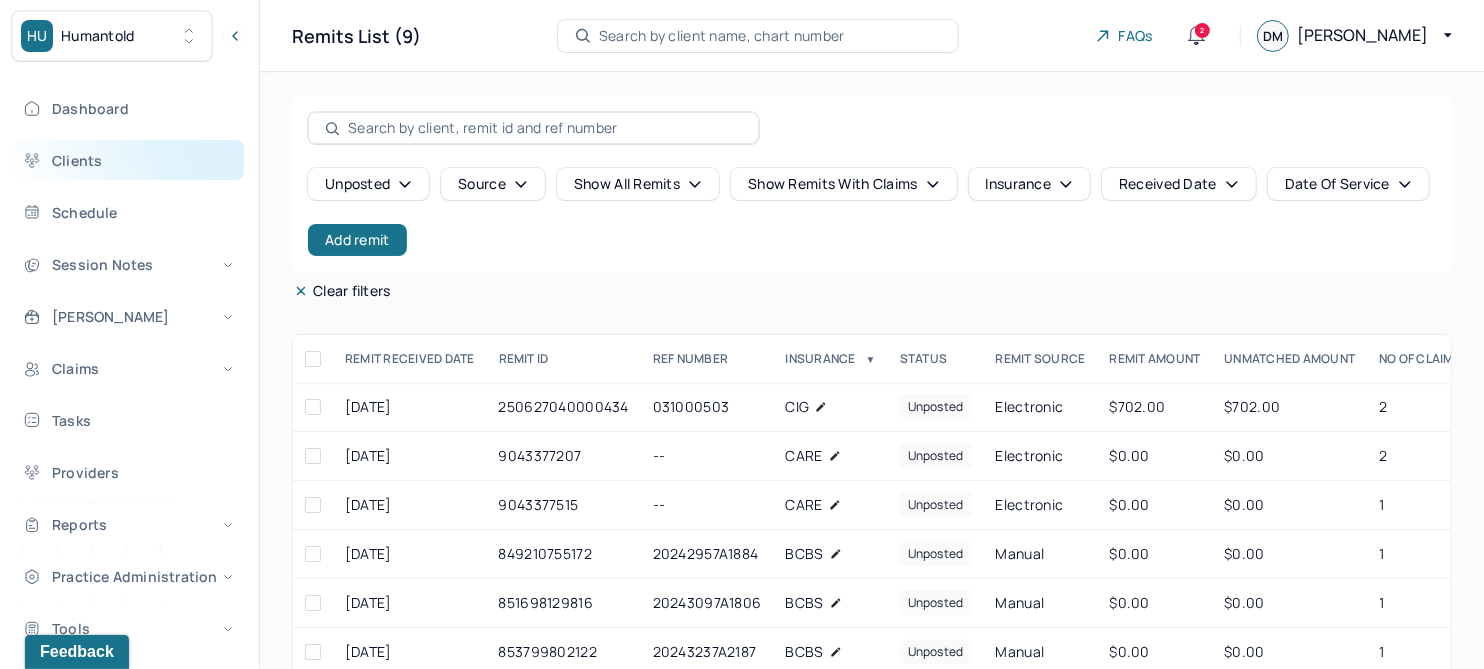 click on "Clients" at bounding box center (128, 160) 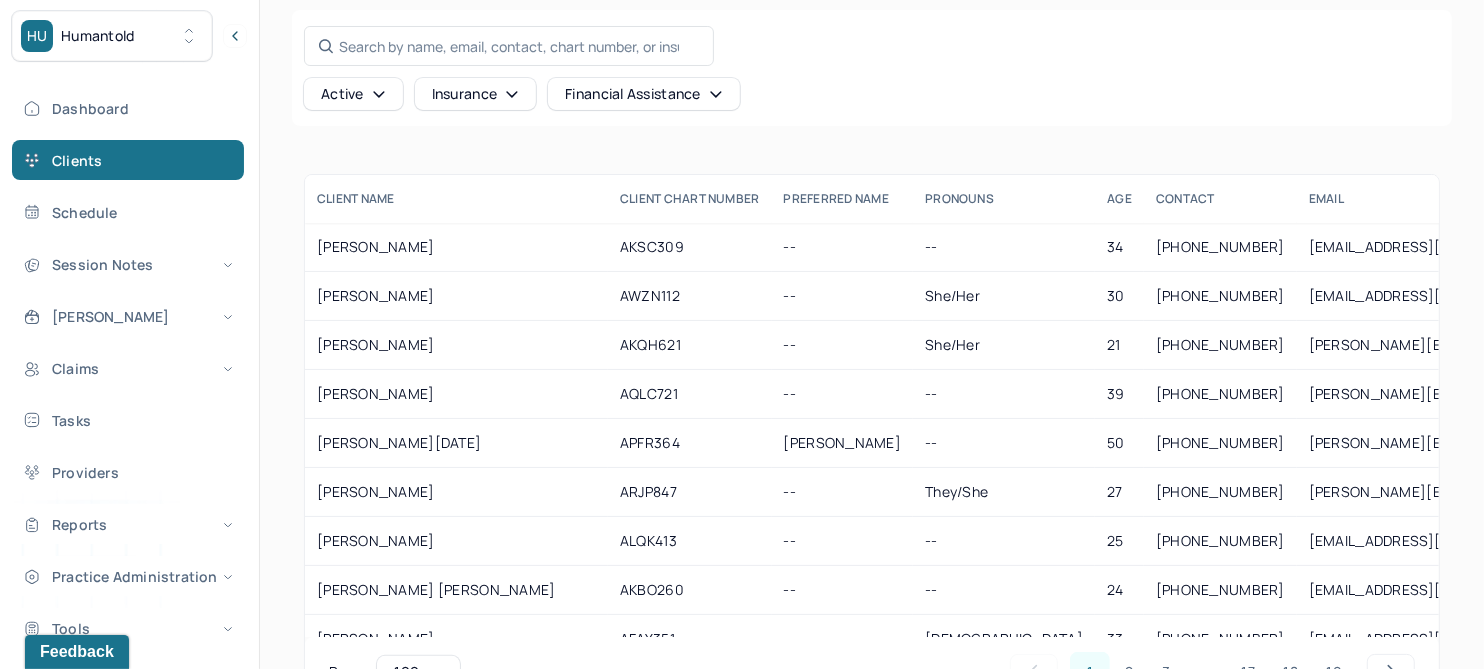 scroll, scrollTop: 166, scrollLeft: 0, axis: vertical 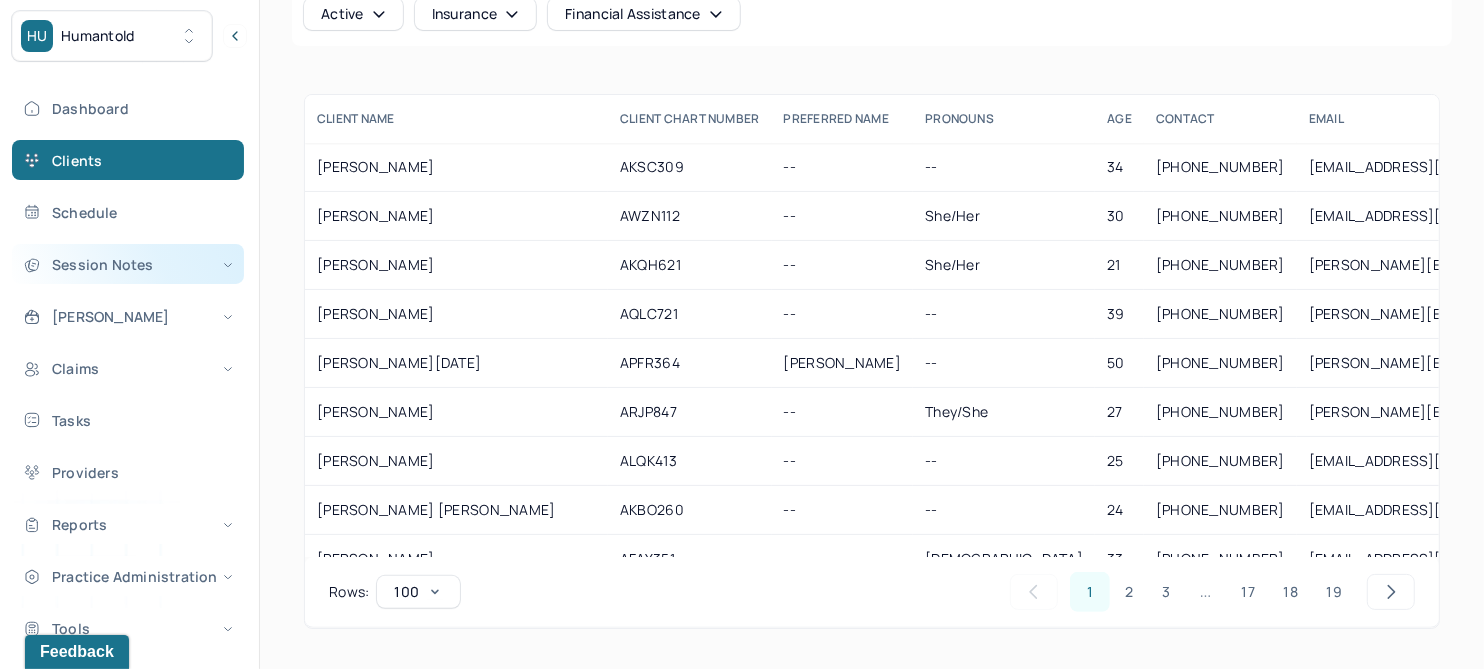 click on "Session Notes" at bounding box center (128, 264) 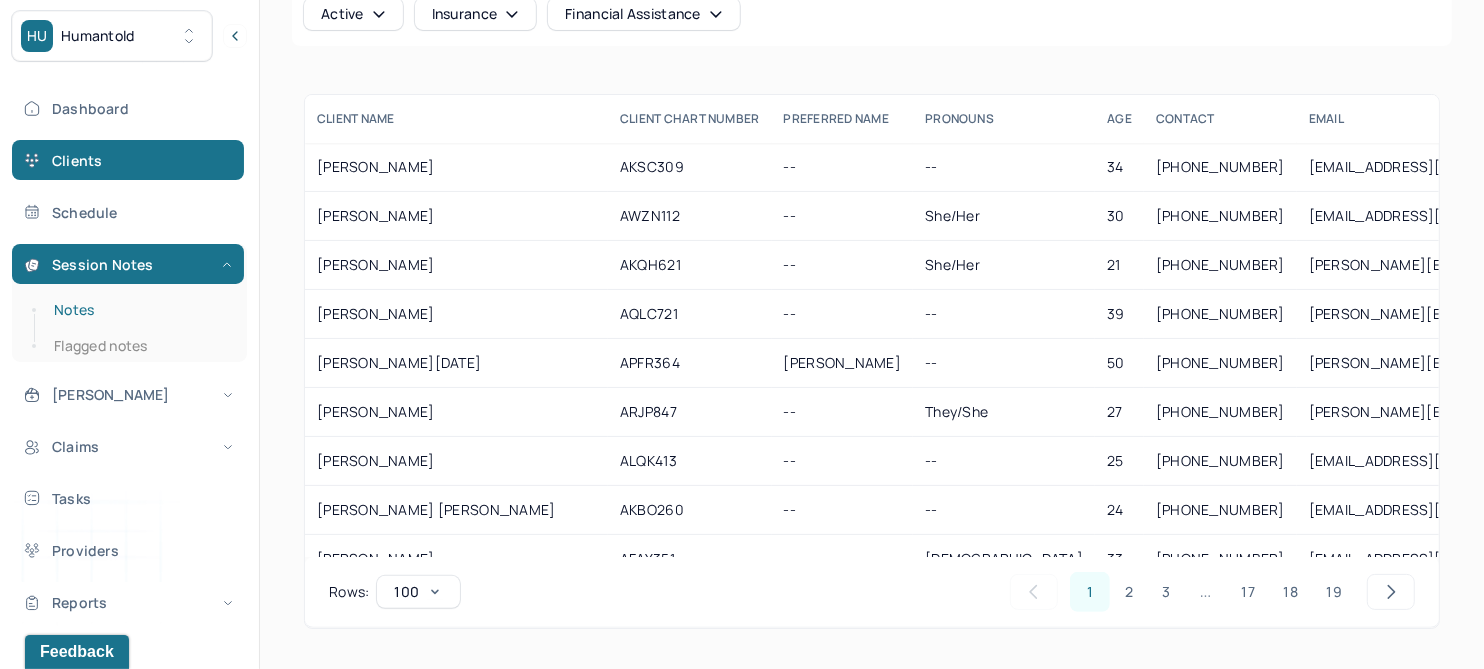 click on "Notes" at bounding box center (139, 310) 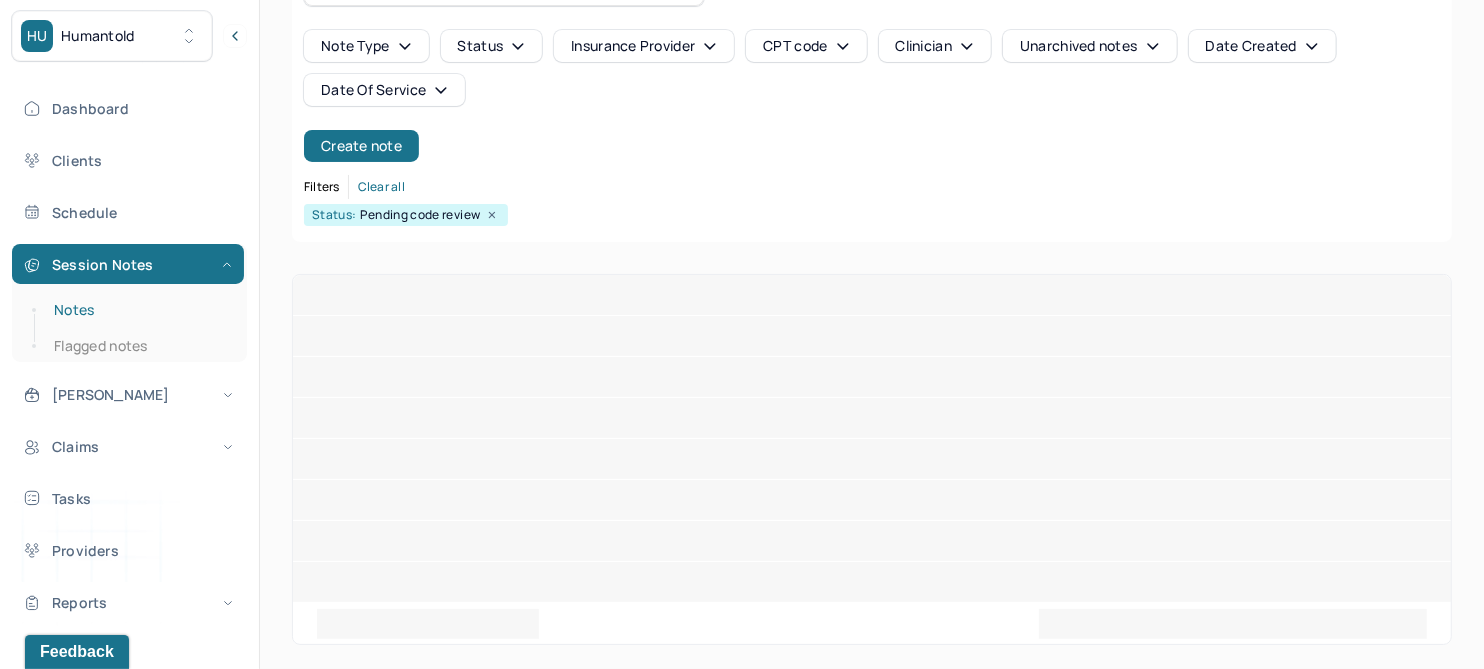 scroll, scrollTop: 137, scrollLeft: 0, axis: vertical 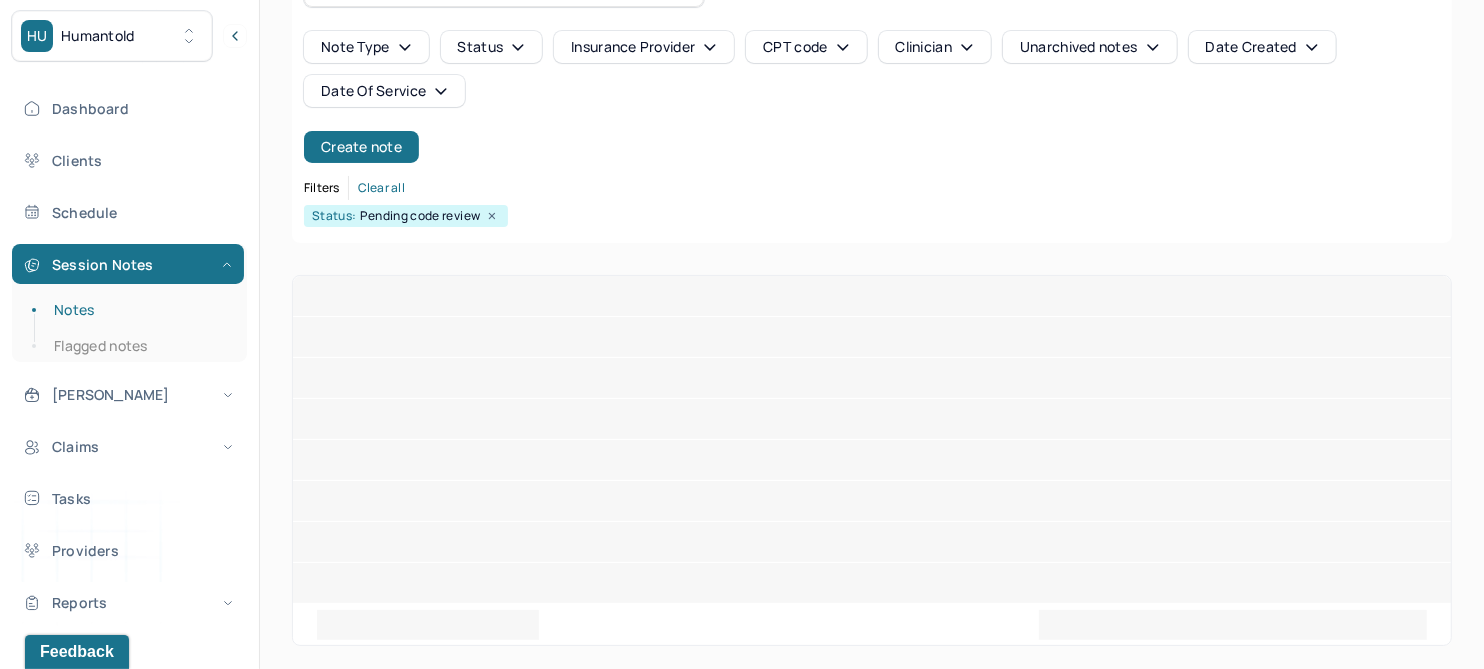 click 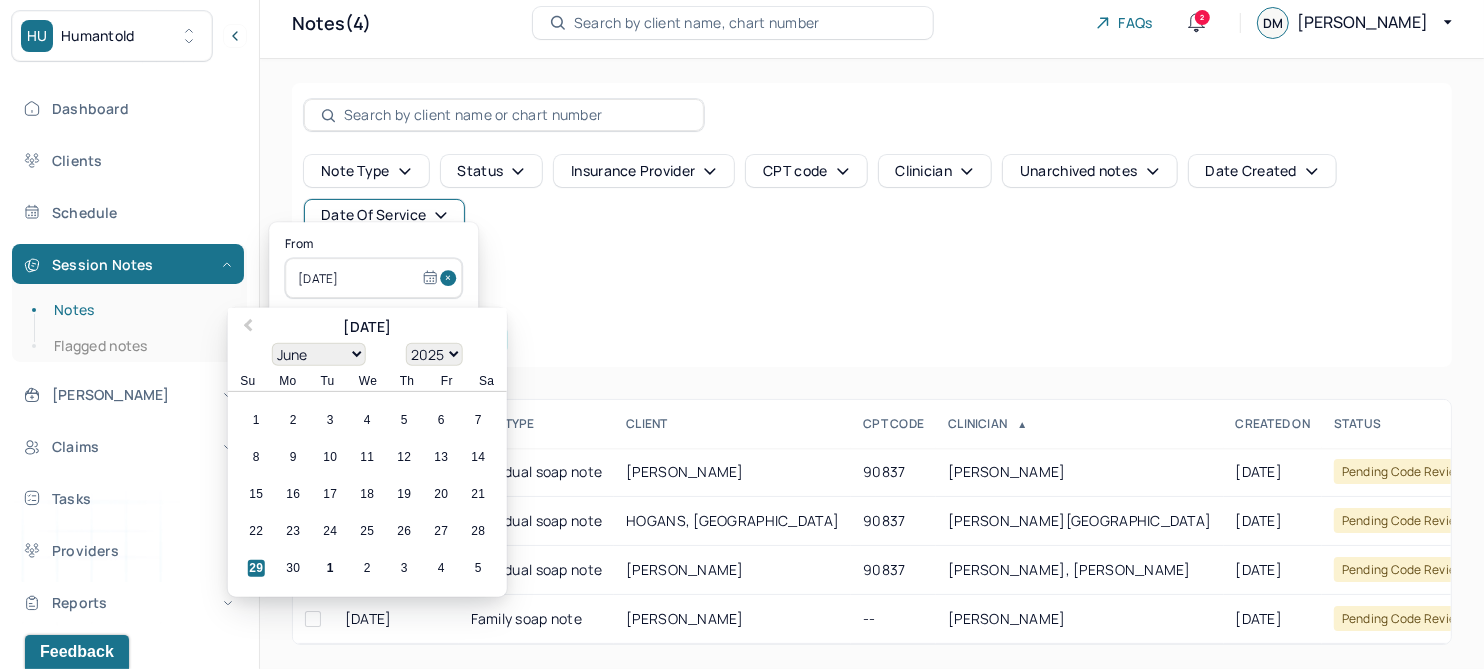 scroll, scrollTop: 29, scrollLeft: 0, axis: vertical 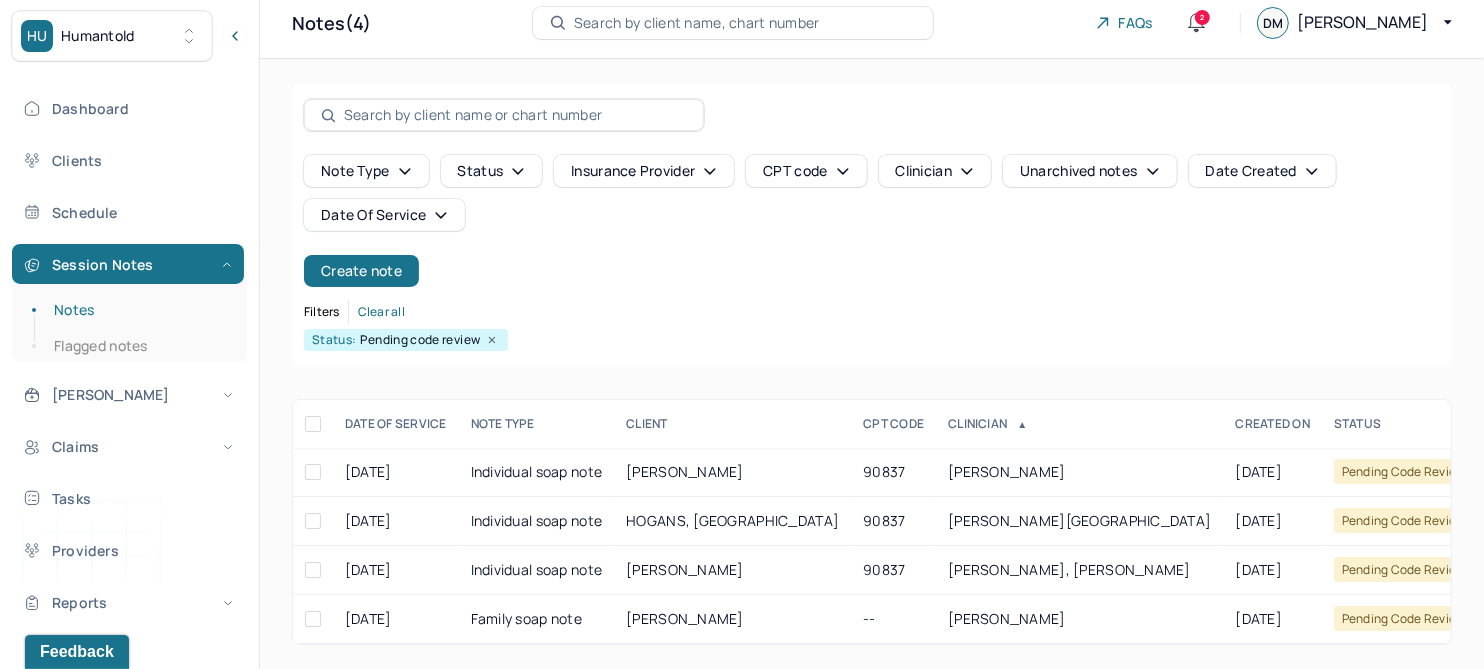click on "Note type     Status     Insurance provider     CPT code     Clinician     Unarchived notes     Date Created     Date Of Service" at bounding box center (872, 193) 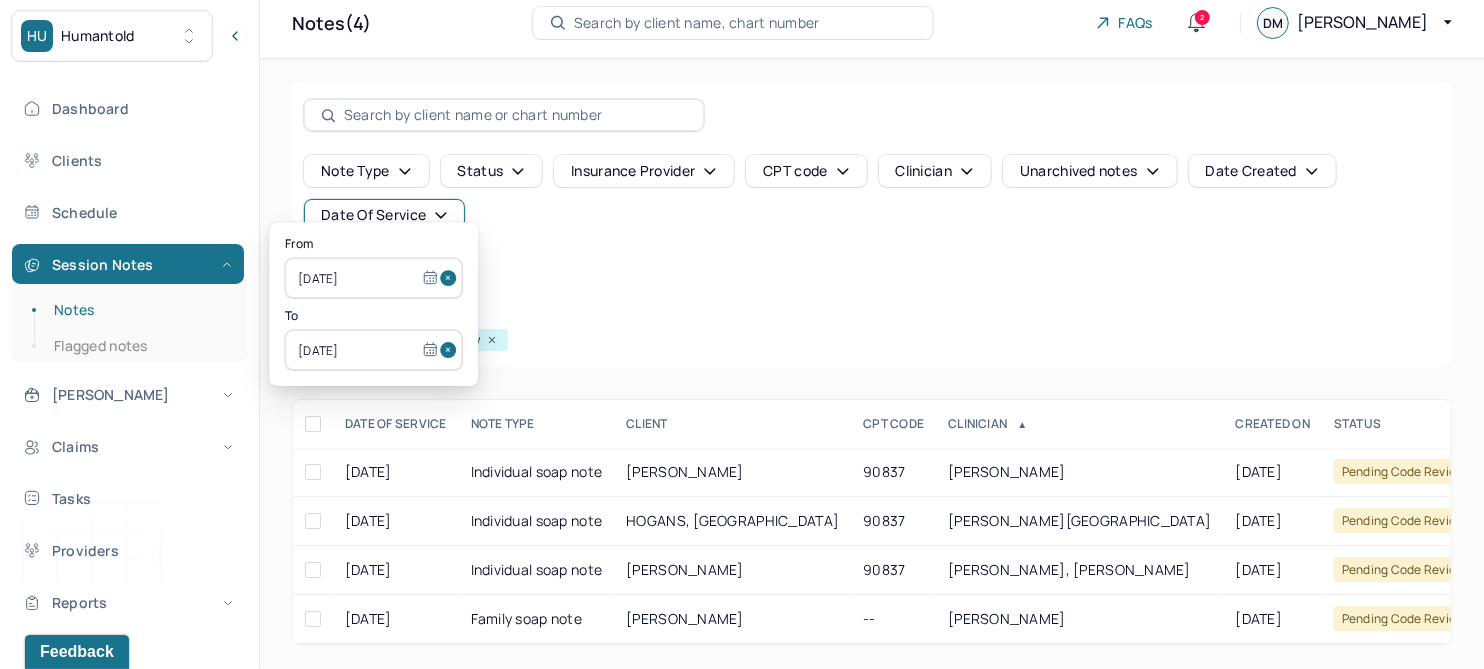 click at bounding box center (451, 278) 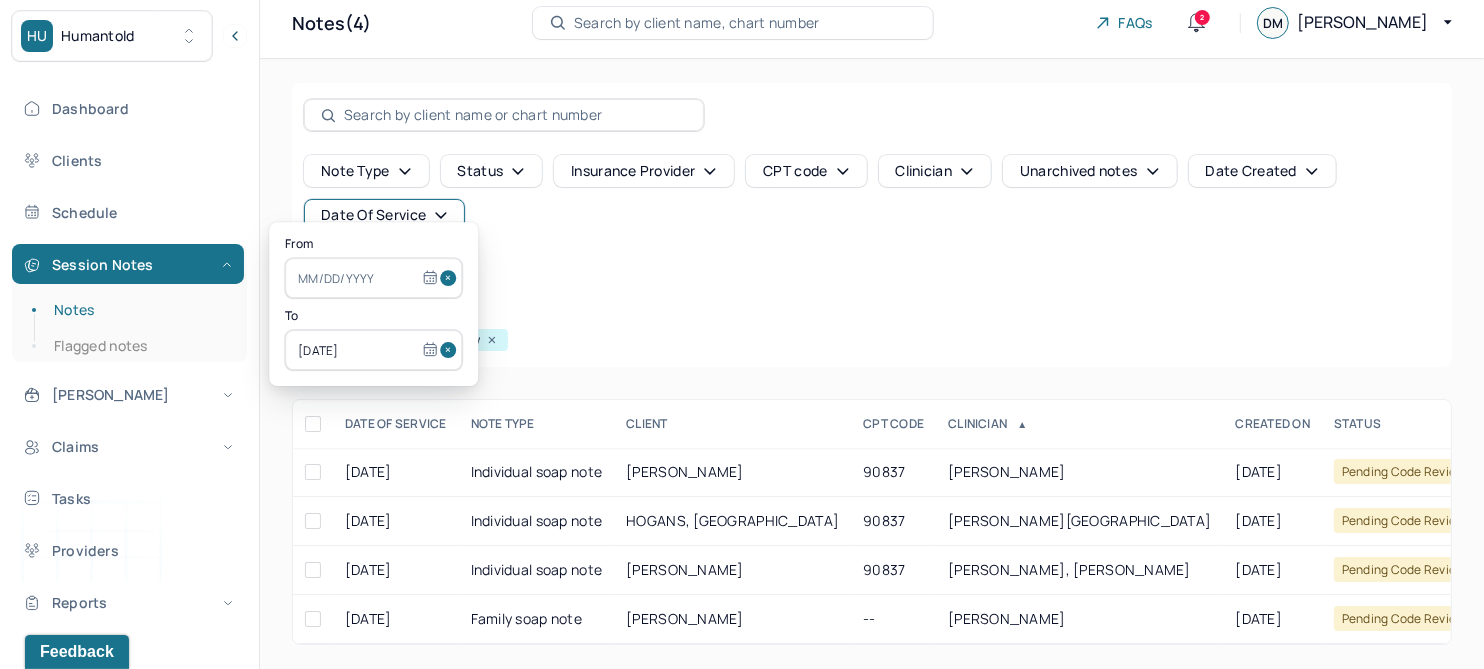 scroll, scrollTop: 0, scrollLeft: 0, axis: both 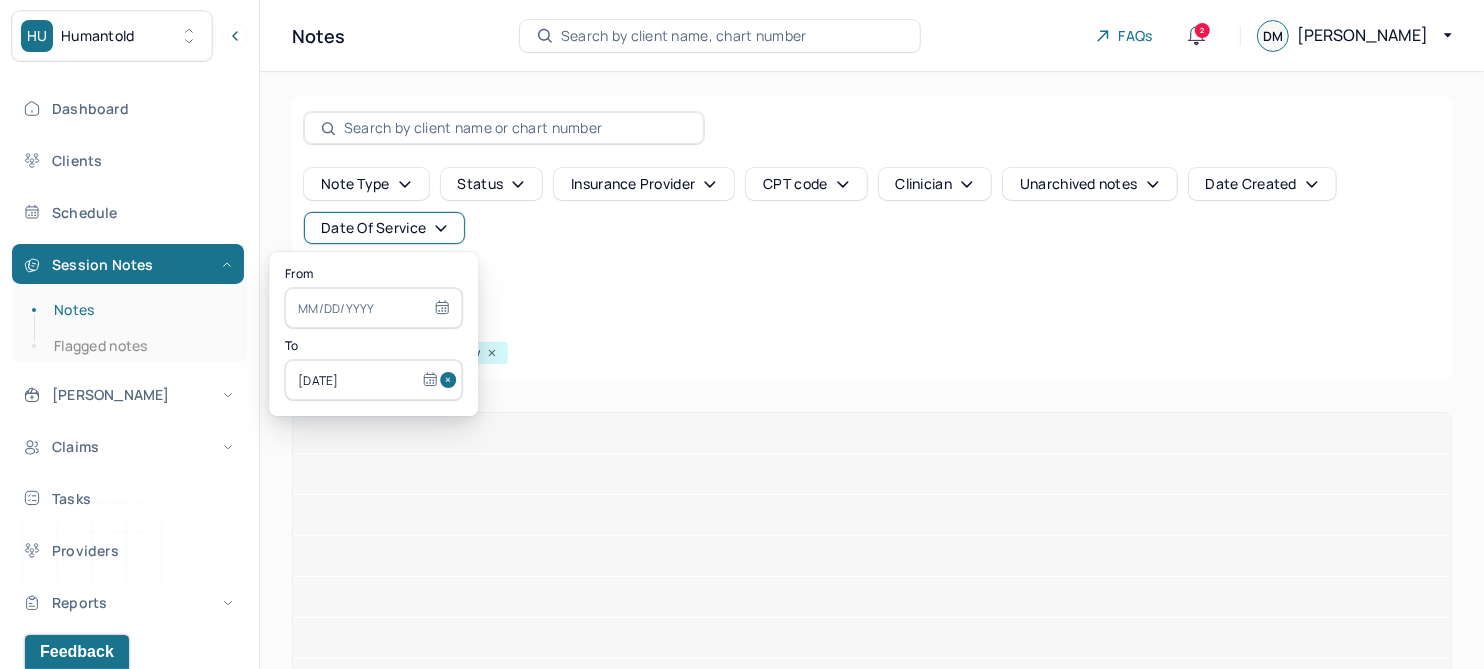 click at bounding box center (373, 308) 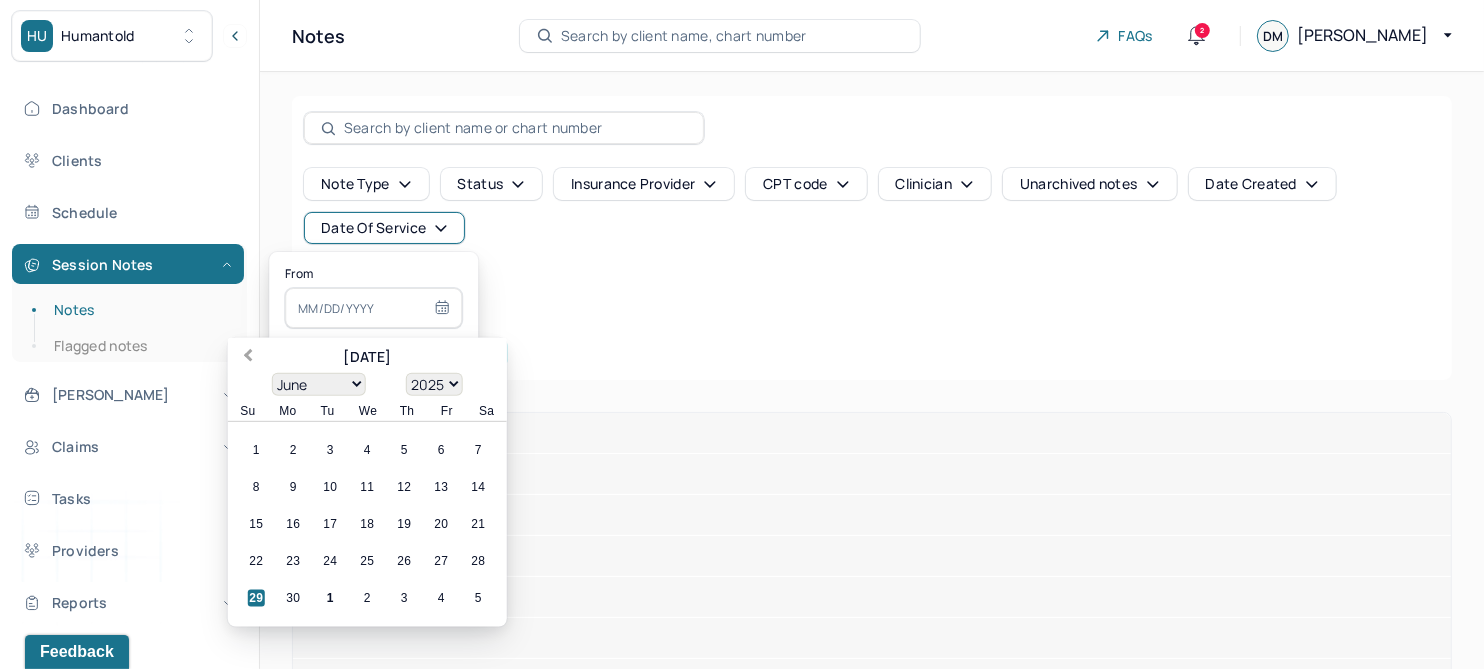 click on "Previous Month" at bounding box center (248, 357) 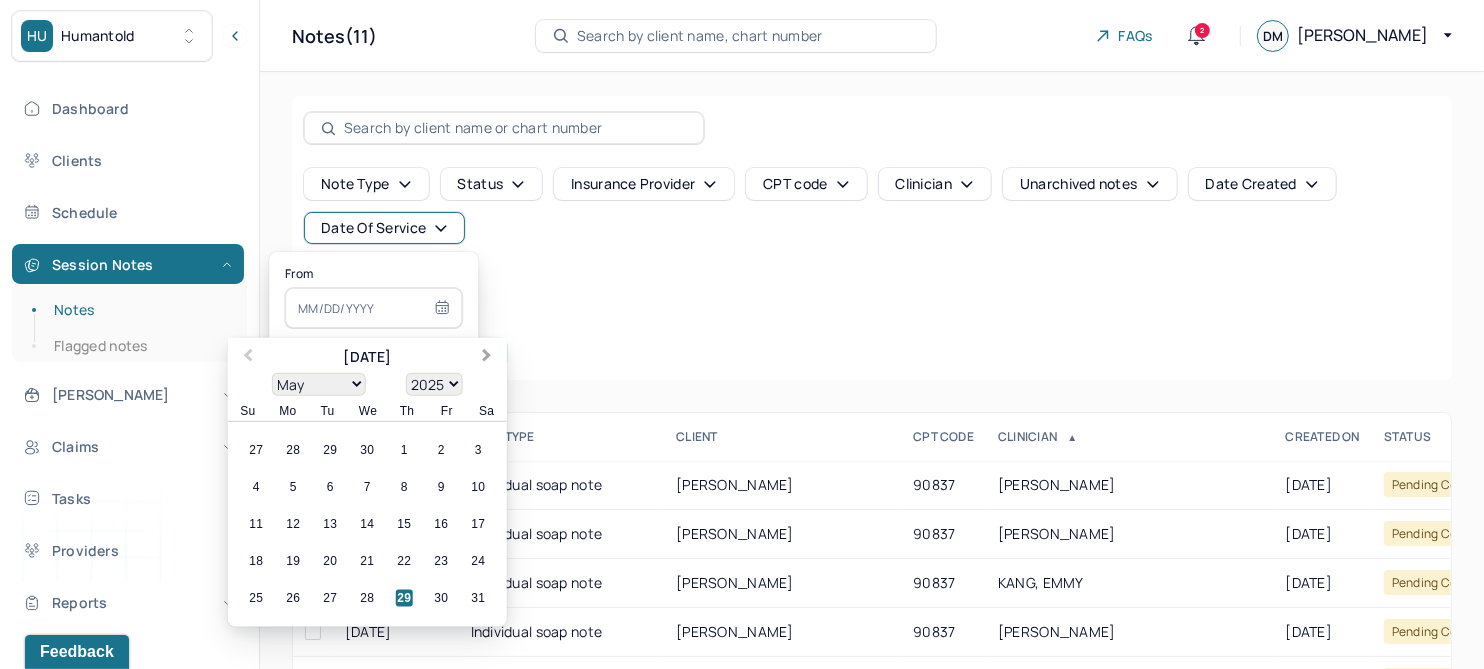 click on "Next Month" at bounding box center (487, 357) 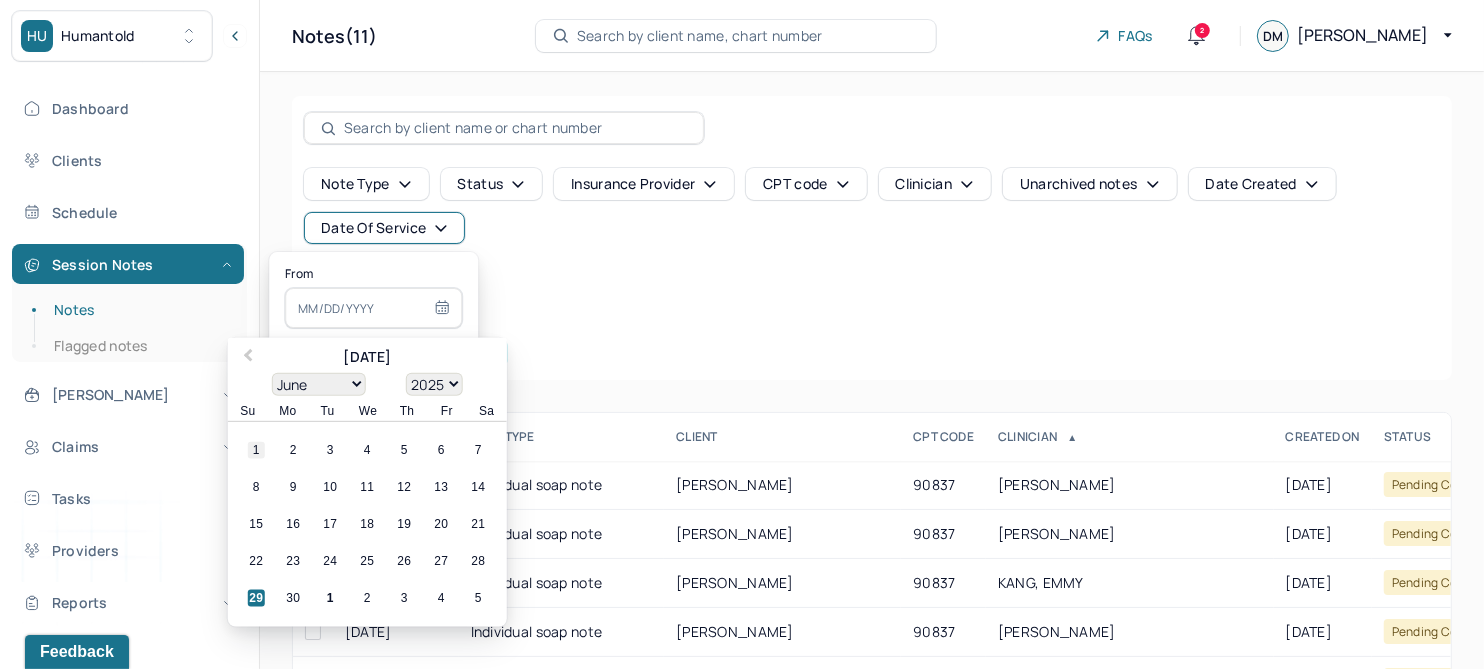 click on "1" at bounding box center [256, 450] 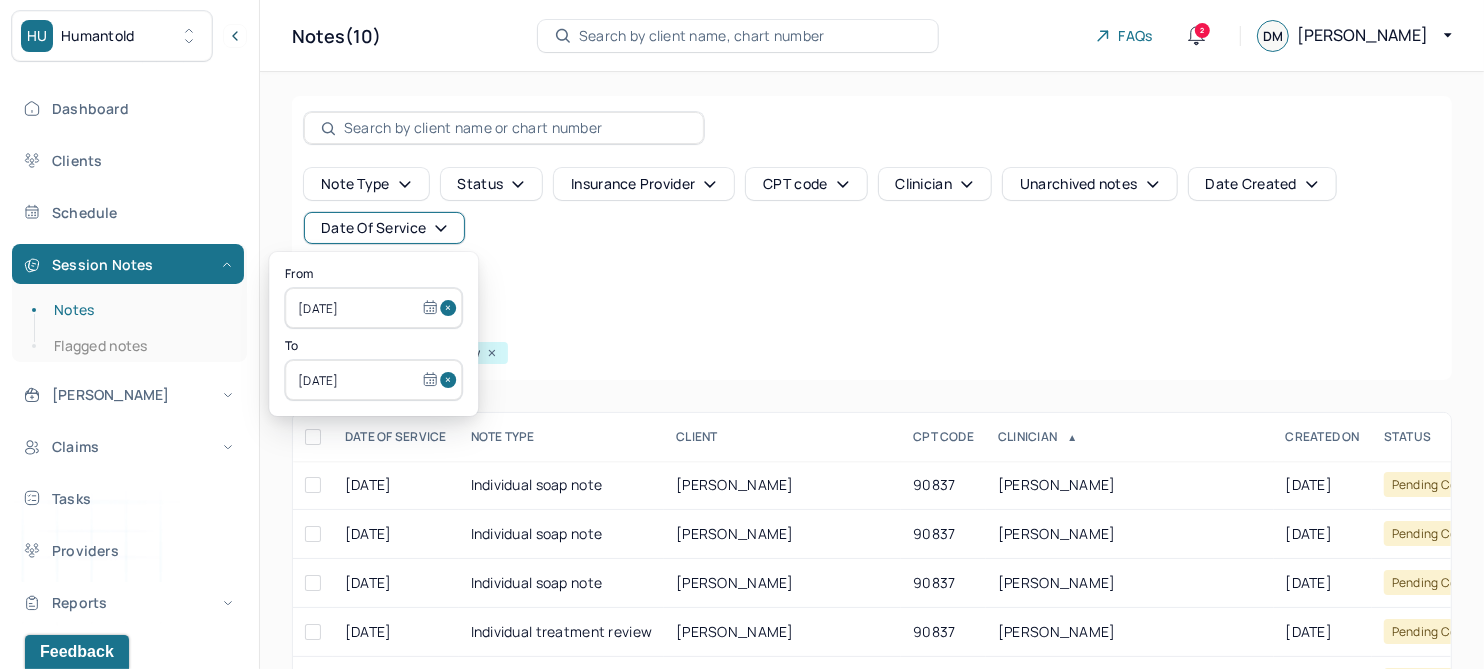 click on "Filters   Clear all" at bounding box center (872, 325) 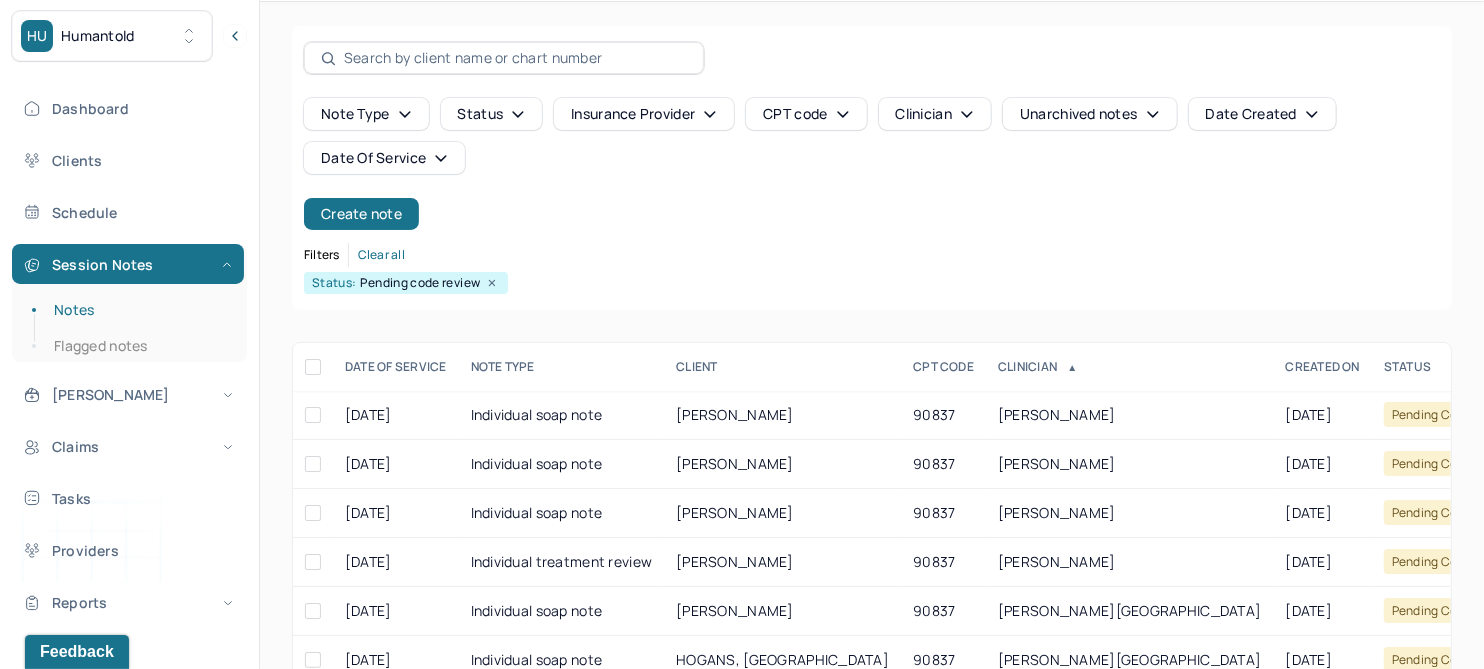 scroll, scrollTop: 125, scrollLeft: 0, axis: vertical 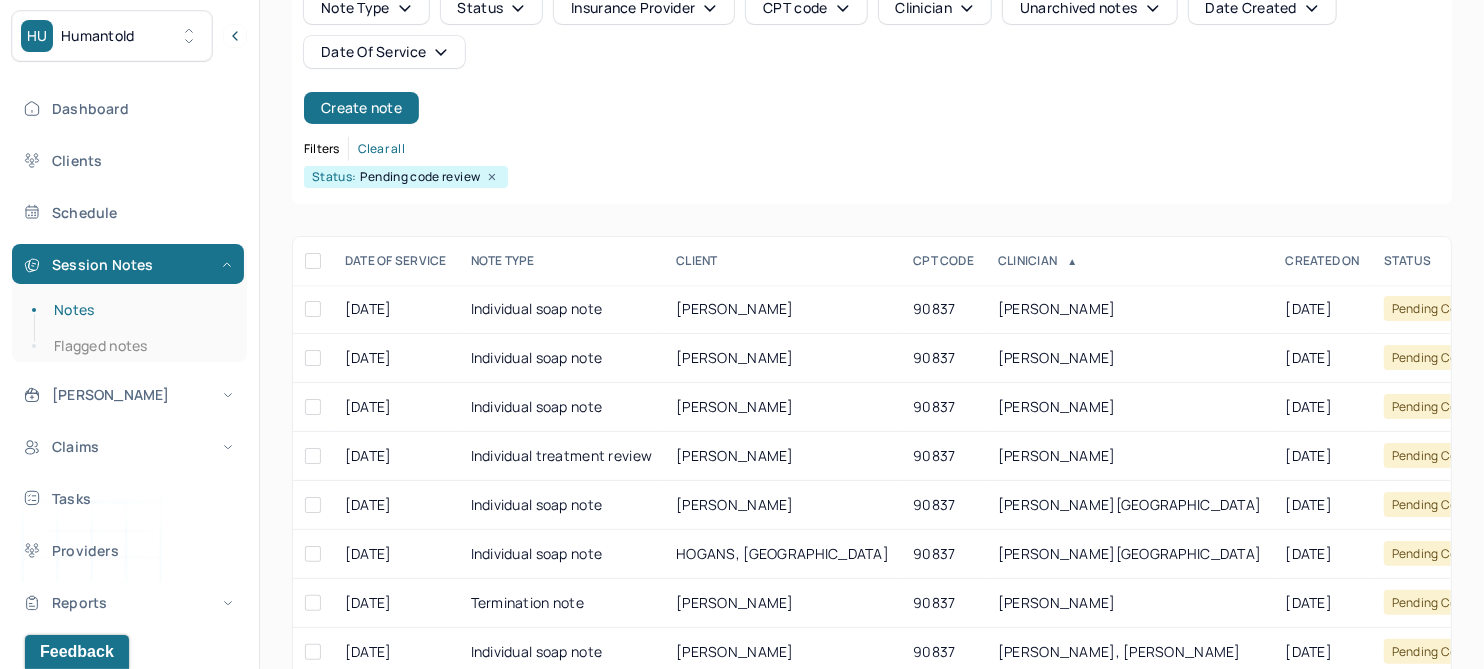 click on "DATE OF SERVICE" at bounding box center [396, 261] 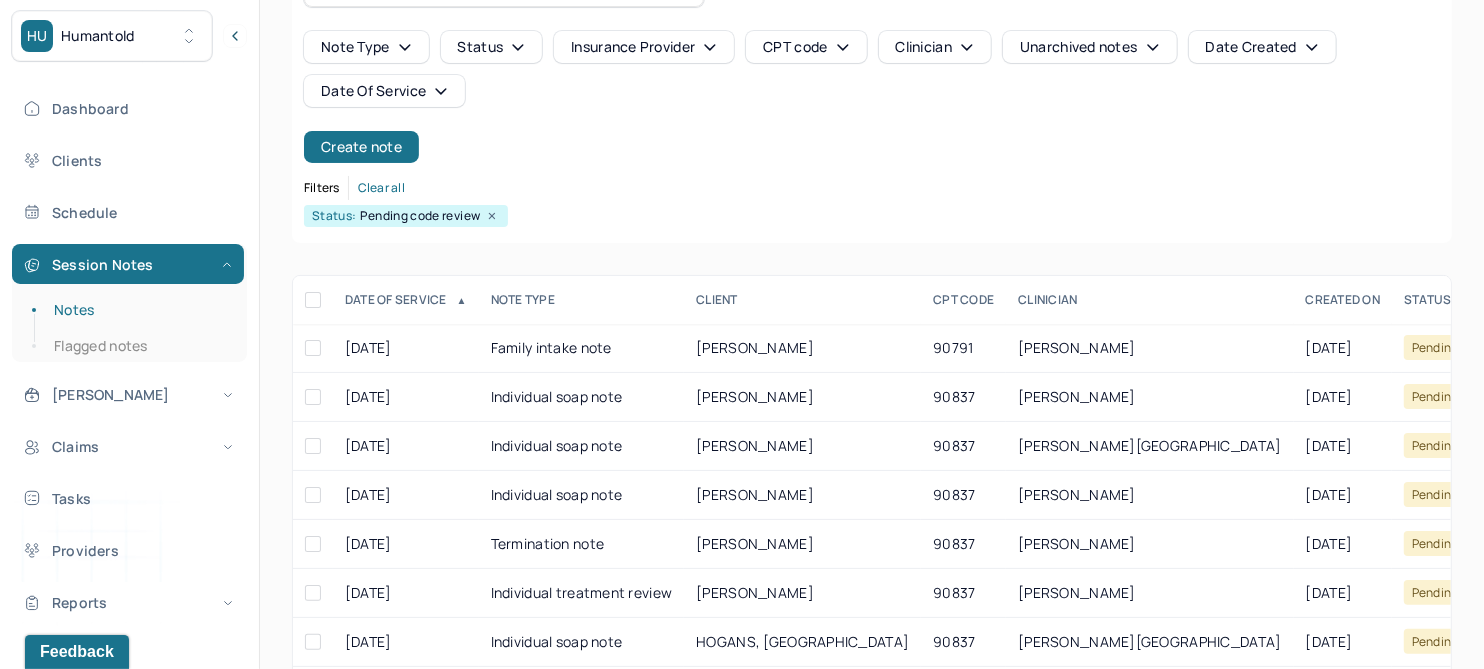 scroll, scrollTop: 176, scrollLeft: 0, axis: vertical 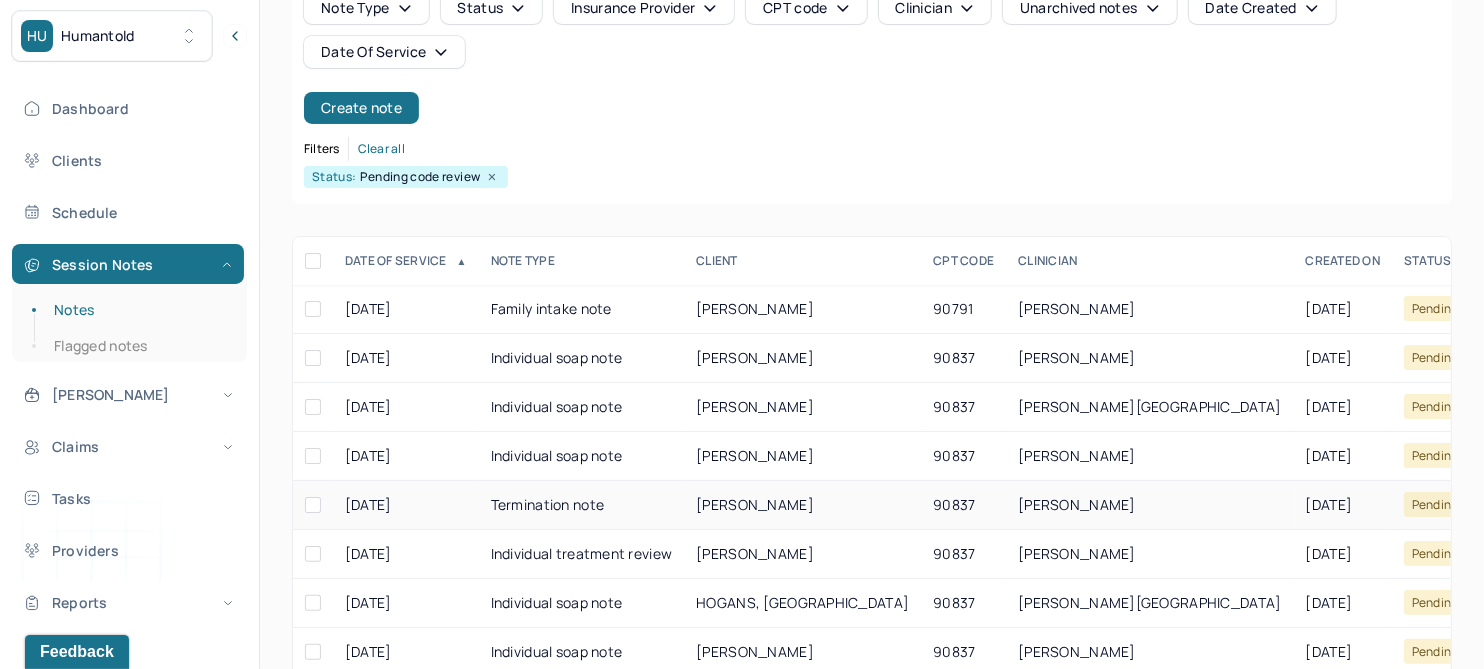 click on "[PERSON_NAME]" at bounding box center (755, 504) 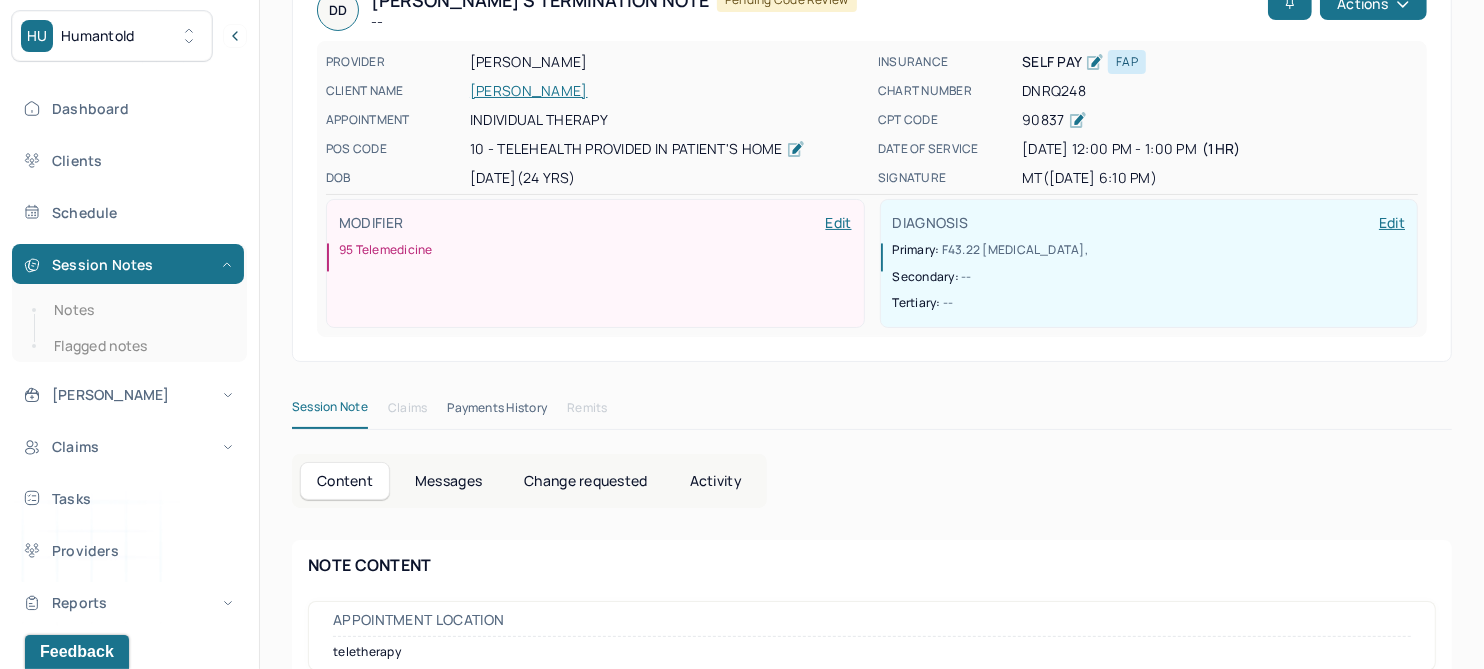 scroll, scrollTop: 0, scrollLeft: 0, axis: both 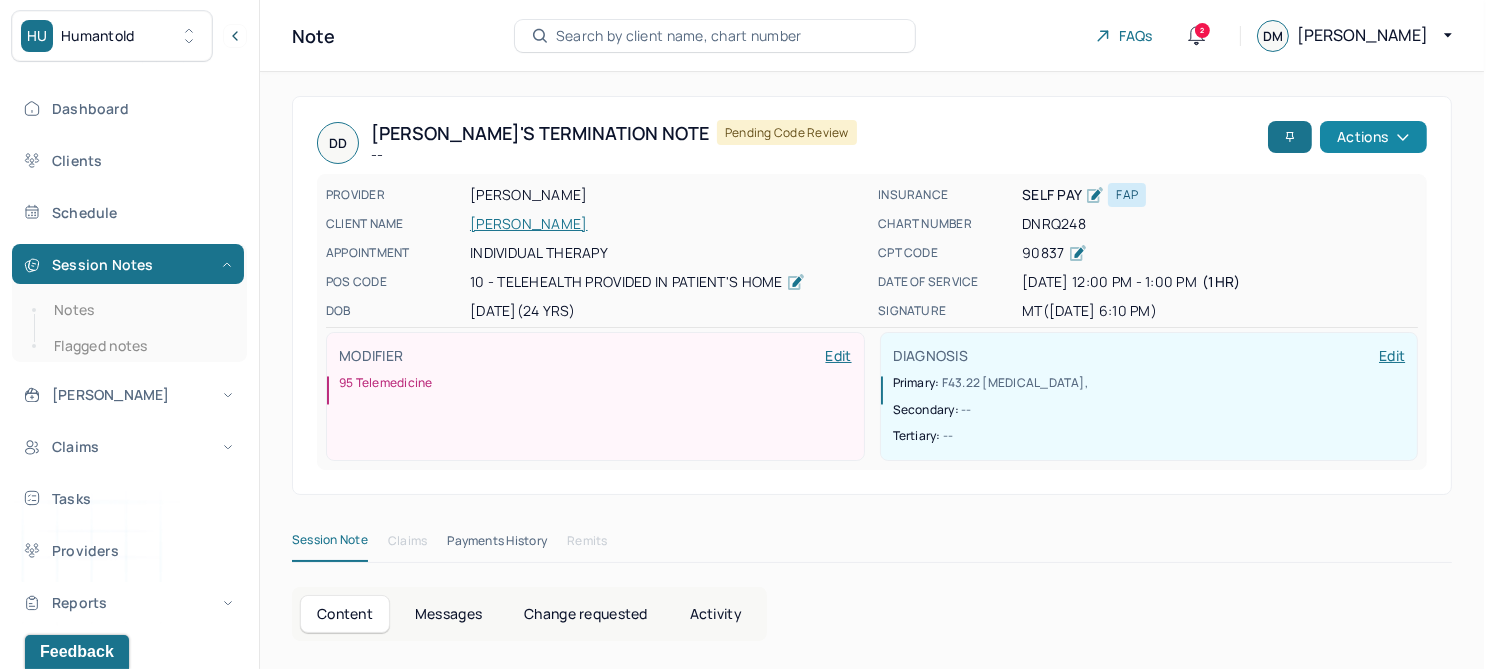 click on "Actions" at bounding box center [1373, 137] 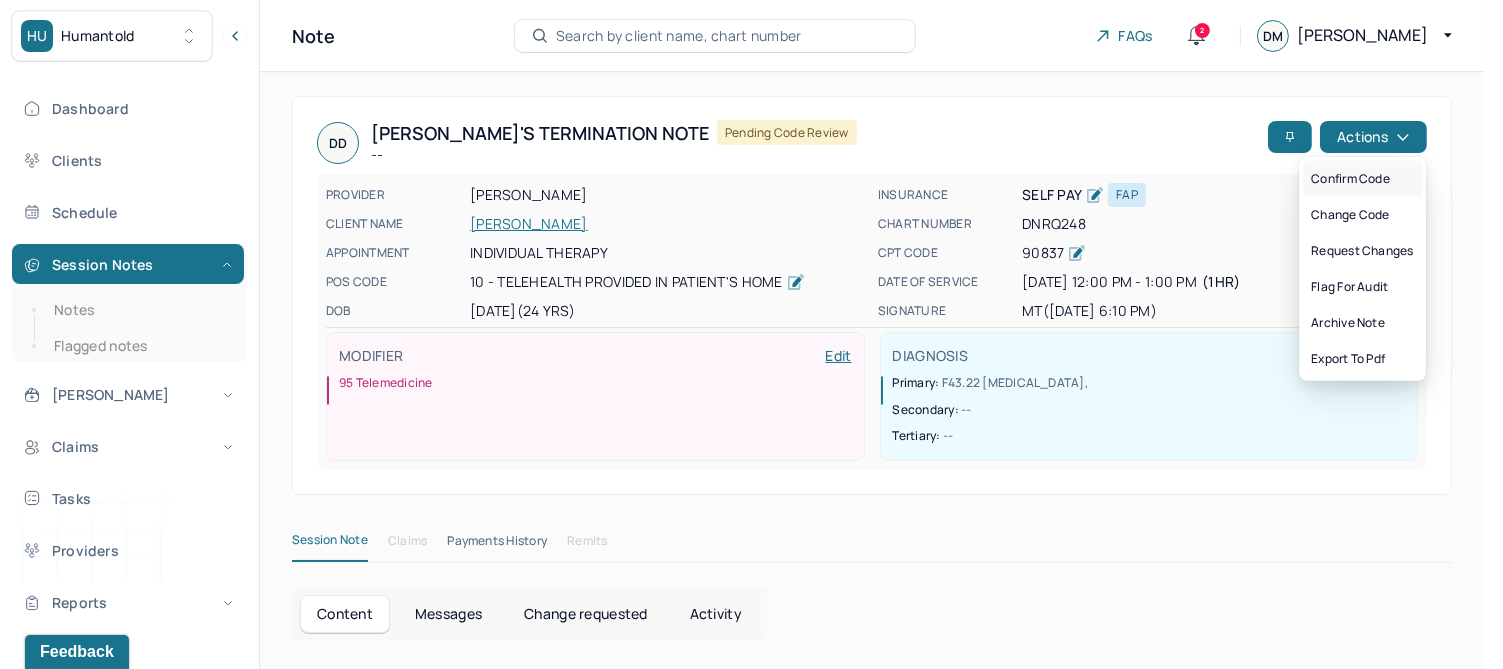 click on "Confirm code" at bounding box center [1362, 179] 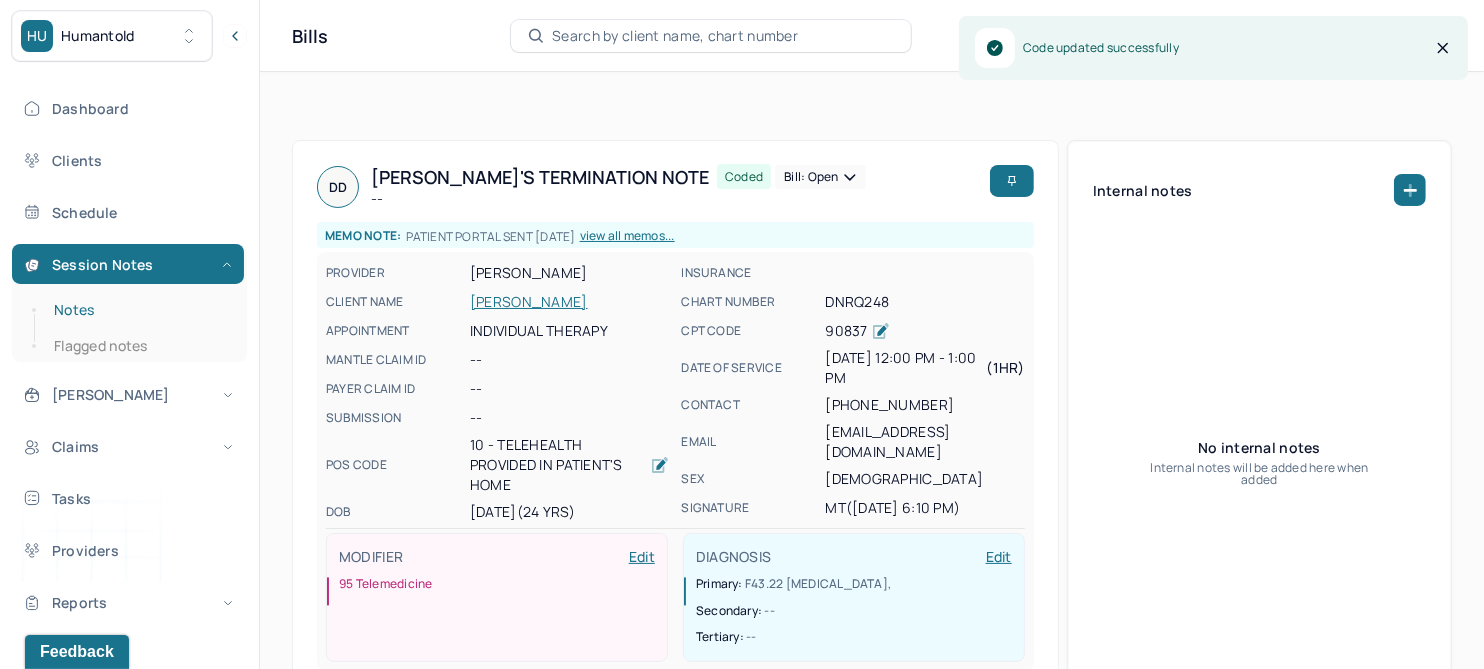 click on "Notes" at bounding box center (139, 310) 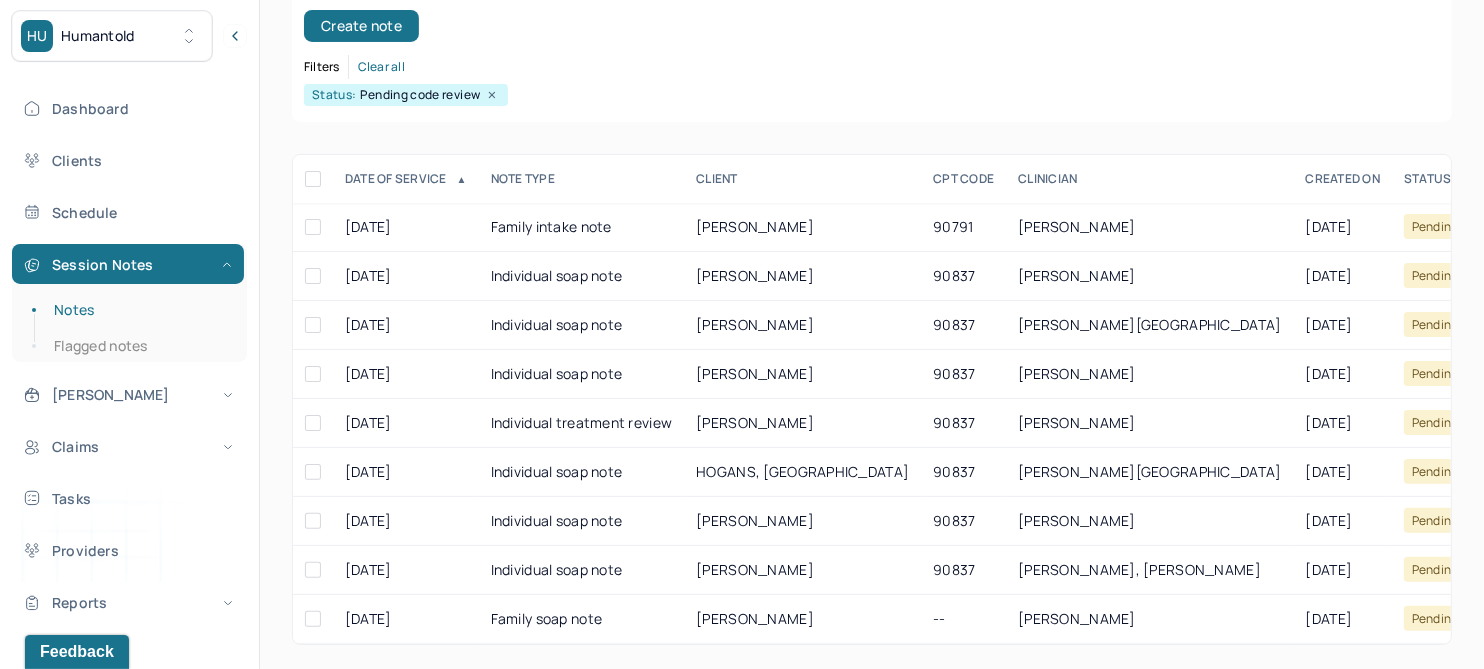 scroll, scrollTop: 274, scrollLeft: 0, axis: vertical 